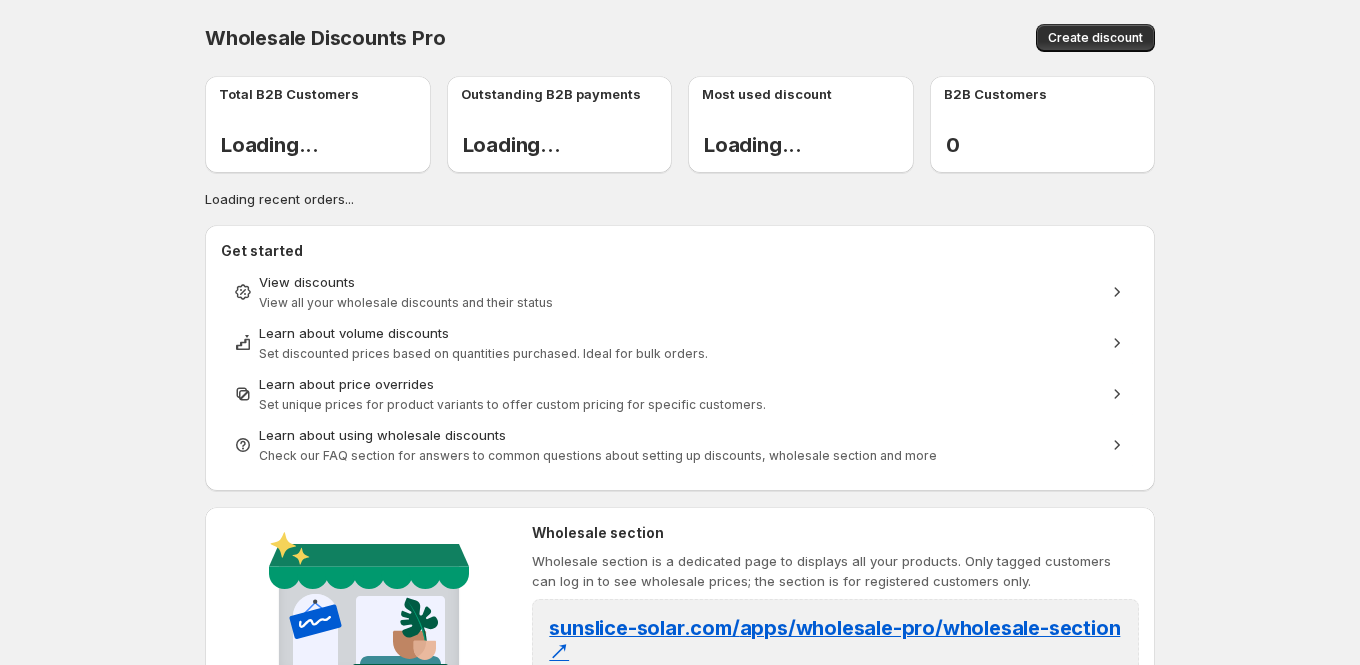 scroll, scrollTop: 0, scrollLeft: 0, axis: both 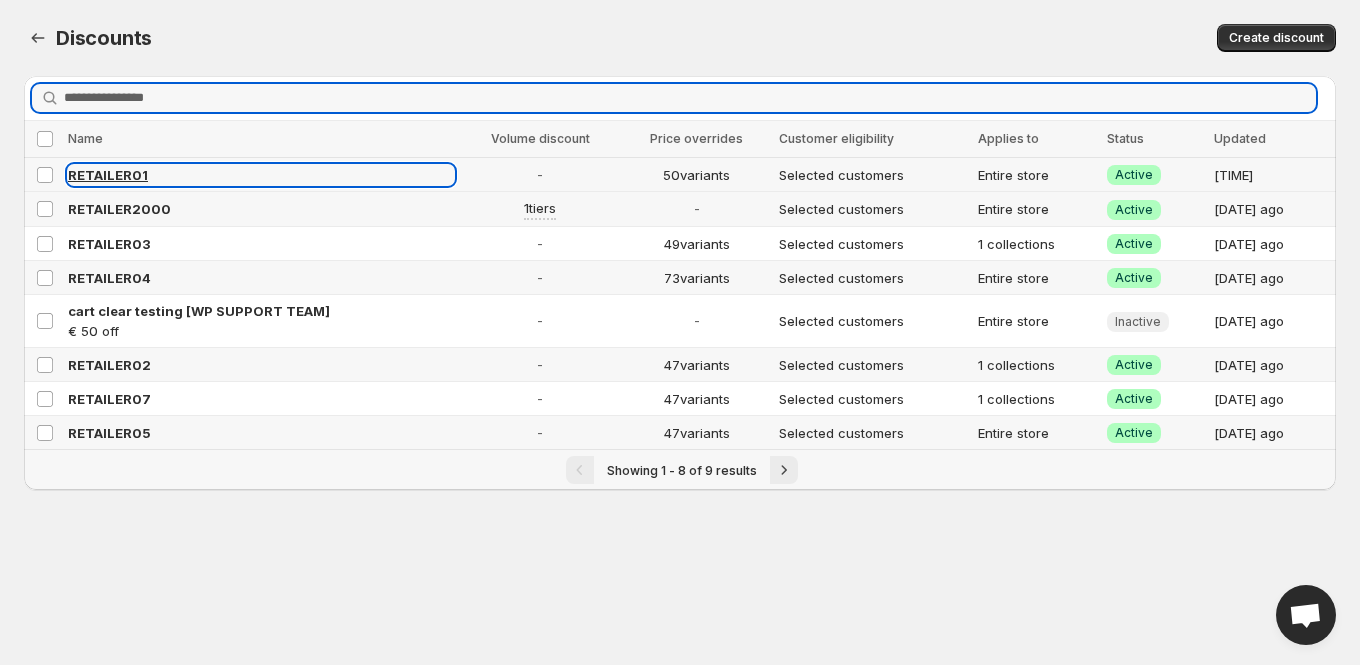 click on "RETAILER01" at bounding box center [108, 175] 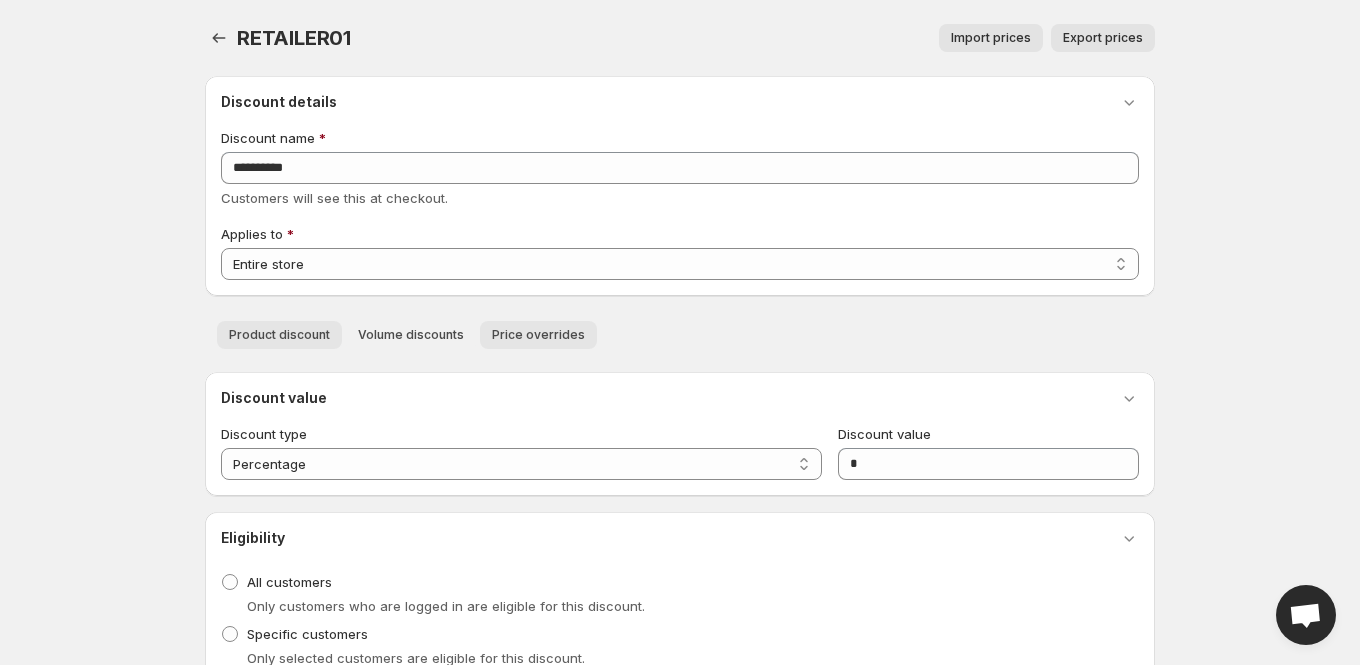 click on "Price overrides" at bounding box center [538, 335] 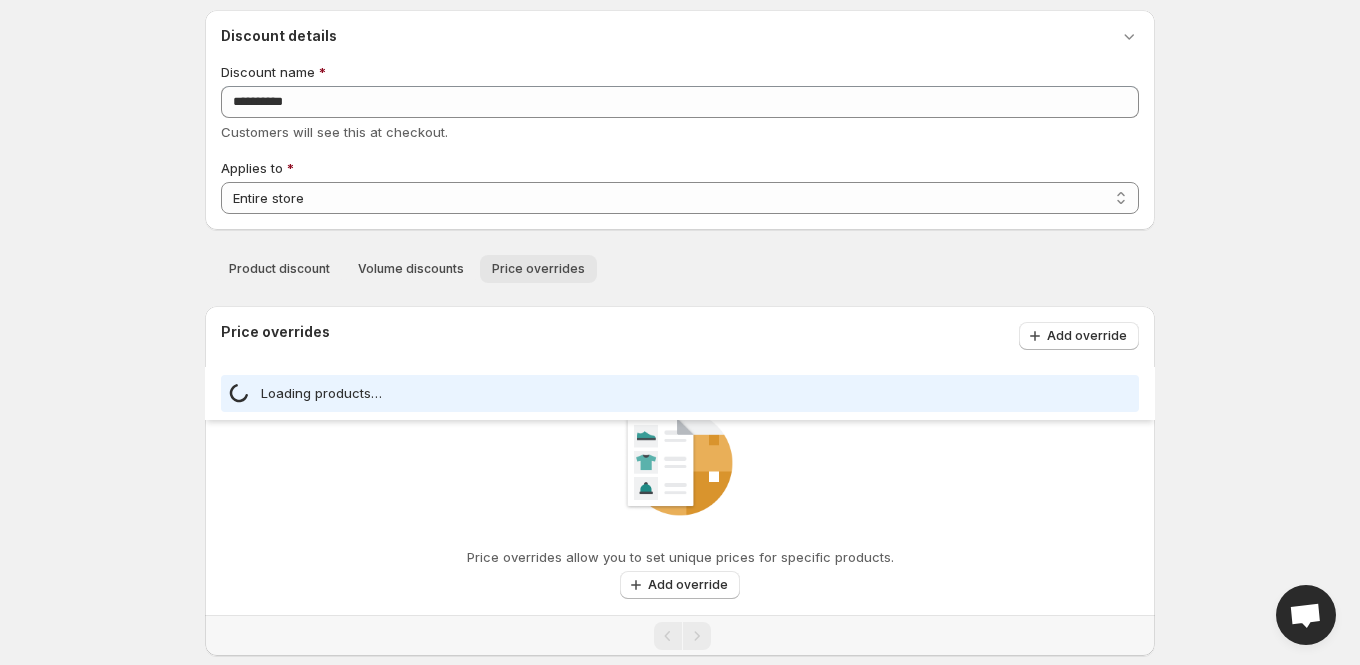 select on "***" 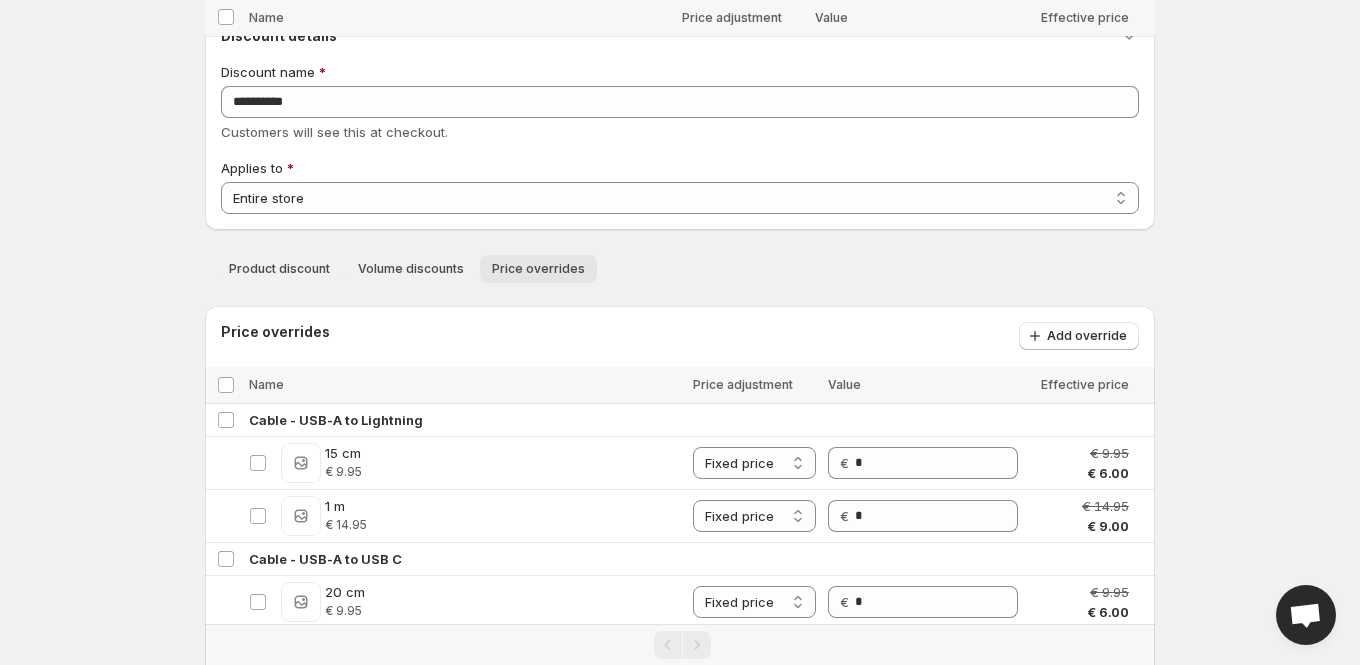 scroll, scrollTop: 3756, scrollLeft: 0, axis: vertical 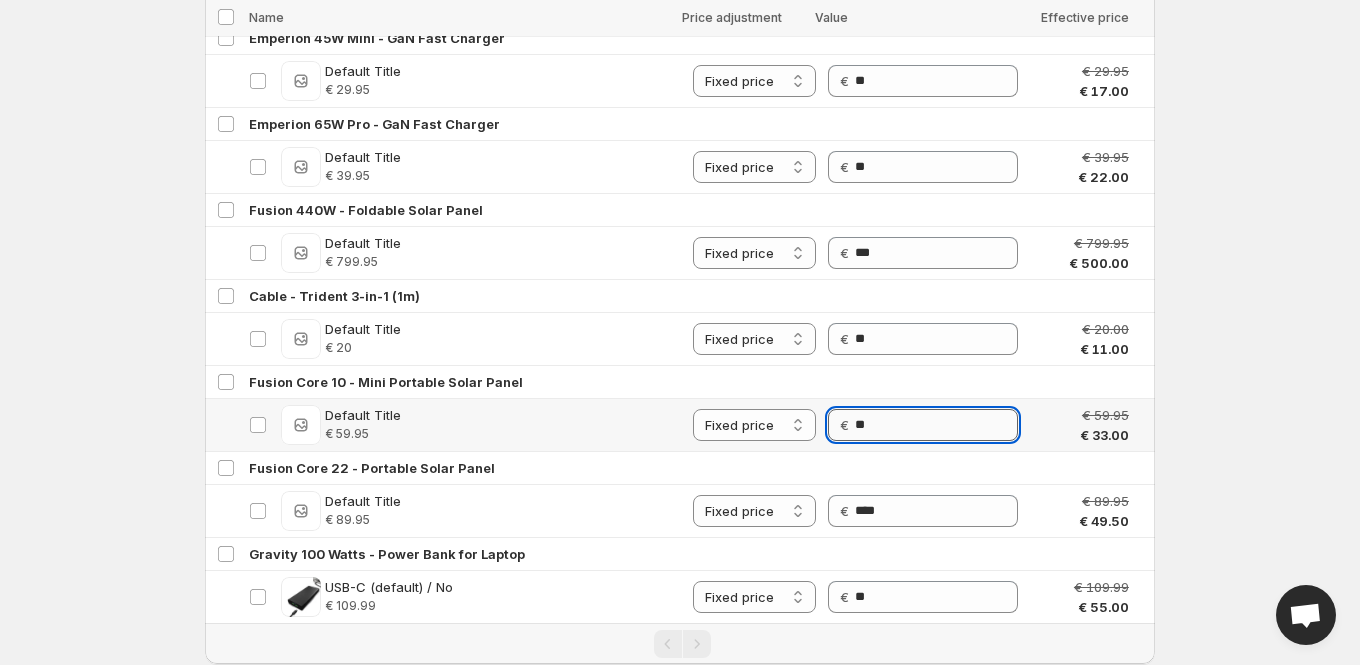 click on "**" at bounding box center [936, 425] 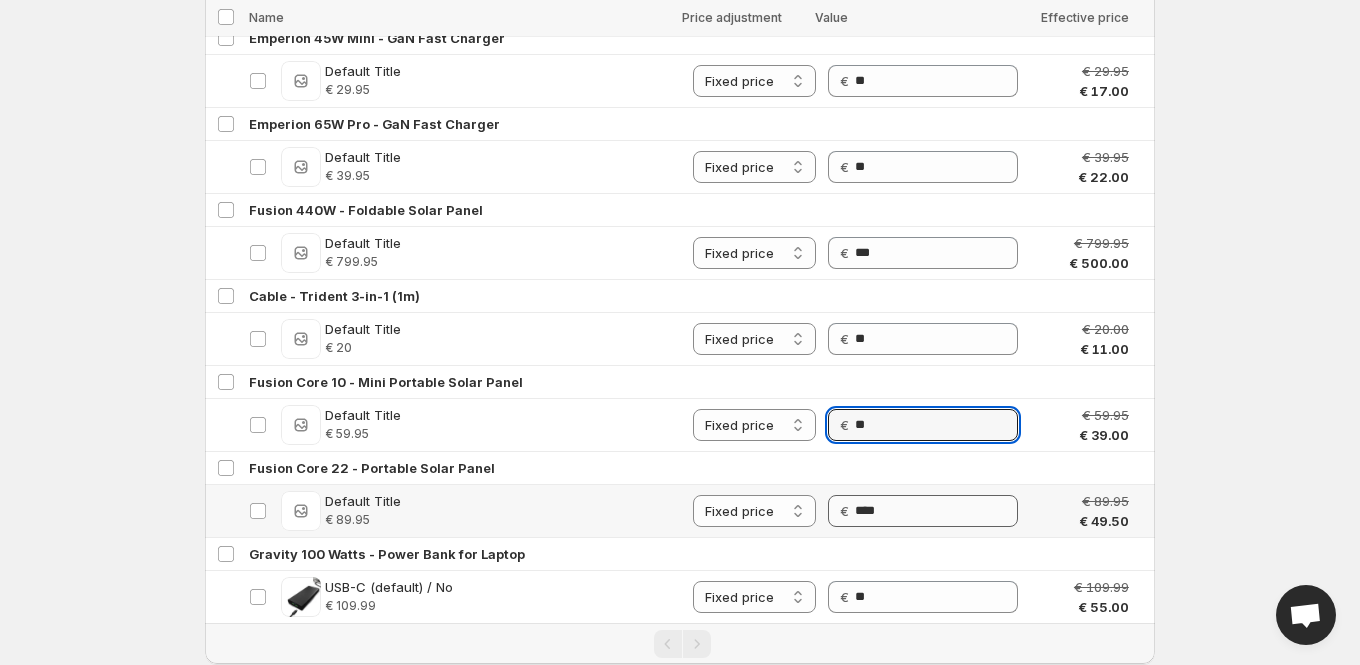 type on "**" 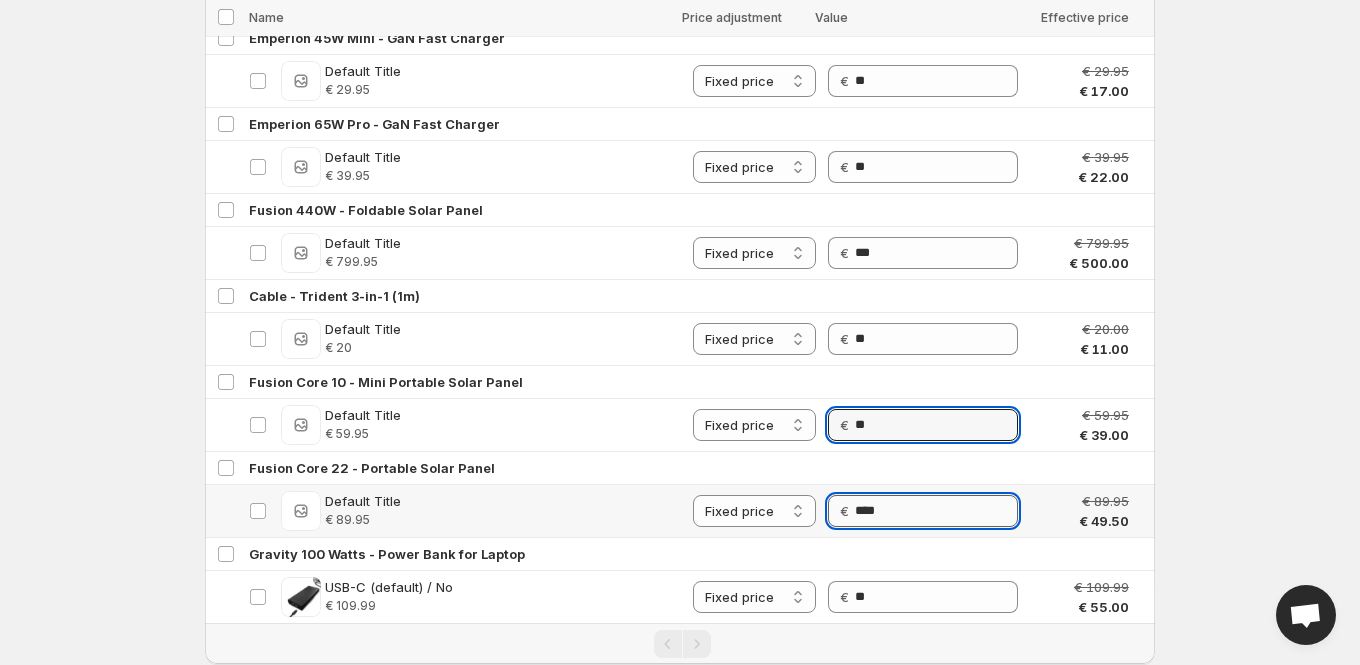 click on "****" at bounding box center [936, 511] 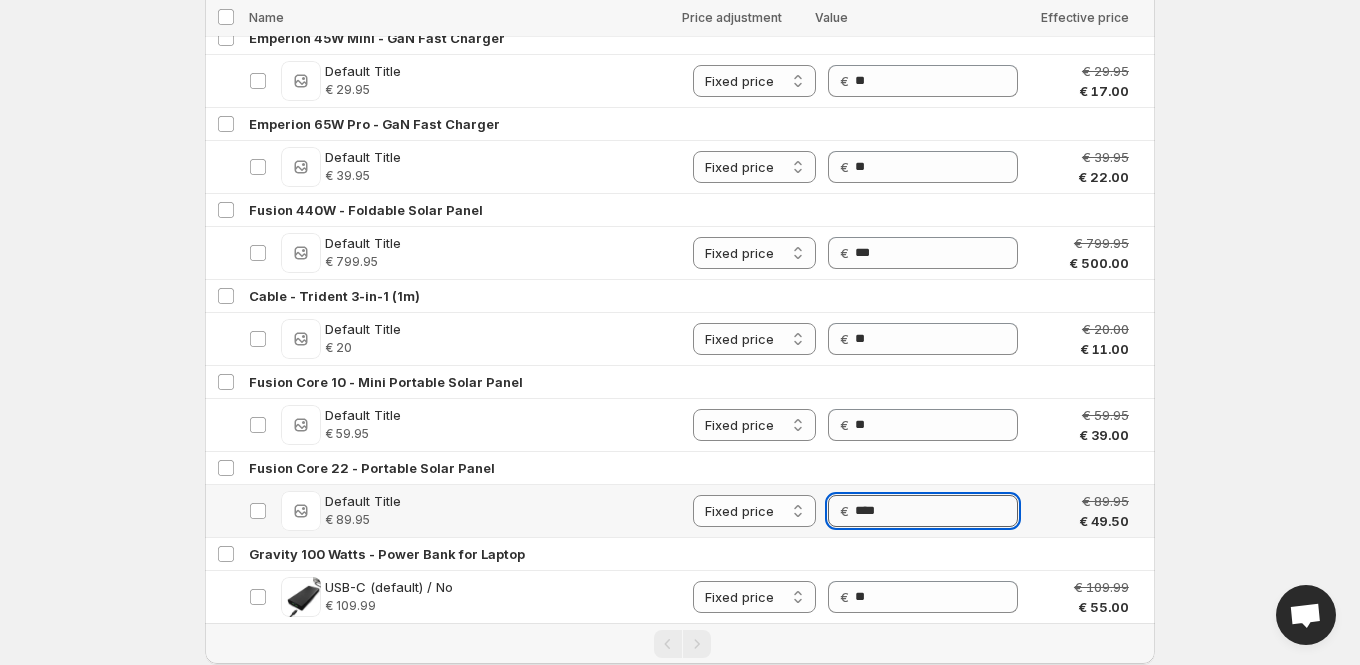 click on "****" at bounding box center [936, 511] 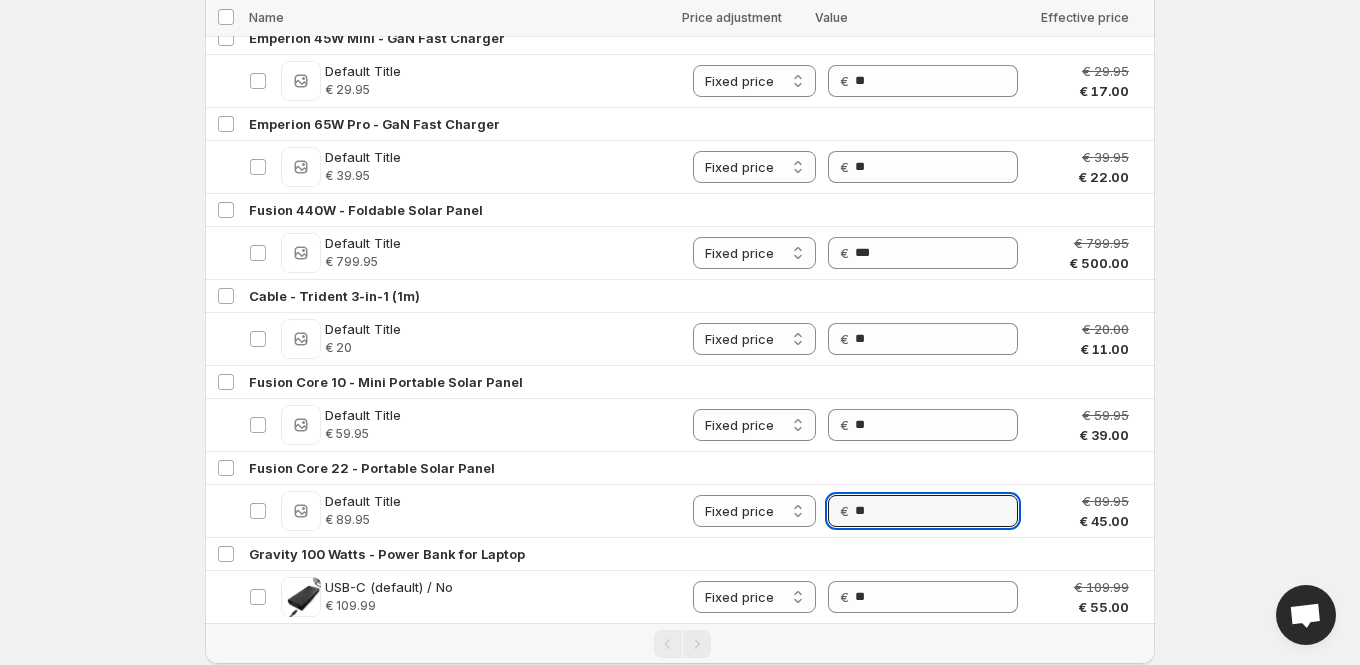 type on "**" 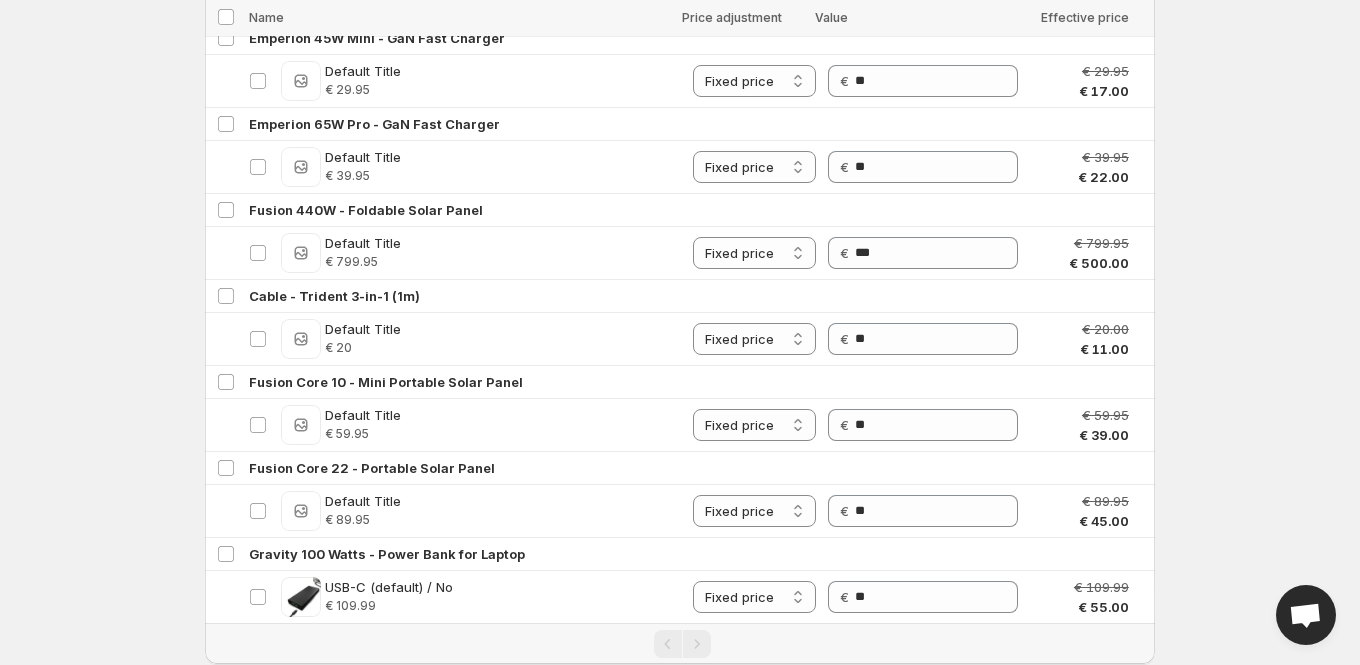 click on "**********" at bounding box center (680, -3517) 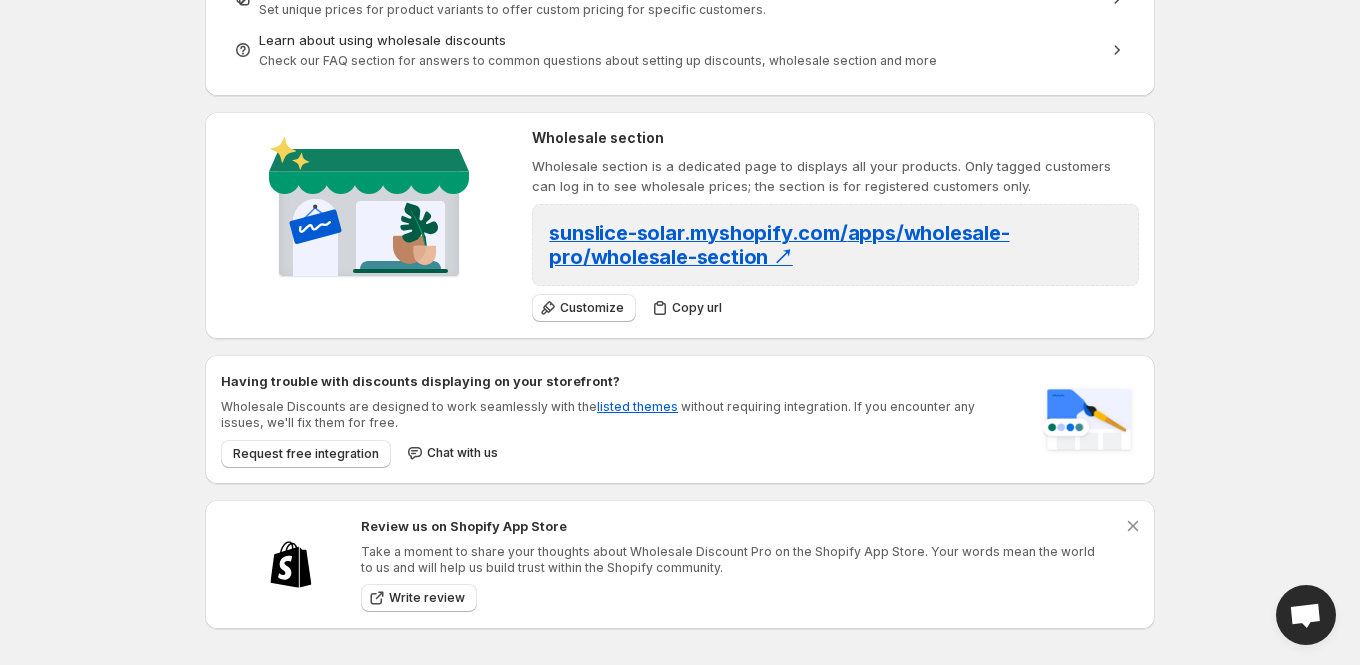 scroll, scrollTop: 0, scrollLeft: 0, axis: both 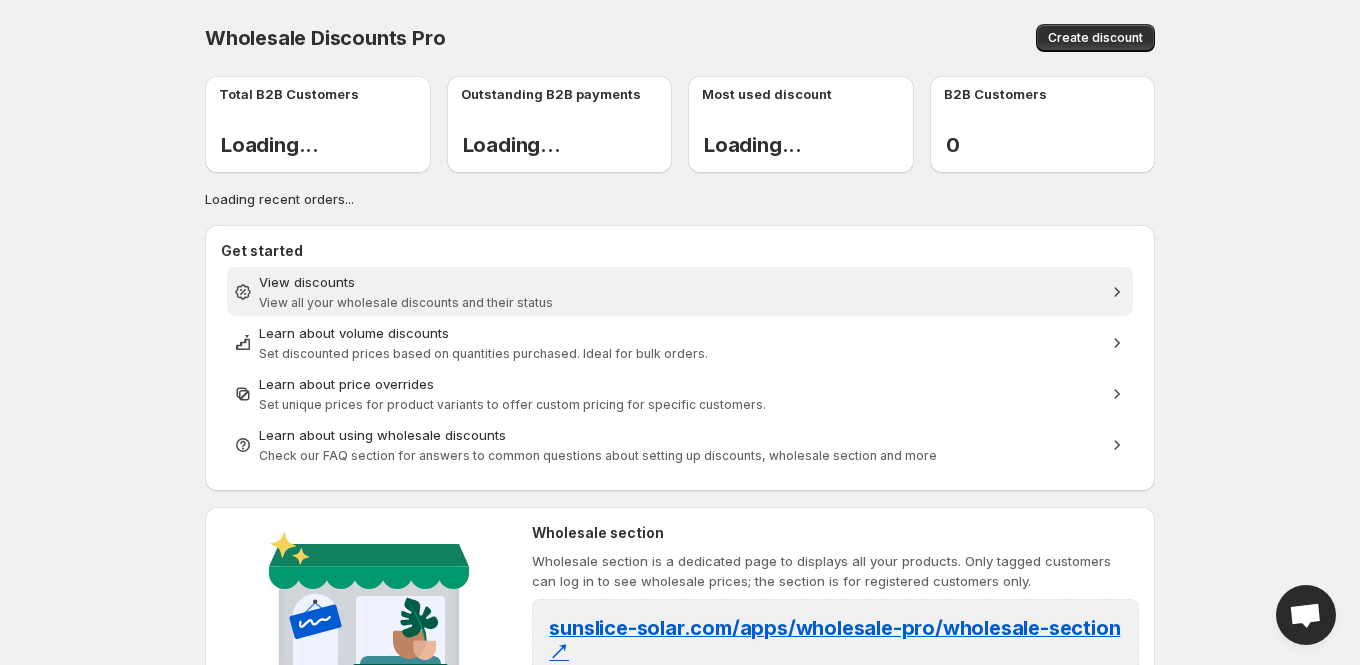 click on "View all your wholesale discounts and their status" at bounding box center [406, 302] 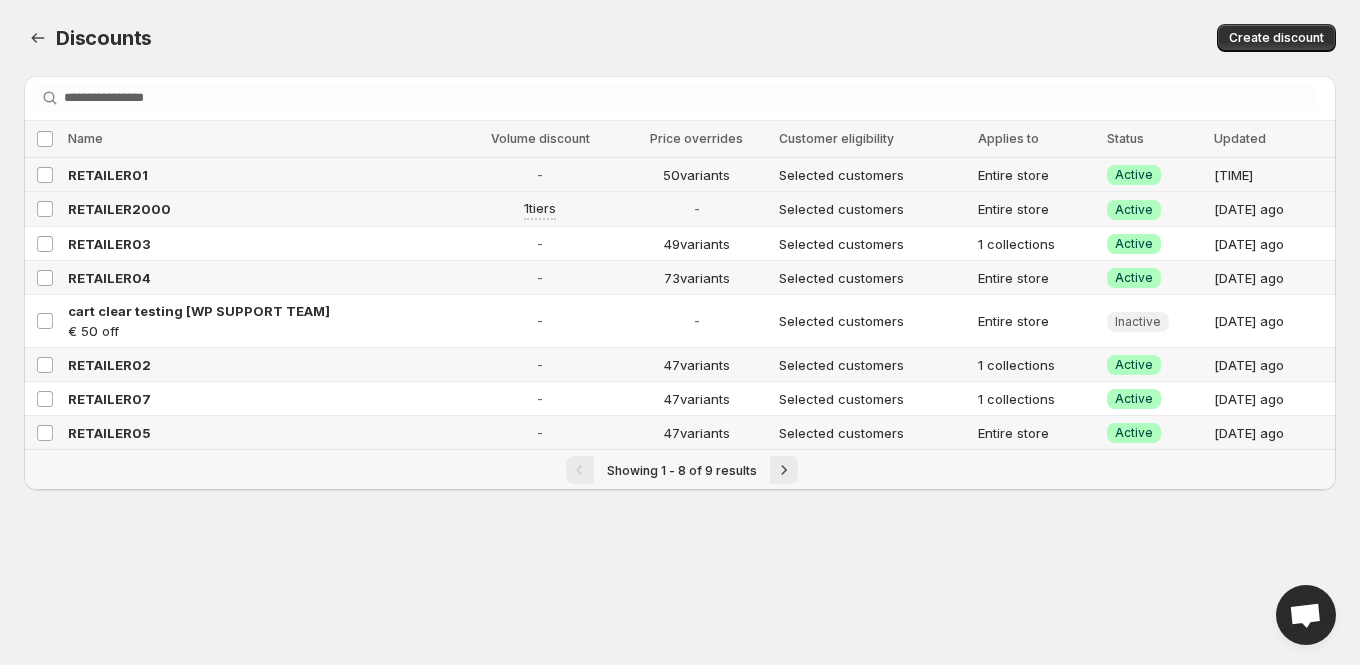 click on "RETAILER01" at bounding box center (261, 175) 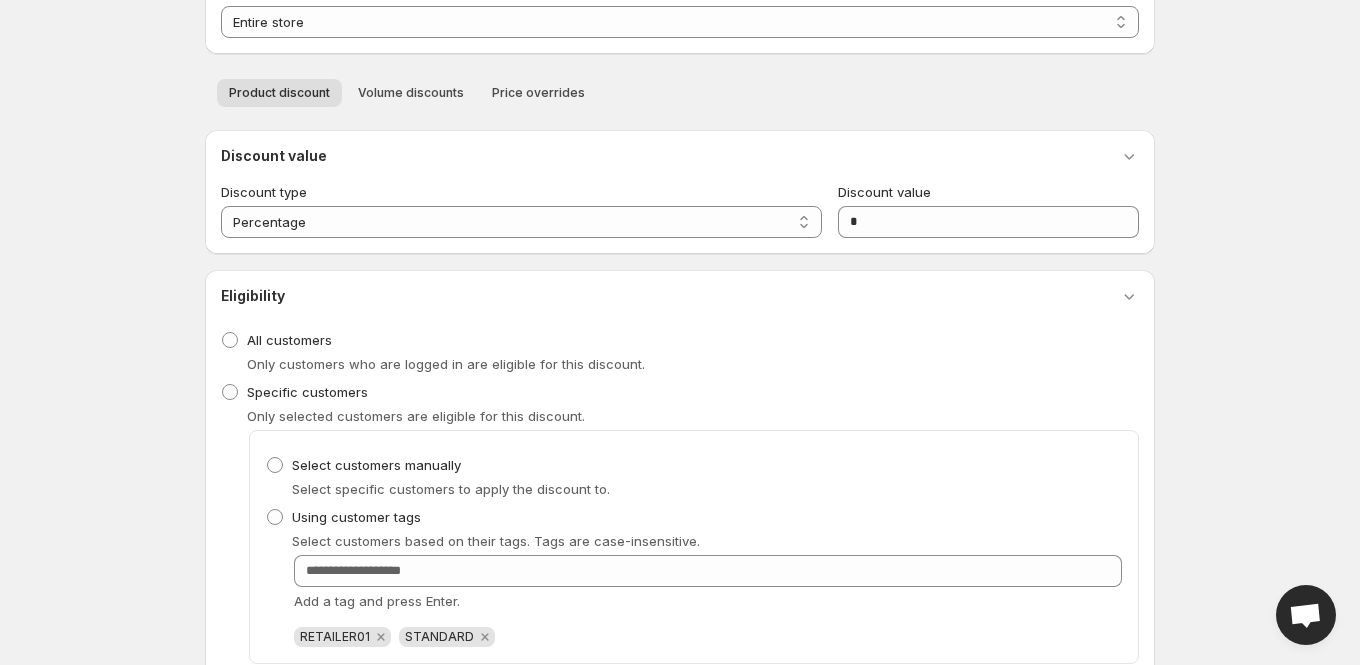 scroll, scrollTop: 291, scrollLeft: 0, axis: vertical 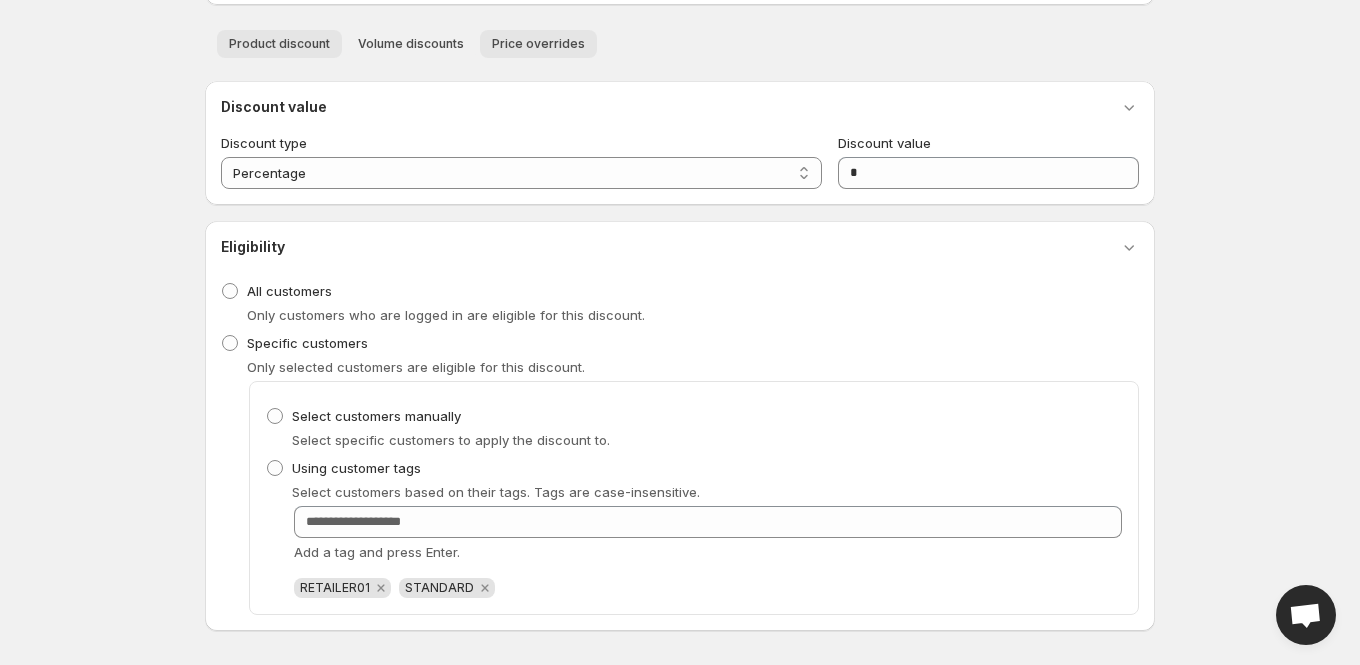 click on "Price overrides" at bounding box center [538, 44] 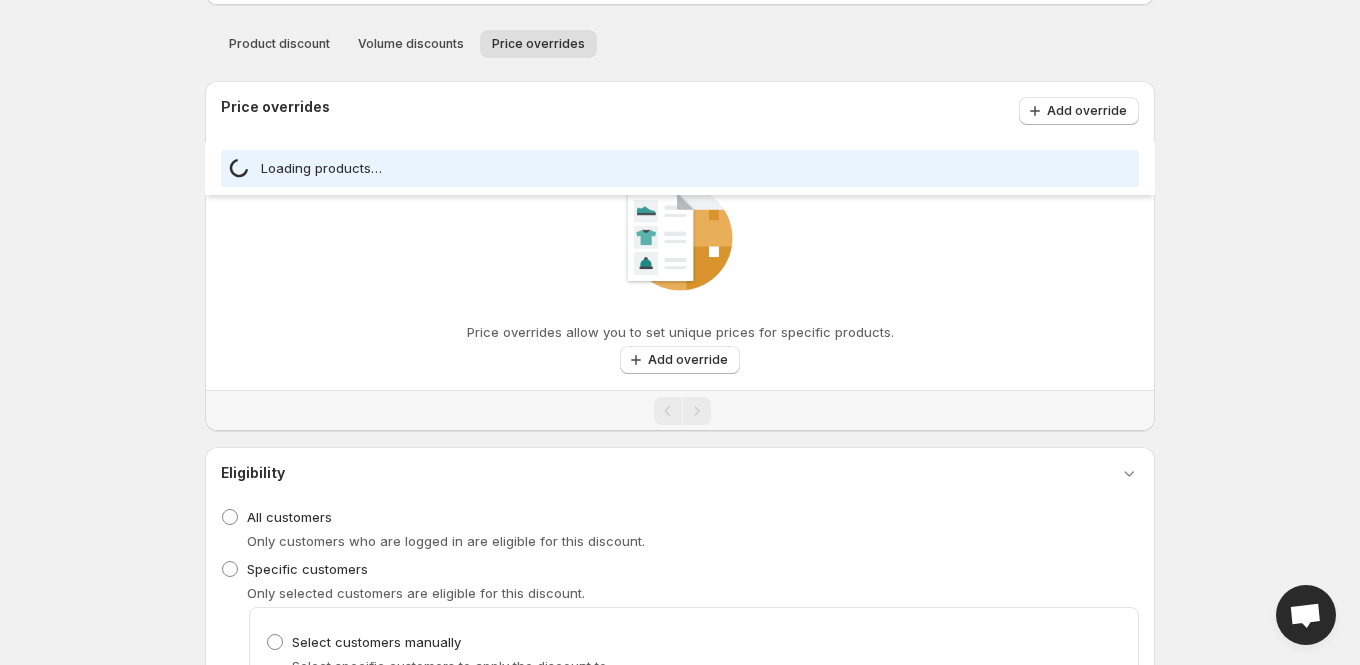 select on "***" 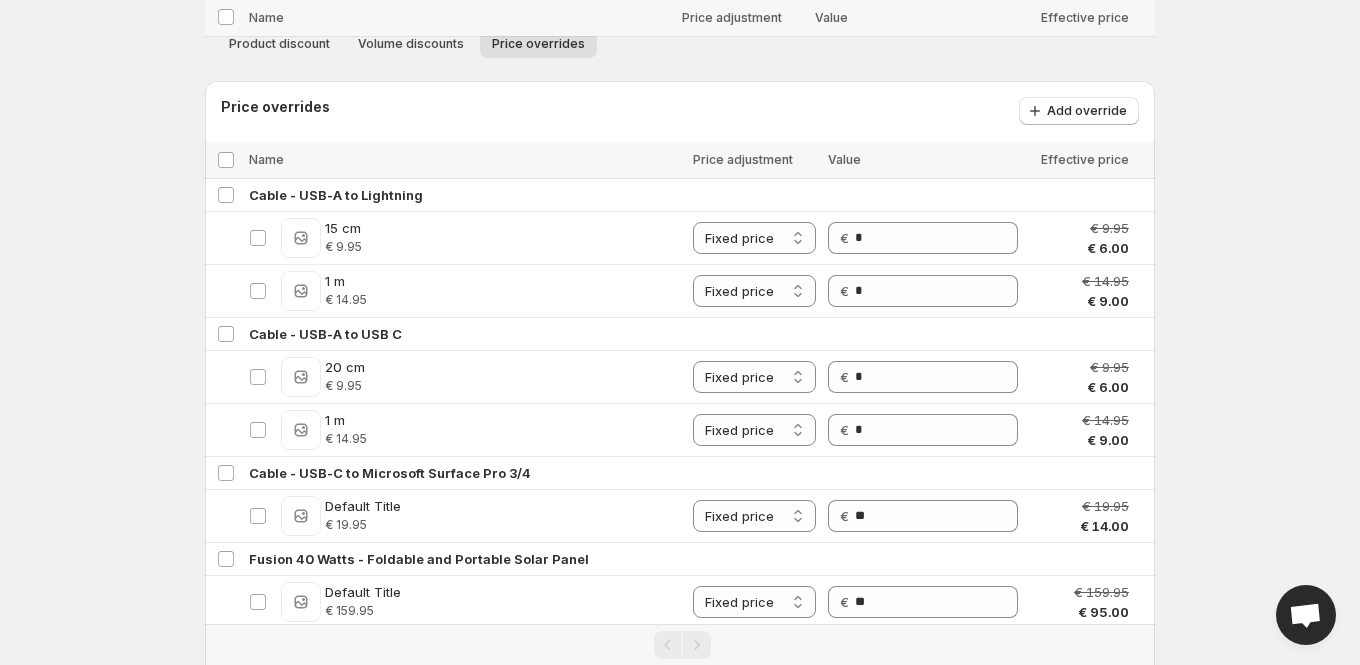 scroll, scrollTop: 3817, scrollLeft: 0, axis: vertical 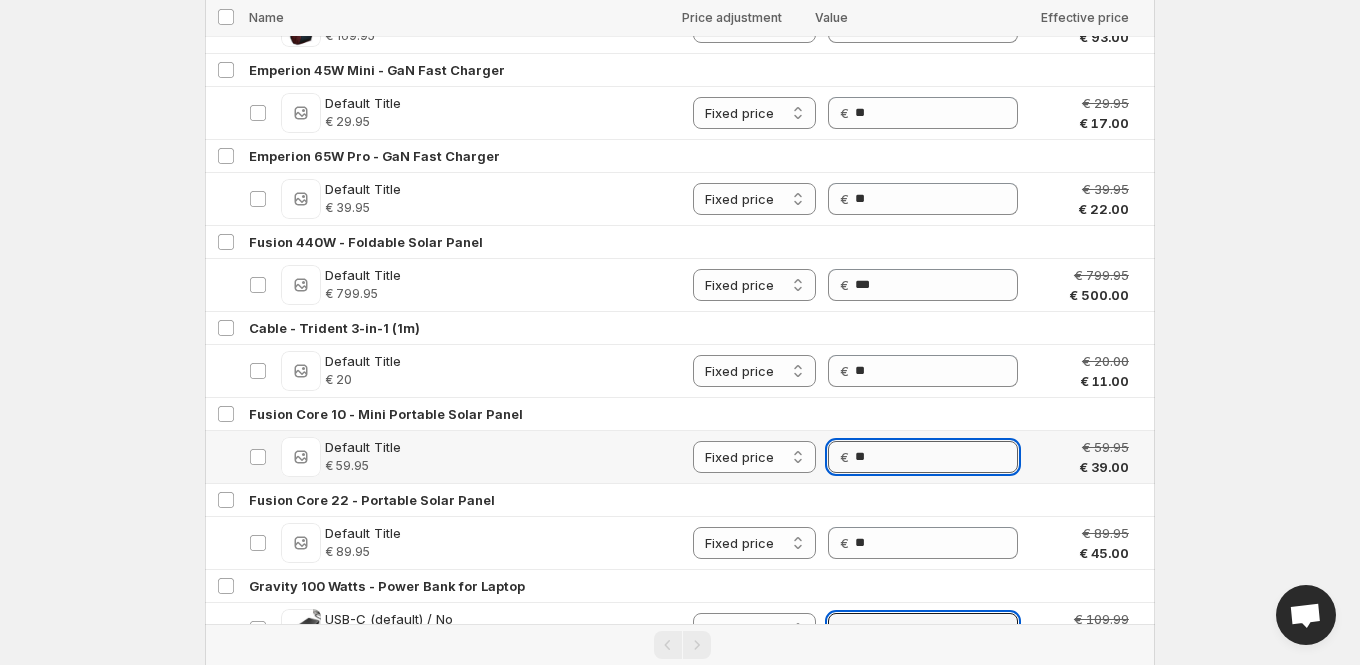 click on "**" at bounding box center (936, 457) 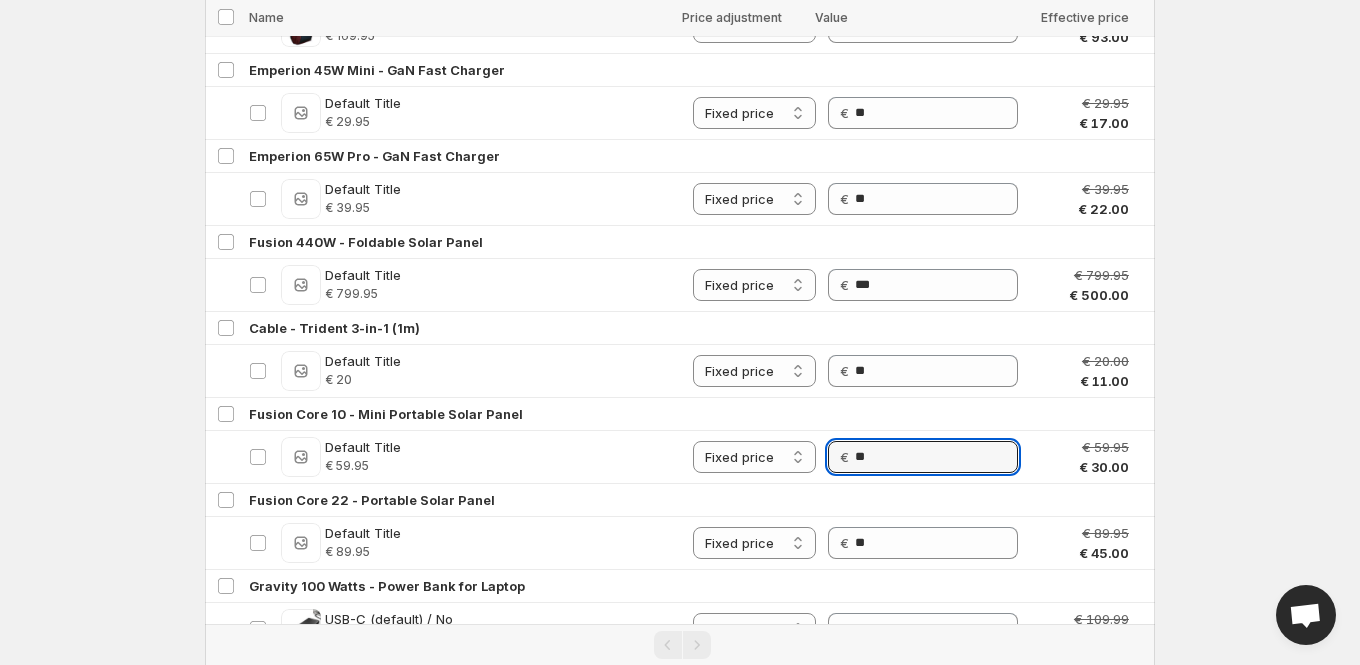 type on "**" 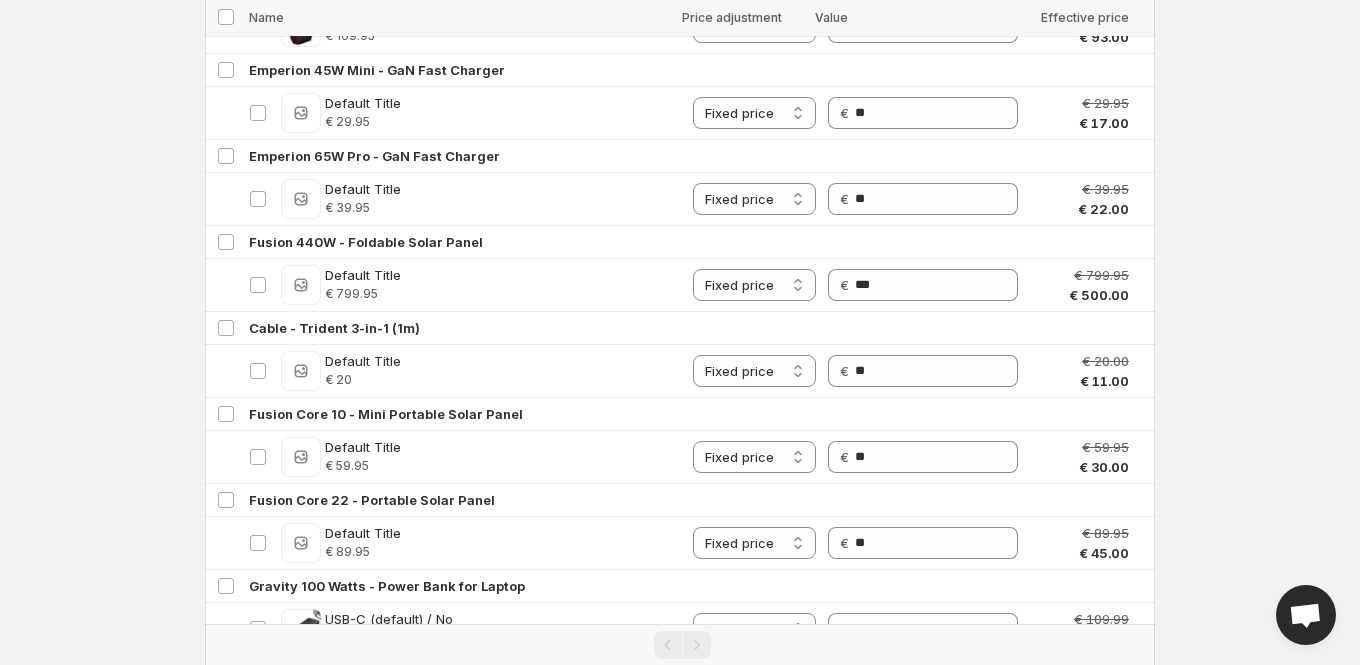 click on "**********" at bounding box center [680, -3485] 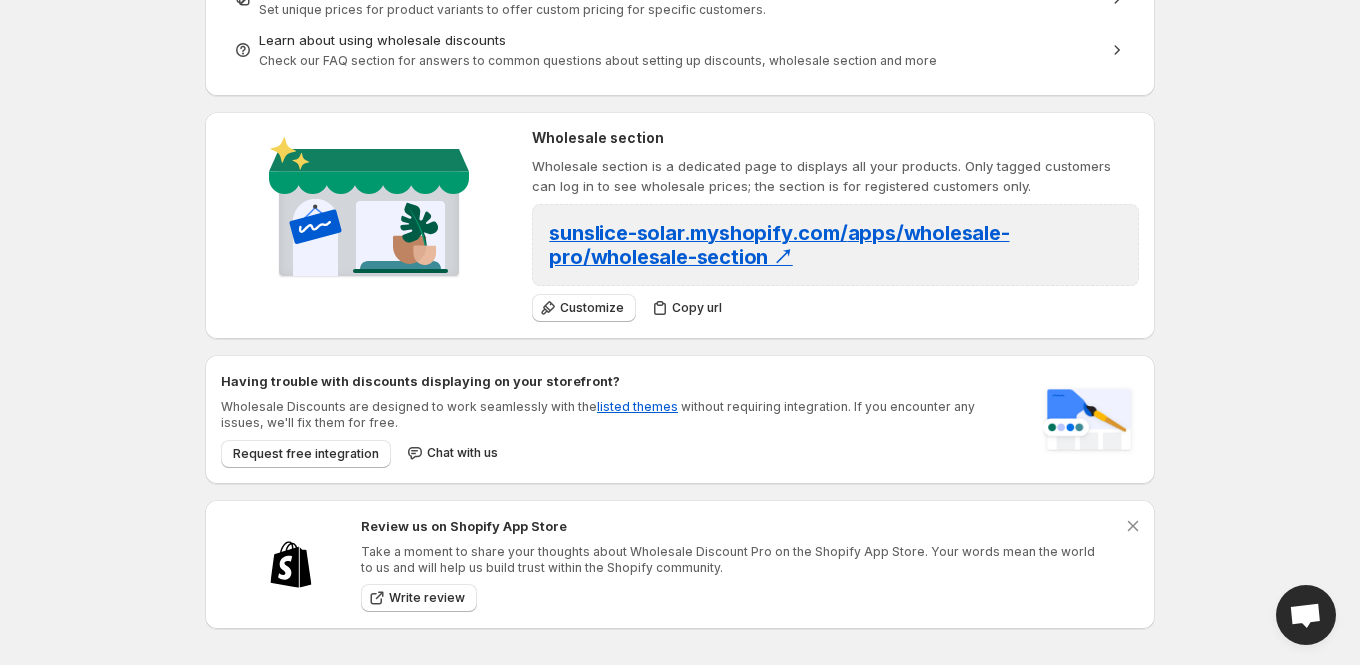 scroll, scrollTop: 0, scrollLeft: 0, axis: both 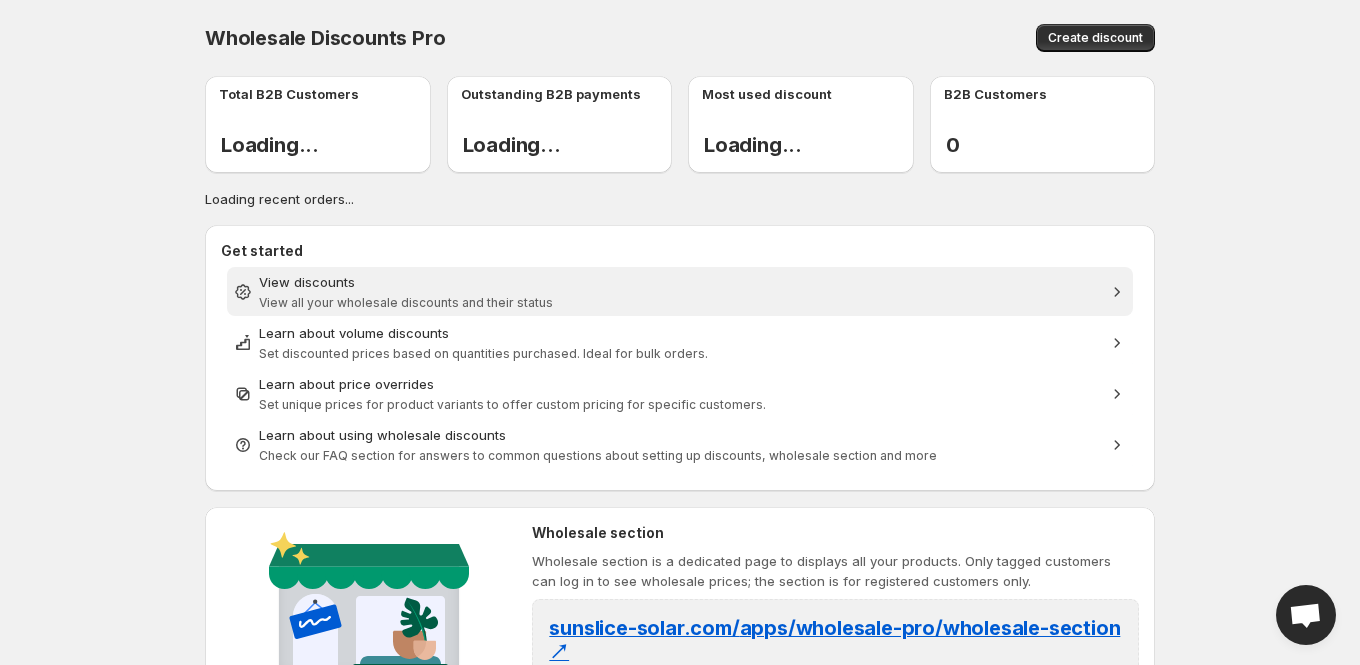 click on "View discounts View all your wholesale discounts and their status" at bounding box center (680, 292) 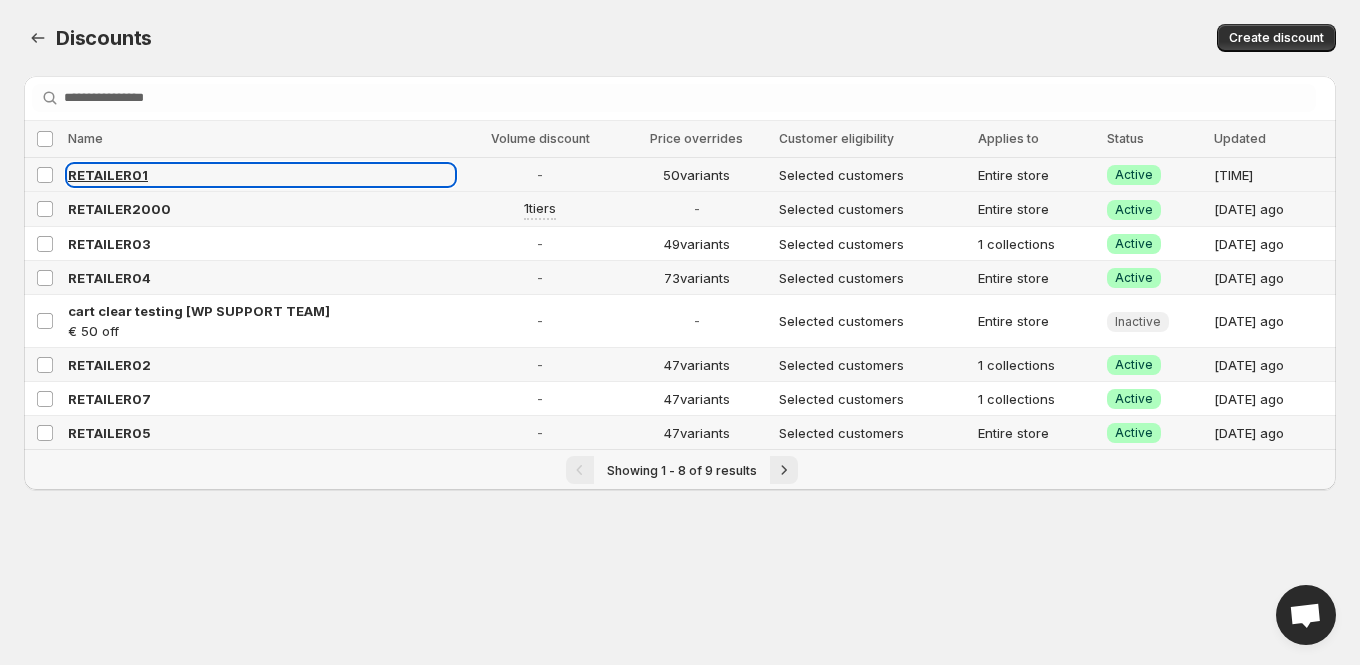 click on "RETAILER01" at bounding box center (108, 175) 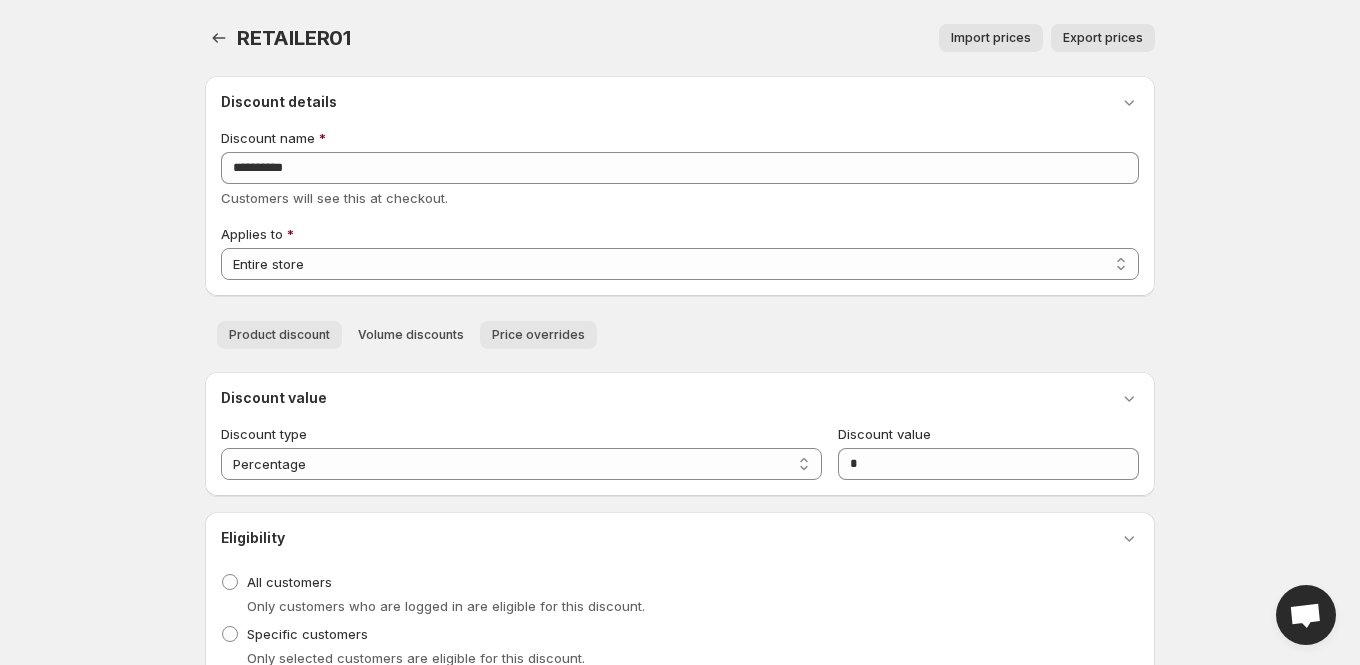 click on "Price overrides" at bounding box center (538, 335) 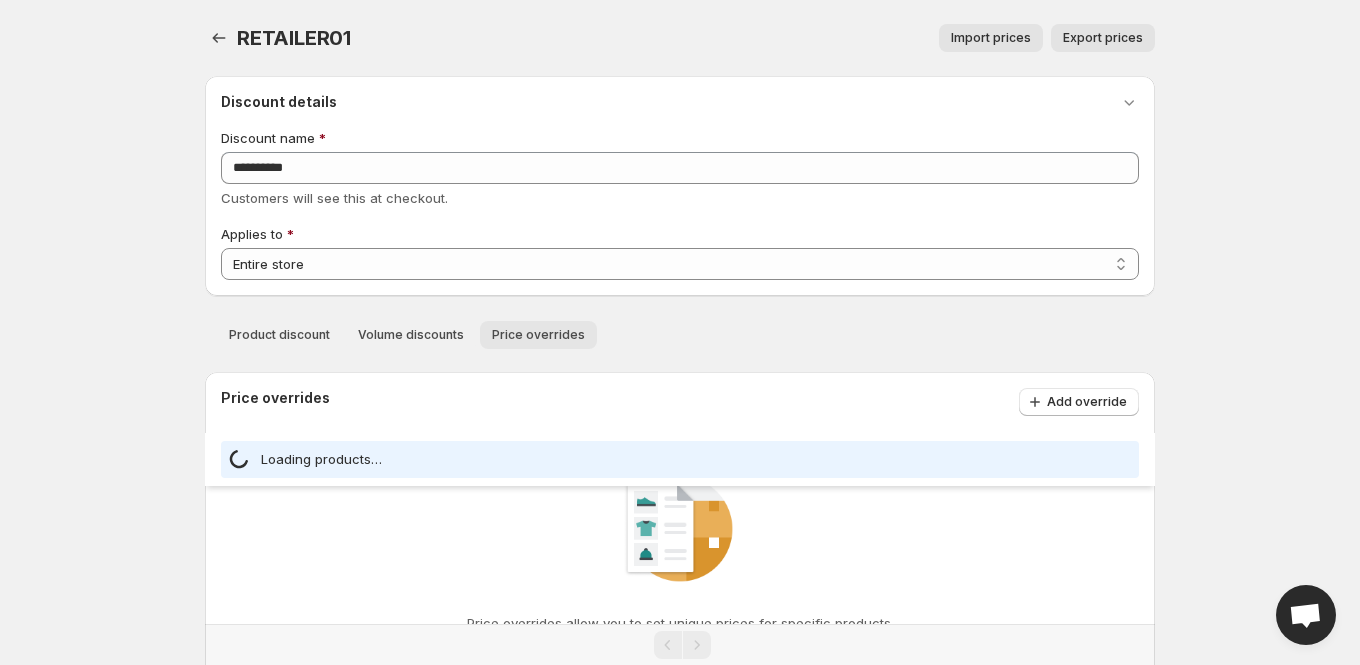 scroll, scrollTop: 4072, scrollLeft: 0, axis: vertical 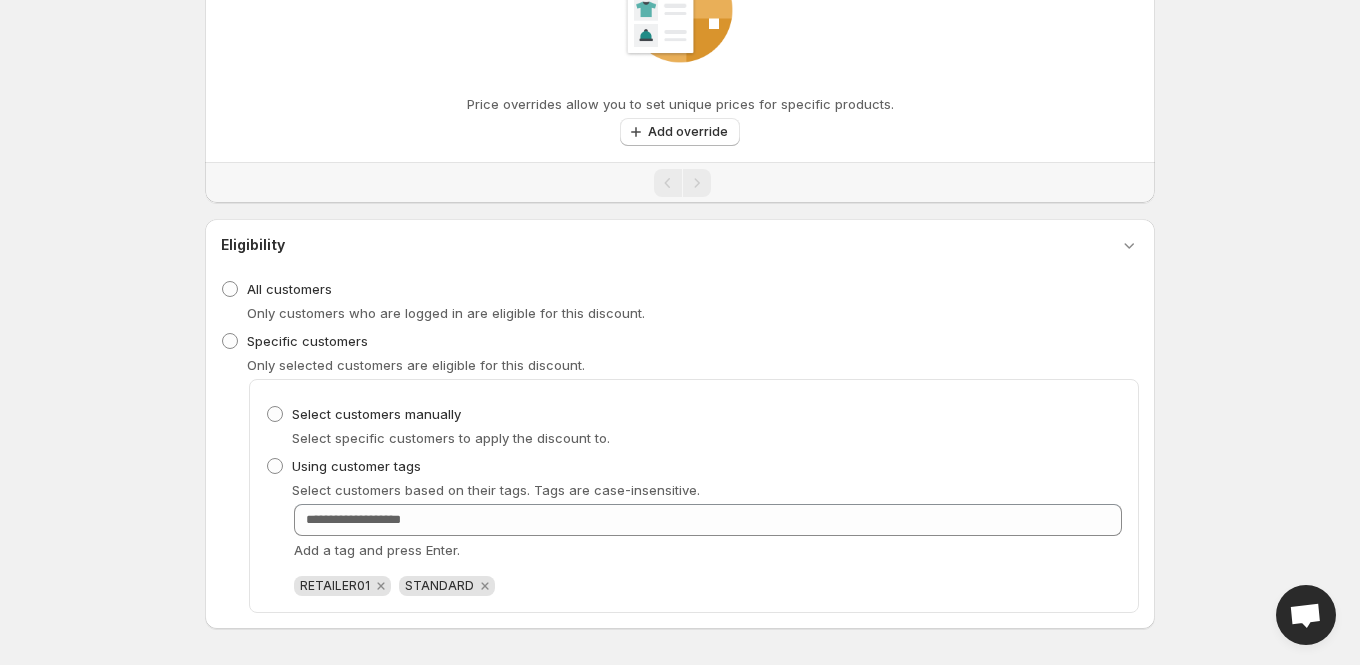select on "***" 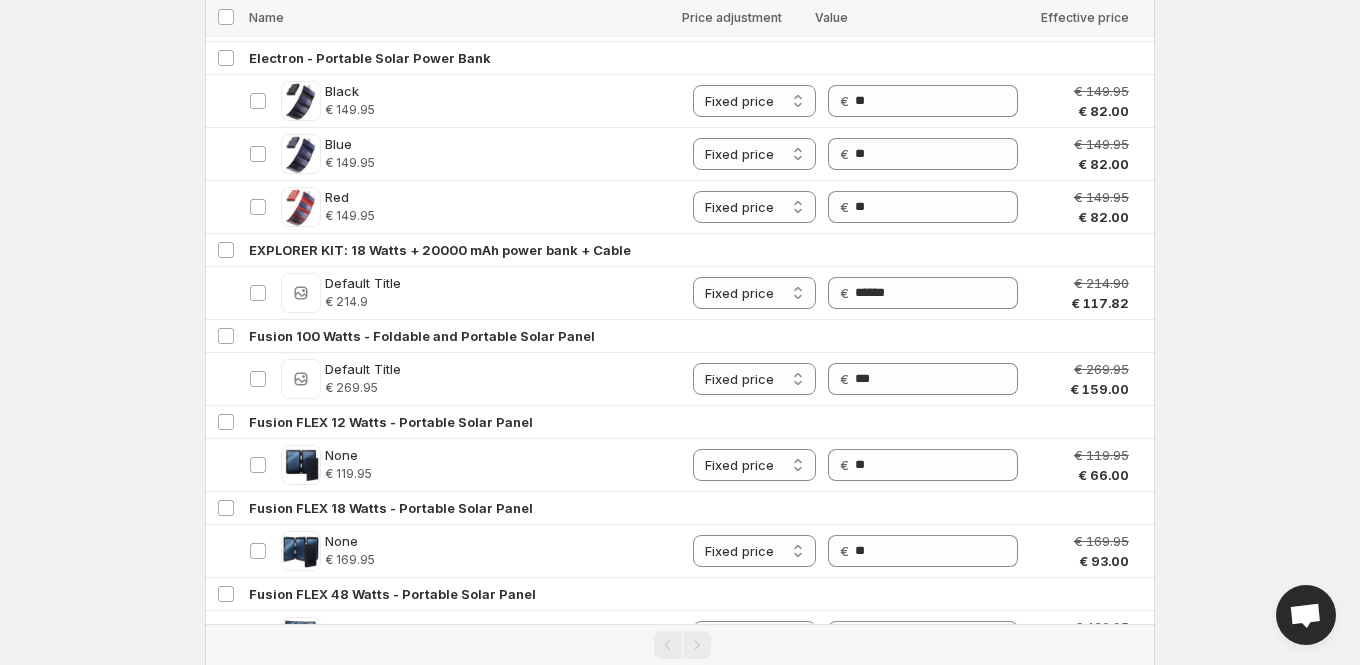scroll, scrollTop: 1300, scrollLeft: 0, axis: vertical 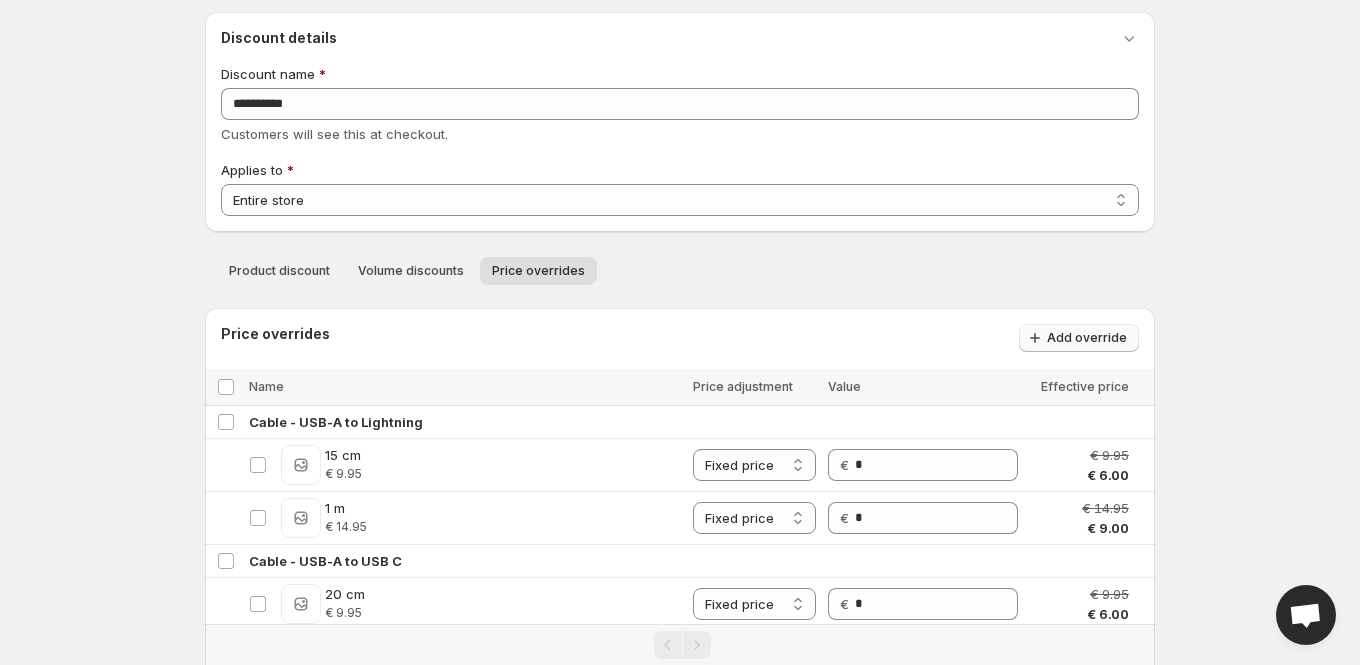 click on "Add override" at bounding box center (1079, 338) 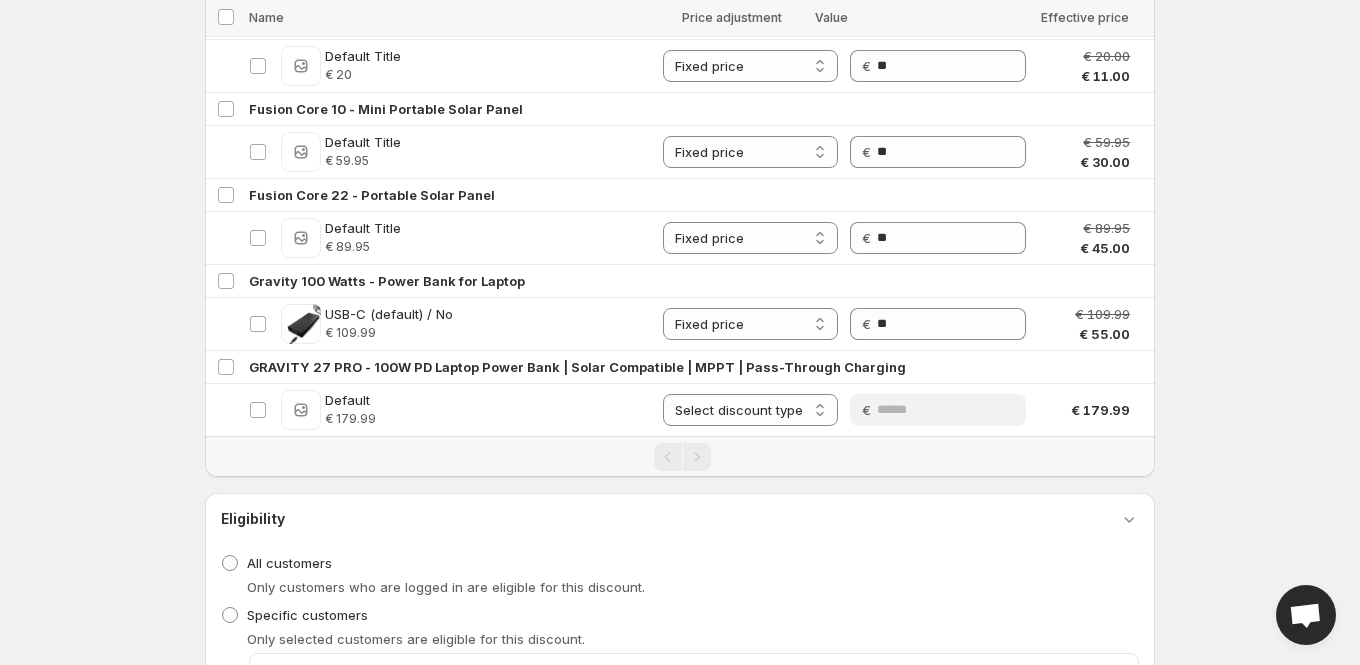 scroll, scrollTop: 4127, scrollLeft: 0, axis: vertical 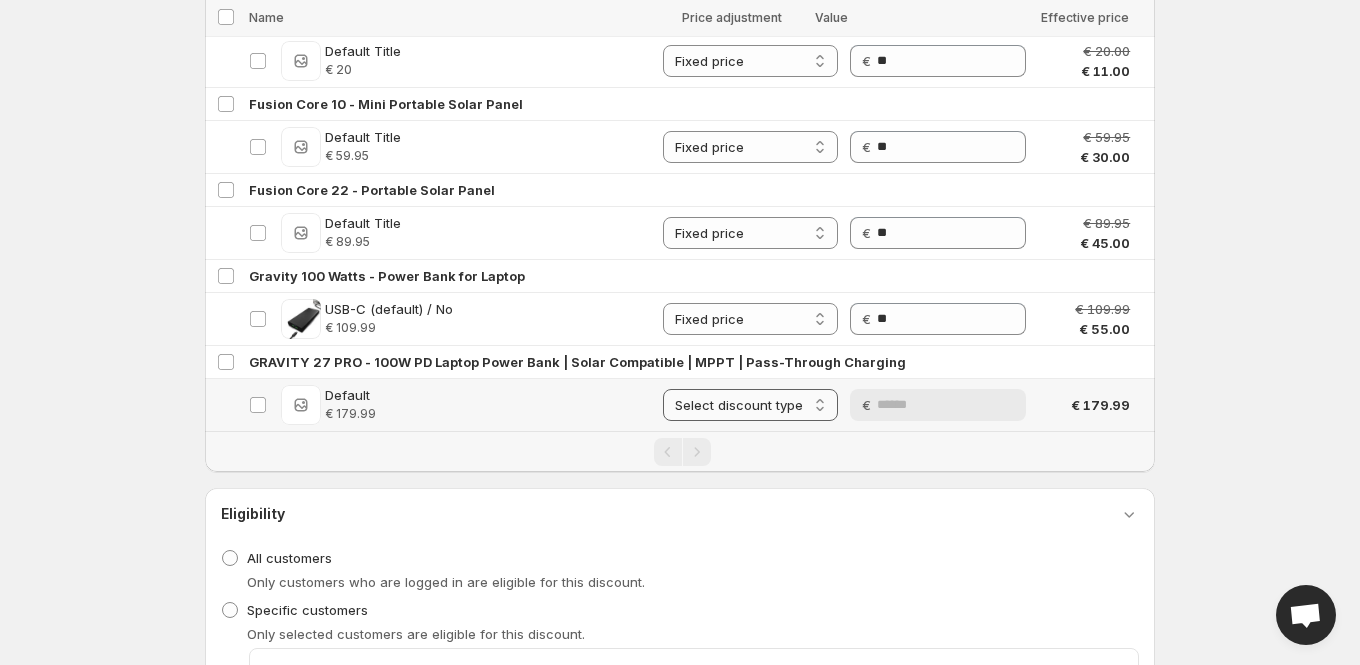 click on "**********" at bounding box center (750, 405) 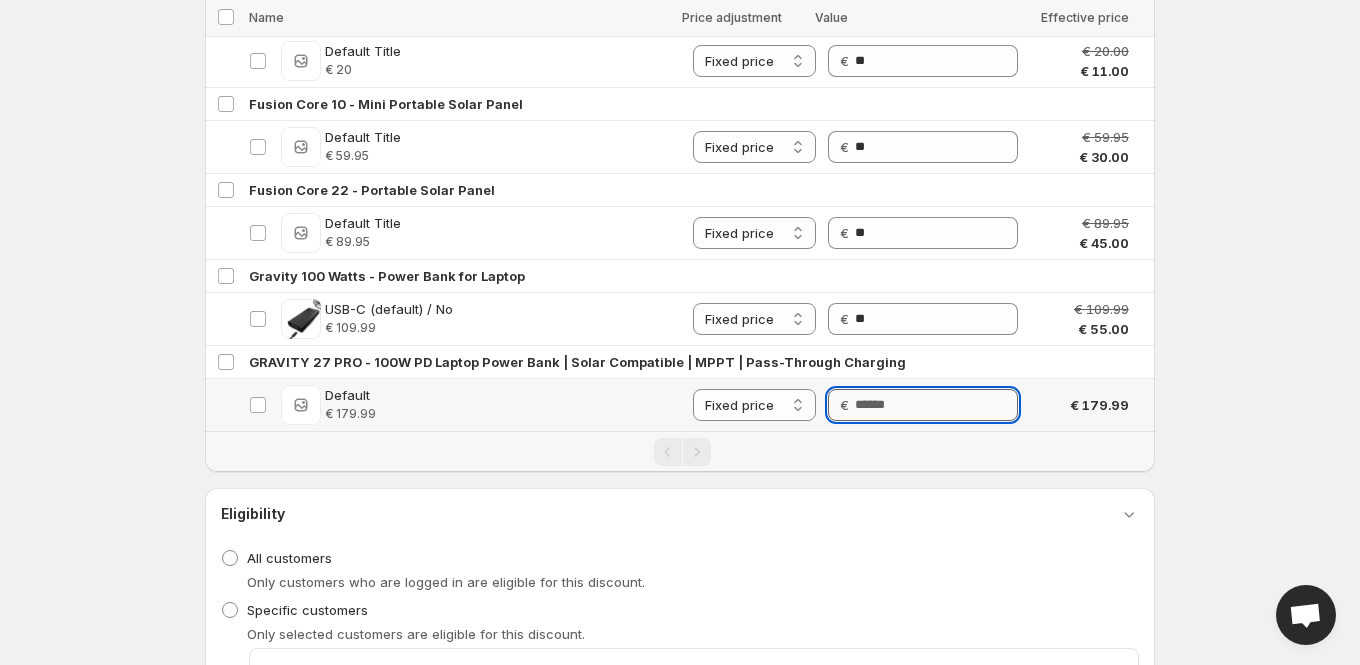 click on "Price" at bounding box center [936, 405] 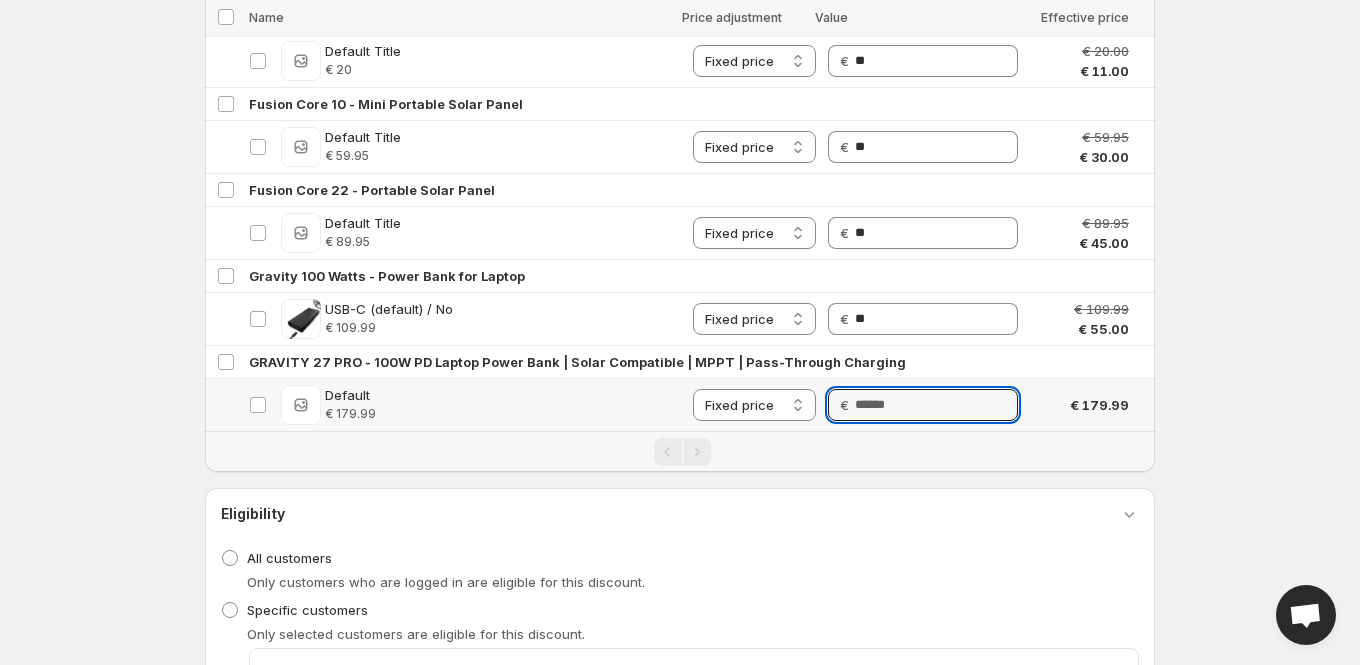 paste on "******" 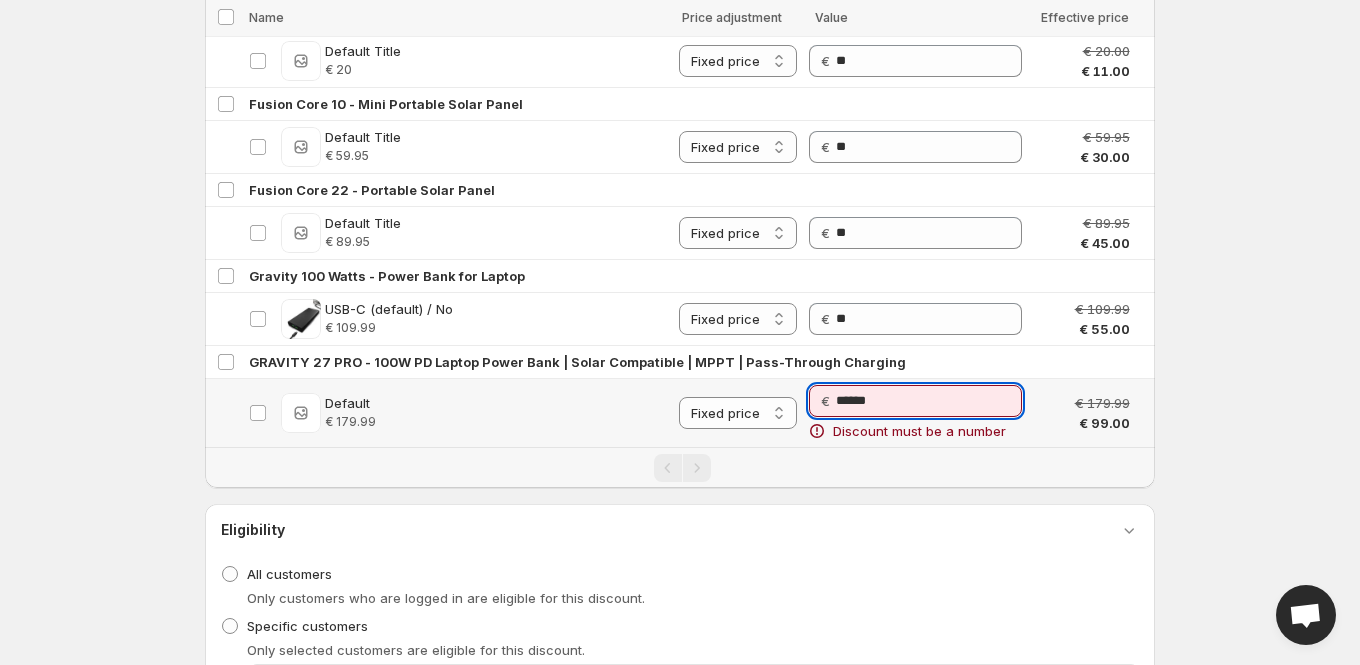 click on "******" at bounding box center (929, 401) 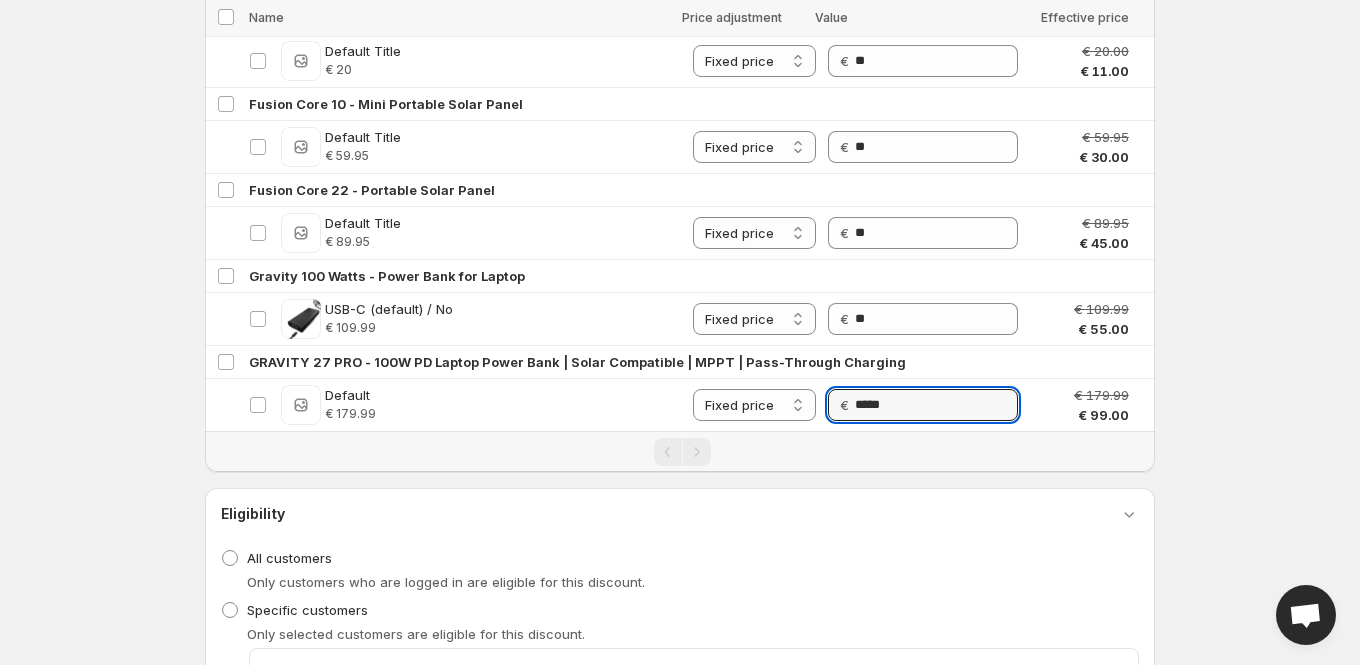 type on "*****" 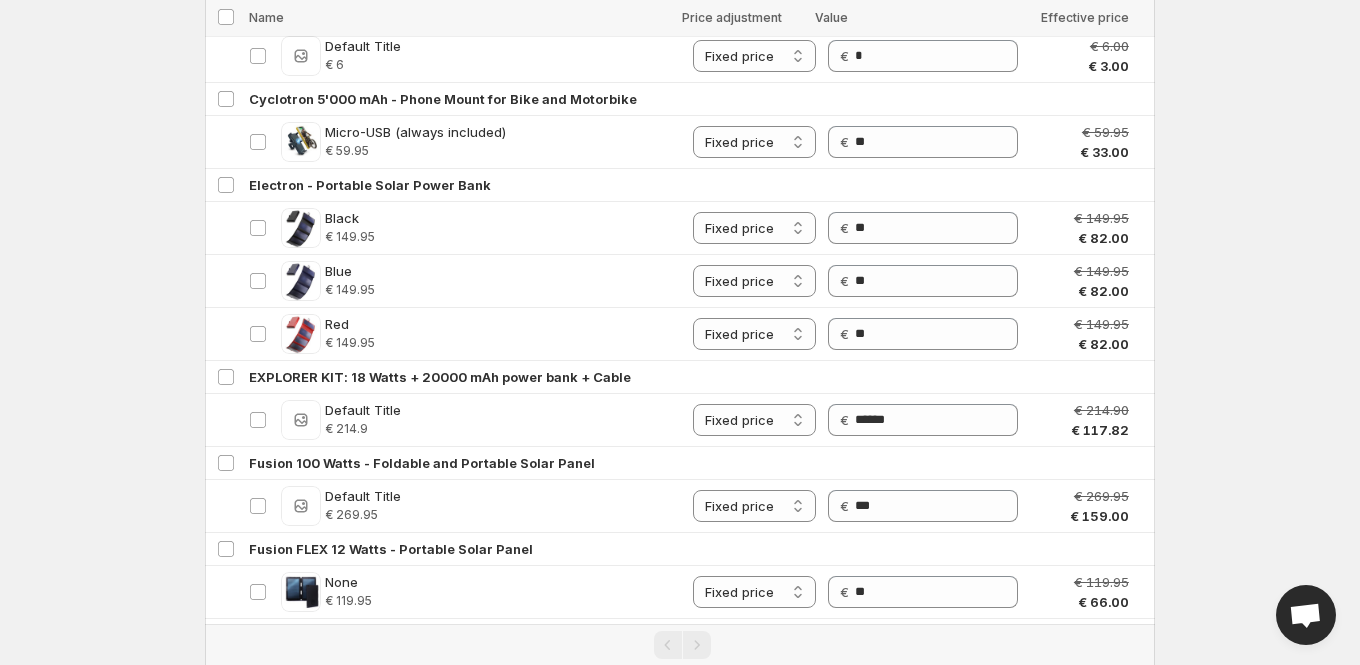 scroll, scrollTop: 0, scrollLeft: 0, axis: both 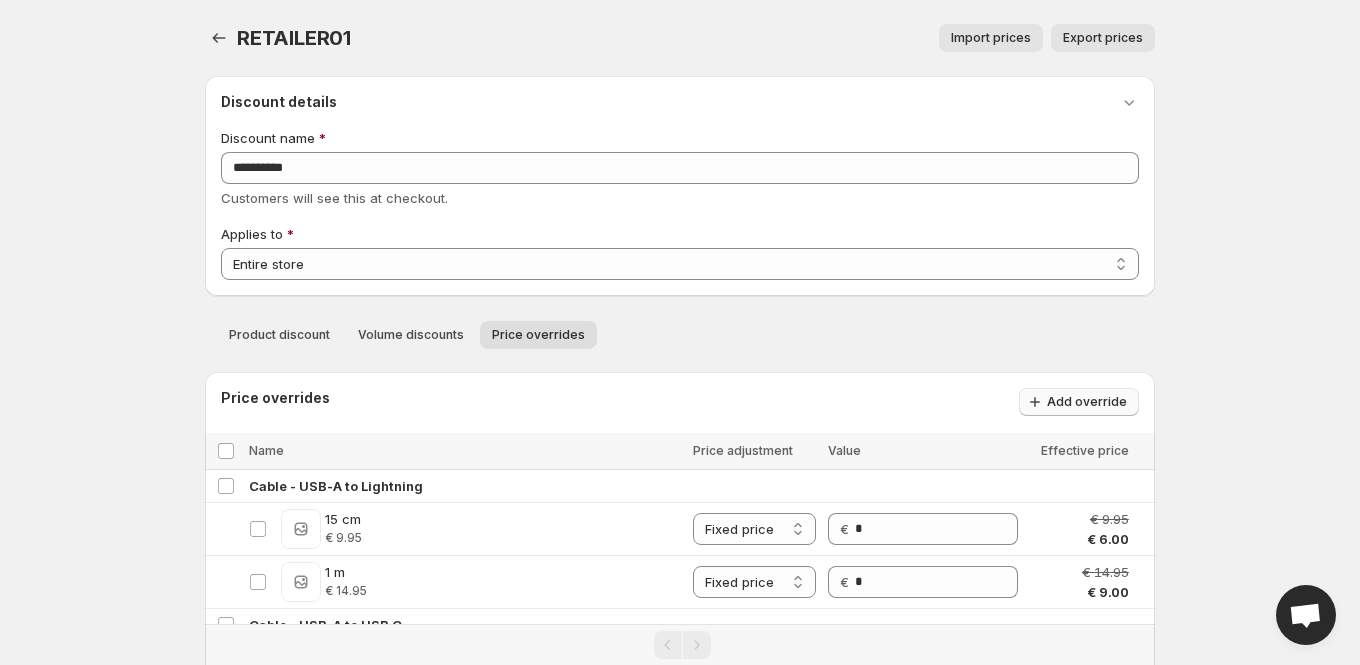 click 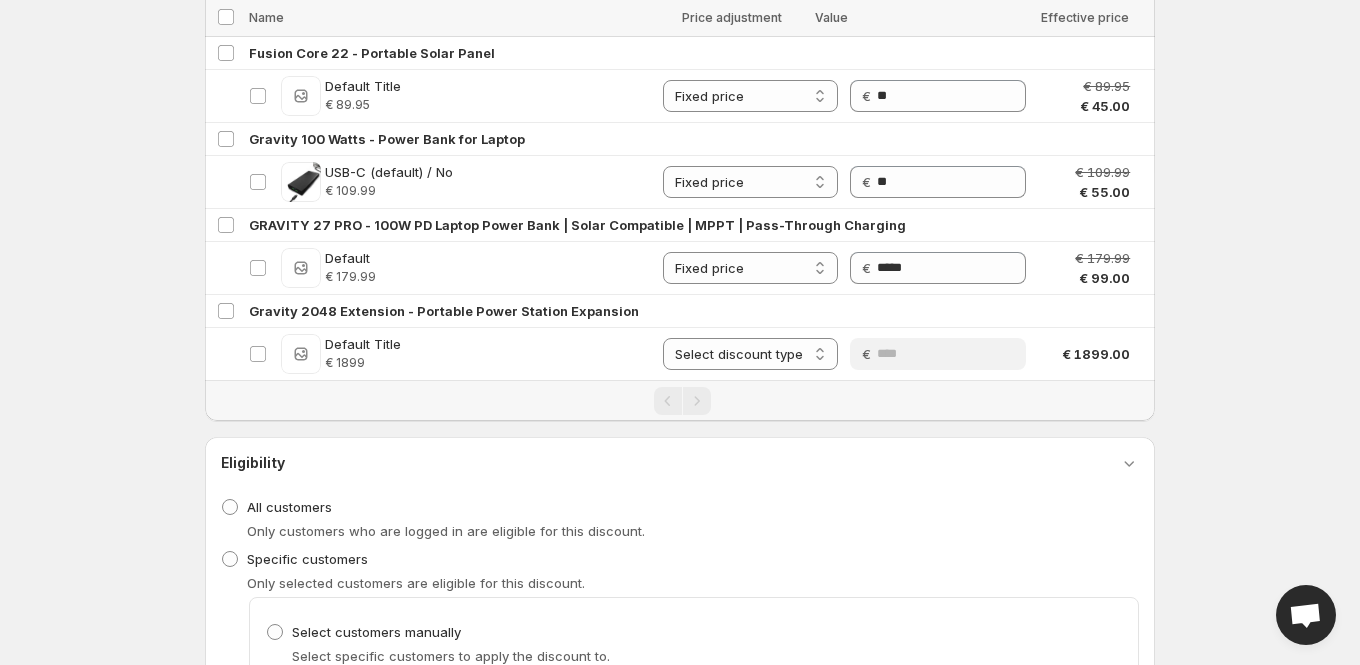 scroll, scrollTop: 4216, scrollLeft: 0, axis: vertical 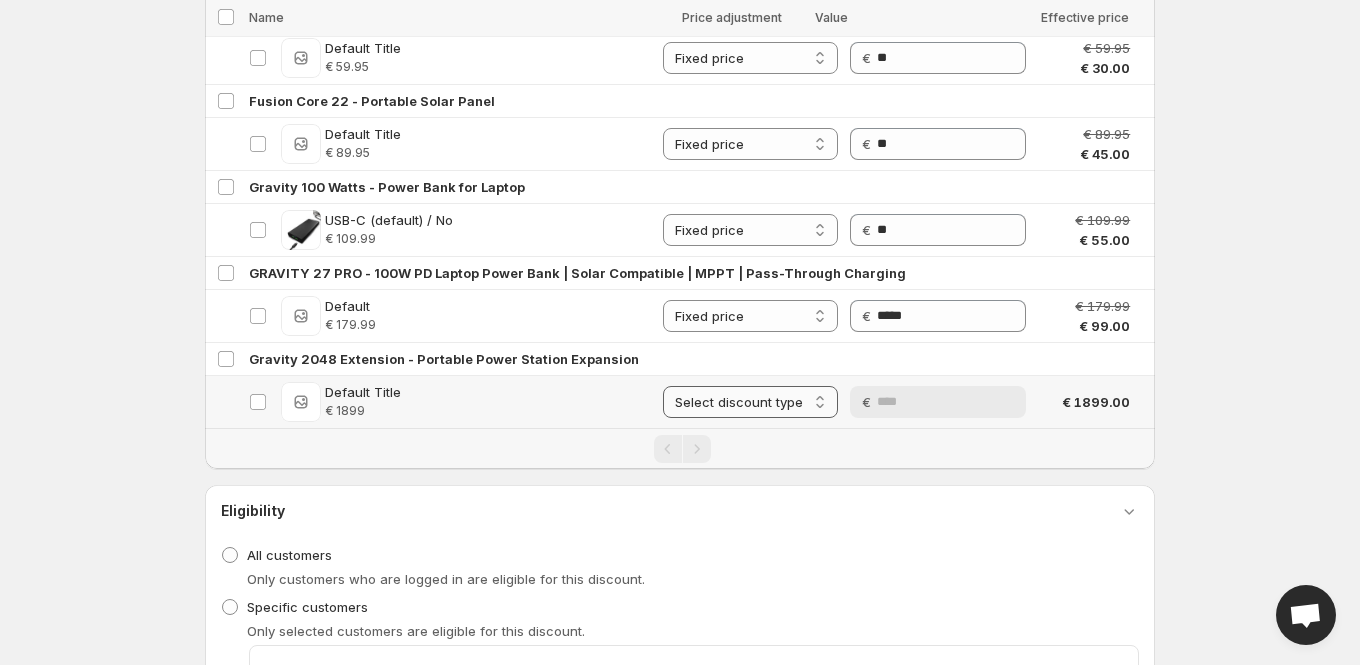 click on "**********" at bounding box center [750, 402] 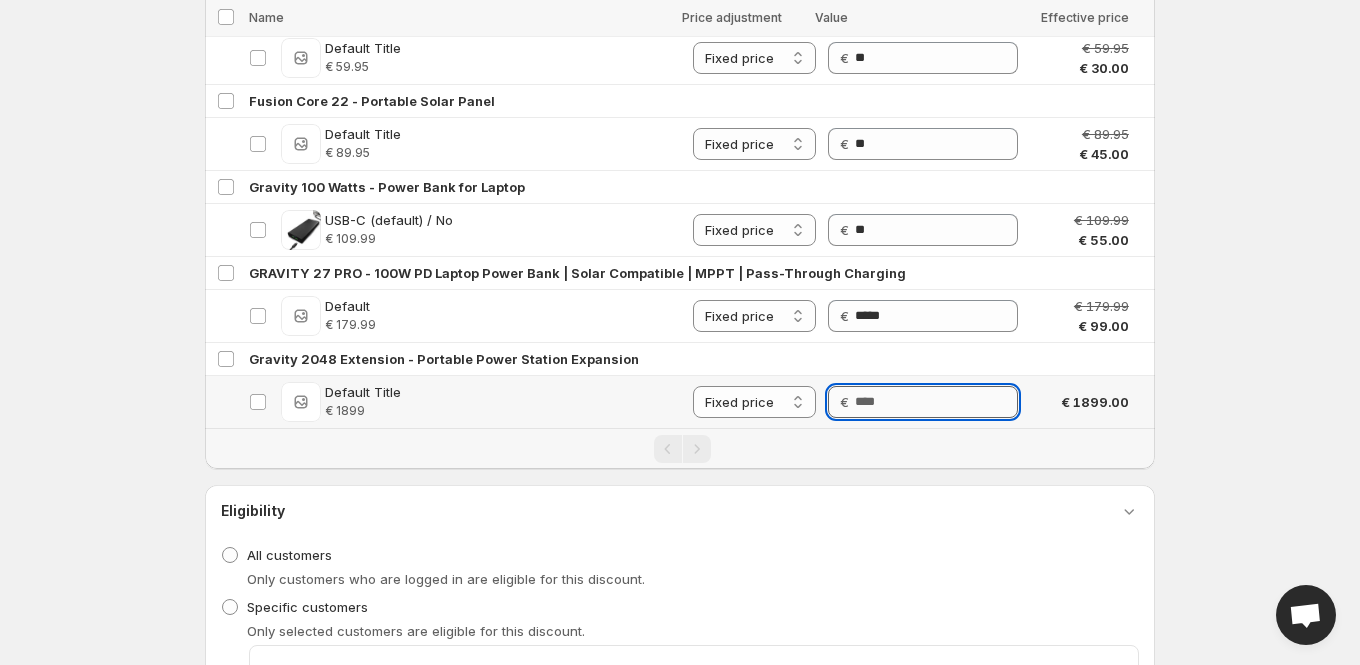 click on "Price" at bounding box center [936, 402] 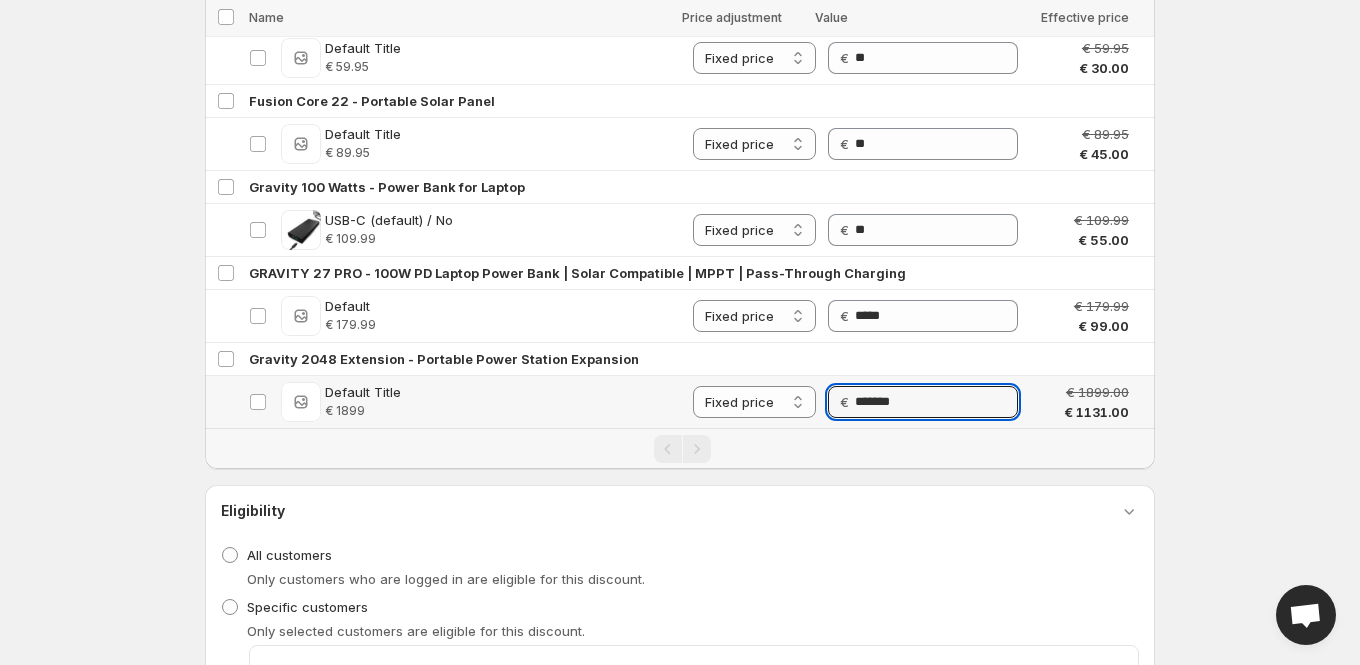 type on "*******" 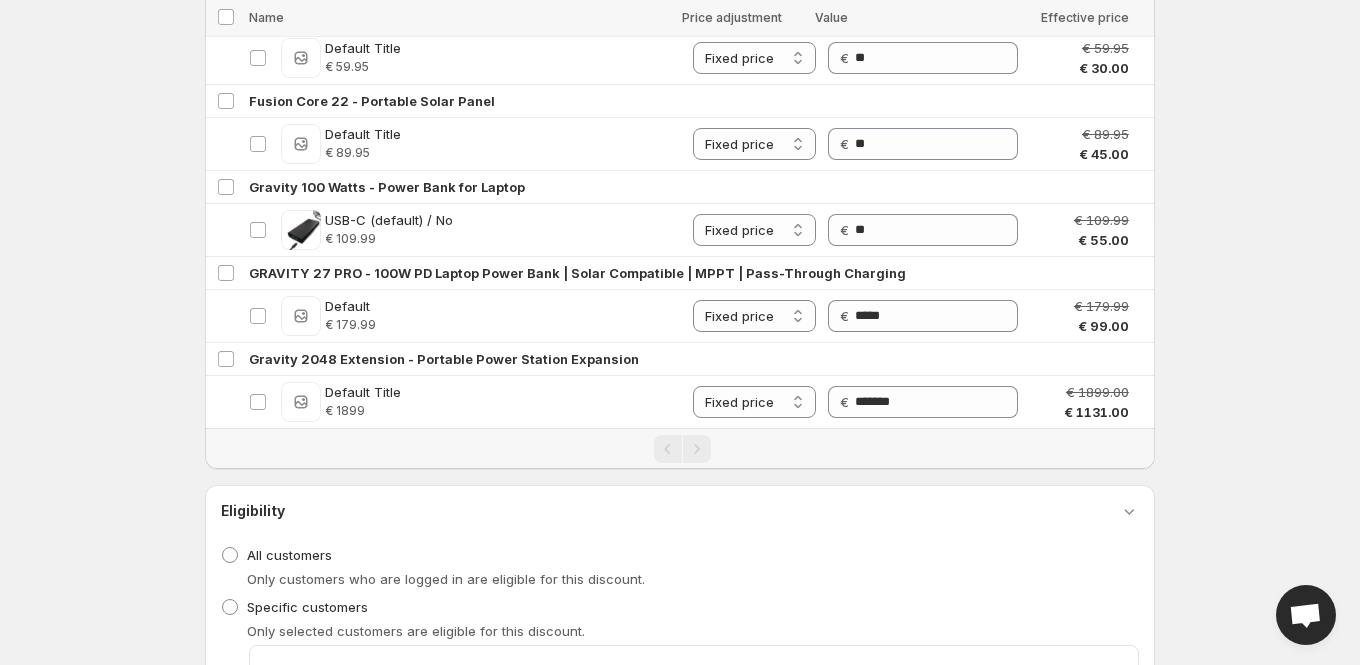 click on "**********" at bounding box center [680, -3884] 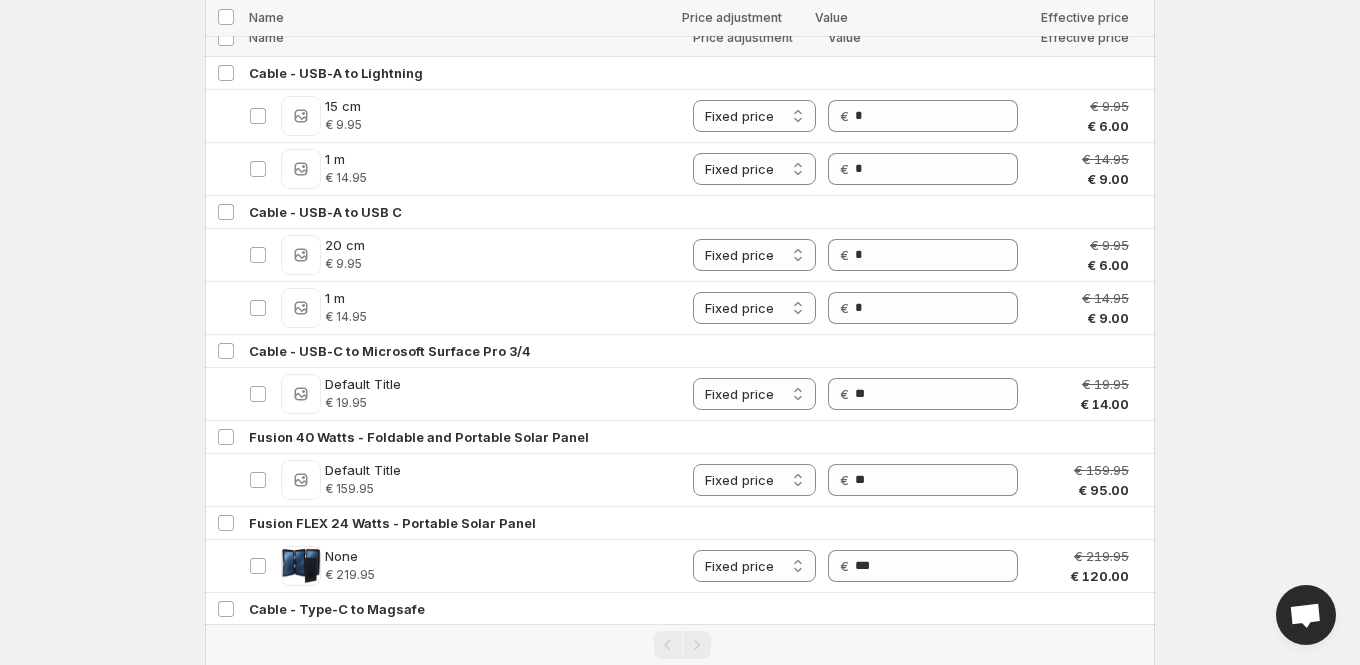 scroll, scrollTop: 0, scrollLeft: 0, axis: both 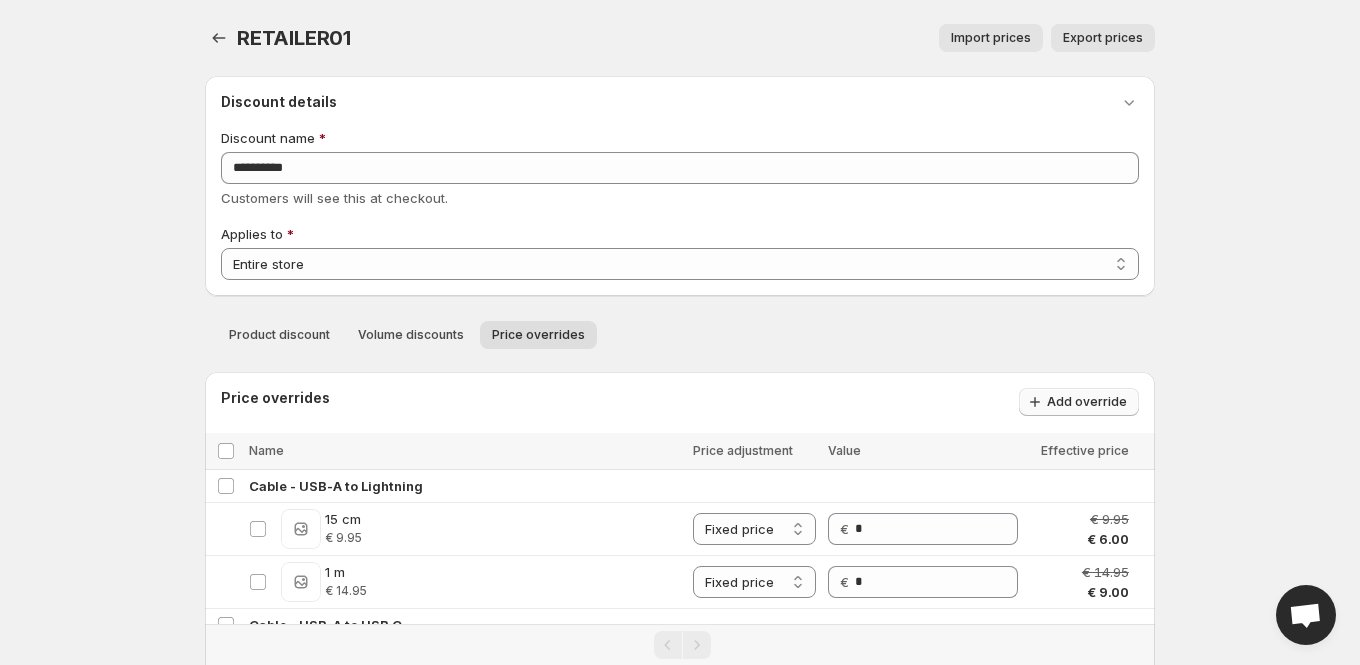 click on "Add override" at bounding box center (1087, 402) 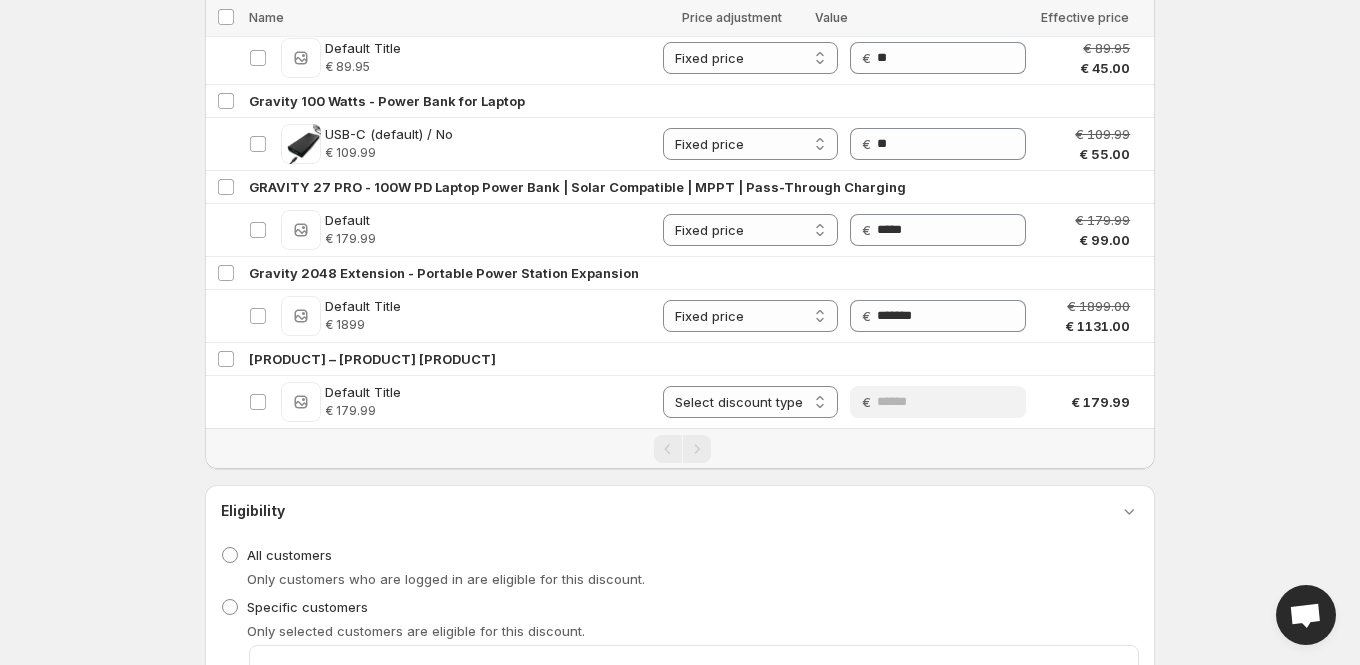 scroll, scrollTop: 4230, scrollLeft: 0, axis: vertical 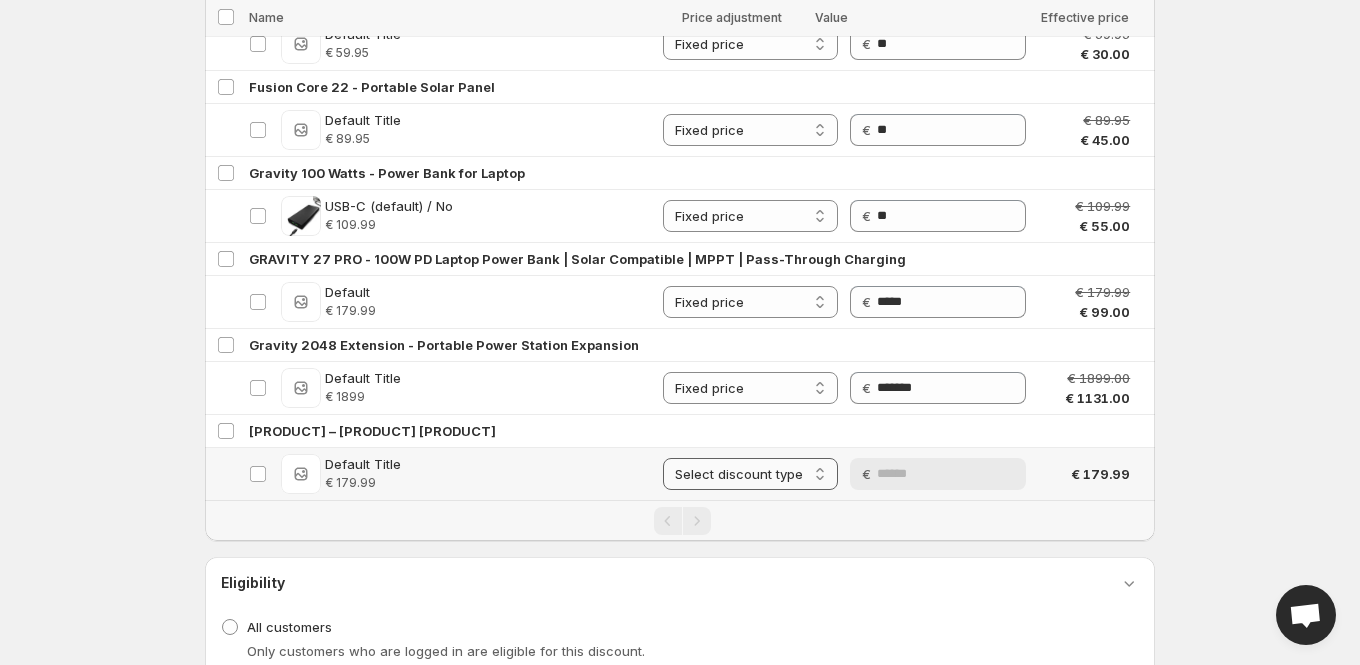 click on "**********" at bounding box center (750, 474) 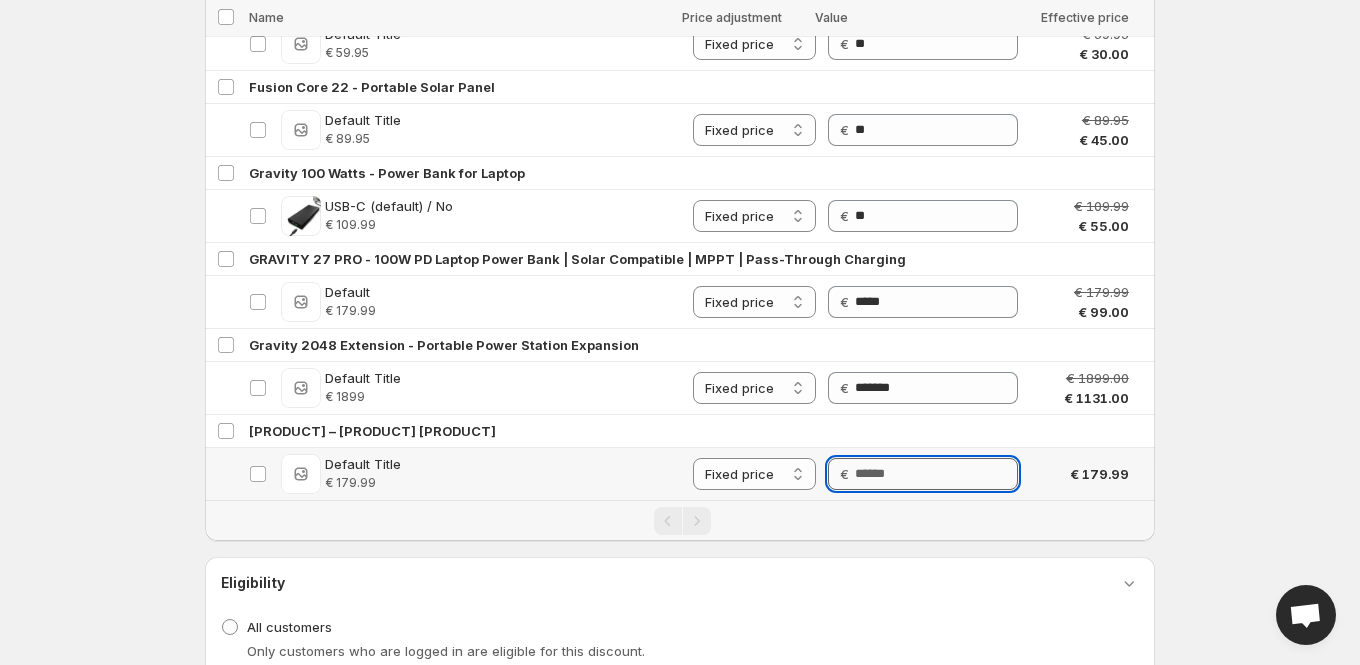 click on "Price" at bounding box center (936, 474) 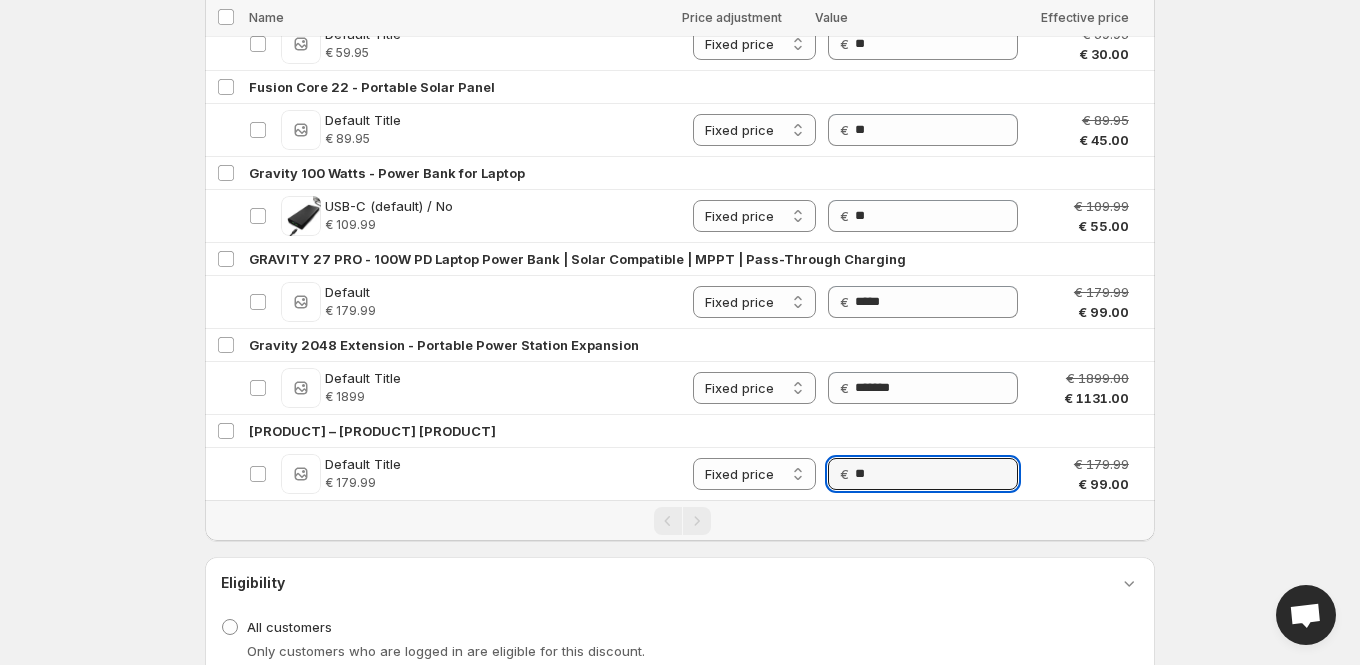 type on "**" 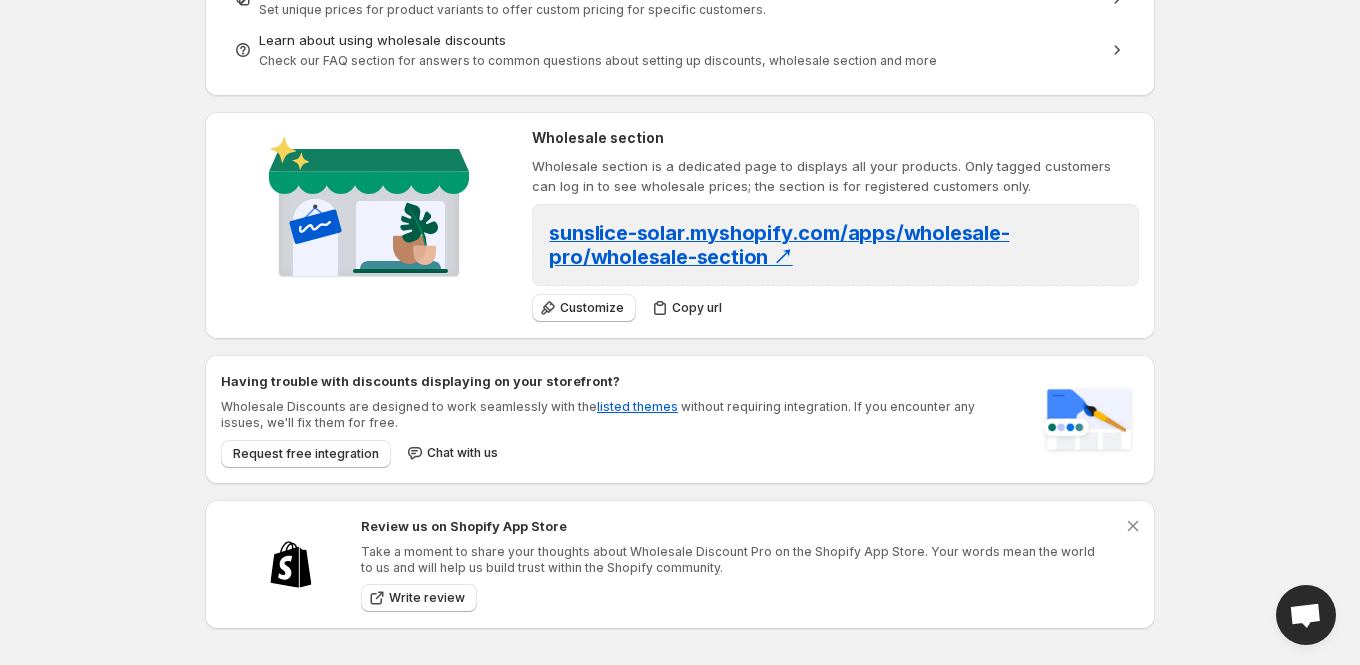 scroll, scrollTop: 0, scrollLeft: 0, axis: both 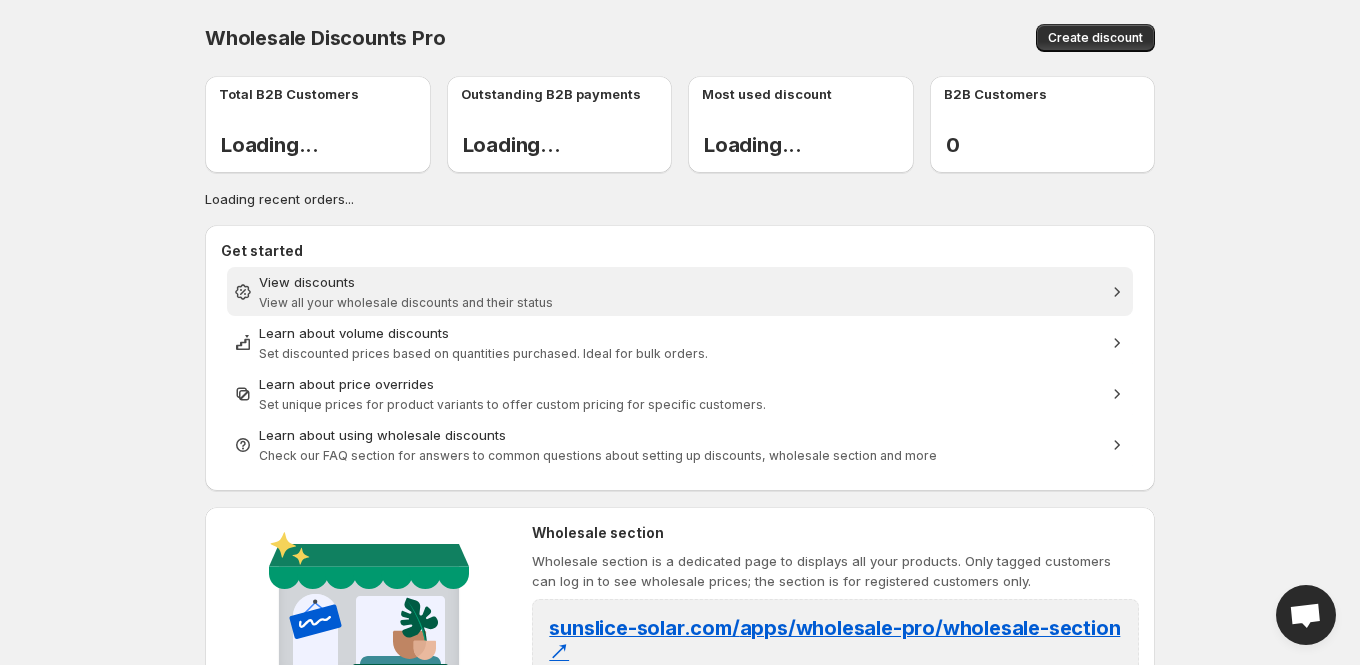 click on "View discounts" at bounding box center (680, 282) 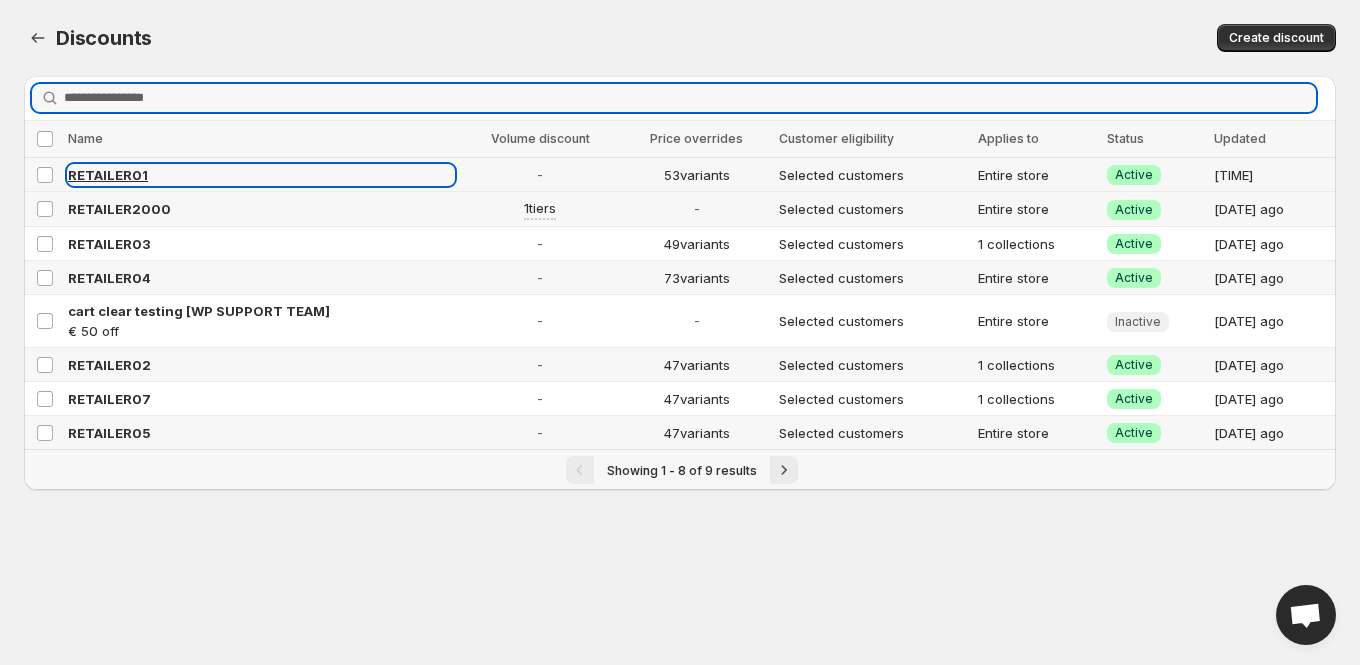 click on "RETAILER01" at bounding box center (108, 175) 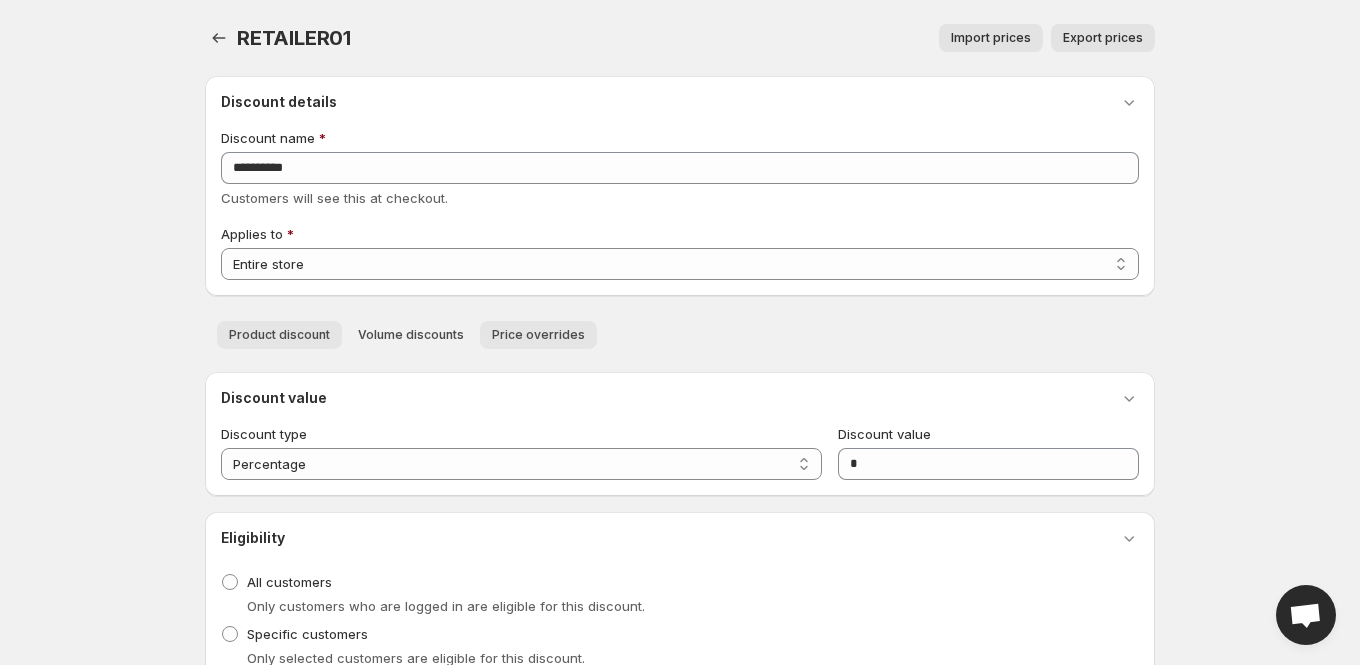 click on "Price overrides" at bounding box center [538, 335] 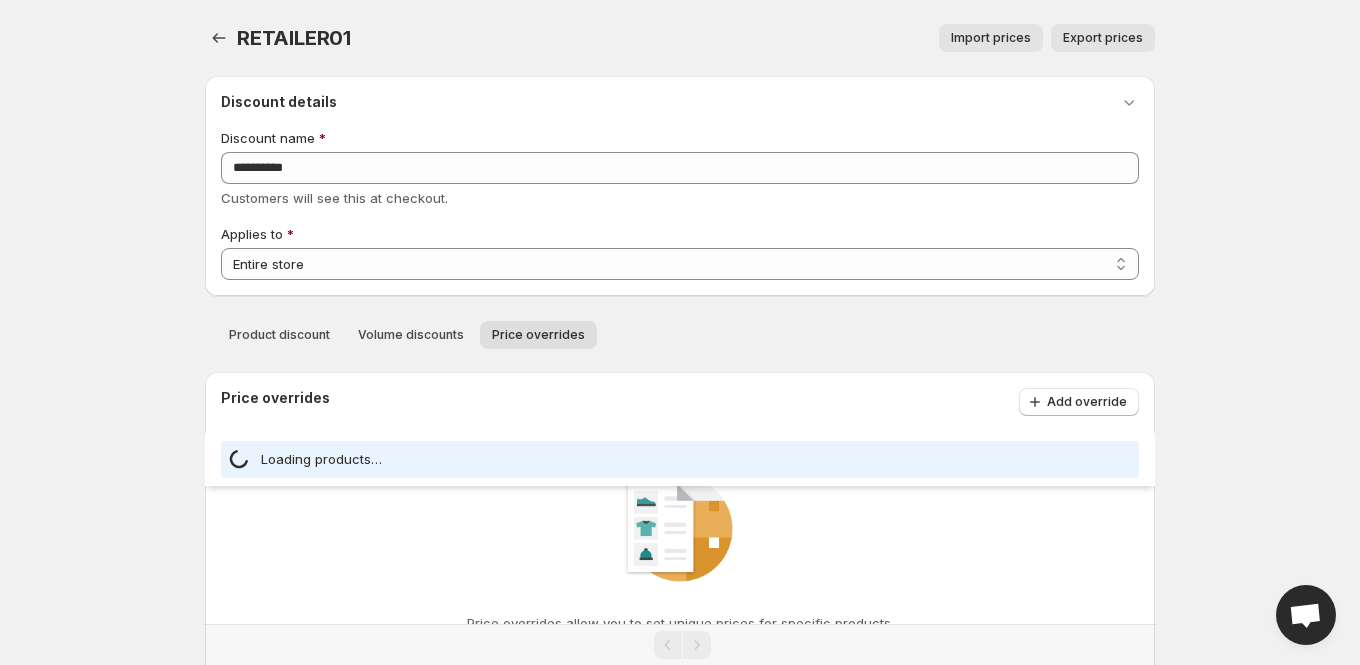 scroll, scrollTop: 4072, scrollLeft: 0, axis: vertical 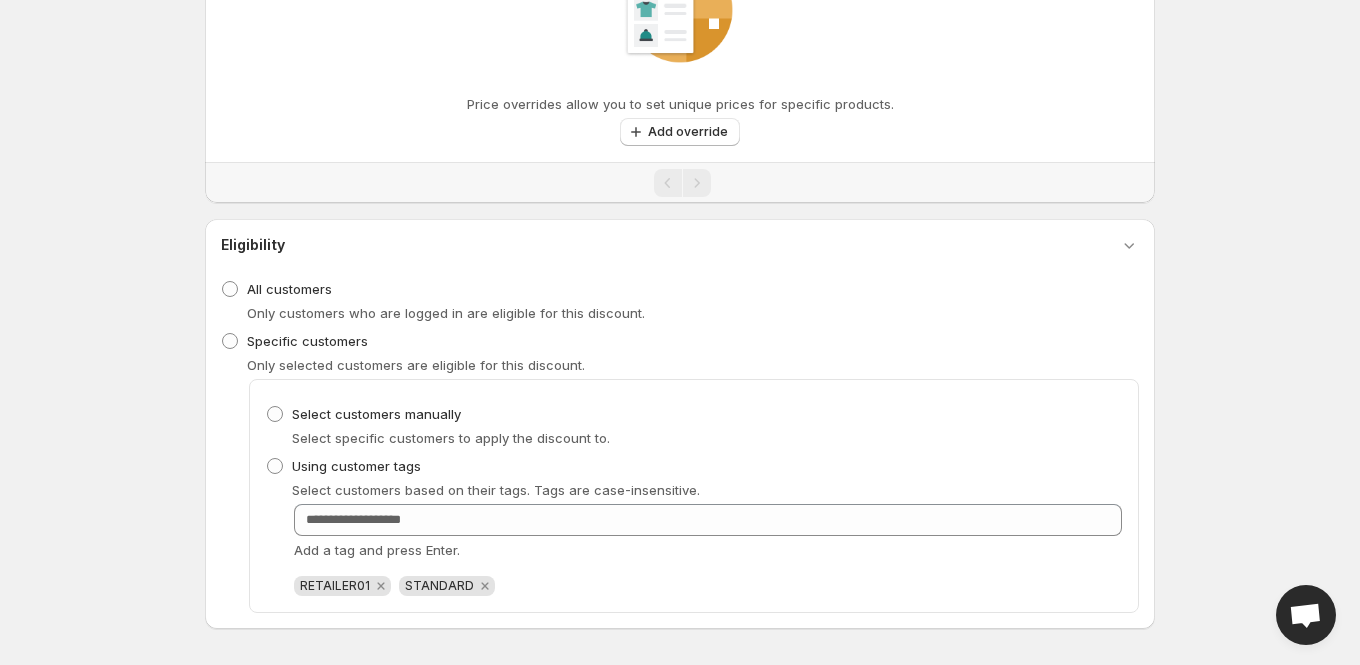 select on "***" 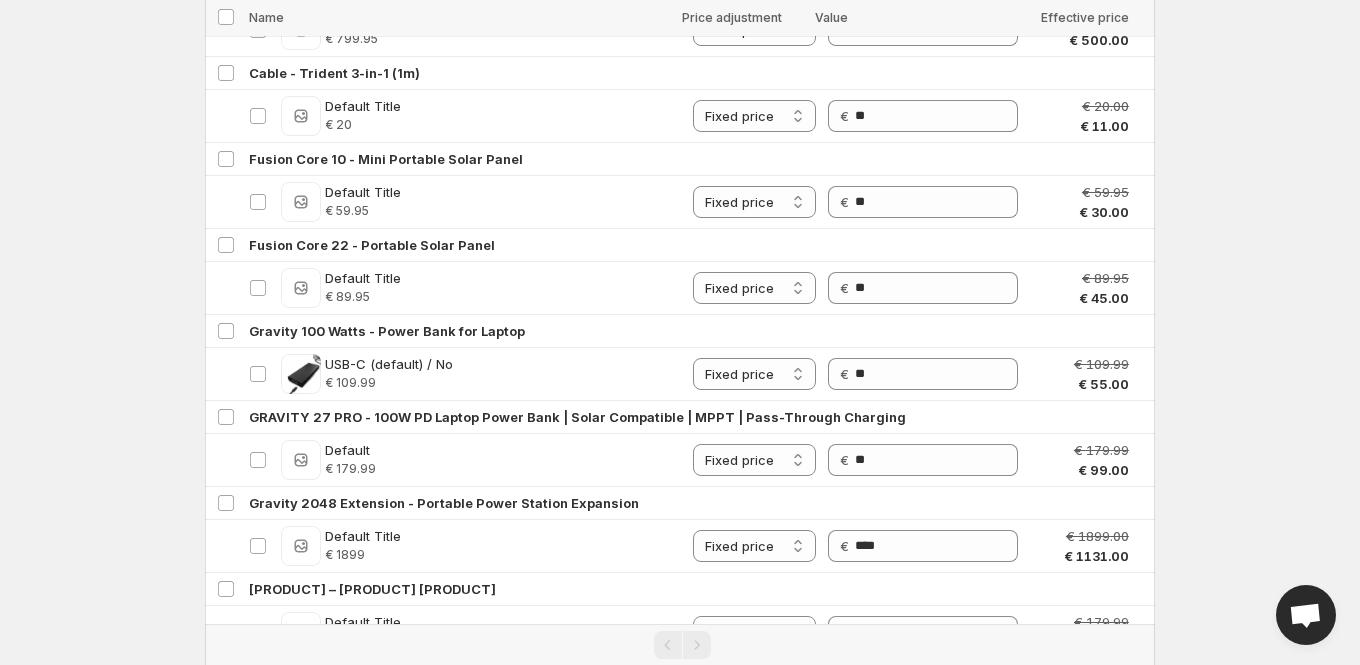 click on "**********" at bounding box center (680, -3740) 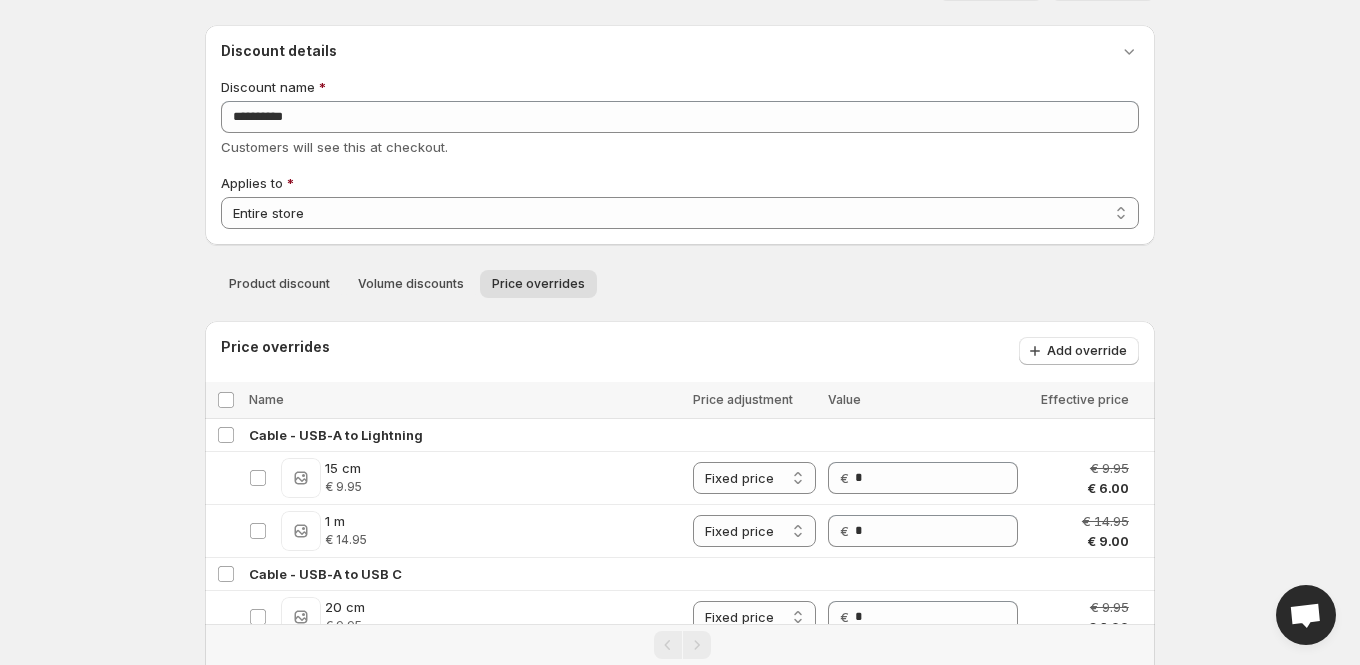 scroll, scrollTop: 0, scrollLeft: 0, axis: both 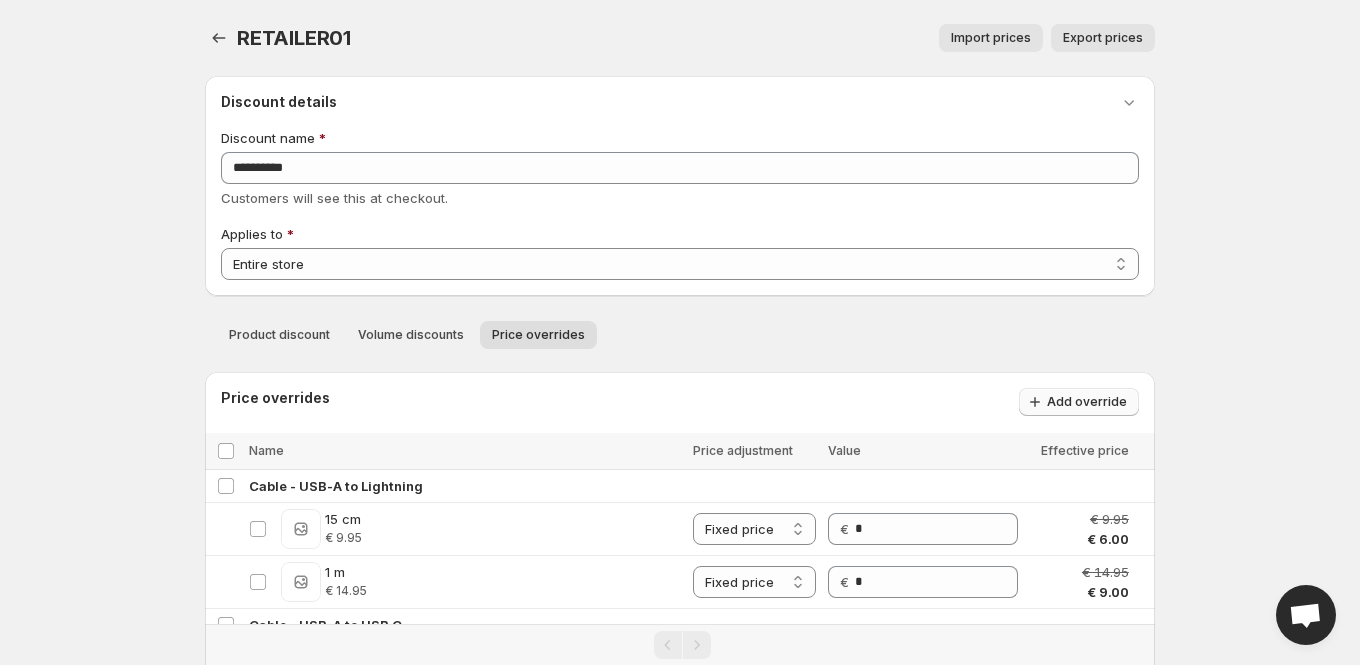 click on "Add override" at bounding box center (1087, 402) 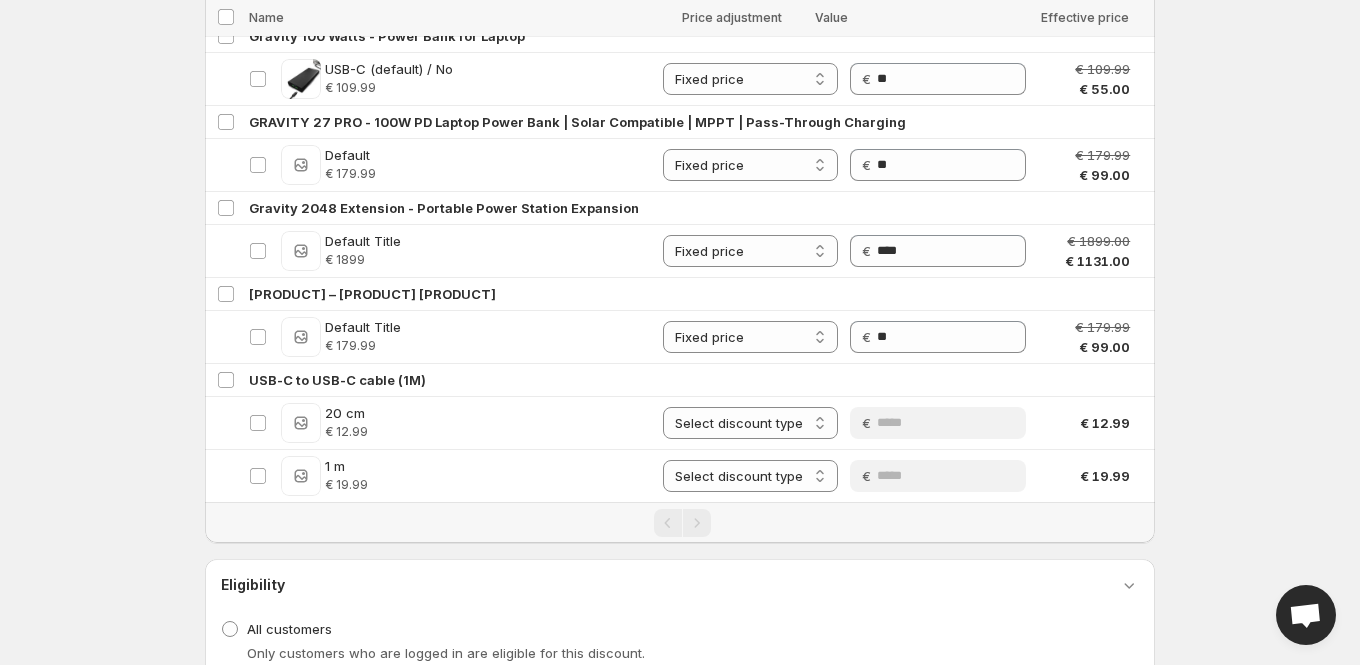 scroll, scrollTop: 4345, scrollLeft: 0, axis: vertical 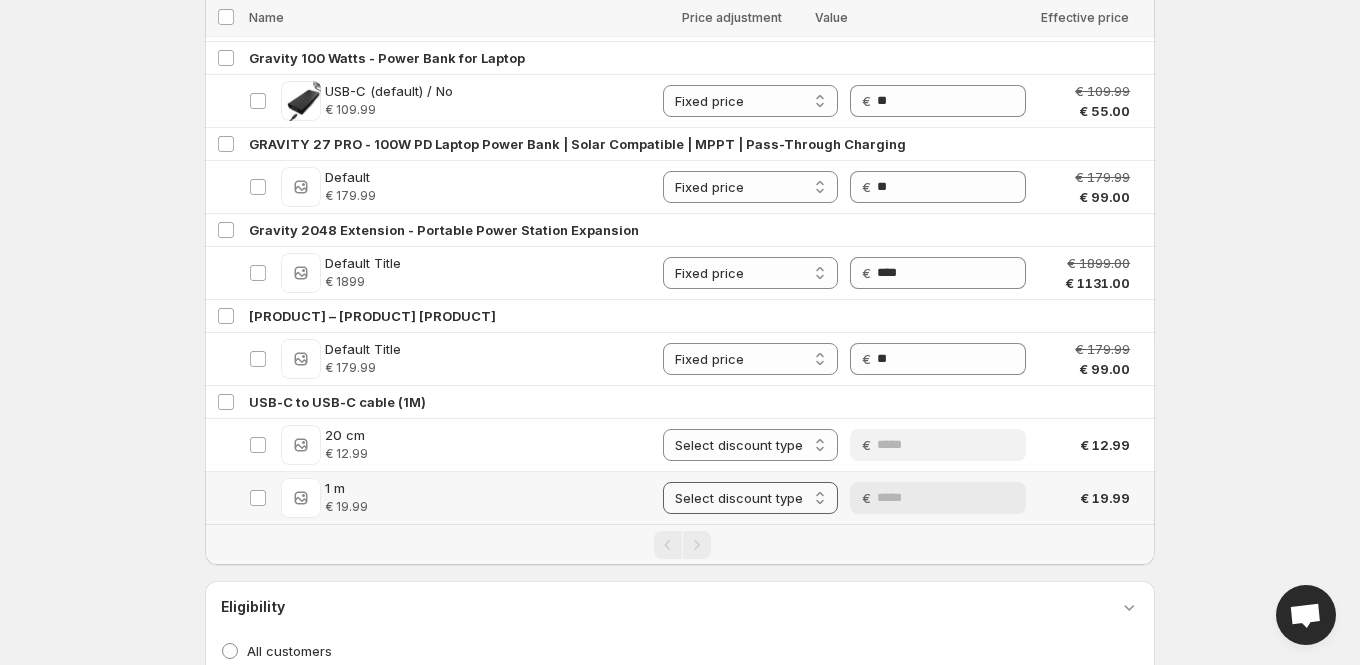 click on "**********" at bounding box center [750, 498] 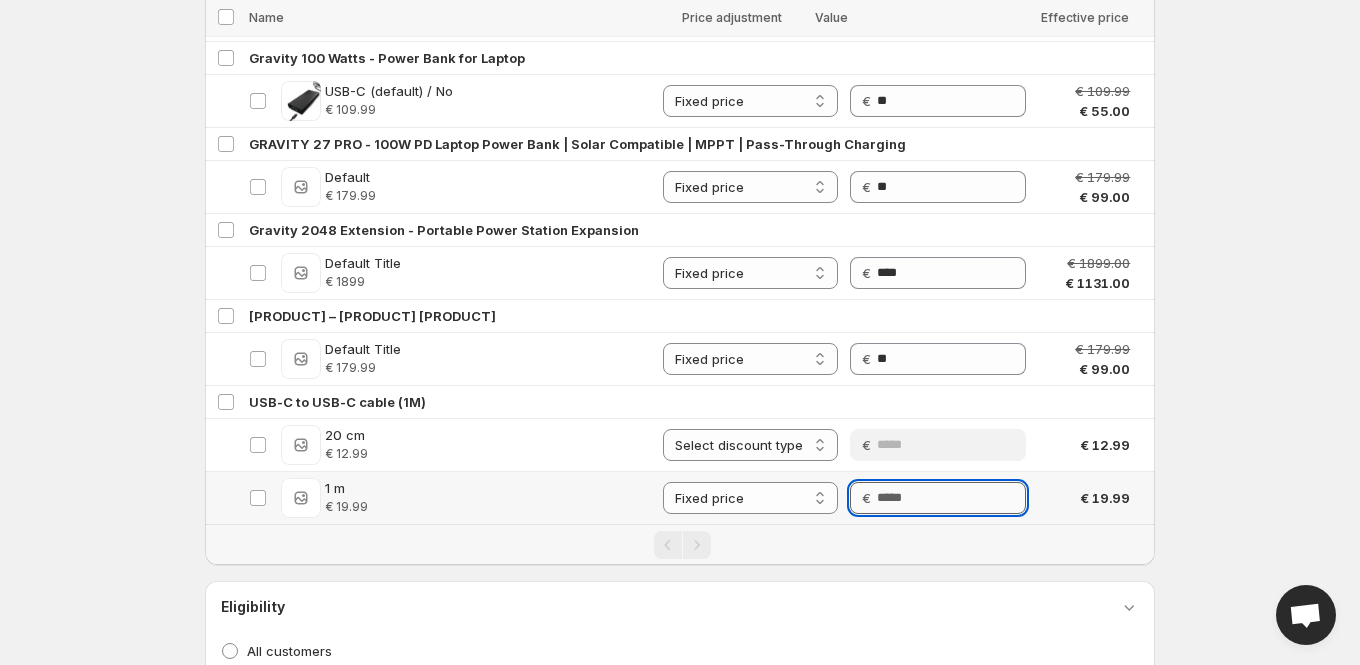 click on "Price" at bounding box center [951, 498] 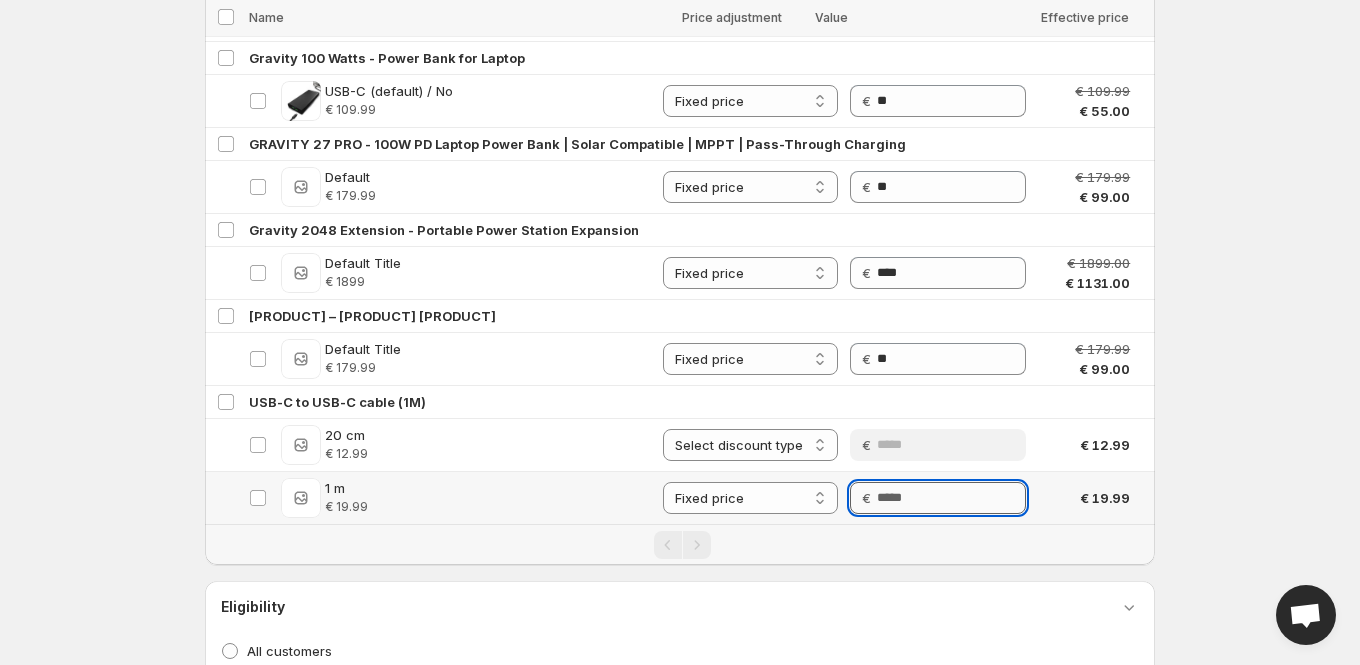 paste on "*****" 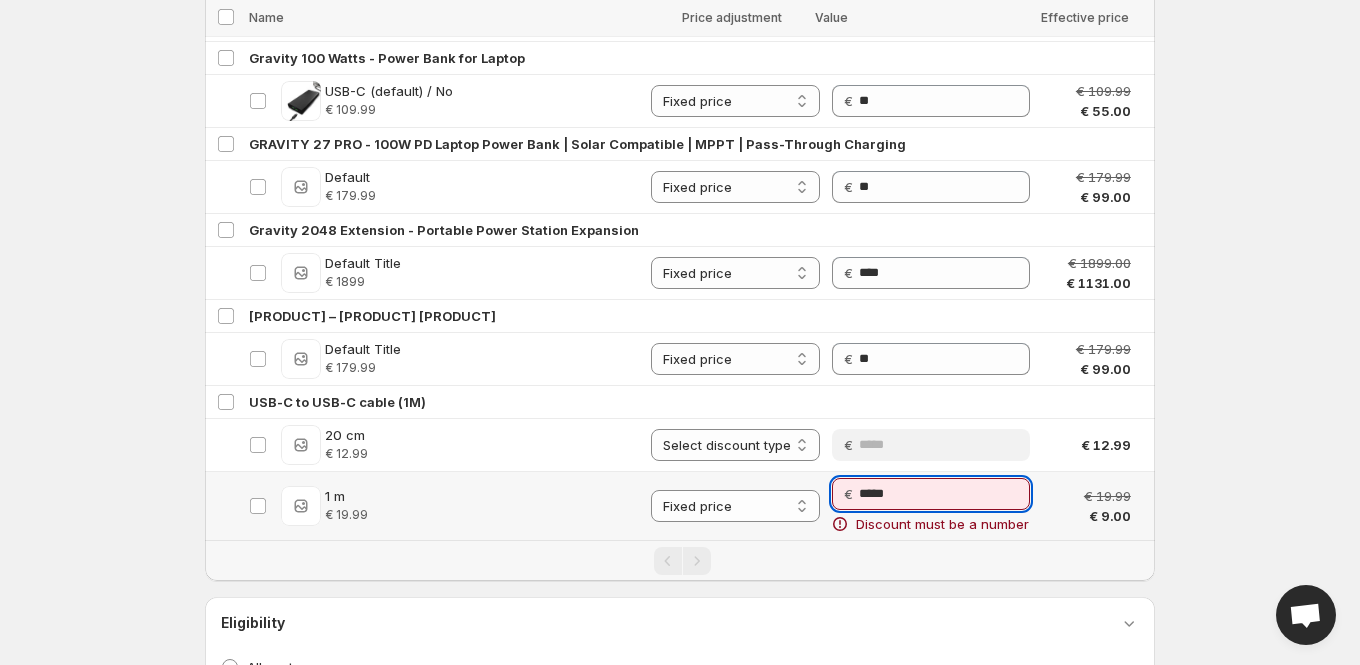 click on "*****" at bounding box center (944, 494) 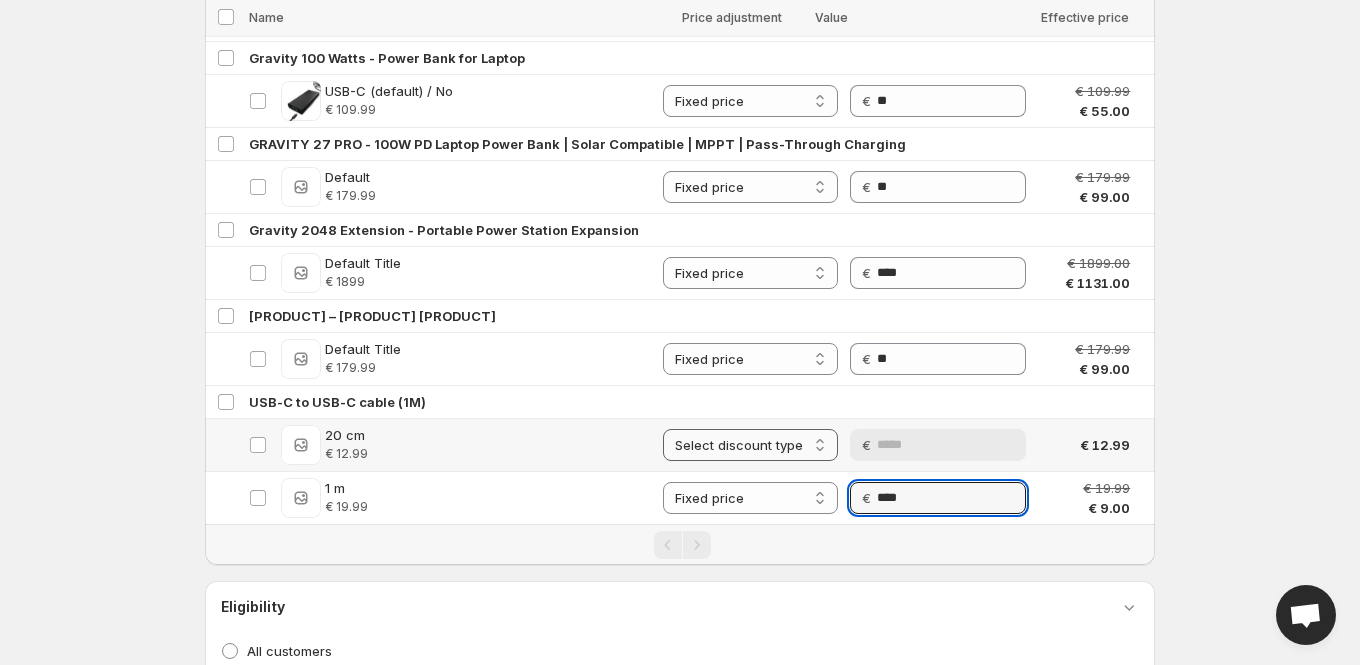 click on "**********" at bounding box center [750, 445] 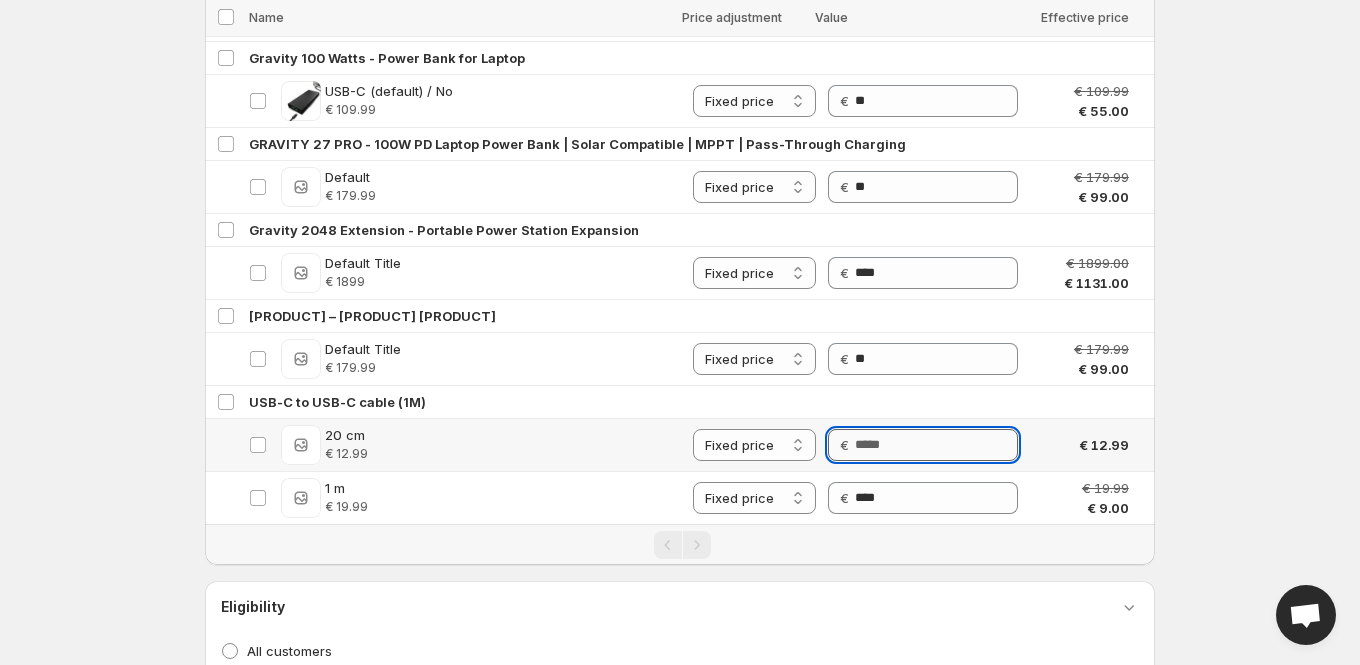 click on "Price" at bounding box center [936, 445] 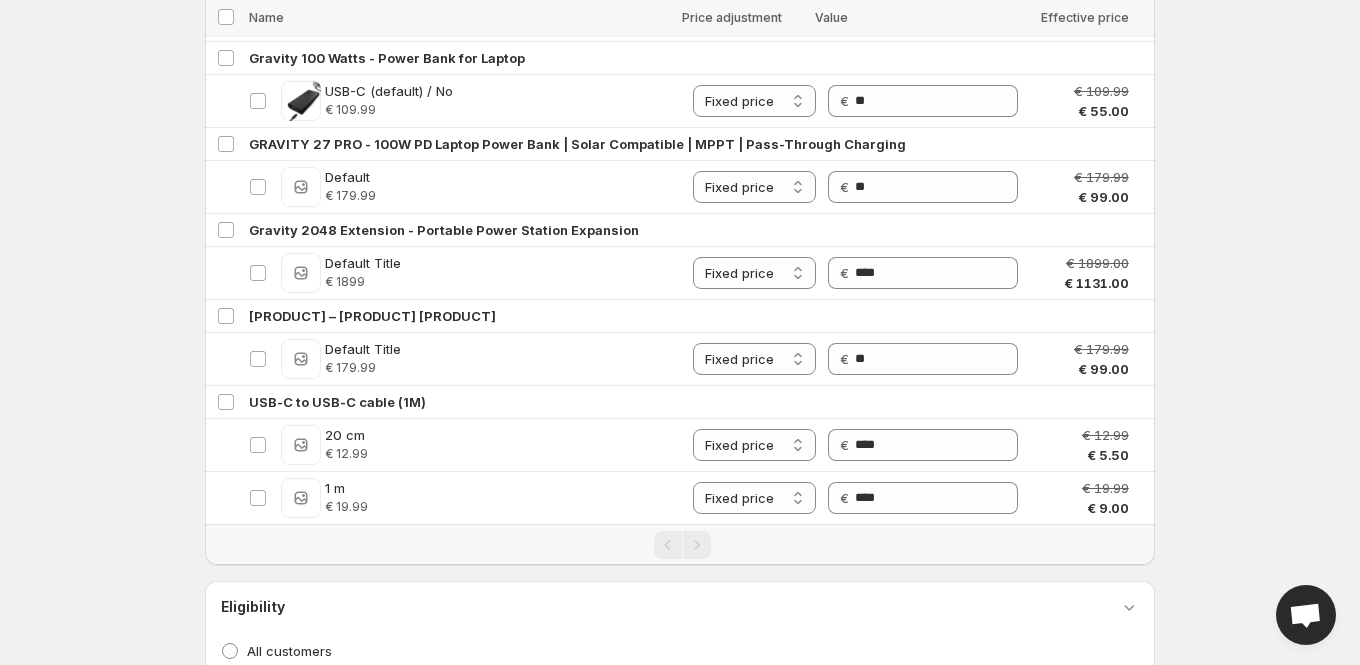 click on "**********" at bounding box center (680, -4013) 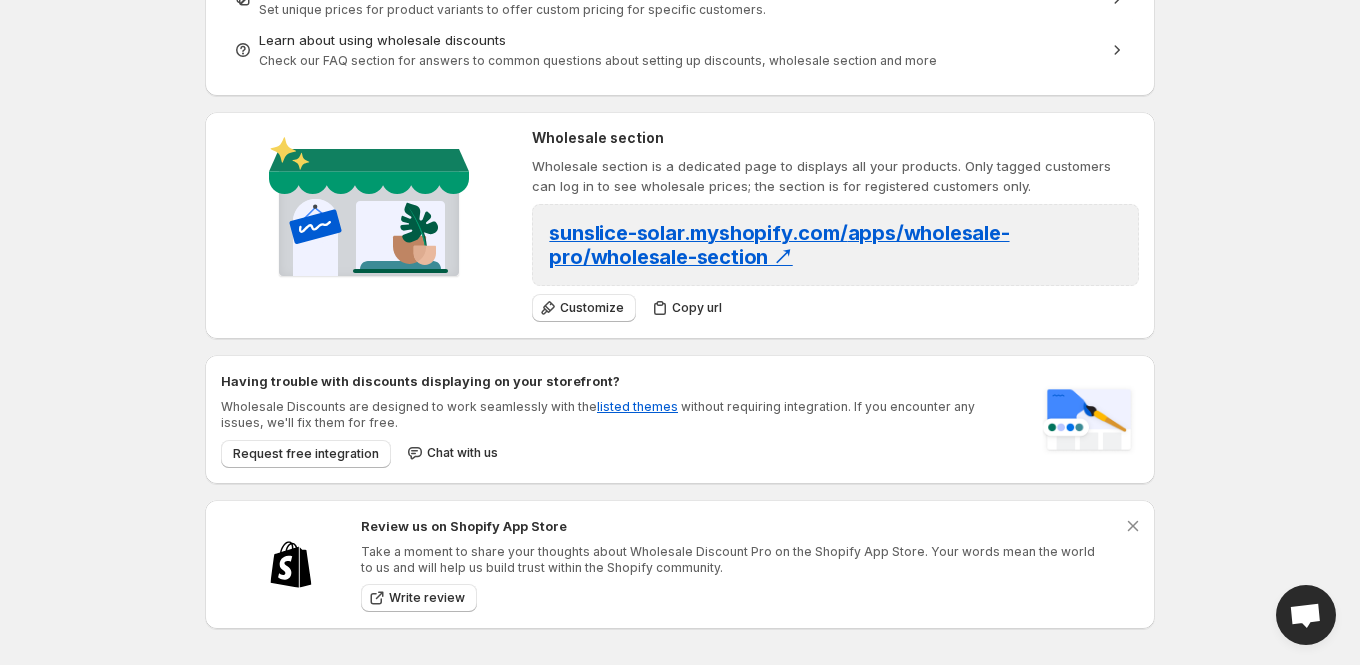 scroll, scrollTop: 0, scrollLeft: 0, axis: both 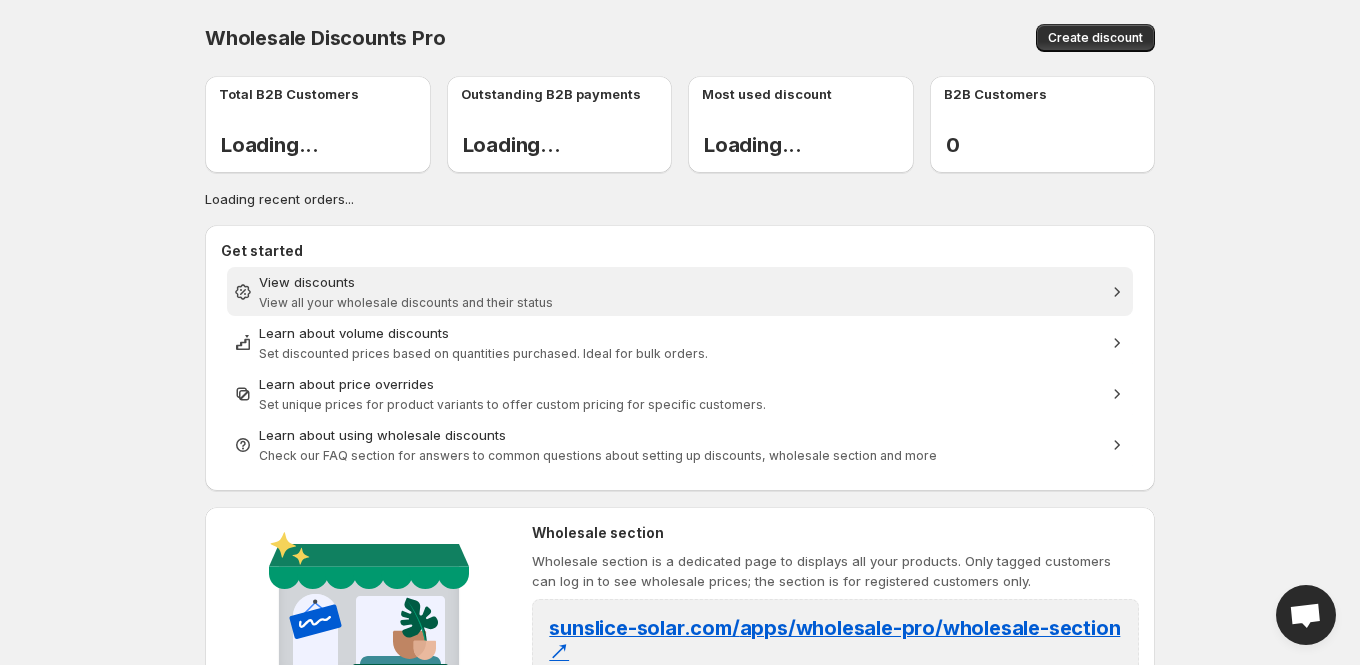 click on "View discounts View all your wholesale discounts and their status" at bounding box center (680, 292) 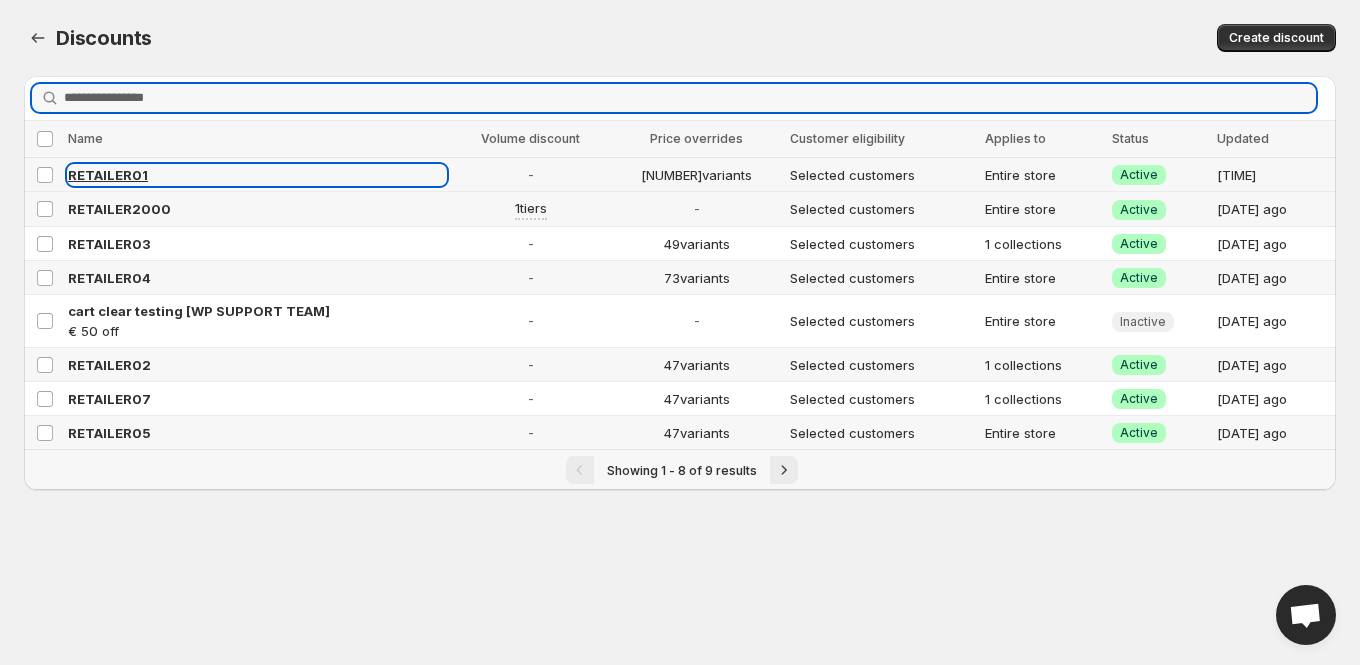 click on "RETAILER01" at bounding box center (108, 175) 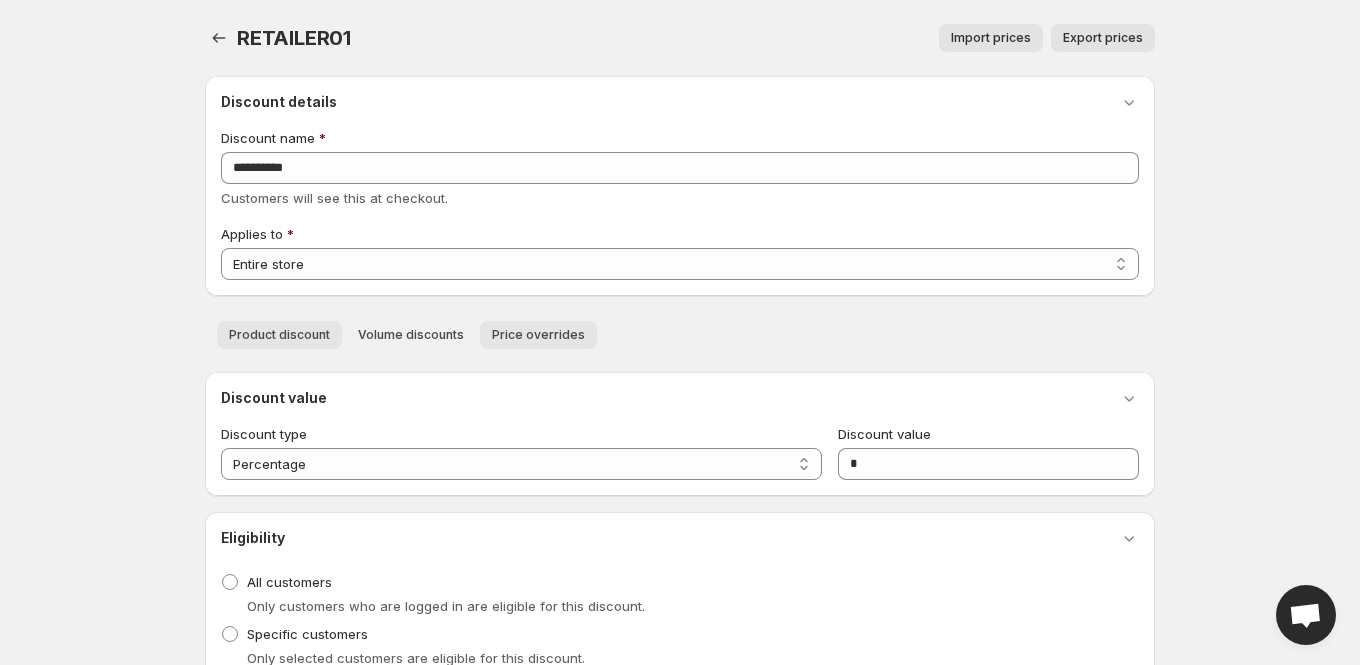 click on "Price overrides" at bounding box center [538, 335] 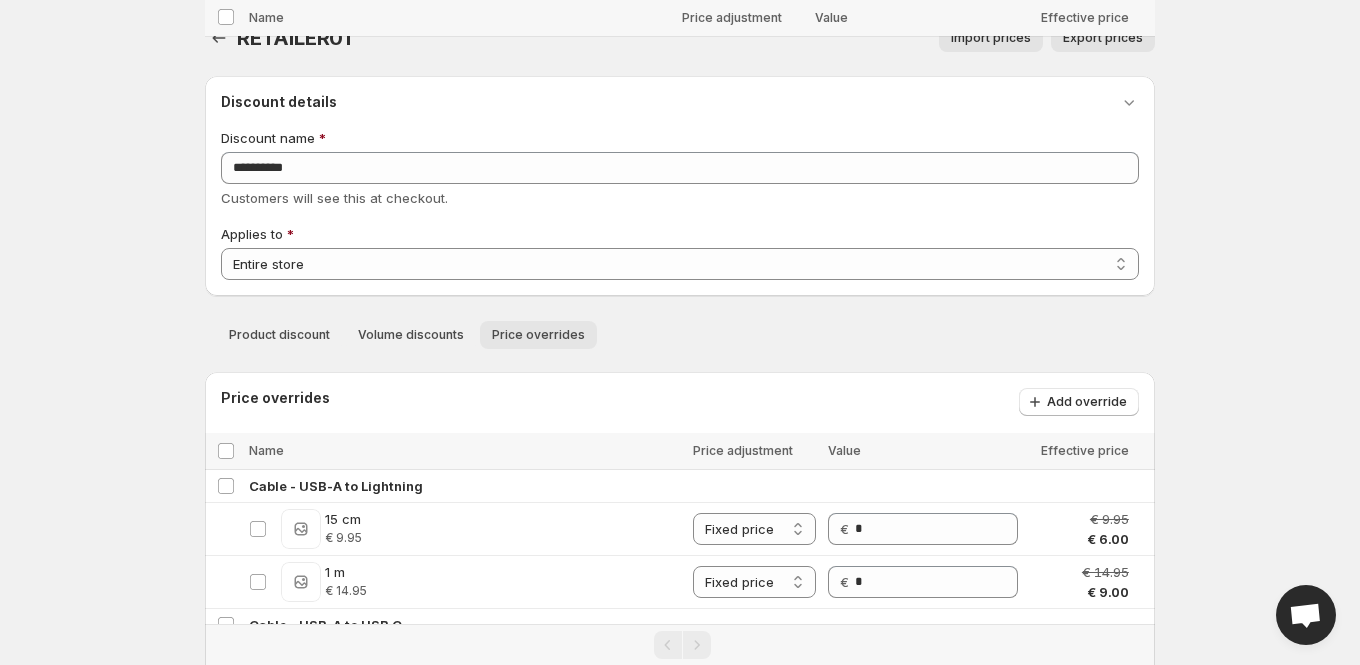scroll, scrollTop: 4466, scrollLeft: 0, axis: vertical 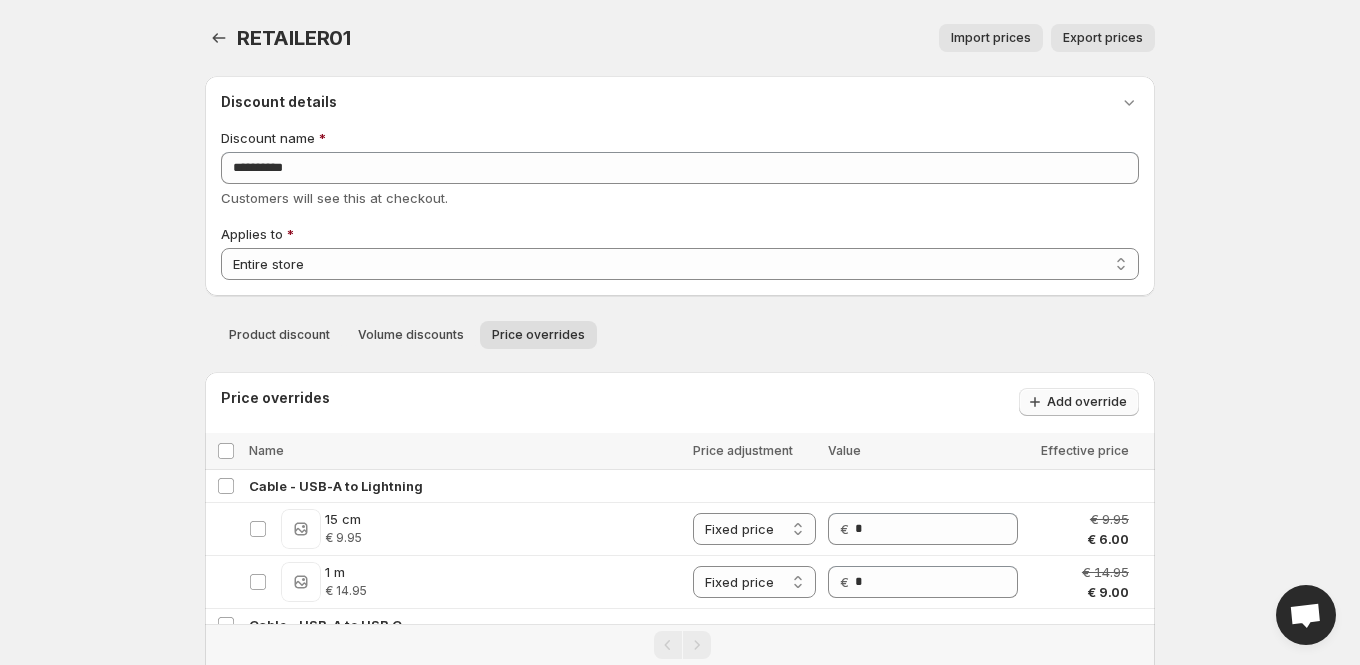 click on "Add override" at bounding box center (1079, 402) 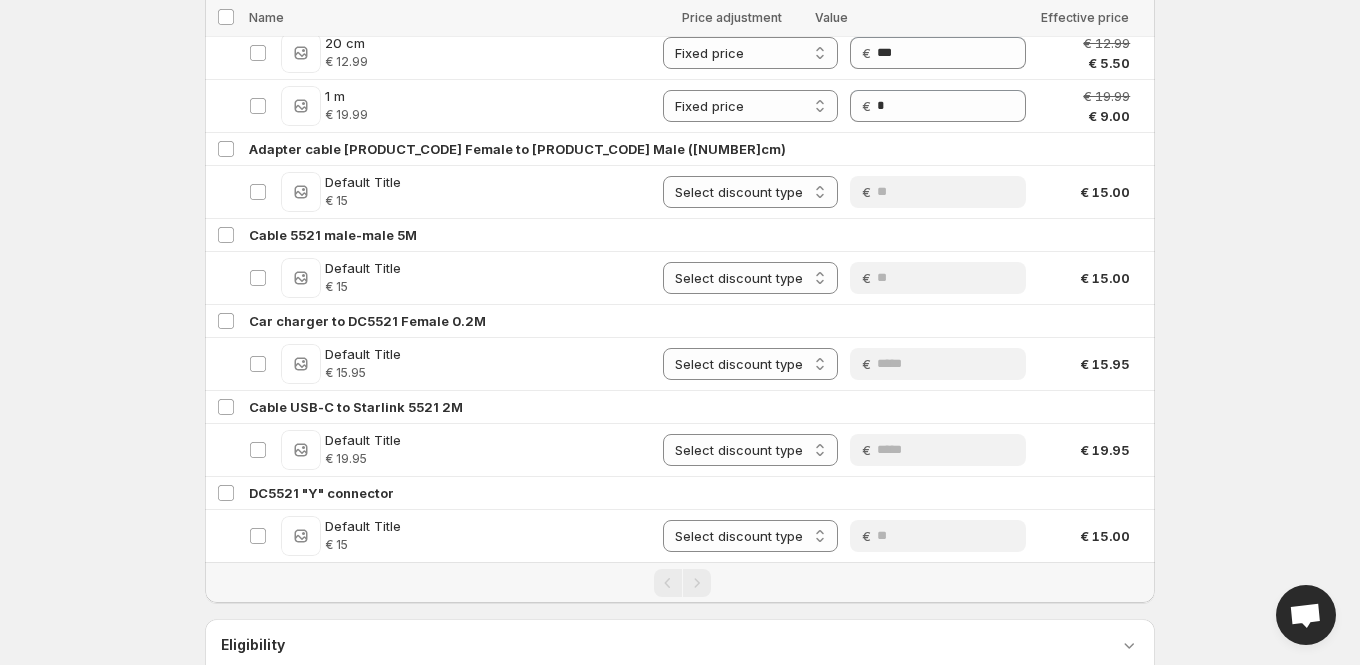 scroll, scrollTop: 4746, scrollLeft: 0, axis: vertical 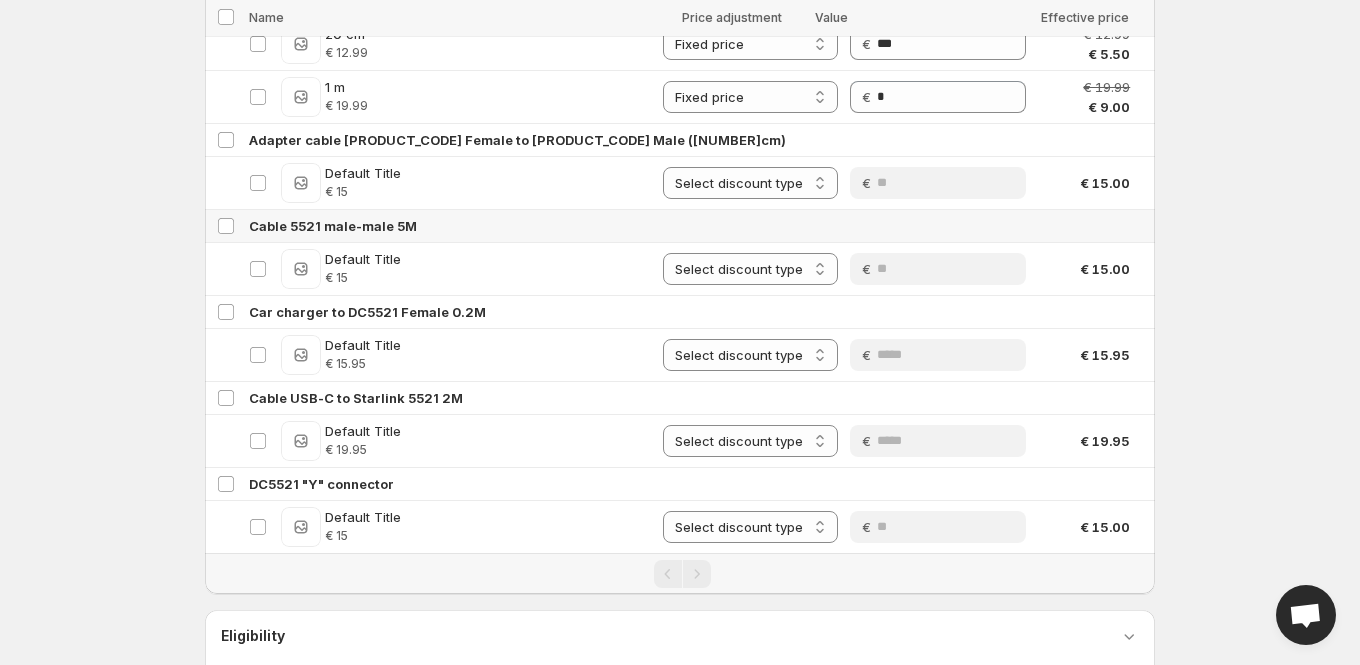 click on "Cable 5521 male-male 5M" at bounding box center (699, 226) 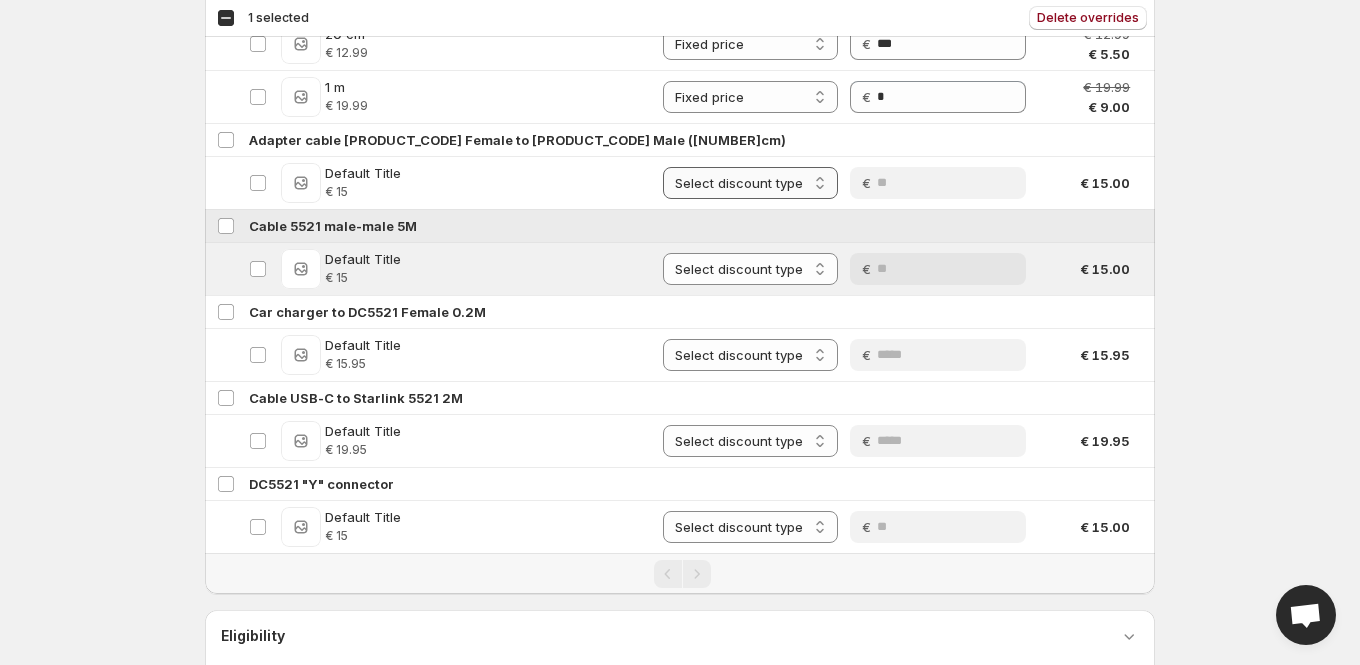 click on "**********" at bounding box center (750, 183) 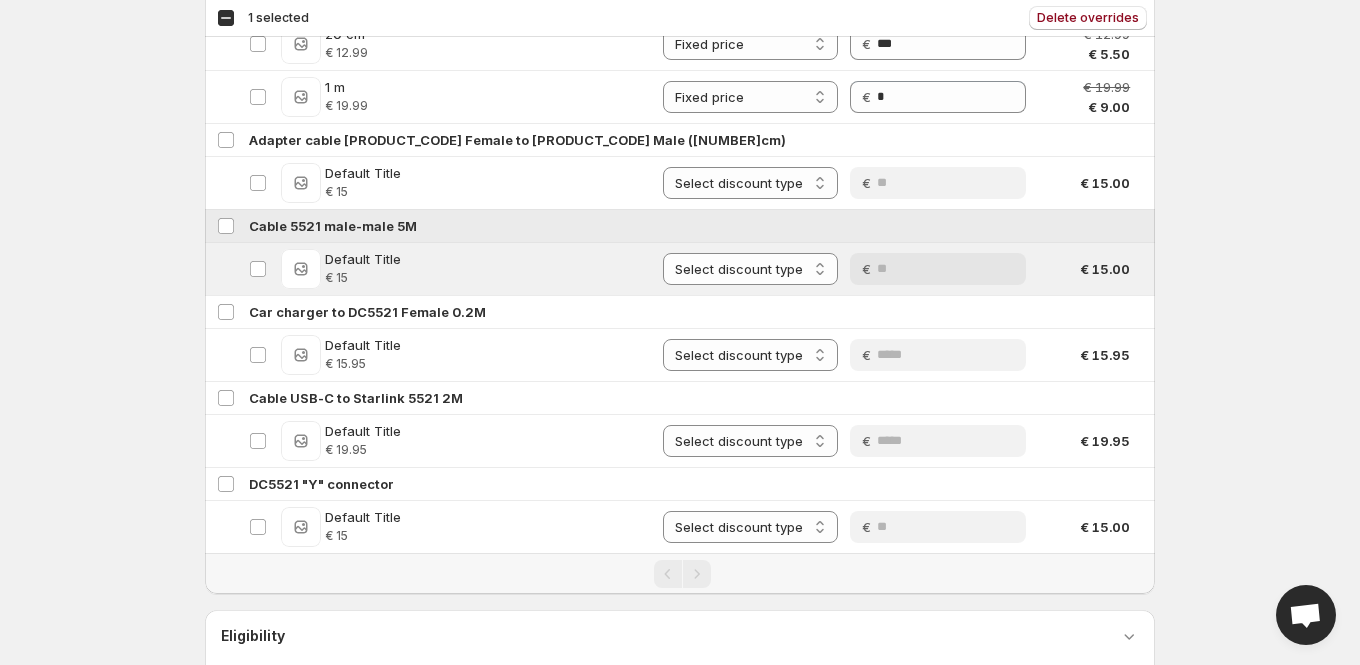click on "Cable 5521 male-male 5M" at bounding box center (696, 226) 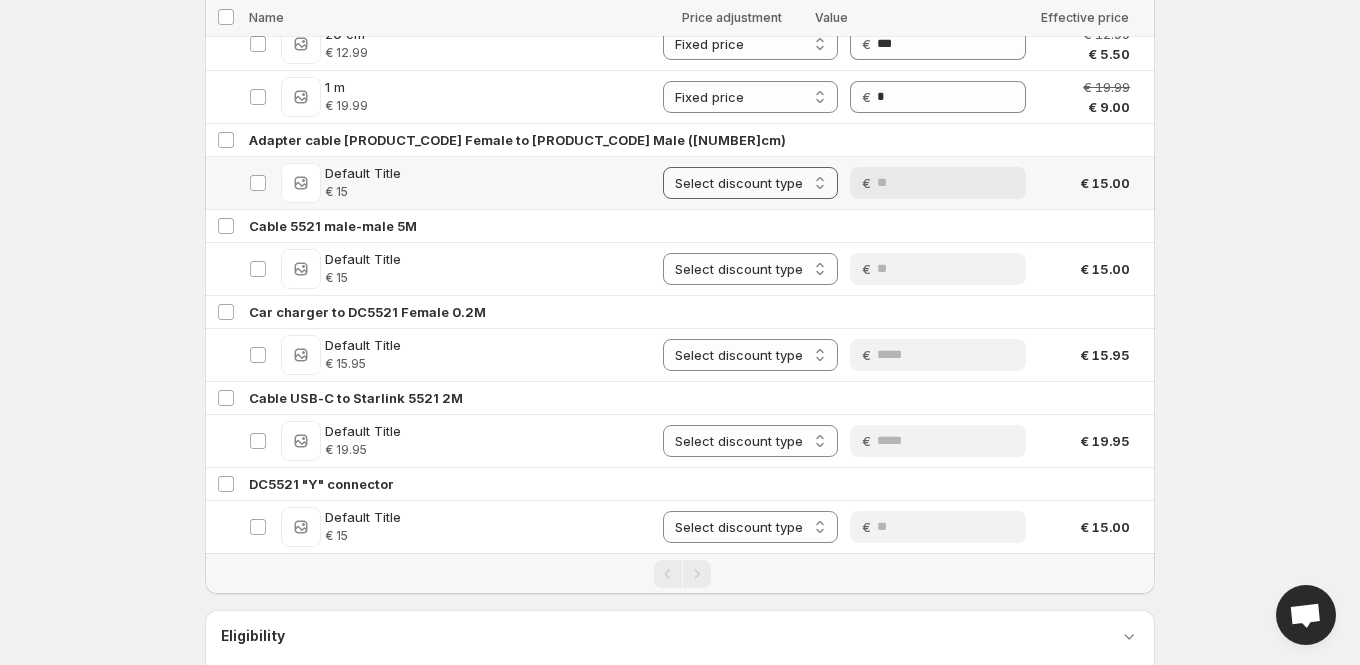 click on "**********" at bounding box center [750, 183] 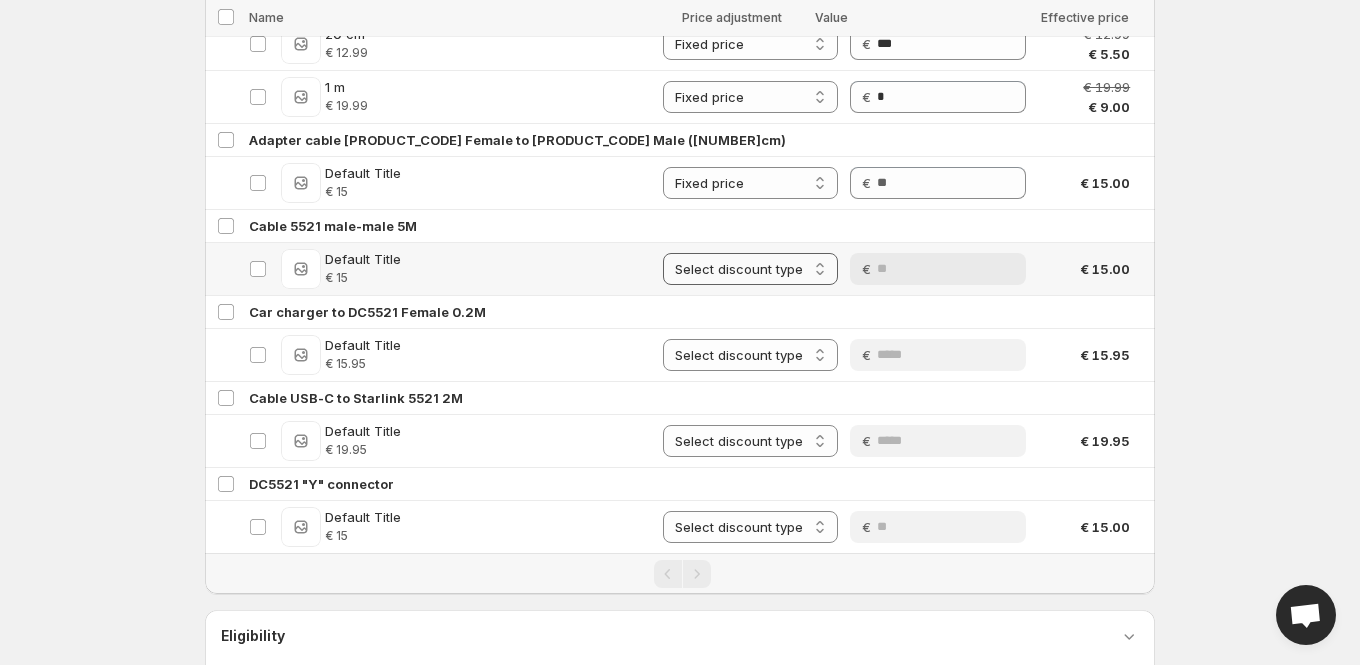 click on "**********" at bounding box center [750, 269] 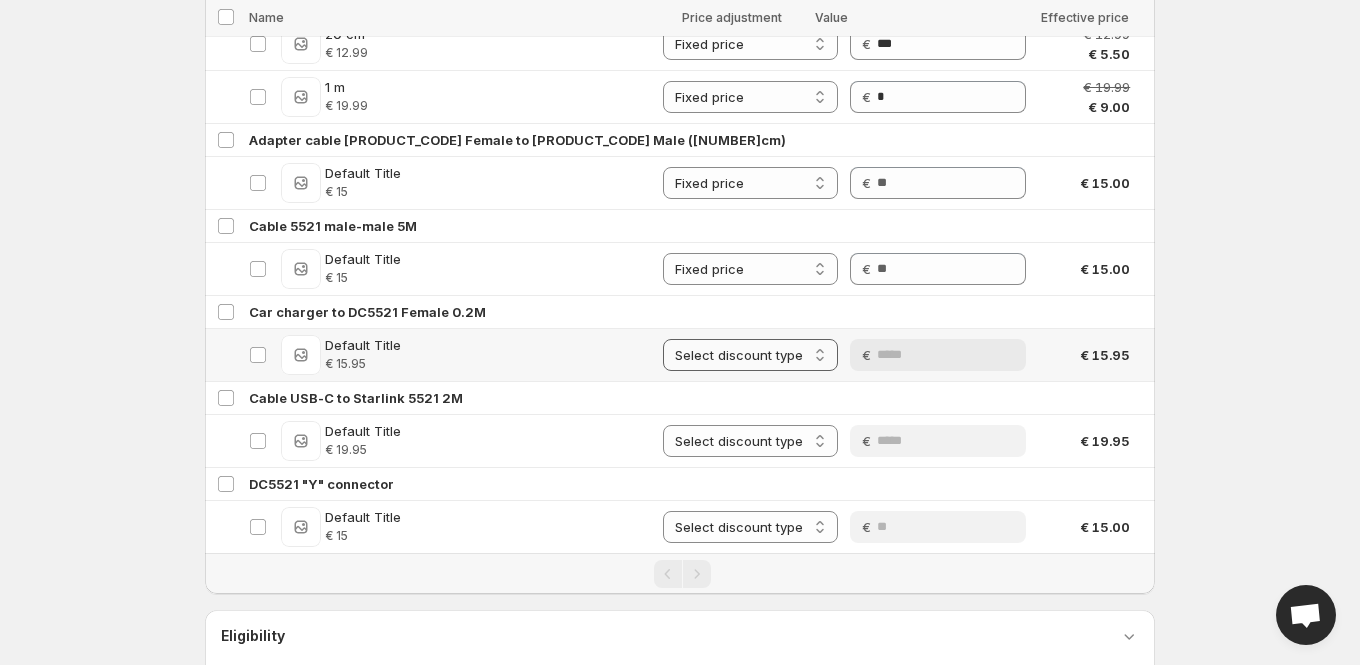 click on "**********" at bounding box center (750, 355) 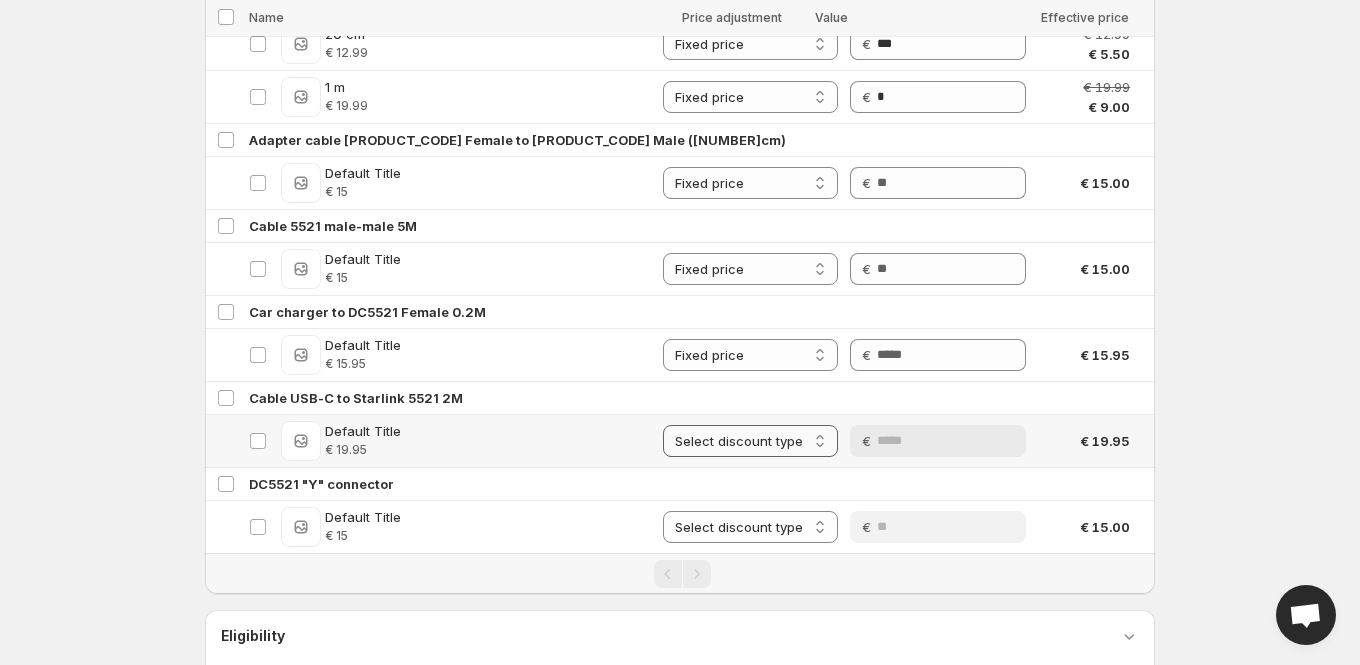 click on "**********" at bounding box center [750, 441] 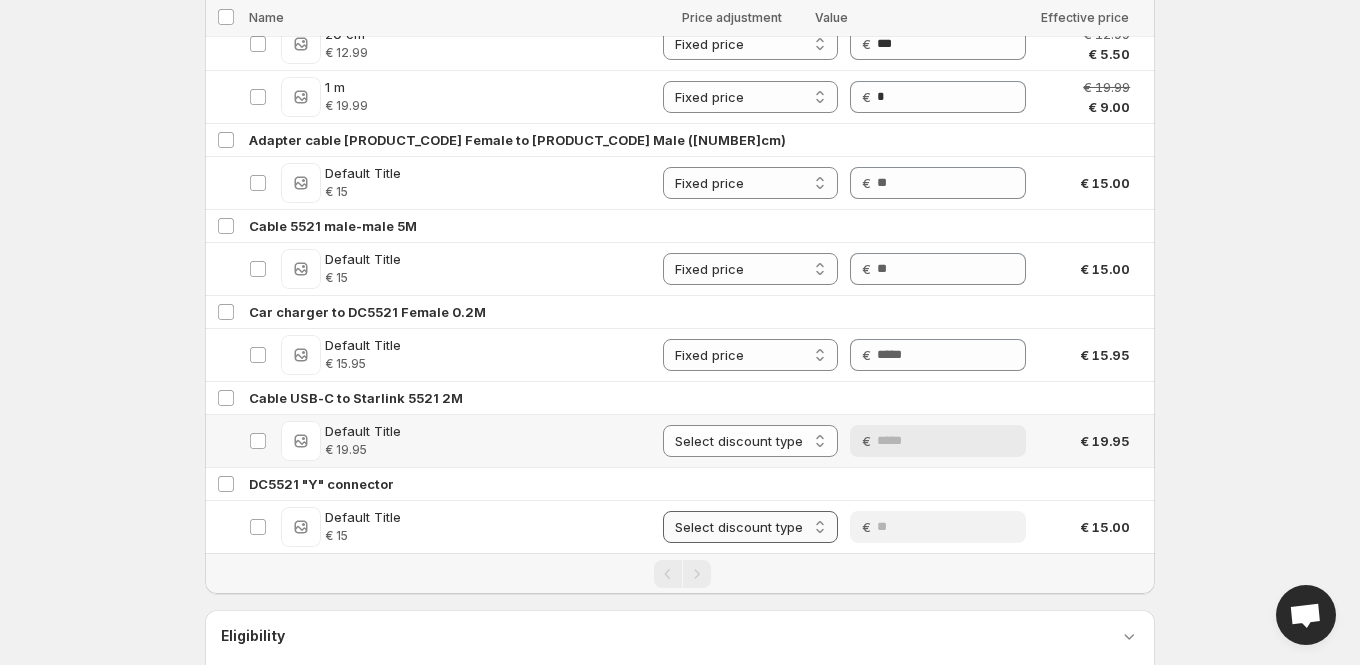 click on "**********" at bounding box center [750, 527] 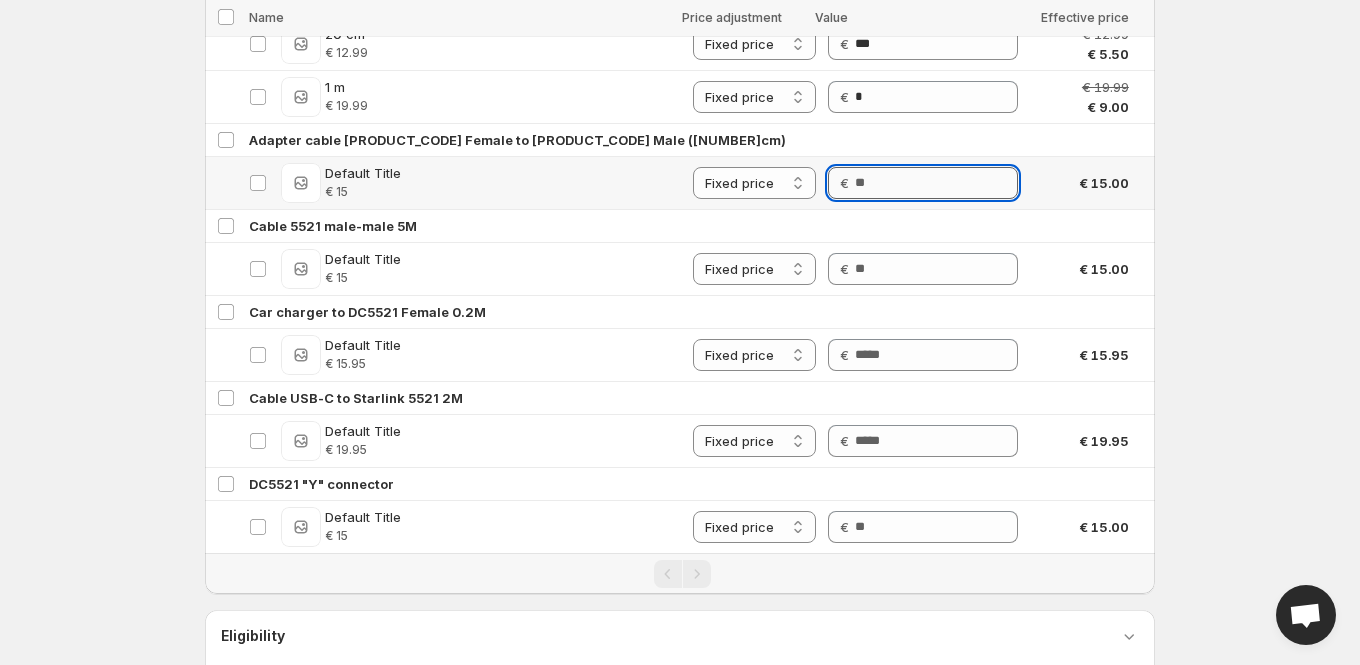 click on "Price" at bounding box center (936, 183) 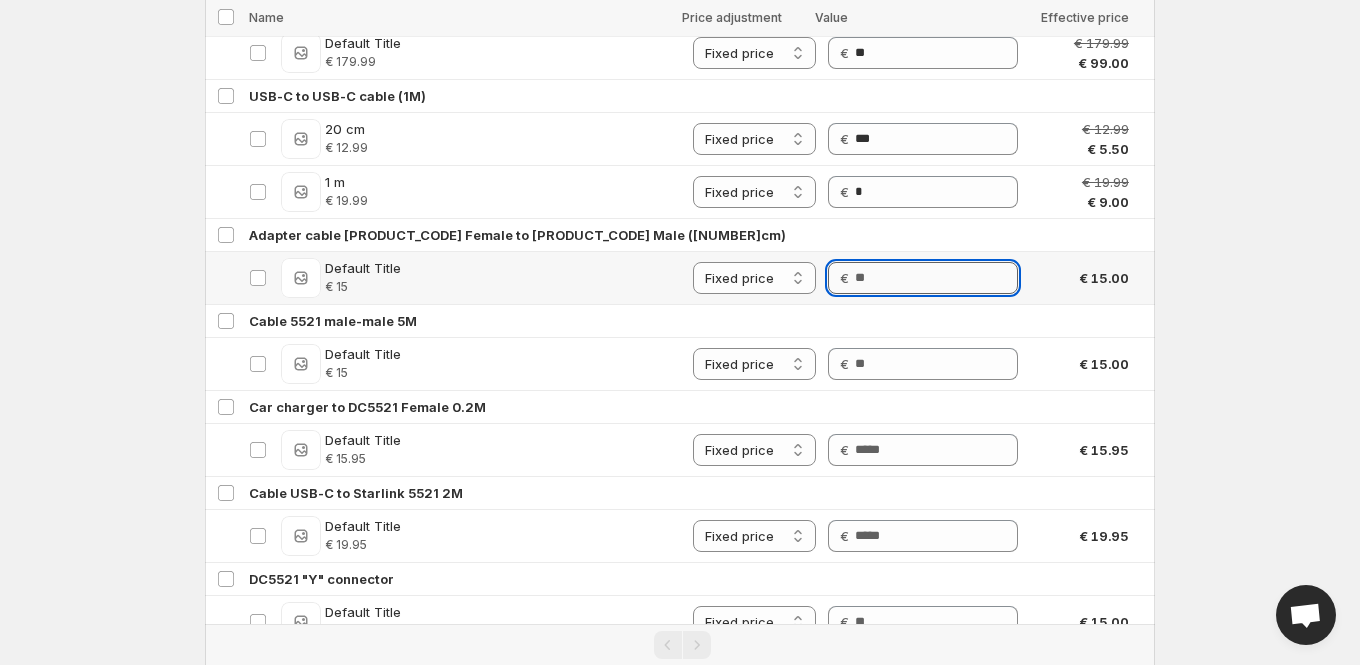 scroll, scrollTop: 4653, scrollLeft: 0, axis: vertical 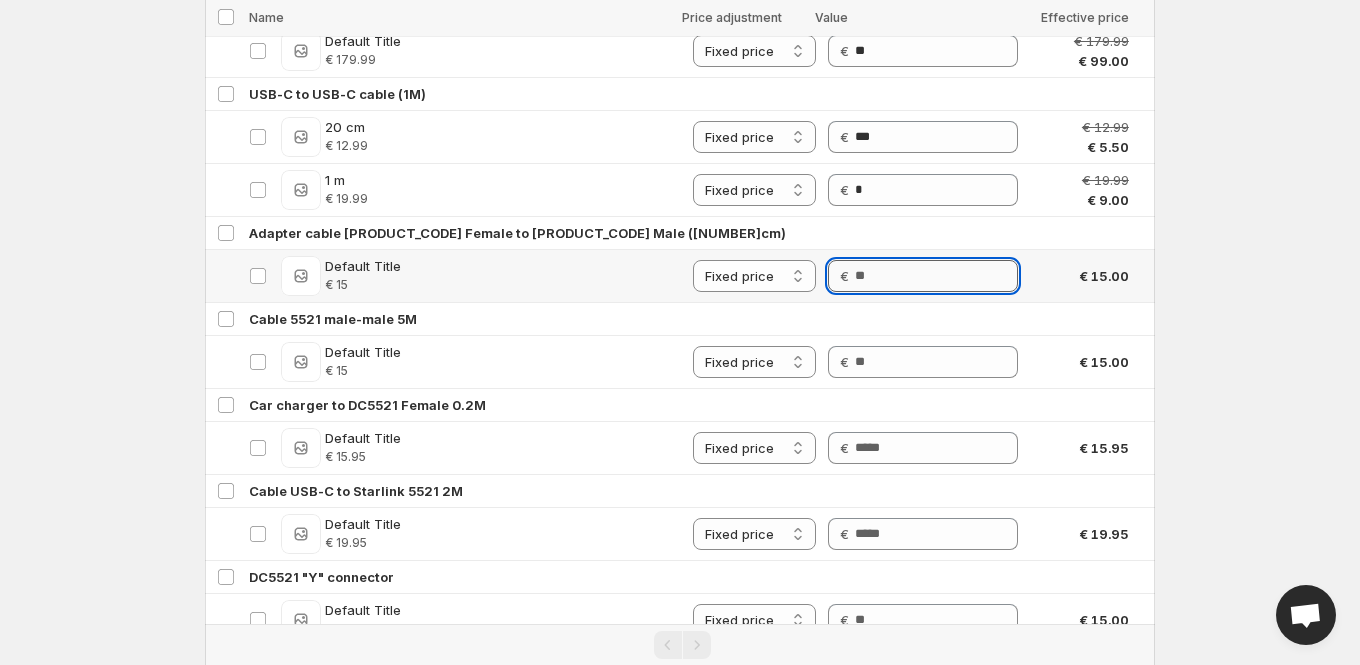 click on "Price" at bounding box center (936, 276) 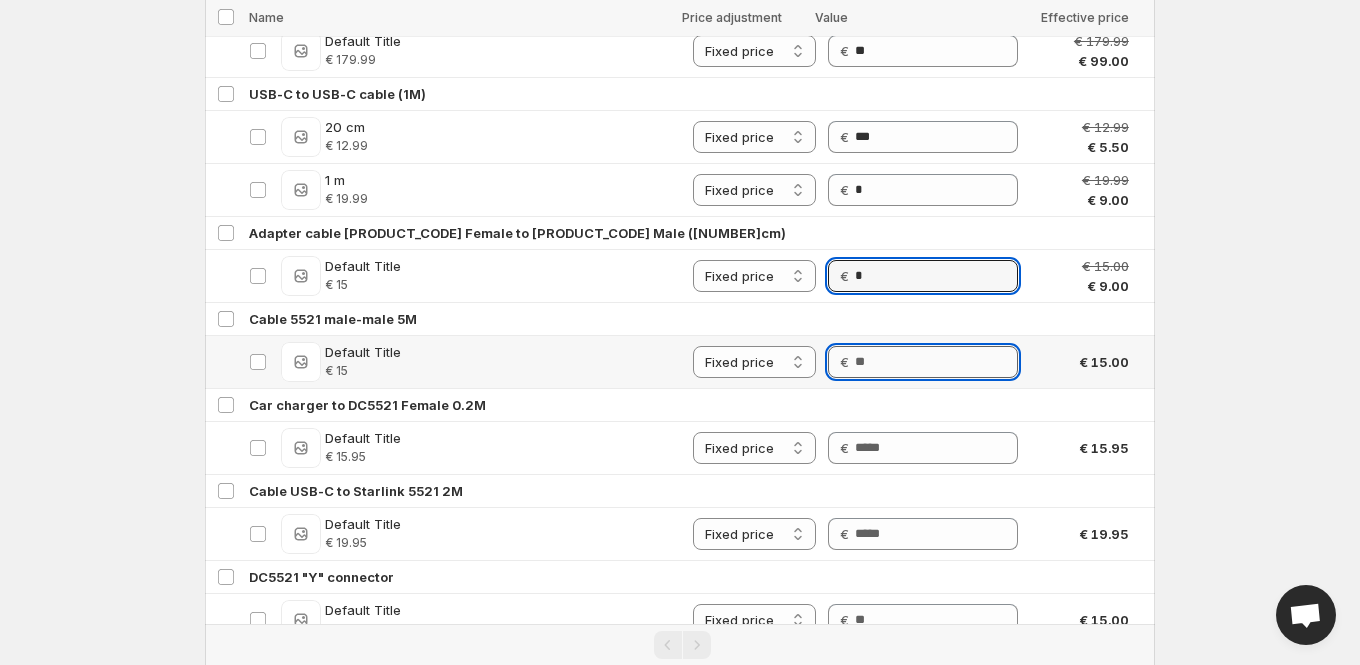 click on "Price" at bounding box center (936, 362) 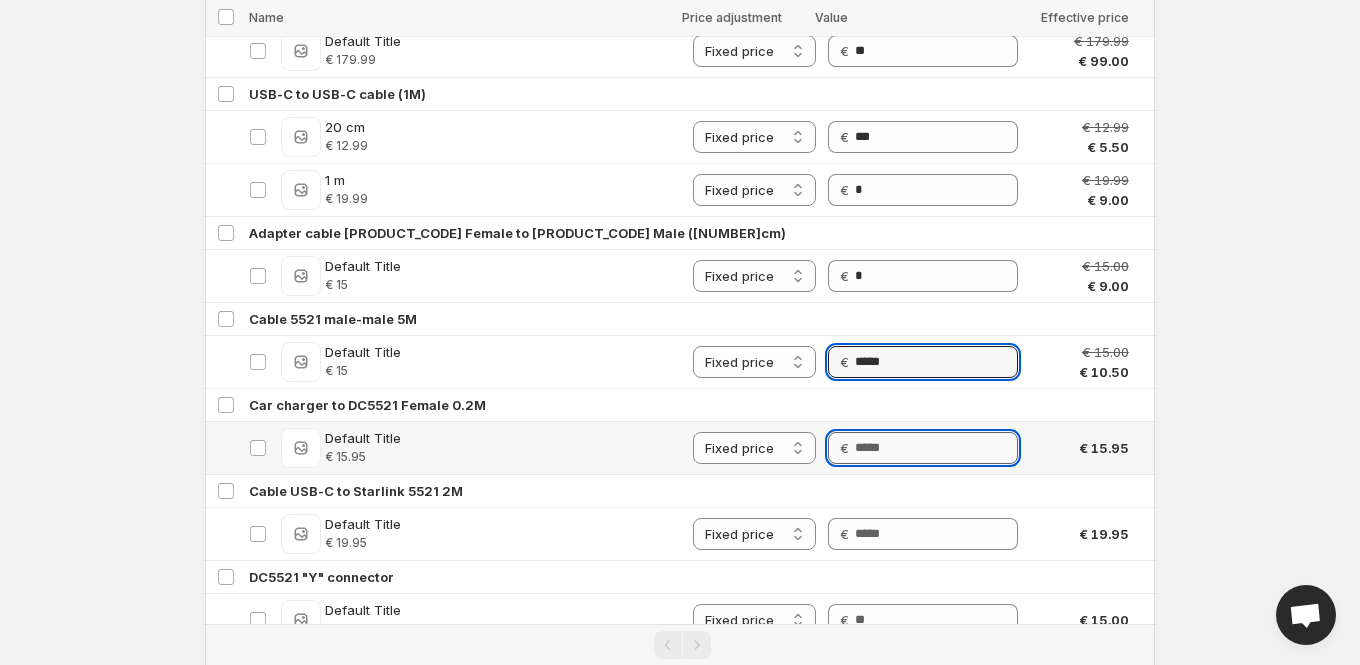 click on "Price" at bounding box center (936, 448) 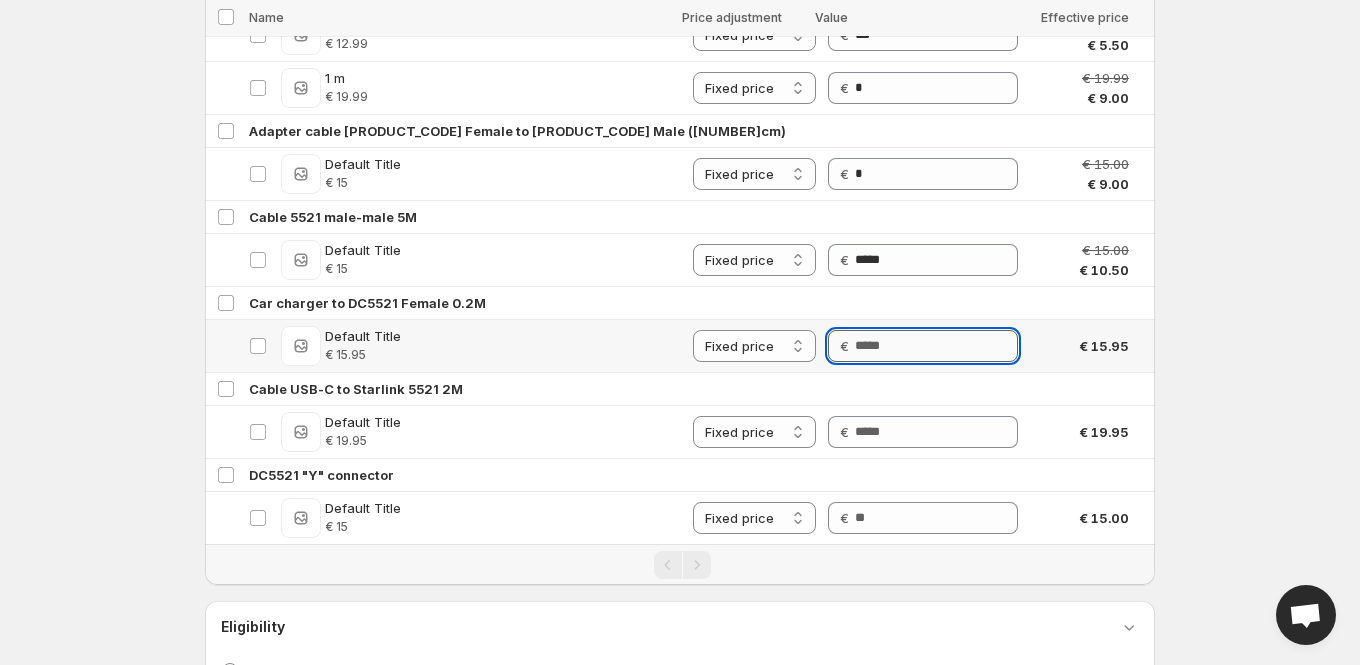scroll, scrollTop: 4770, scrollLeft: 0, axis: vertical 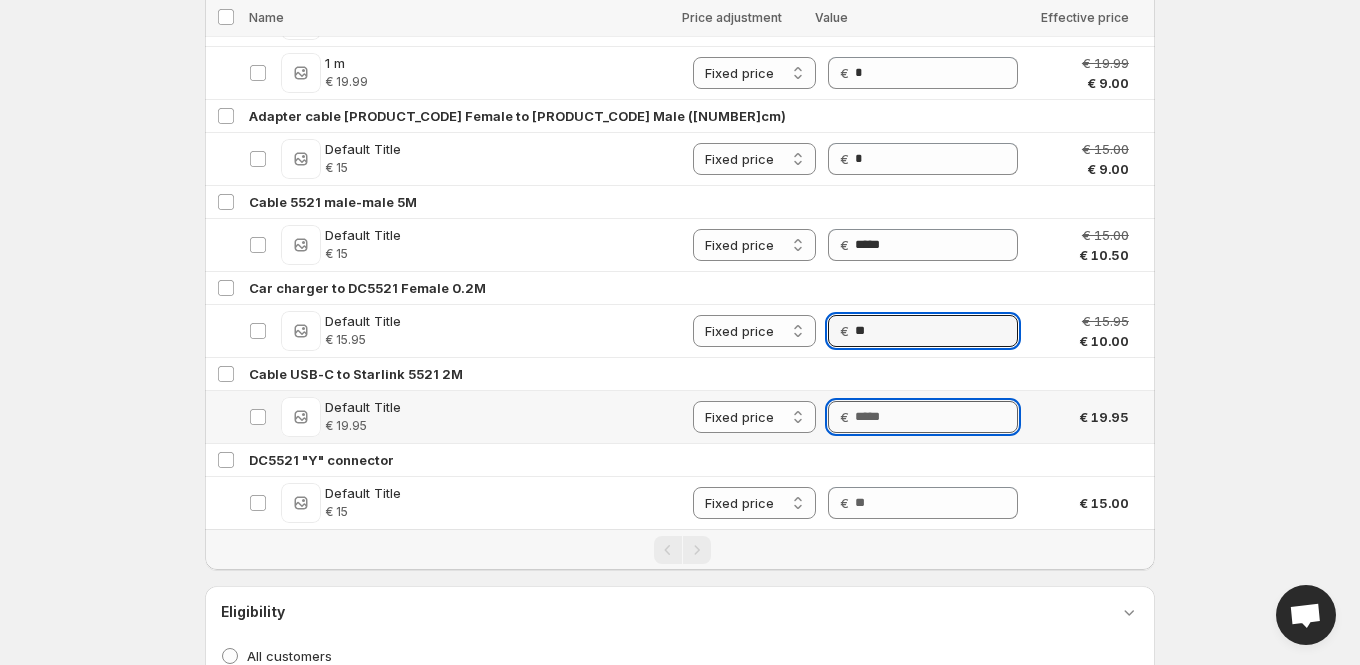 click on "Price" at bounding box center [936, 417] 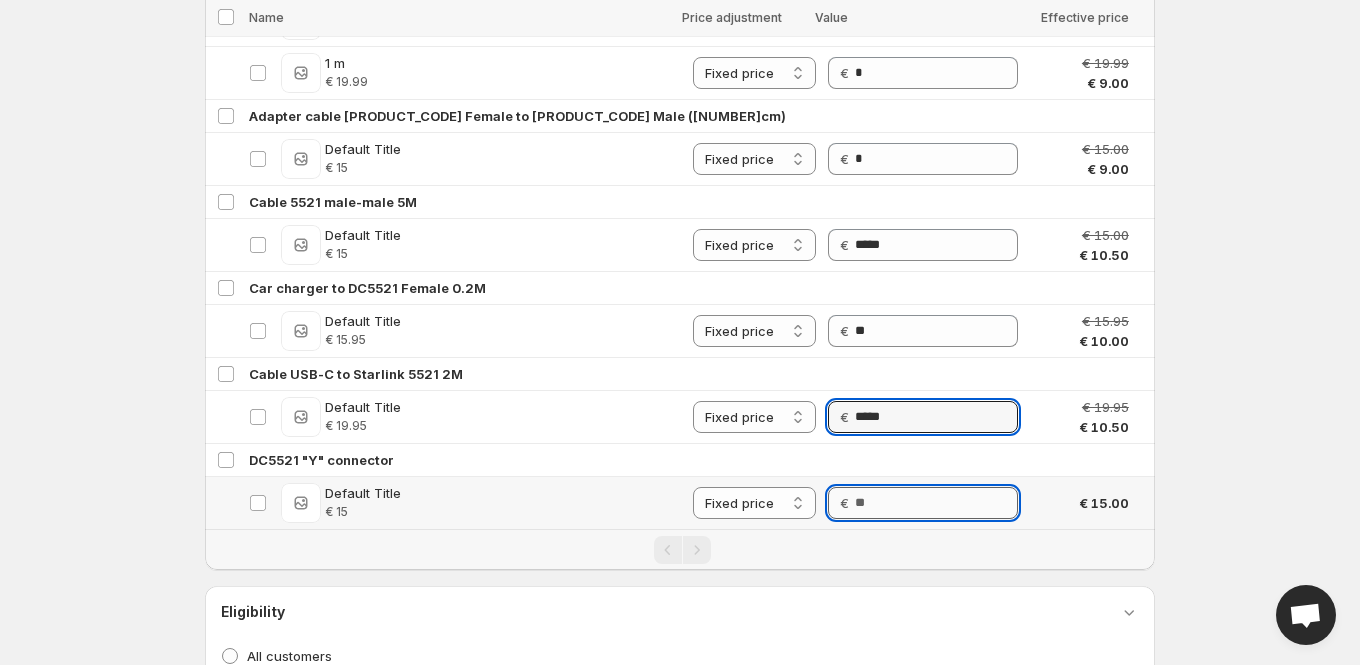 click on "Price" at bounding box center (936, 503) 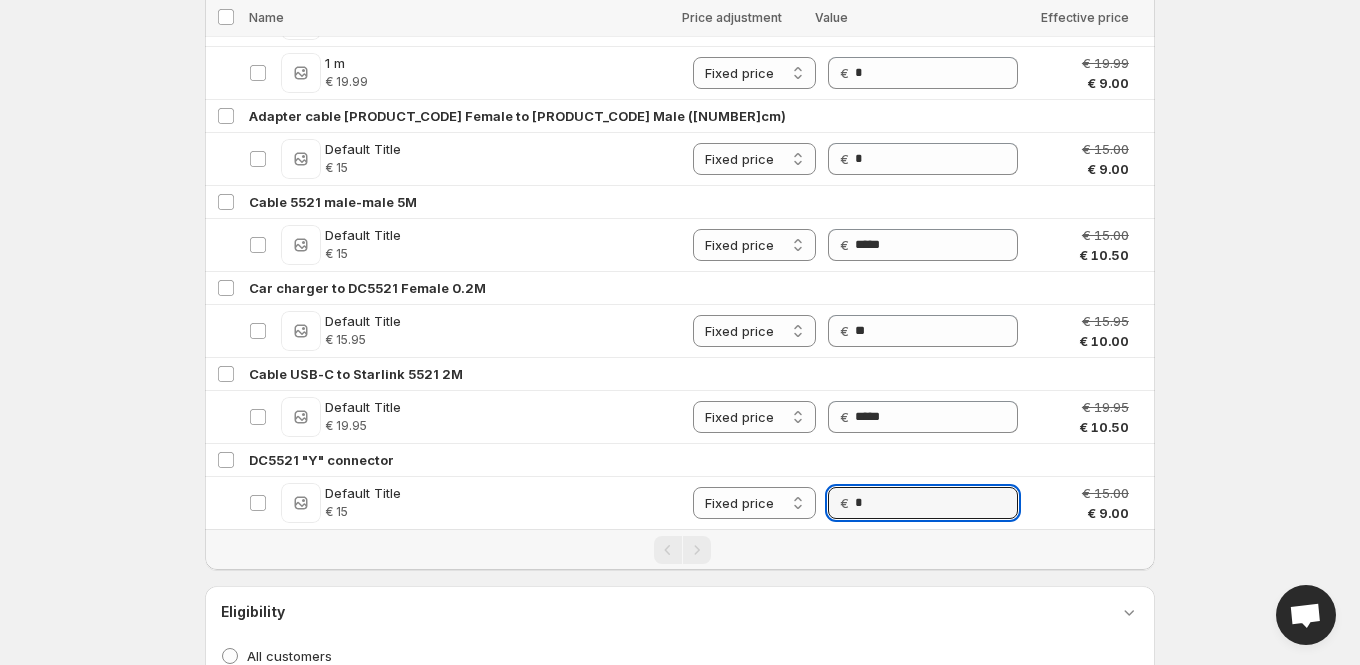 click on "**********" at bounding box center (680, -4438) 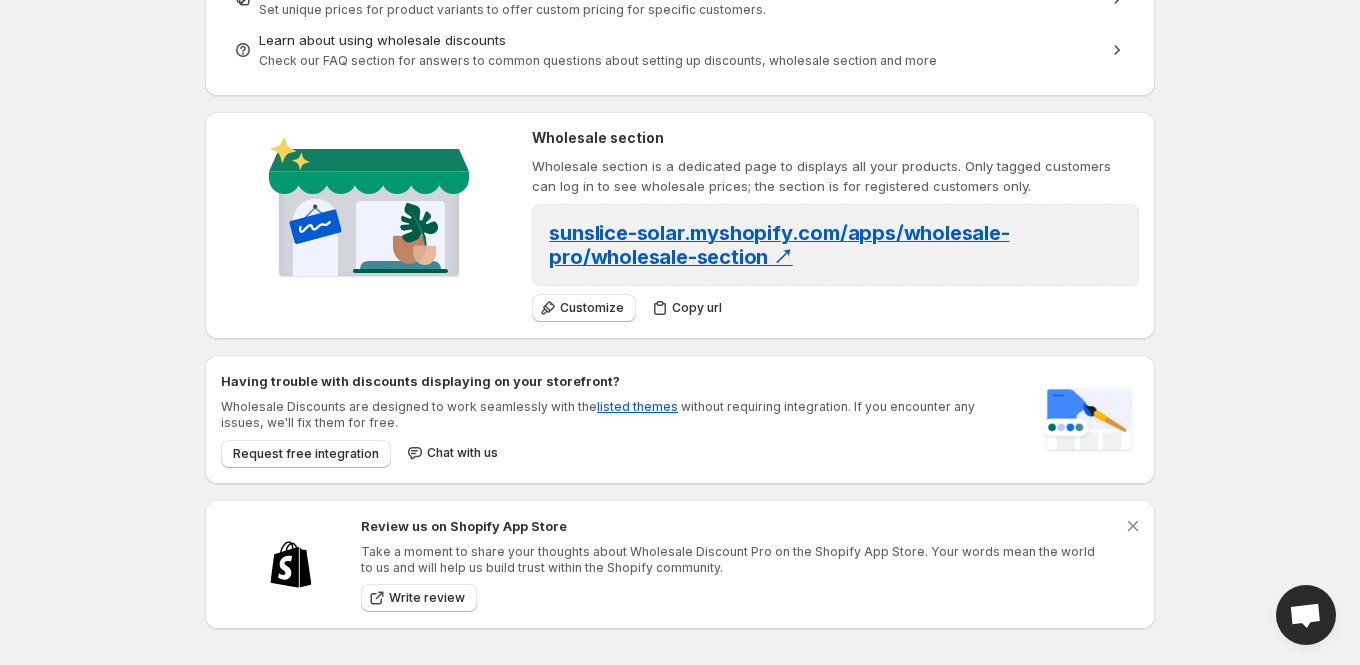 scroll, scrollTop: 0, scrollLeft: 0, axis: both 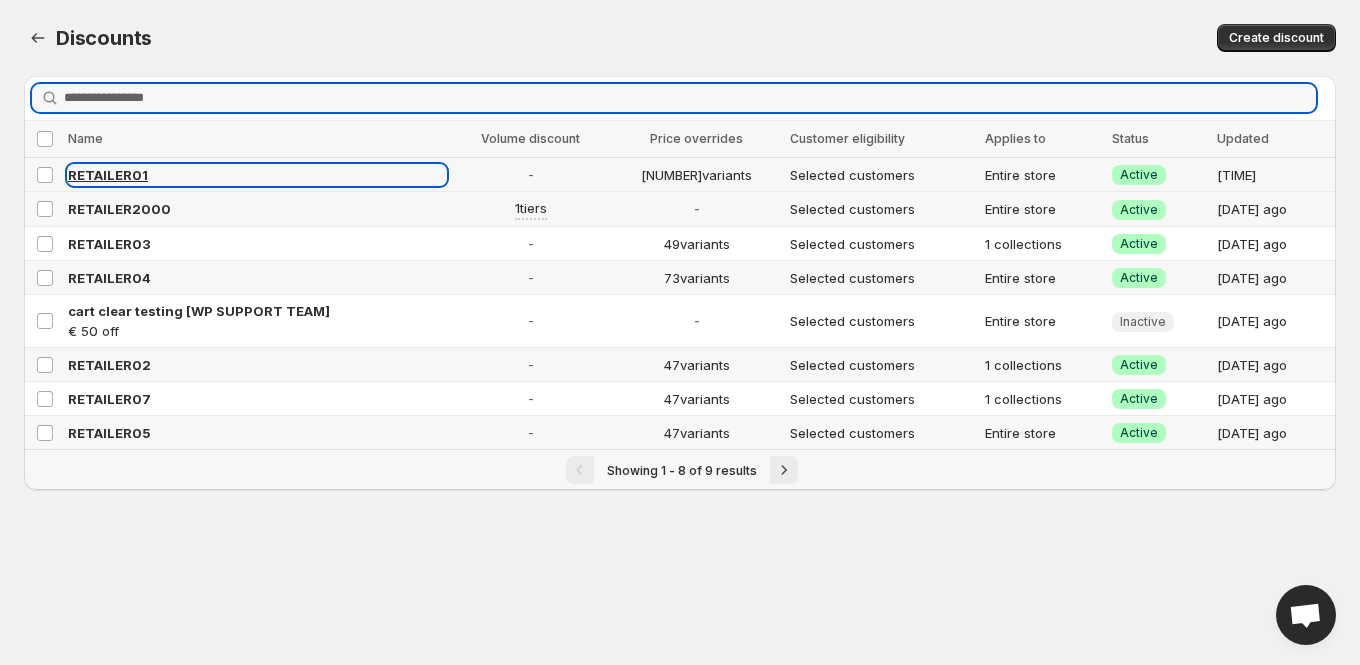 click on "RETAILER01" at bounding box center [257, 175] 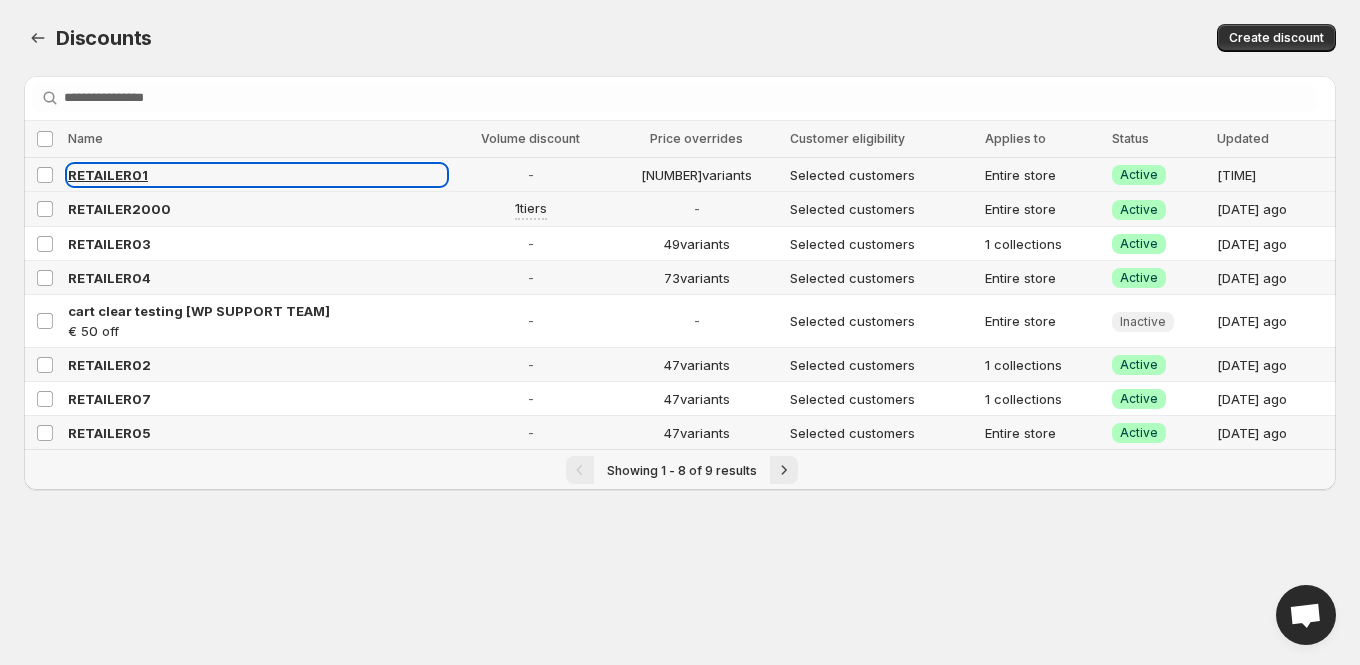 click on "RETAILER01" at bounding box center (108, 175) 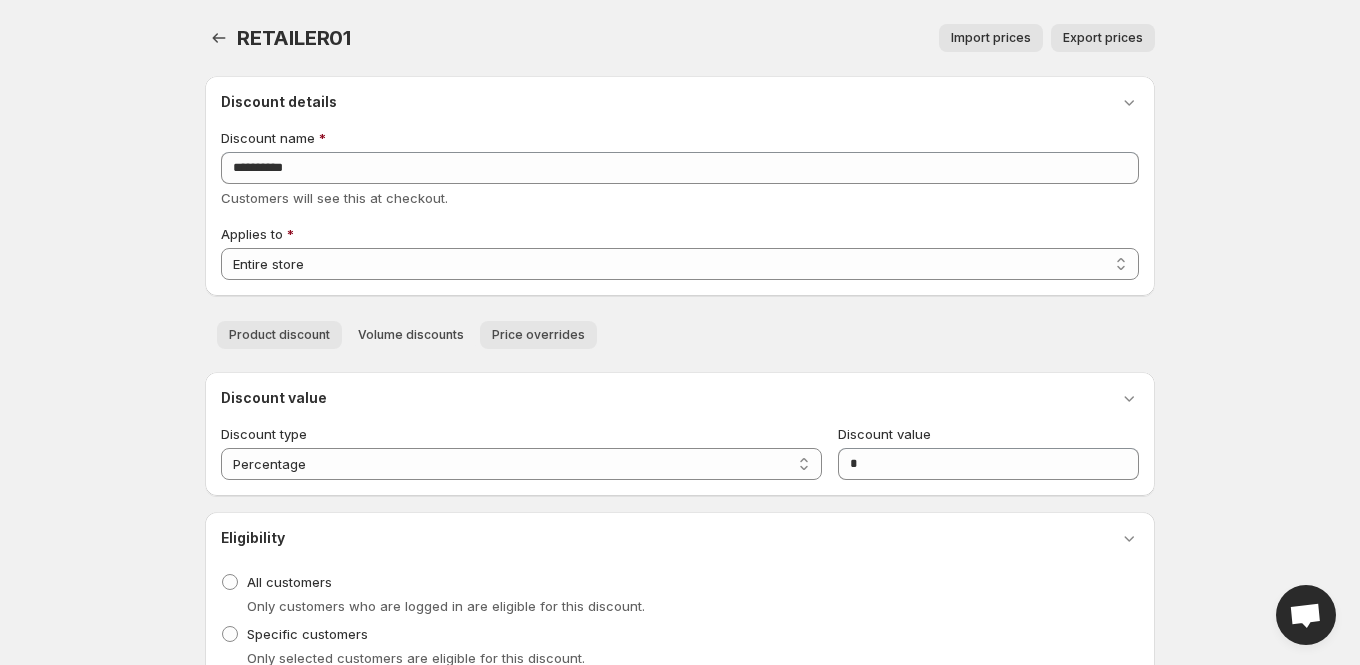 click on "Price overrides" at bounding box center (538, 335) 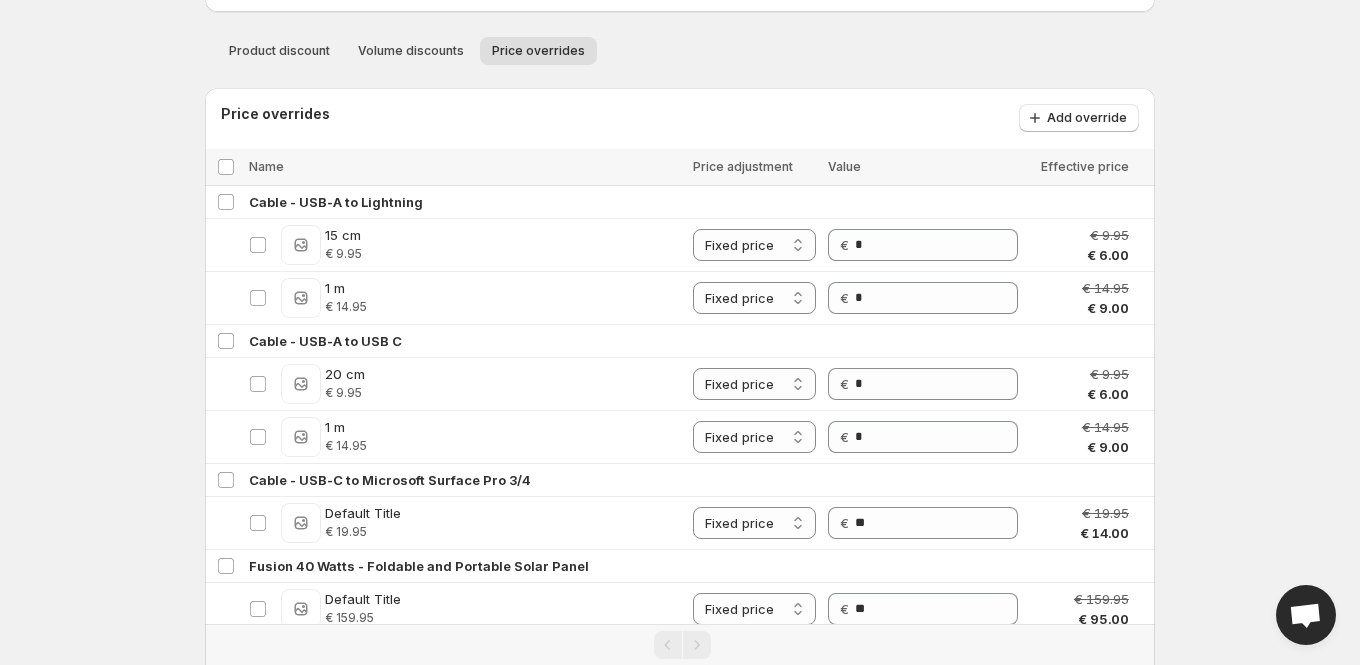 scroll, scrollTop: 341, scrollLeft: 0, axis: vertical 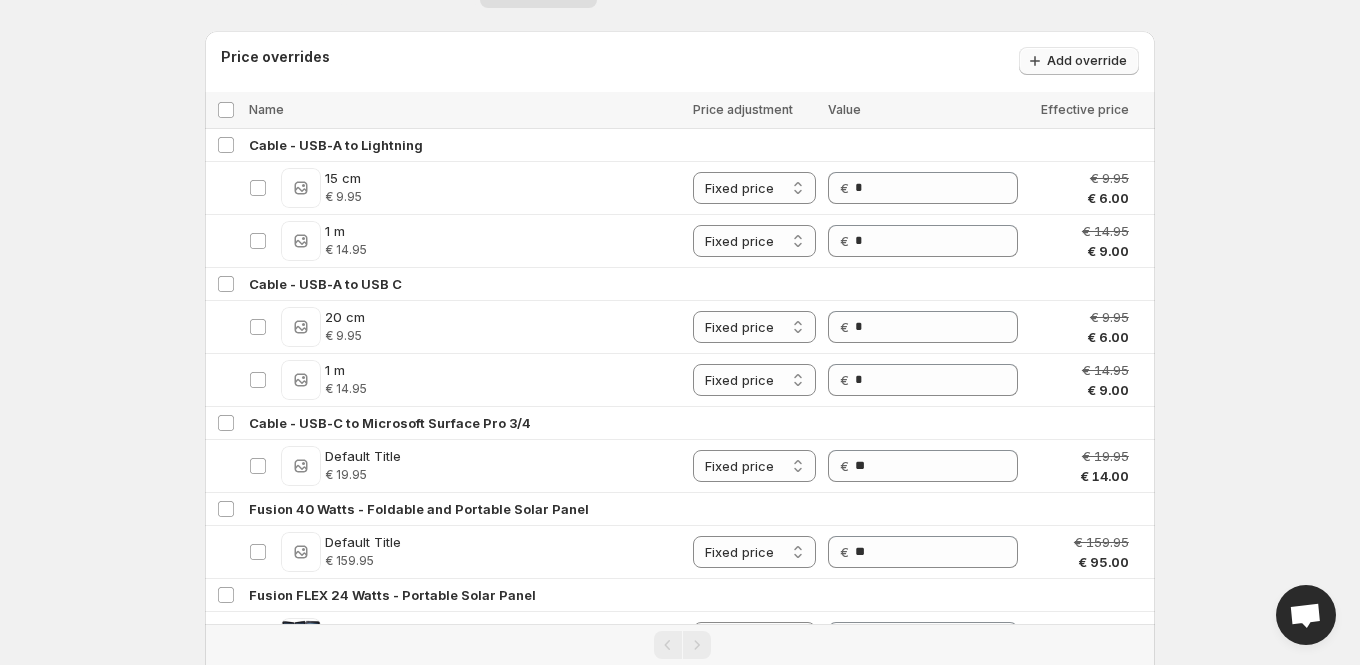 click on "Add override" at bounding box center (1087, 61) 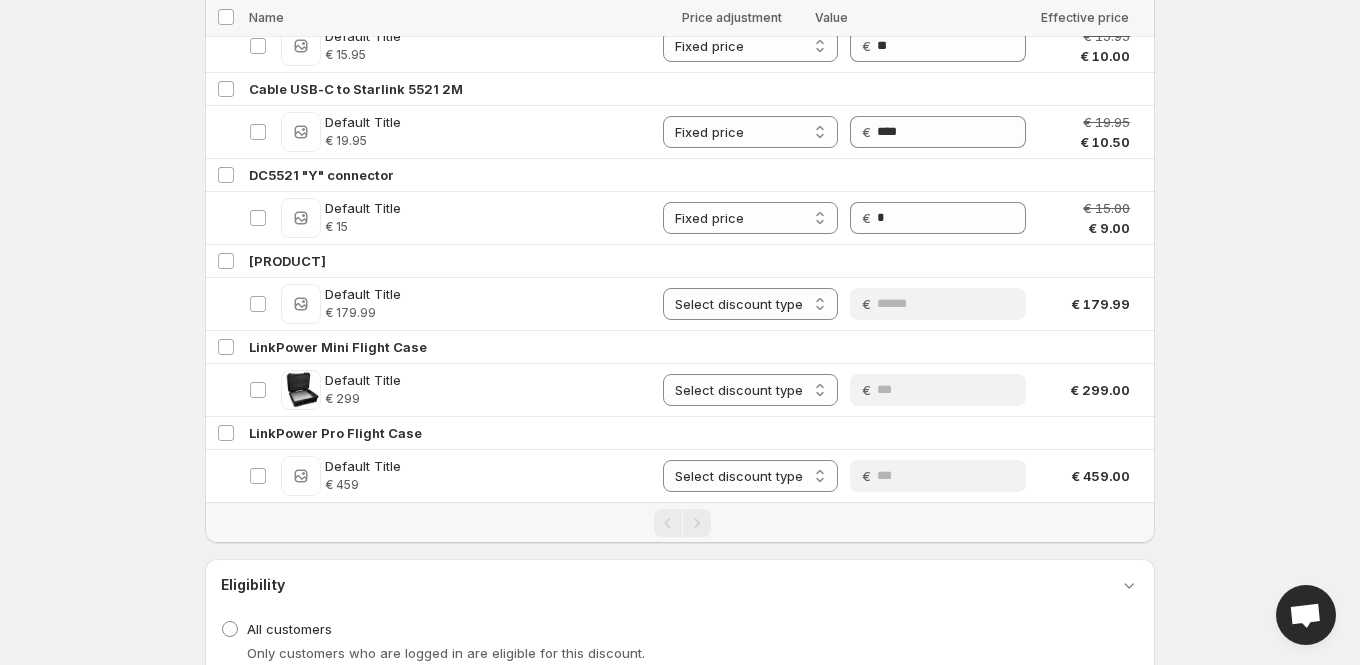 scroll, scrollTop: 5047, scrollLeft: 0, axis: vertical 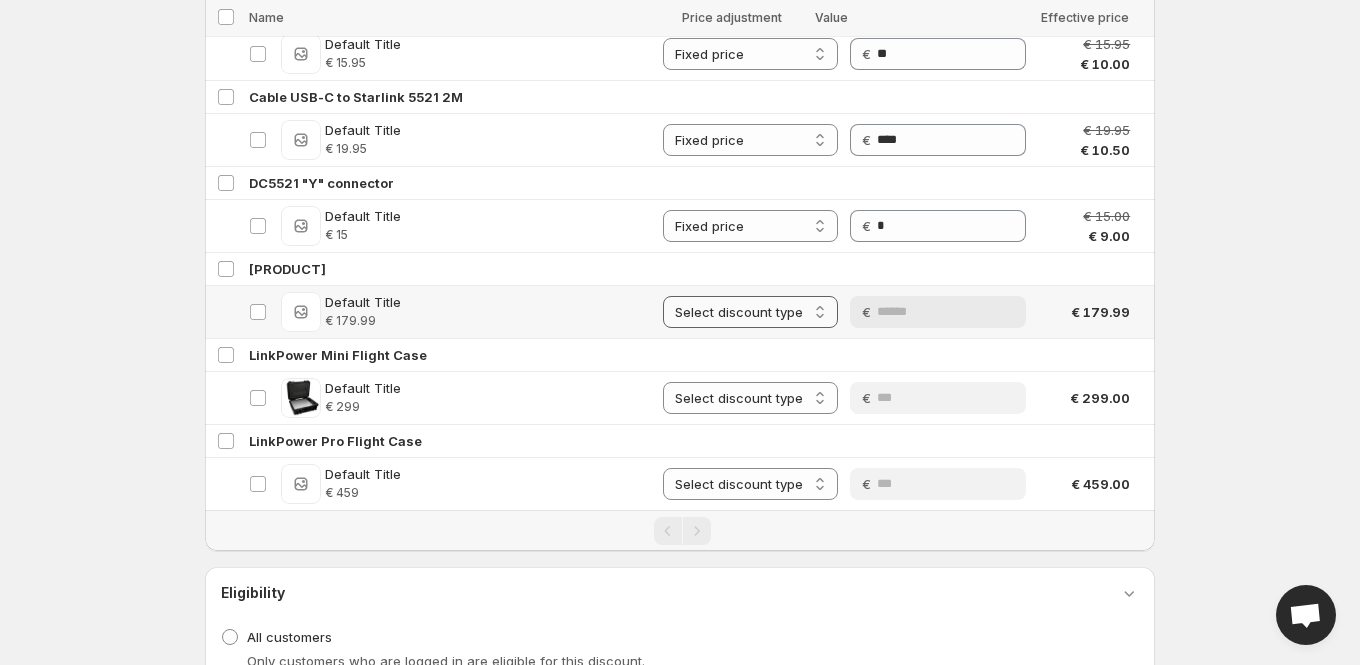 click on "**********" at bounding box center [750, 312] 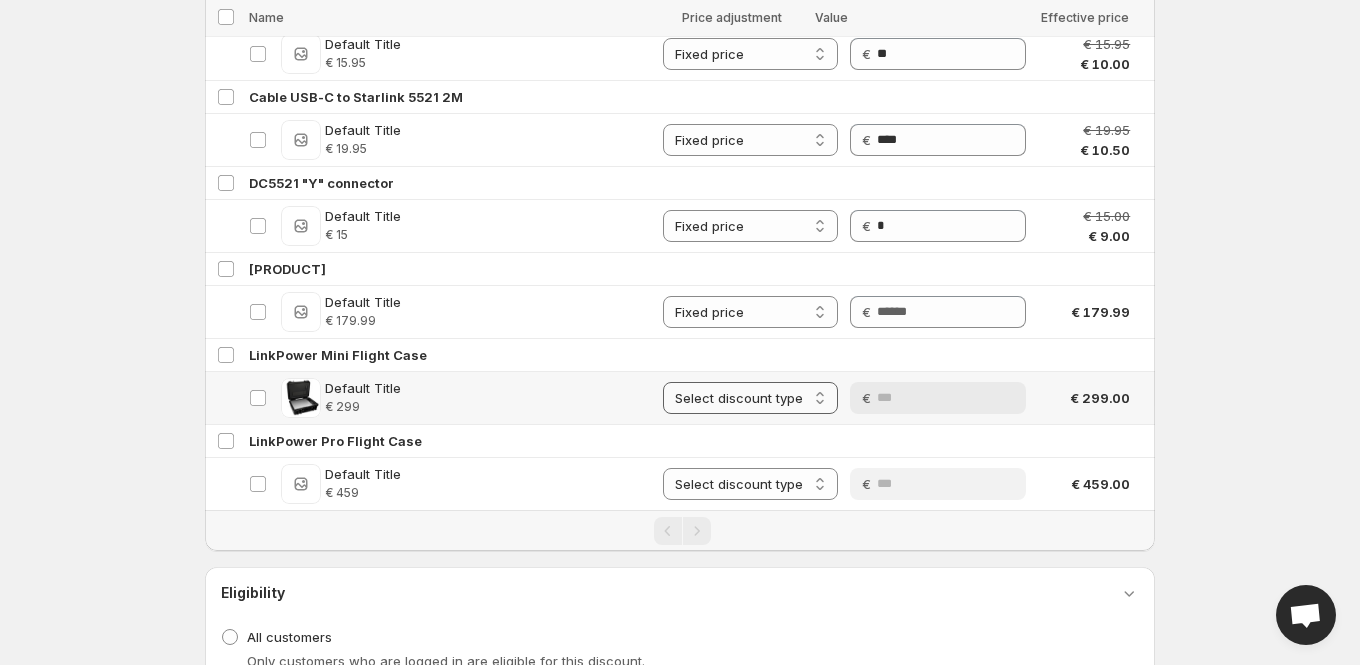 click on "**********" at bounding box center (750, 398) 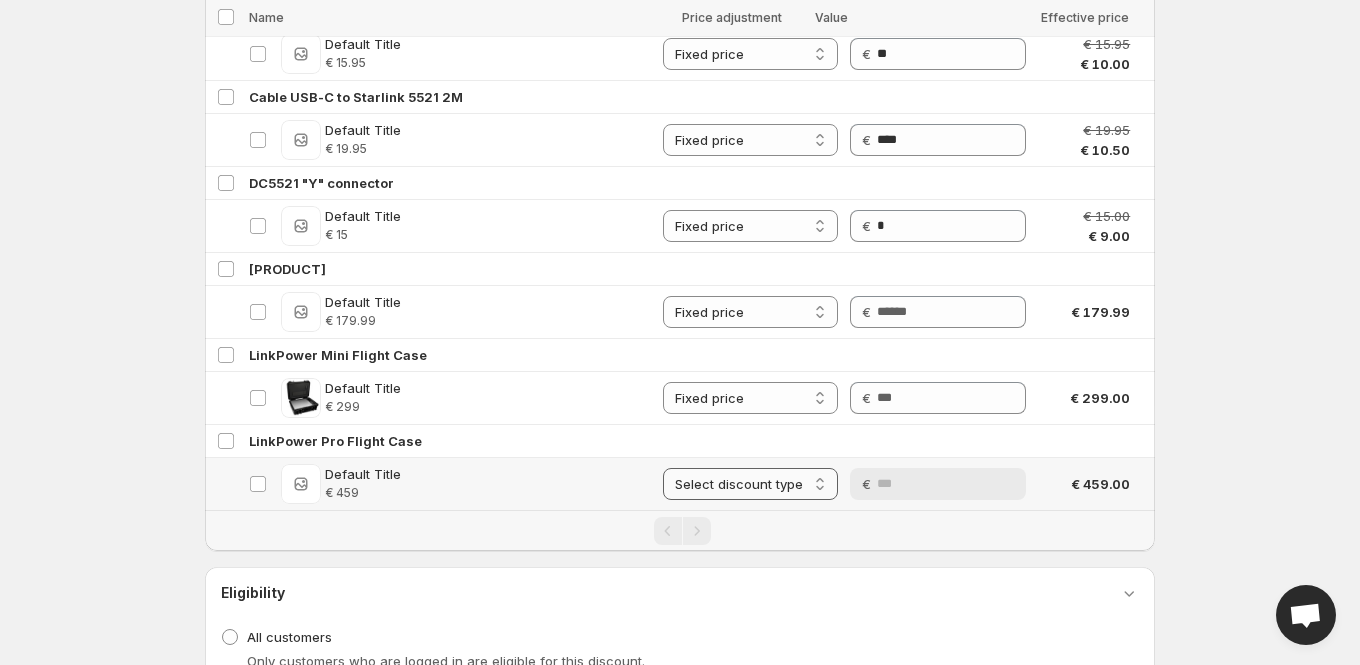 click on "**********" at bounding box center [750, 484] 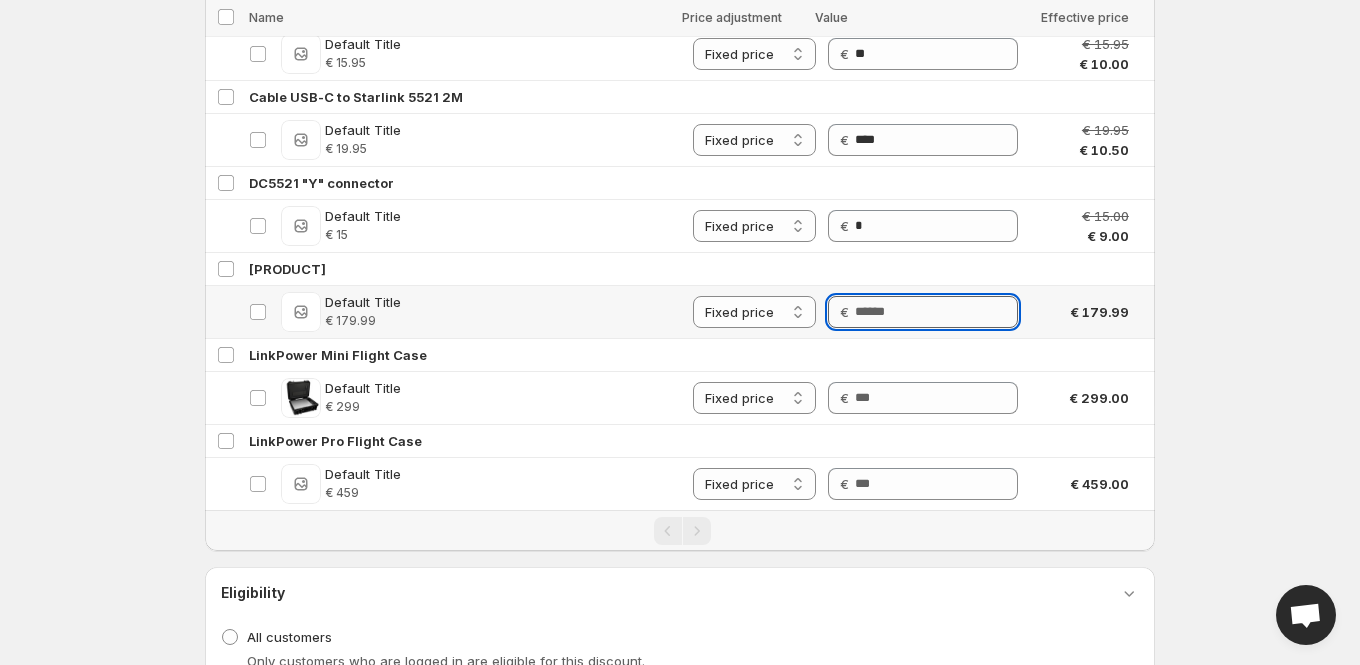 click on "Price" at bounding box center (936, 312) 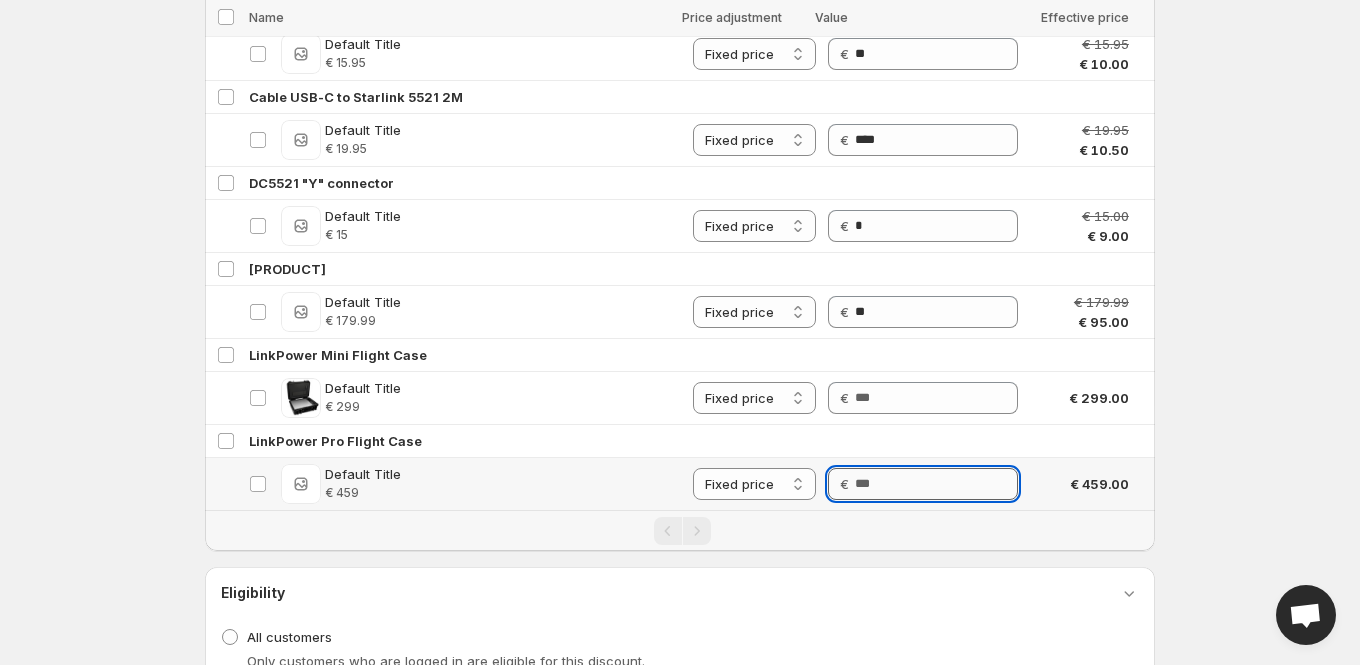 click on "Price" at bounding box center (936, 484) 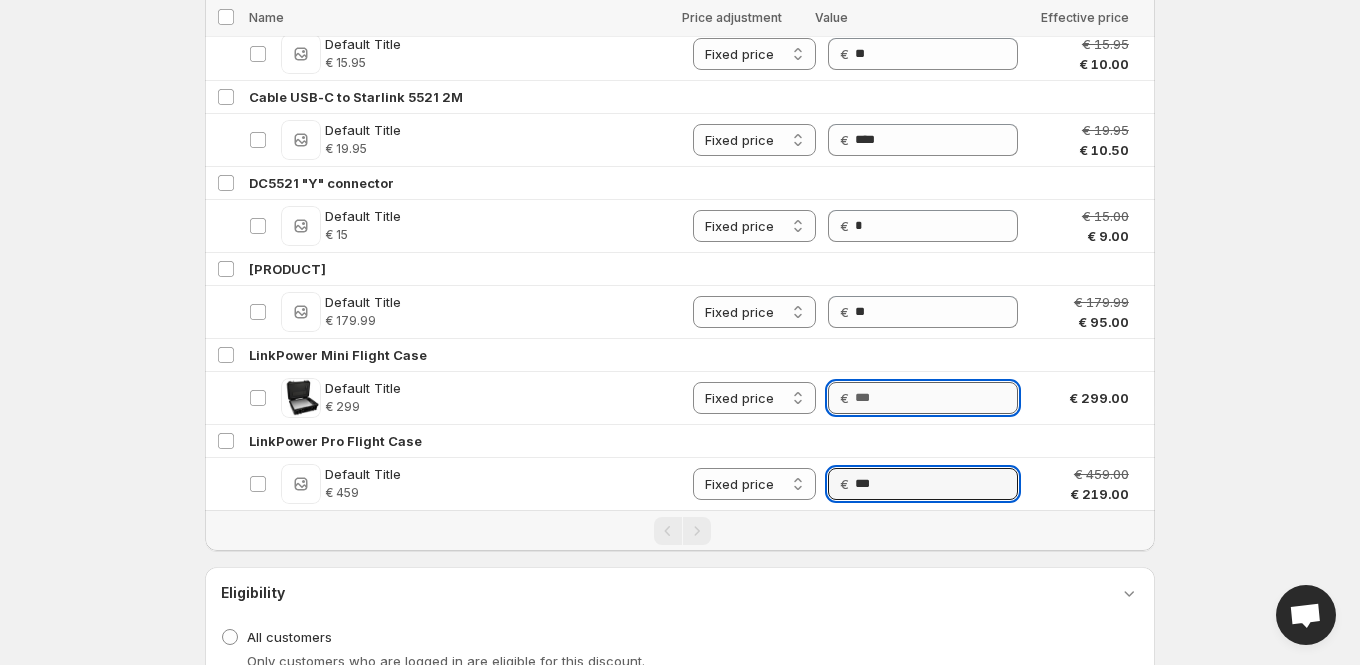 click on "Price" at bounding box center [936, 398] 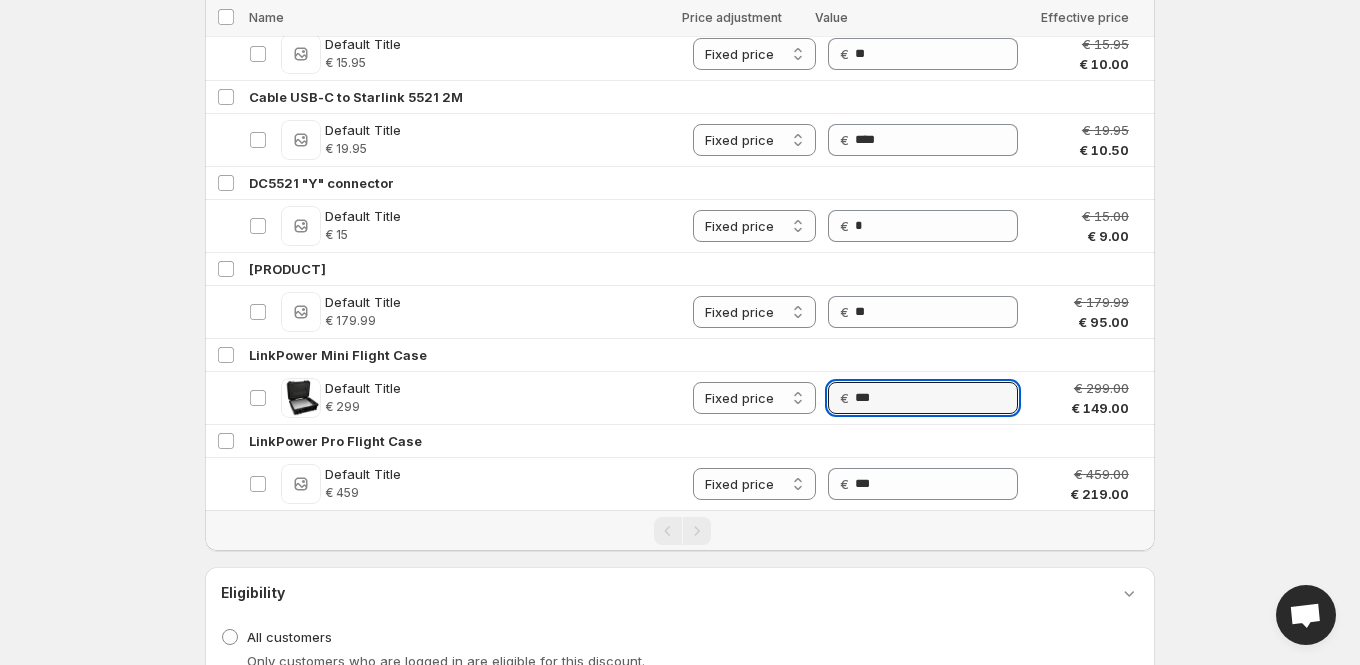 click on "**********" at bounding box center (680, -4715) 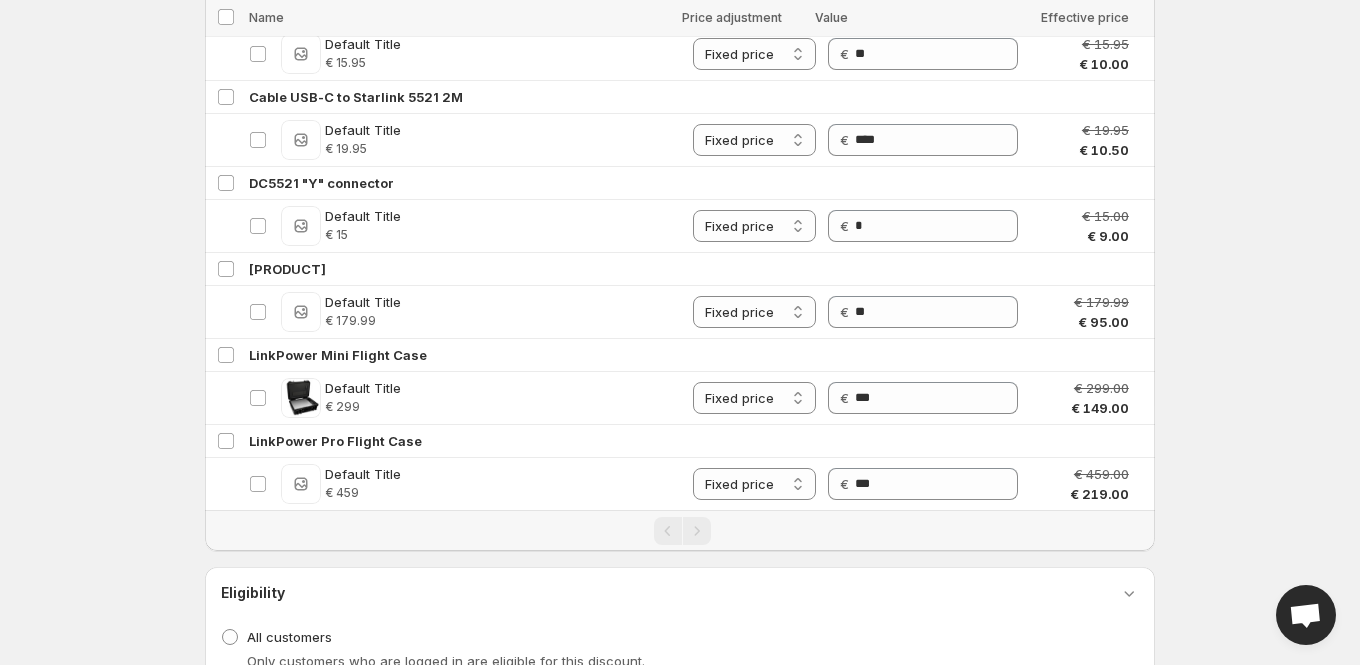 scroll, scrollTop: 0, scrollLeft: 0, axis: both 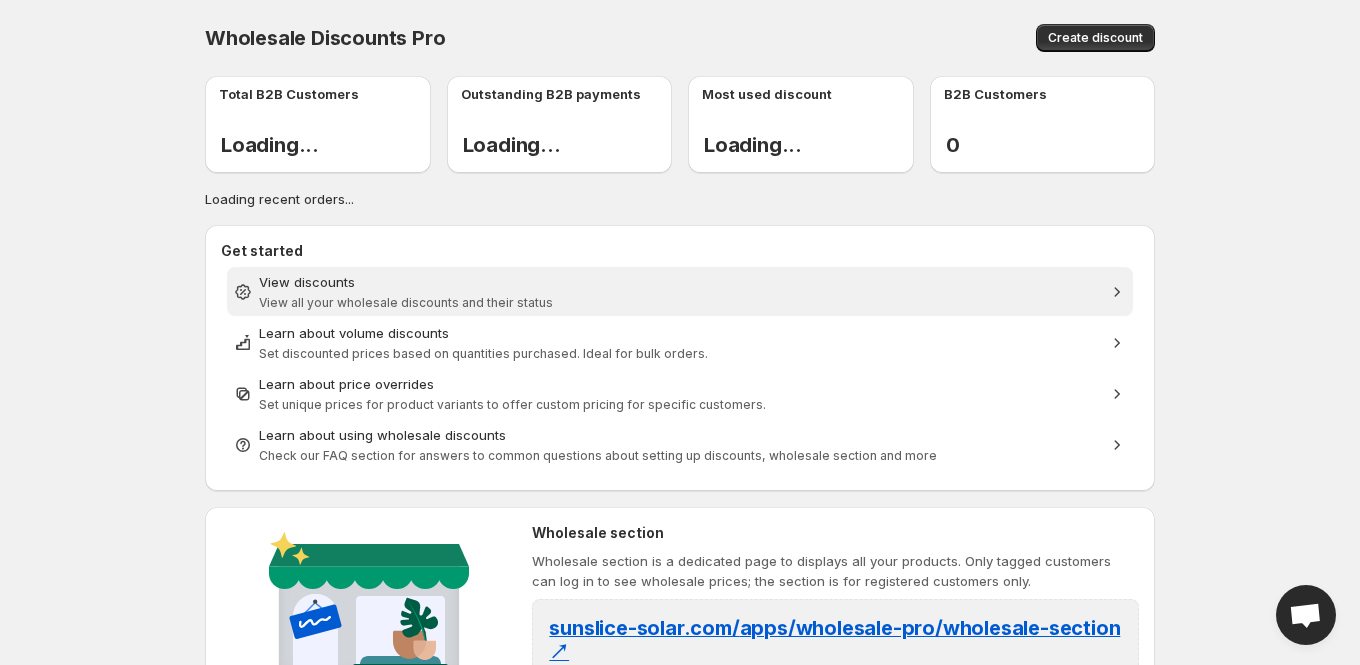 click on "View discounts" at bounding box center (680, 282) 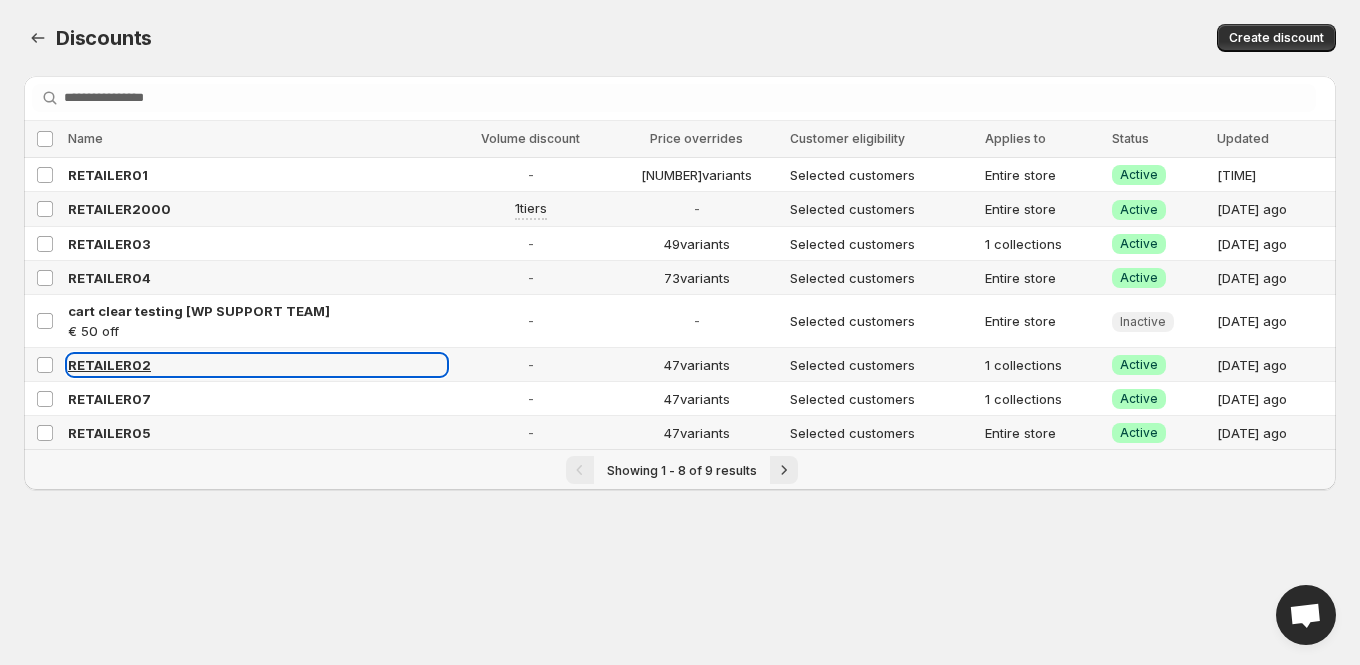 click on "RETAILER02" at bounding box center [109, 365] 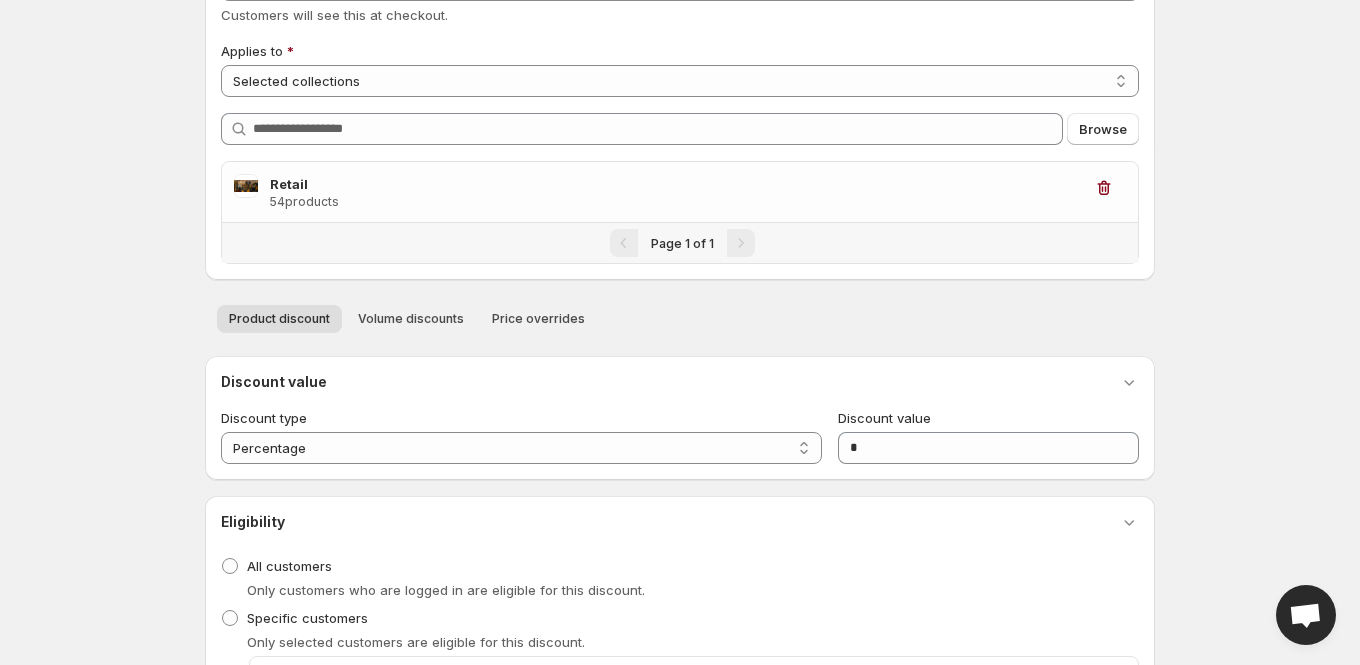scroll, scrollTop: 180, scrollLeft: 0, axis: vertical 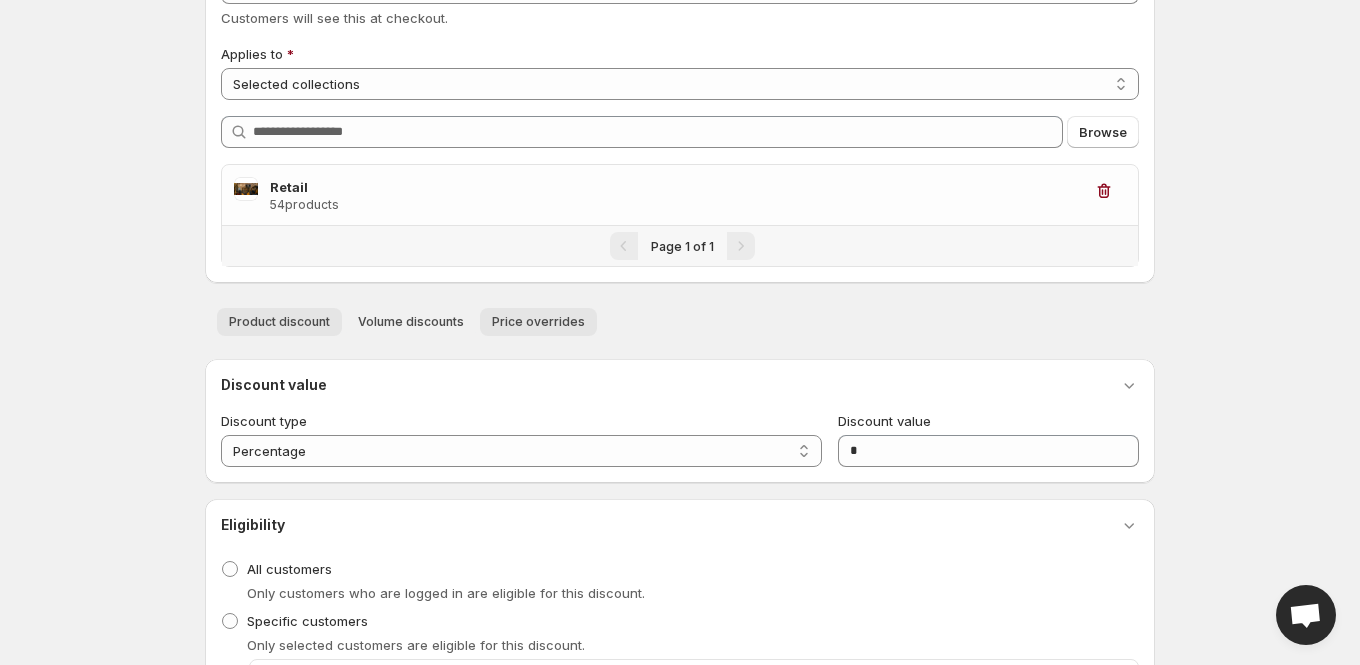 click on "Price overrides" at bounding box center [538, 322] 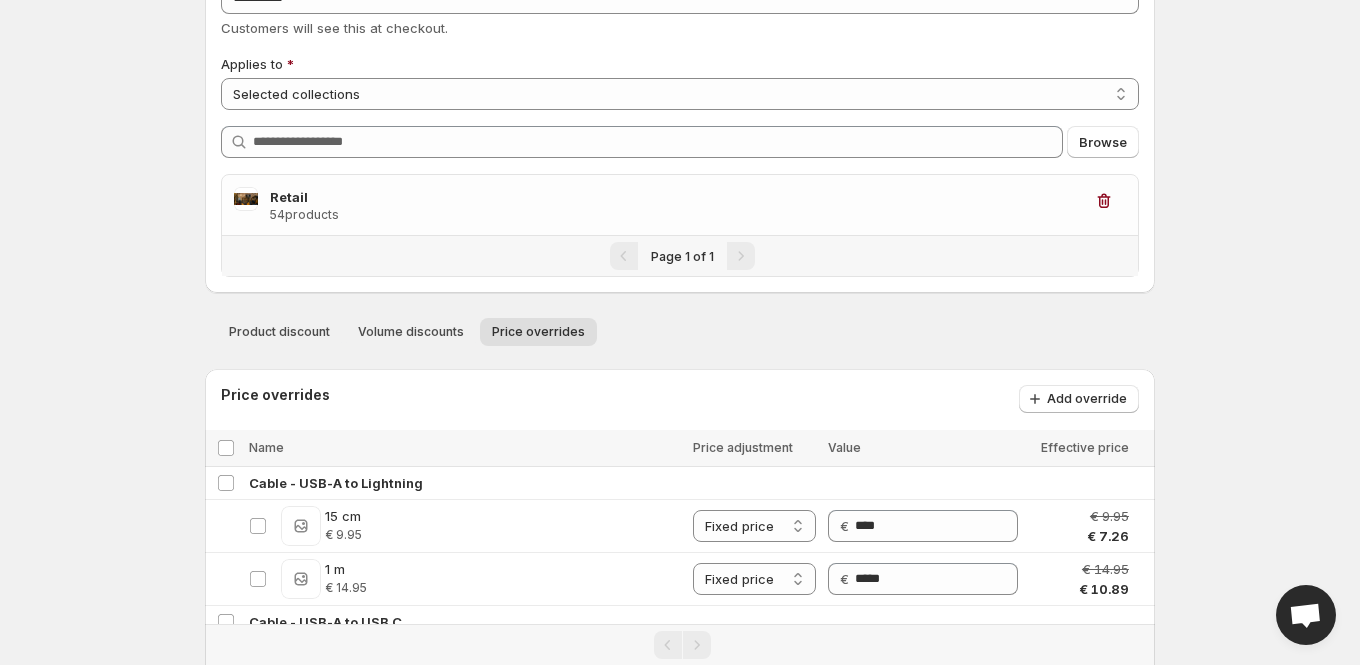 scroll, scrollTop: 203, scrollLeft: 0, axis: vertical 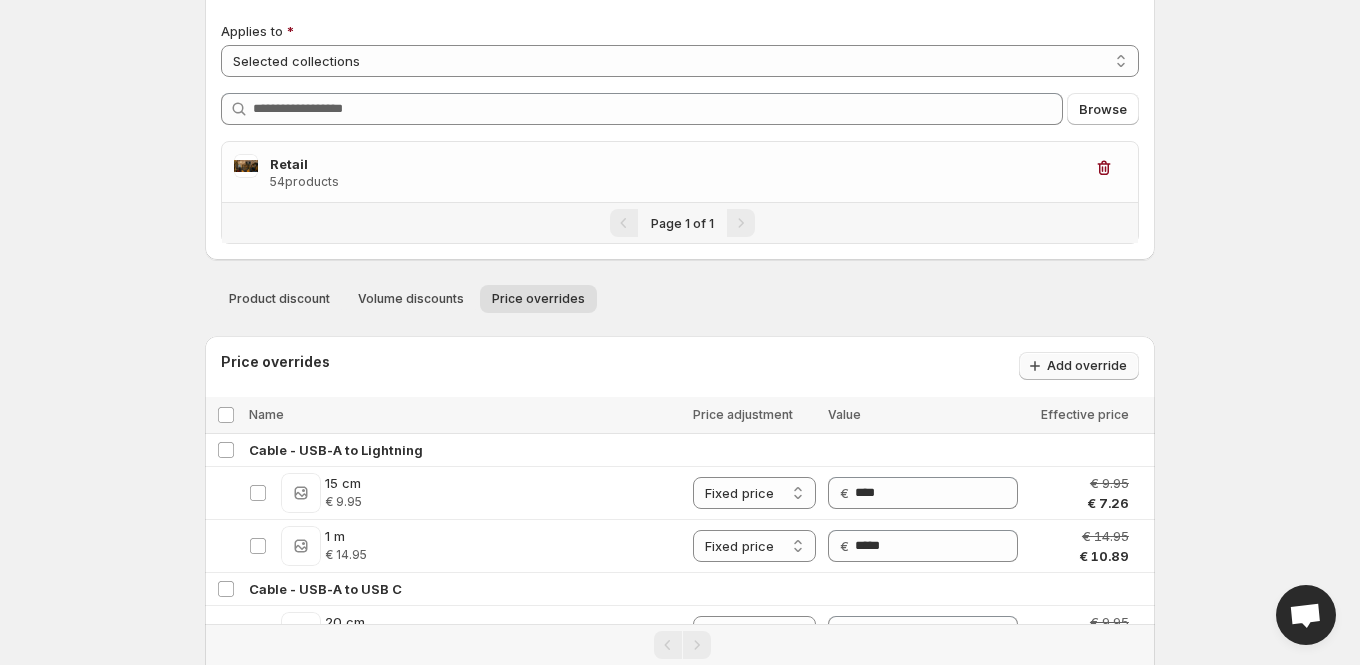 click on "Add override" at bounding box center (1087, 366) 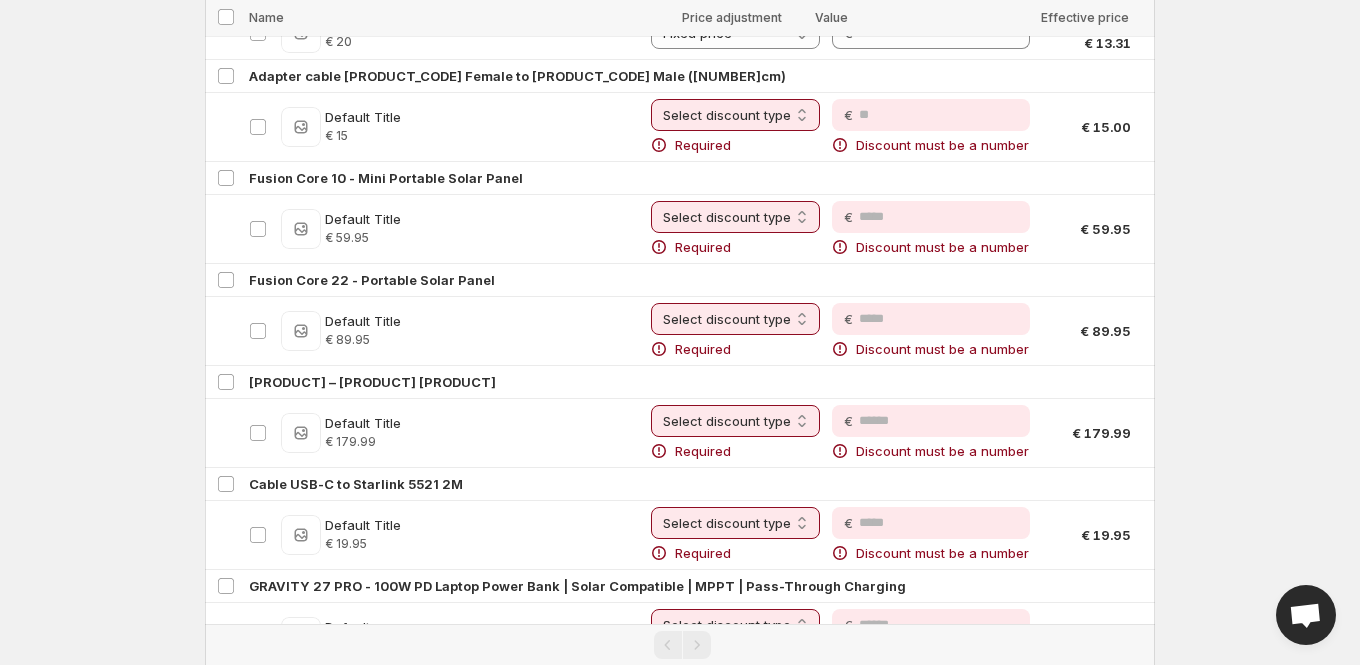 scroll, scrollTop: 4321, scrollLeft: 0, axis: vertical 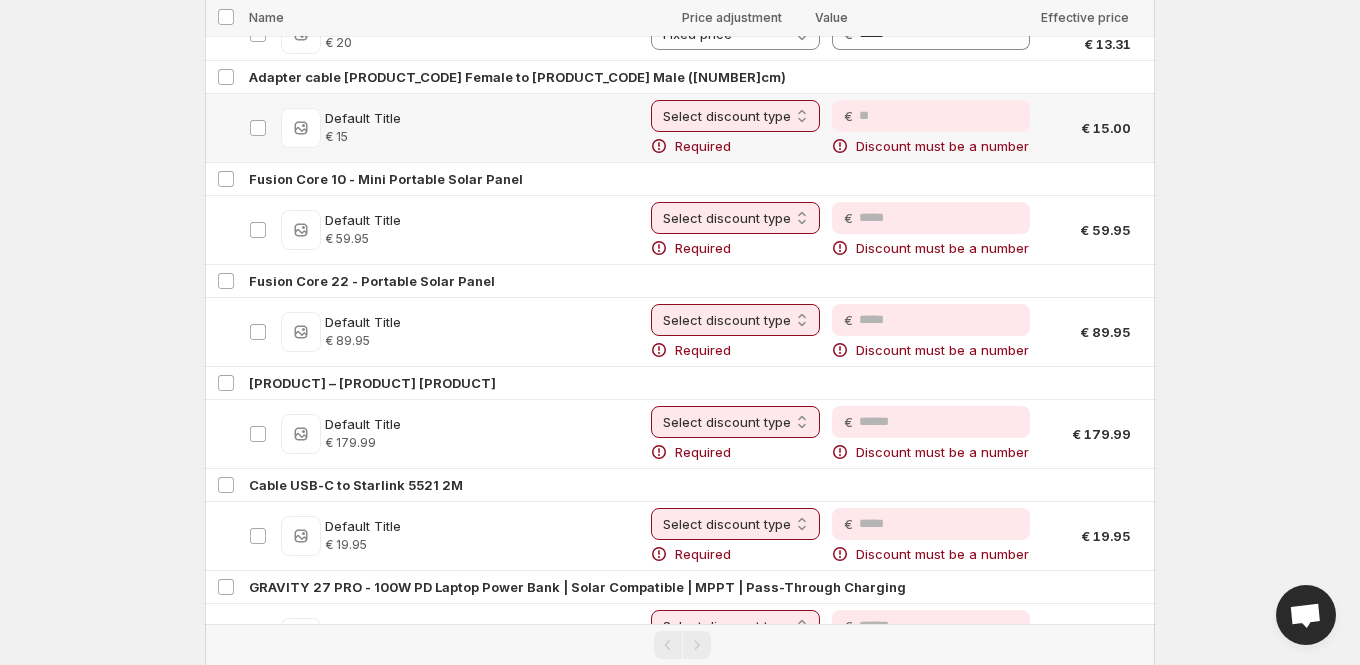 click on "**********" at bounding box center [735, 116] 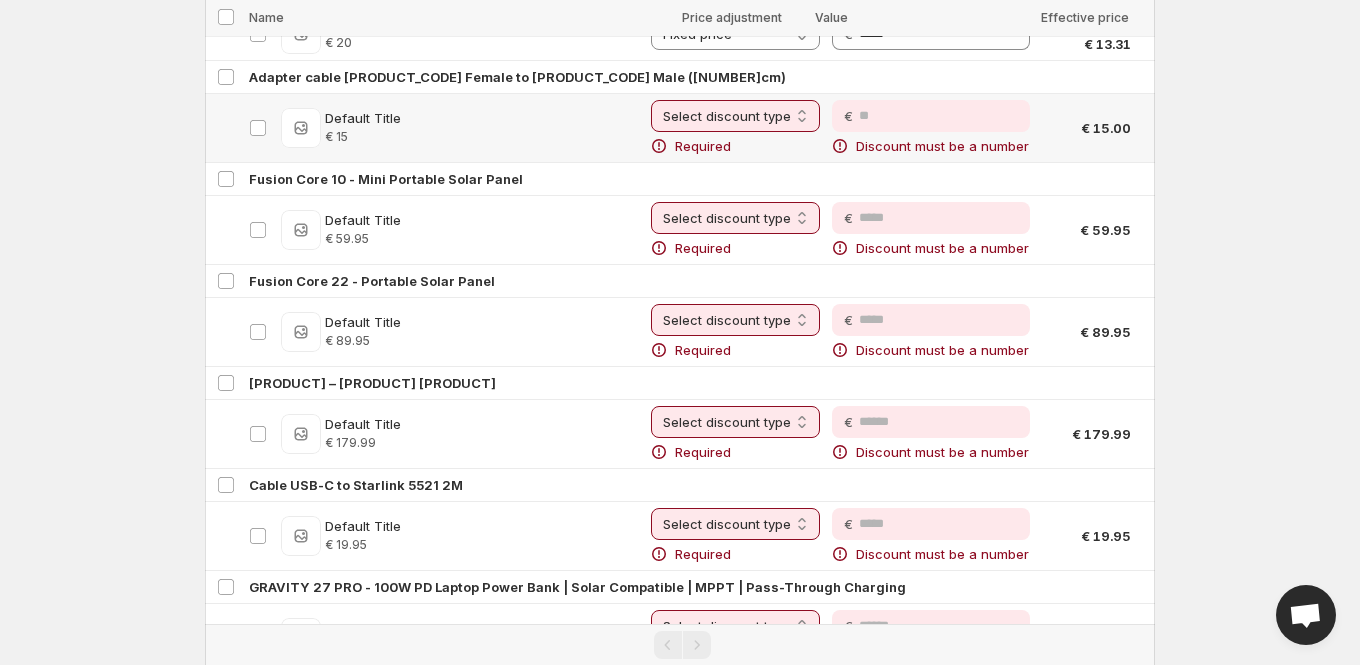 click on "**********" at bounding box center (735, 218) 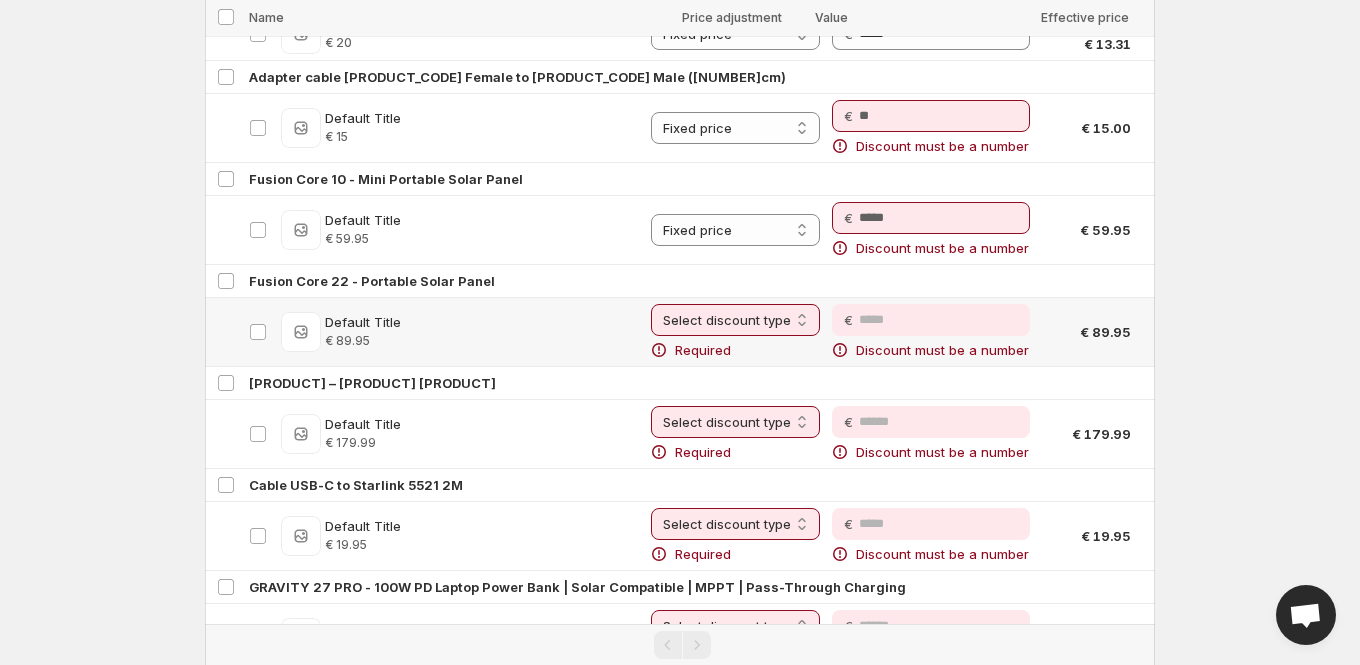 click on "**********" at bounding box center [735, 320] 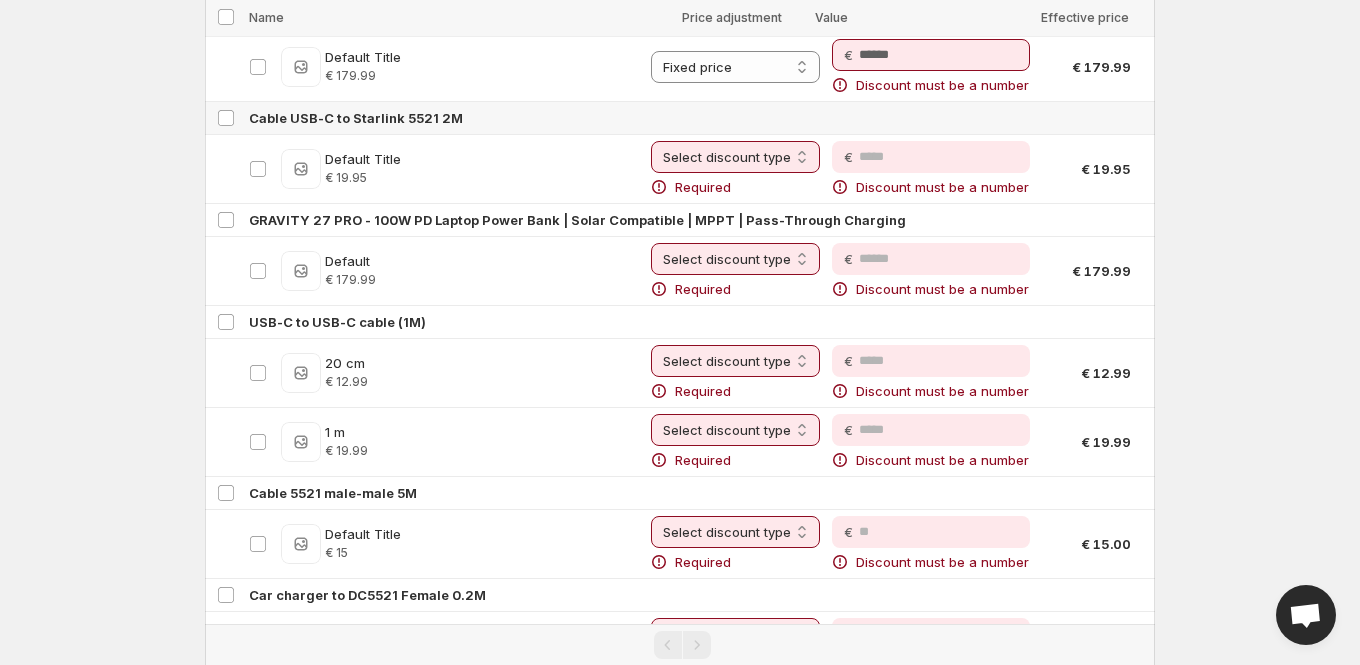 scroll, scrollTop: 4708, scrollLeft: 0, axis: vertical 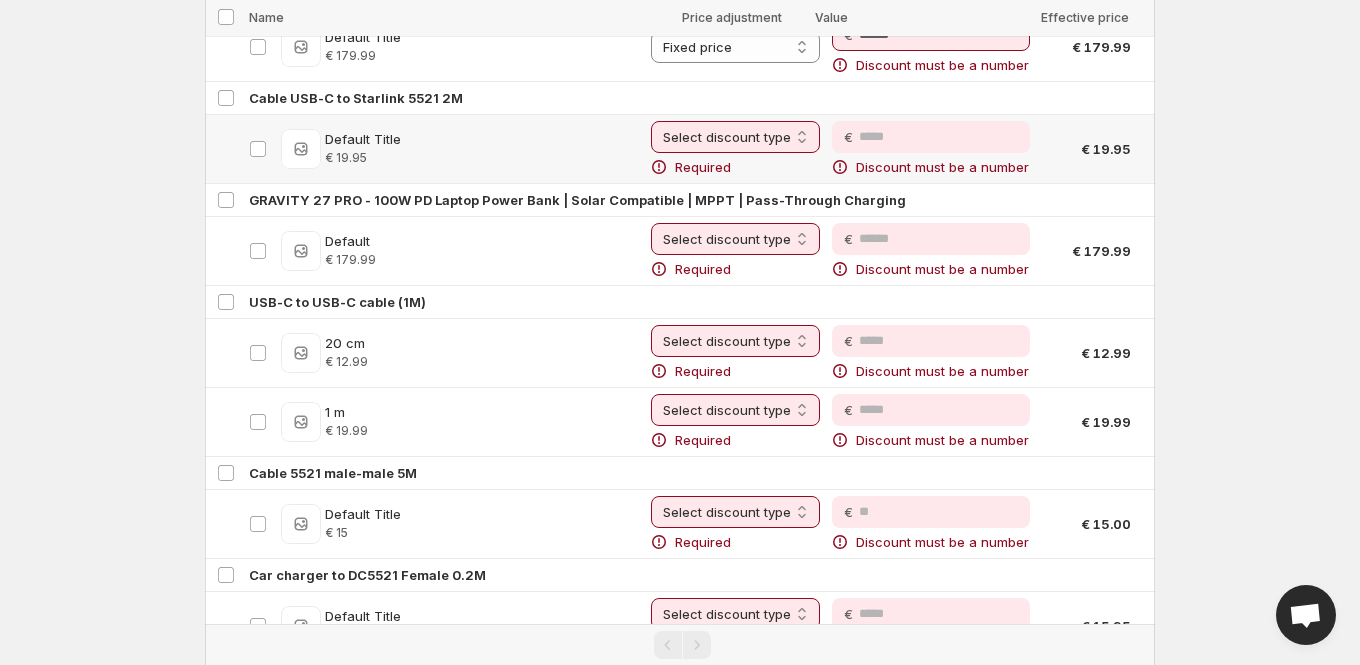 click on "**********" at bounding box center (735, 137) 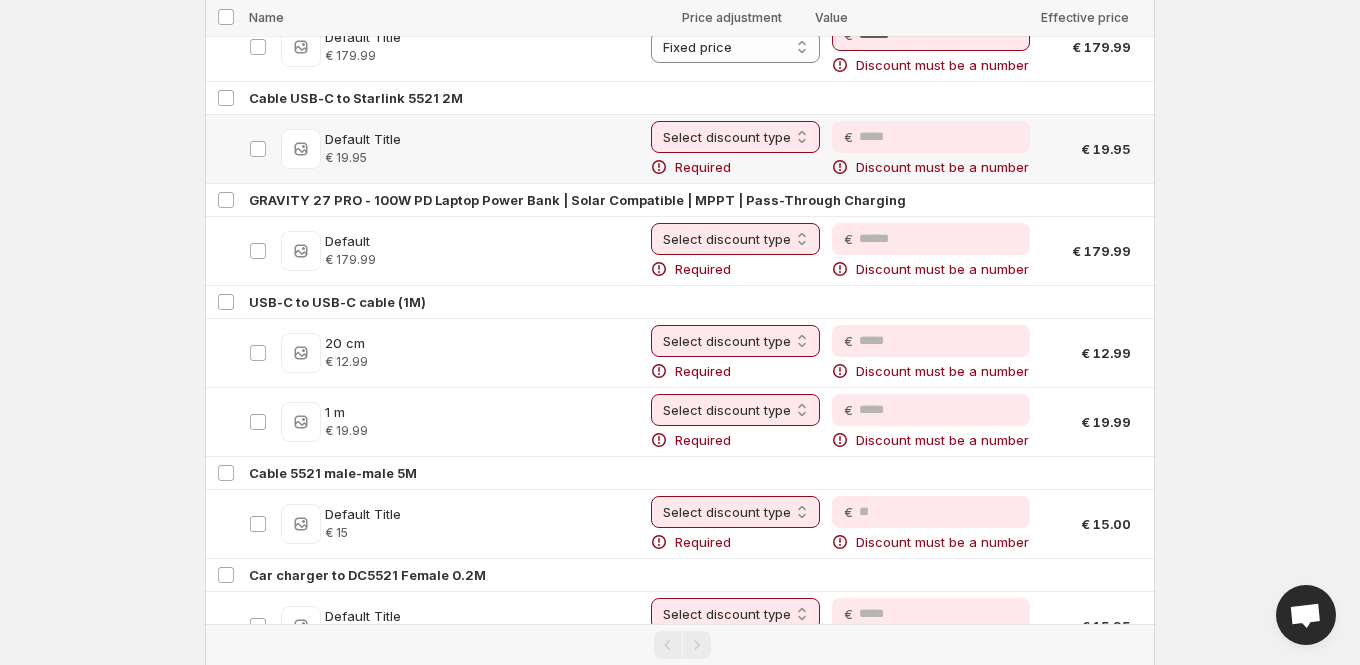 click on "**********" at bounding box center (735, 239) 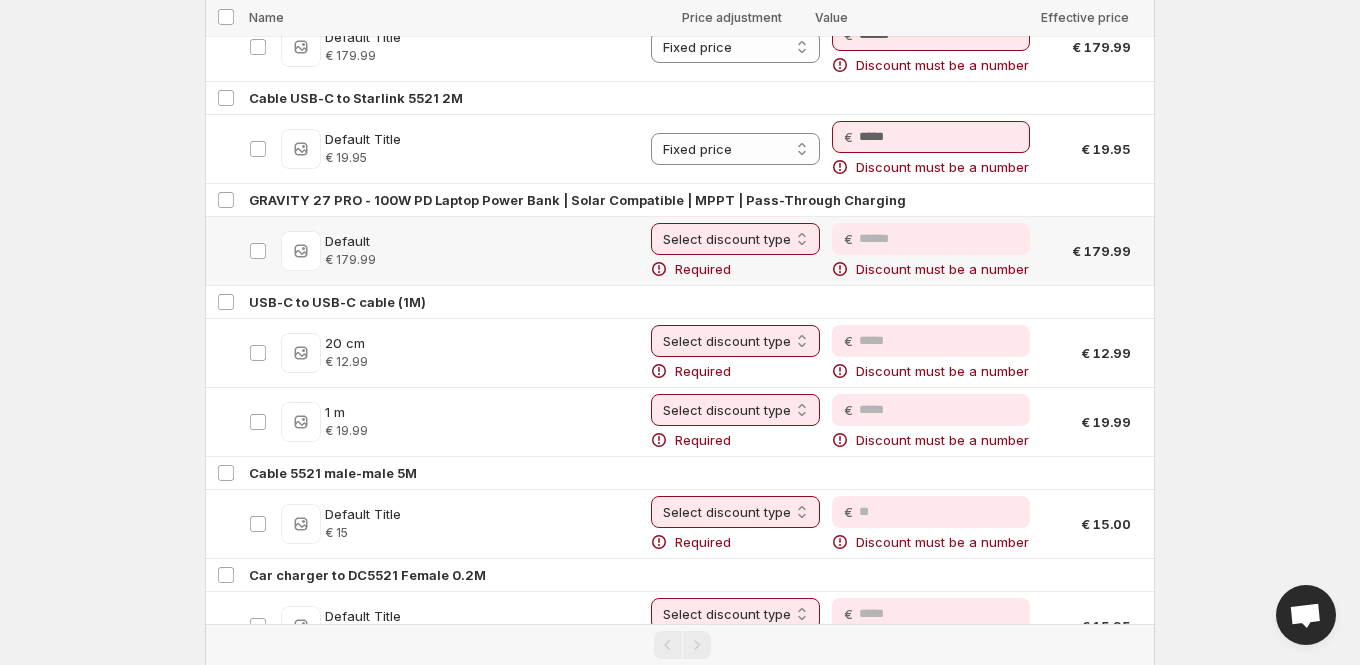 click on "**********" at bounding box center [735, 341] 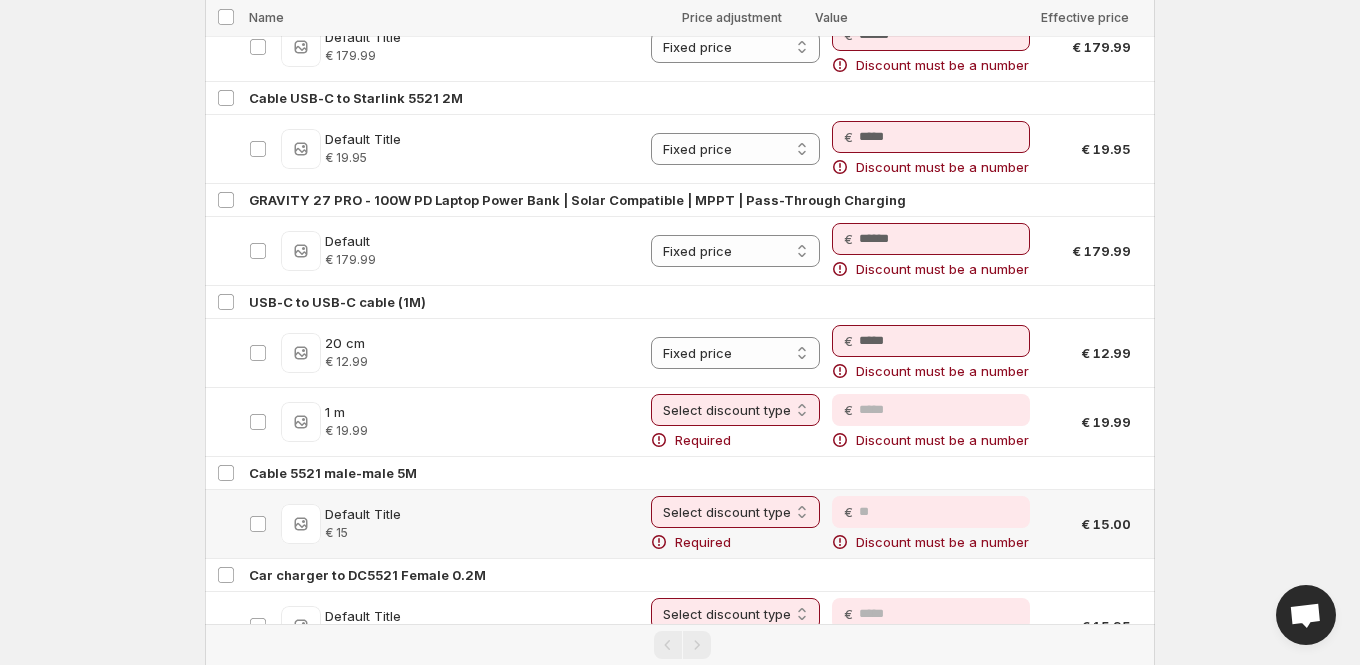 click on "**********" at bounding box center [735, 512] 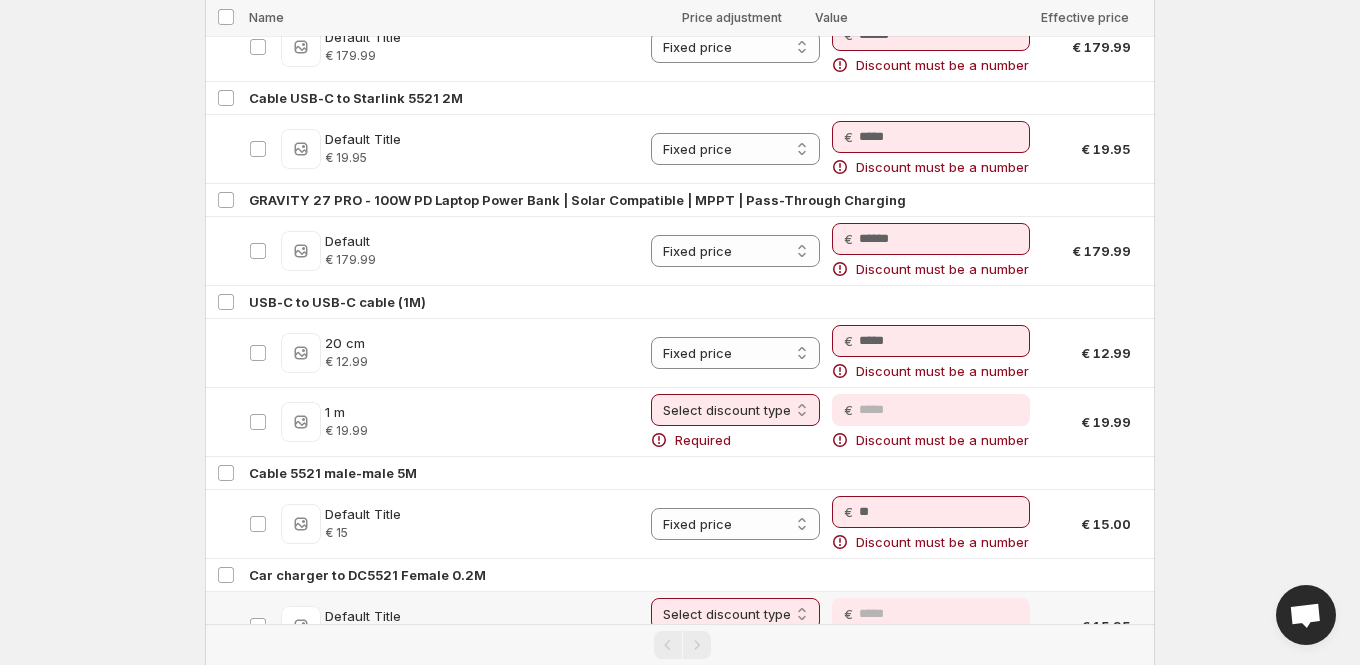 click on "**********" at bounding box center (735, 614) 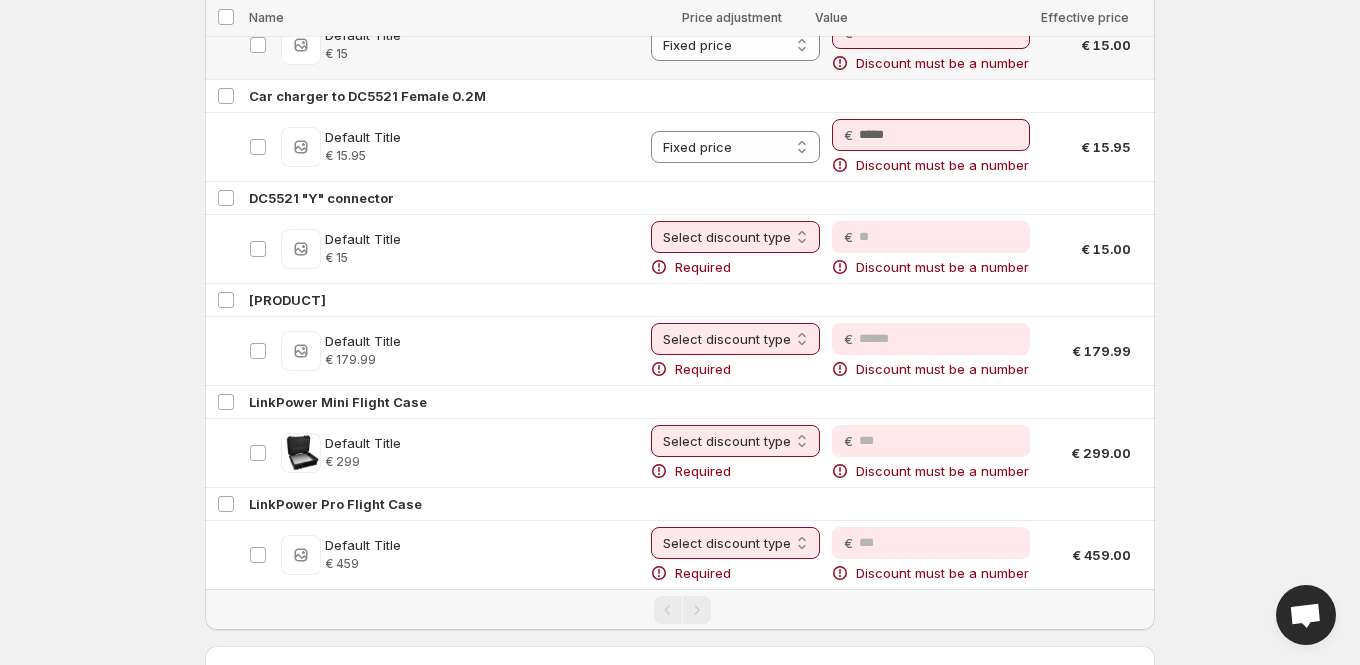 scroll, scrollTop: 5215, scrollLeft: 0, axis: vertical 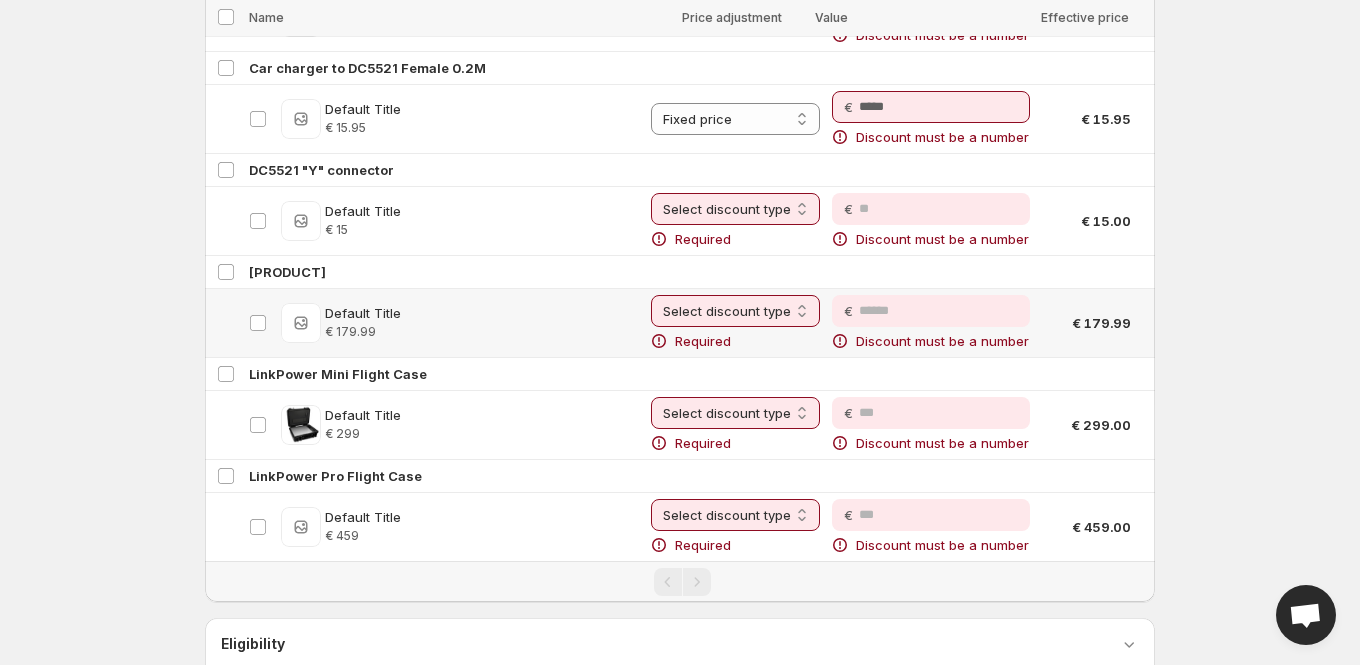 click on "**********" at bounding box center [735, 209] 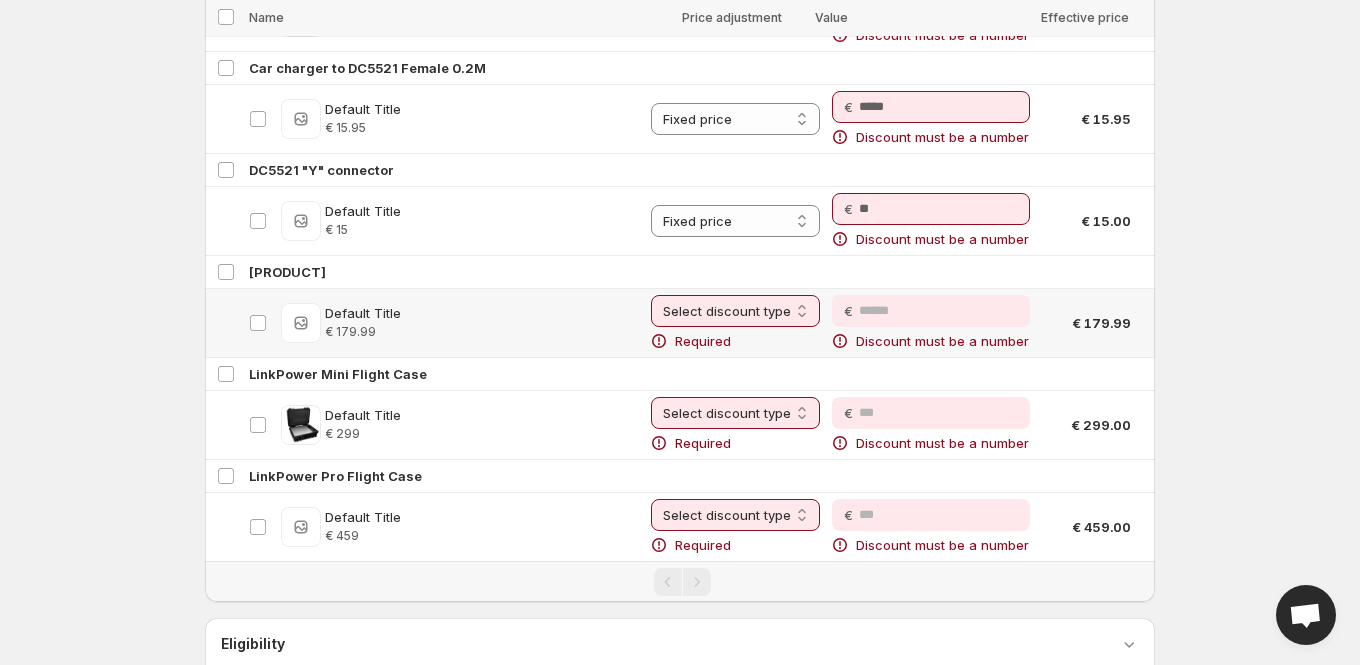 click on "**********" at bounding box center [735, 311] 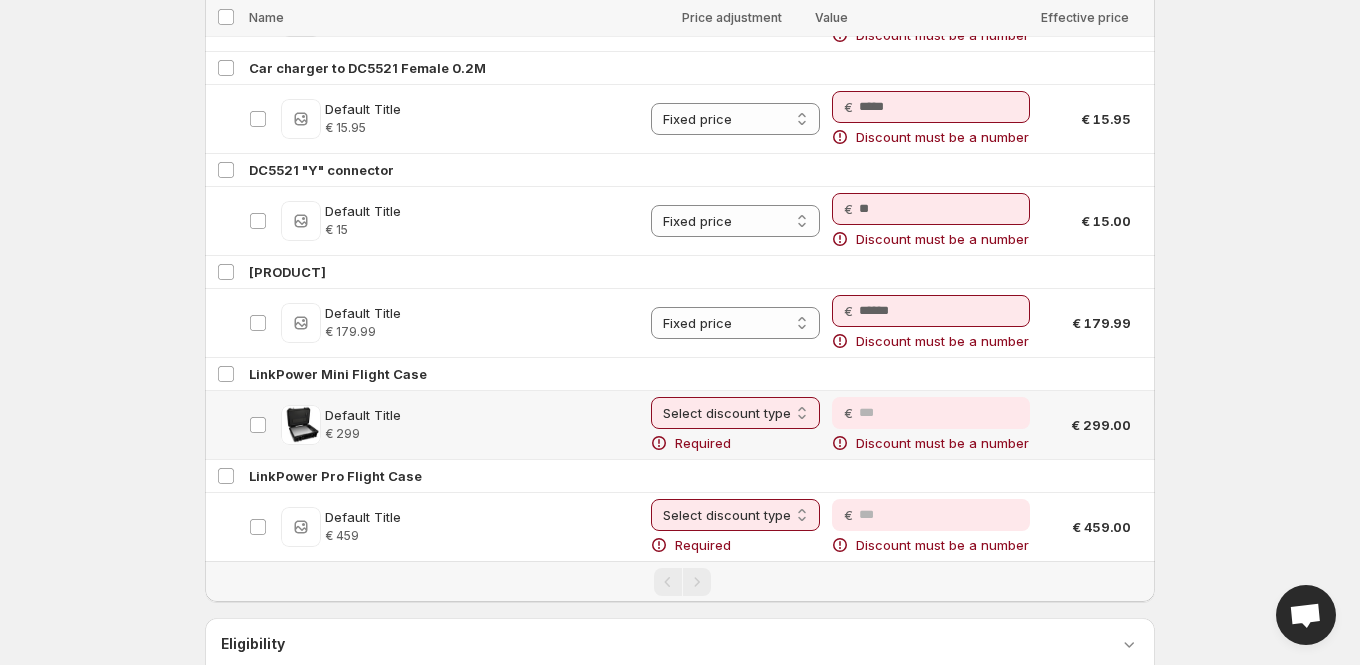 click on "**********" at bounding box center [735, 515] 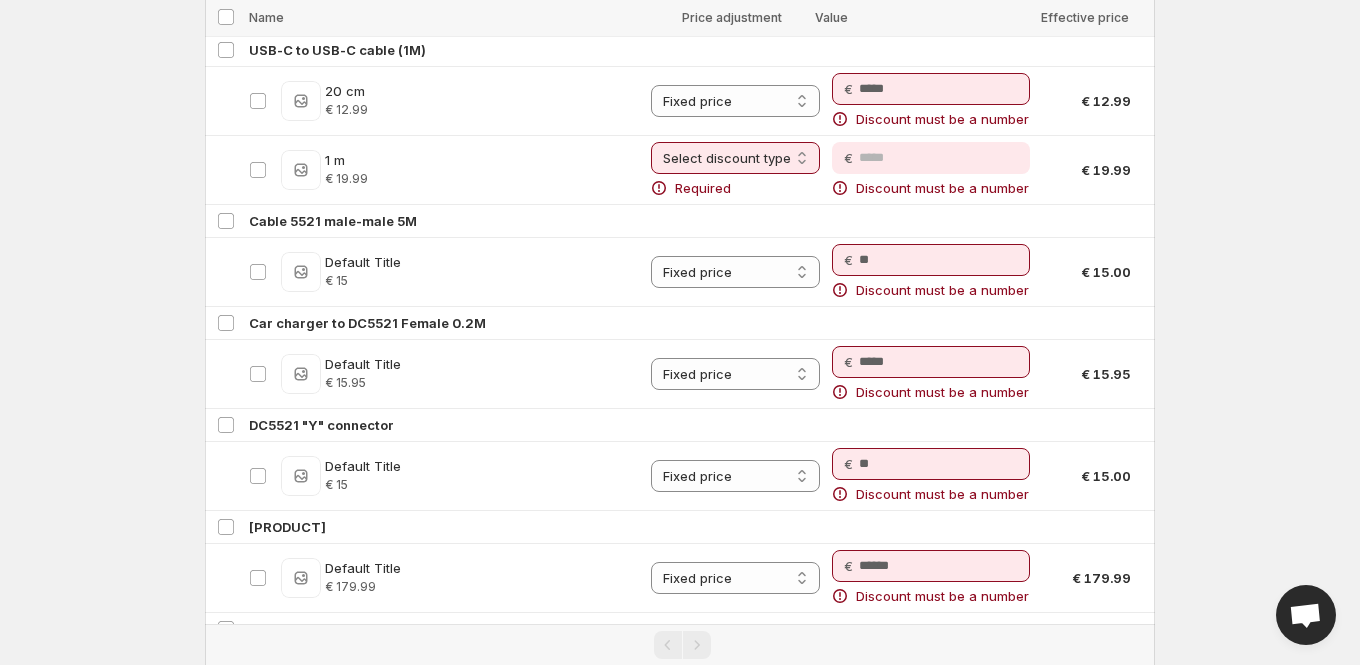 scroll, scrollTop: 4886, scrollLeft: 0, axis: vertical 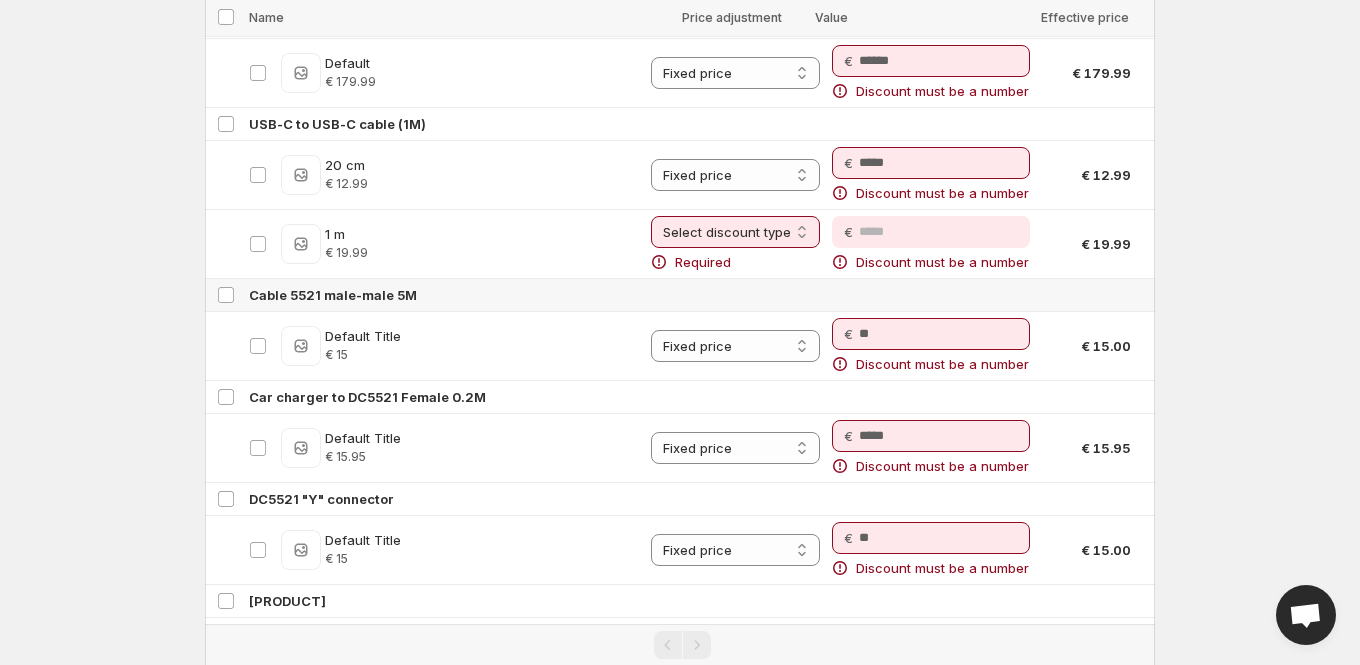 click on "**********" at bounding box center [735, 232] 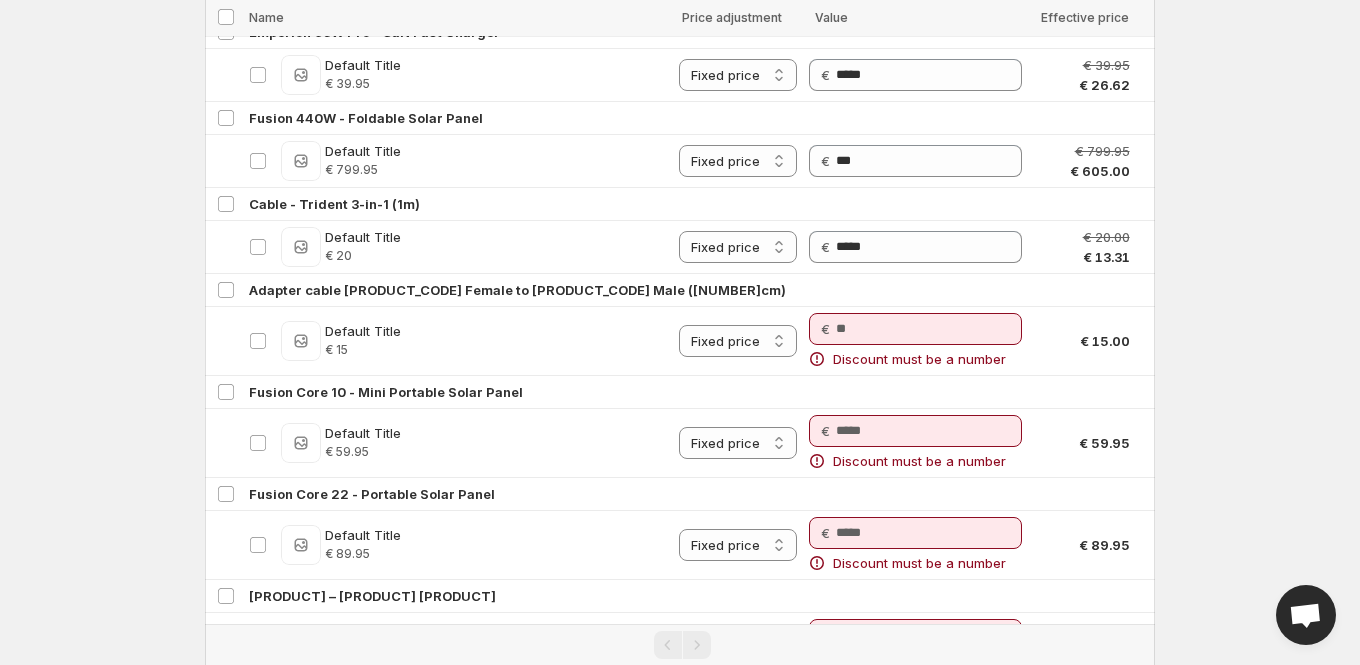 scroll, scrollTop: 4105, scrollLeft: 0, axis: vertical 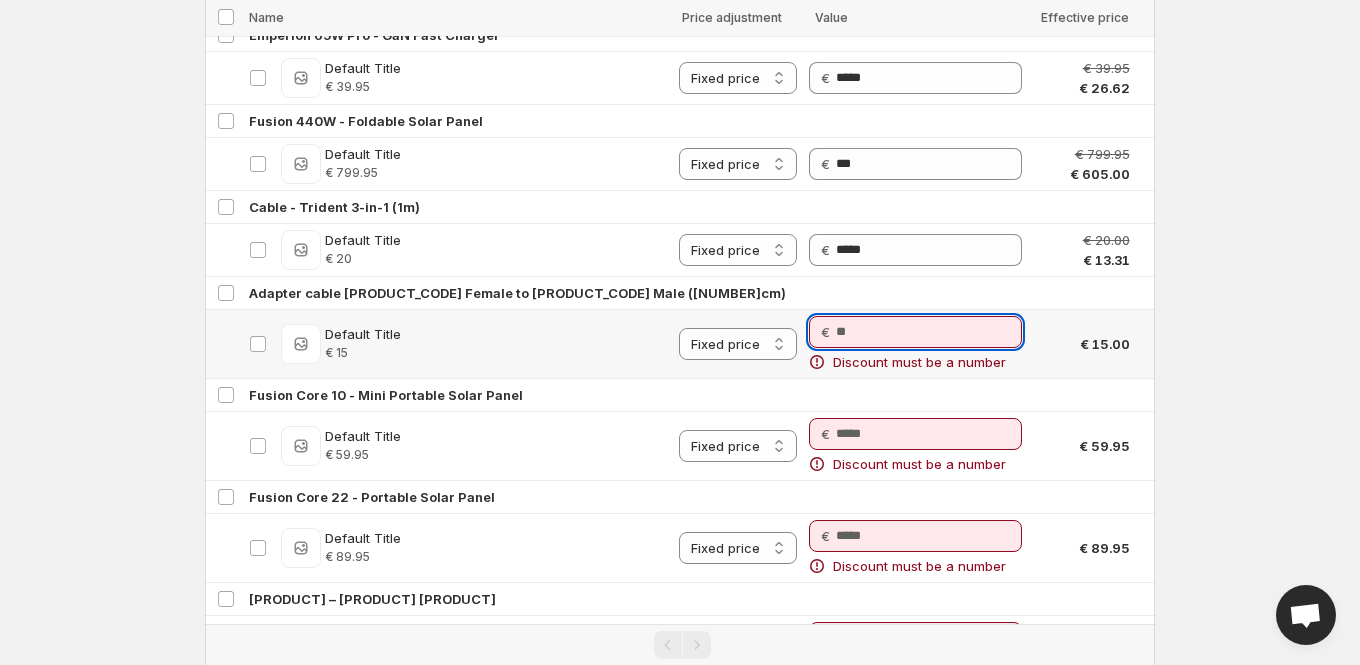 click on "Price" at bounding box center [929, 332] 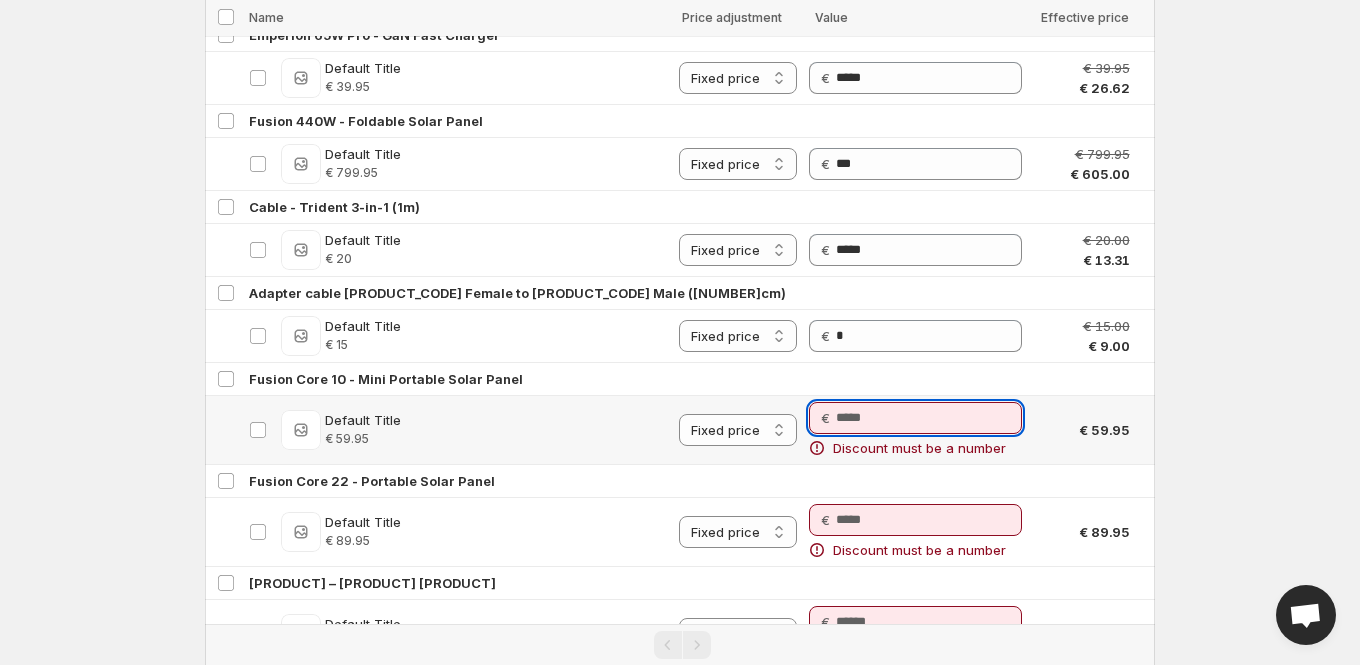 click on "Price" at bounding box center (929, 418) 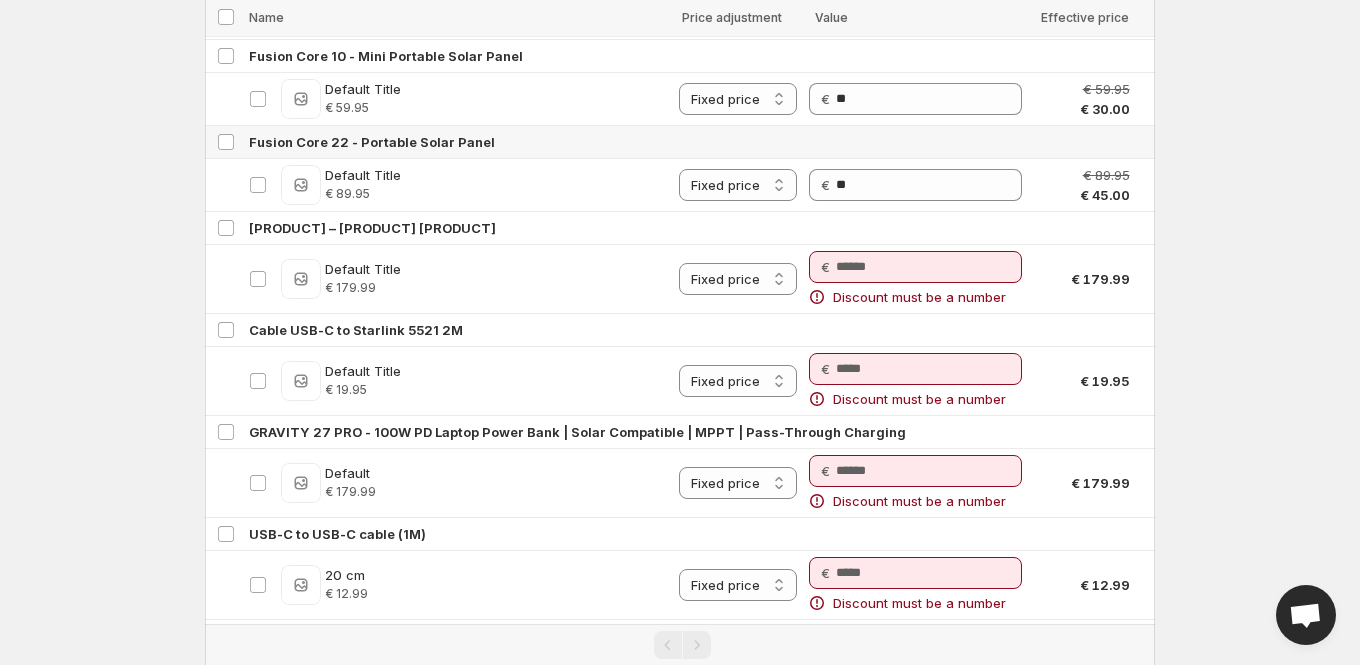 scroll, scrollTop: 4443, scrollLeft: 0, axis: vertical 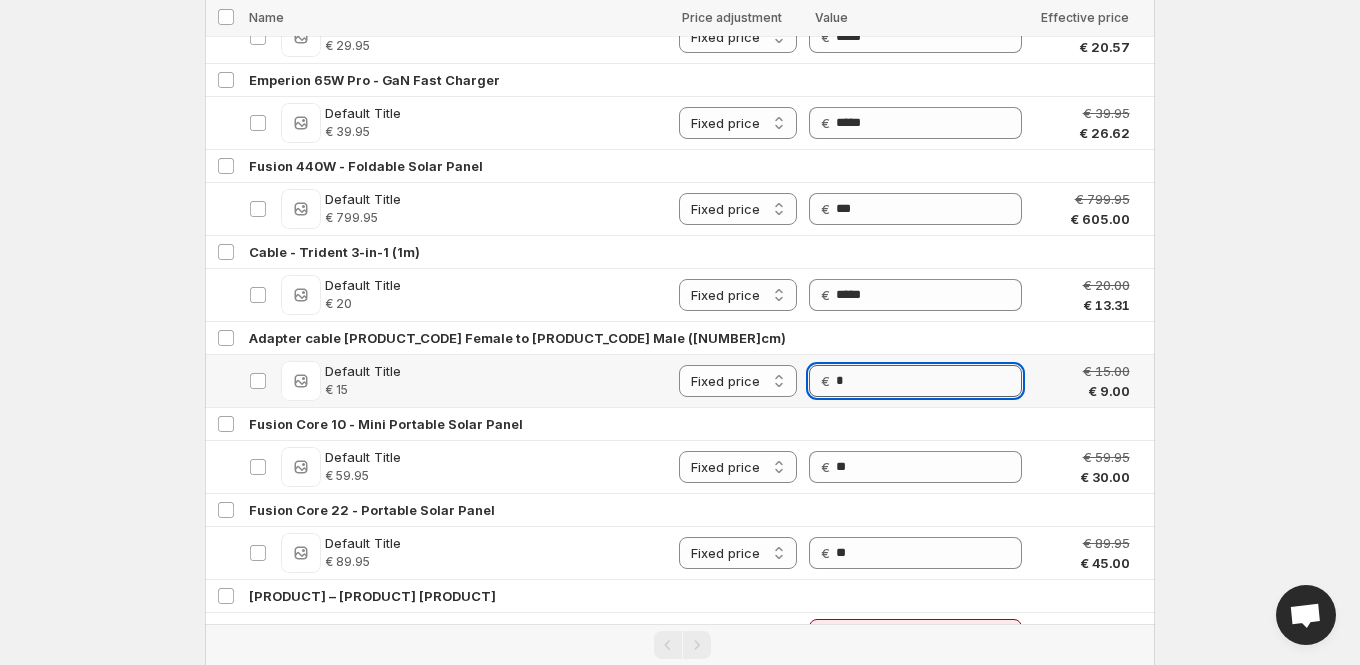 click on "*" at bounding box center (929, 381) 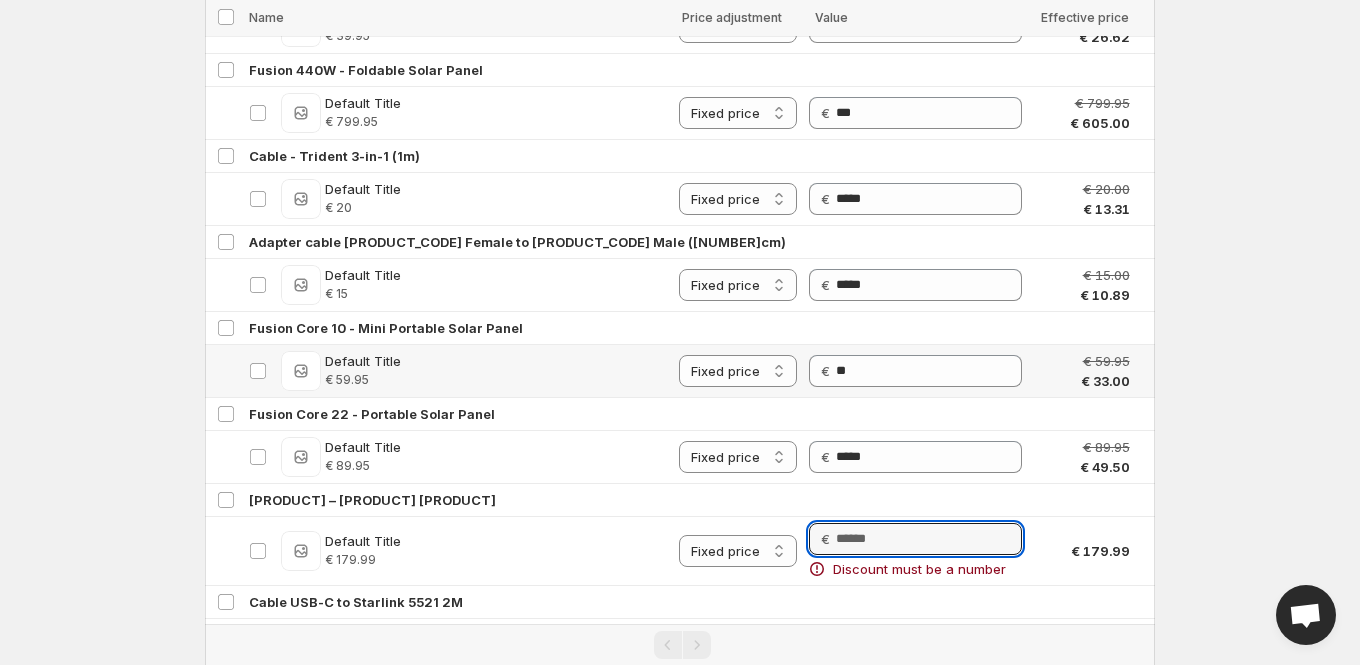scroll, scrollTop: 4226, scrollLeft: 0, axis: vertical 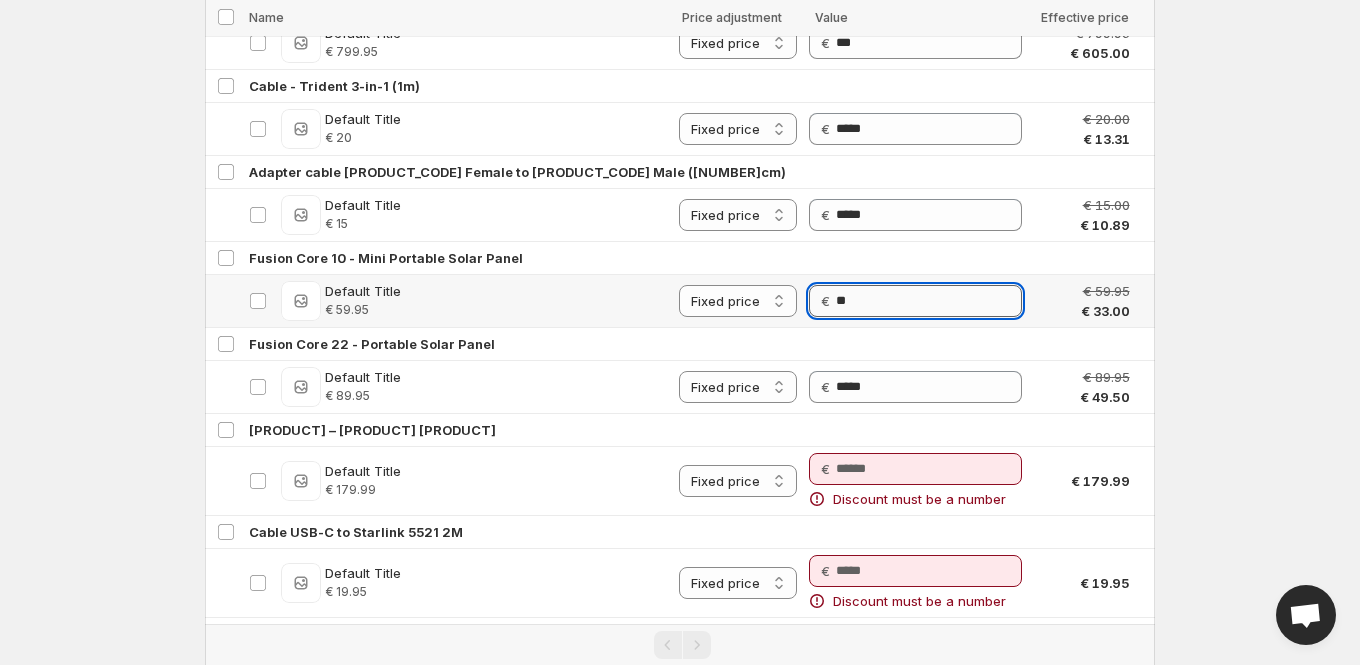 click on "**" at bounding box center [929, 301] 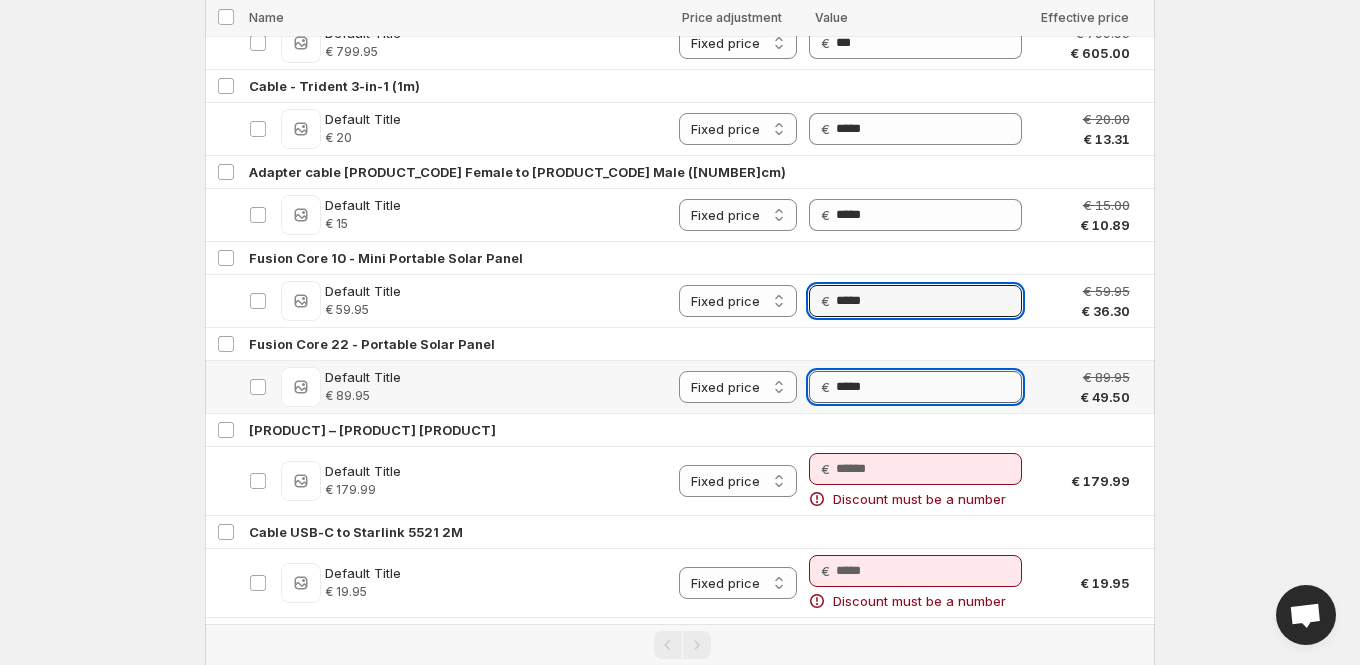 click on "*****" at bounding box center (929, 387) 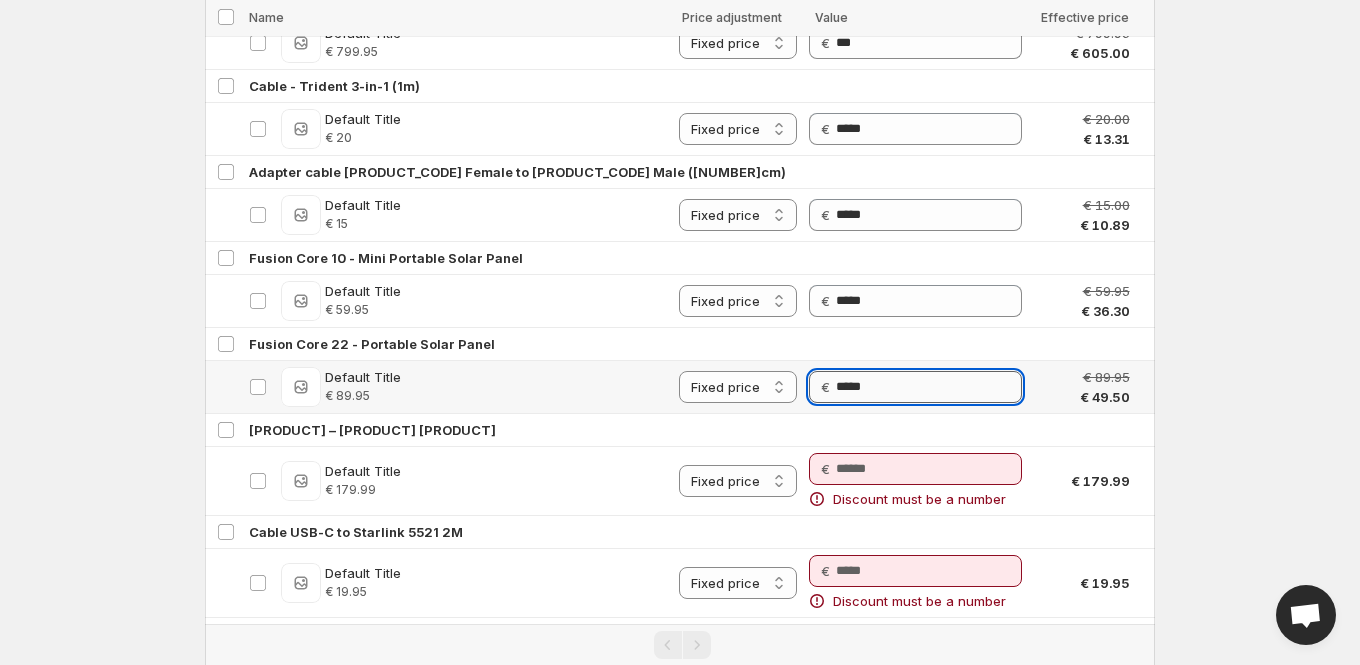 paste 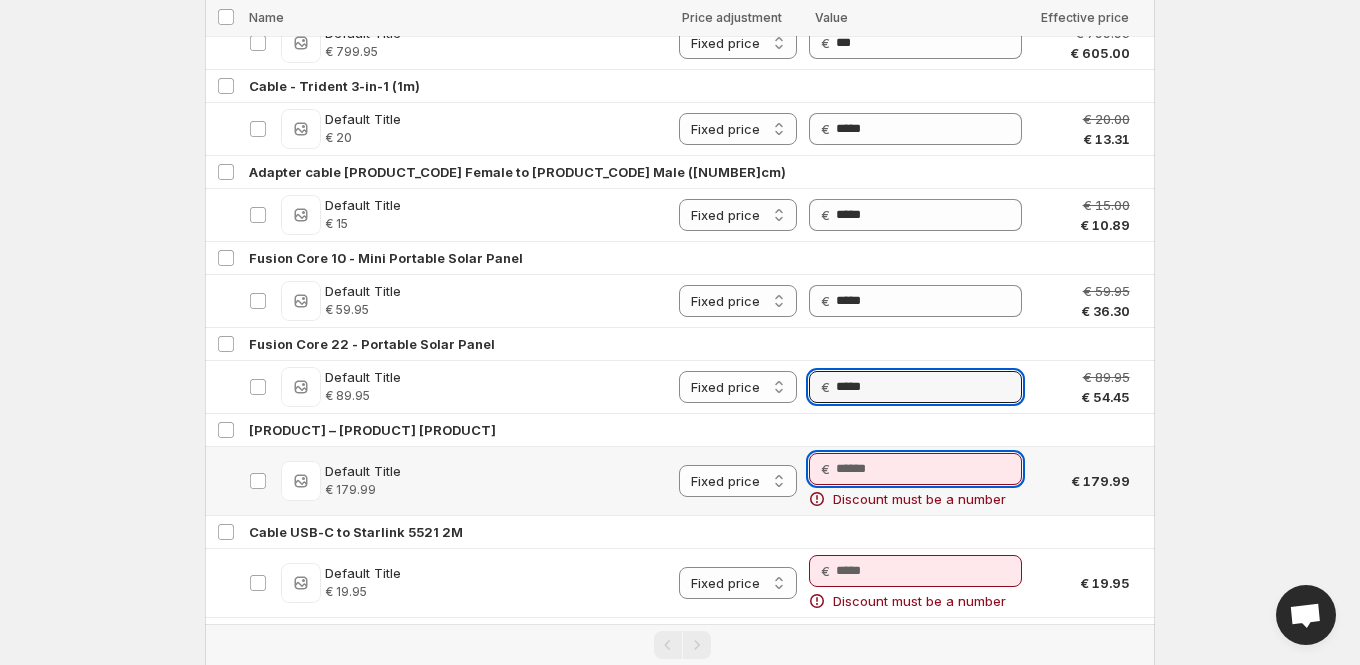 click on "Price" at bounding box center (929, 469) 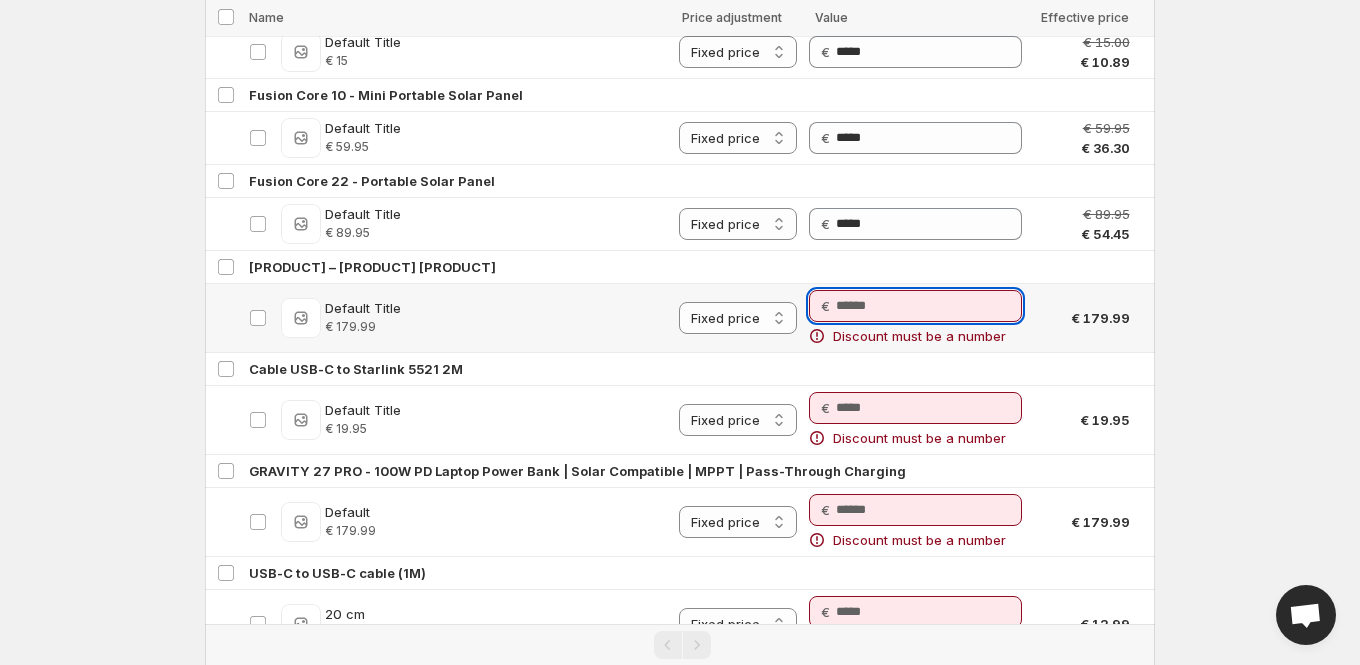 scroll, scrollTop: 4390, scrollLeft: 0, axis: vertical 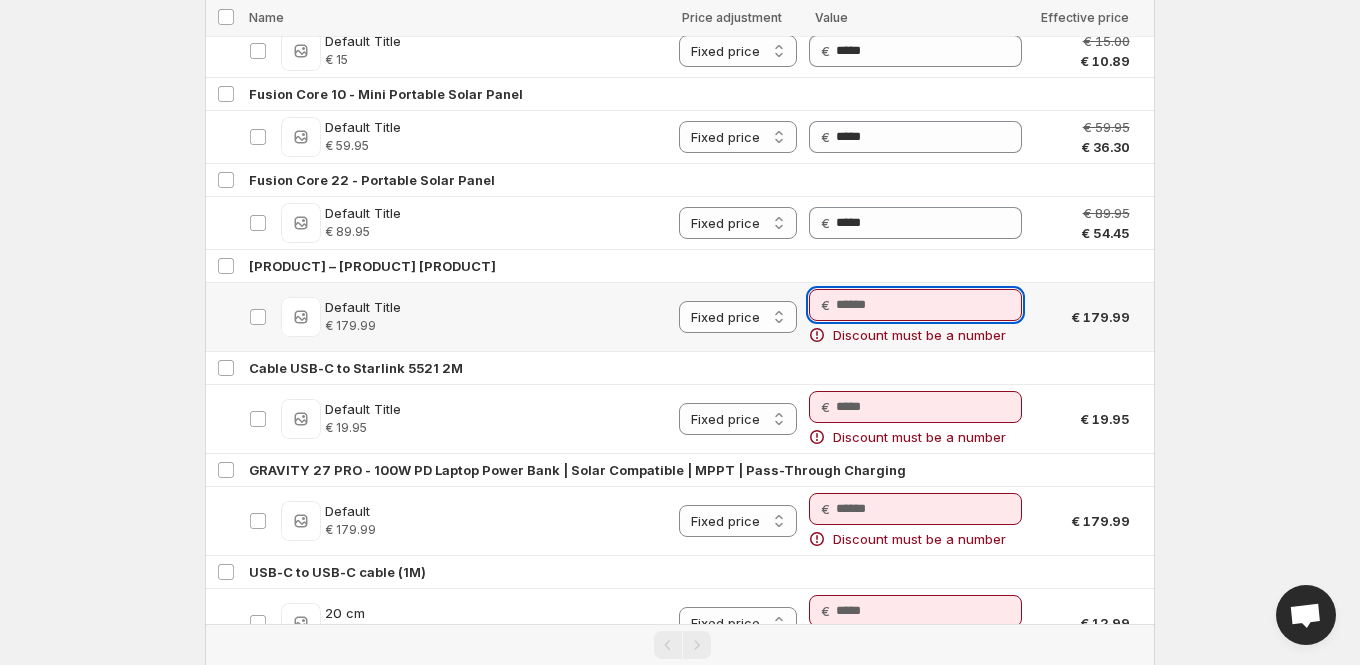 paste on "******" 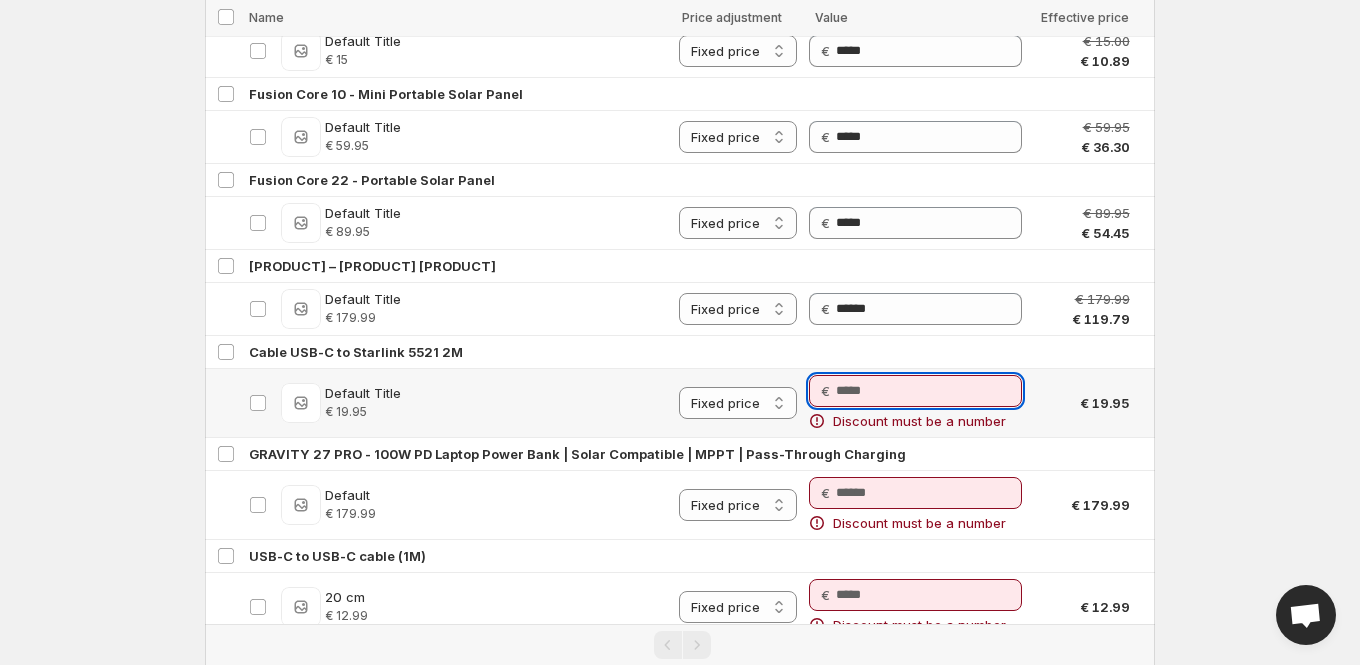 click on "Price" at bounding box center [929, 391] 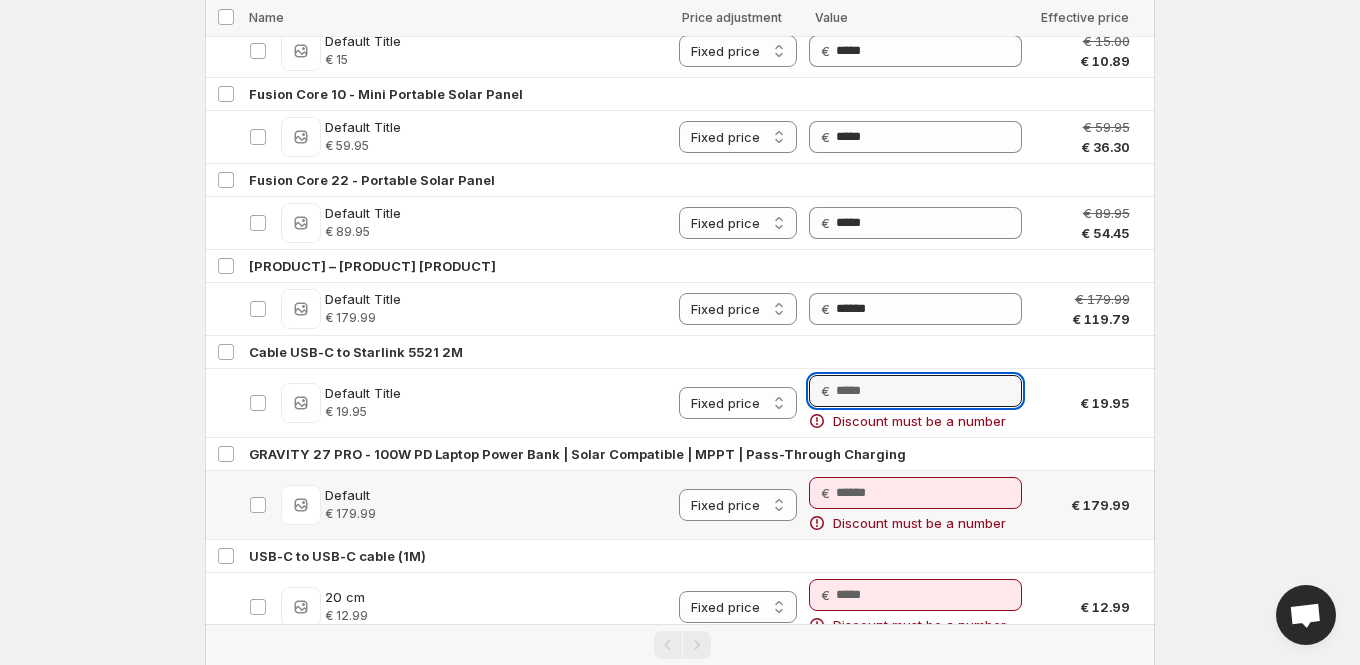 paste on "*****" 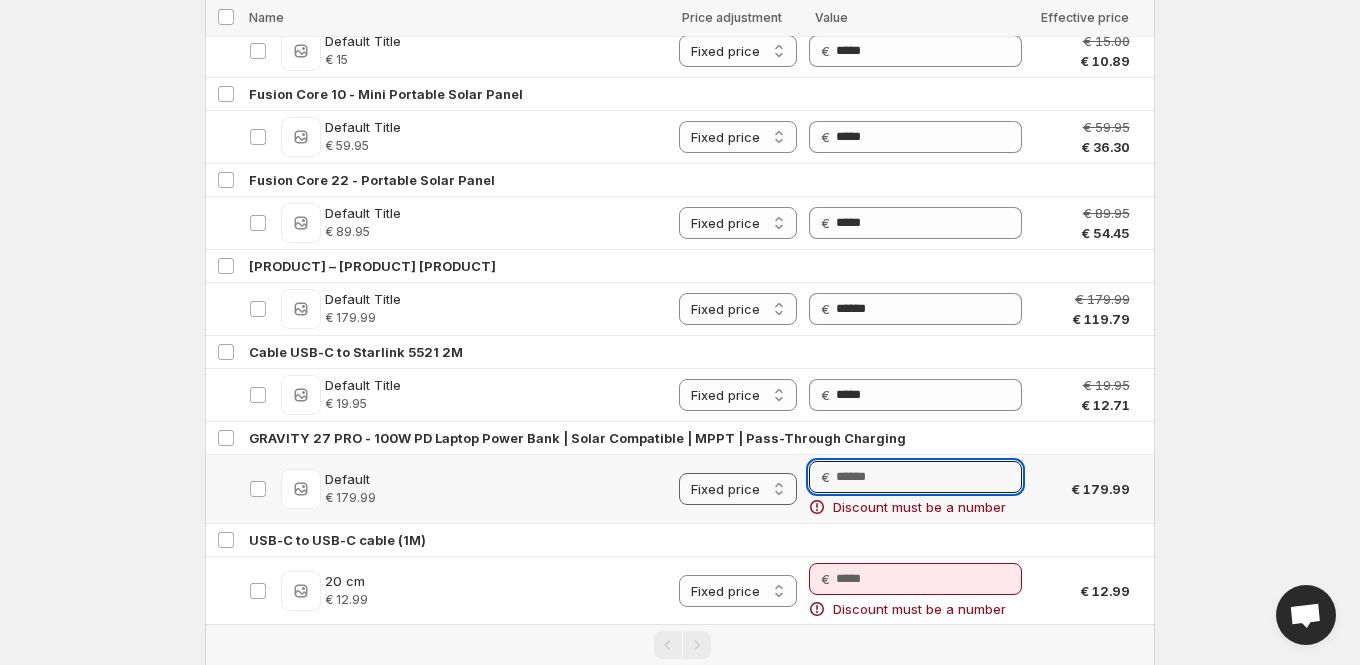 paste on "******" 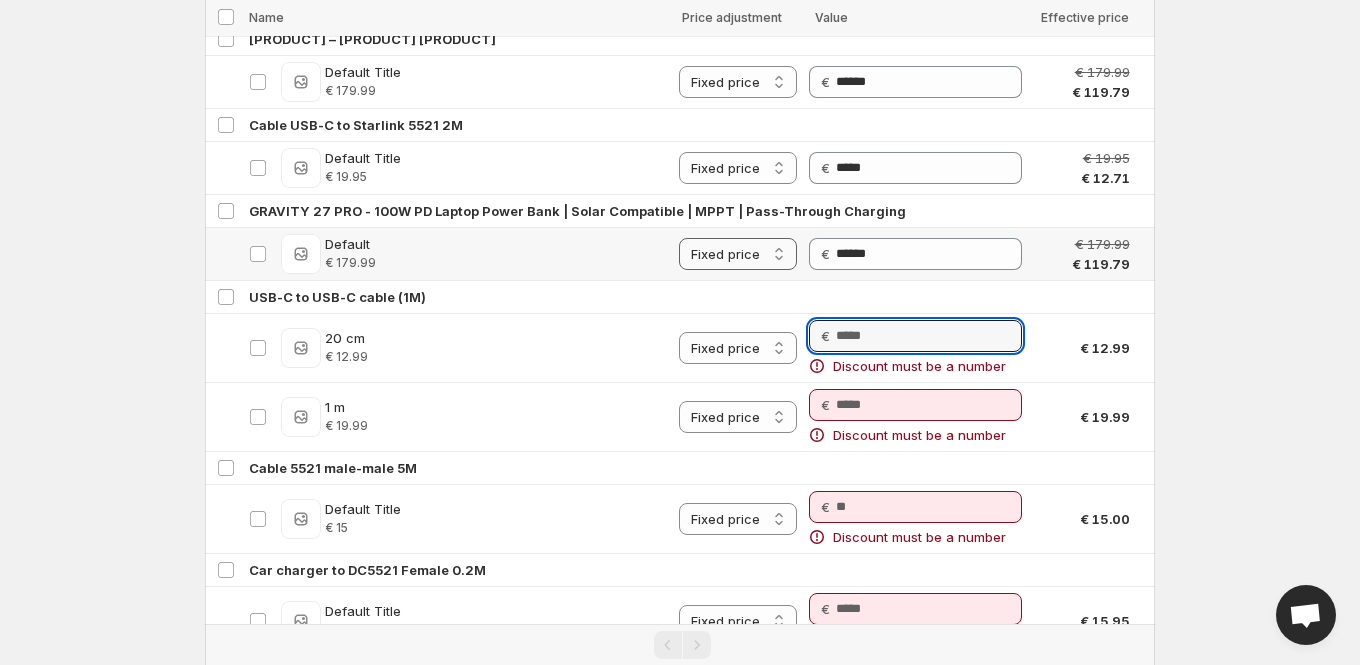 scroll, scrollTop: 4646, scrollLeft: 0, axis: vertical 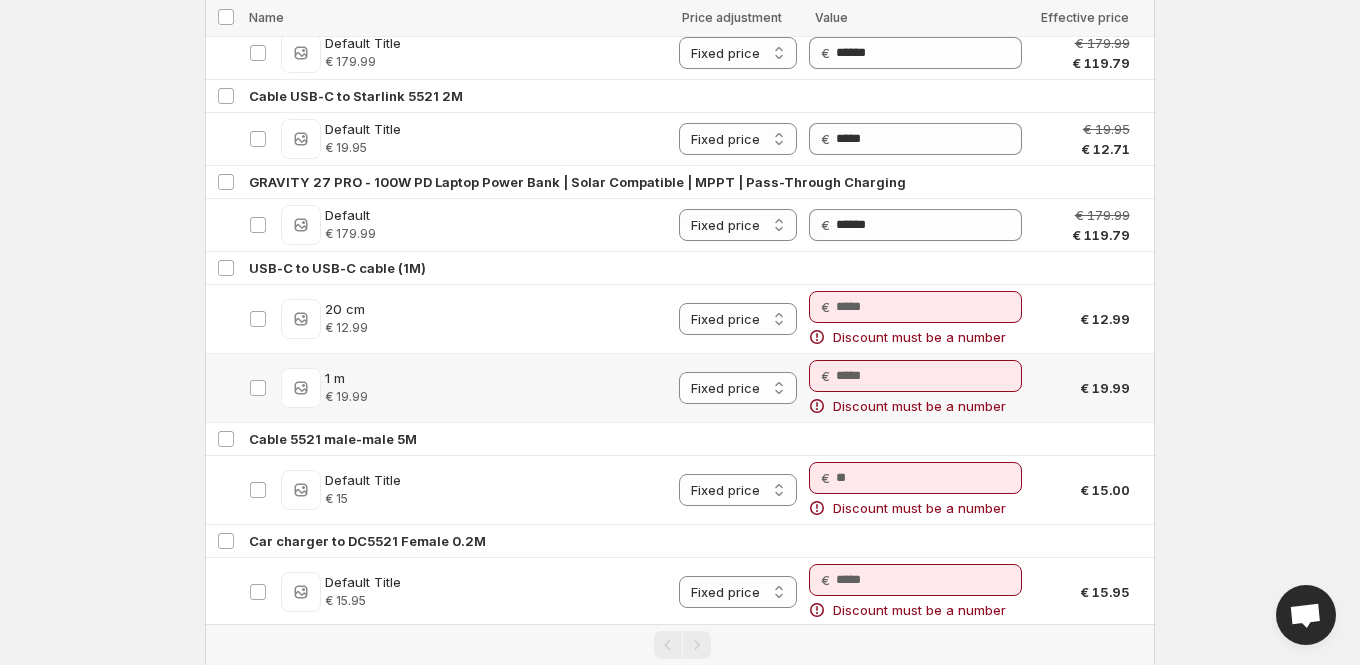 click on "Discount must be a number" at bounding box center [919, 406] 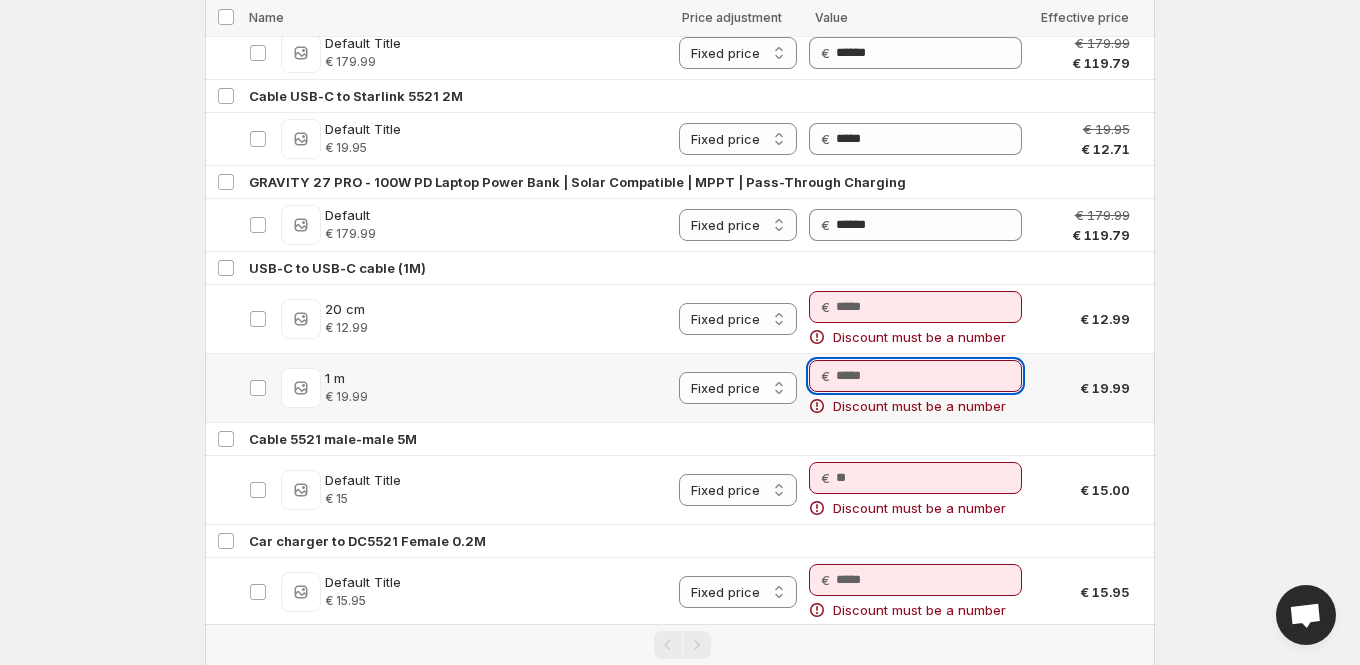 click on "Price" at bounding box center [929, 376] 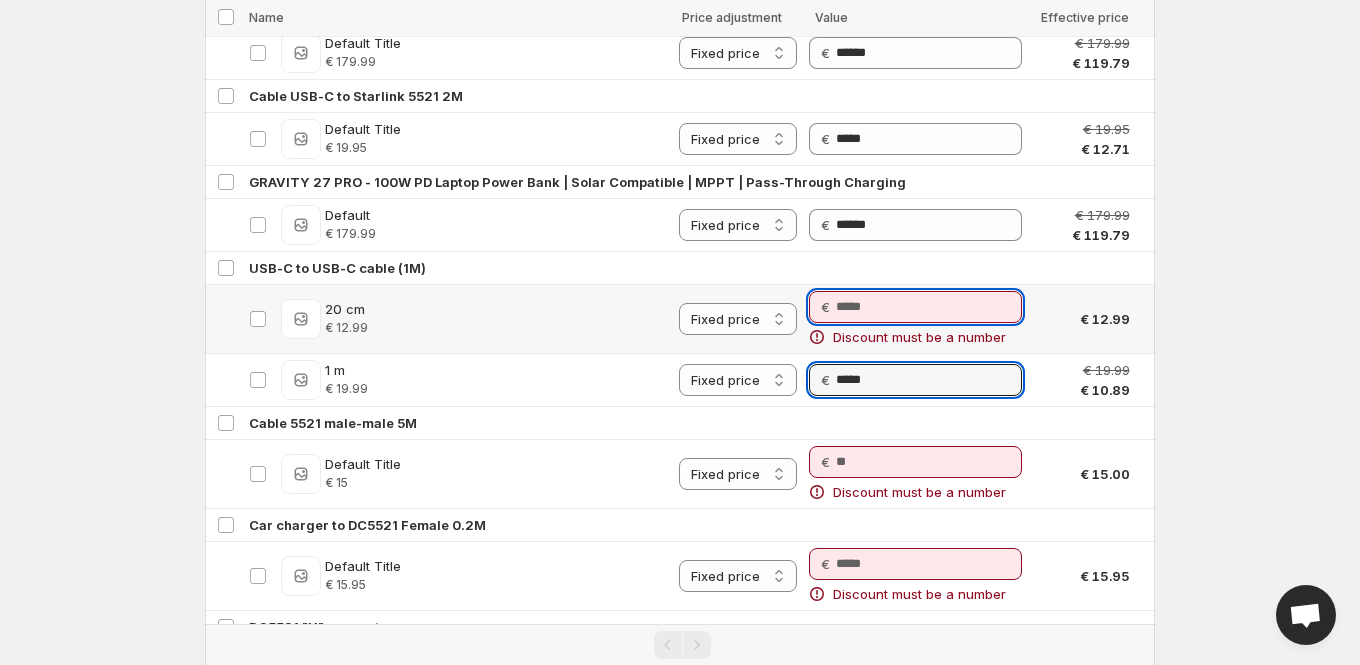 click on "Price" at bounding box center [929, 307] 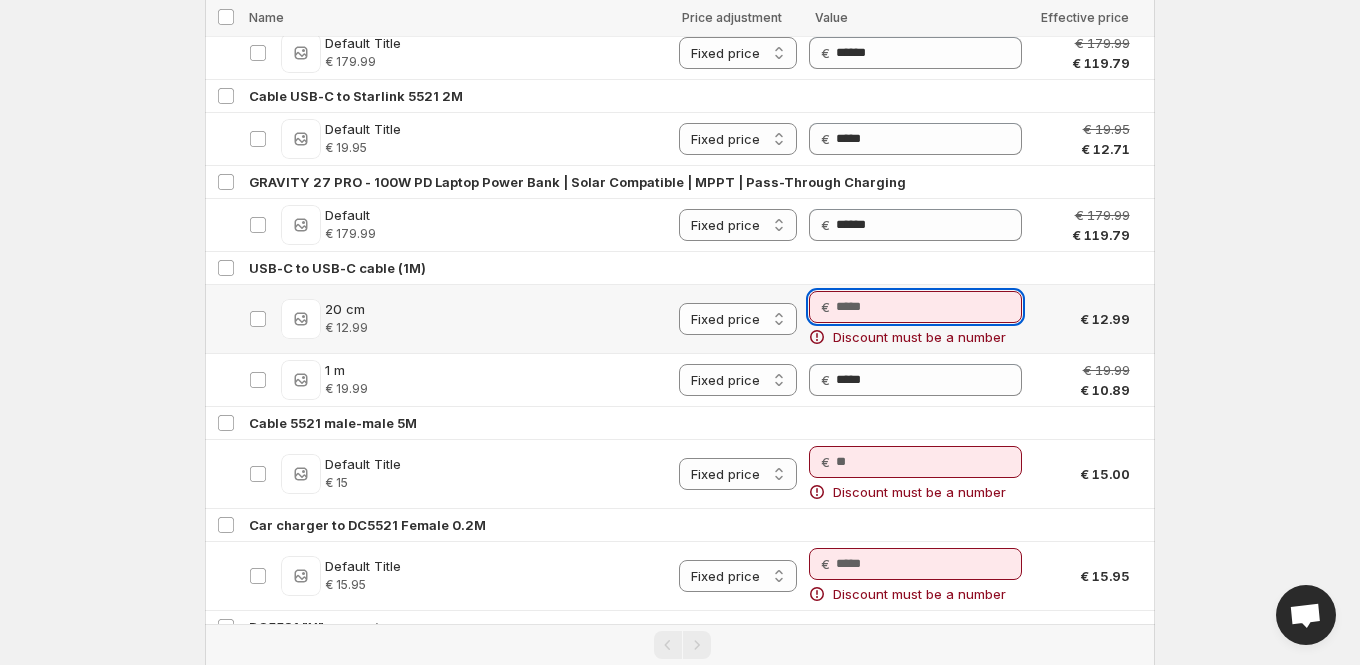 click on "Price" at bounding box center (929, 307) 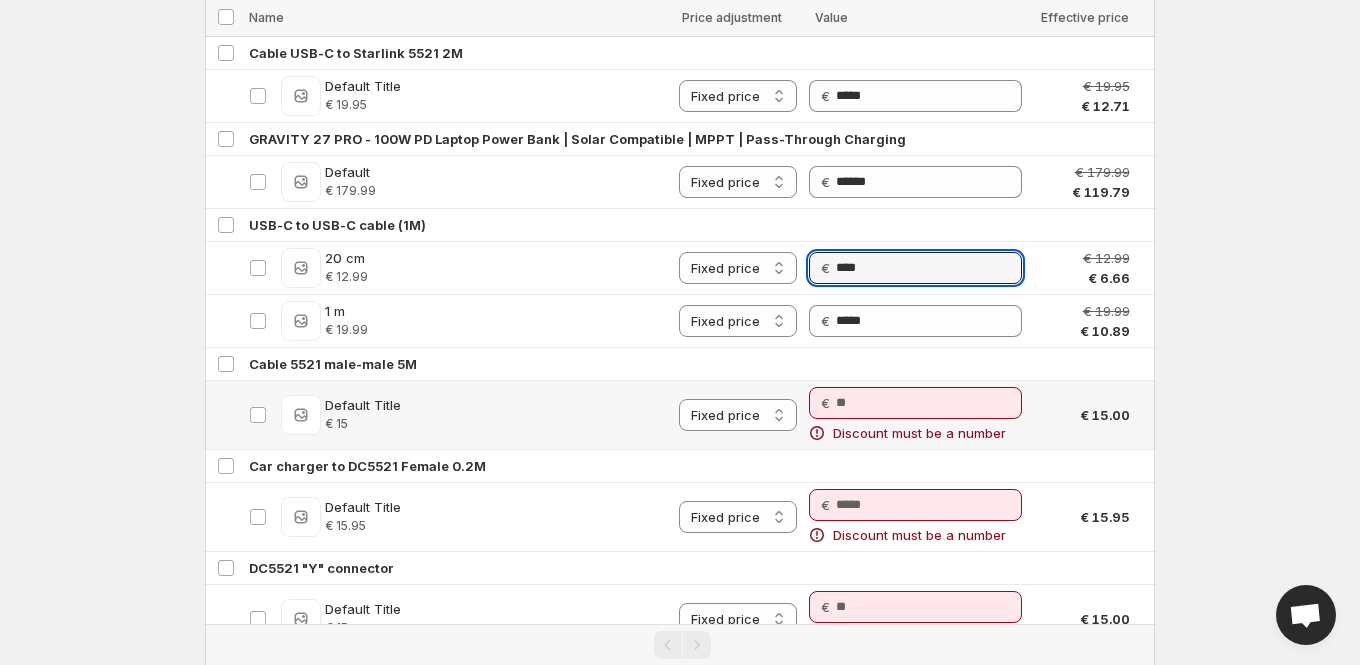 scroll, scrollTop: 4709, scrollLeft: 0, axis: vertical 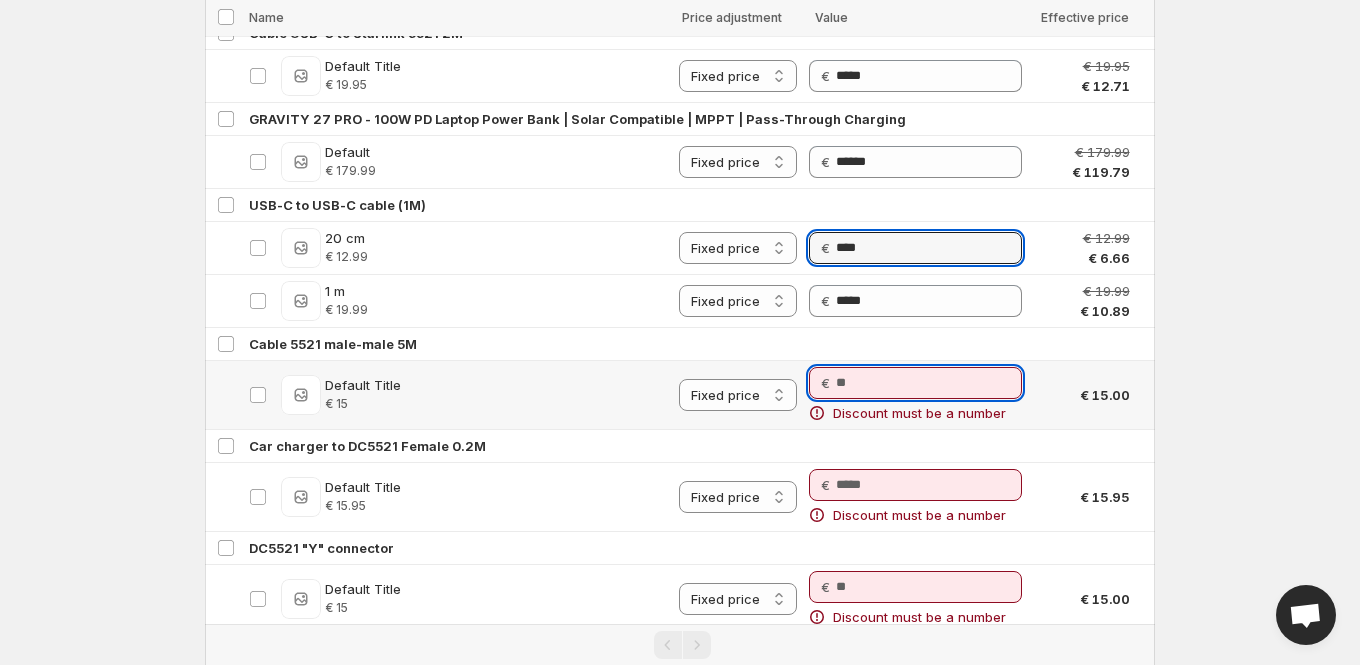 click on "Price" at bounding box center [929, 383] 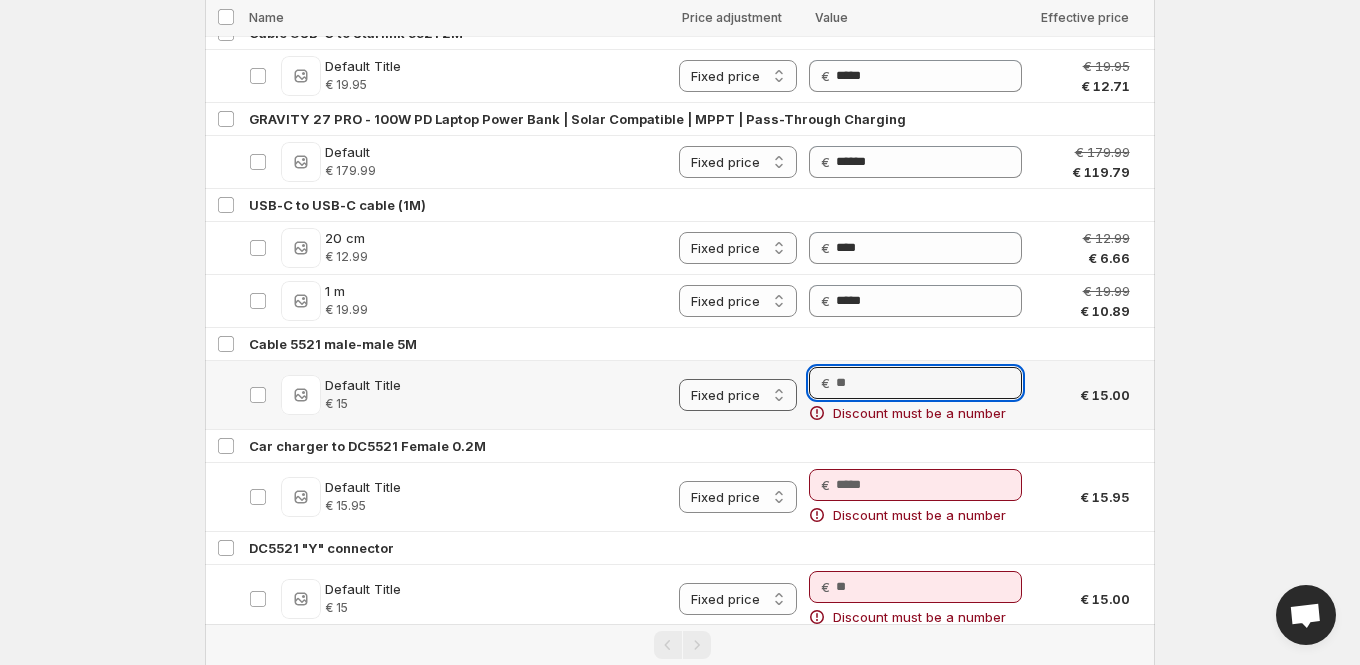 paste on "*****" 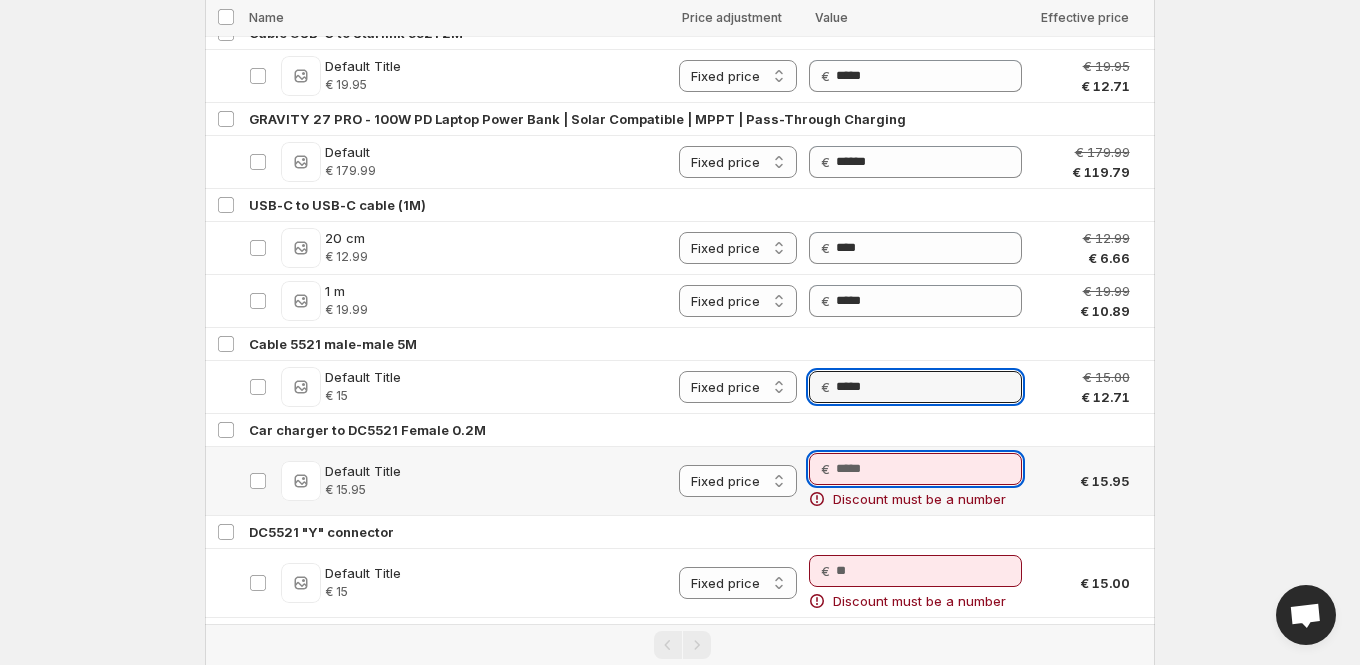 click on "Price" at bounding box center (929, 469) 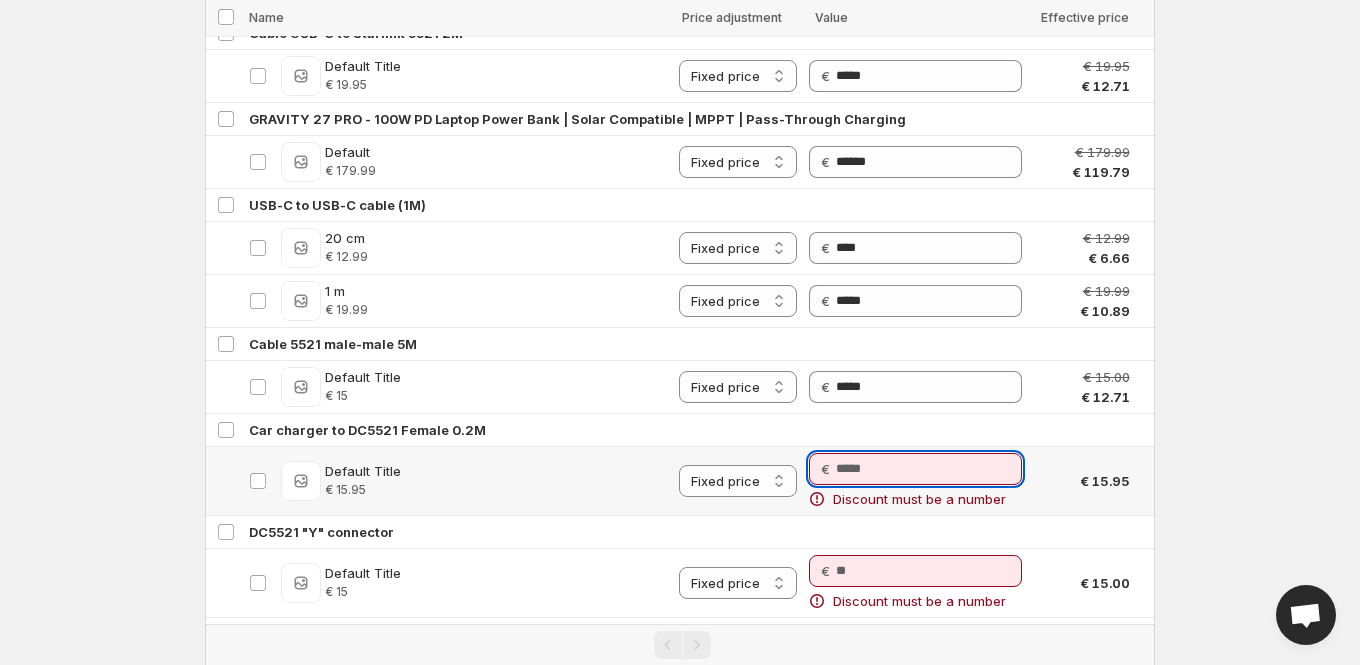 paste on "*****" 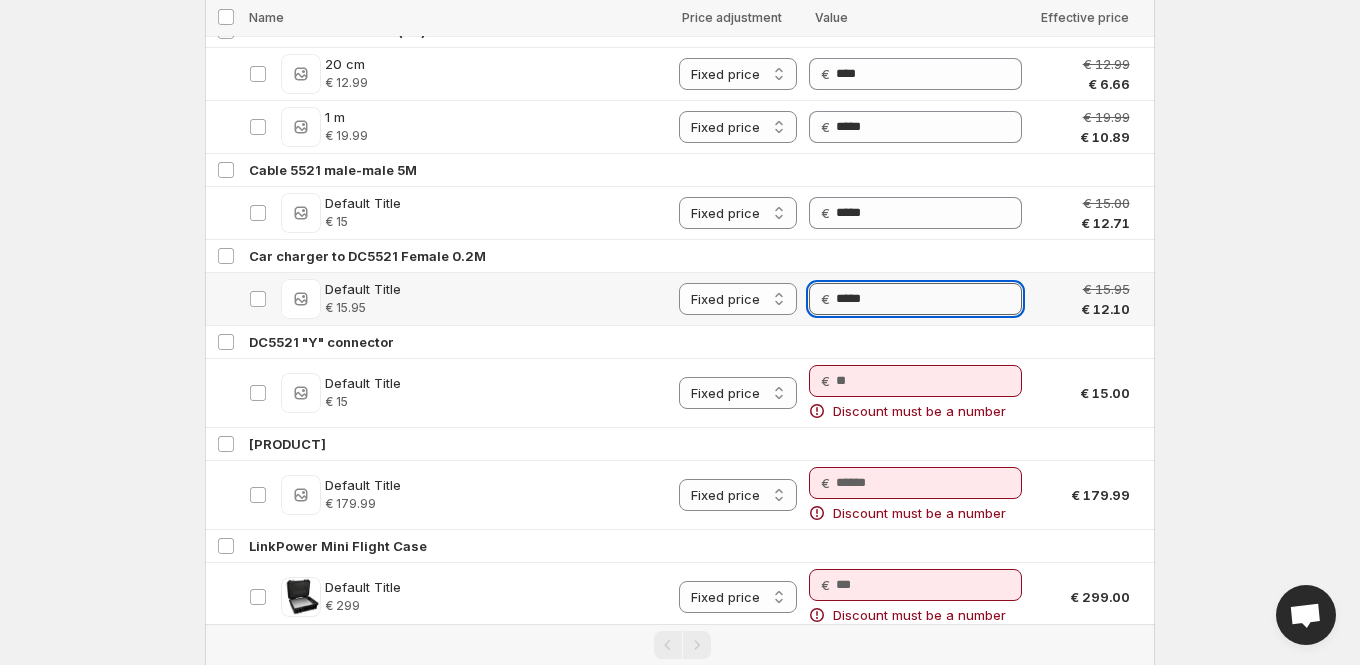 scroll, scrollTop: 4888, scrollLeft: 0, axis: vertical 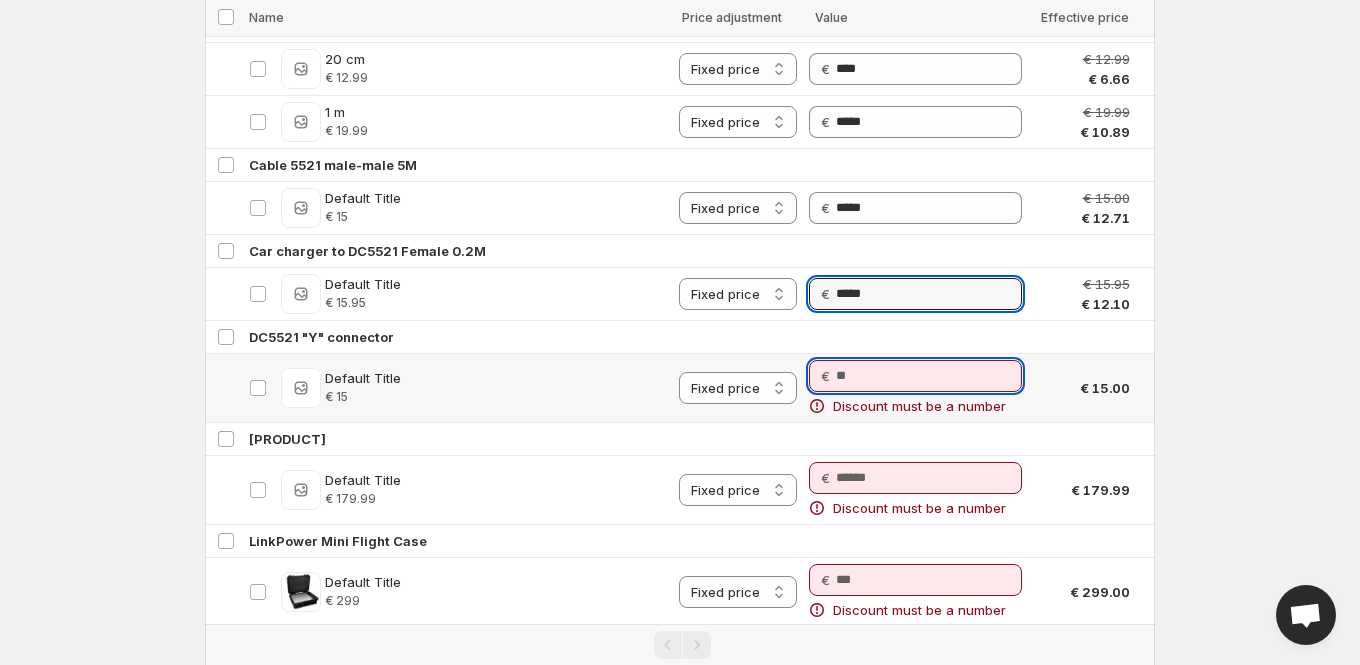 click on "Price" at bounding box center (929, 376) 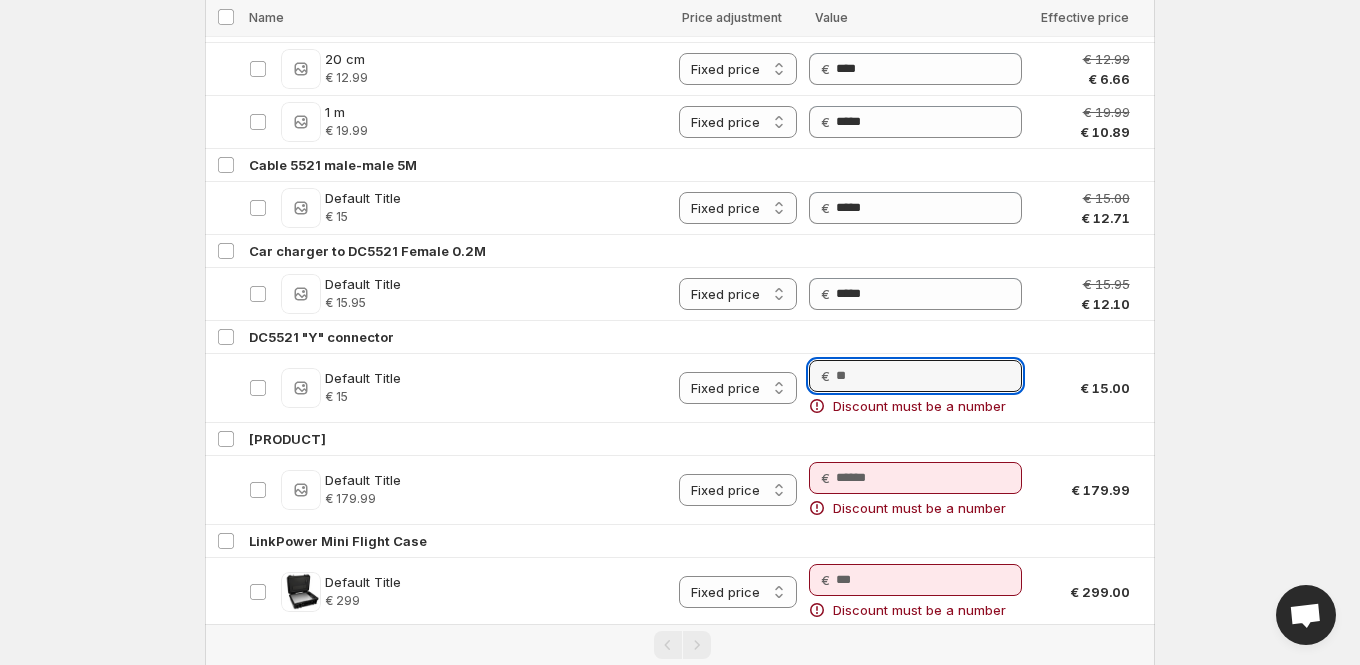 paste on "*****" 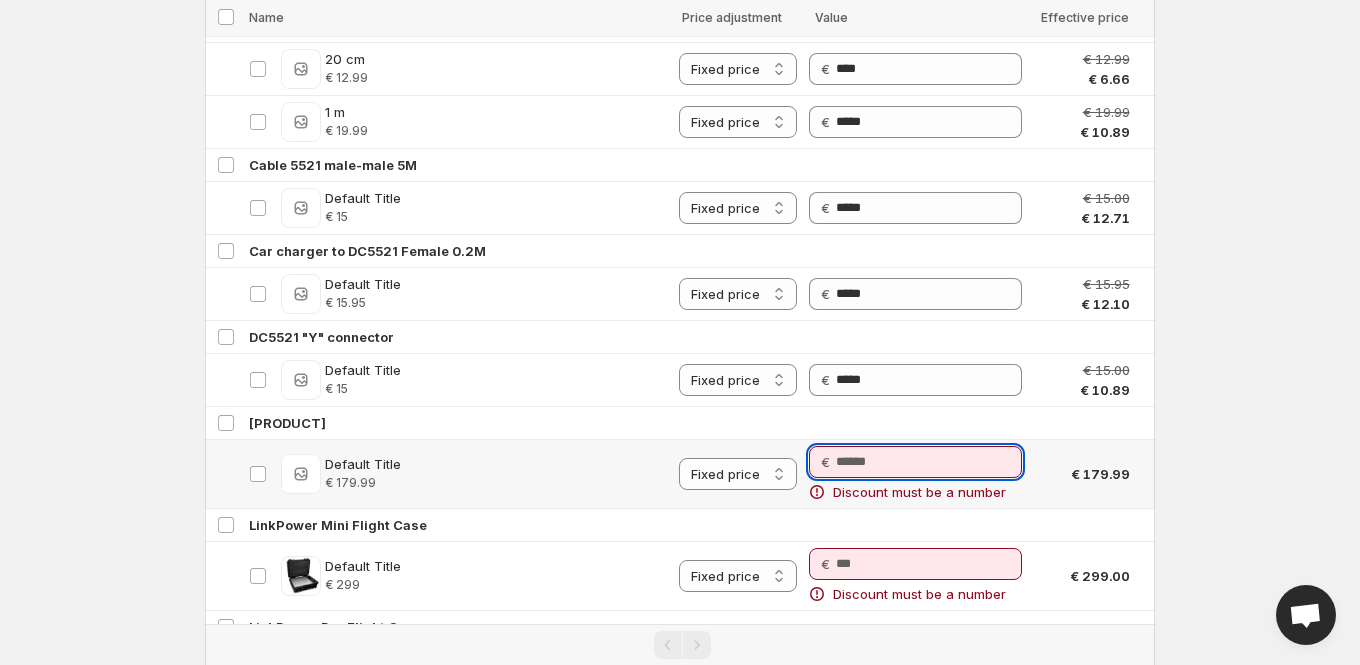 click on "Price" at bounding box center [929, 462] 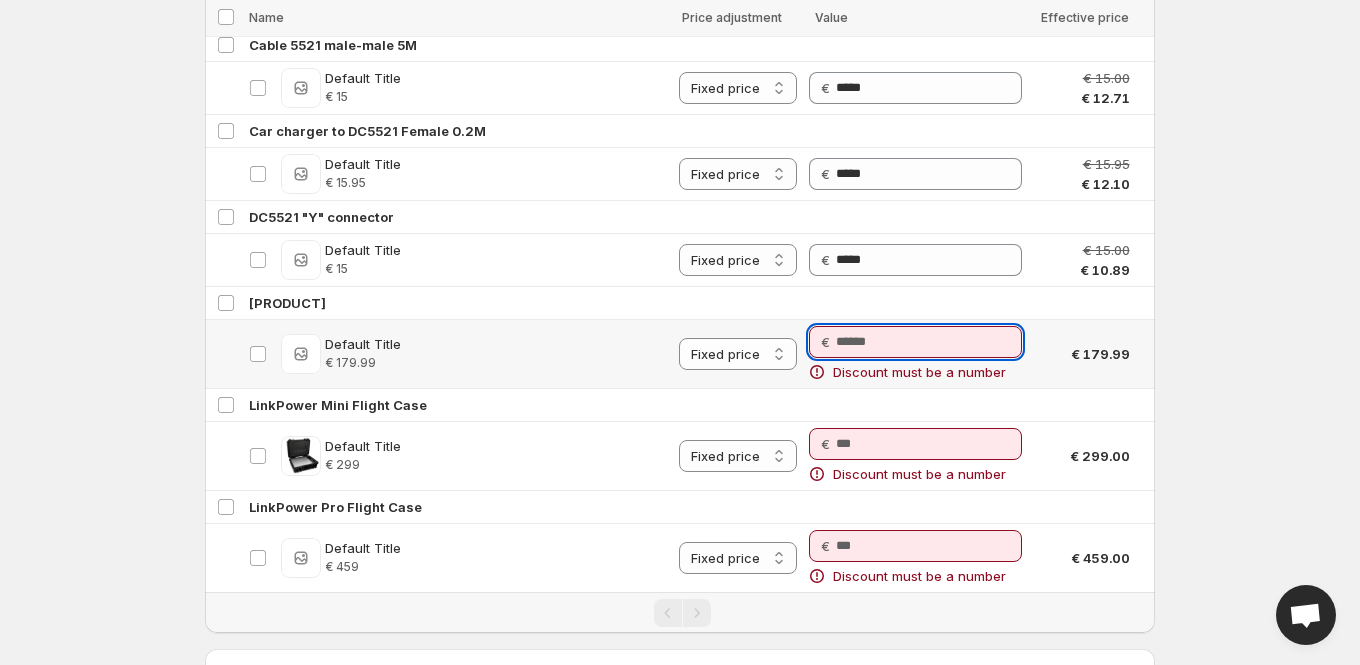 scroll, scrollTop: 5029, scrollLeft: 0, axis: vertical 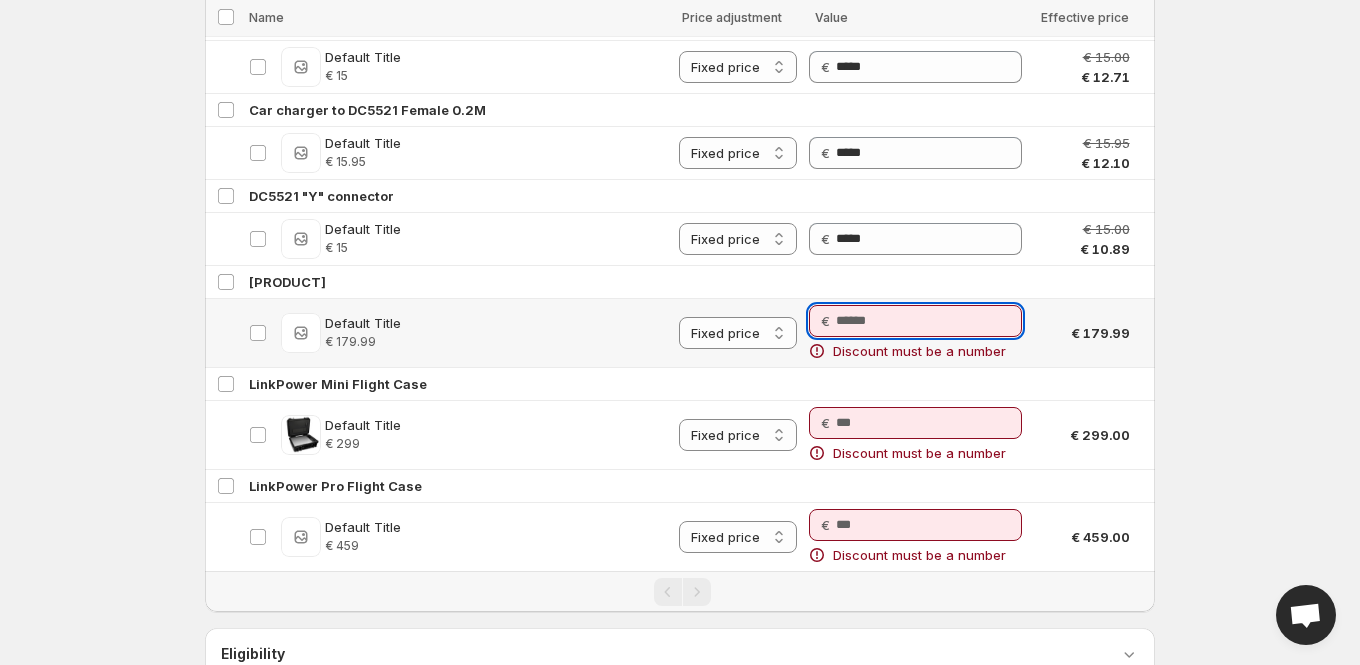 paste on "******" 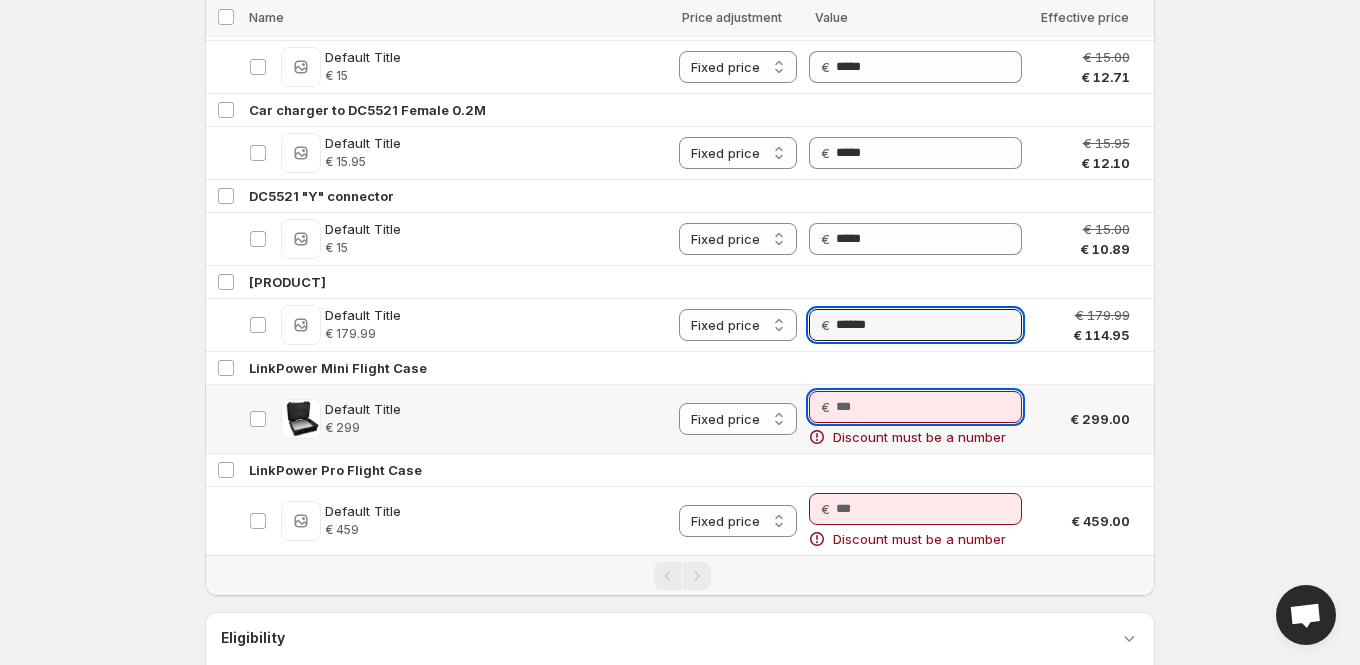 click on "Price" at bounding box center [929, 407] 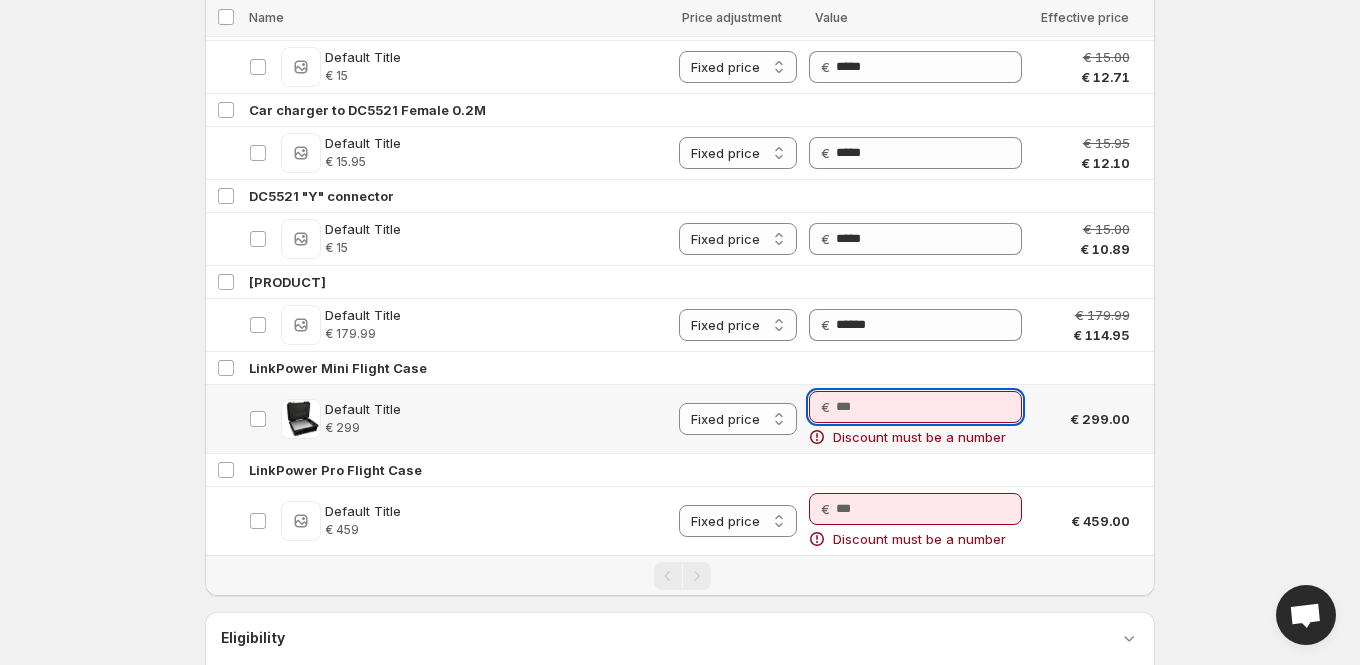 paste on "******" 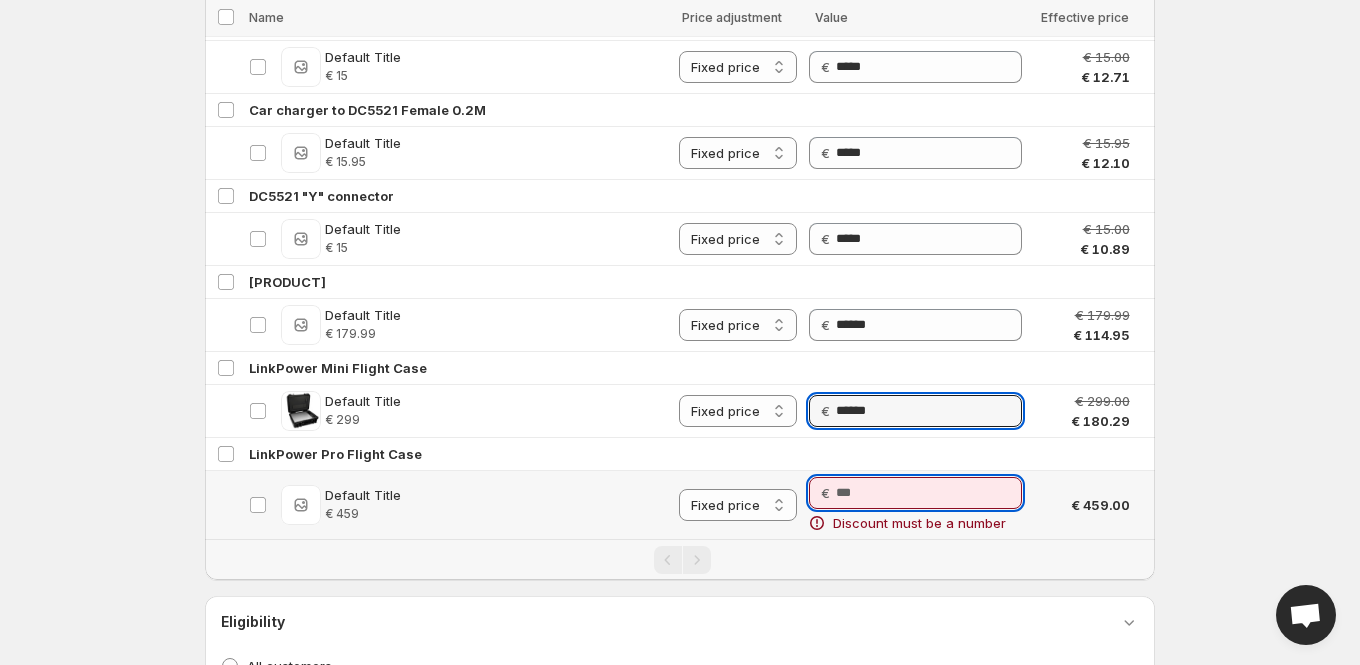 click on "Price" at bounding box center [929, 493] 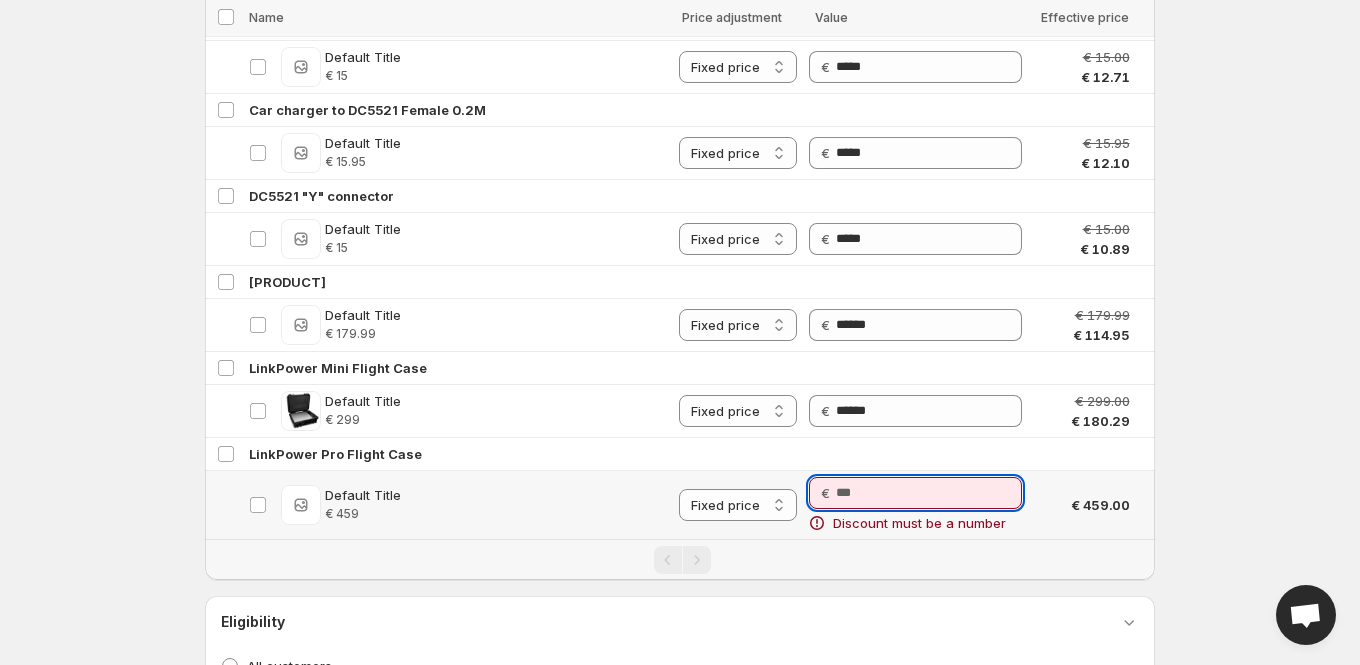 click on "Price" at bounding box center (929, 493) 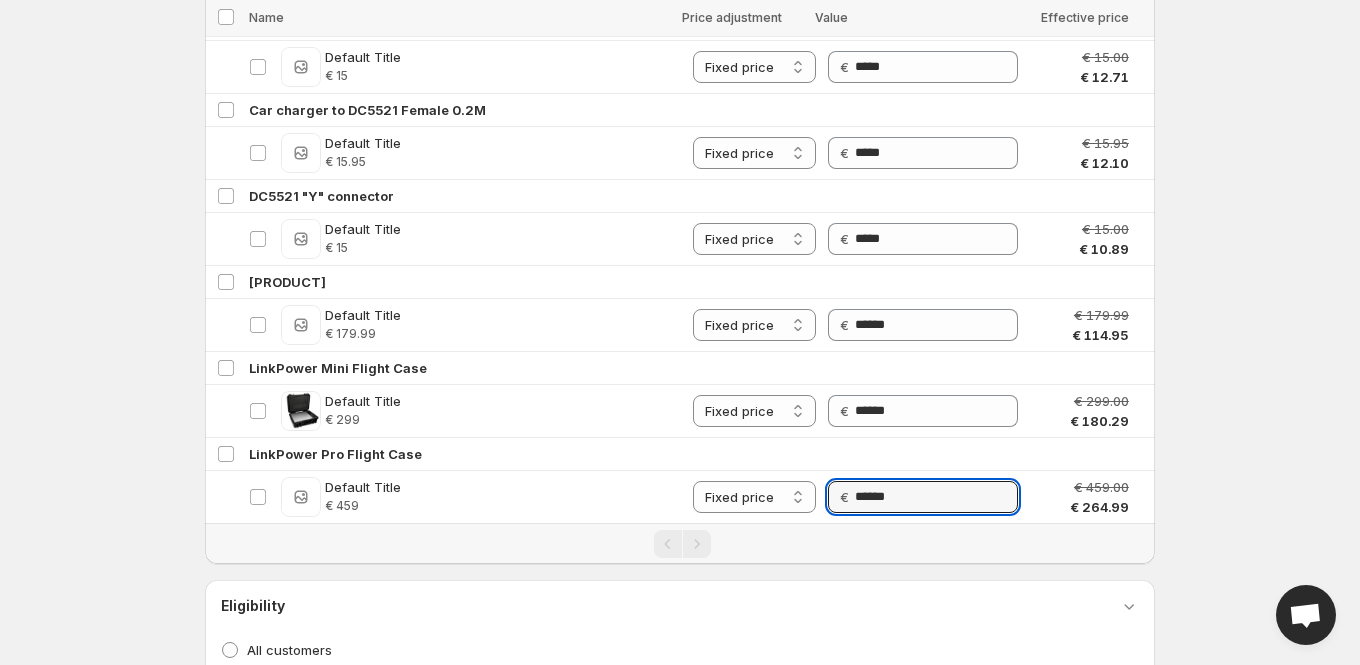 click on "**********" at bounding box center (680, -4697) 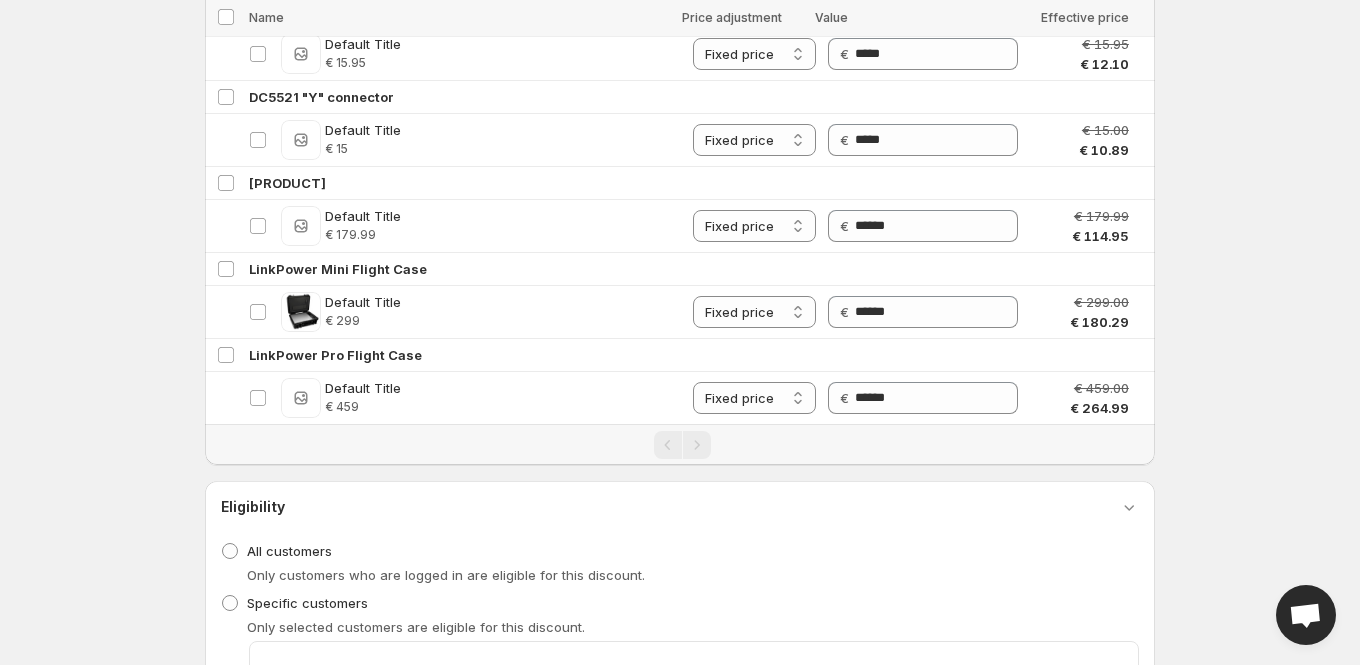 scroll, scrollTop: 5337, scrollLeft: 0, axis: vertical 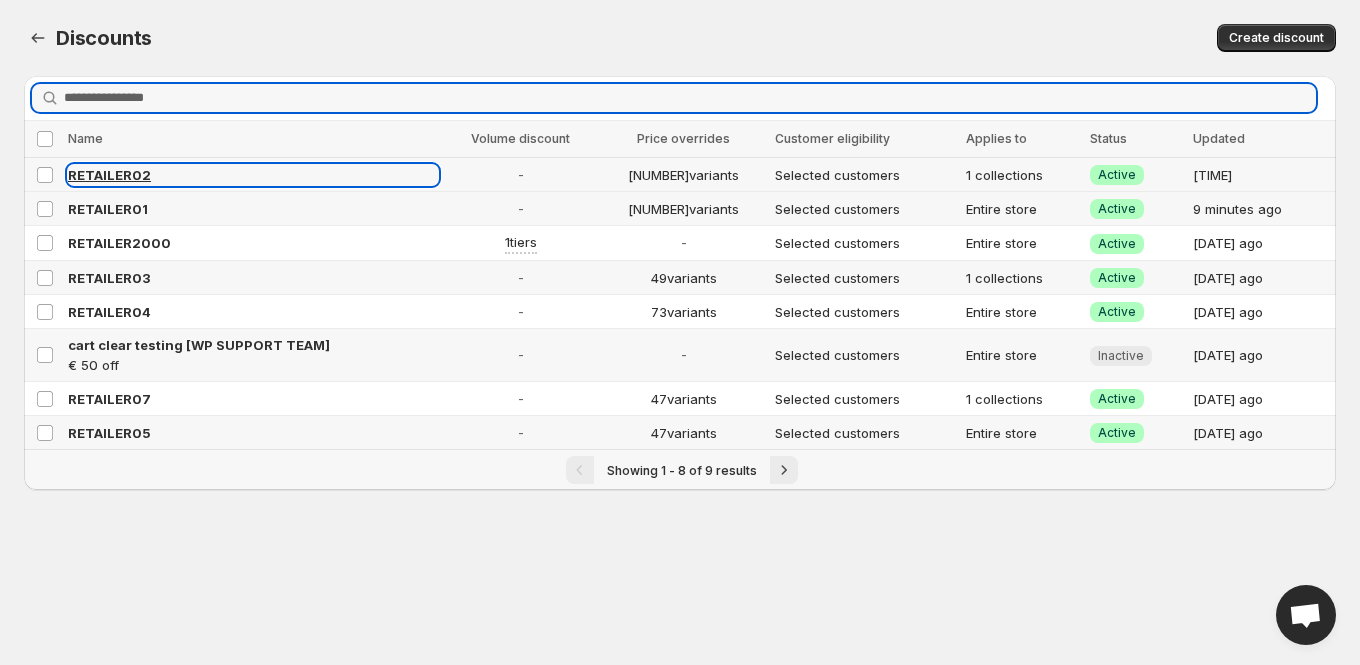 click on "RETAILER02" at bounding box center (109, 175) 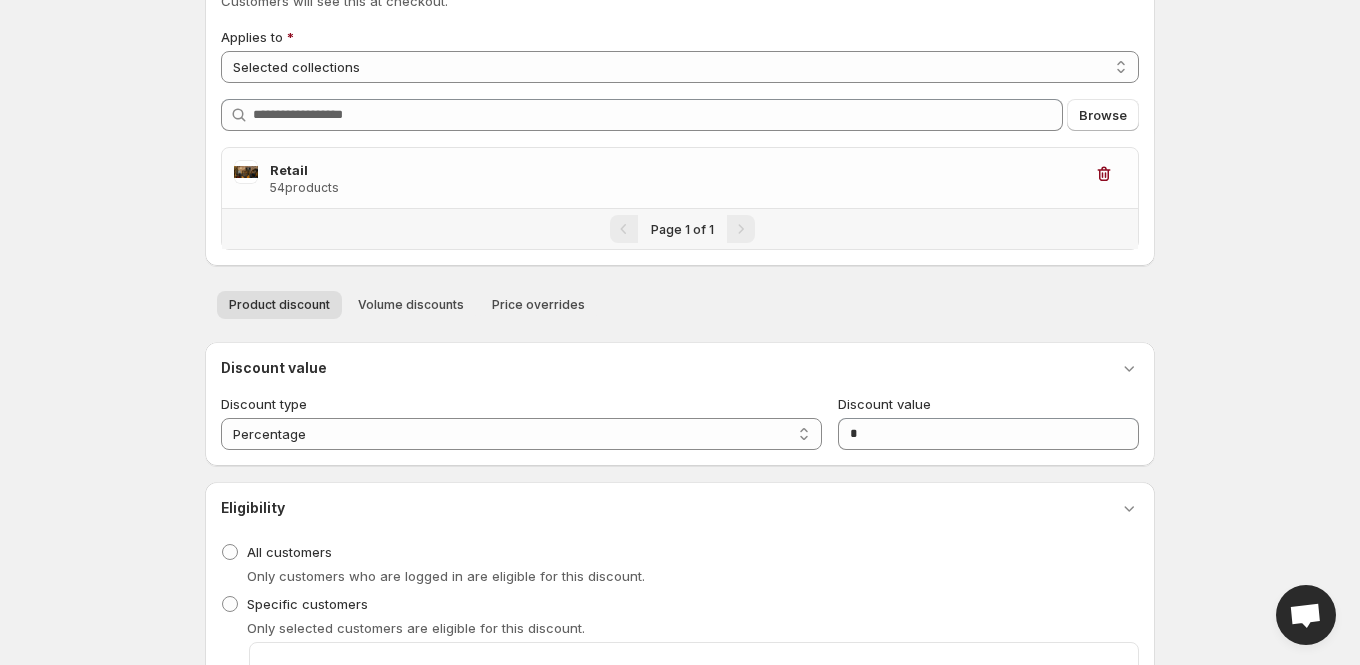 scroll, scrollTop: 236, scrollLeft: 0, axis: vertical 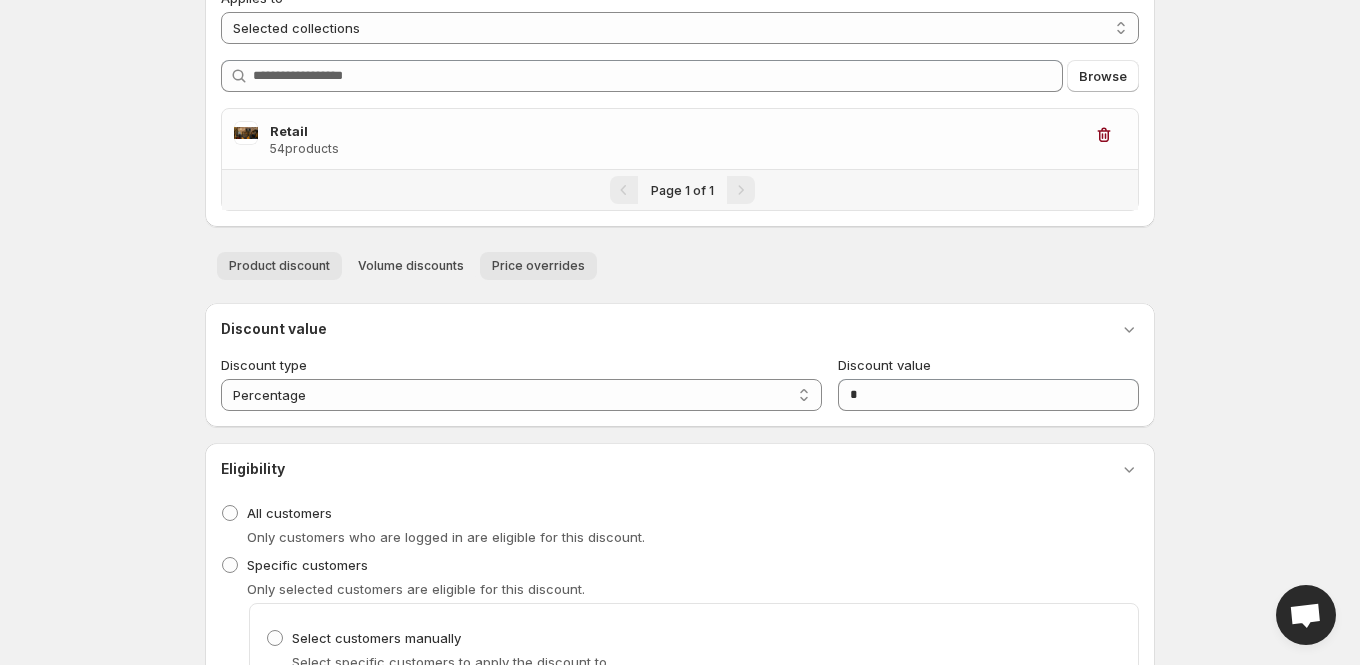 click on "Price overrides" at bounding box center [538, 266] 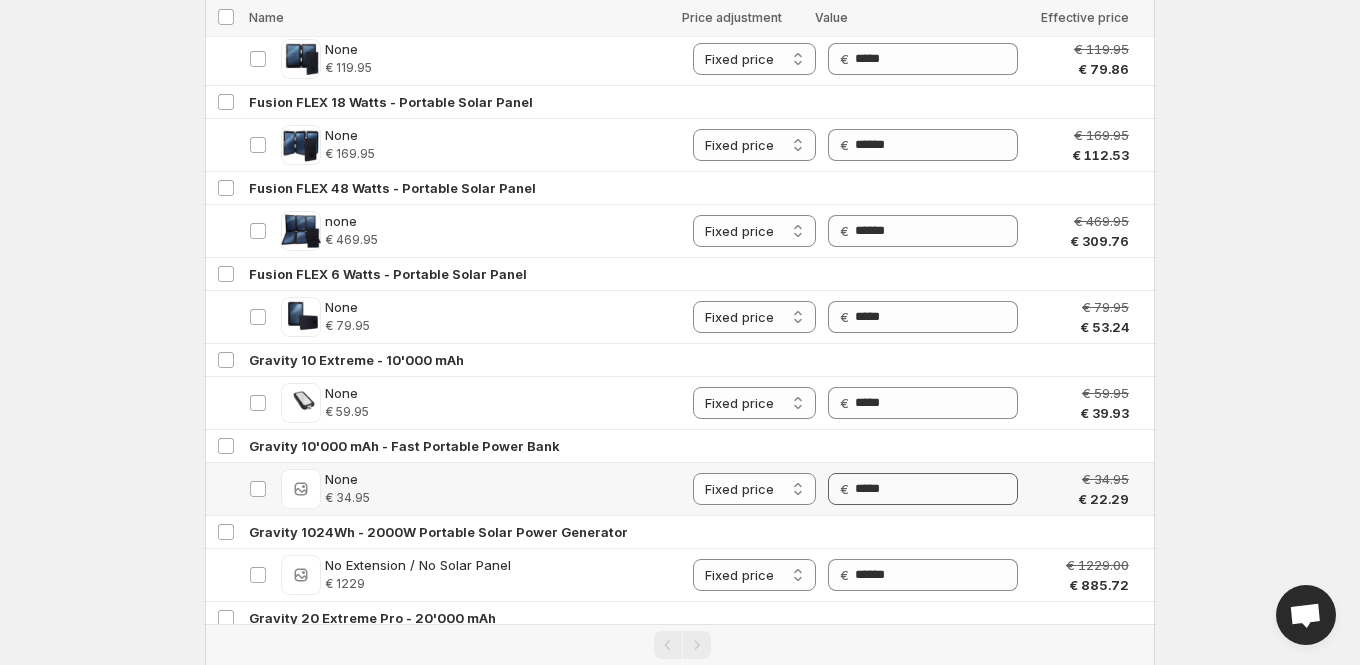 scroll, scrollTop: 1903, scrollLeft: 0, axis: vertical 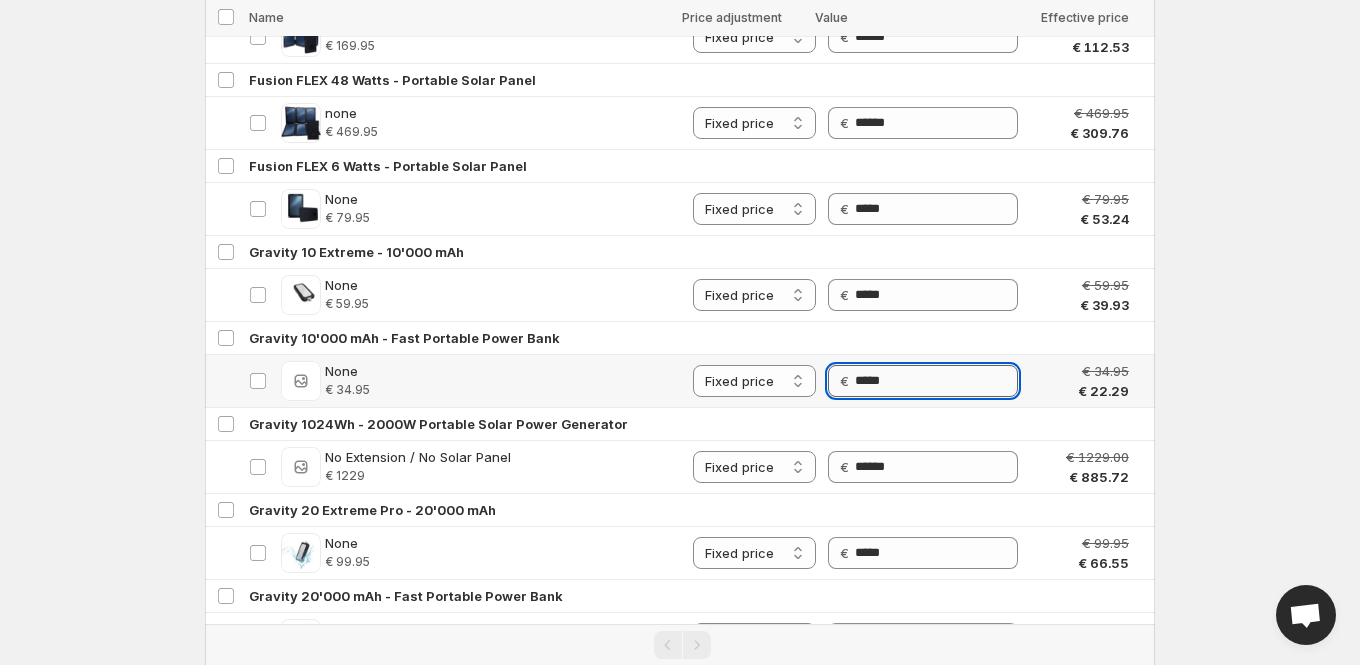 click on "*****" at bounding box center (936, 381) 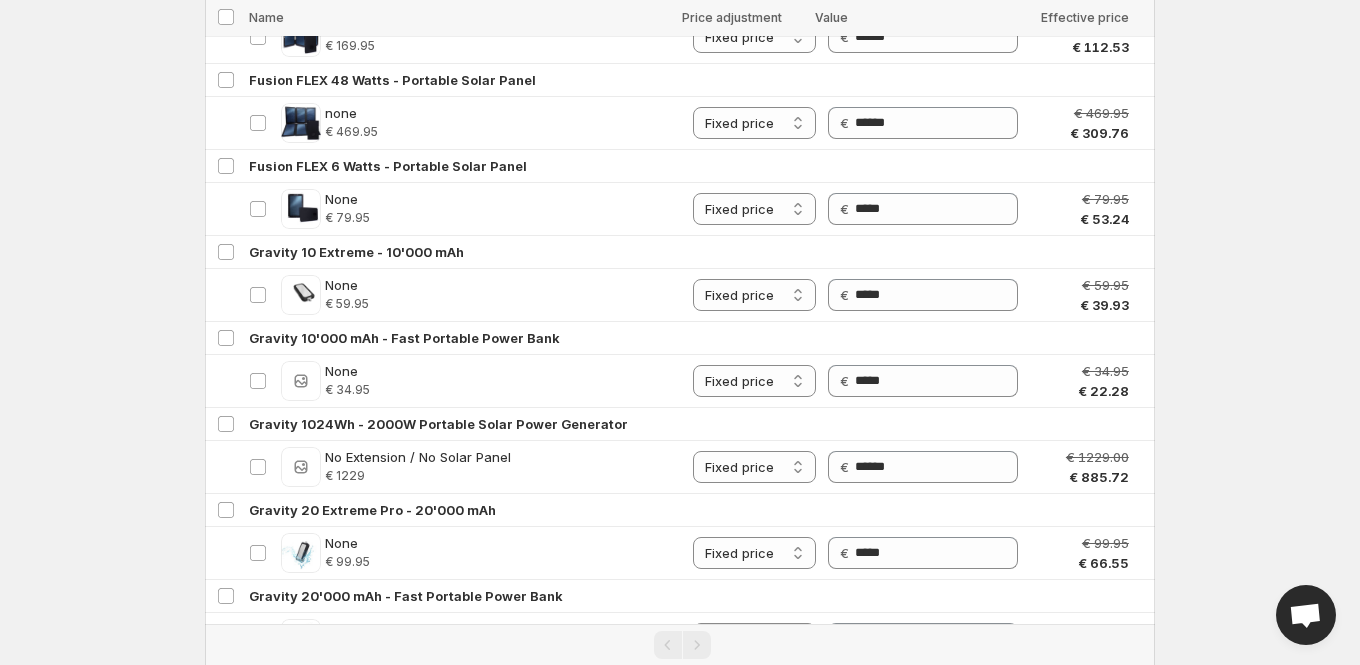 click on "**********" at bounding box center (680, -1571) 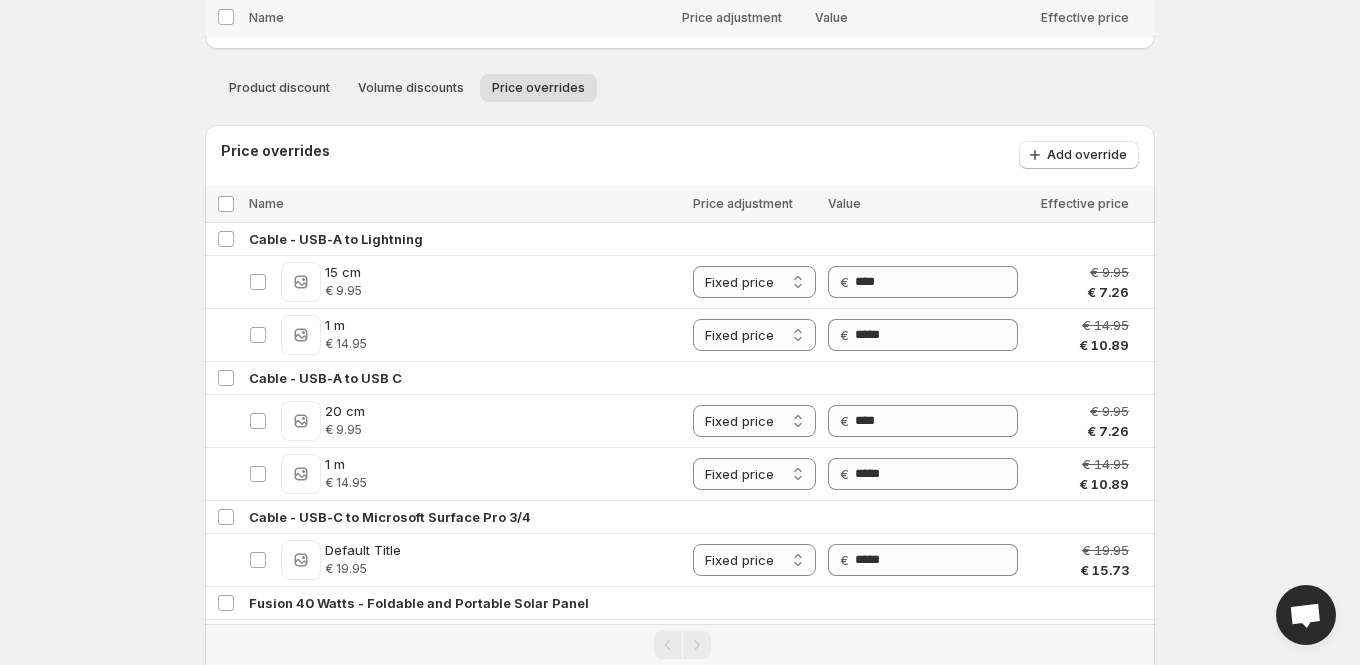 scroll, scrollTop: 0, scrollLeft: 0, axis: both 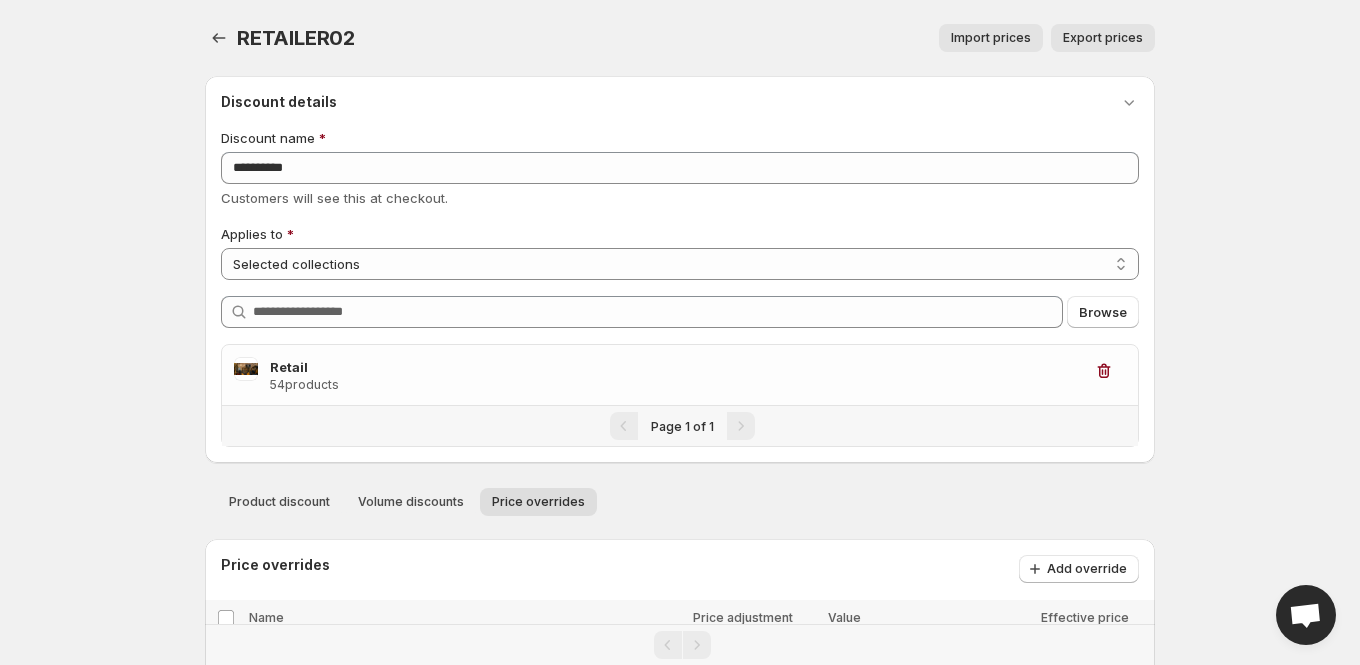 click on "Price overrides Add override" at bounding box center [680, 569] 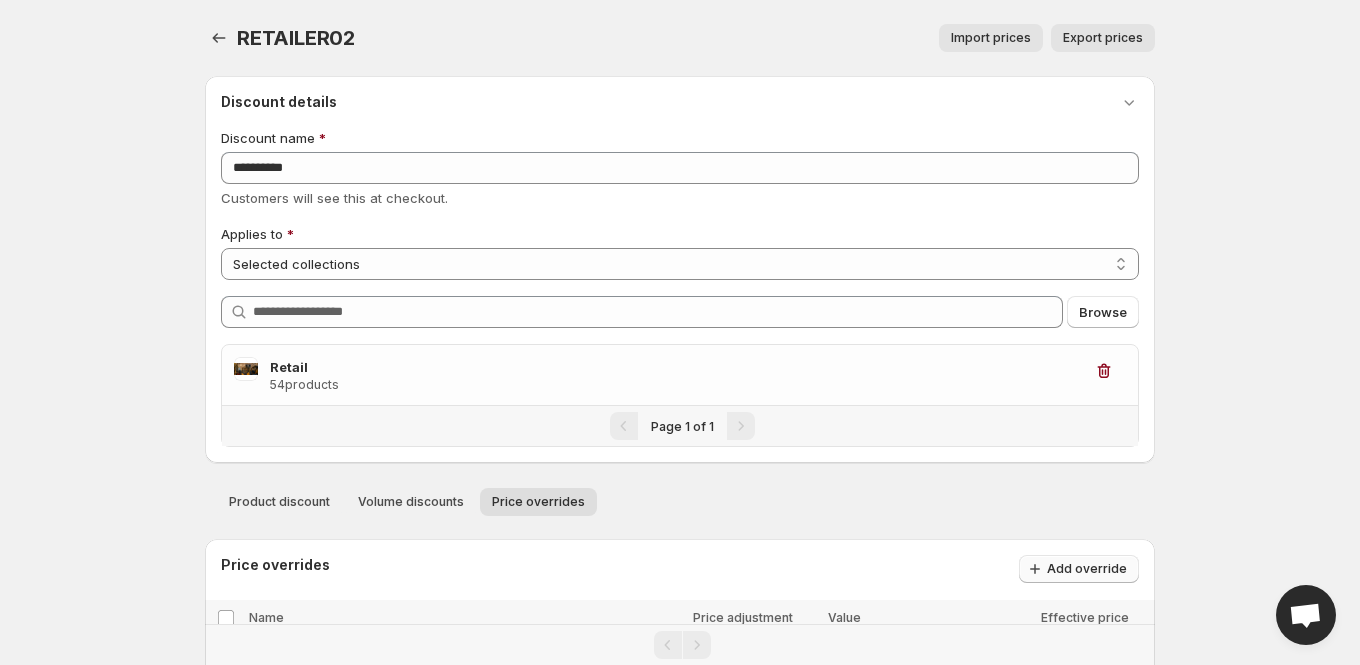click on "Add override" at bounding box center [1079, 569] 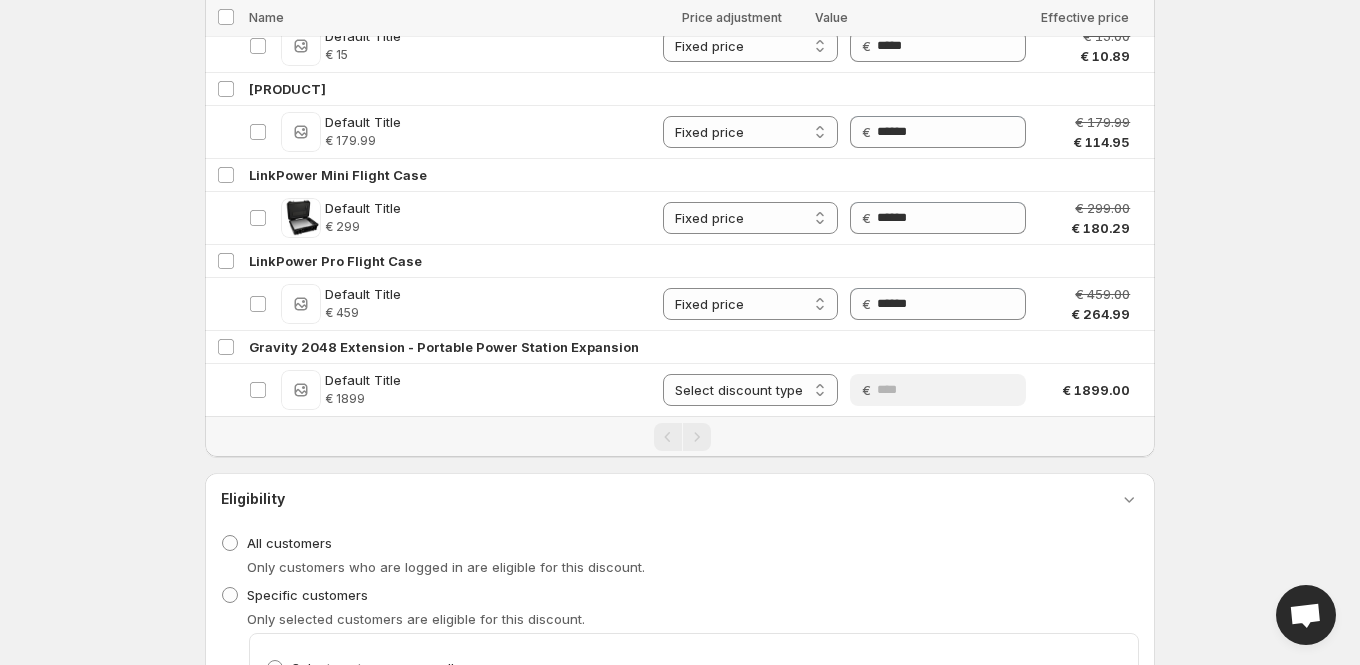scroll, scrollTop: 5042, scrollLeft: 0, axis: vertical 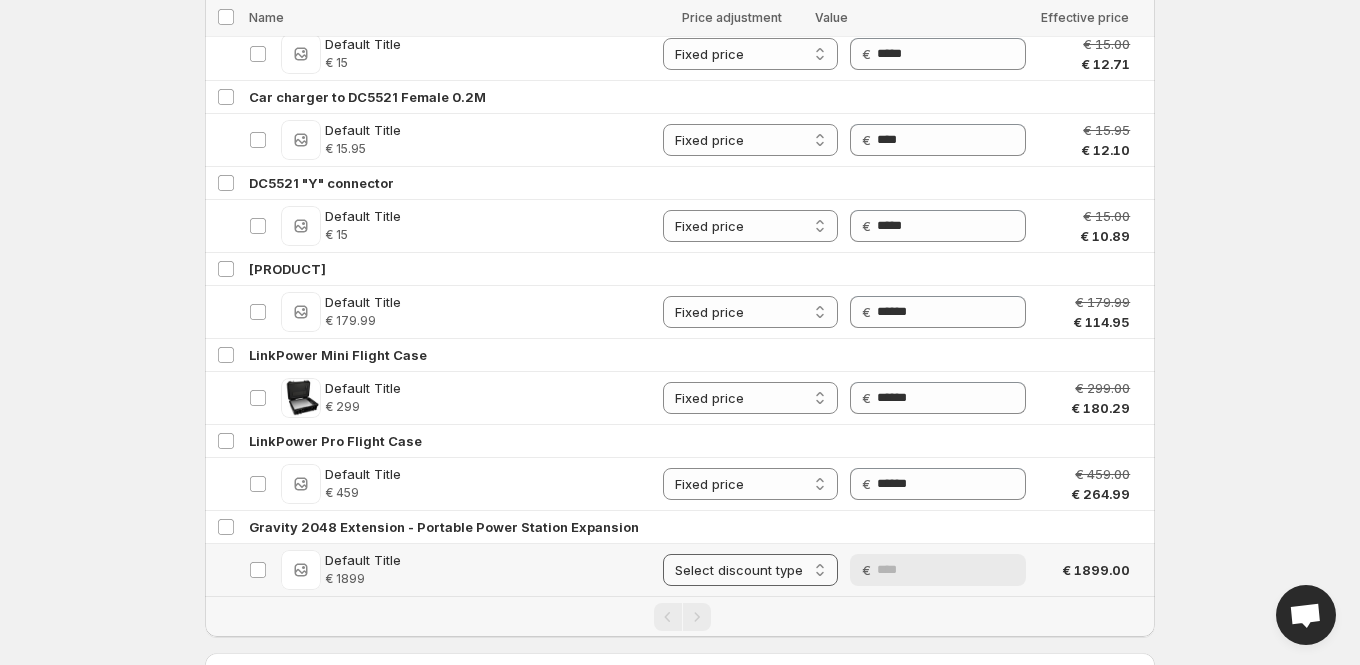 click on "**********" at bounding box center [750, 570] 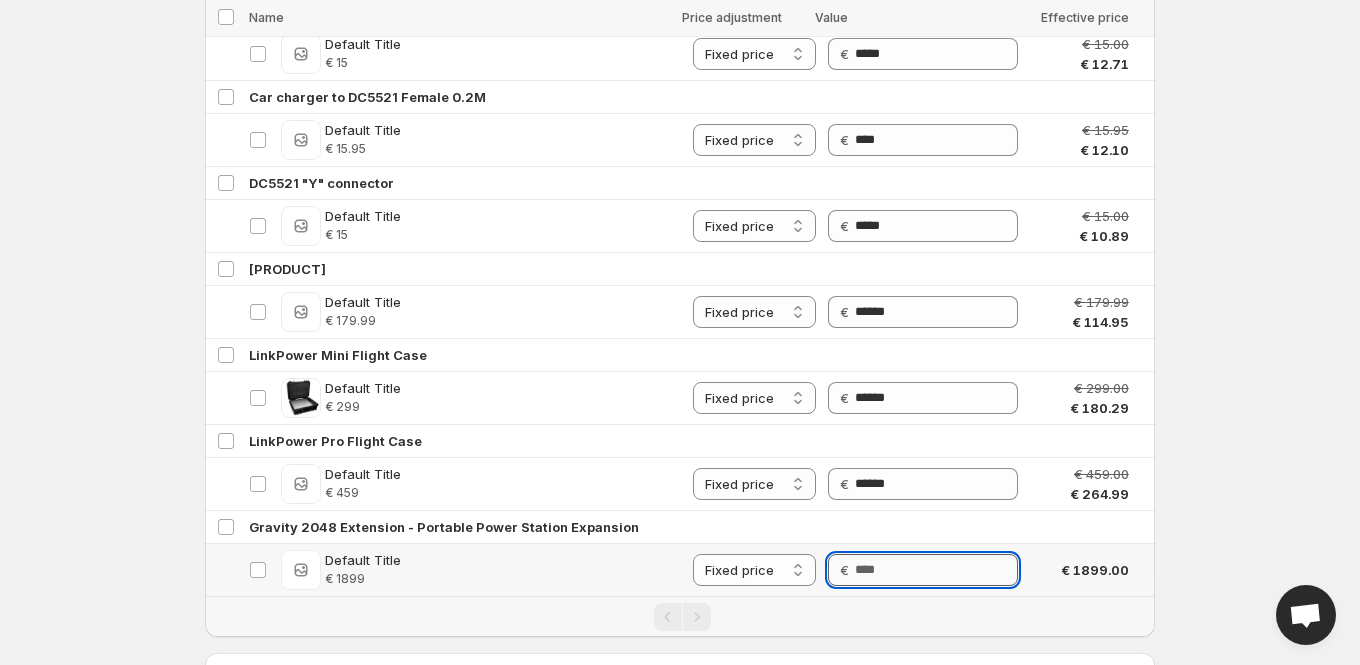 click on "Price" at bounding box center (936, 570) 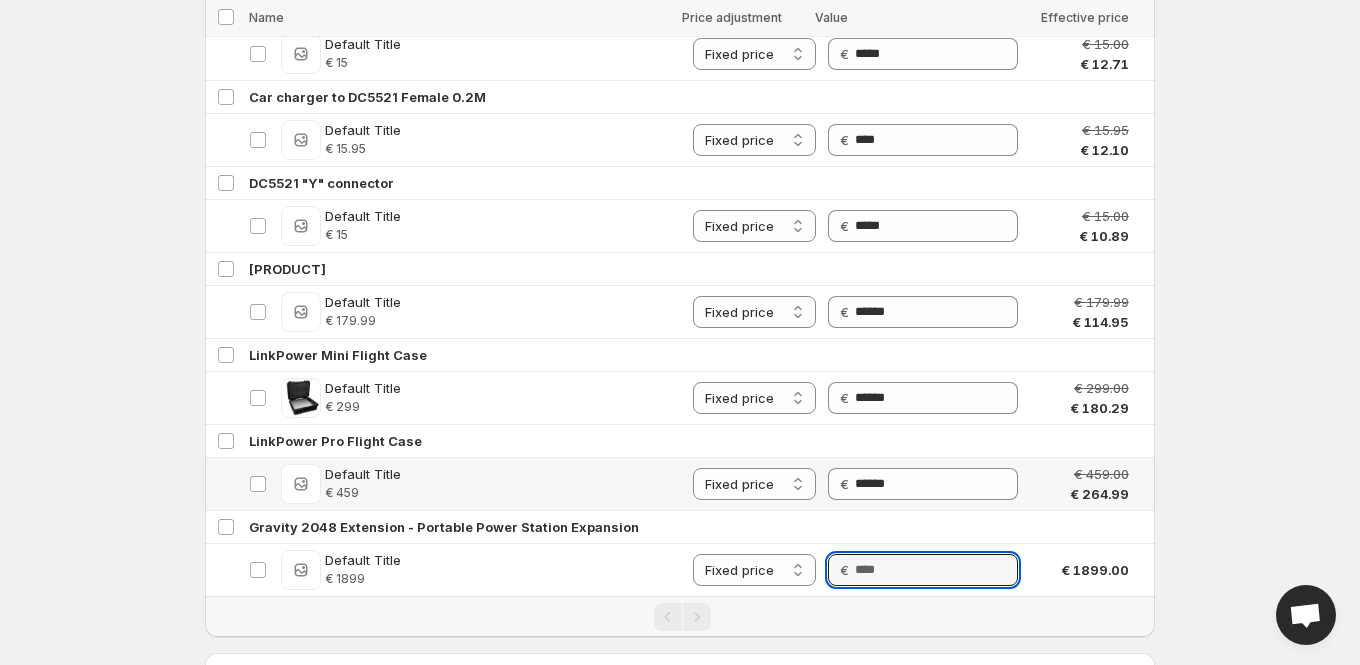 paste on "********" 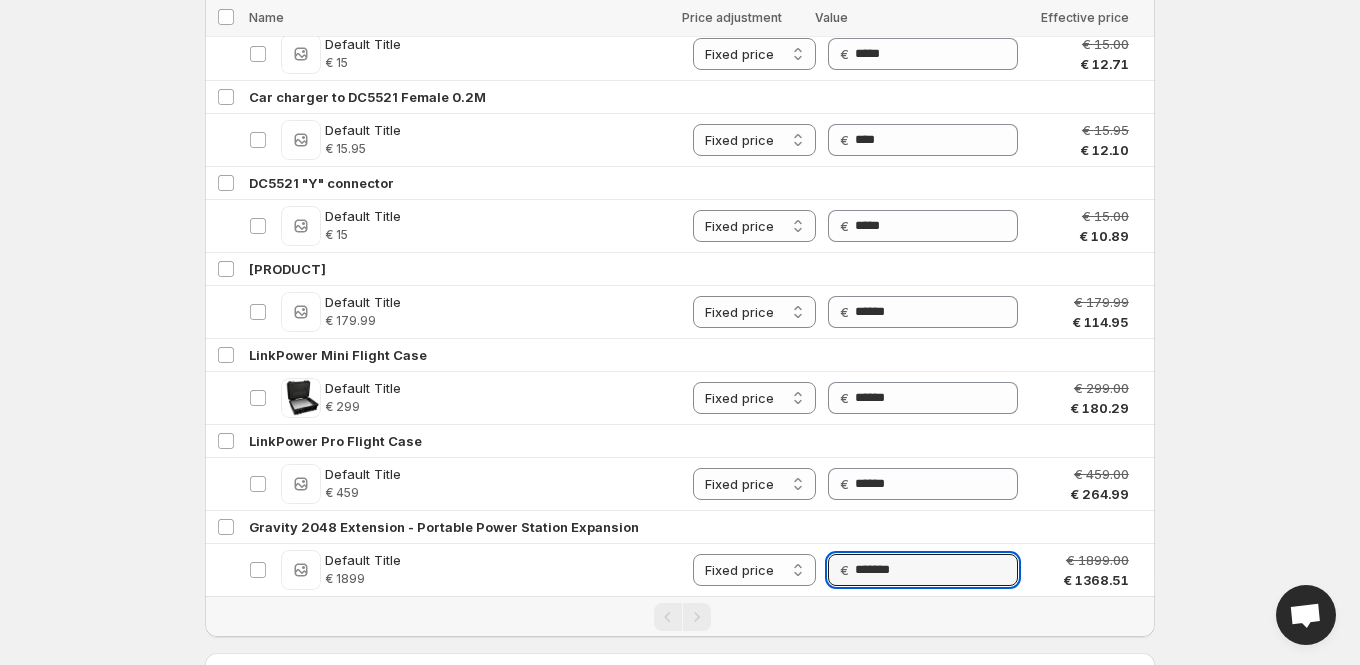click on "**********" at bounding box center [680, -4710] 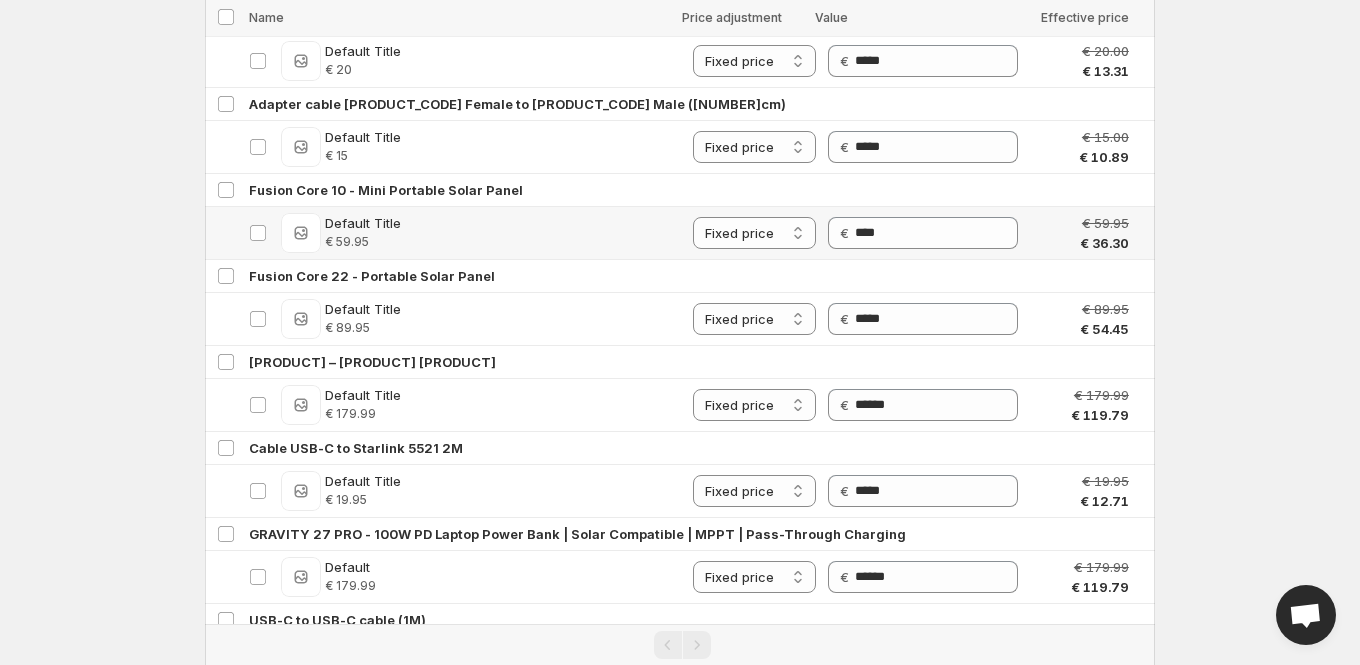 scroll, scrollTop: 593, scrollLeft: 0, axis: vertical 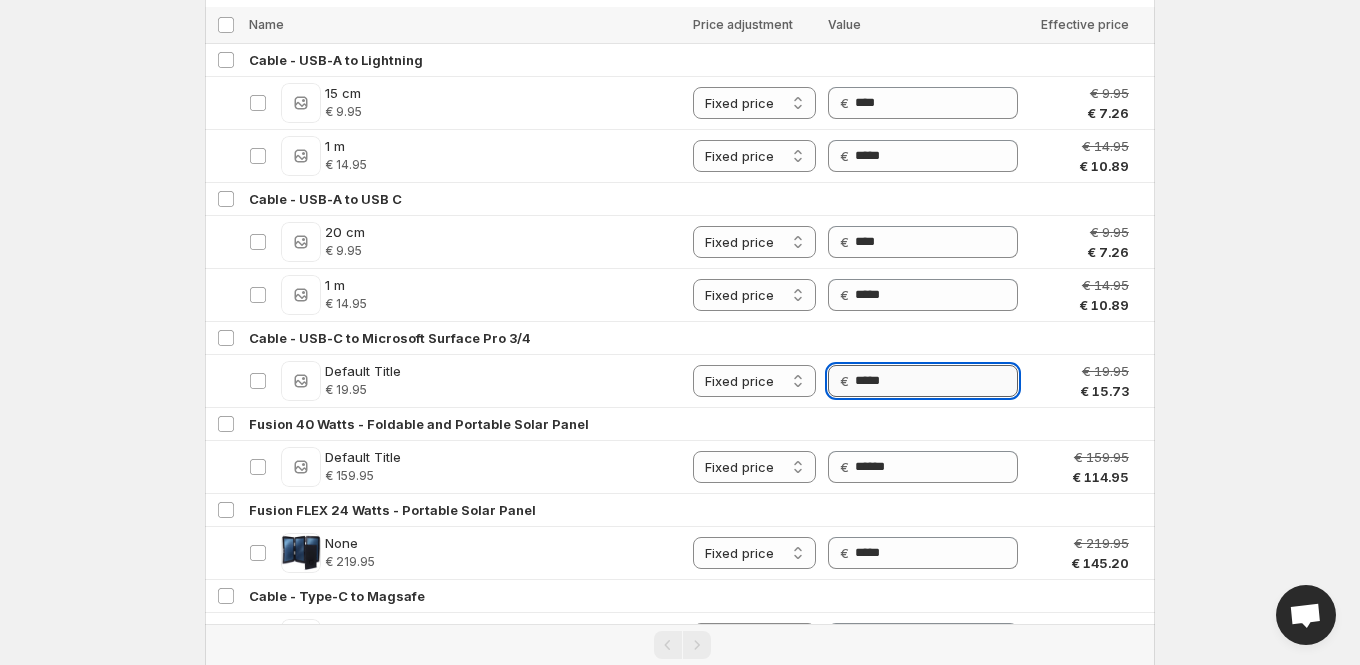 click on "*****" at bounding box center [936, 381] 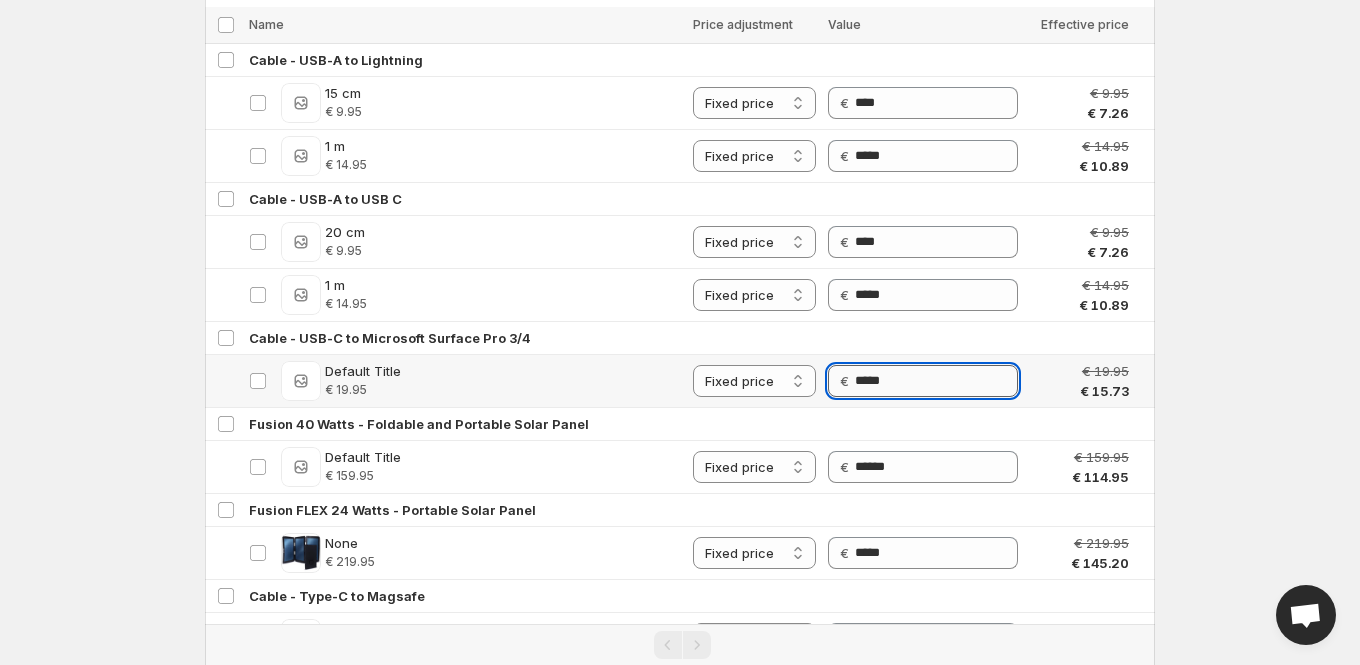 paste 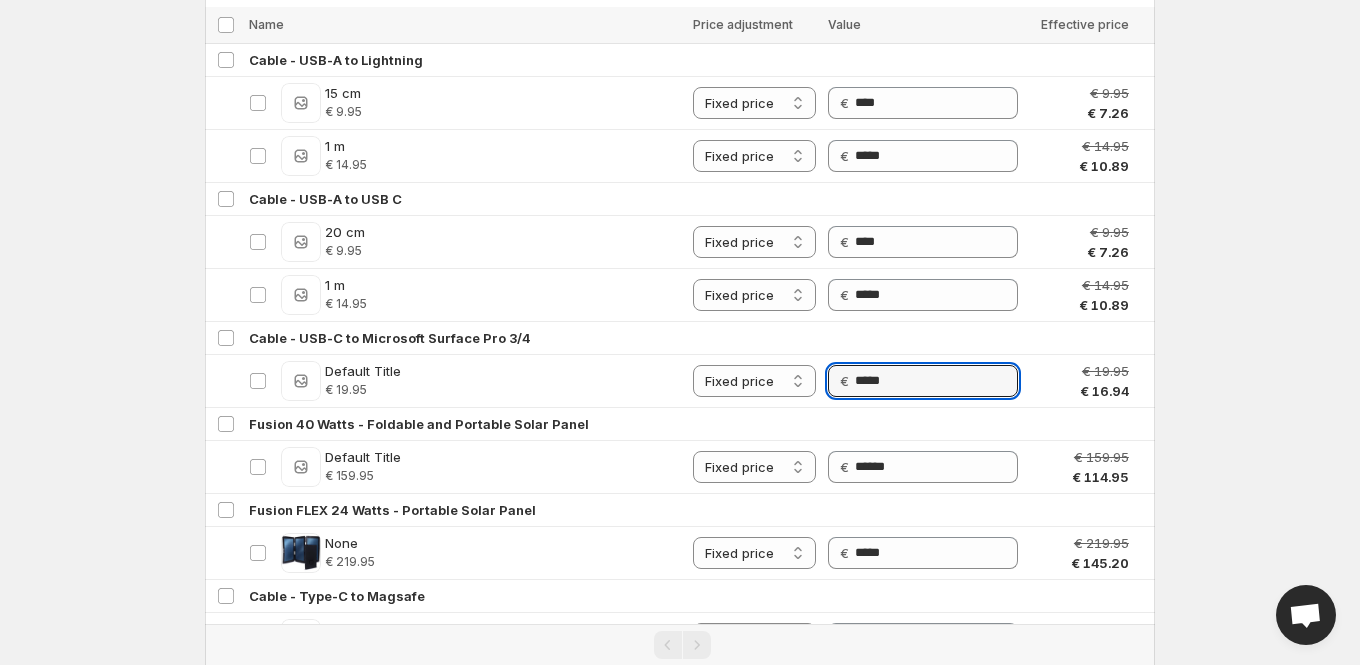 click on "**********" at bounding box center [680, -261] 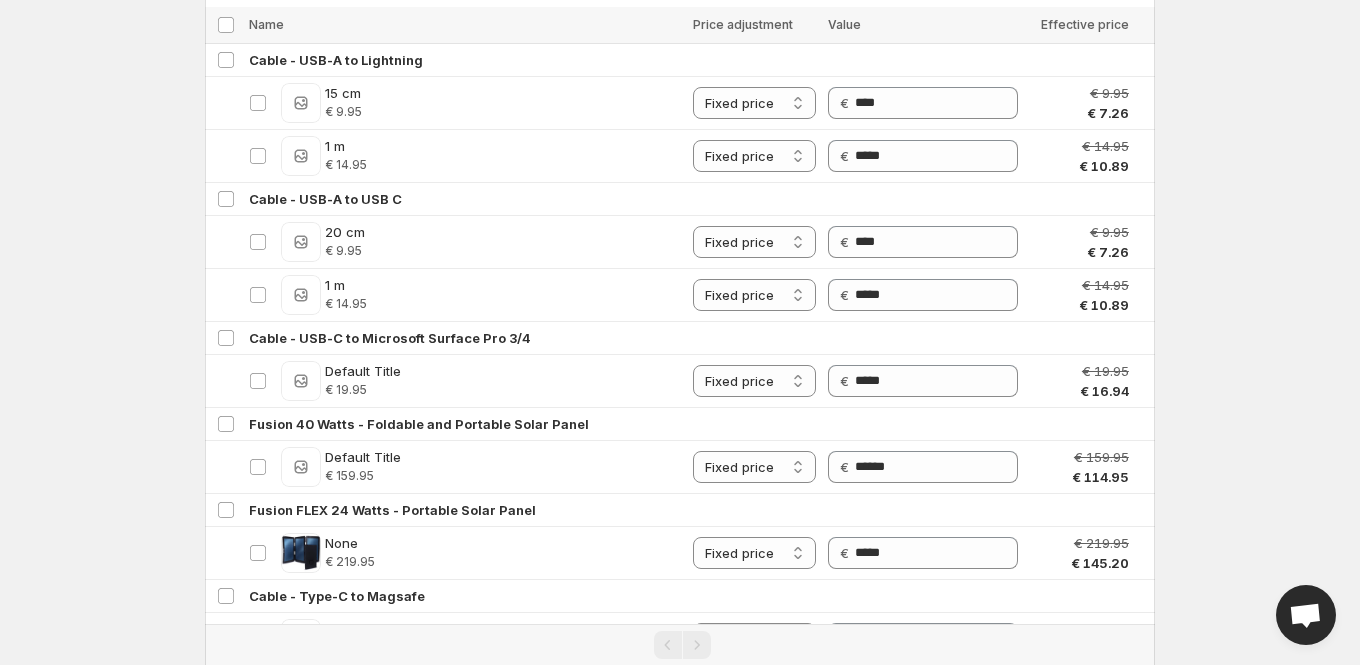 scroll, scrollTop: 0, scrollLeft: 0, axis: both 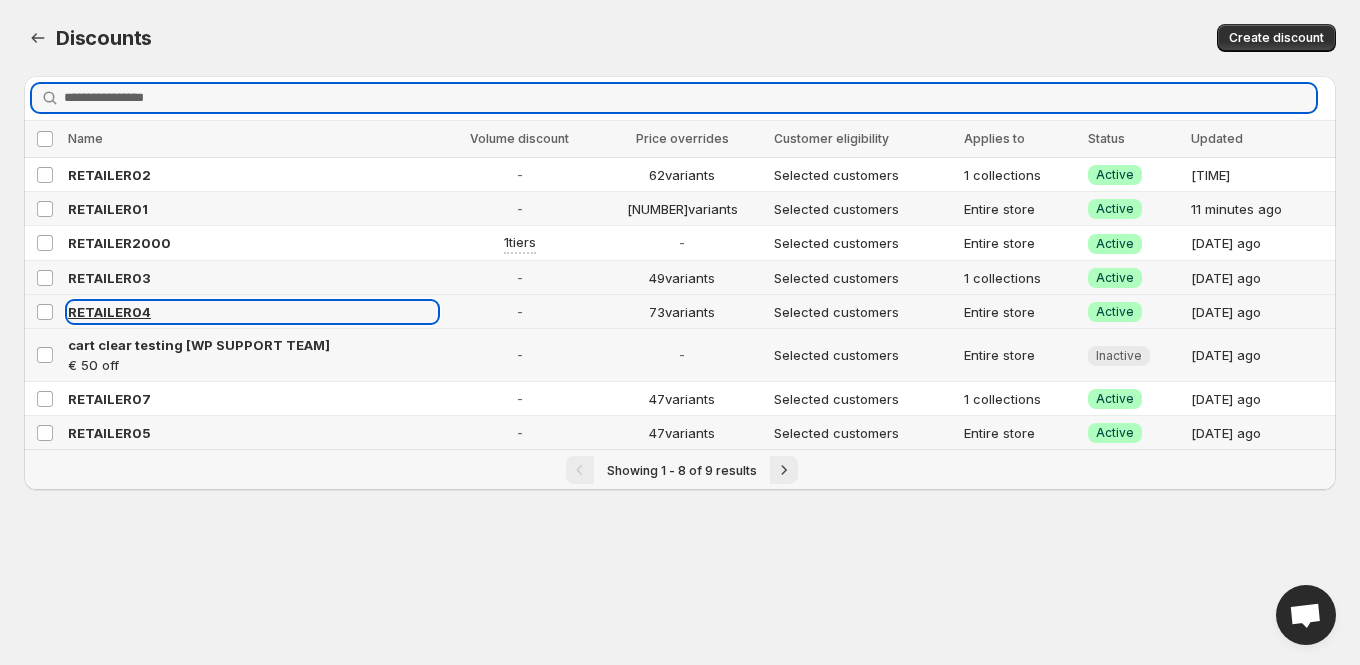 click on "RETAILER04" at bounding box center (109, 312) 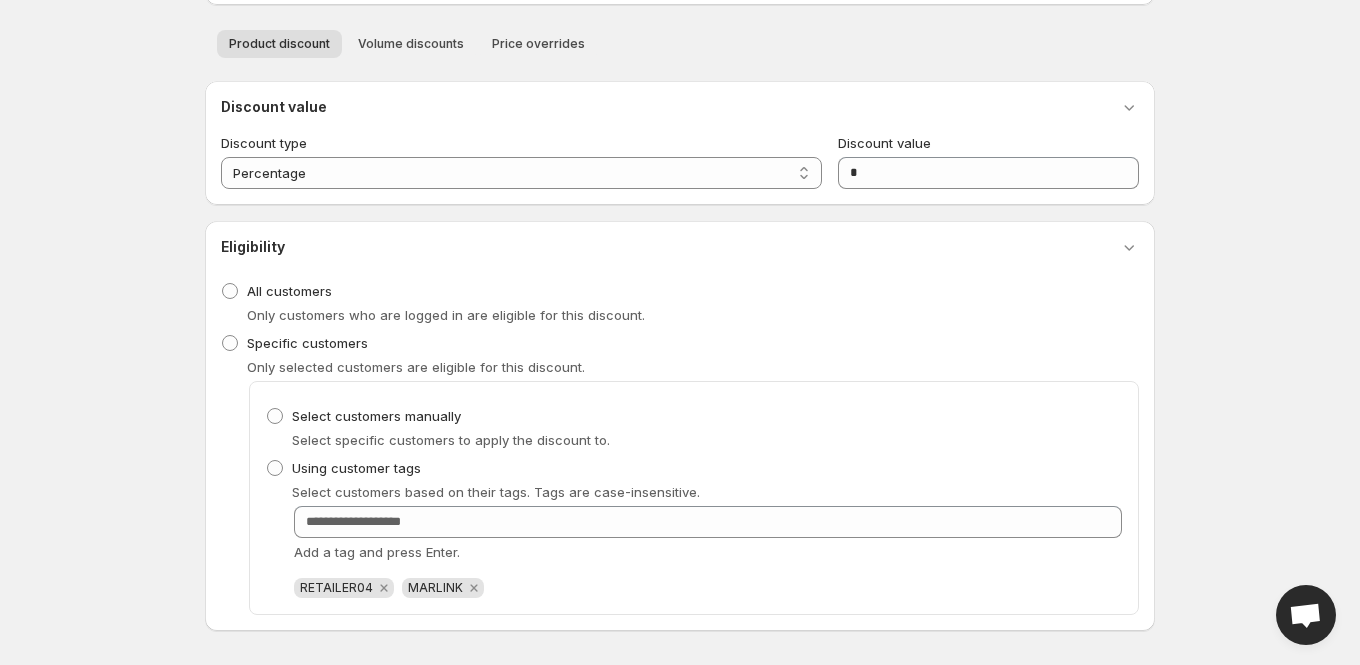 scroll, scrollTop: 0, scrollLeft: 0, axis: both 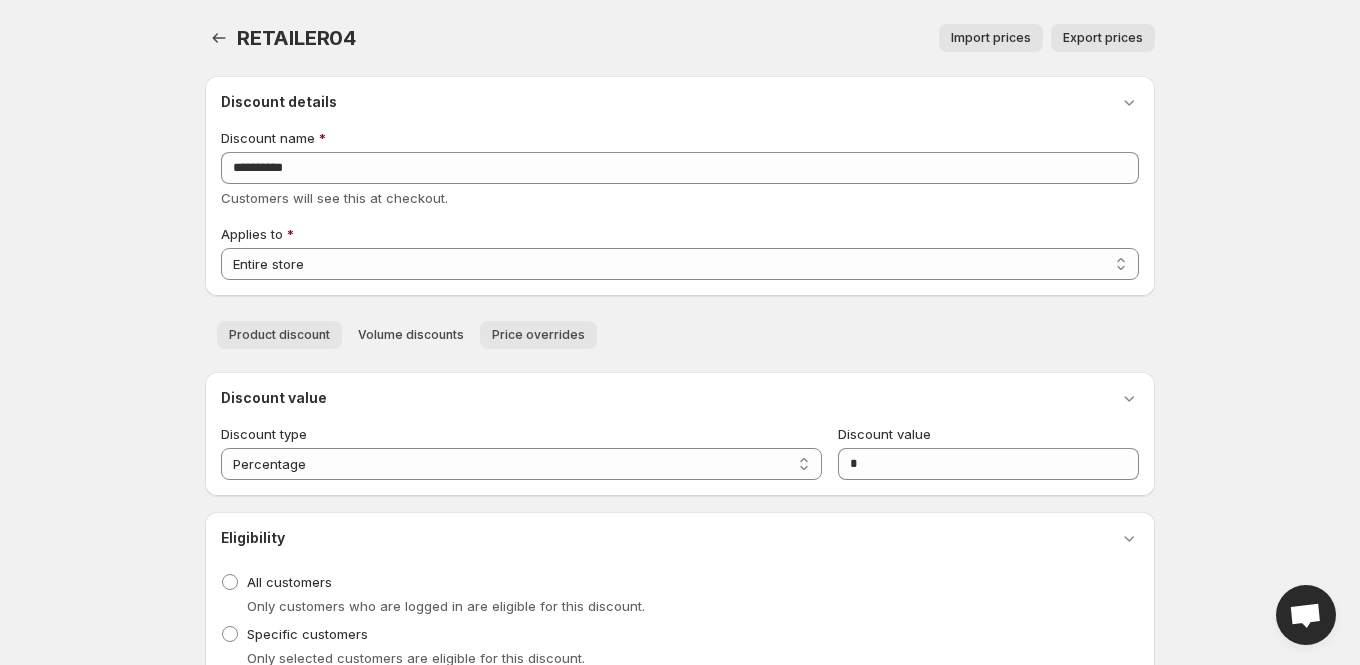 click on "Price overrides" at bounding box center [538, 335] 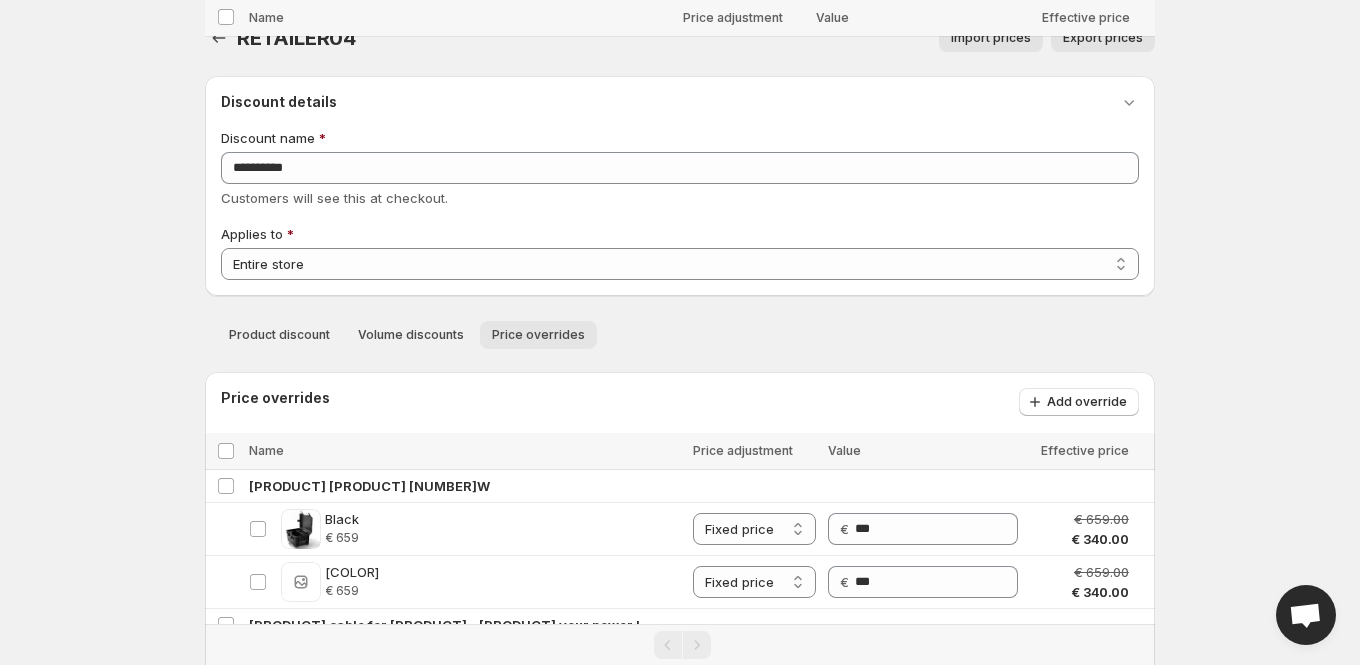 scroll, scrollTop: 5657, scrollLeft: 0, axis: vertical 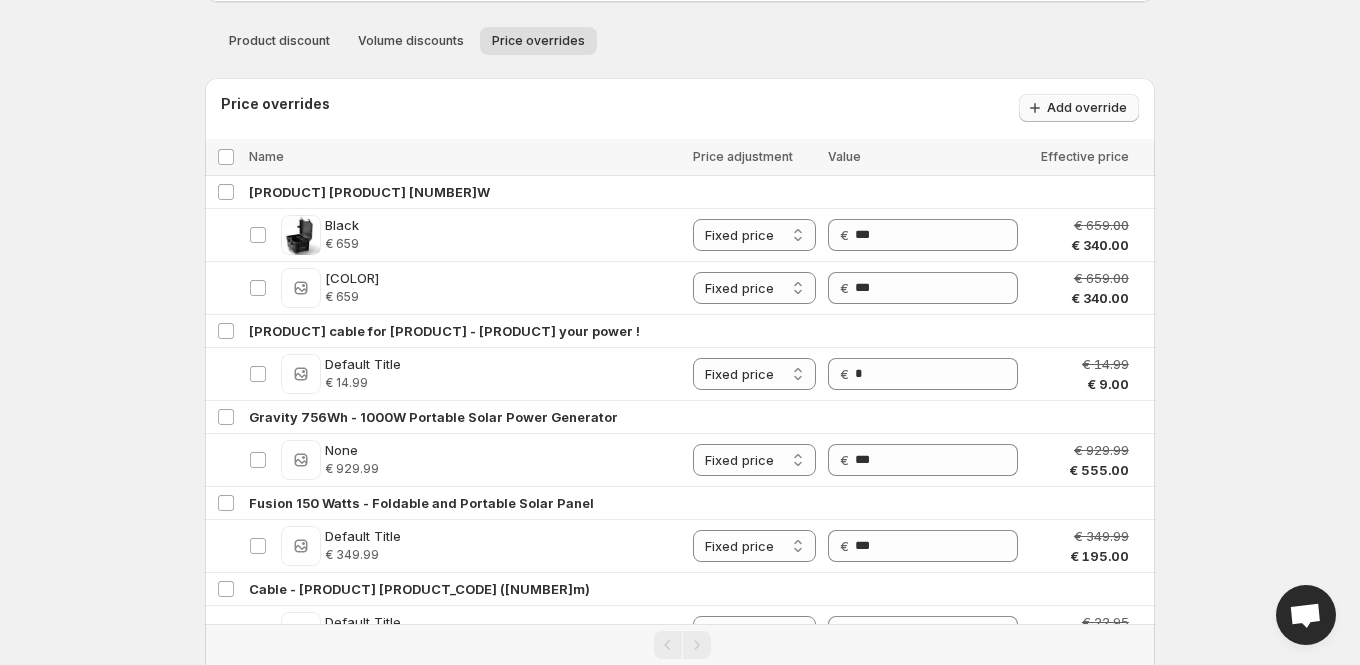 click on "Add override" at bounding box center (1087, 108) 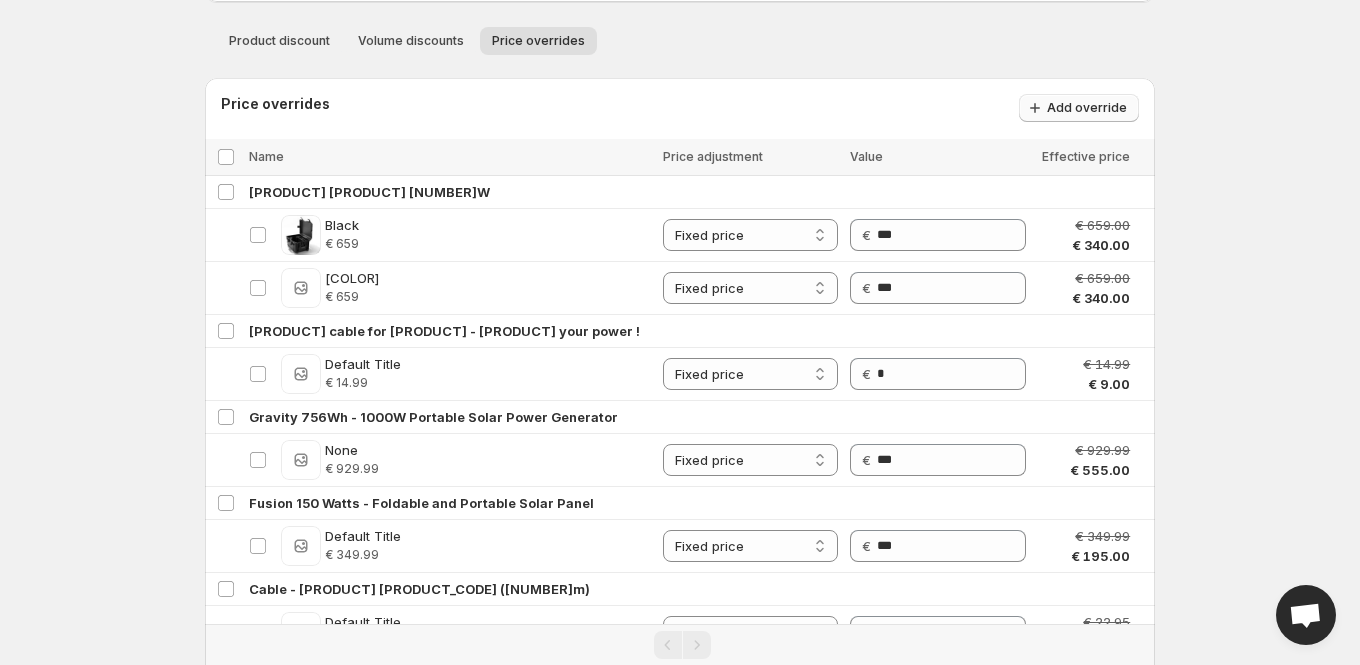 click on "Add override" at bounding box center [1087, 108] 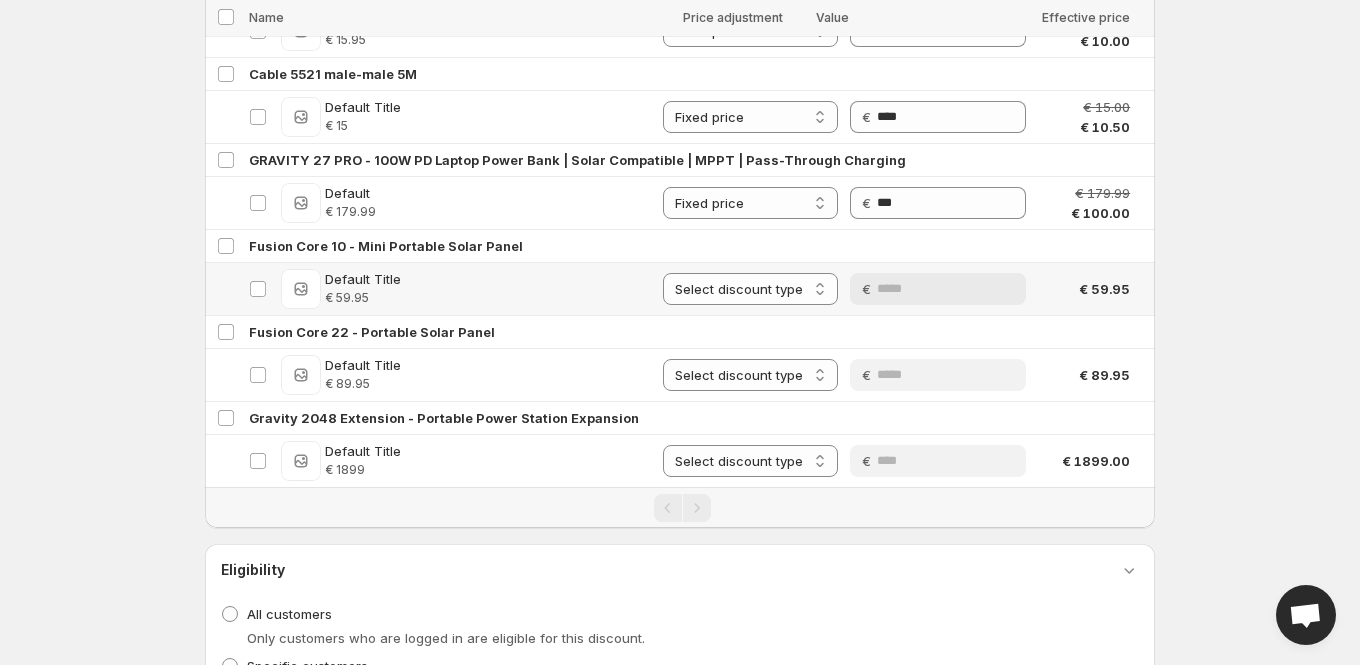 scroll, scrollTop: 6139, scrollLeft: 0, axis: vertical 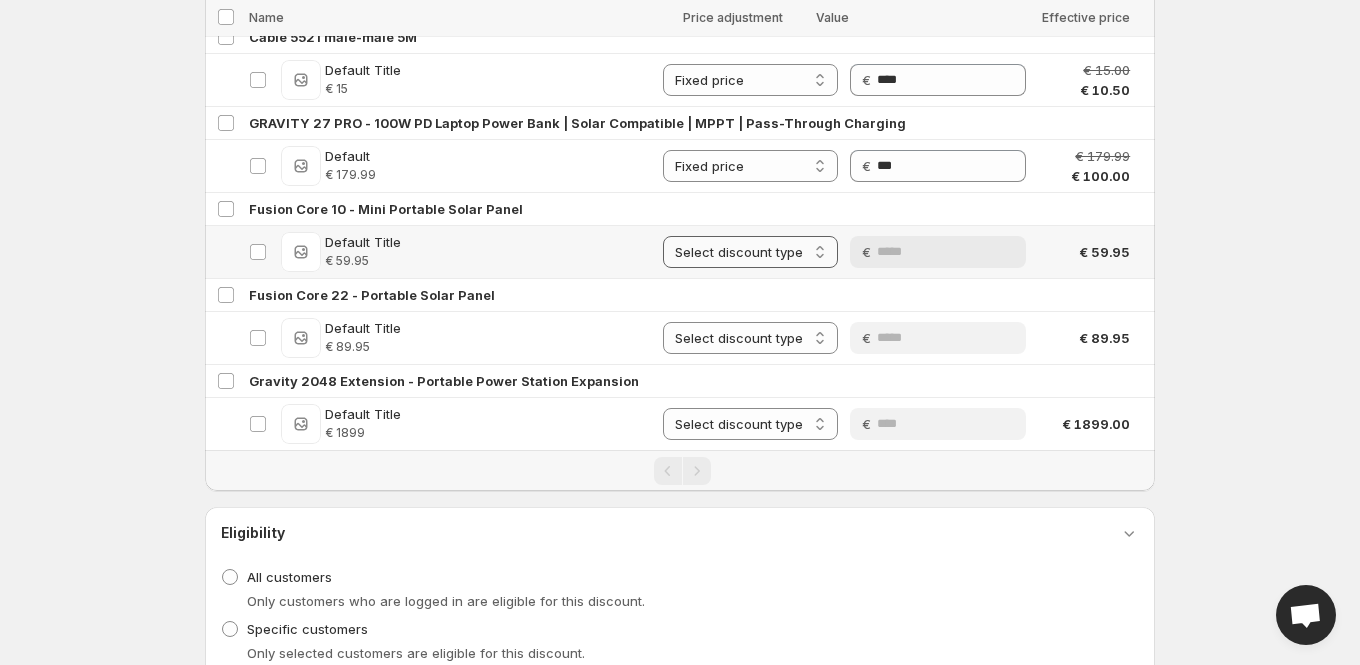 click on "**********" at bounding box center [750, 252] 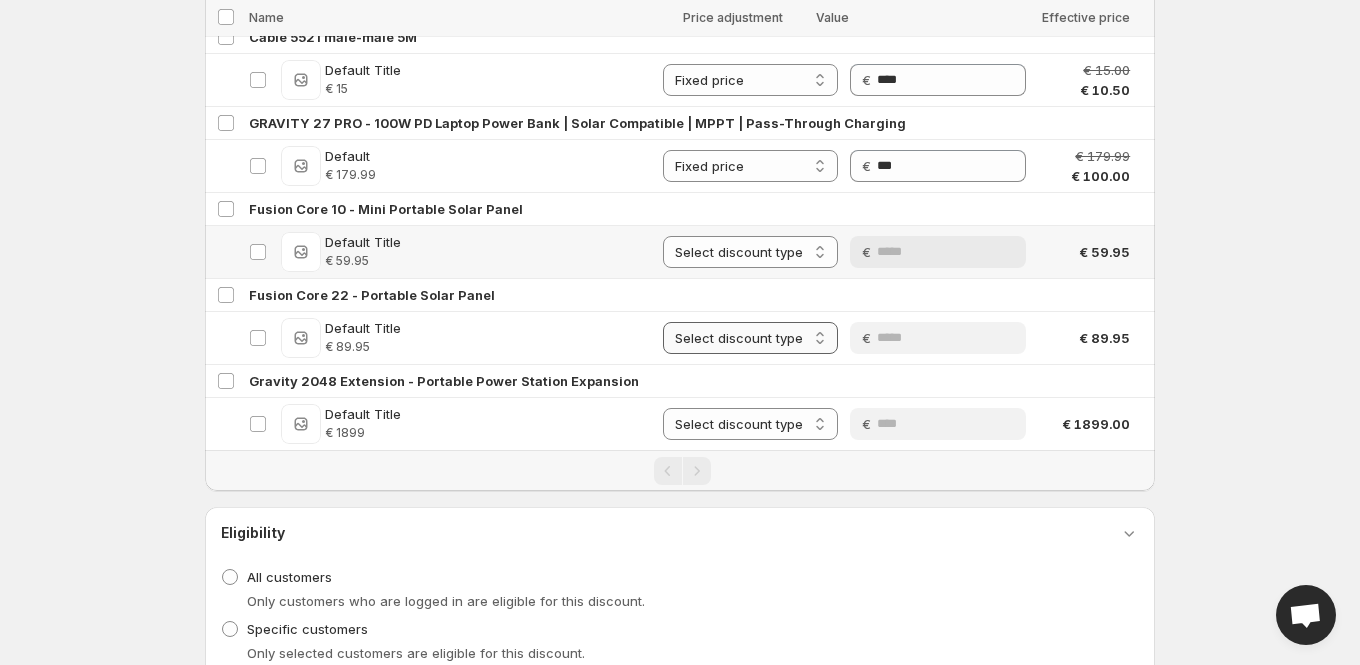 click on "**********" at bounding box center (750, 338) 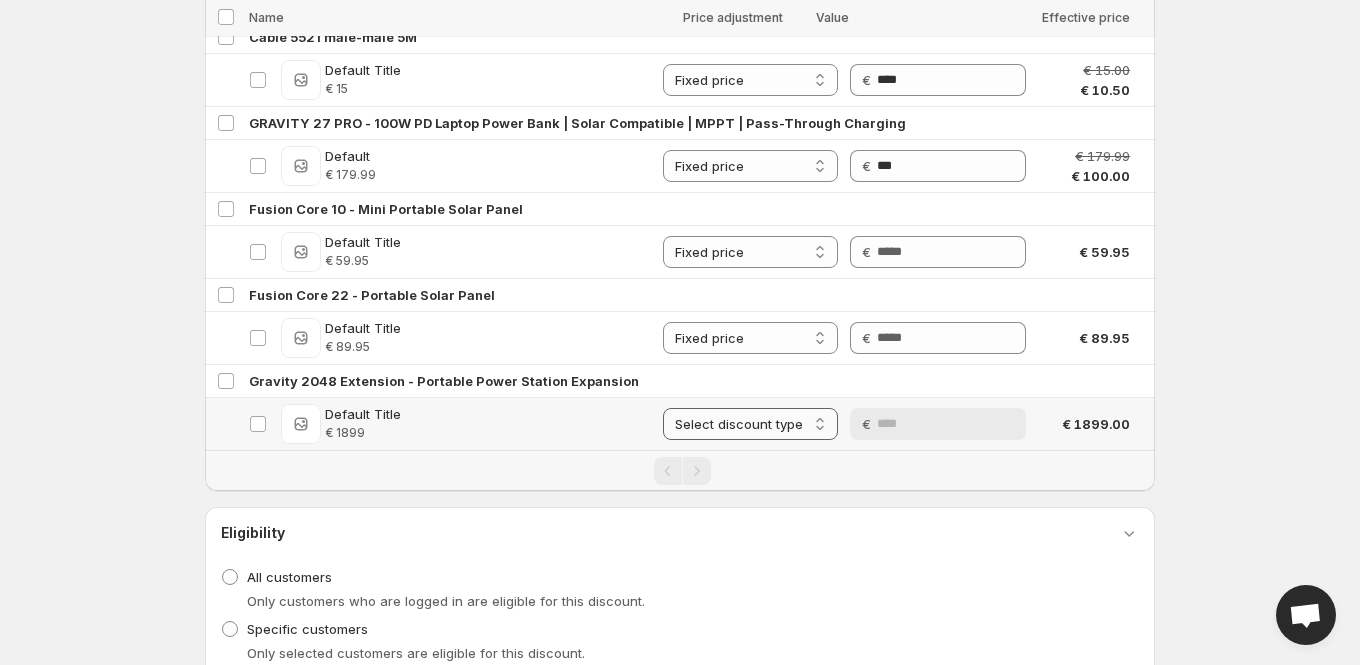 click on "**********" at bounding box center (750, 424) 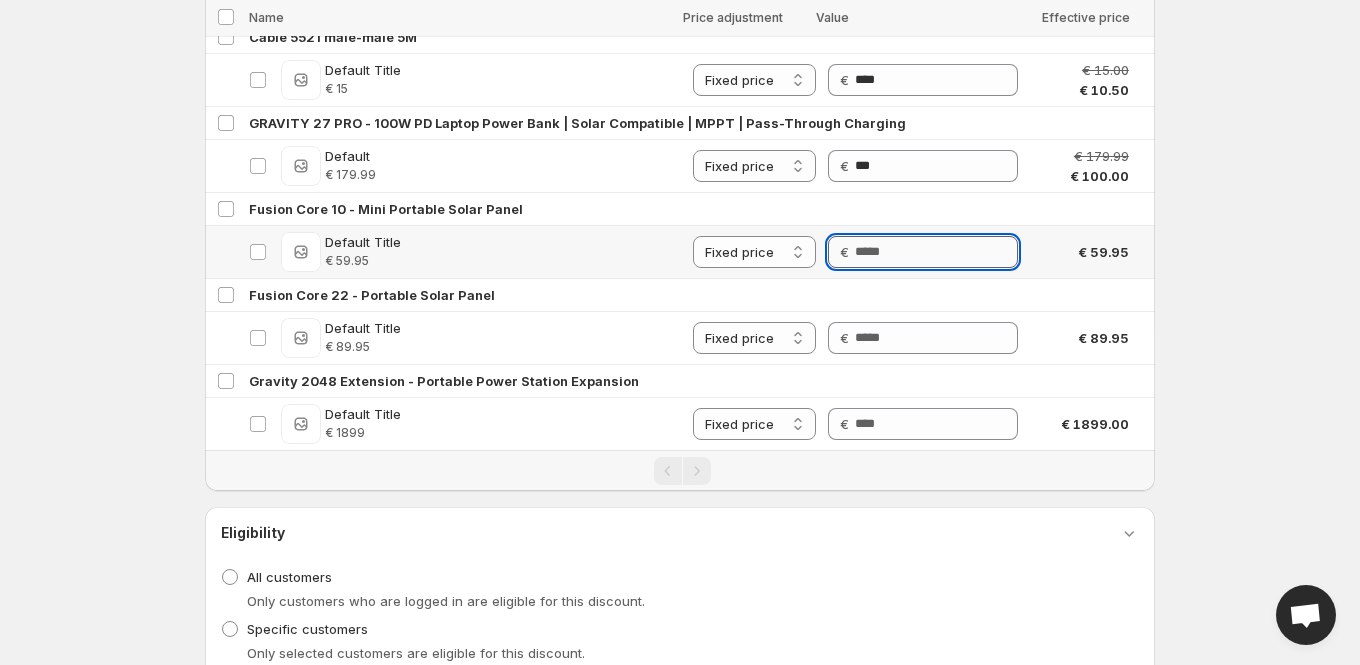 click on "Price" at bounding box center [936, 252] 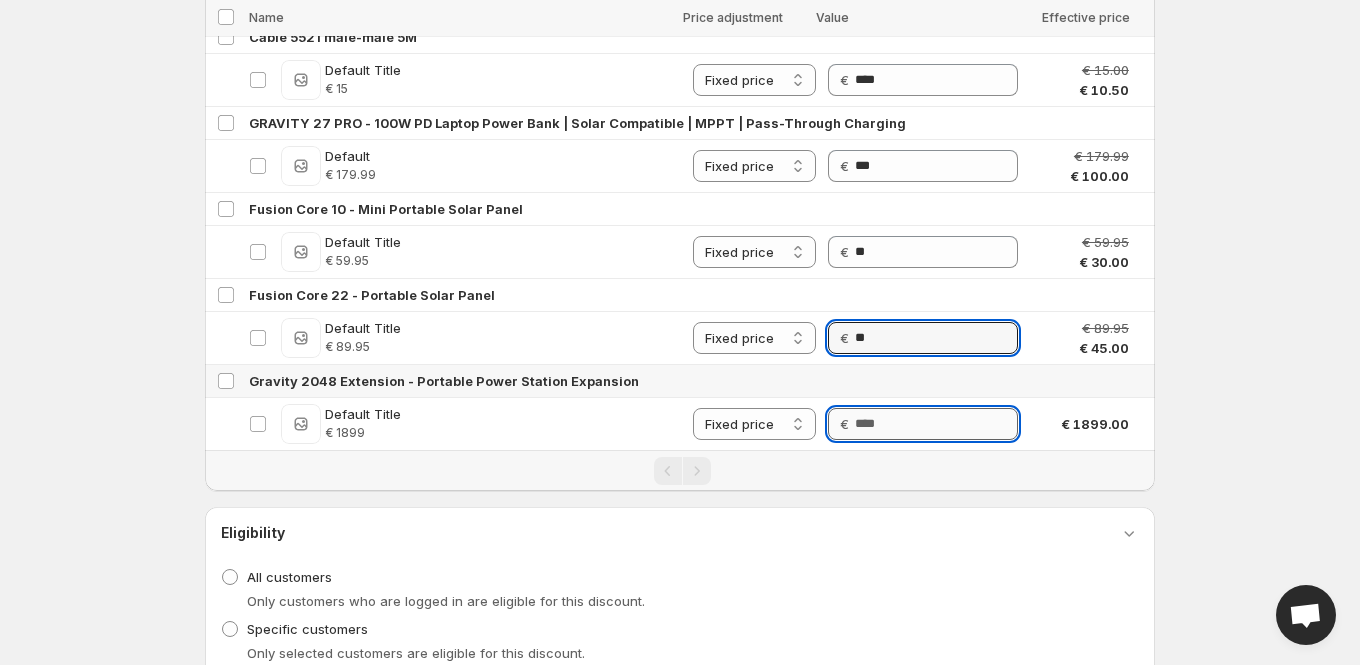 click on "Price" at bounding box center [936, 424] 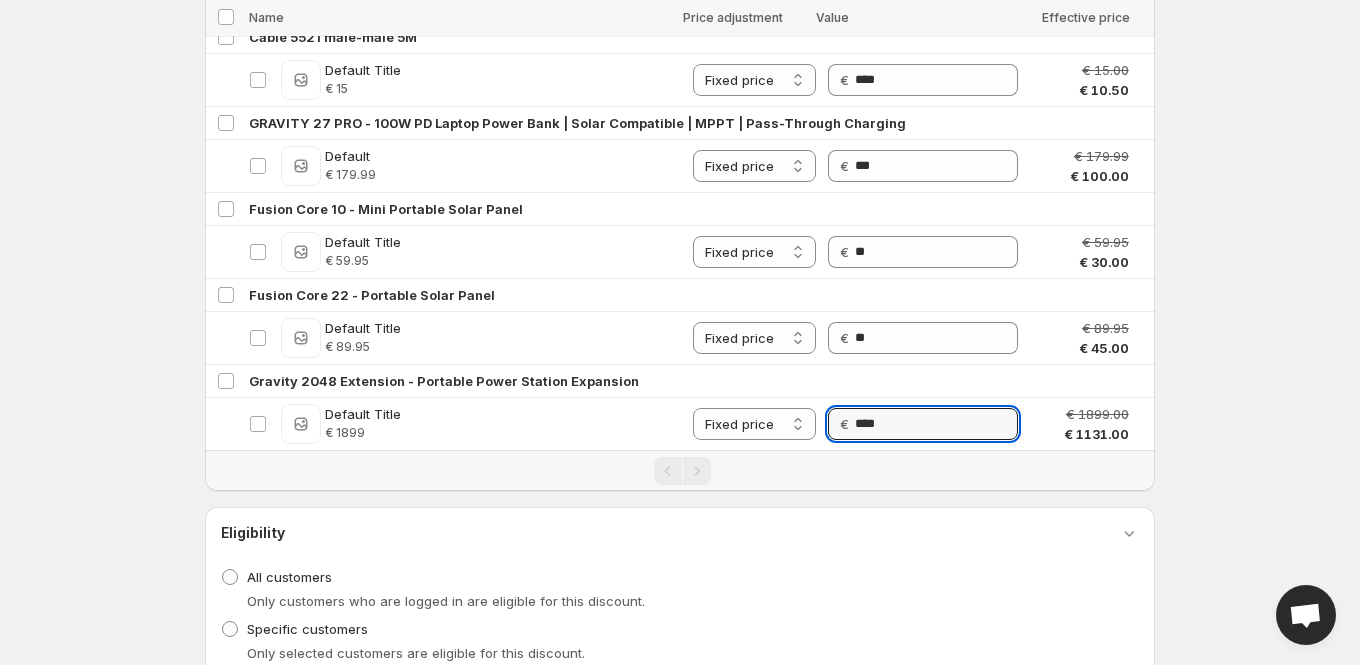 click on "**********" at bounding box center (680, -5807) 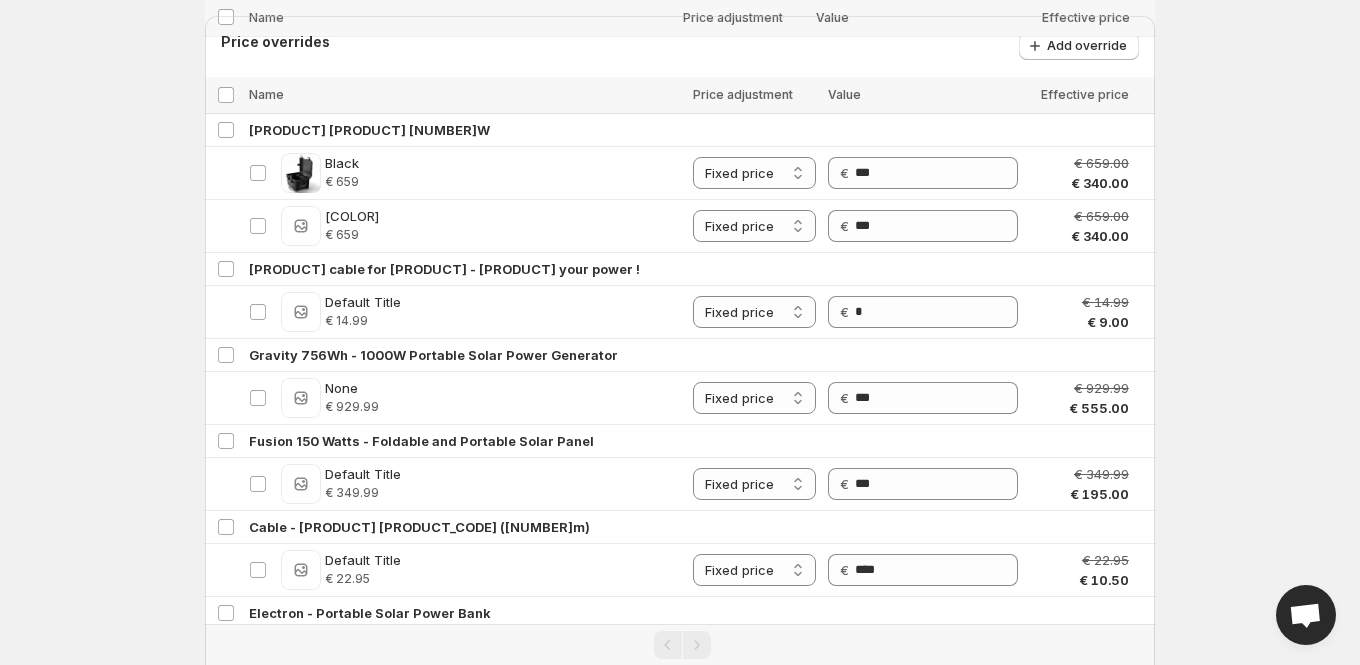 scroll, scrollTop: 0, scrollLeft: 0, axis: both 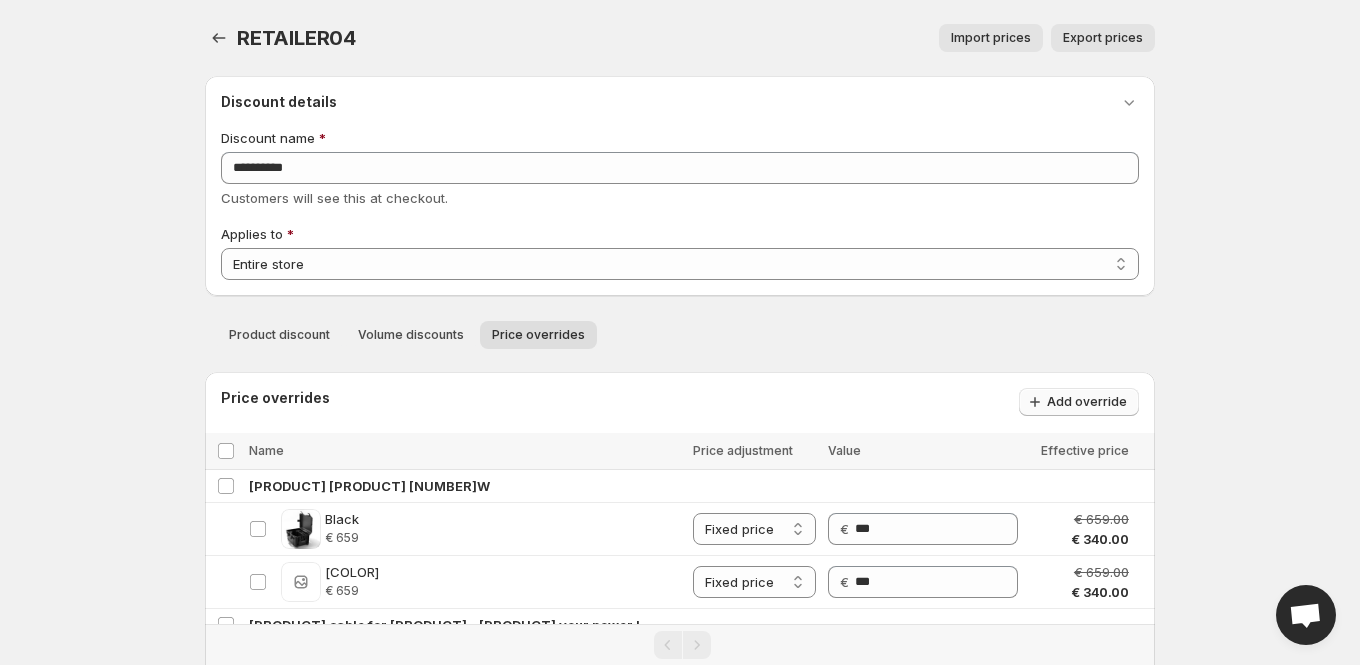 click on "Add override" at bounding box center (1087, 402) 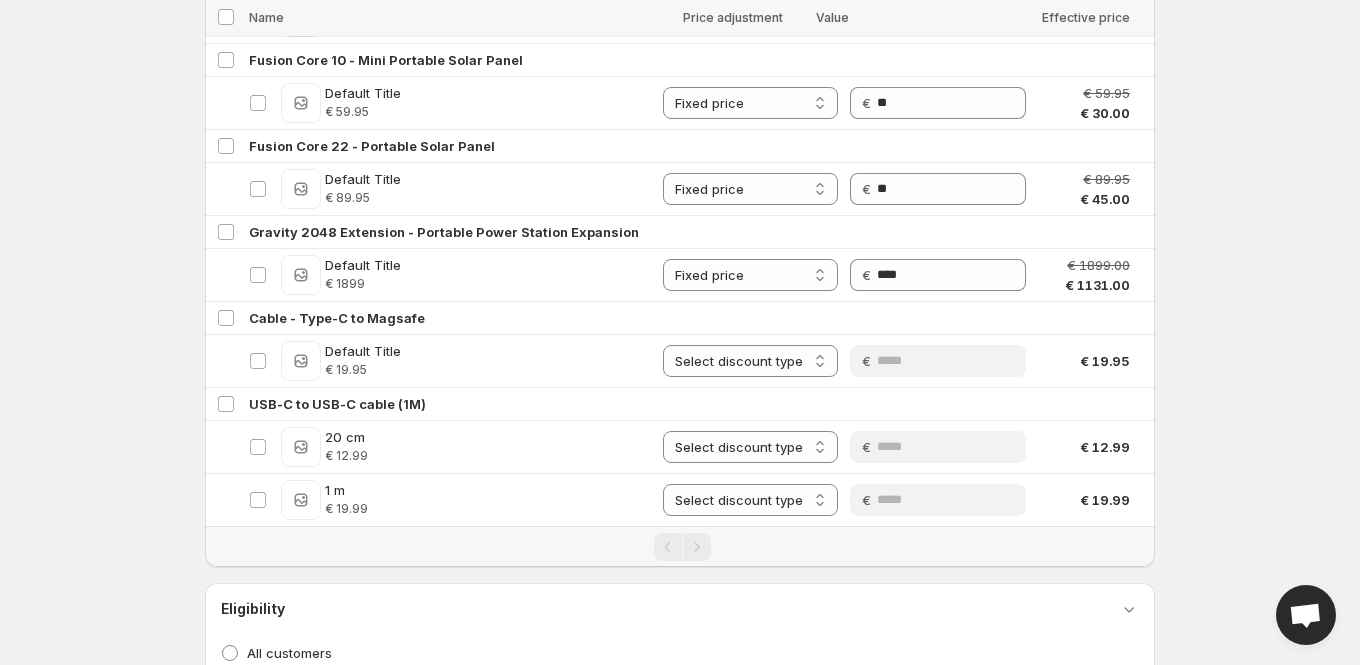 scroll, scrollTop: 6287, scrollLeft: 0, axis: vertical 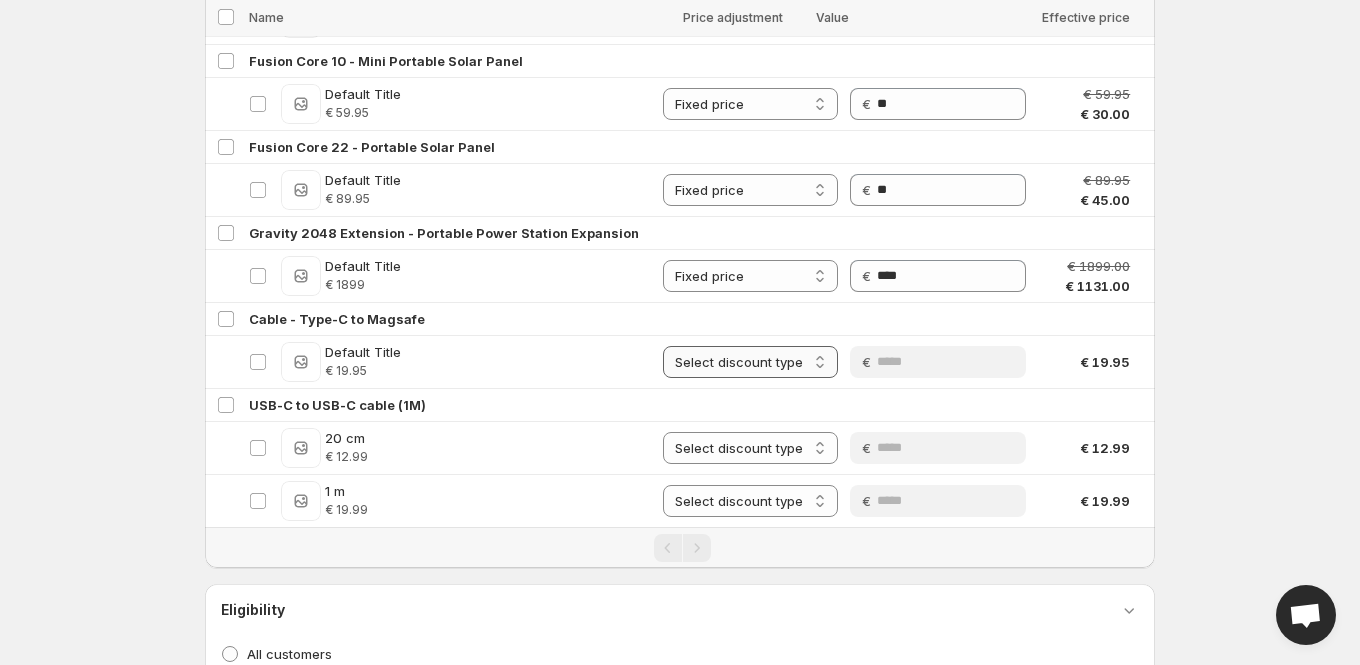 click on "**********" at bounding box center [750, 362] 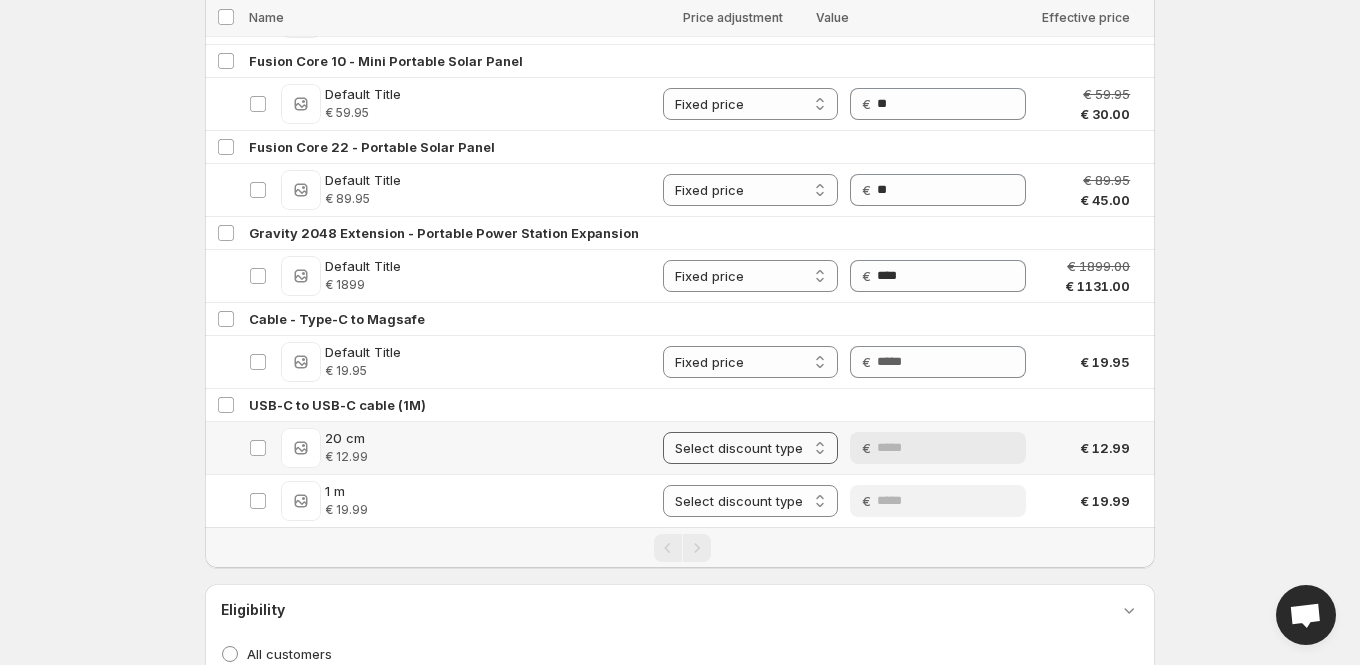 click on "**********" at bounding box center [750, 448] 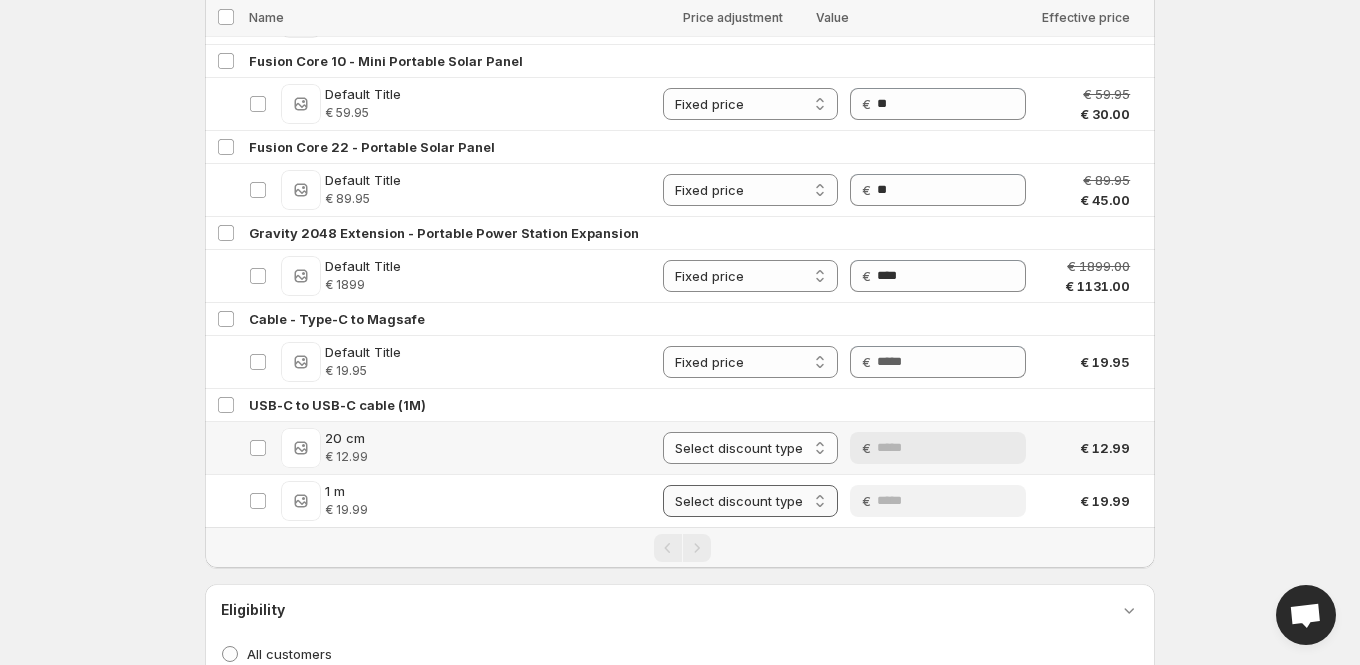 click on "**********" at bounding box center [750, 501] 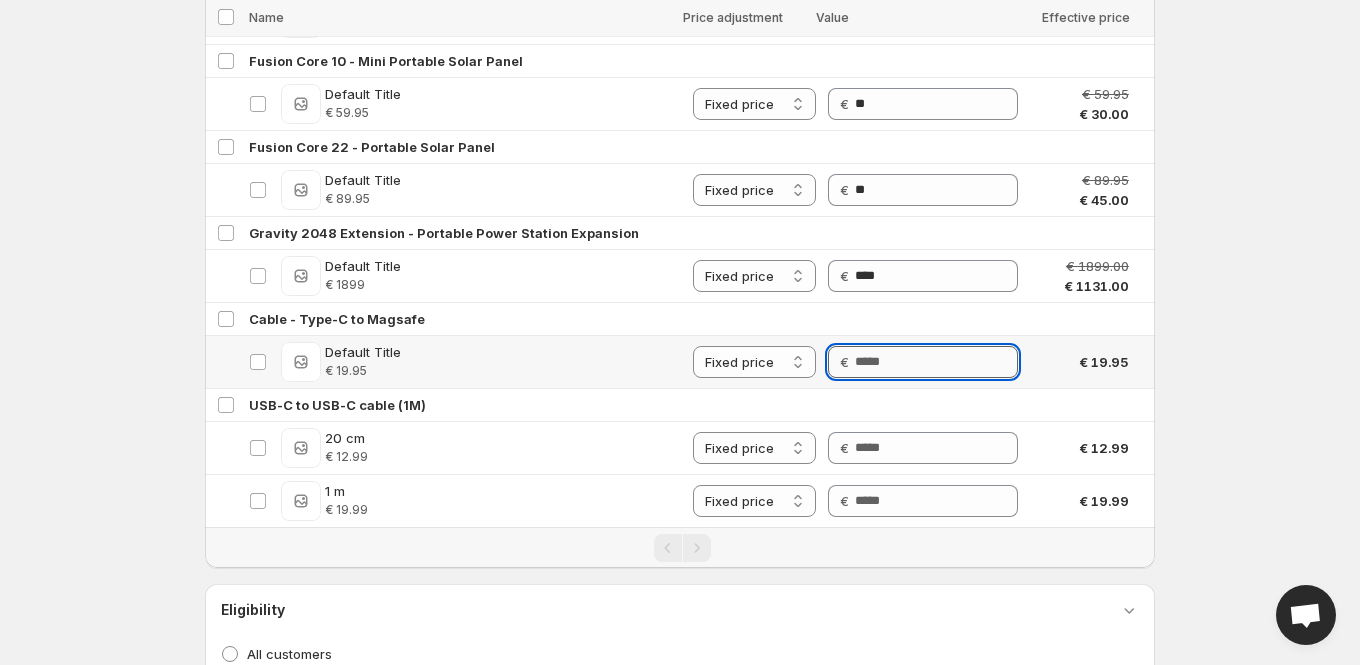 click on "Price" at bounding box center (936, 362) 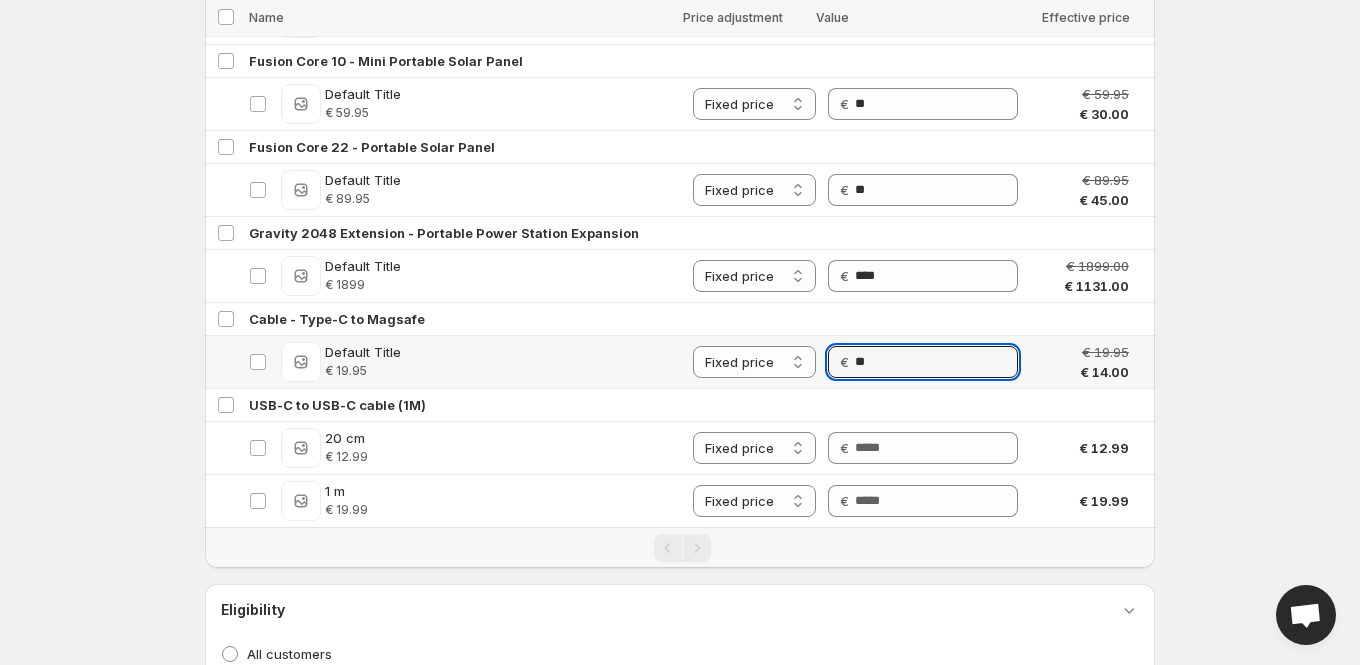 click on "**********" at bounding box center (680, -5955) 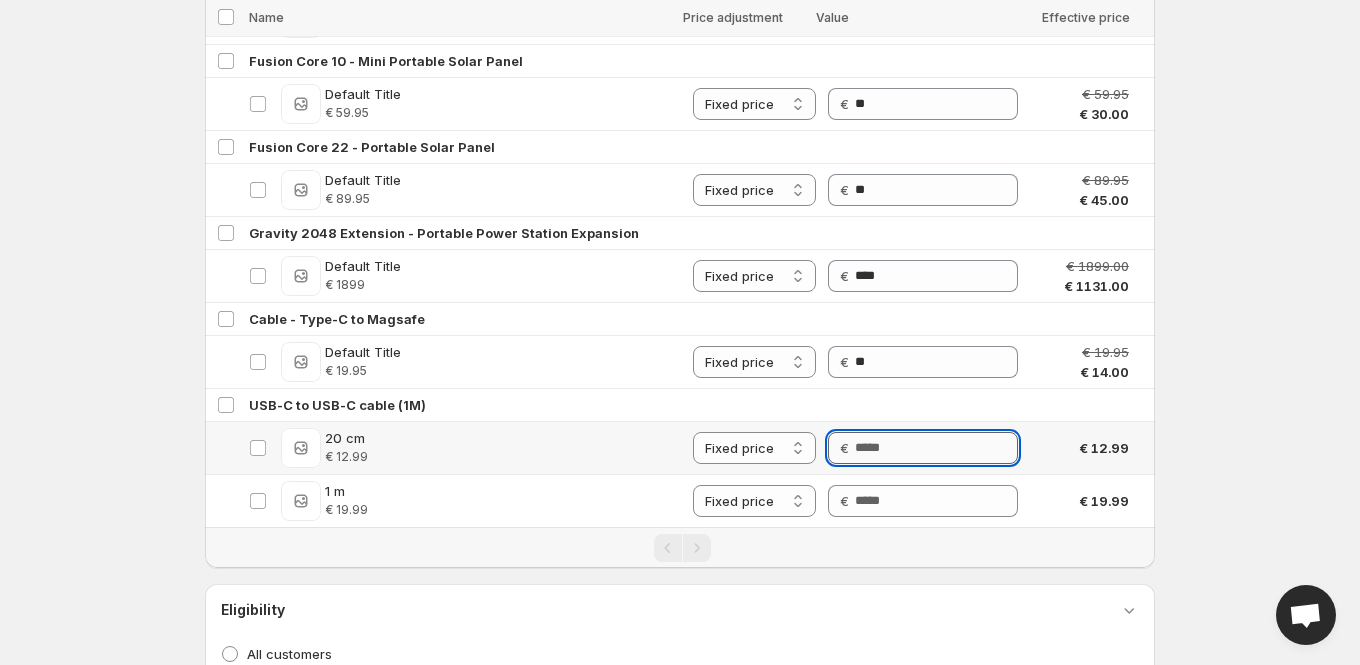 click on "Price" at bounding box center (936, 448) 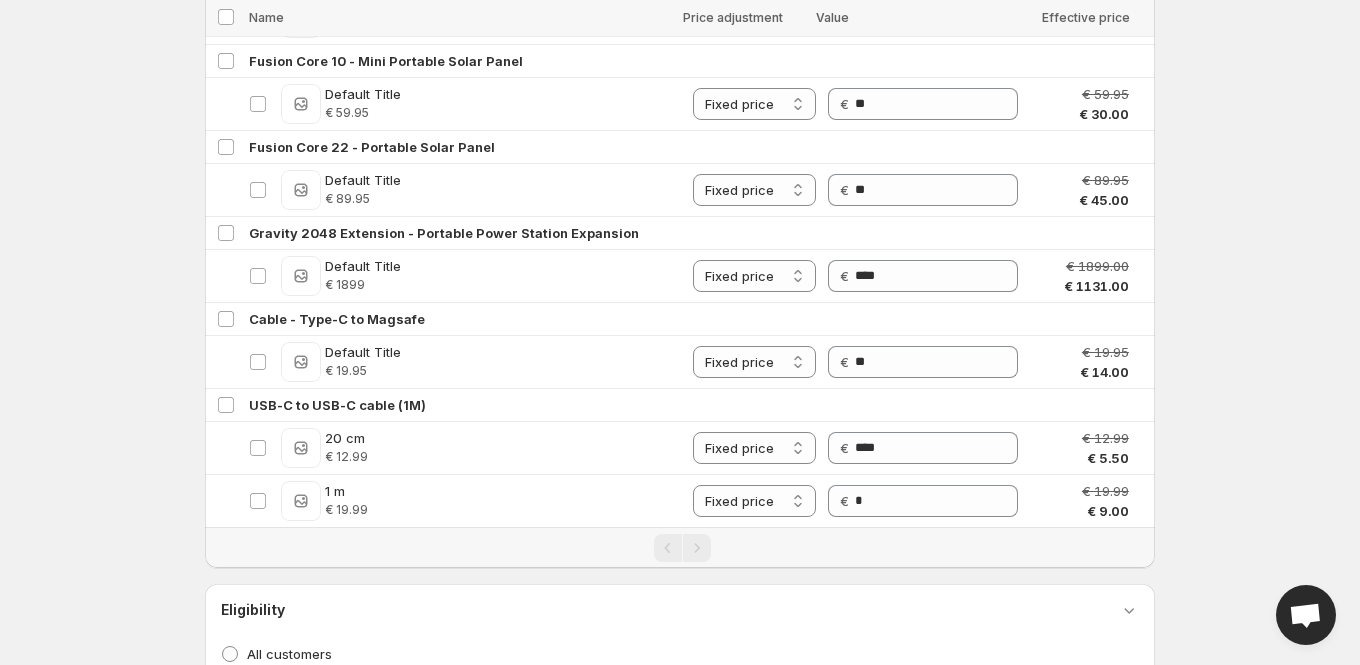 click on "**********" at bounding box center [680, -5955] 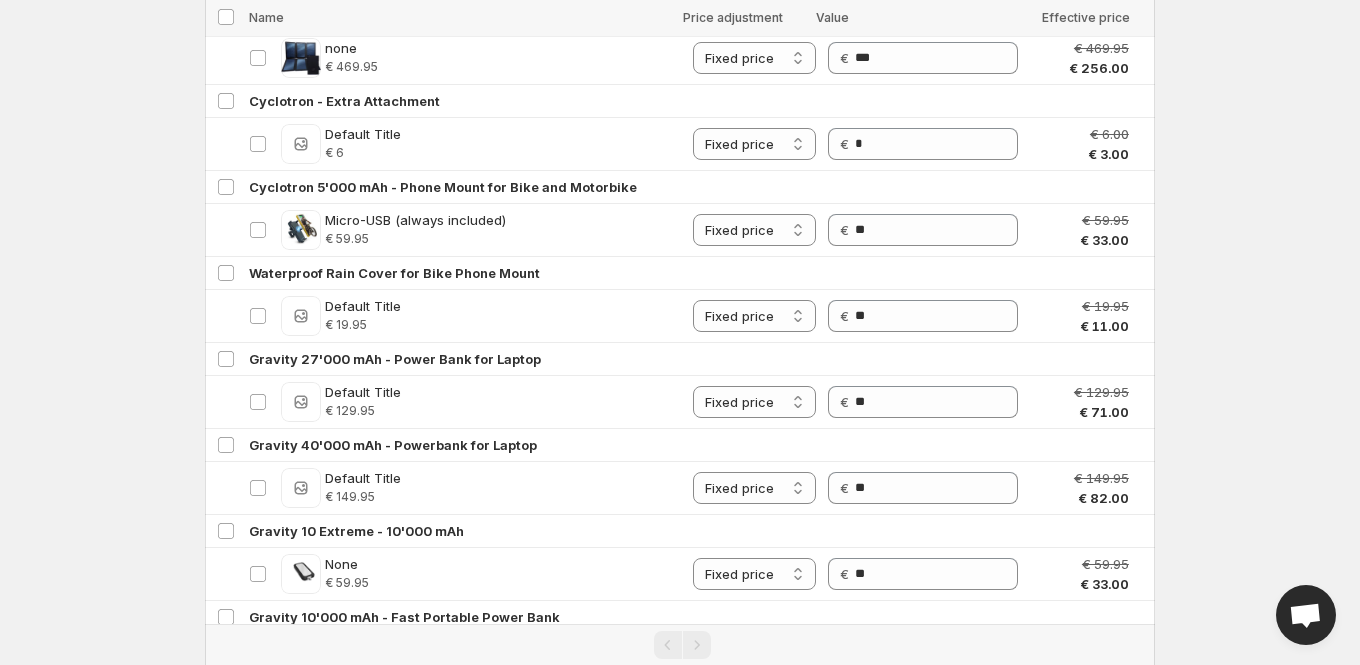 scroll, scrollTop: 4508, scrollLeft: 0, axis: vertical 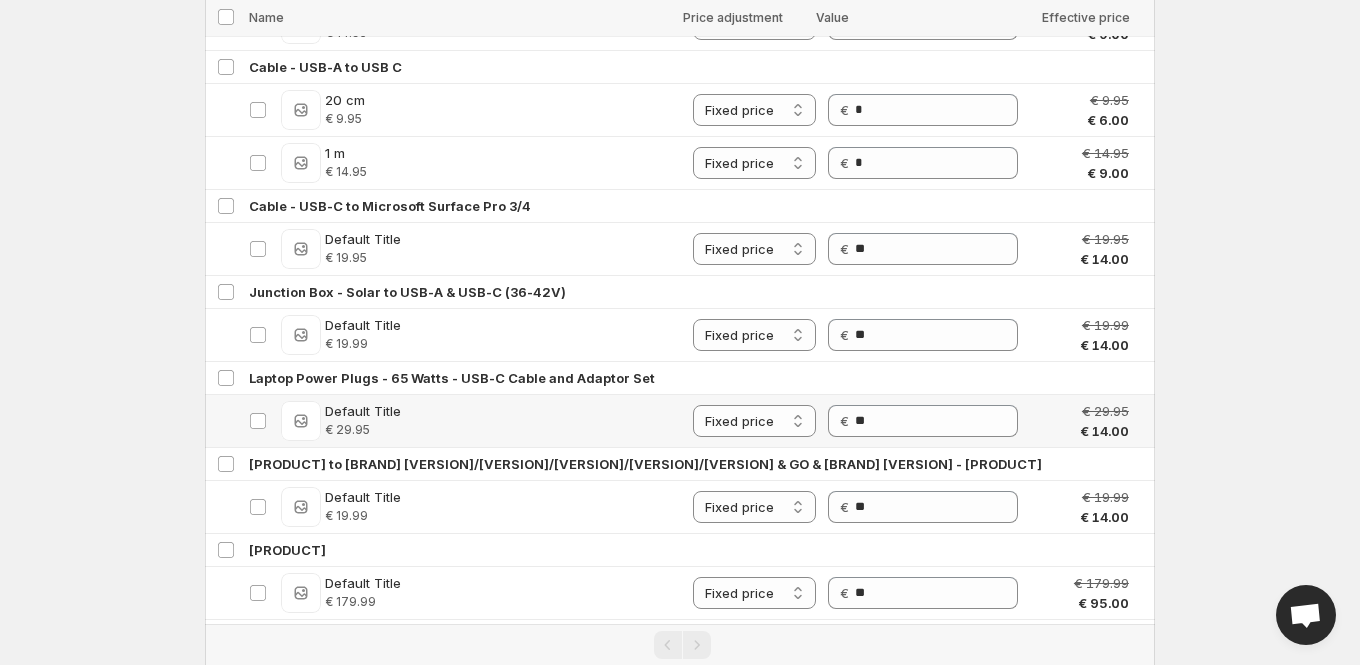 click on "Price € **" at bounding box center (923, 421) 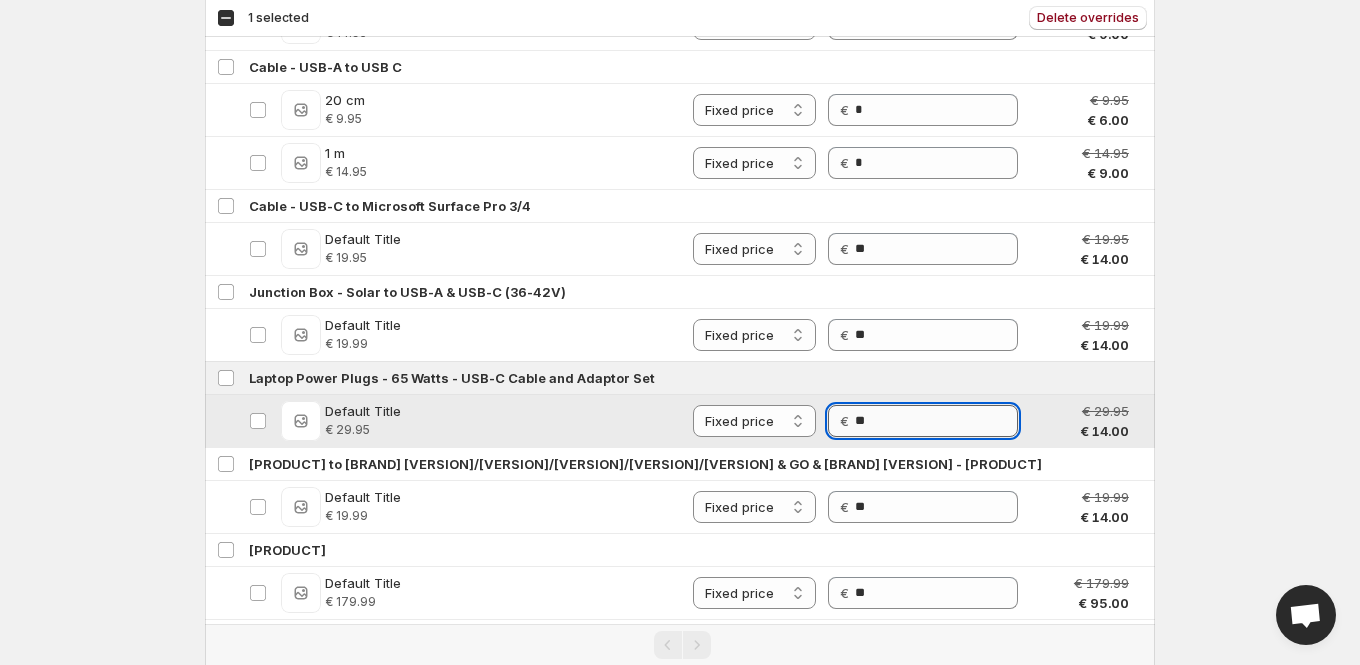 click on "**" at bounding box center (936, 421) 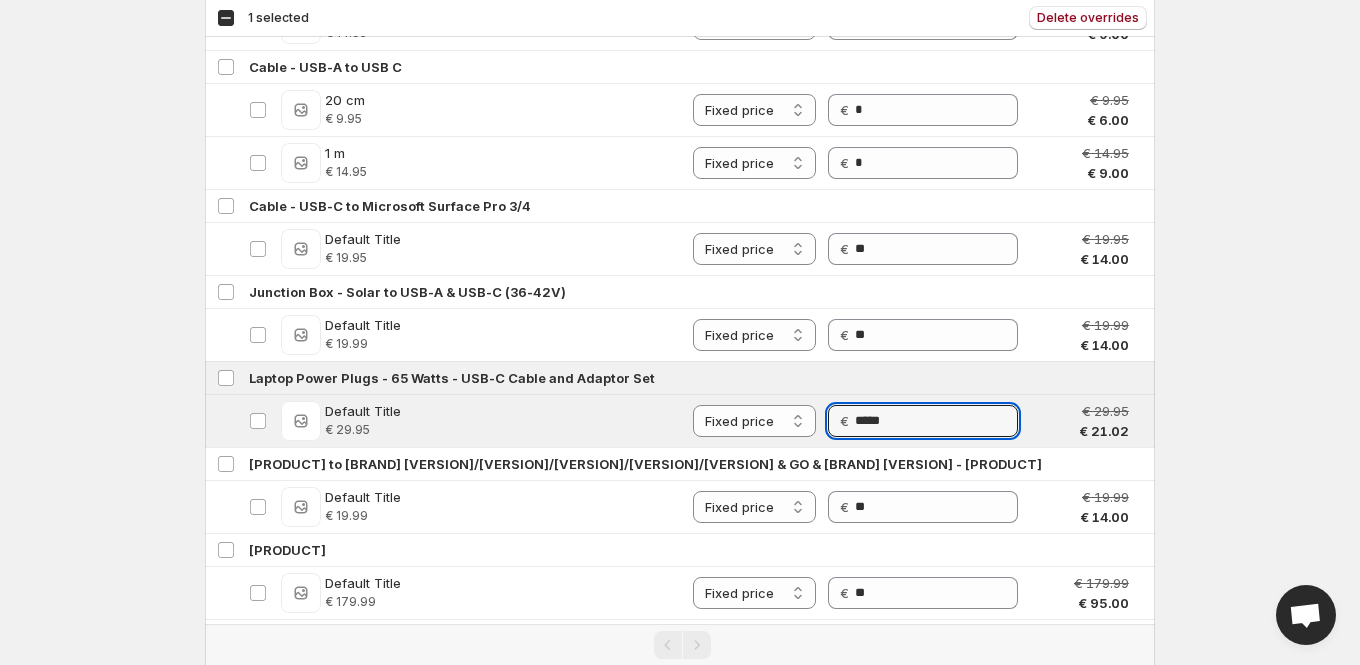 click on "**********" at bounding box center (680, -4176) 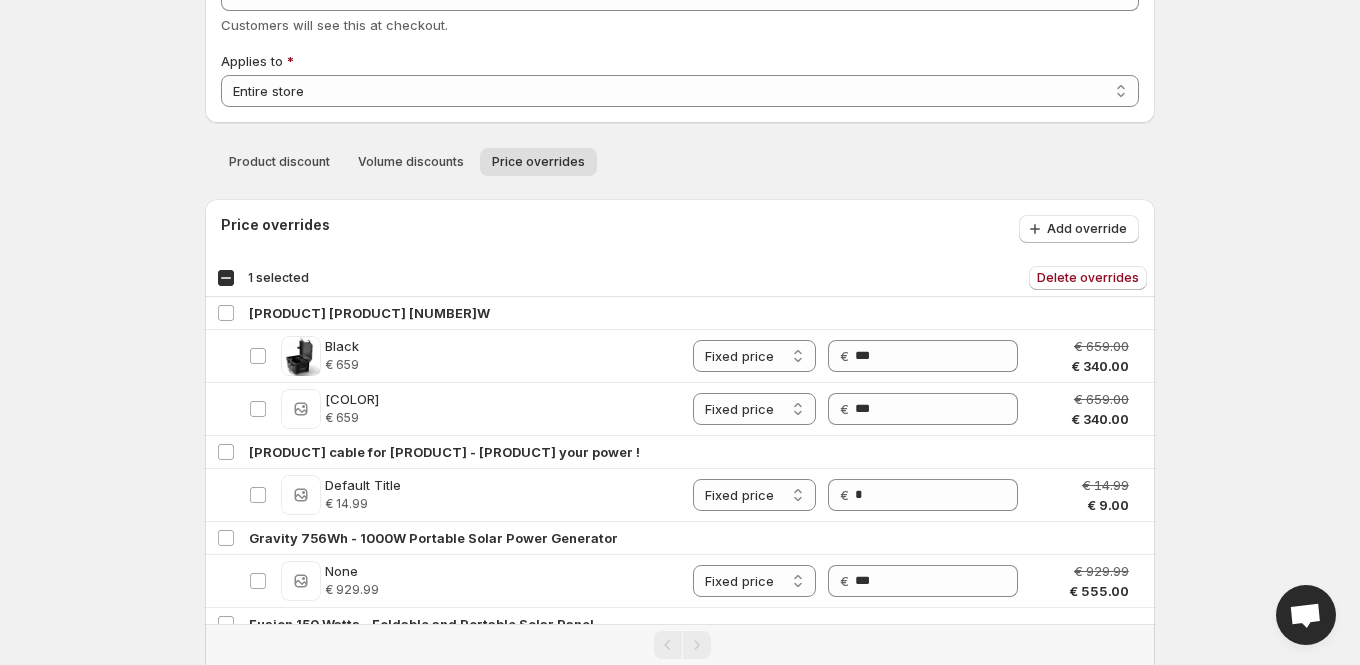 scroll, scrollTop: 174, scrollLeft: 0, axis: vertical 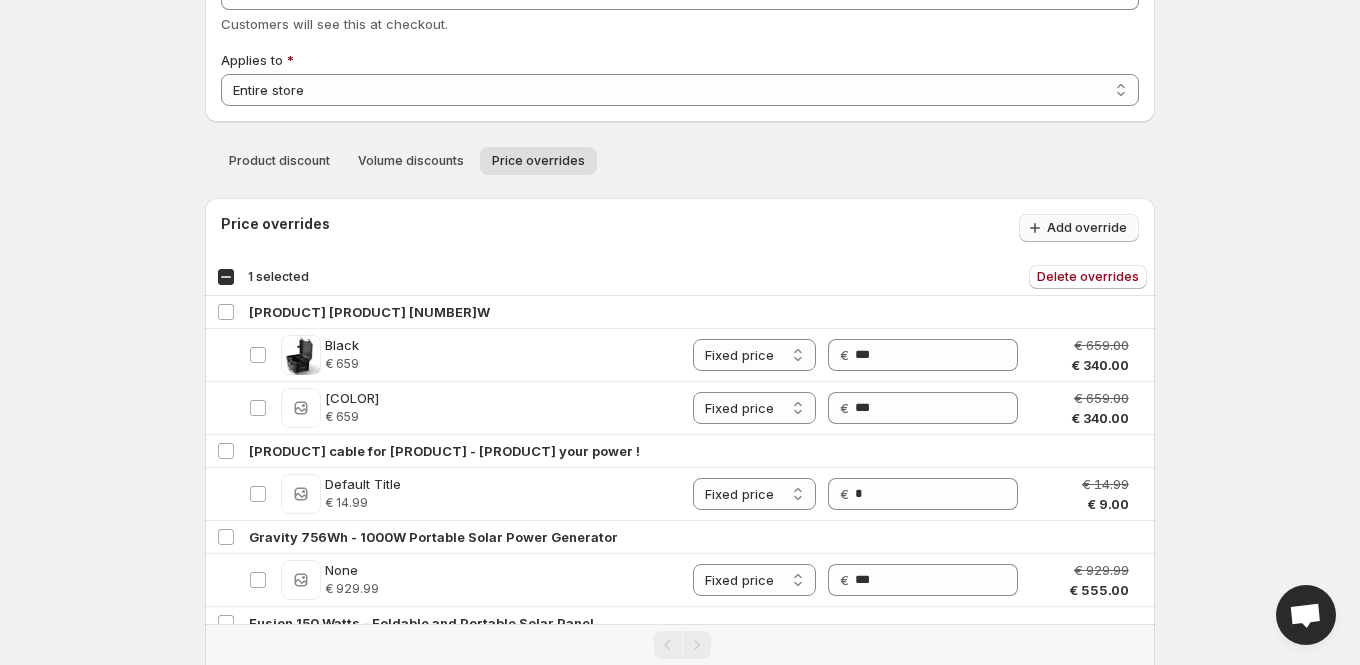 click 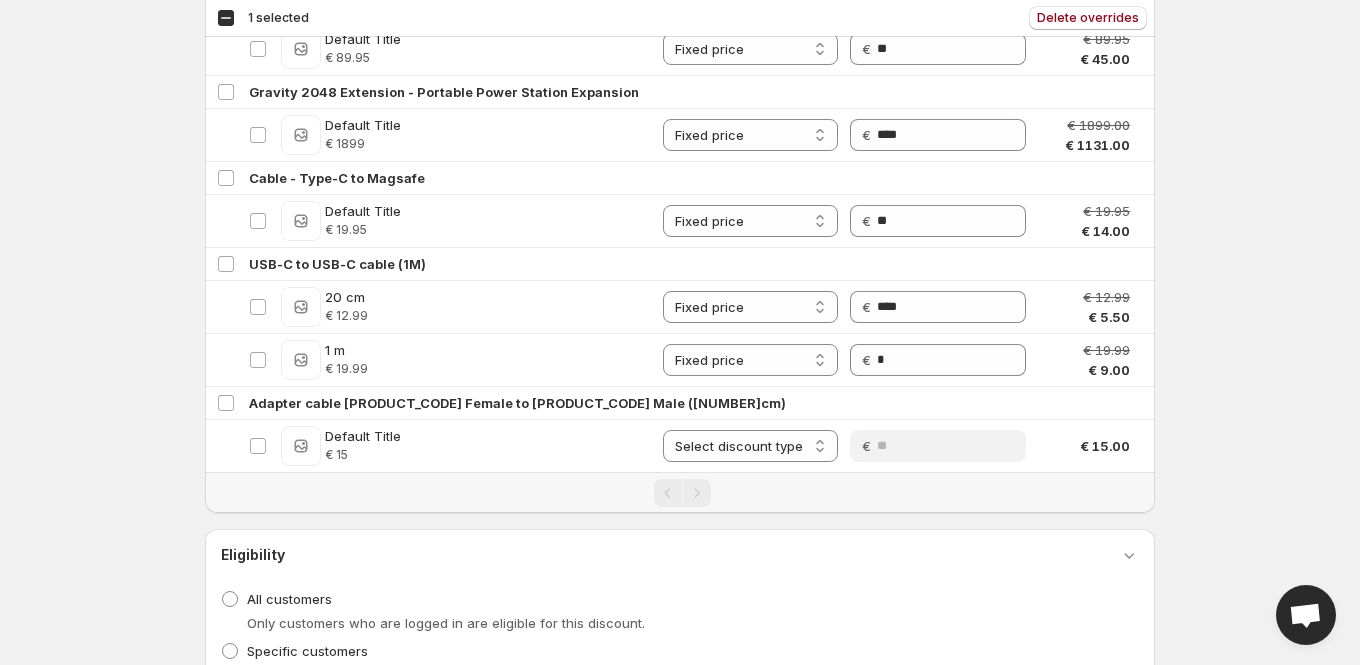 scroll, scrollTop: 6312, scrollLeft: 0, axis: vertical 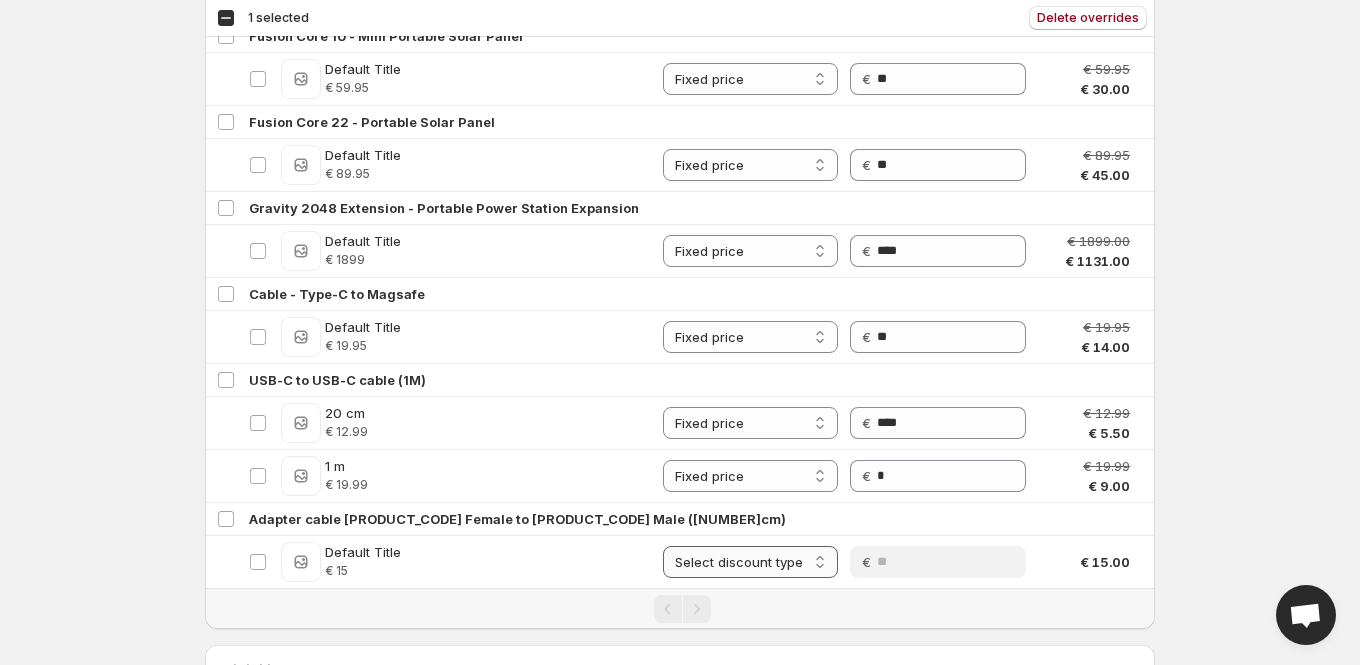 click on "**********" at bounding box center (750, 562) 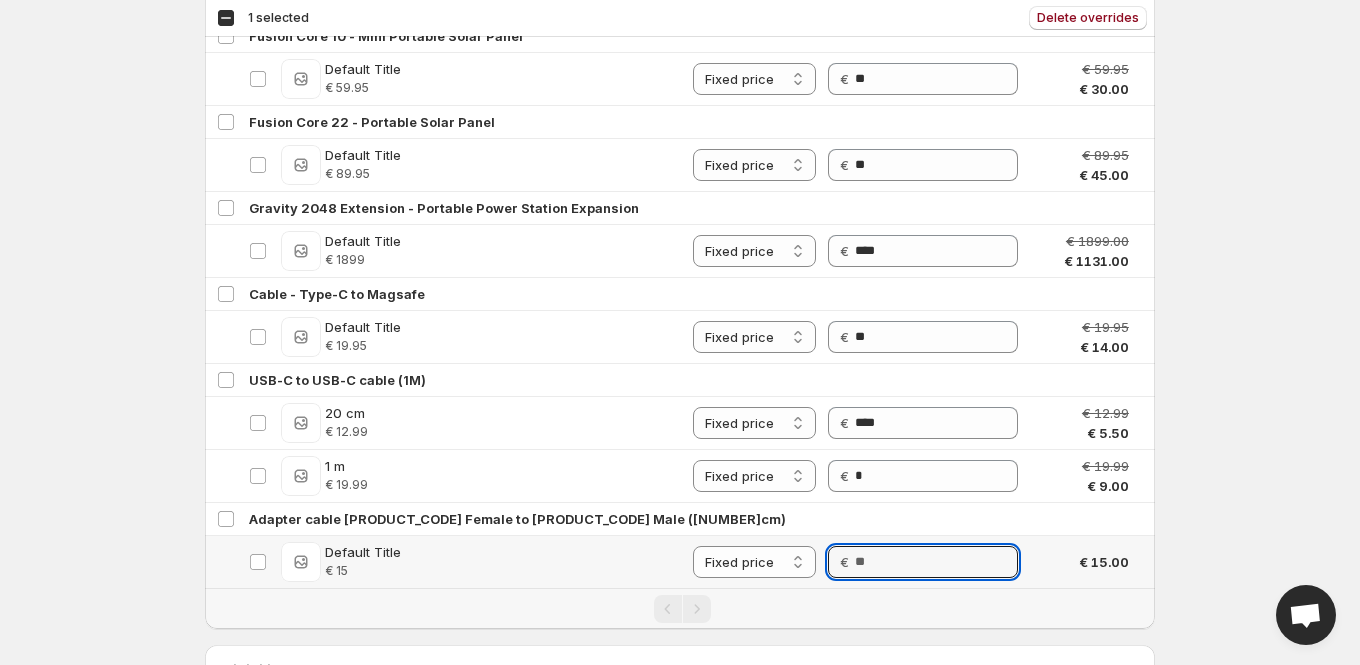 click on "Price" at bounding box center [936, 562] 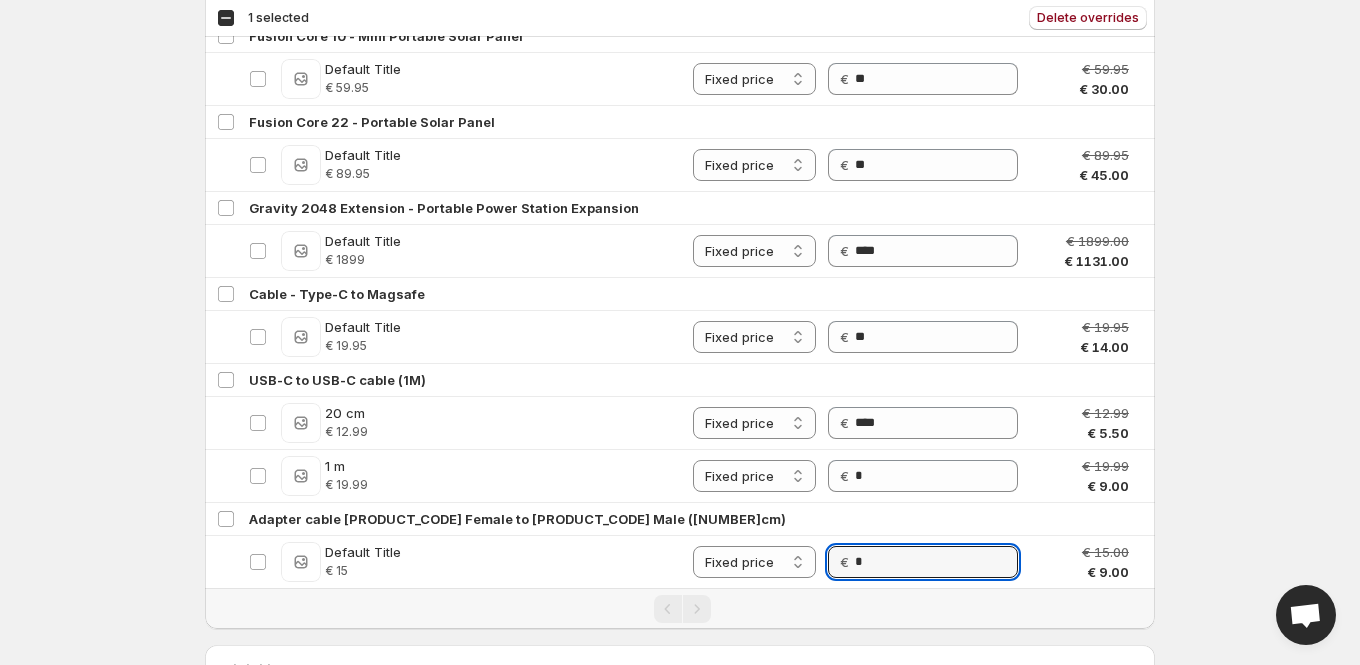 drag, startPoint x: 898, startPoint y: 512, endPoint x: 1304, endPoint y: 429, distance: 414.39716 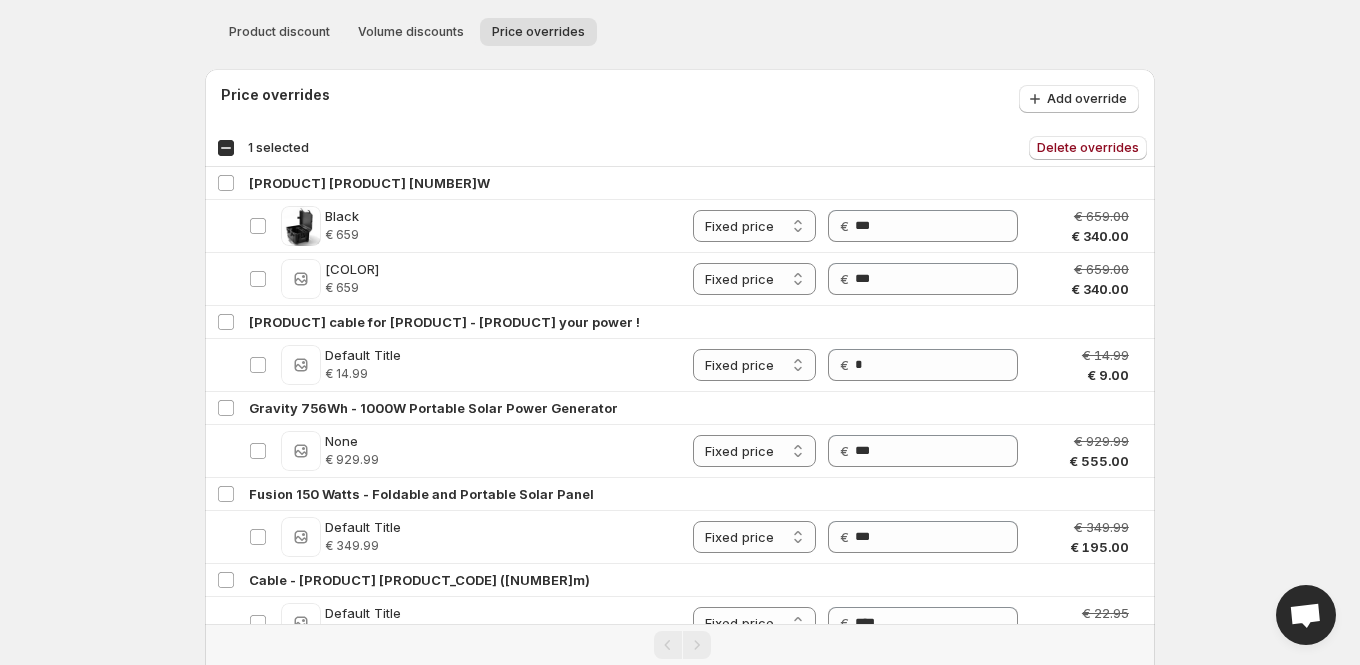 scroll, scrollTop: 0, scrollLeft: 0, axis: both 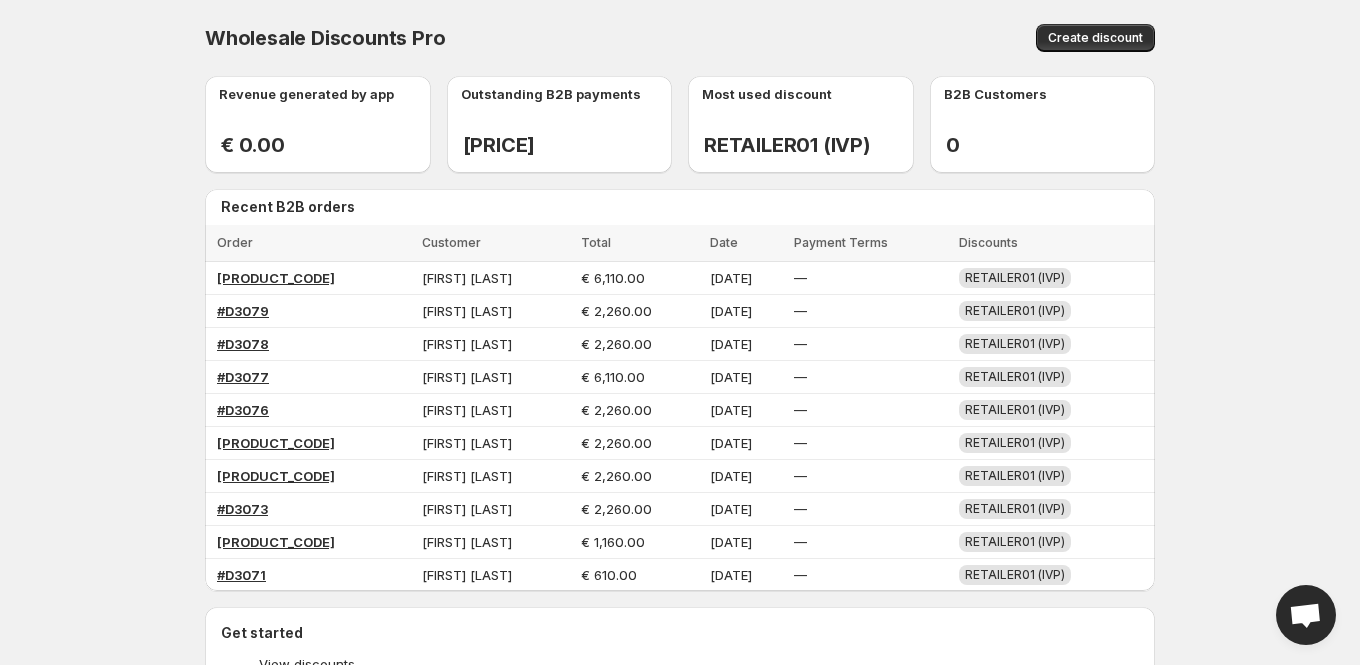 click on "Home Discounts B2B Registration Forms Net Terms Account Receivables Manual orders Wholesale section Subscription plan Settings Wholesale Discounts Pro. This page is ready Wholesale Discounts Pro Create discount Revenue generated by app € 0.00 - % Outstanding B2B payments € 1,895,265.83 - % Most used discount RETAILER01  (IVP) - % B2B Customers 0 - % Recent B2B orders Loading items… Loading items… Order Customer Total Date Payment Terms Discounts Select all 10 Items 0 selected Order Customer Total Date Payment Terms Discounts #D3080 Henri Gernaey € 6,110.00 01/08/2025 — RETAILER01  (IVP) #D3079 Henri Gernaey € 2,260.00 01/08/2025 — RETAILER01  (IVP) #D3078 Henri Gernaey € 2,260.00 01/08/2025 — RETAILER01  (IVP) #D3077 Henri Gernaey € 6,110.00 01/08/2025 — RETAILER01  (IVP) #D3076 Henri Gernaey € 2,260.00 01/08/2025 — RETAILER01  (IVP) #D3075 Henri Gernaey € 2,260.00 01/08/2025 — RETAILER01  (IVP) #D3074 Henri Gernaey € 2,260.00 01/08/2025 — RETAILER01  (IVP) #D3073 — —" at bounding box center (680, 332) 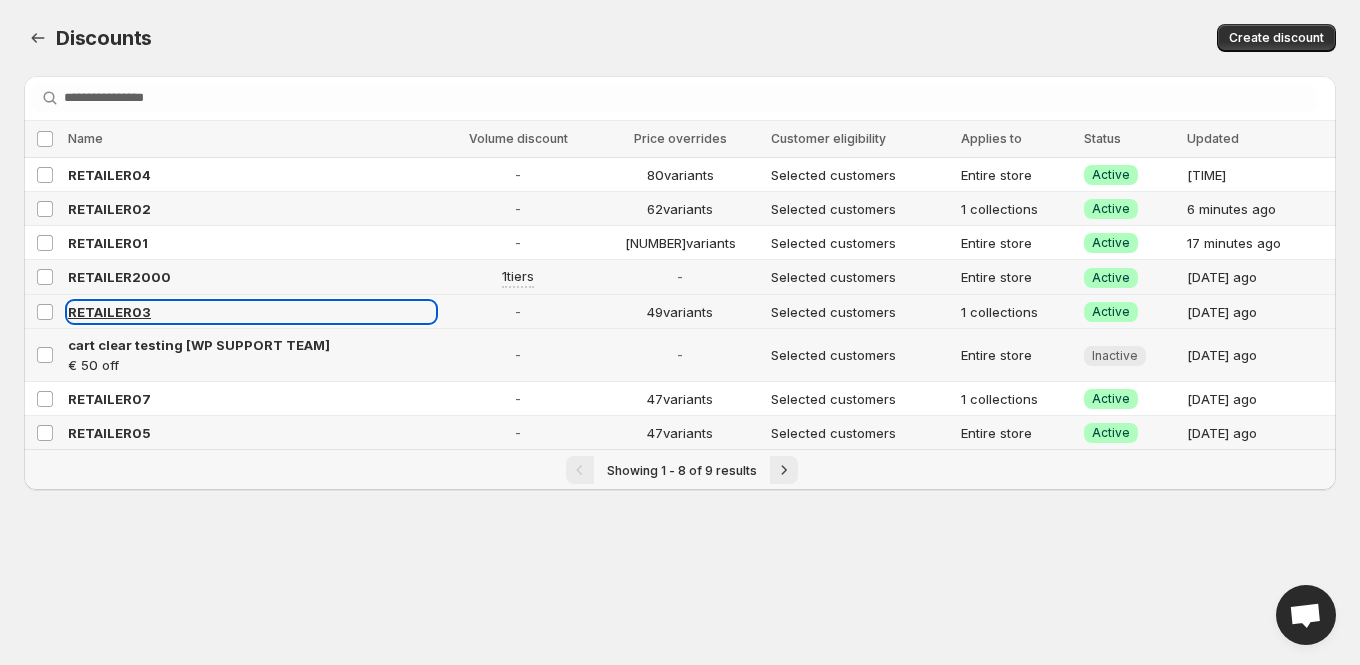 click on "RETAILER03" at bounding box center (109, 312) 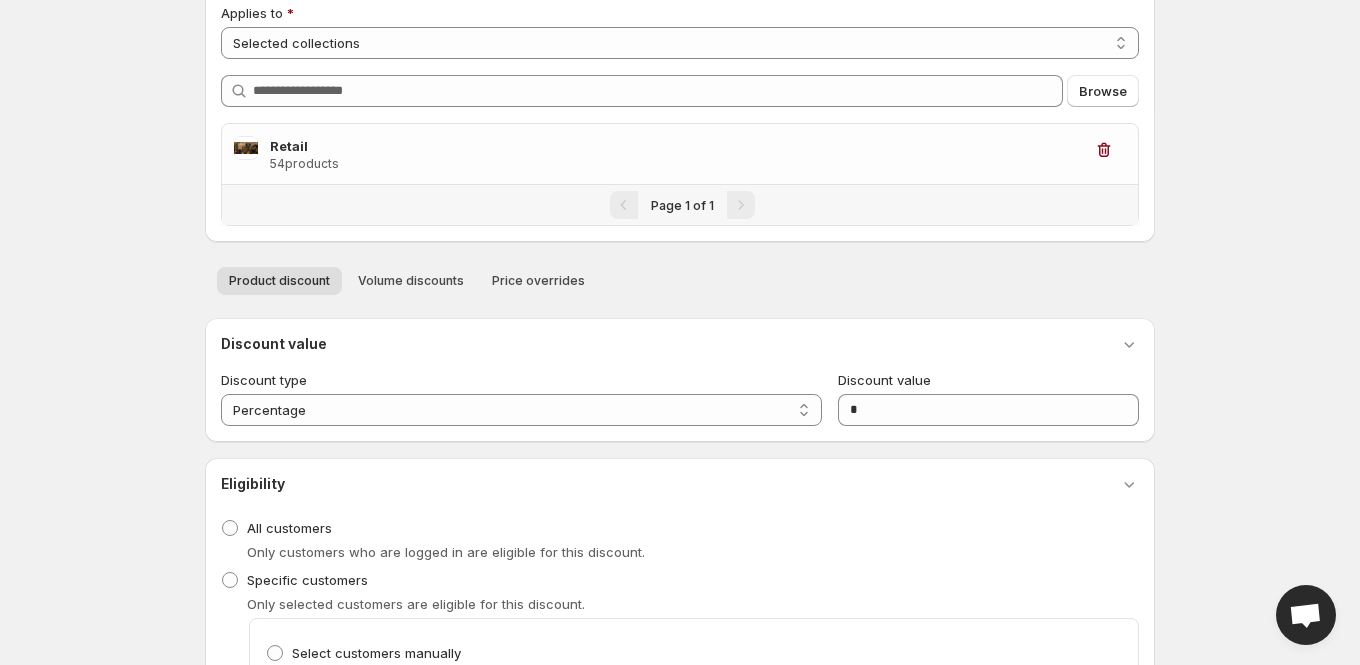 scroll, scrollTop: 195, scrollLeft: 0, axis: vertical 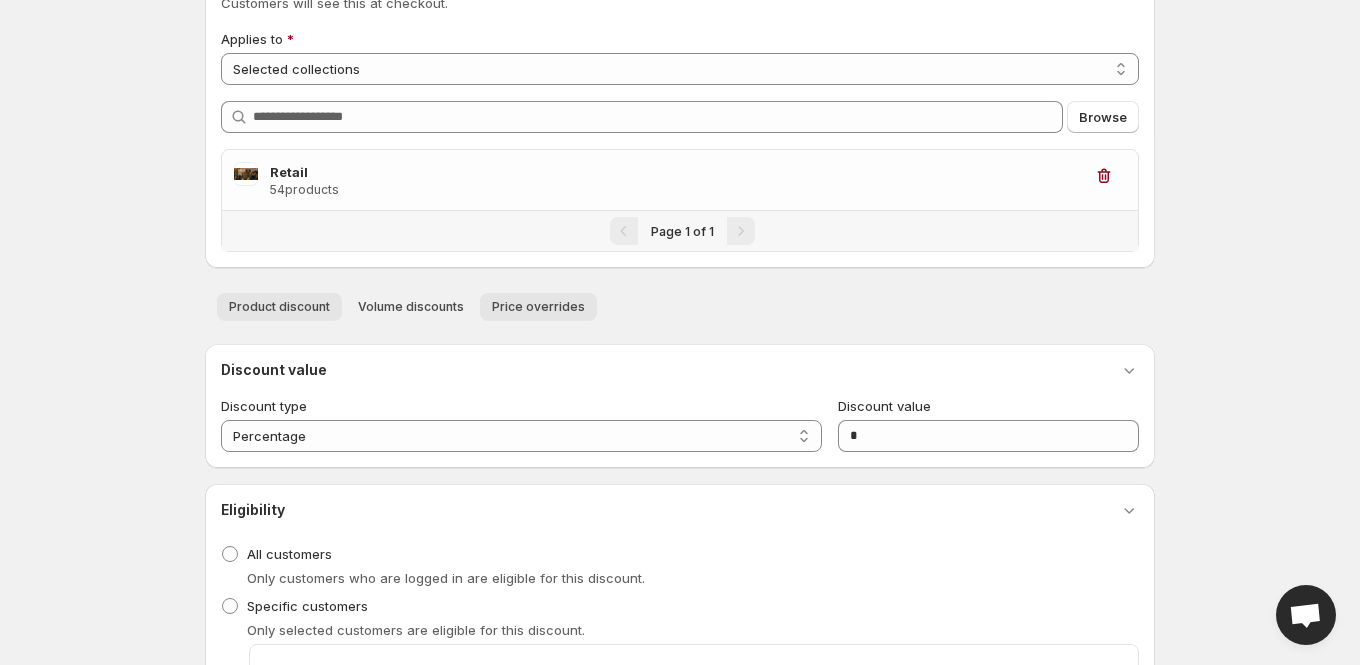 click on "Price overrides" at bounding box center (538, 307) 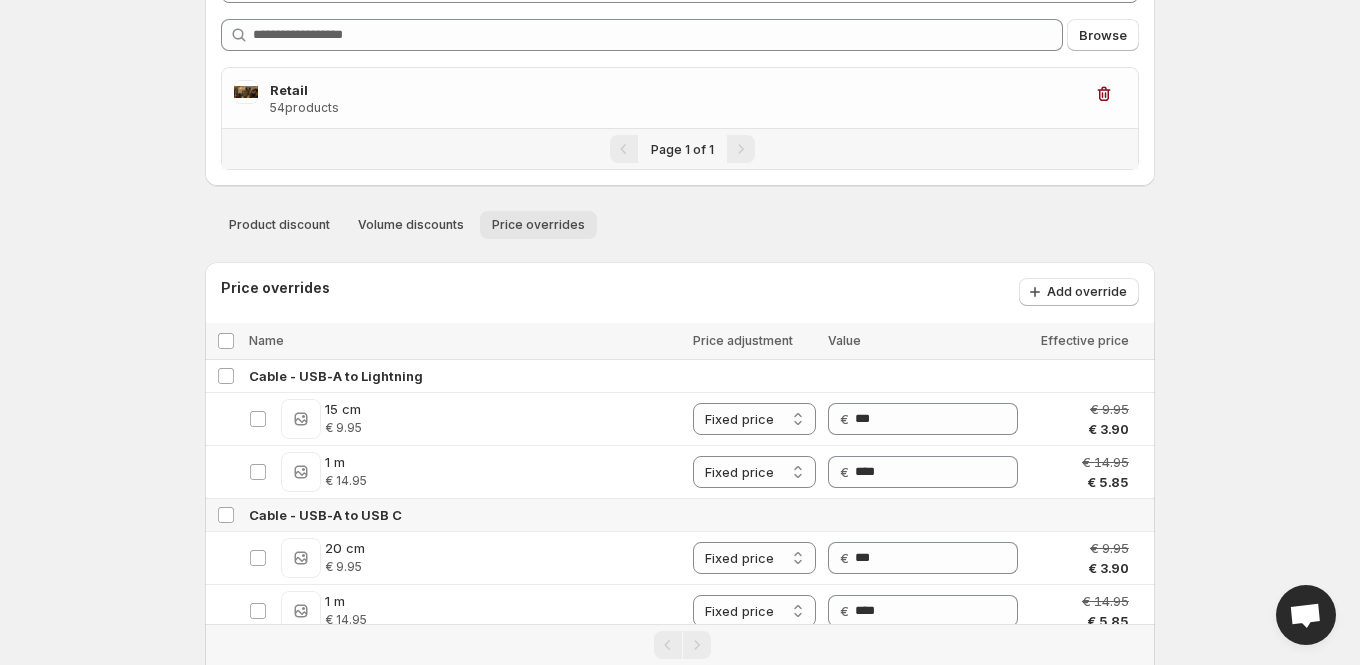 scroll, scrollTop: 532, scrollLeft: 0, axis: vertical 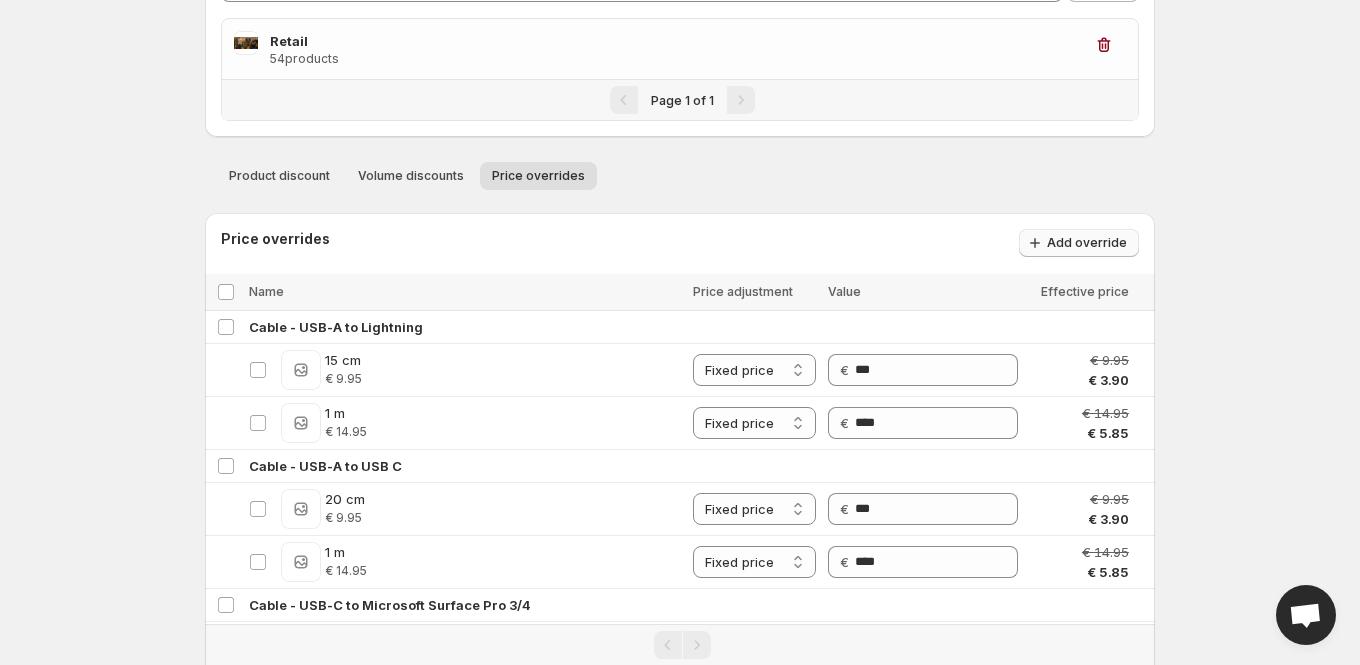 click on "Add override" at bounding box center (1087, 243) 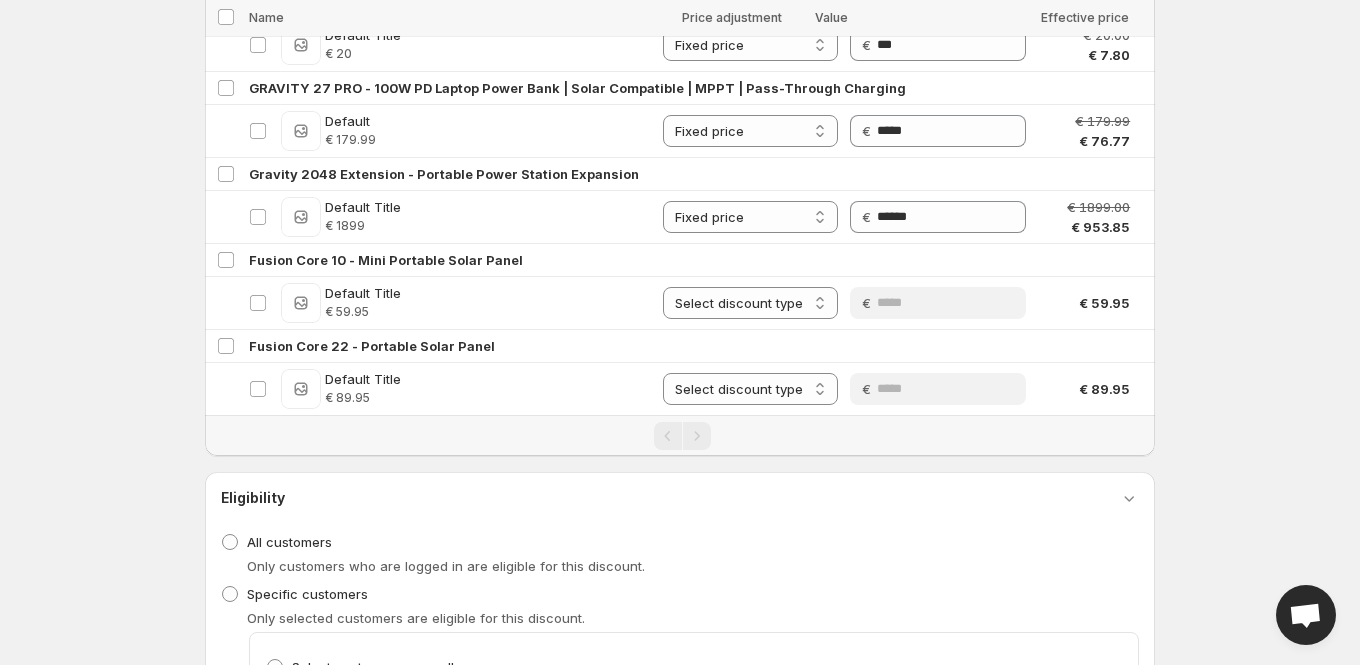 scroll, scrollTop: 4309, scrollLeft: 0, axis: vertical 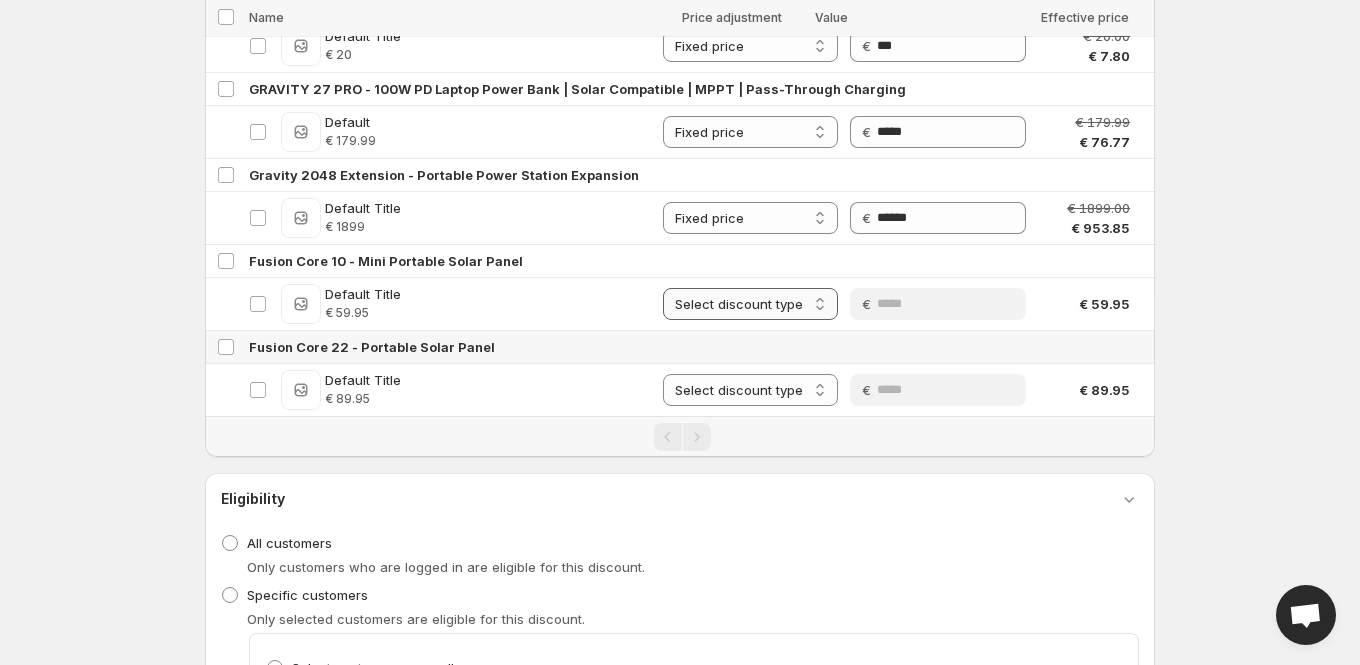 click on "**********" at bounding box center (750, 304) 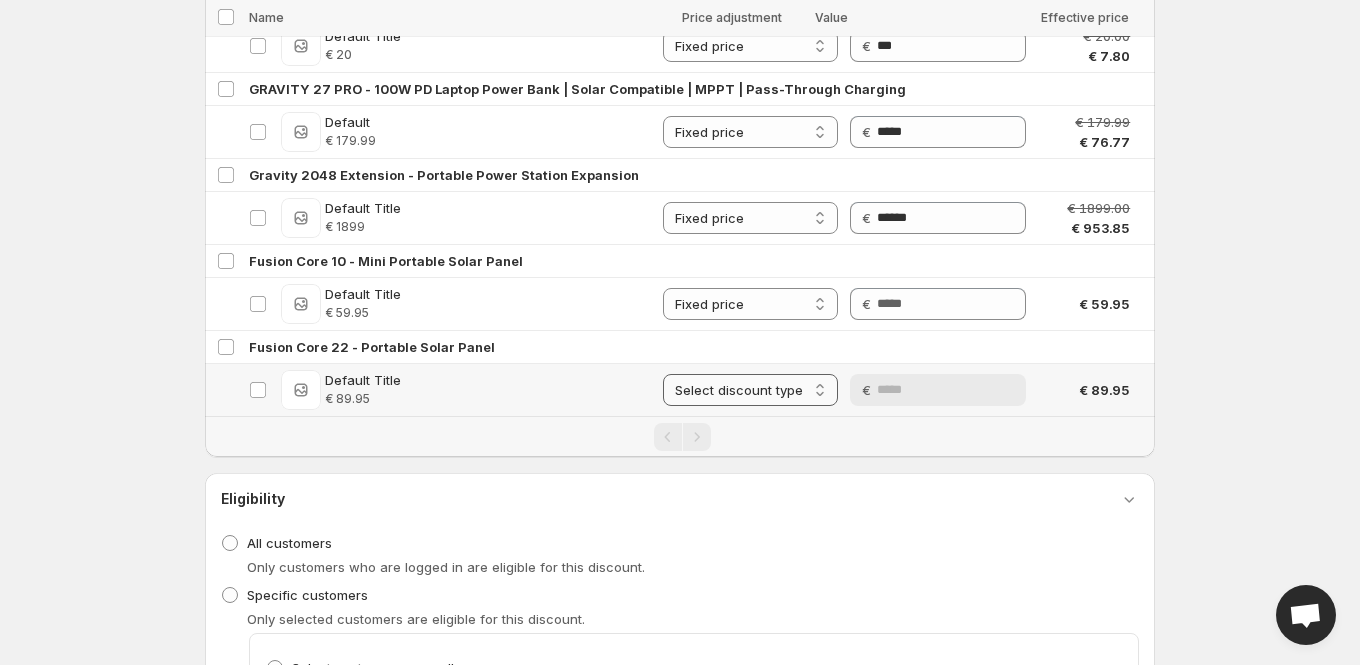 click on "**********" at bounding box center [750, 390] 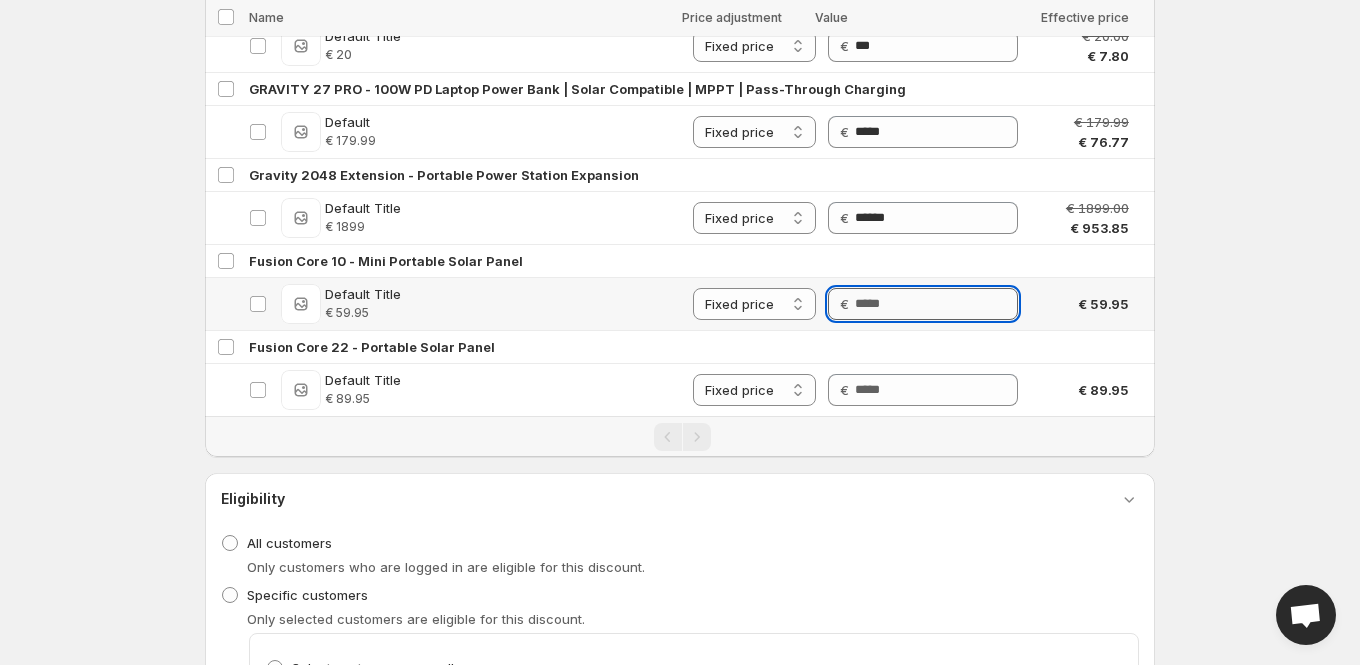 click on "Price" at bounding box center [936, 304] 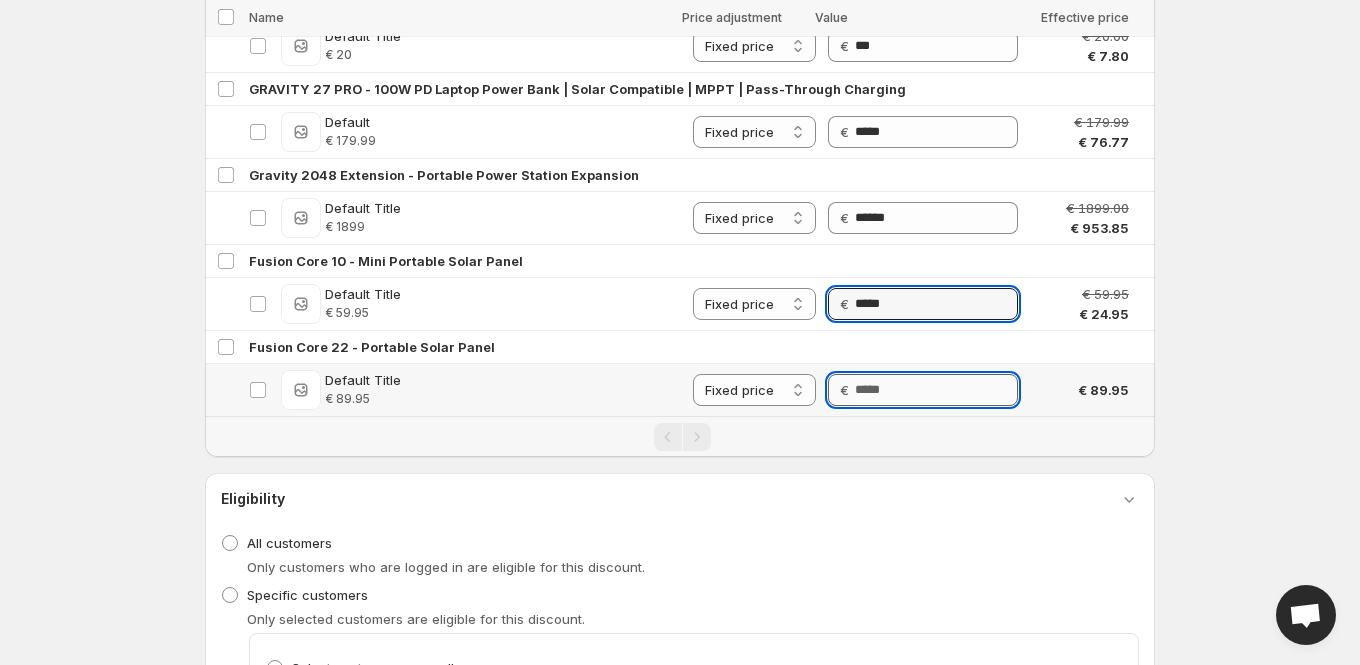 click on "Price" at bounding box center [936, 390] 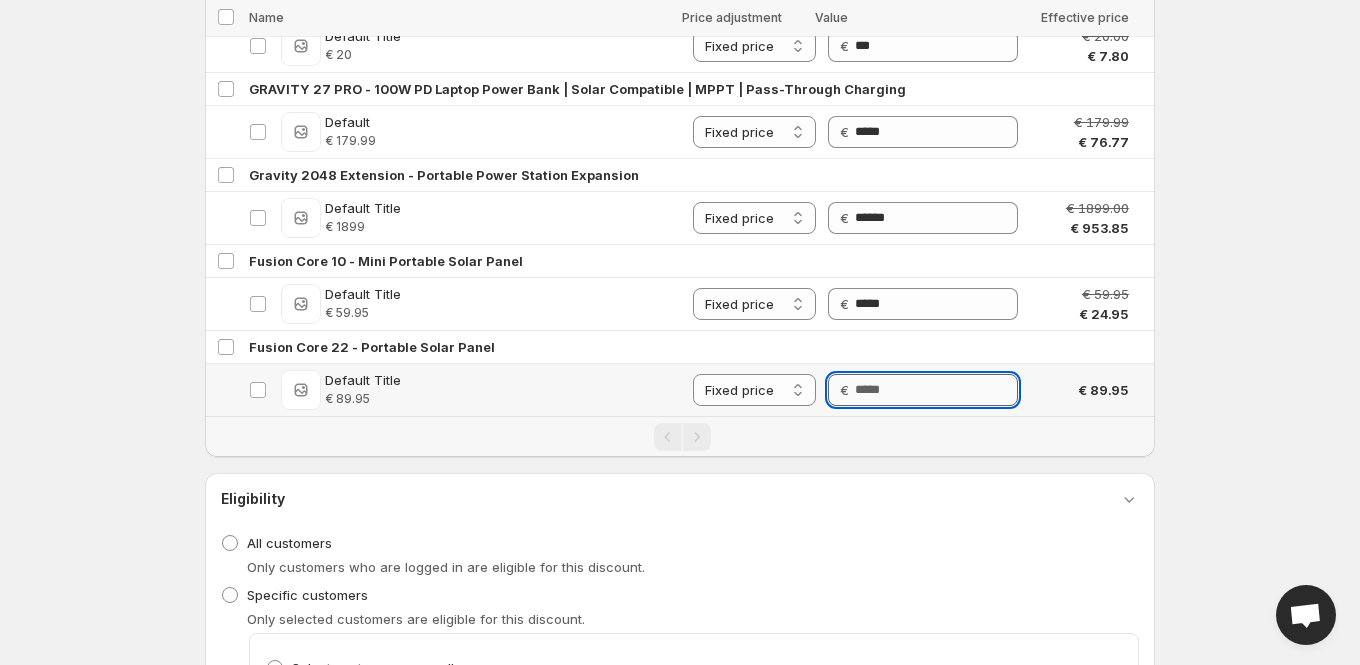 click on "Price" at bounding box center [936, 390] 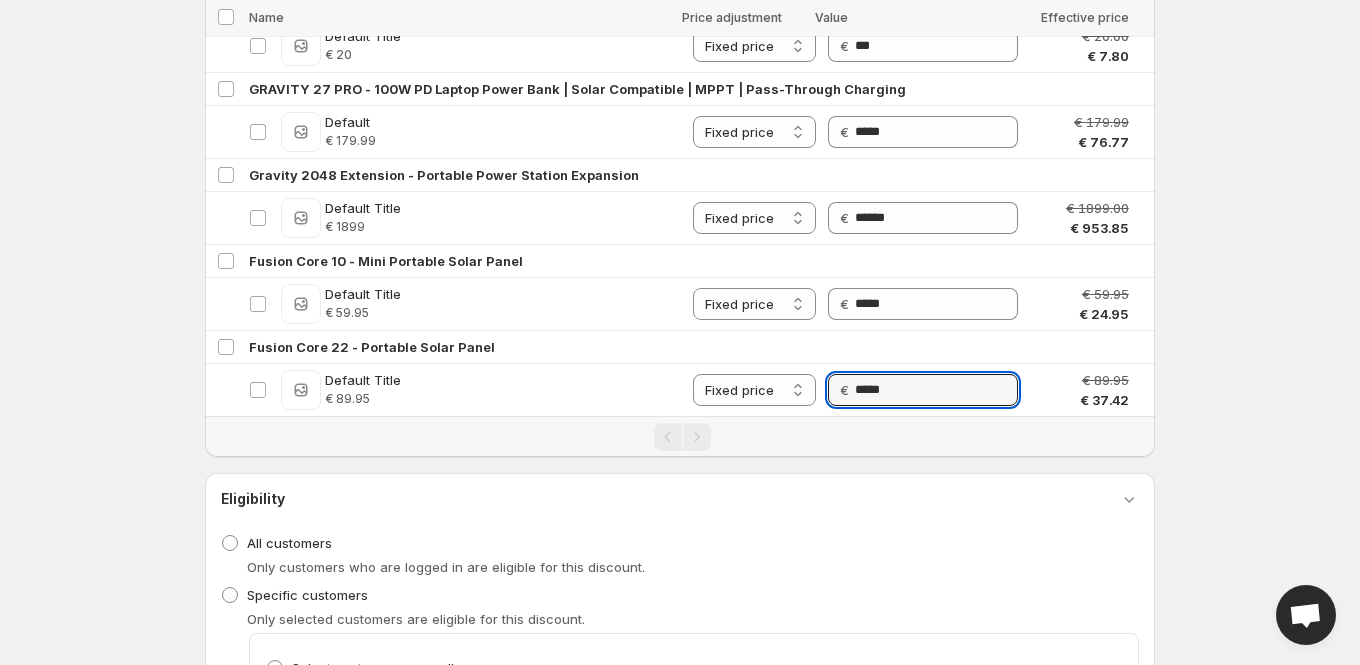 click on "**********" at bounding box center [680, -3977] 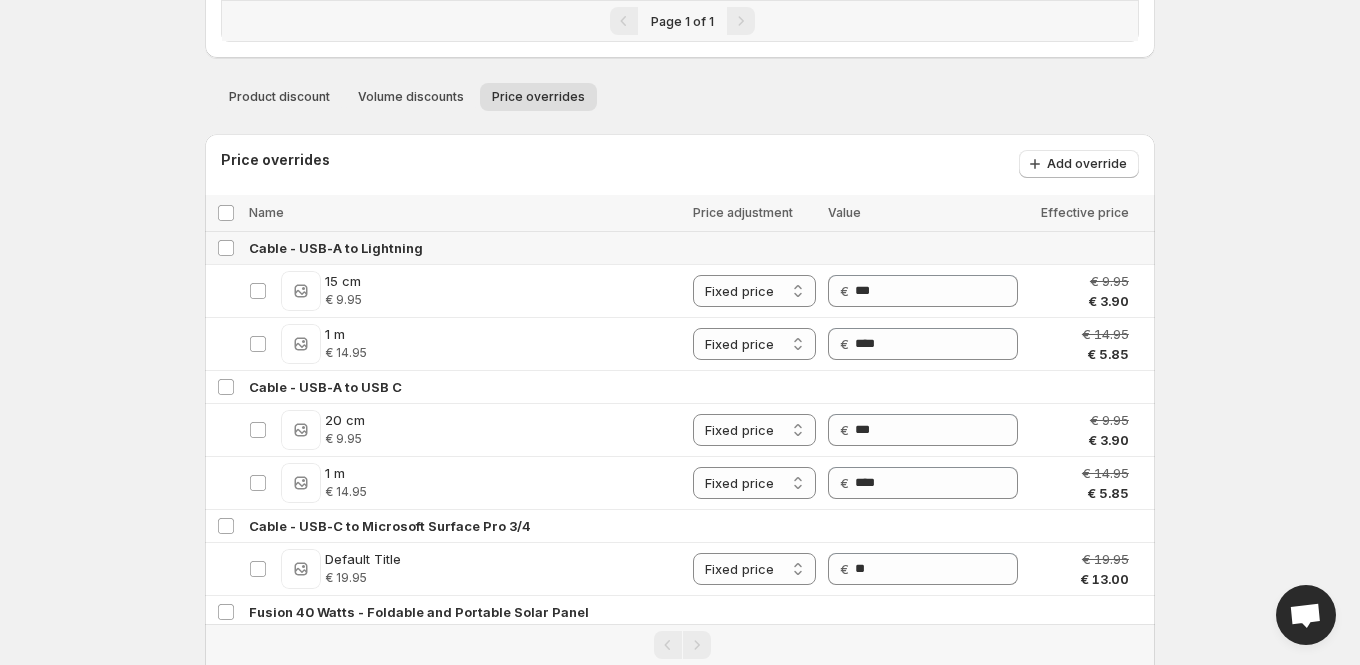 scroll, scrollTop: 425, scrollLeft: 0, axis: vertical 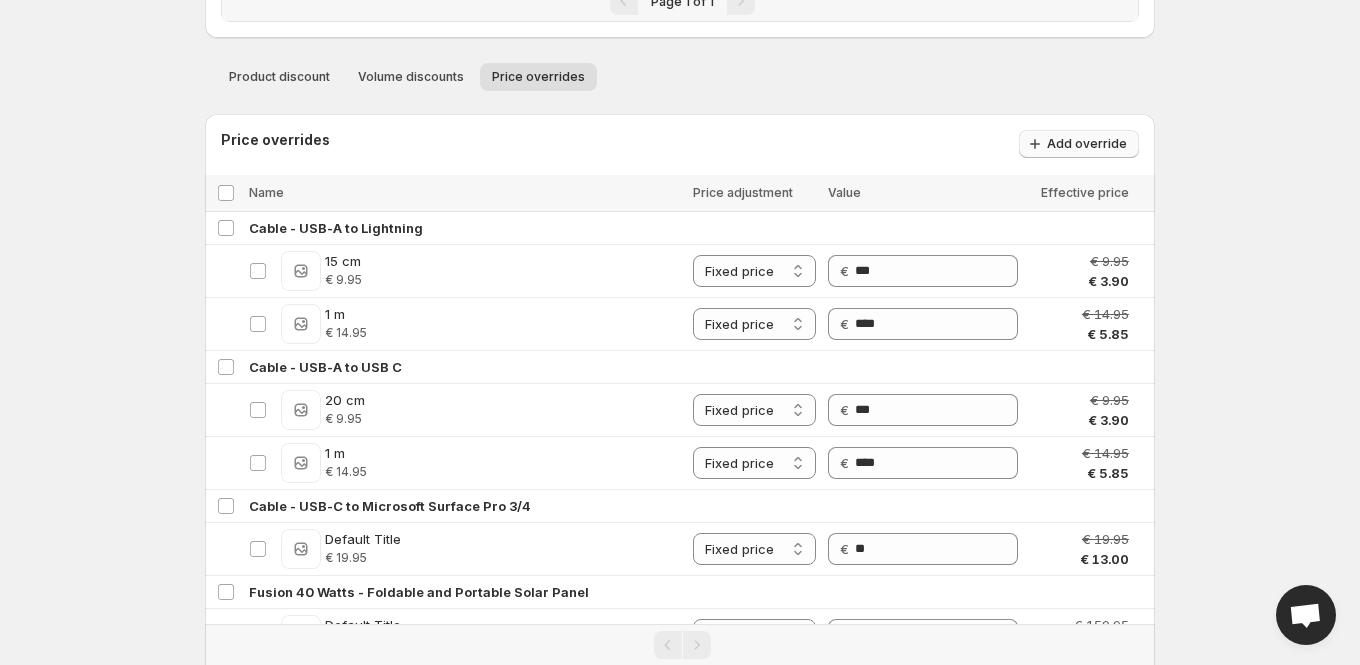 click on "Add override" at bounding box center [1087, 144] 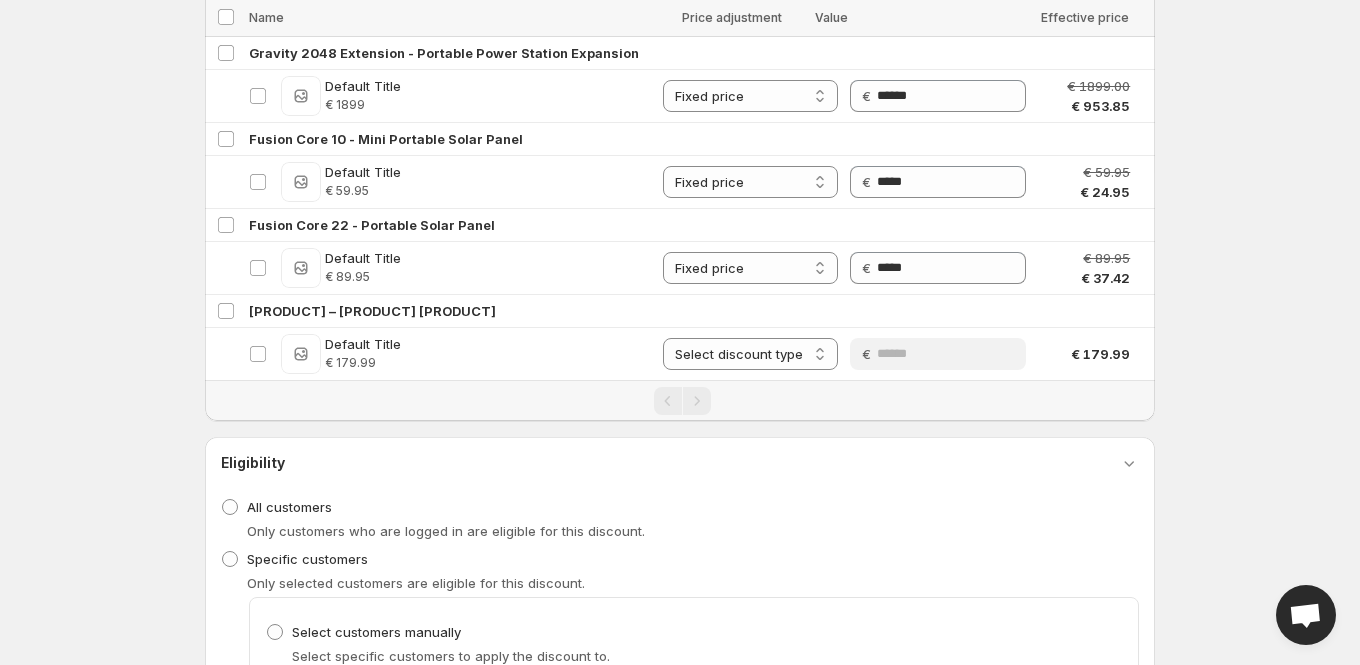 scroll, scrollTop: 4603, scrollLeft: 0, axis: vertical 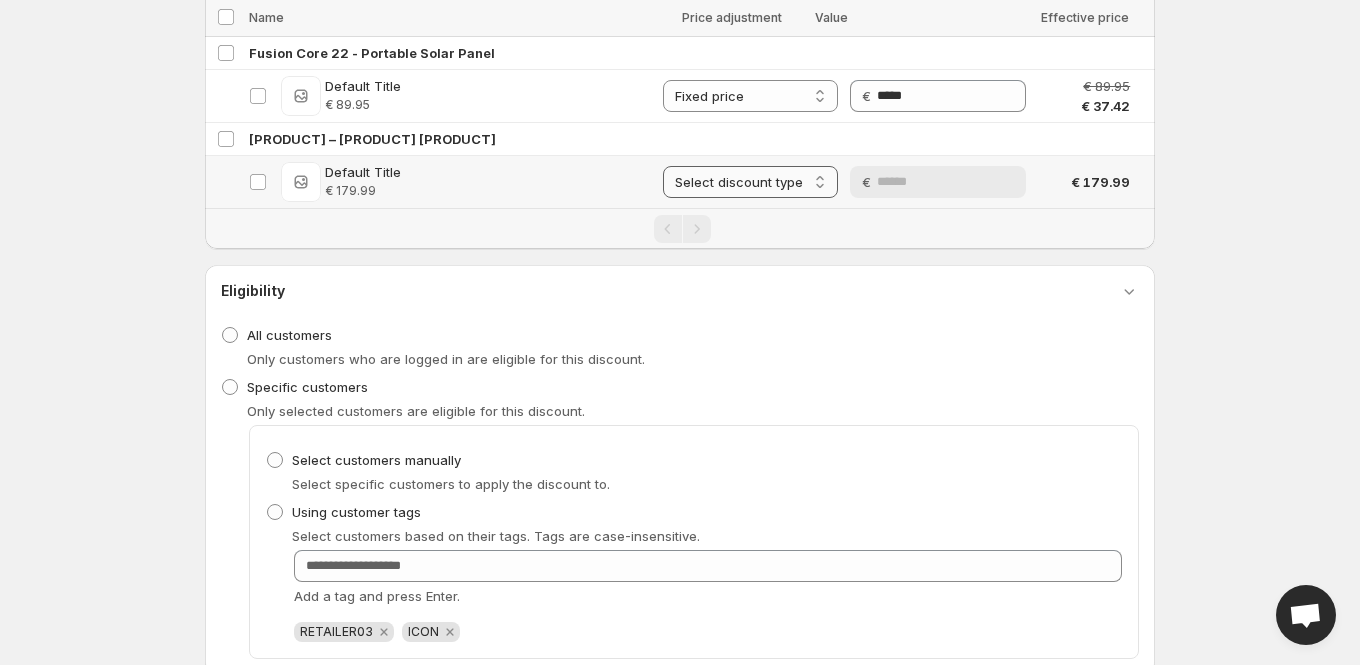 click on "**********" at bounding box center (750, 182) 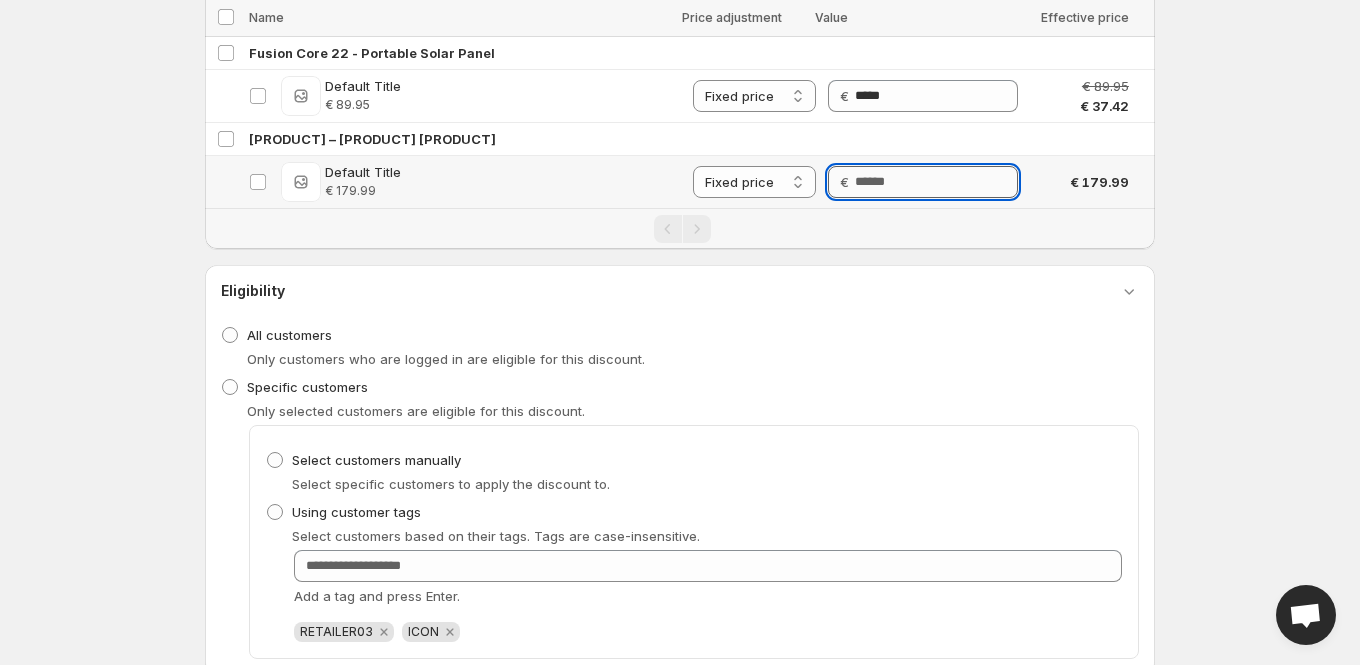 click on "Price" at bounding box center [936, 182] 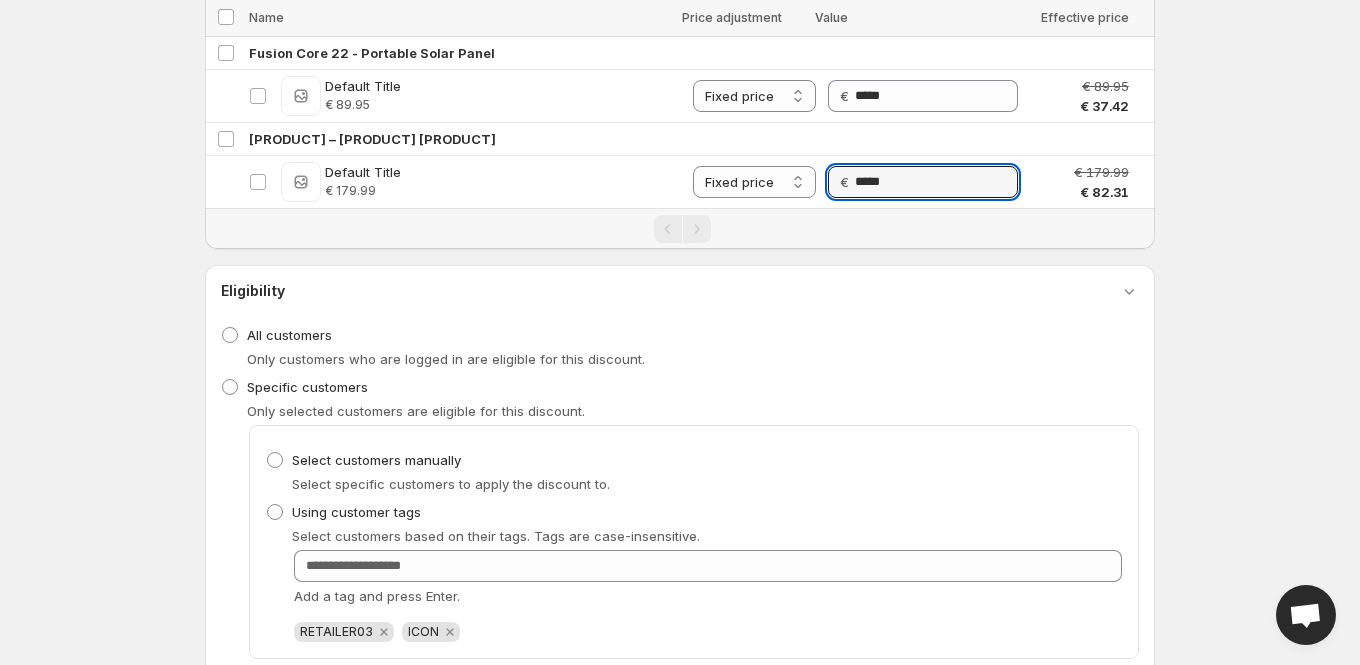 click on "**********" at bounding box center [680, -4271] 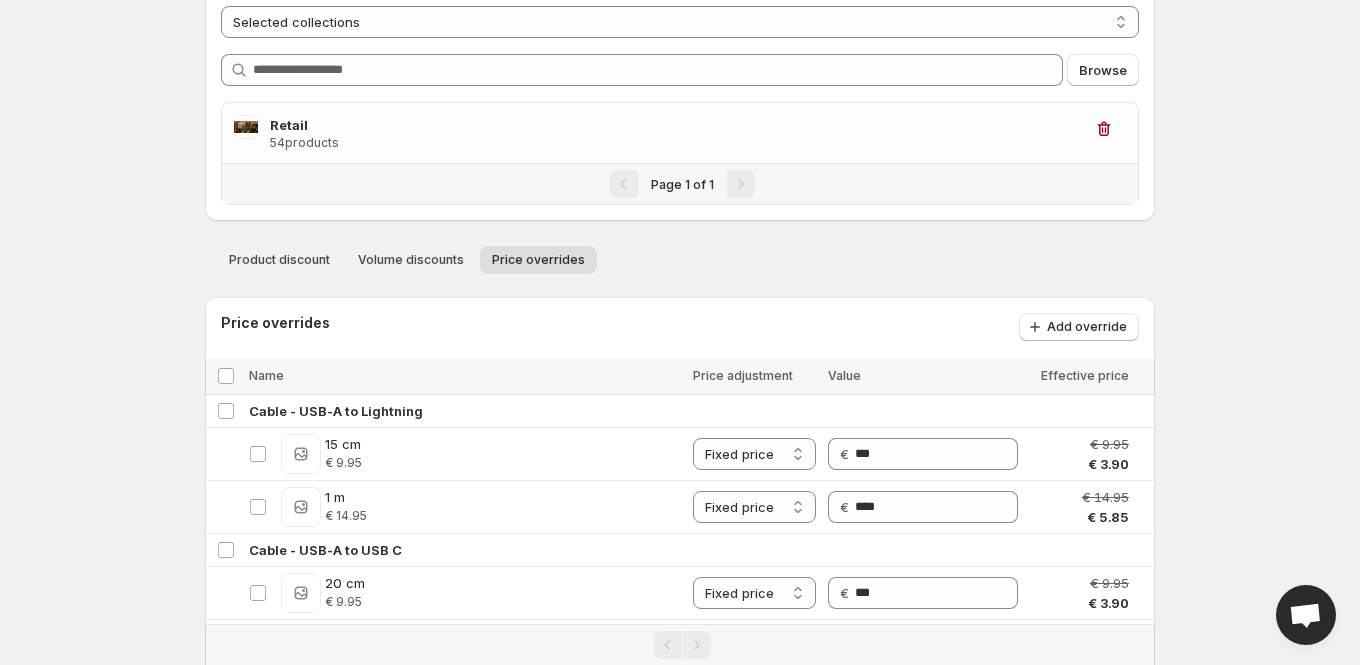 scroll, scrollTop: 243, scrollLeft: 0, axis: vertical 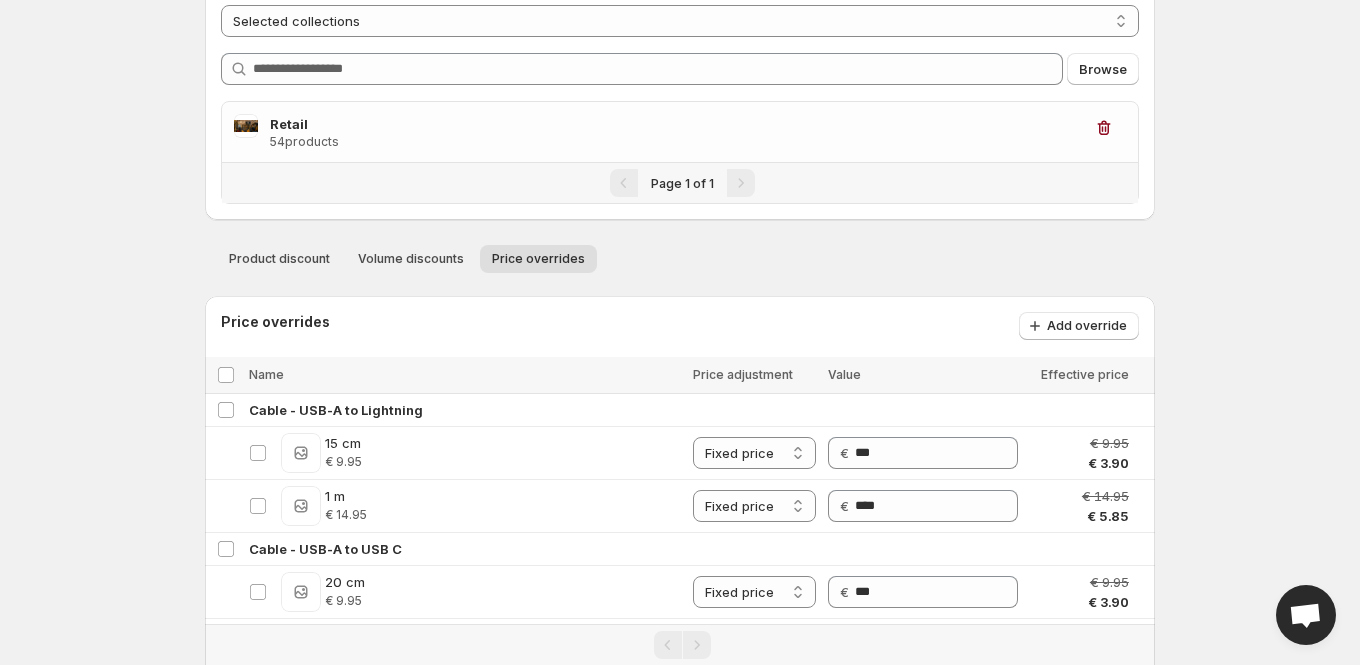 click on "Price overrides Add override" at bounding box center (680, 326) 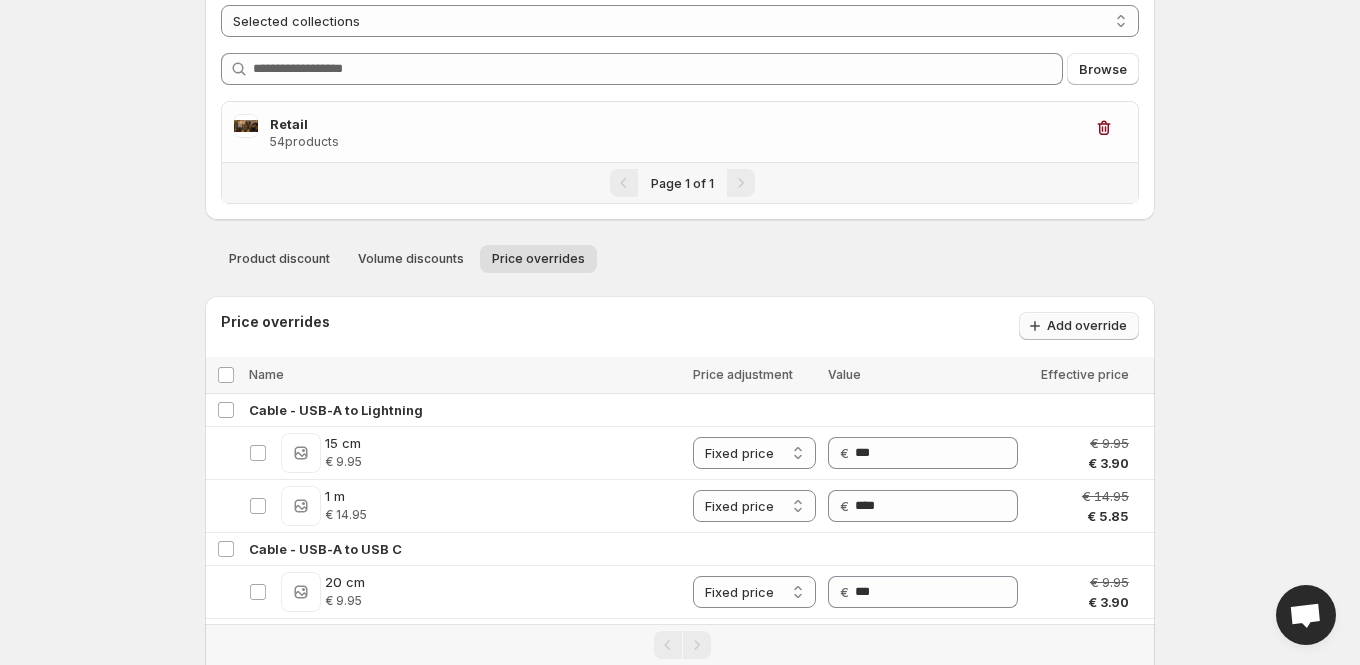 click on "Add override" at bounding box center [1087, 326] 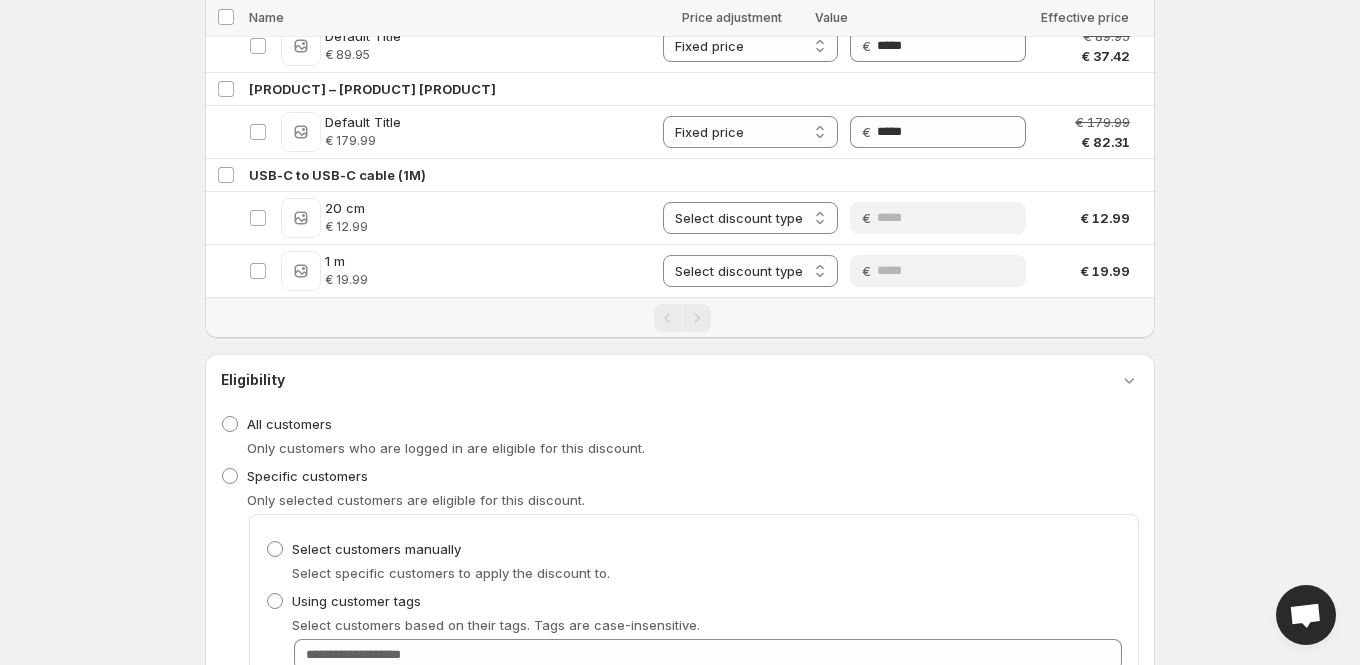 scroll, scrollTop: 4642, scrollLeft: 0, axis: vertical 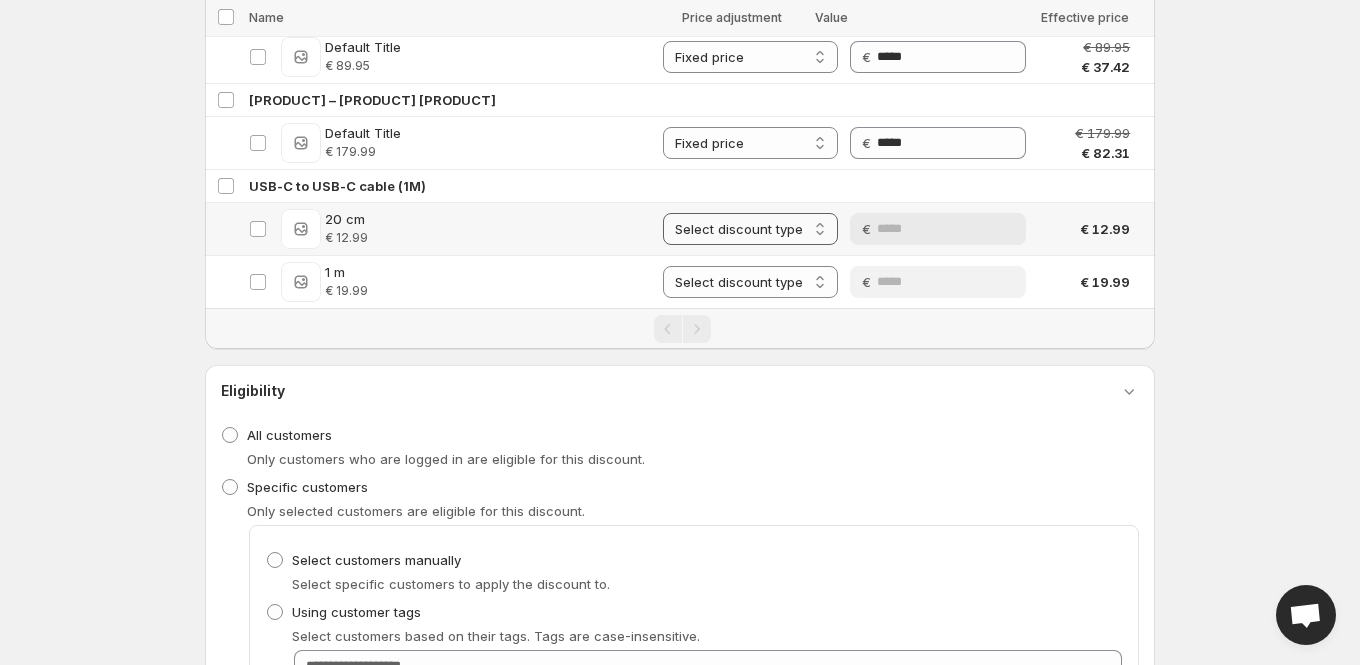 click on "**********" at bounding box center [750, 229] 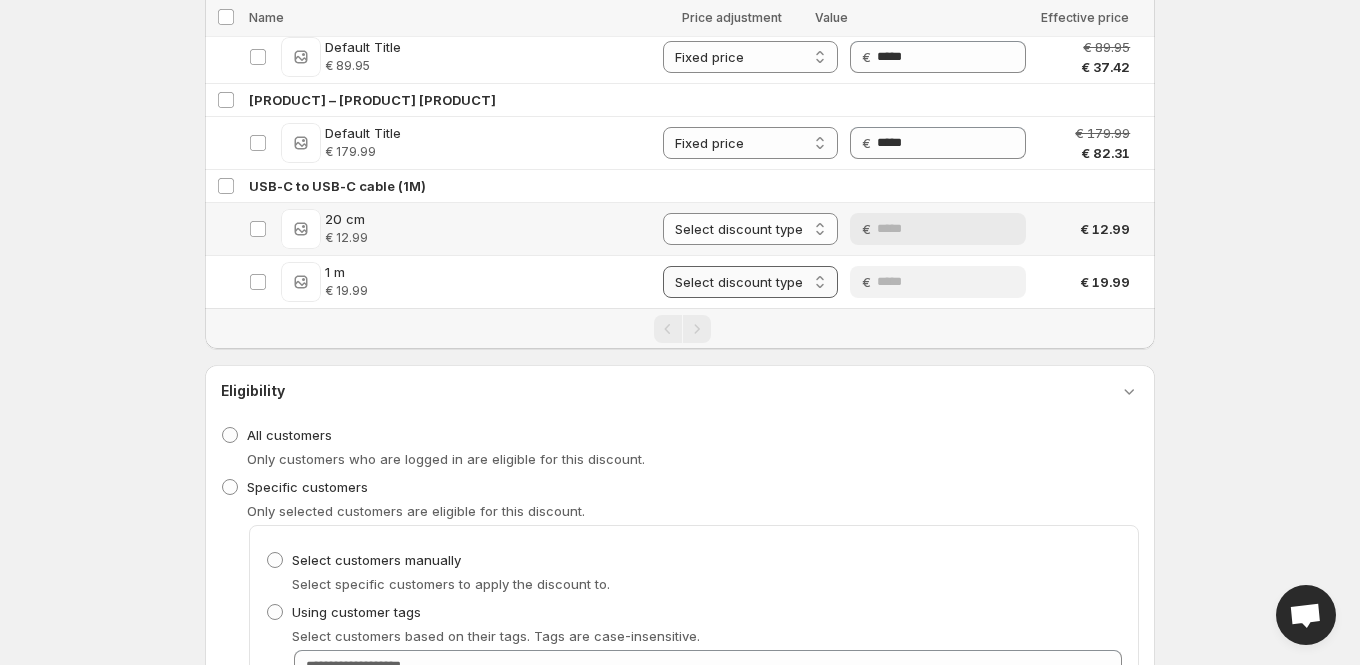 click on "**********" at bounding box center (750, 282) 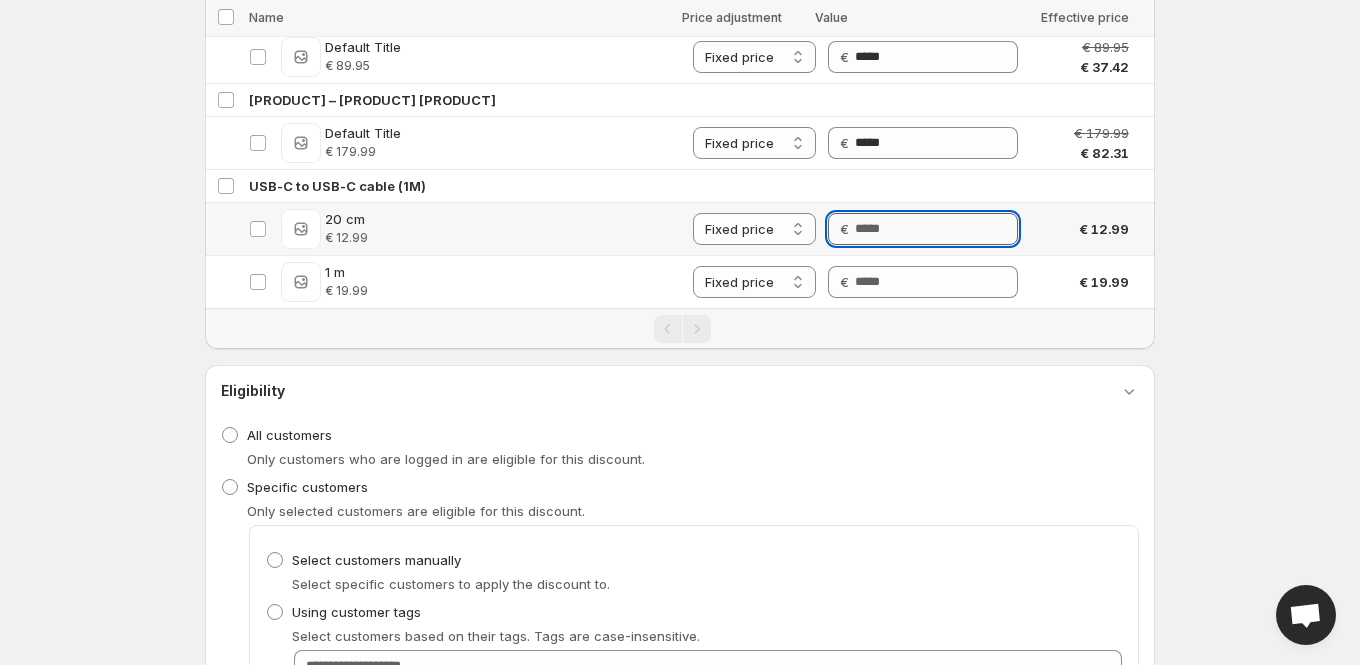 click on "Price" at bounding box center [936, 229] 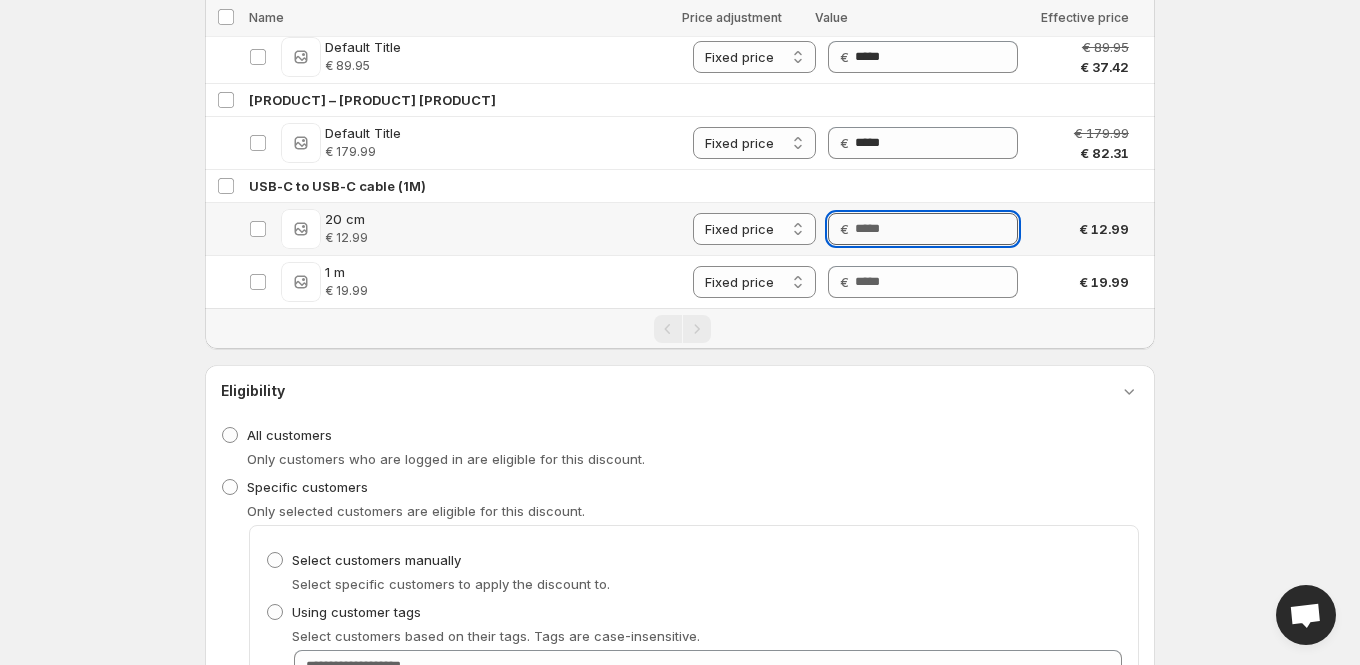 click on "Price" at bounding box center [936, 229] 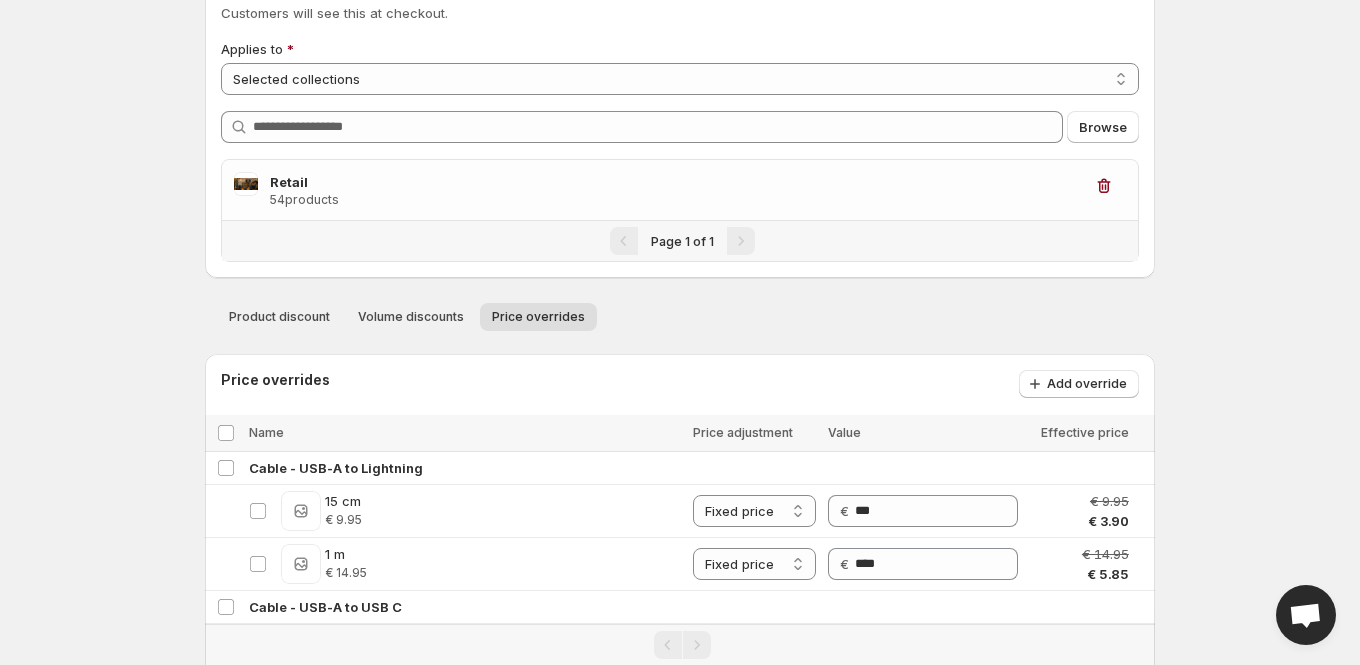 scroll, scrollTop: 817, scrollLeft: 0, axis: vertical 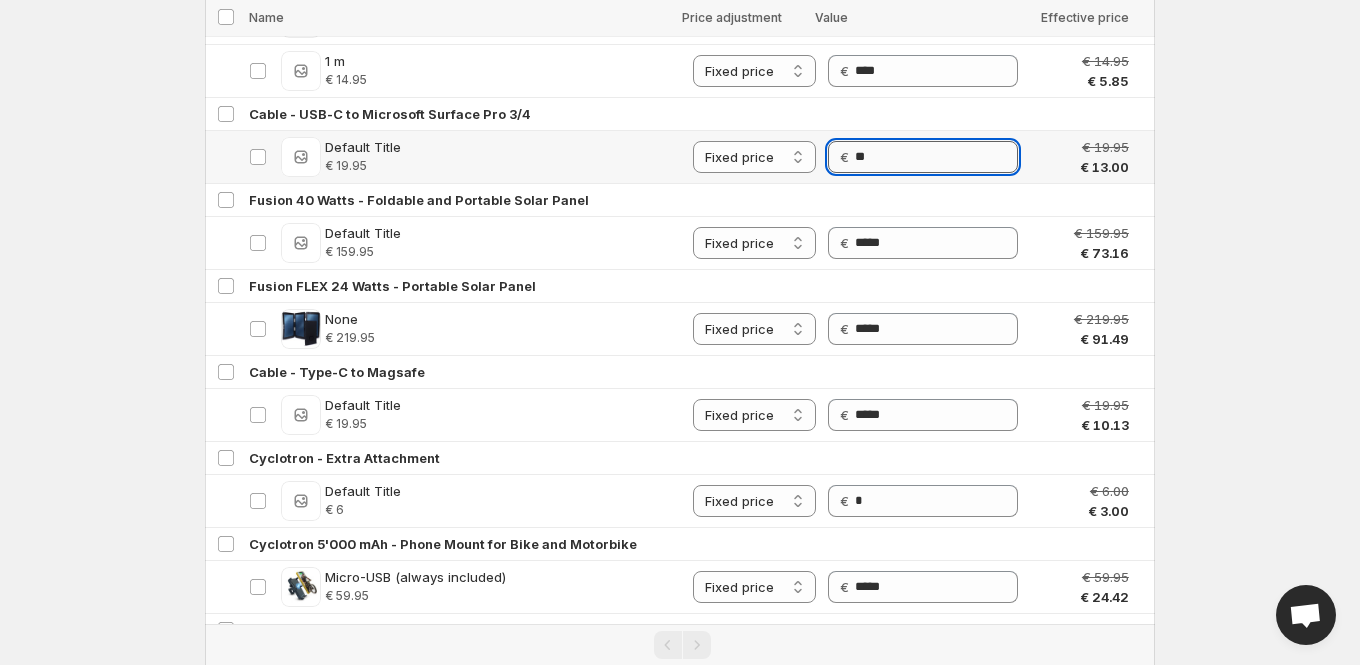 click on "**" at bounding box center (936, 157) 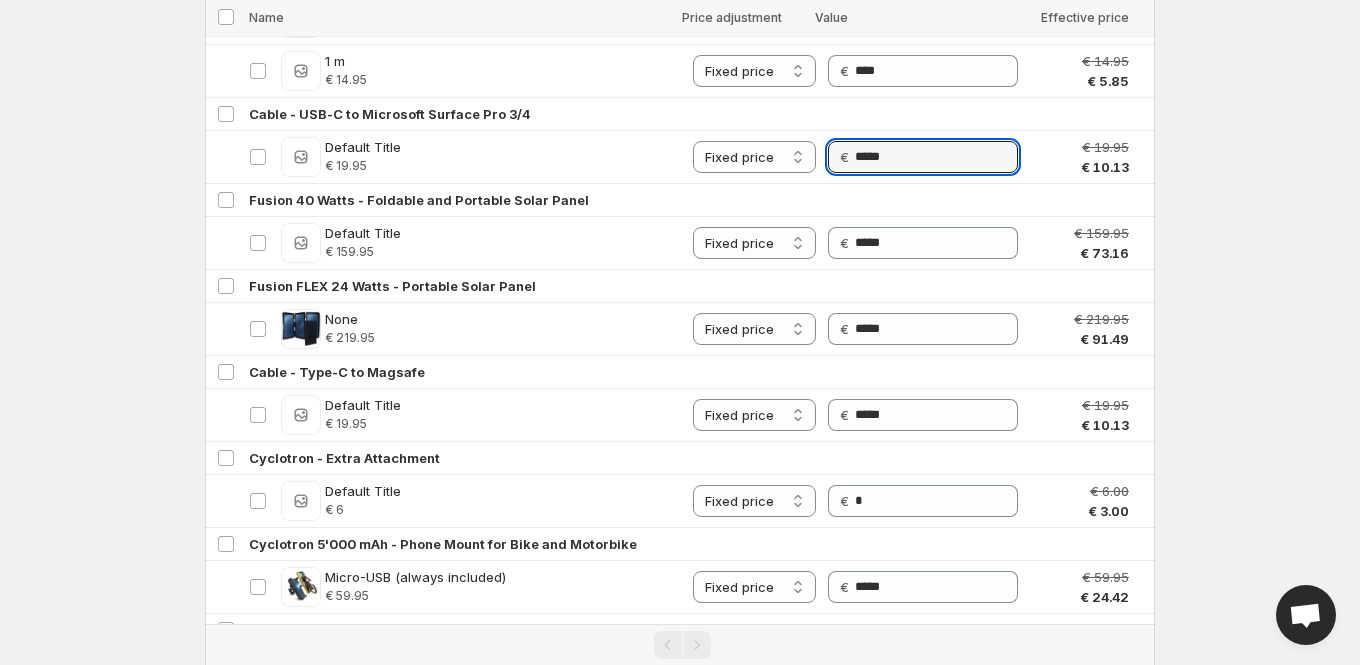 click on "**********" at bounding box center (680, -485) 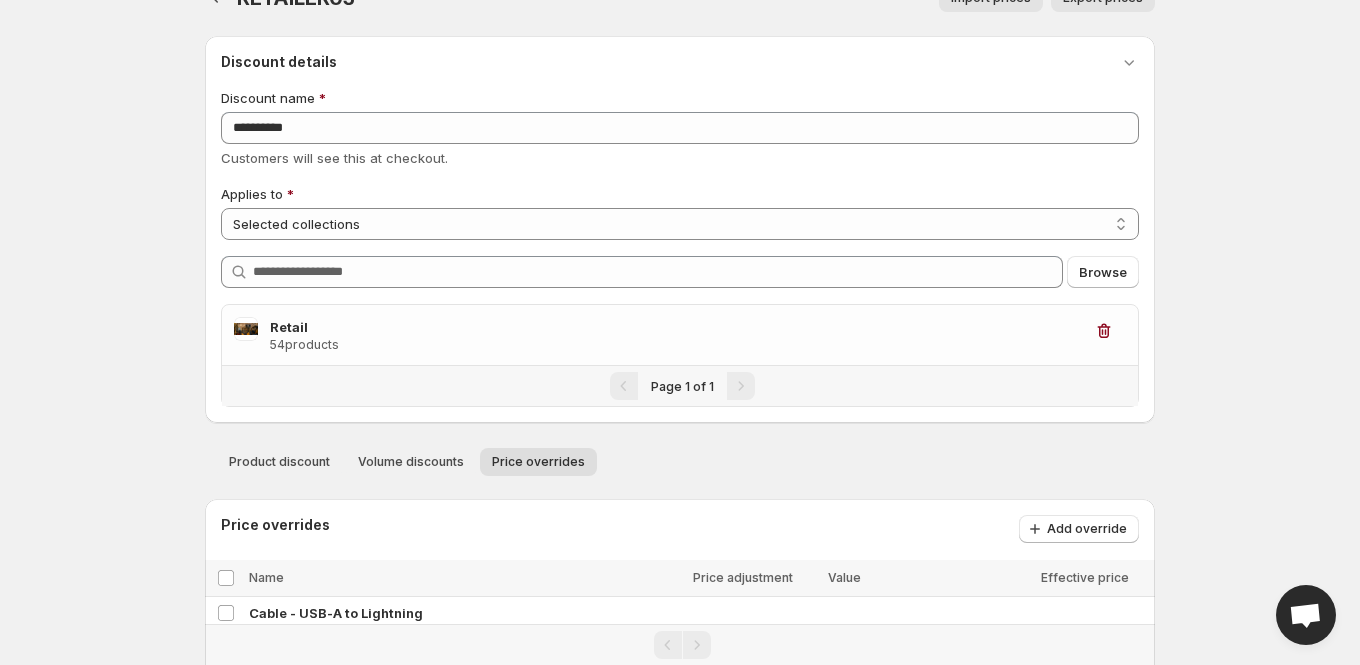 scroll, scrollTop: 0, scrollLeft: 0, axis: both 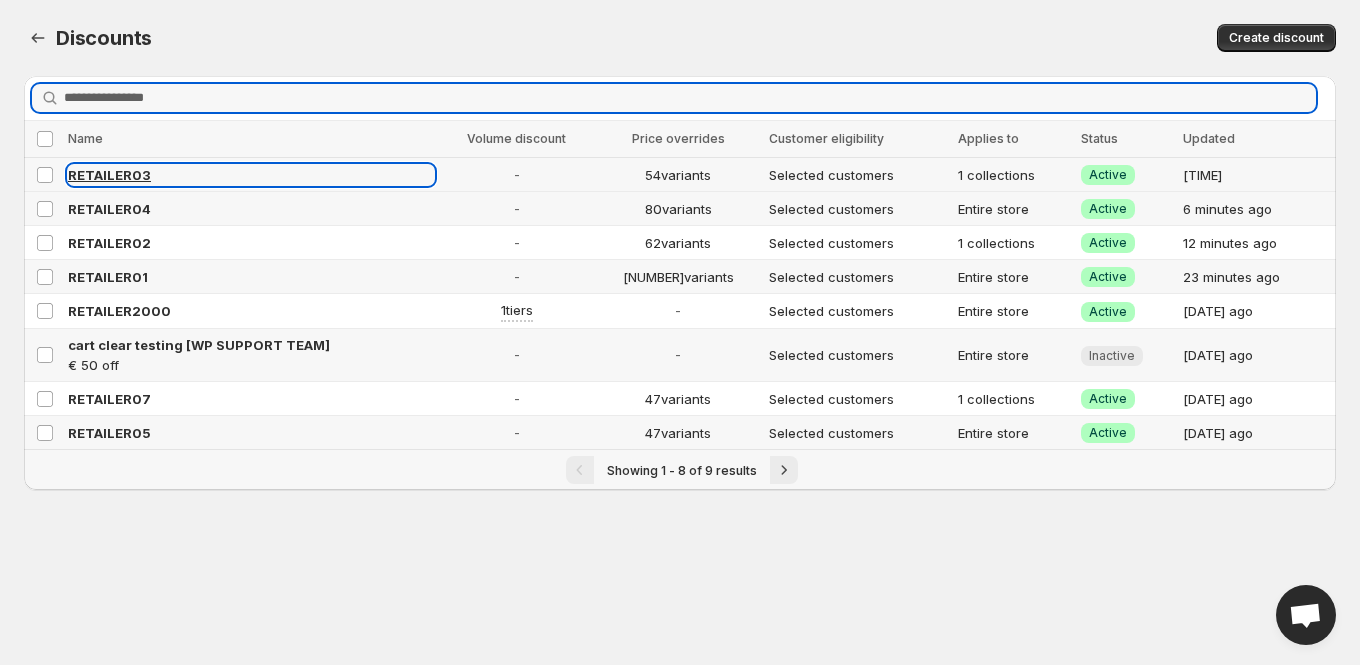 click on "RETAILER03" at bounding box center [109, 175] 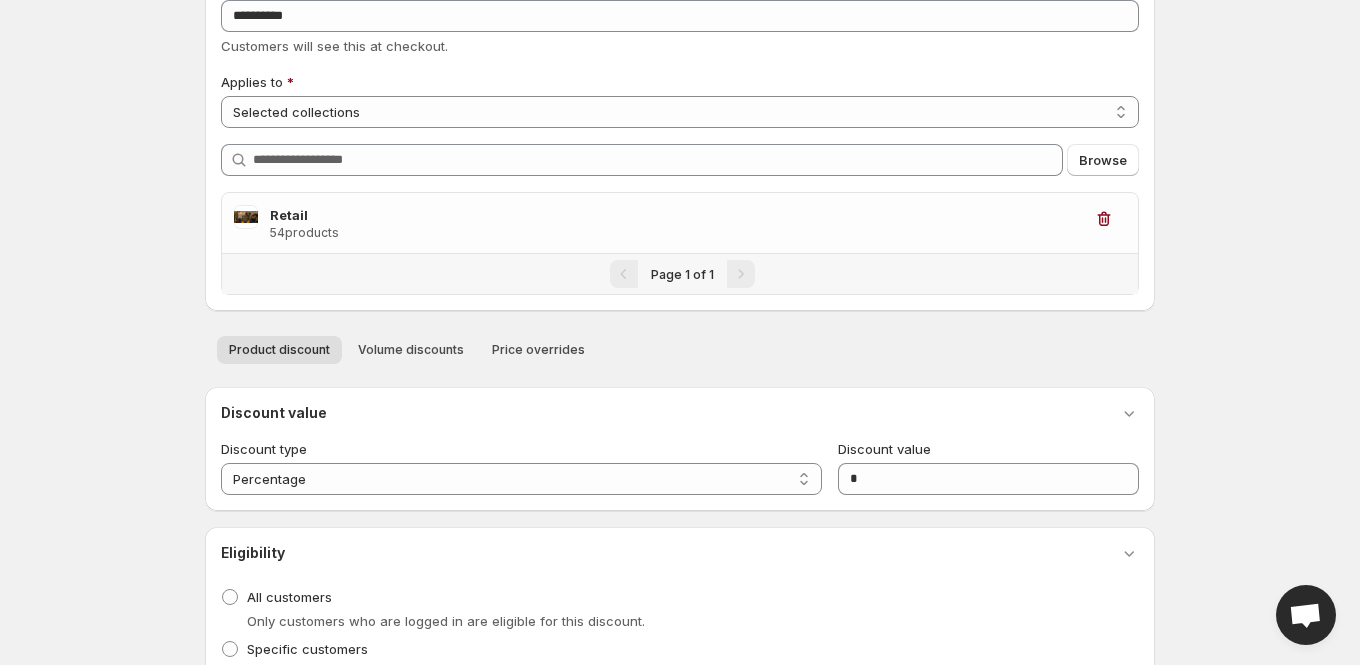 scroll, scrollTop: 178, scrollLeft: 0, axis: vertical 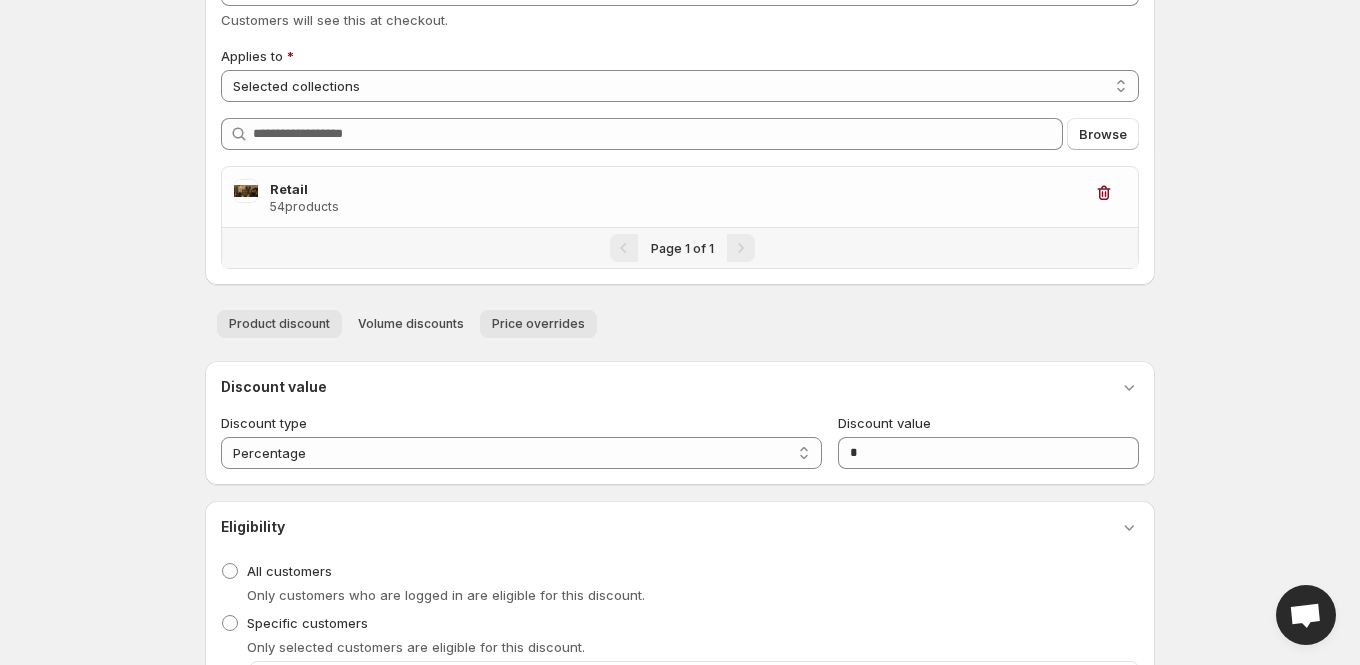 click on "Price overrides" at bounding box center [538, 324] 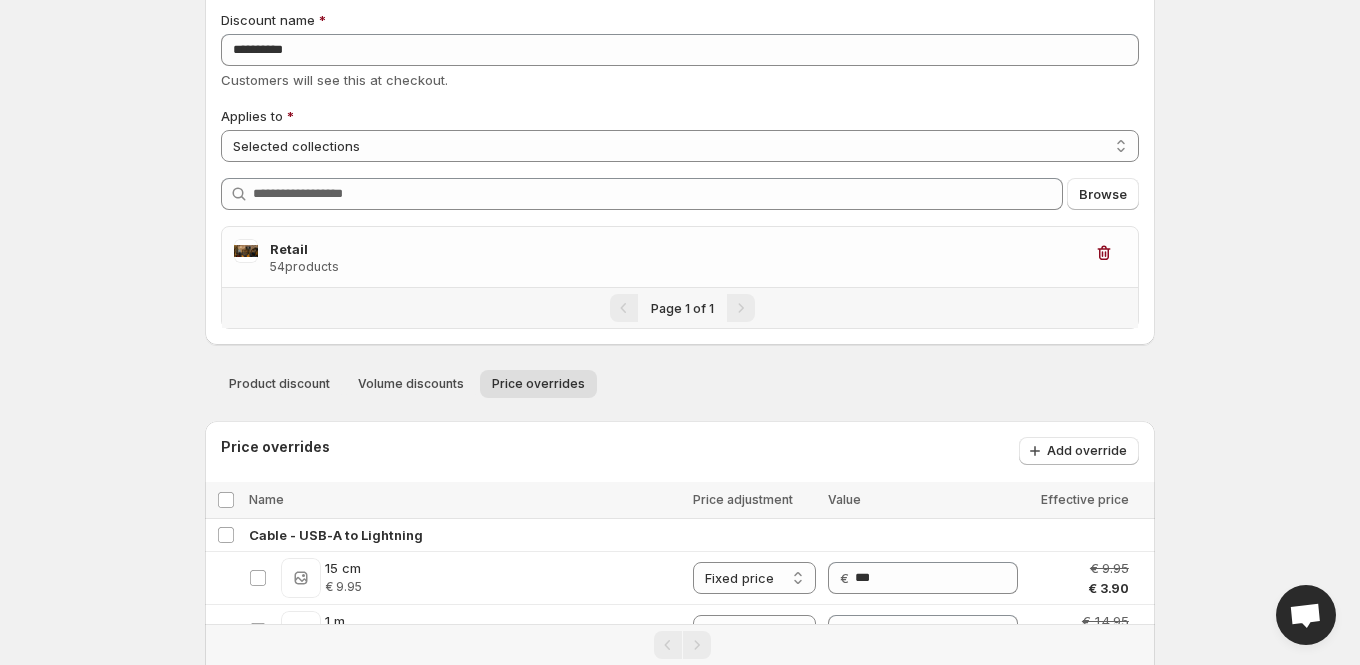 scroll, scrollTop: 356, scrollLeft: 0, axis: vertical 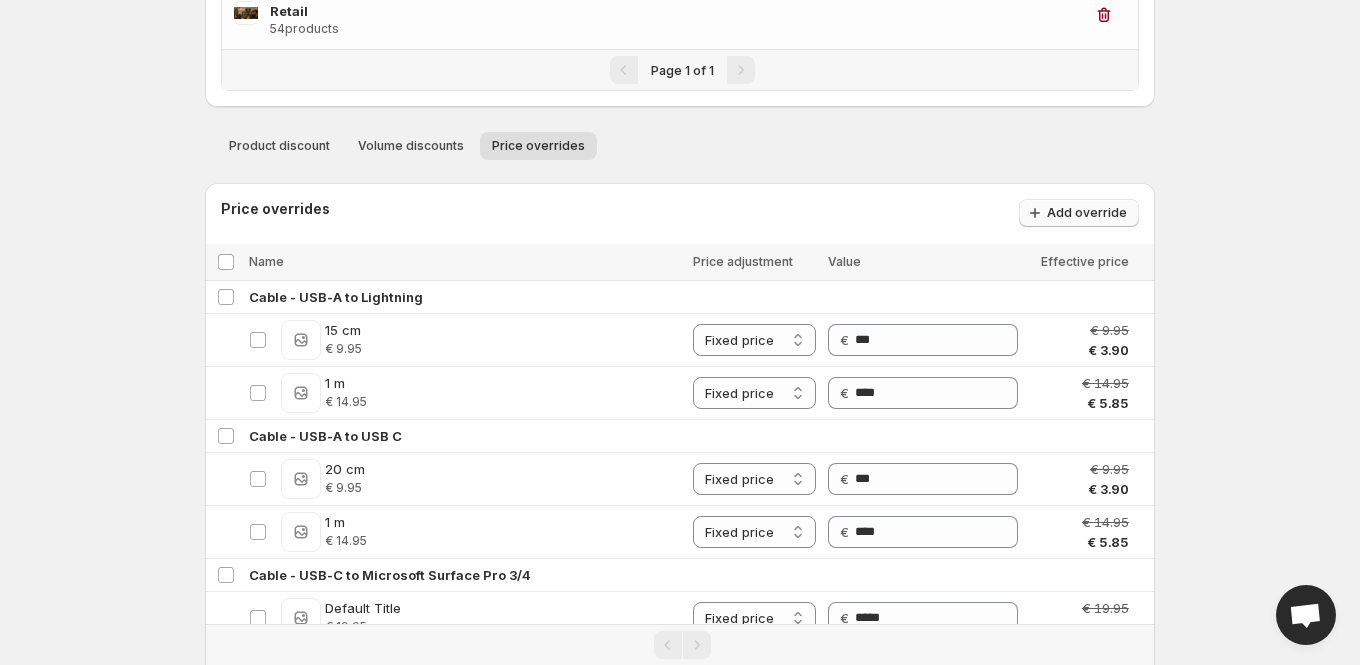 click on "Add override" at bounding box center [1087, 213] 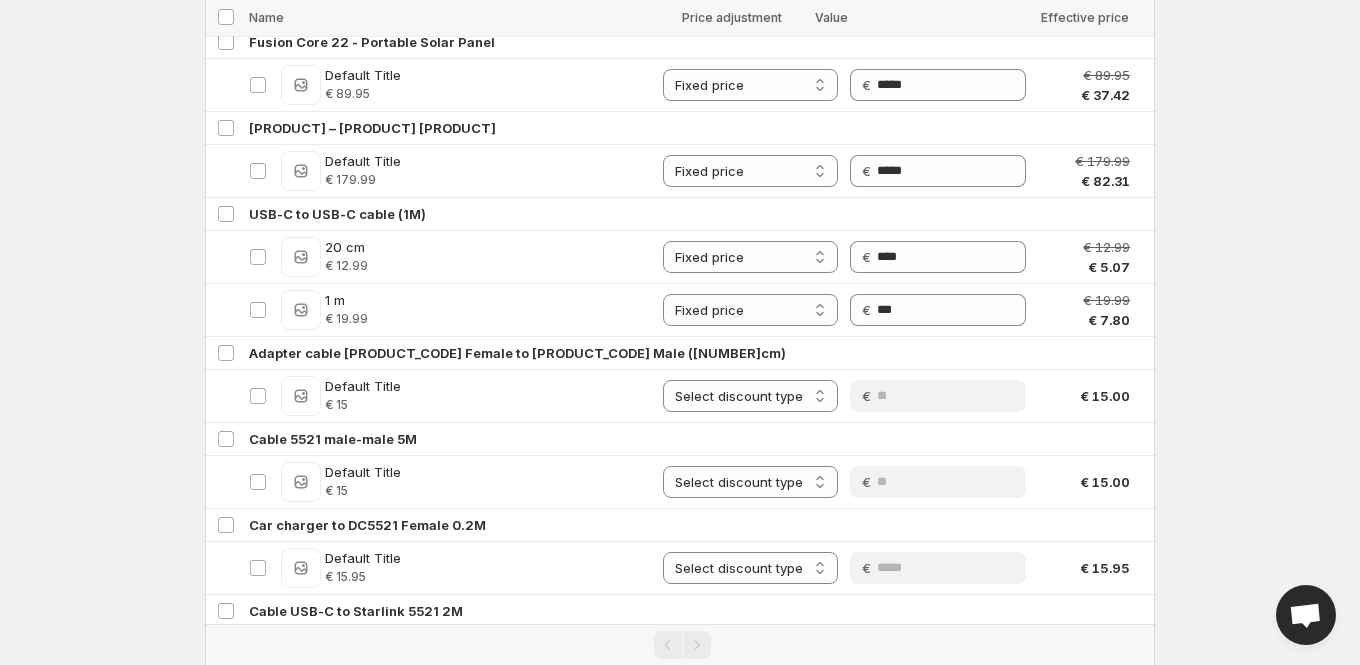 scroll, scrollTop: 4612, scrollLeft: 0, axis: vertical 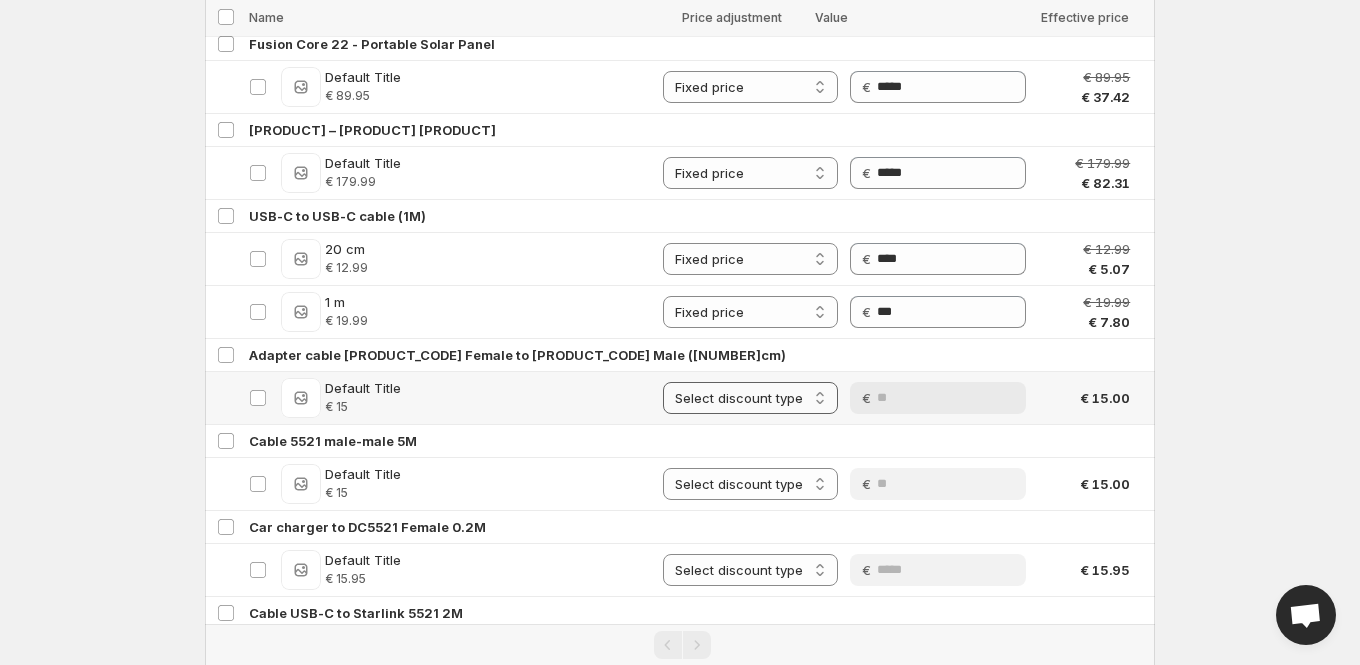 click on "**********" at bounding box center (750, 398) 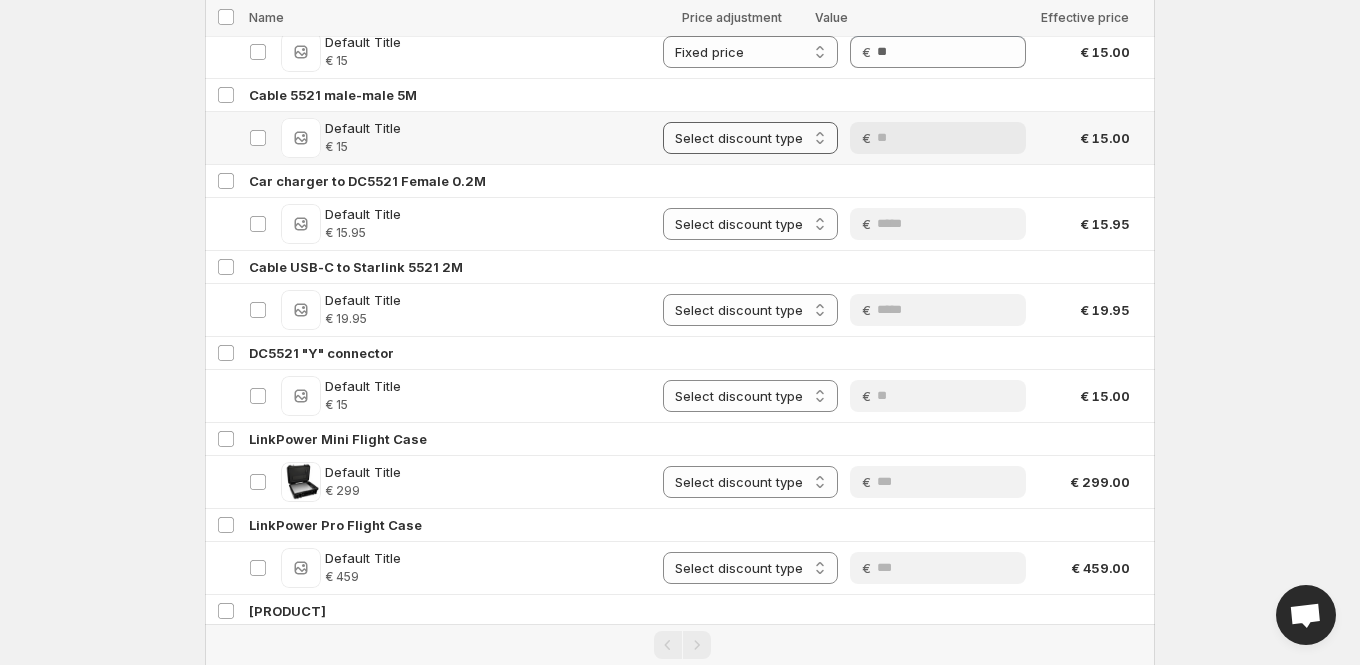 scroll, scrollTop: 4976, scrollLeft: 0, axis: vertical 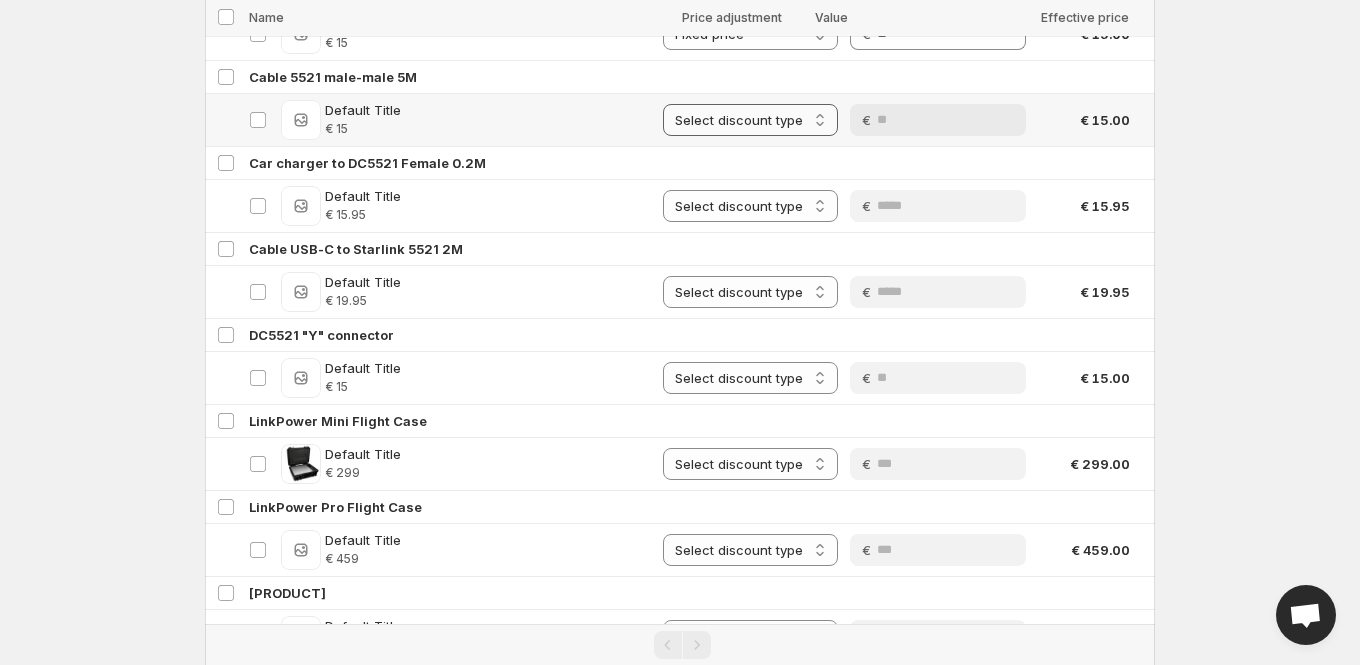 click on "**********" at bounding box center (750, 120) 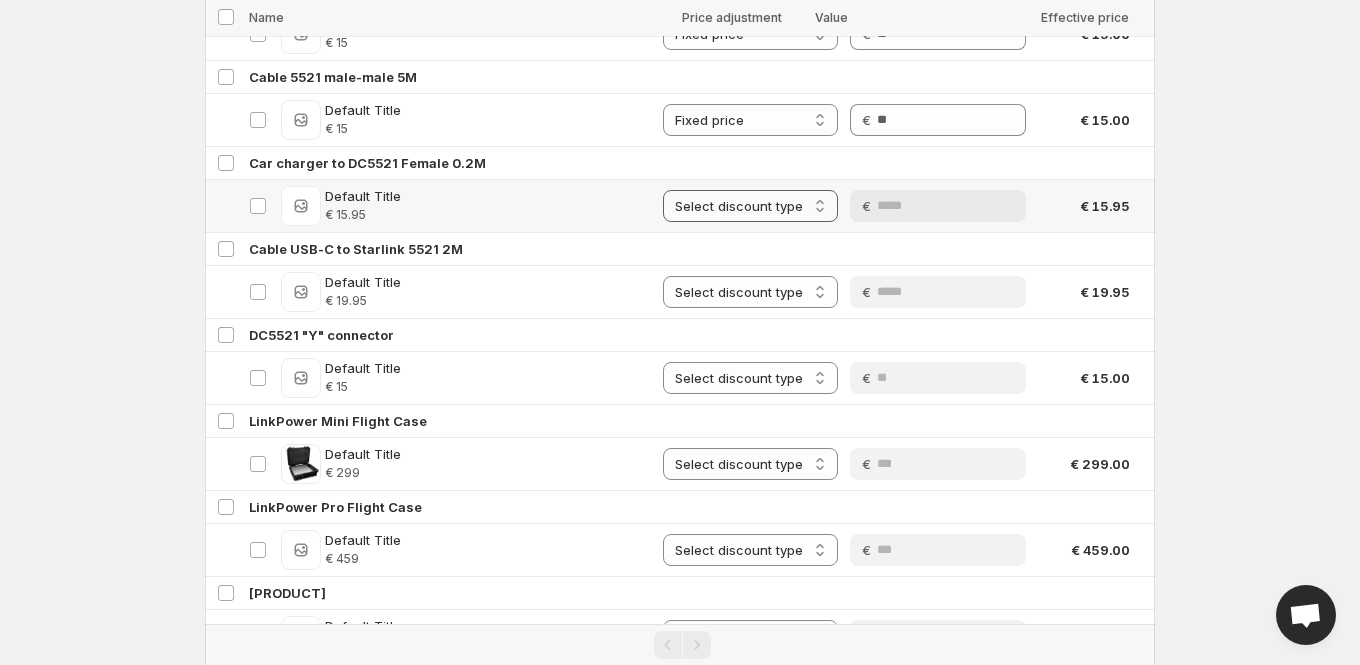 click on "**********" at bounding box center (750, 206) 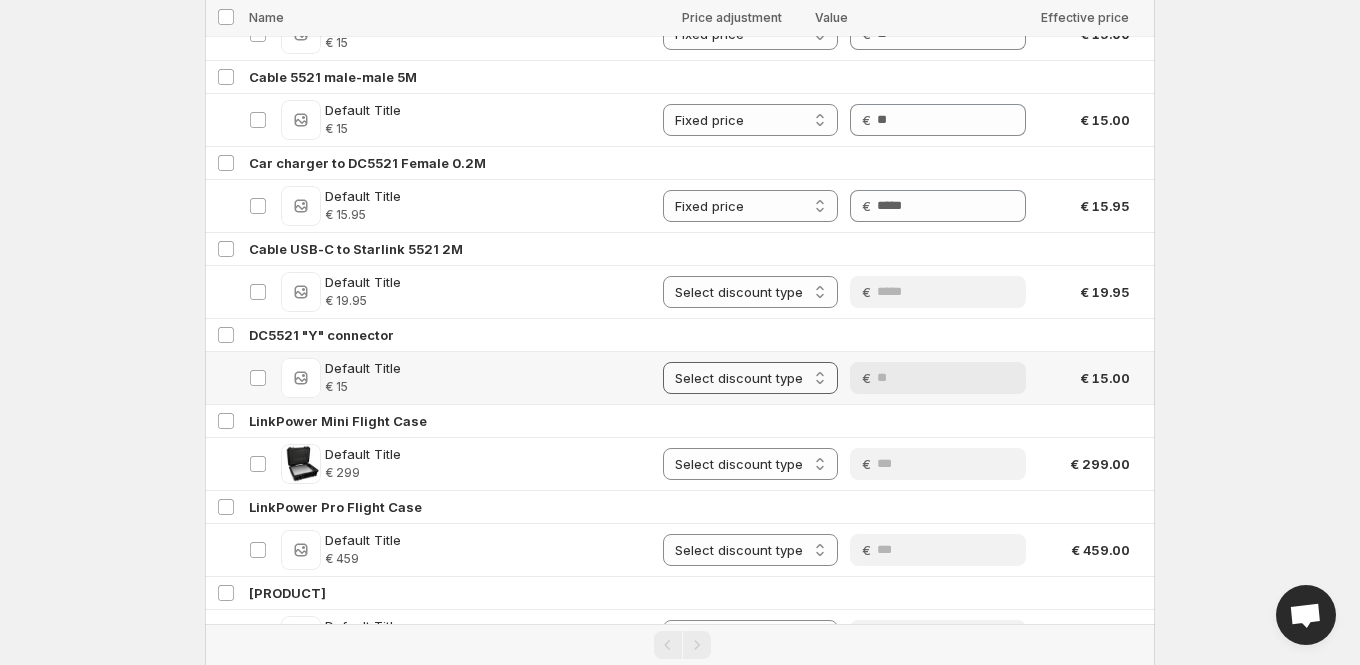 click on "**********" at bounding box center (750, 378) 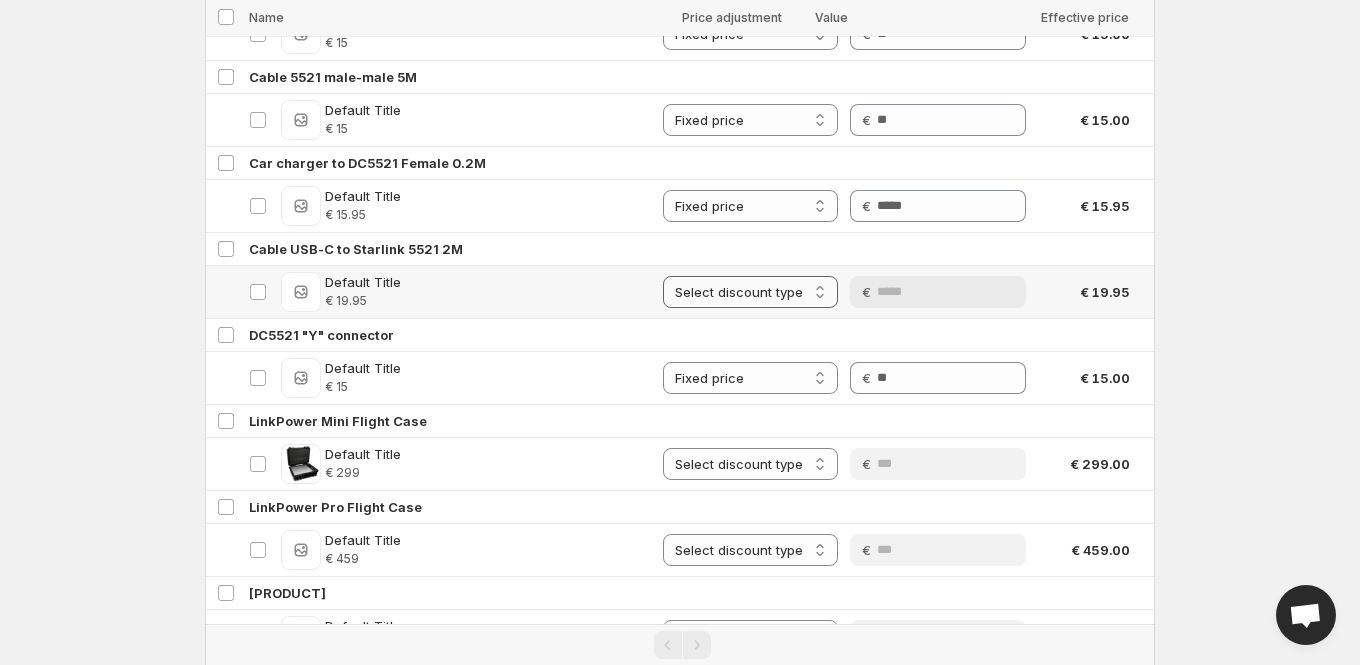 click on "**********" at bounding box center [750, 292] 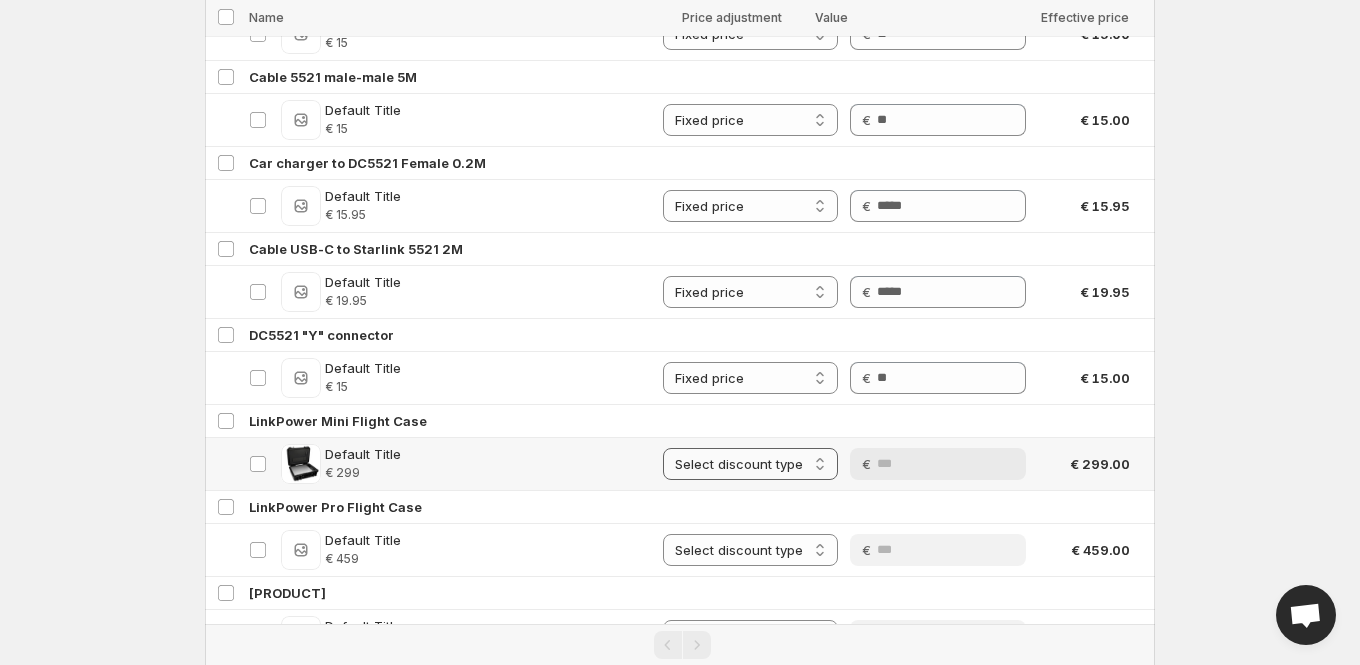 click on "**********" at bounding box center [750, 464] 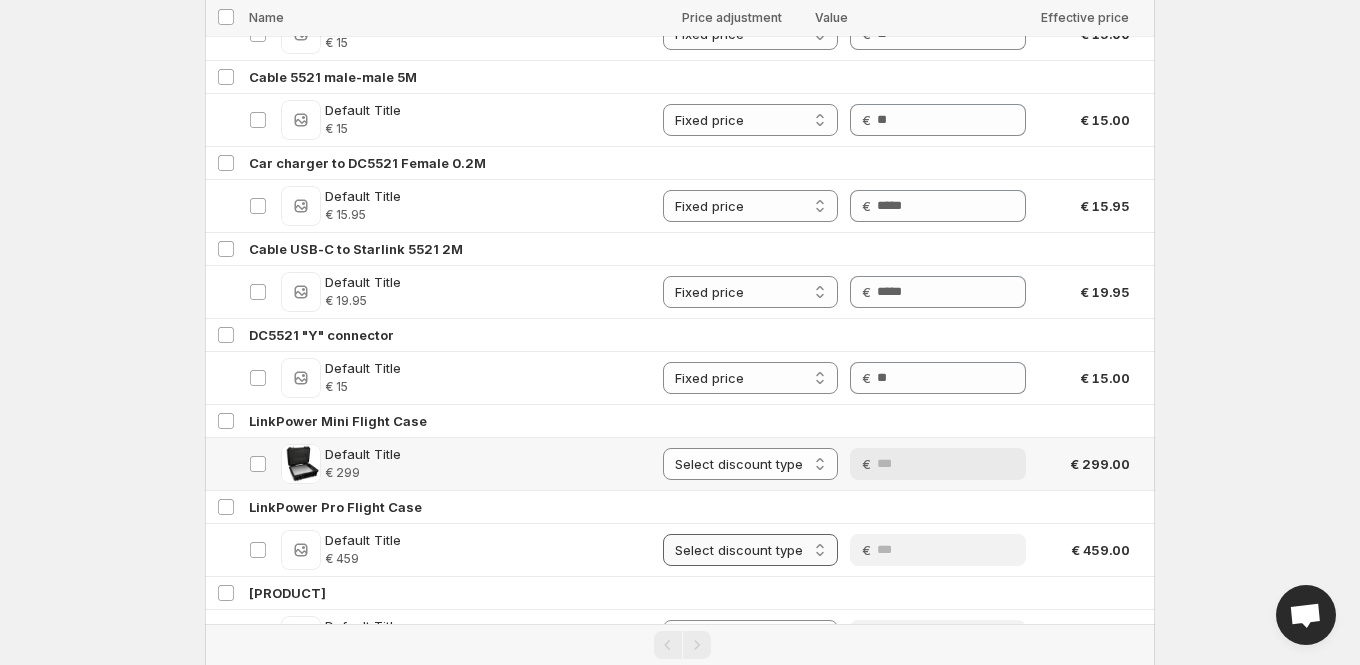 click on "**********" at bounding box center [750, 550] 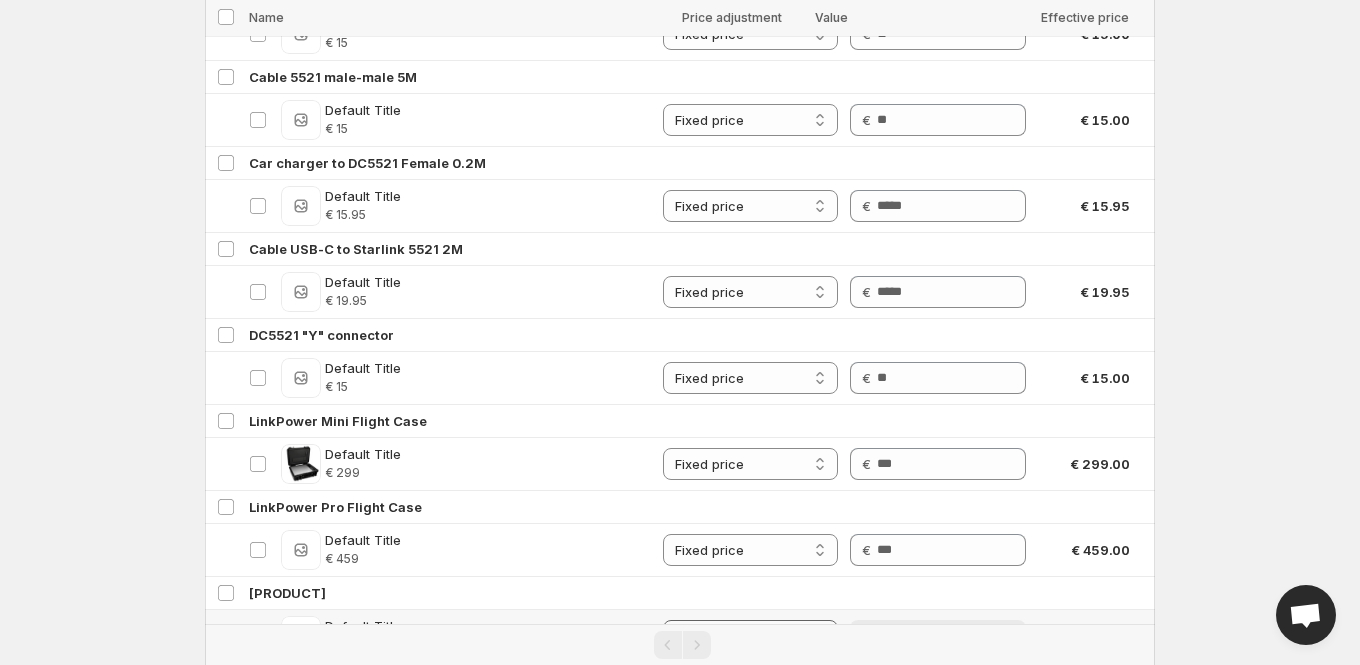click on "**********" at bounding box center (750, 636) 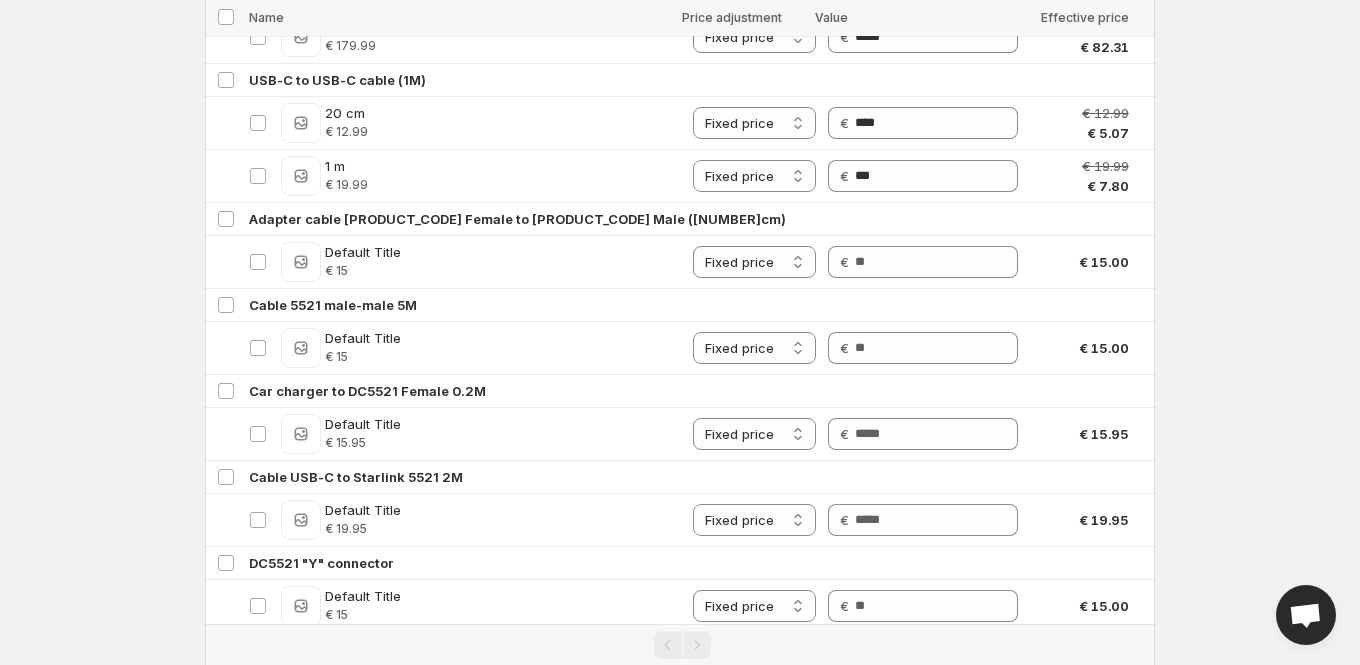 scroll, scrollTop: 4755, scrollLeft: 0, axis: vertical 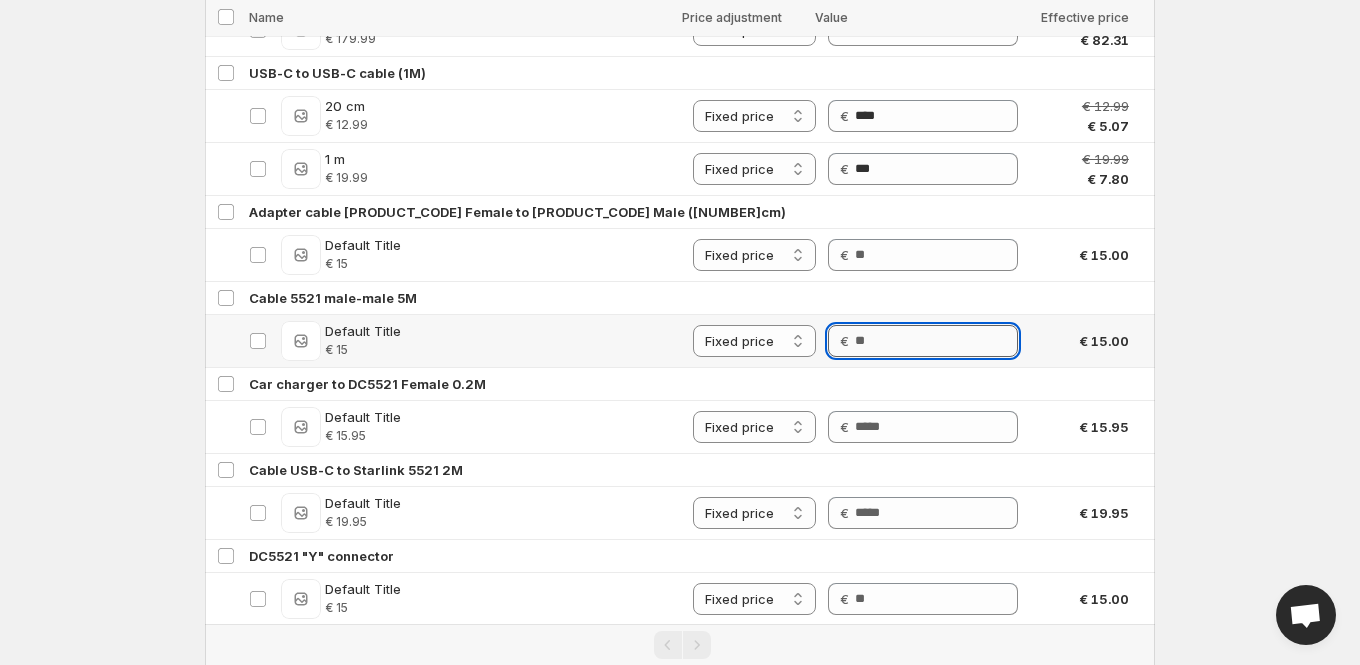 click on "Price" at bounding box center [936, 341] 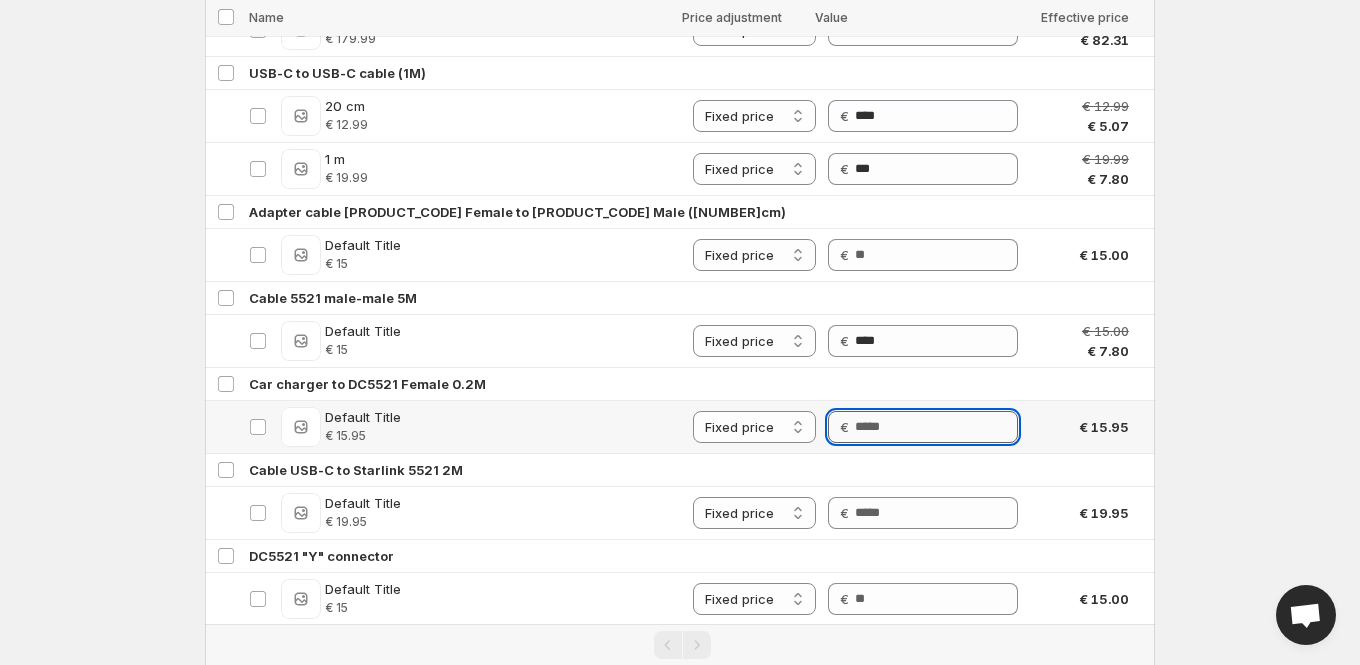 click on "Price" at bounding box center [936, 427] 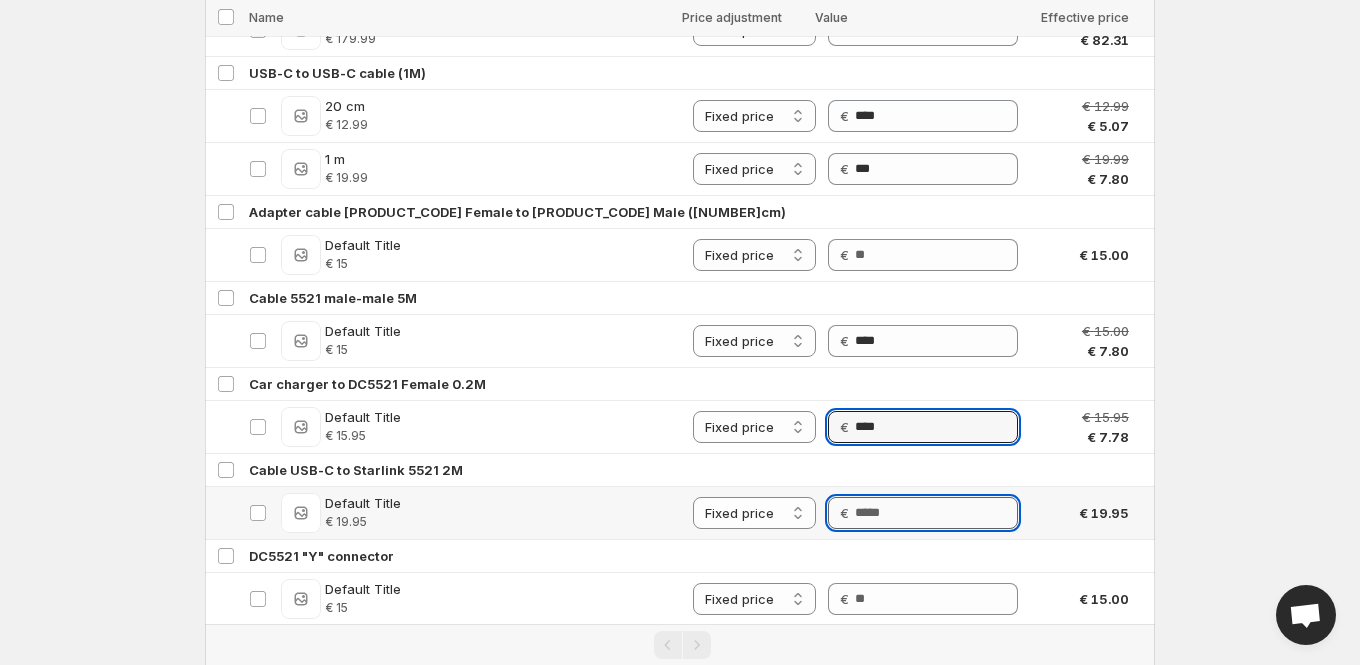 click on "Price" at bounding box center [936, 513] 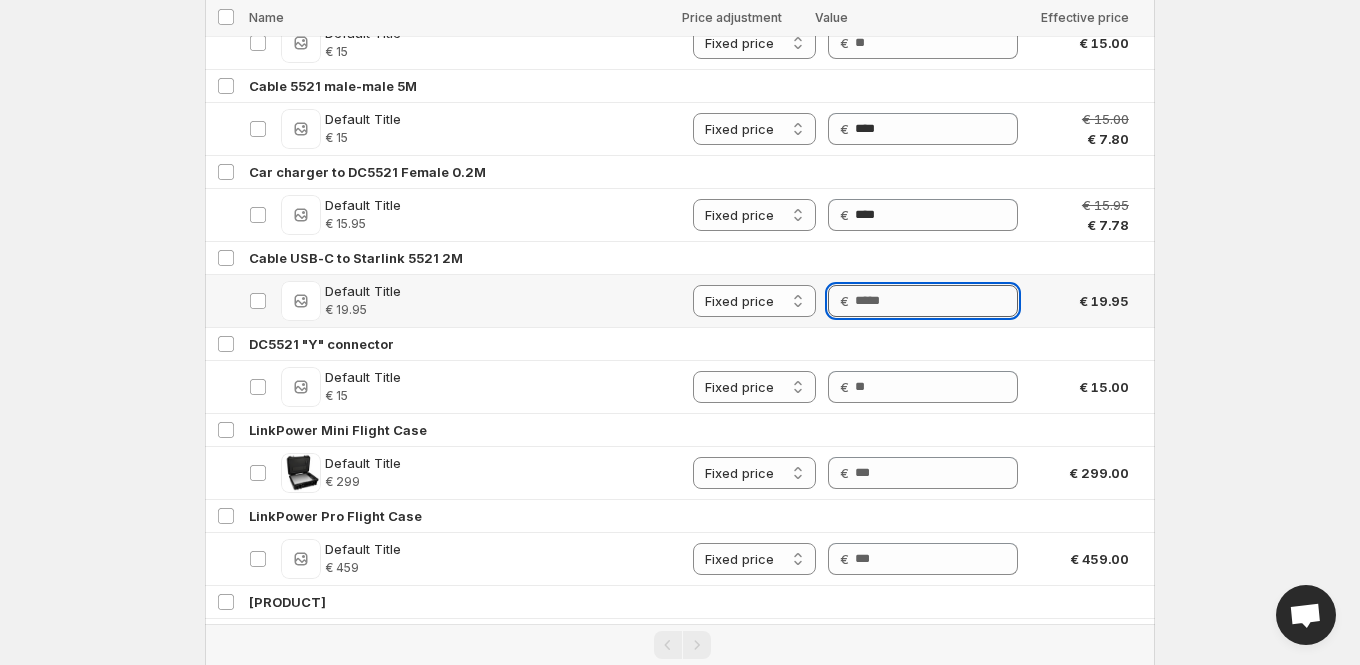 scroll, scrollTop: 4975, scrollLeft: 0, axis: vertical 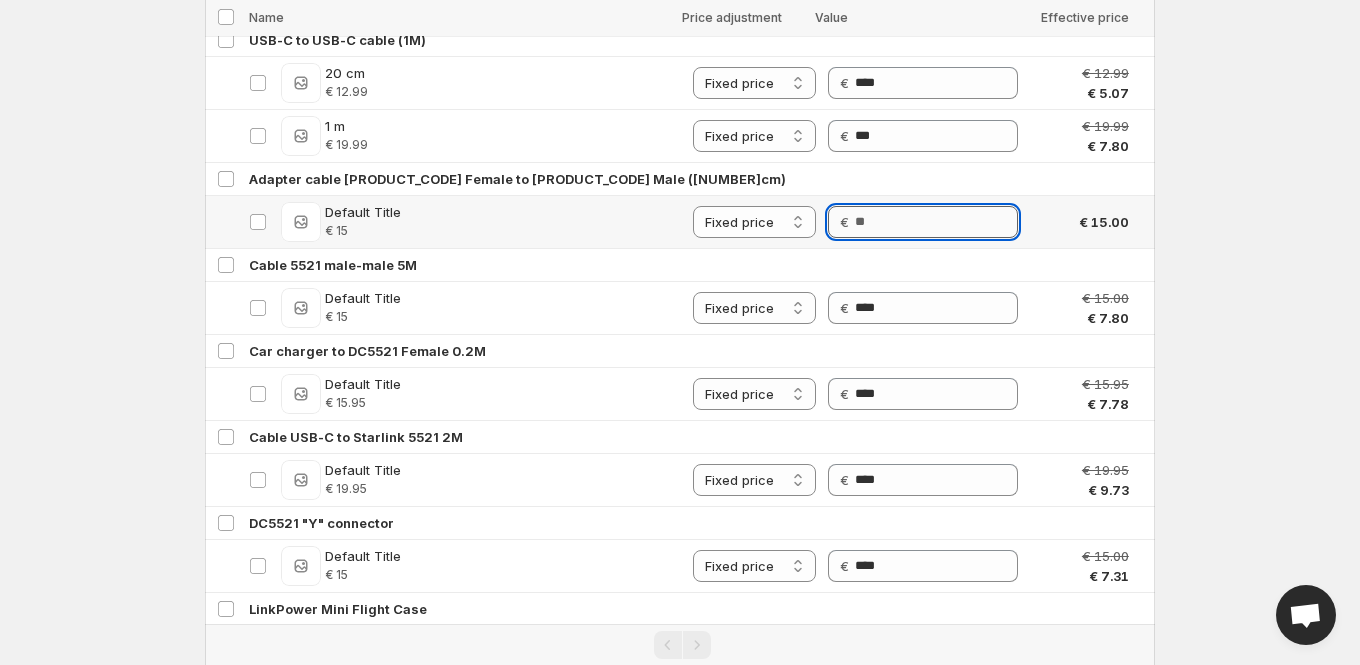 click on "Price" at bounding box center [936, 222] 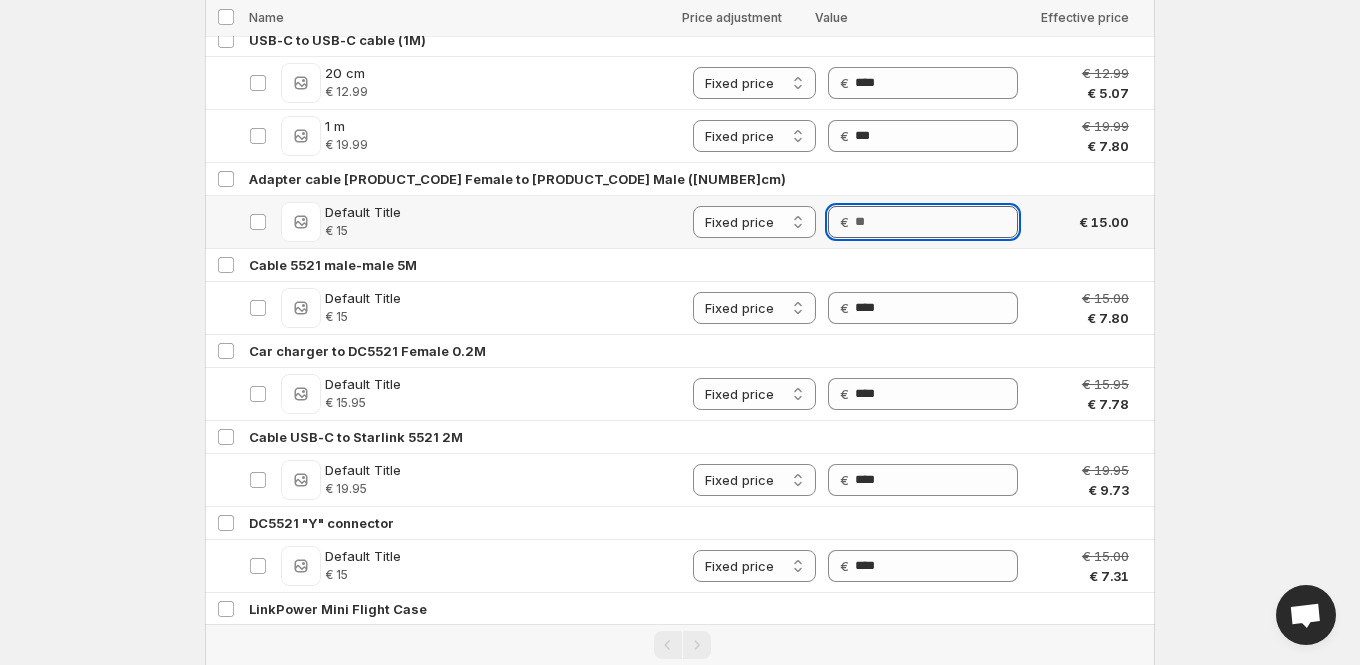 click on "Price" at bounding box center (936, 222) 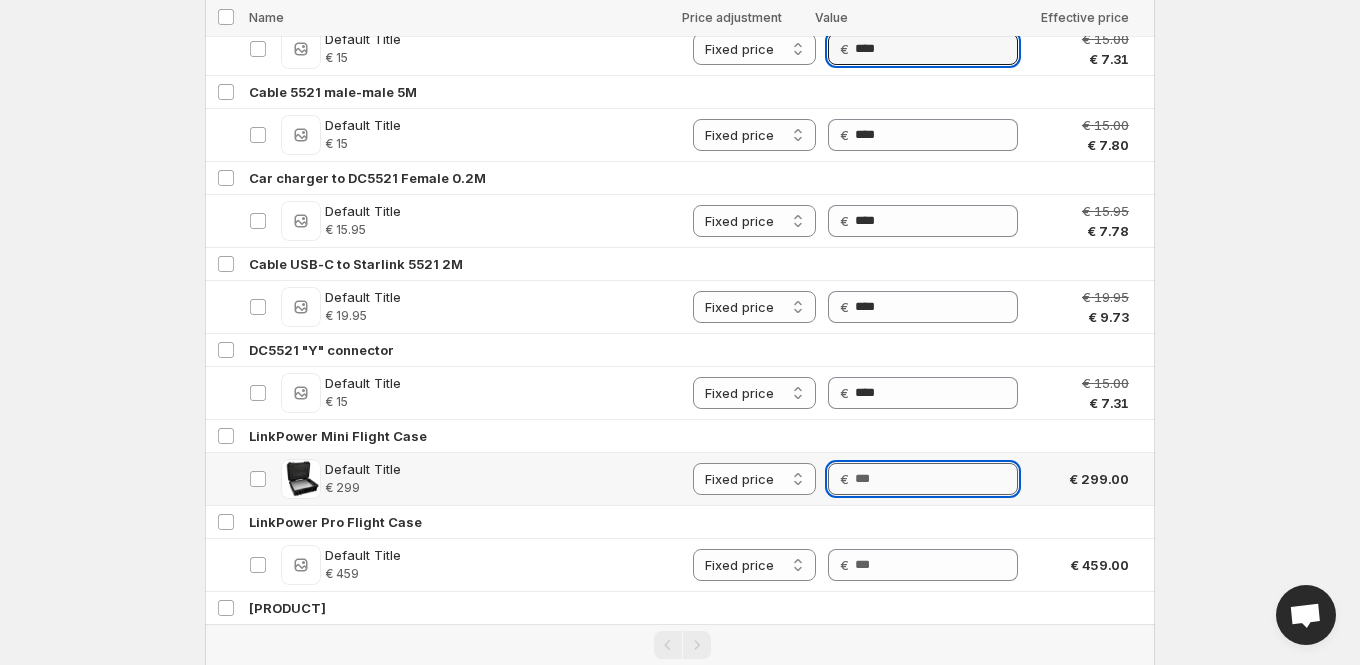 click on "Price" at bounding box center [936, 479] 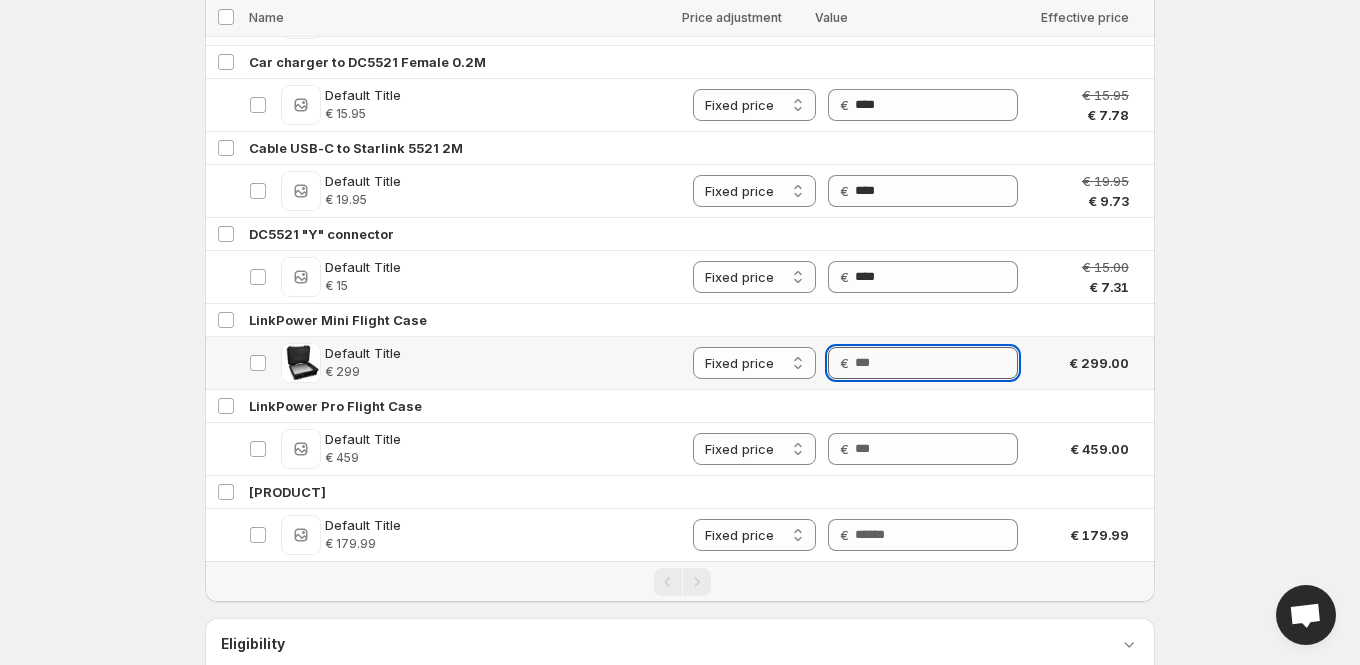 scroll, scrollTop: 5088, scrollLeft: 0, axis: vertical 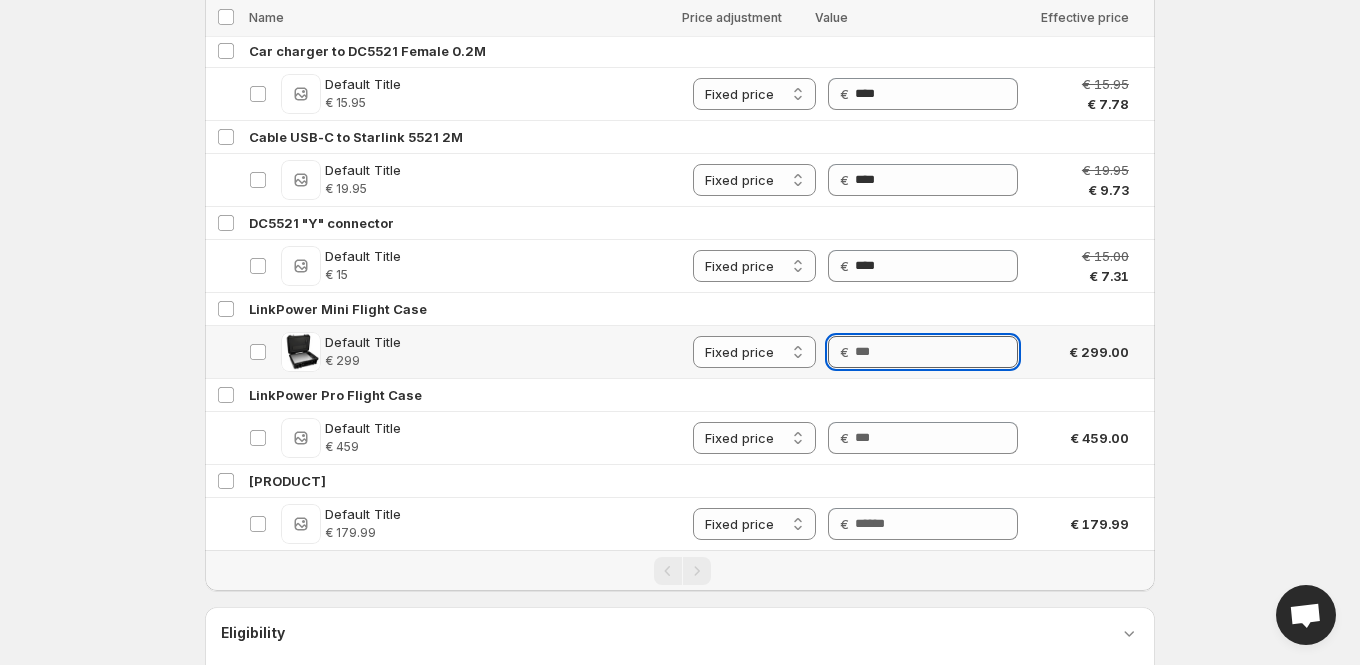 paste on "**********" 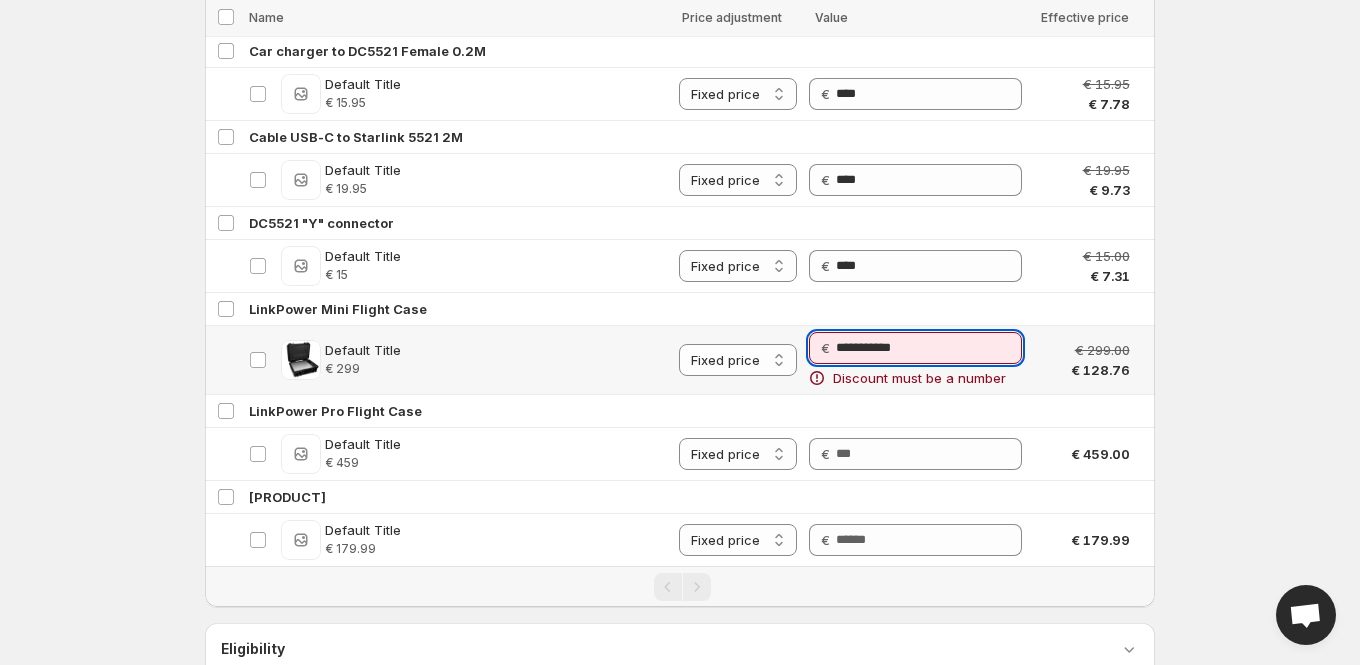 click on "**********" at bounding box center [929, 348] 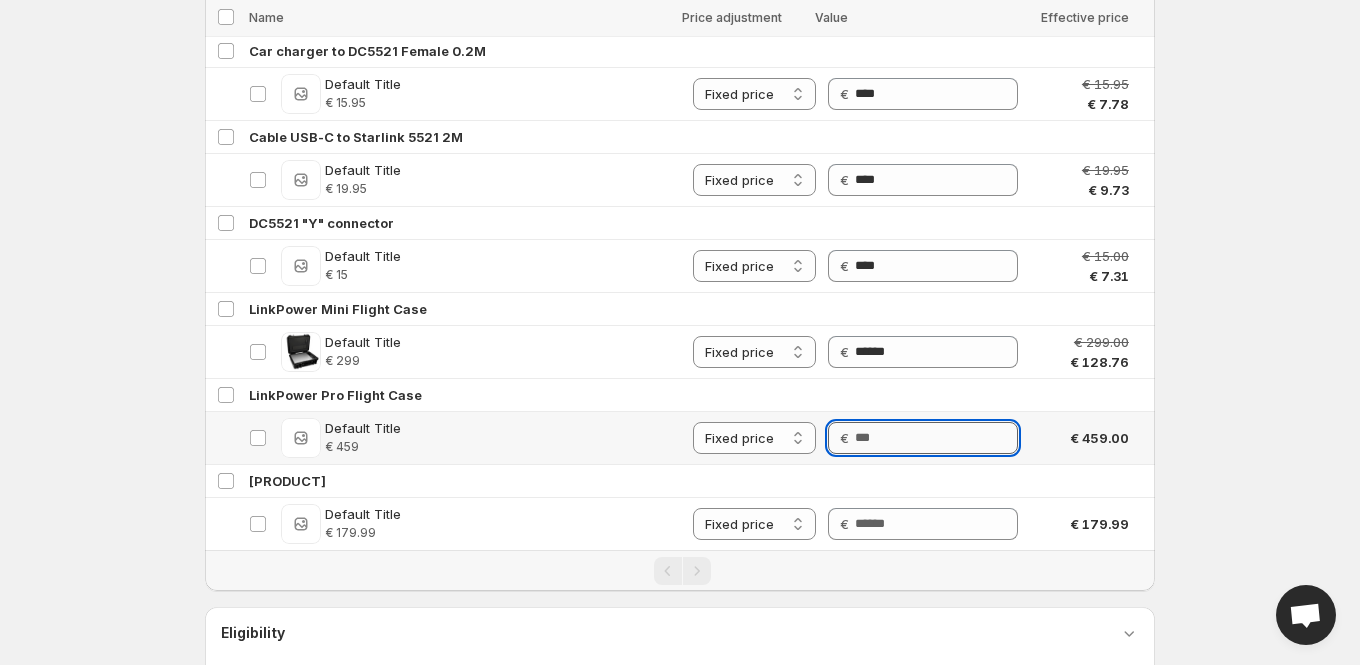click on "Price" at bounding box center (936, 438) 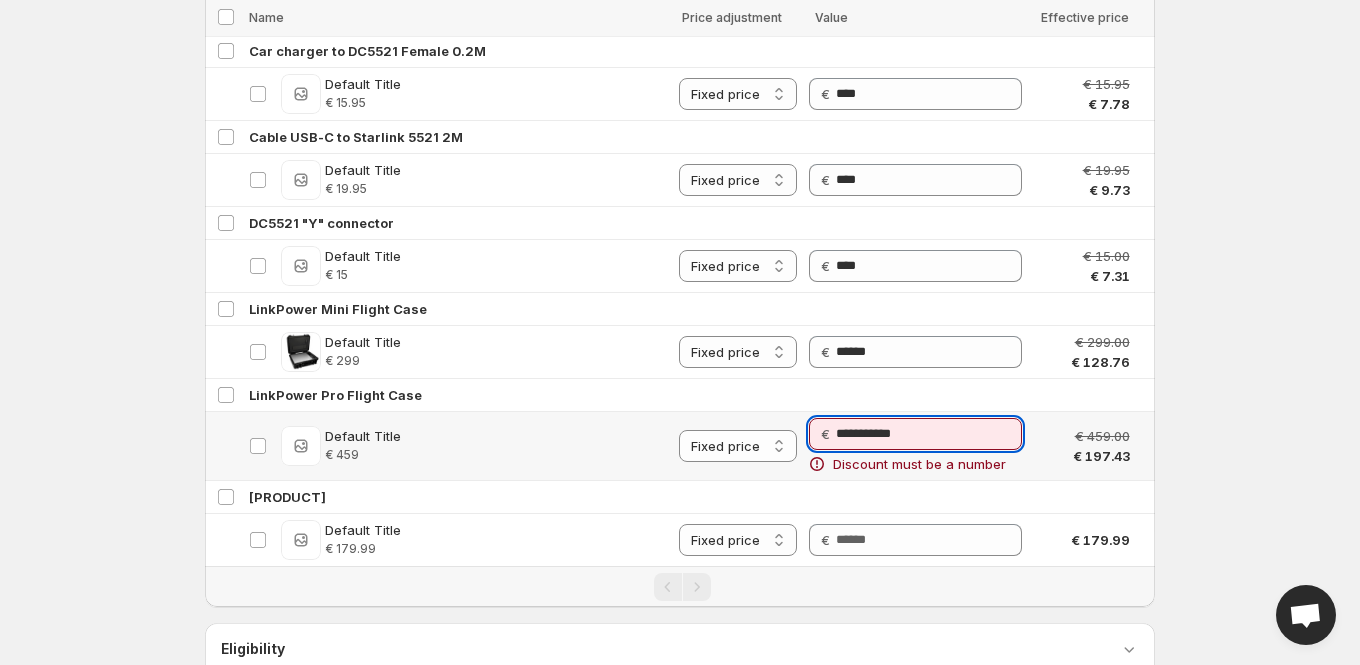 click on "**********" at bounding box center [929, 434] 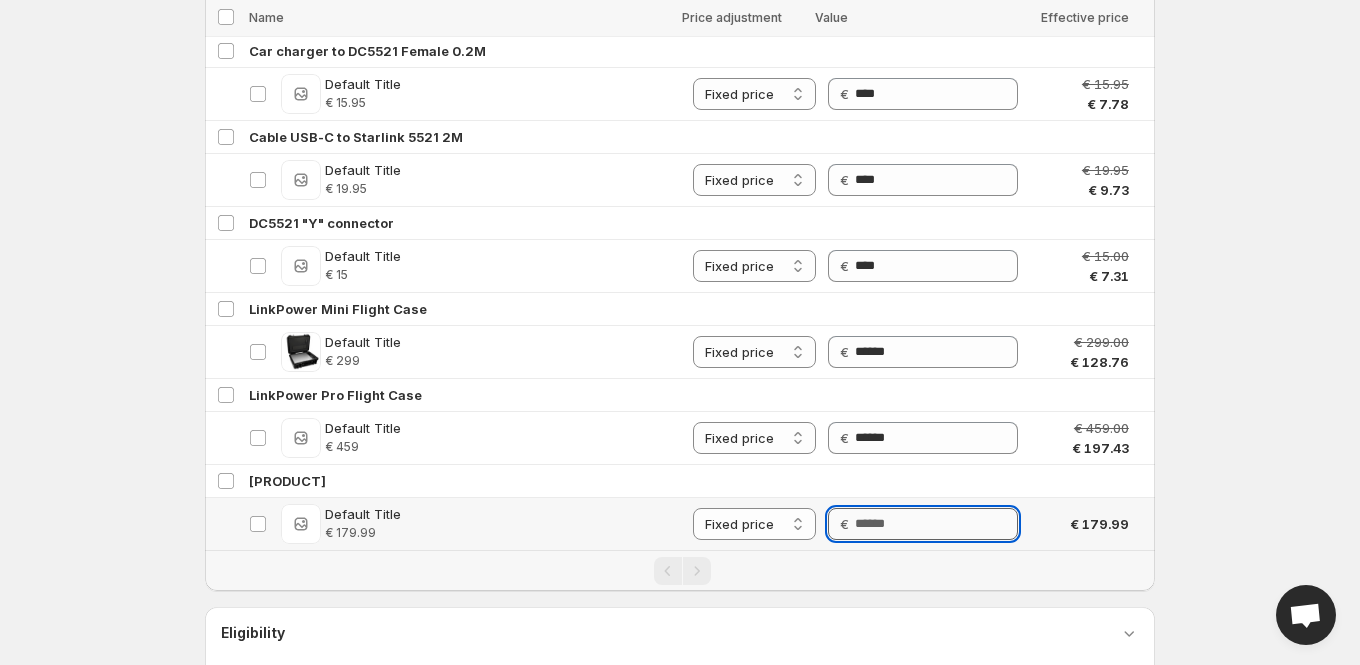 click on "Price" at bounding box center [936, 524] 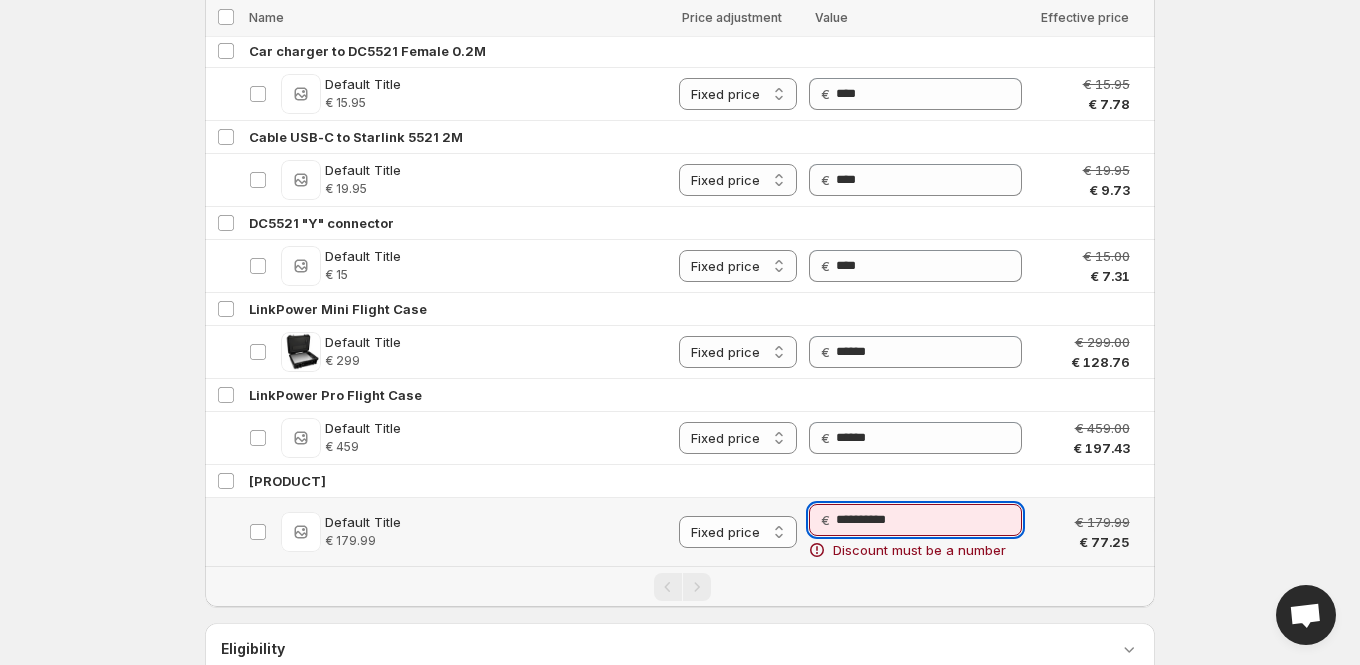 click on "**********" at bounding box center [929, 520] 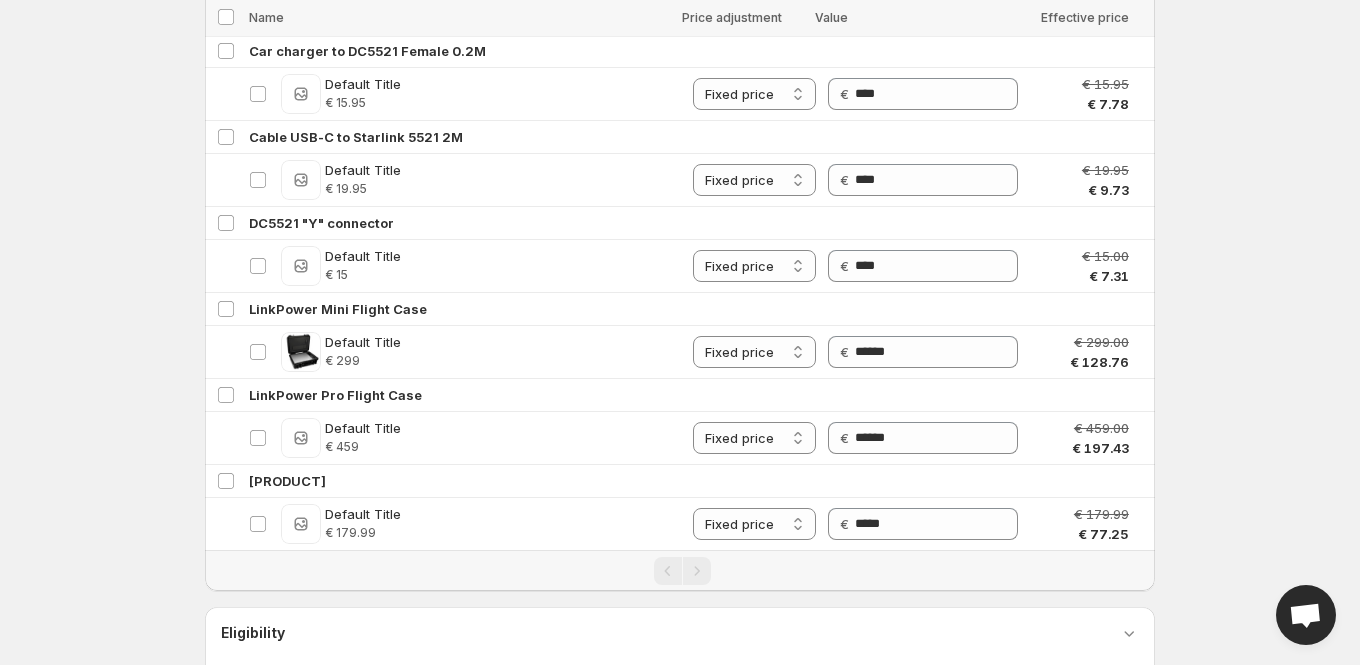 click on "**********" at bounding box center [680, -4756] 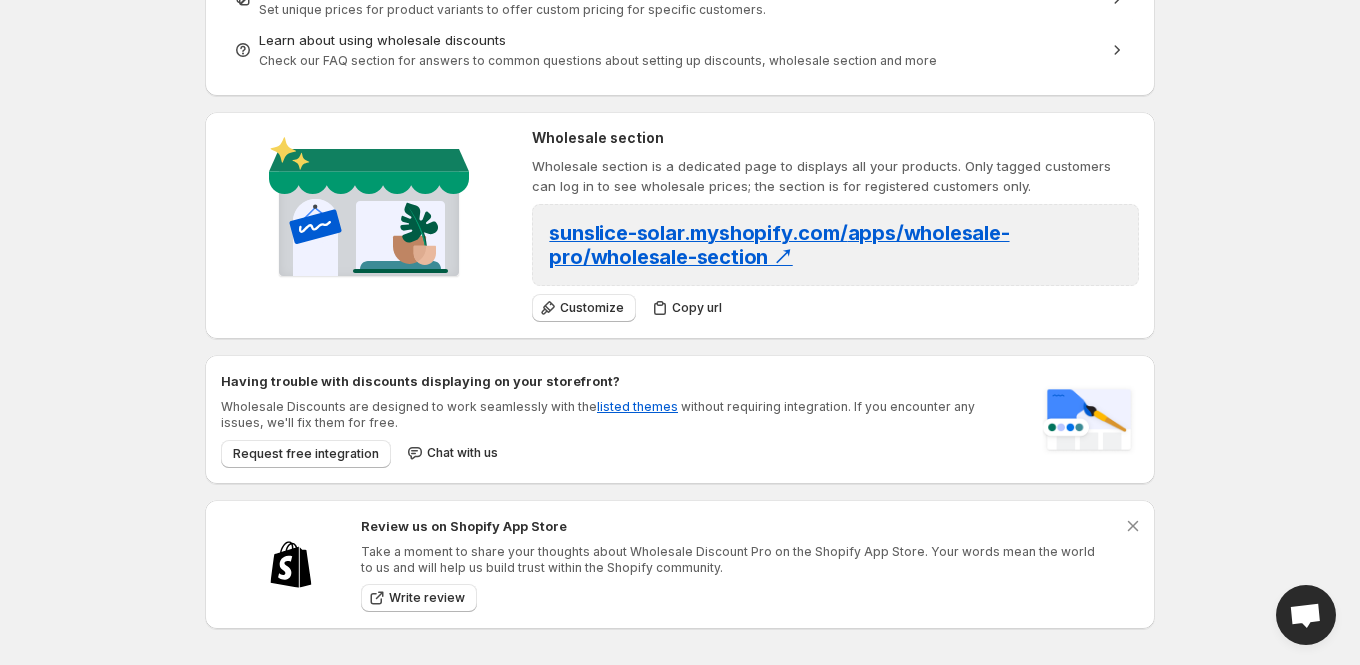 scroll, scrollTop: 0, scrollLeft: 0, axis: both 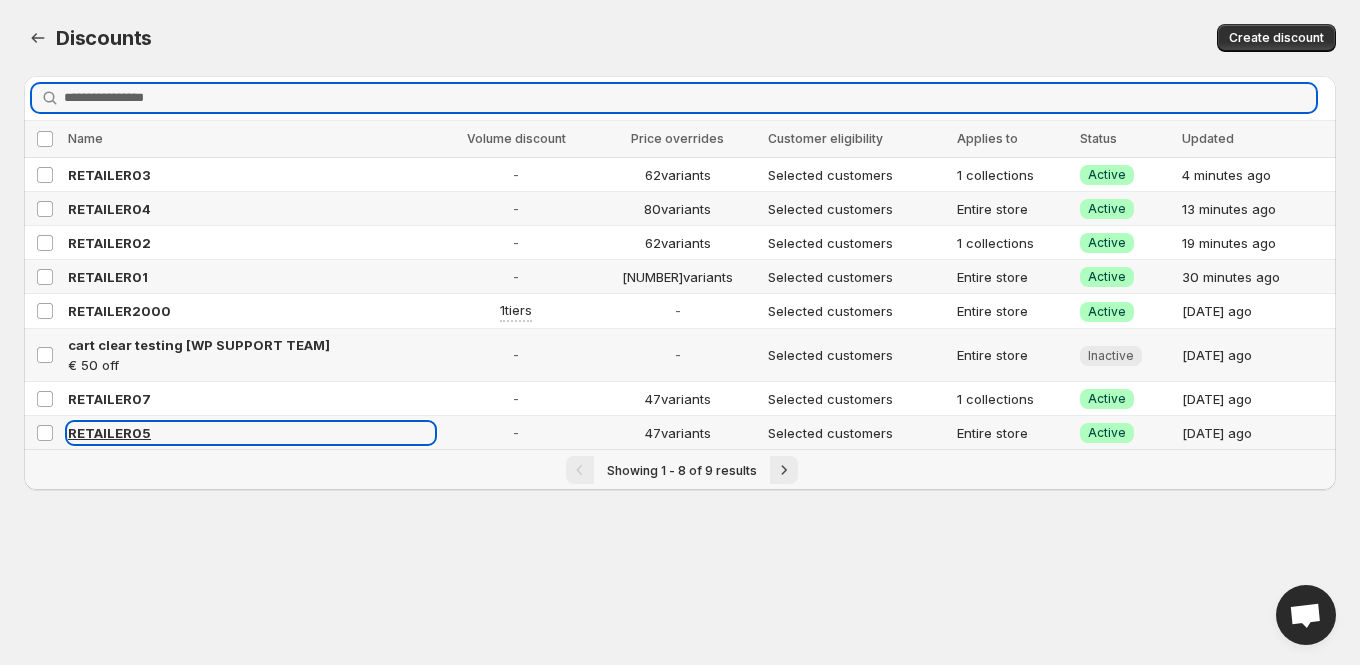 click on "RETAILER05" at bounding box center [109, 433] 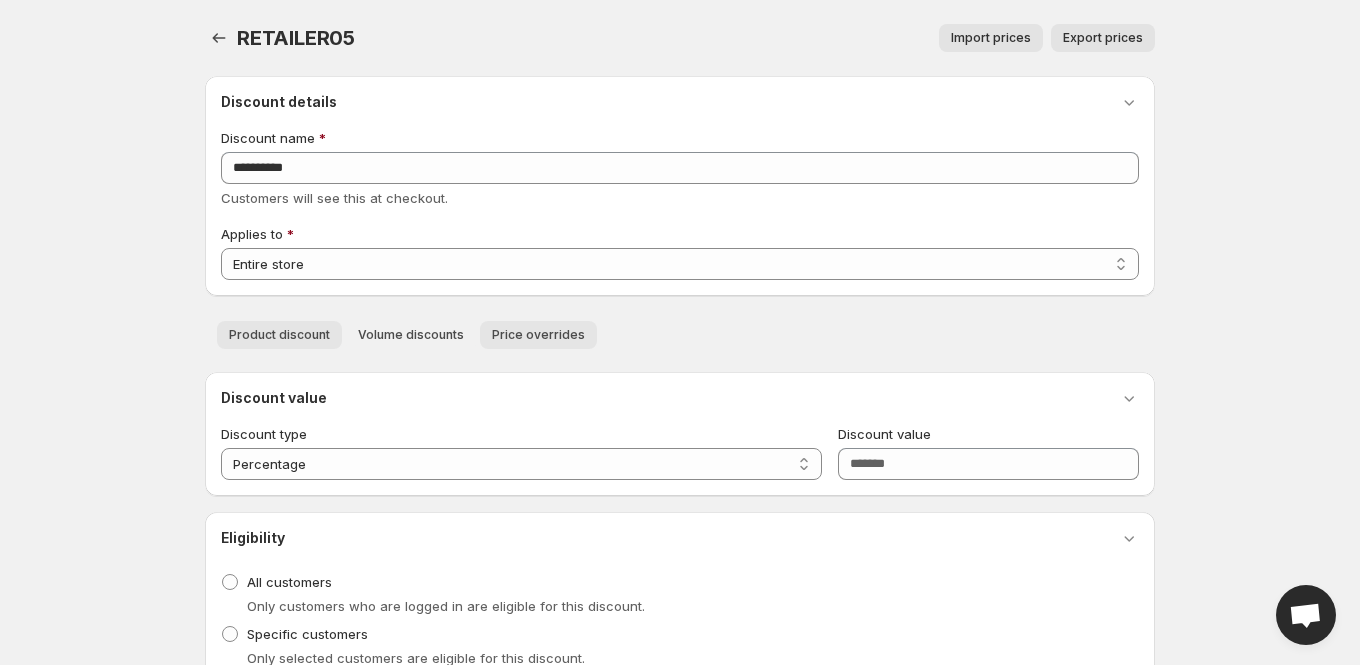 click on "Price overrides" at bounding box center (538, 335) 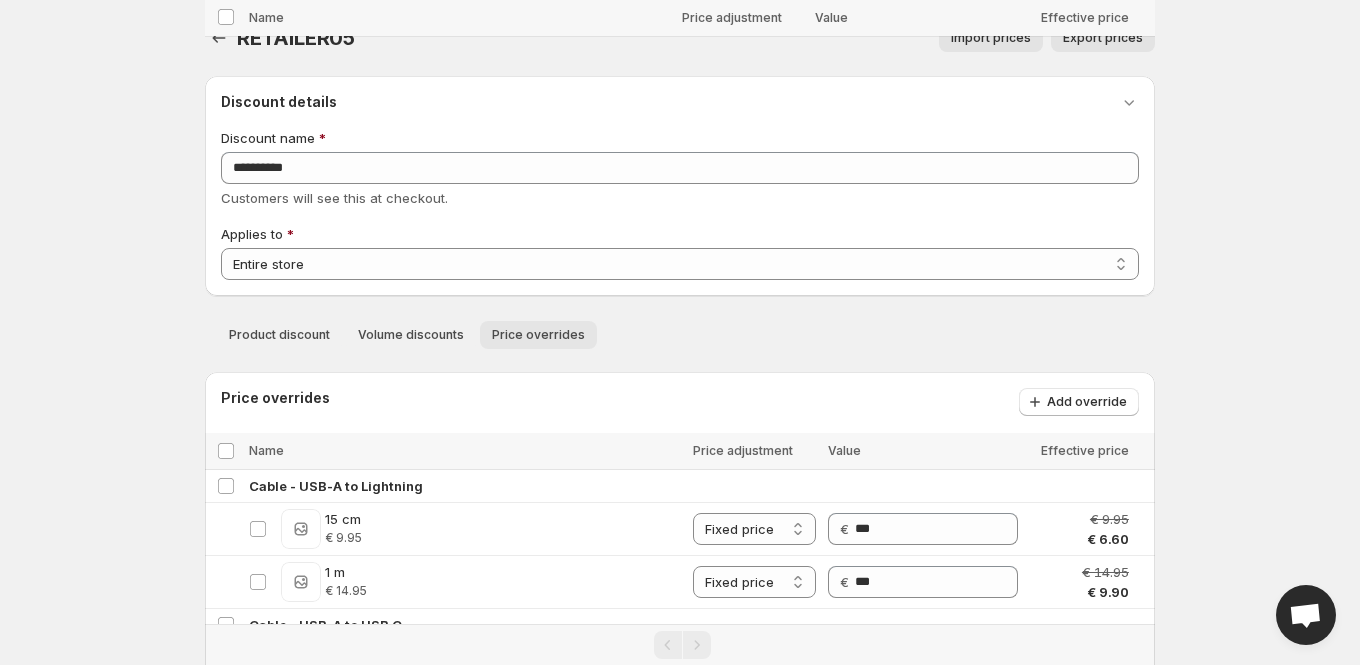 scroll, scrollTop: 3647, scrollLeft: 0, axis: vertical 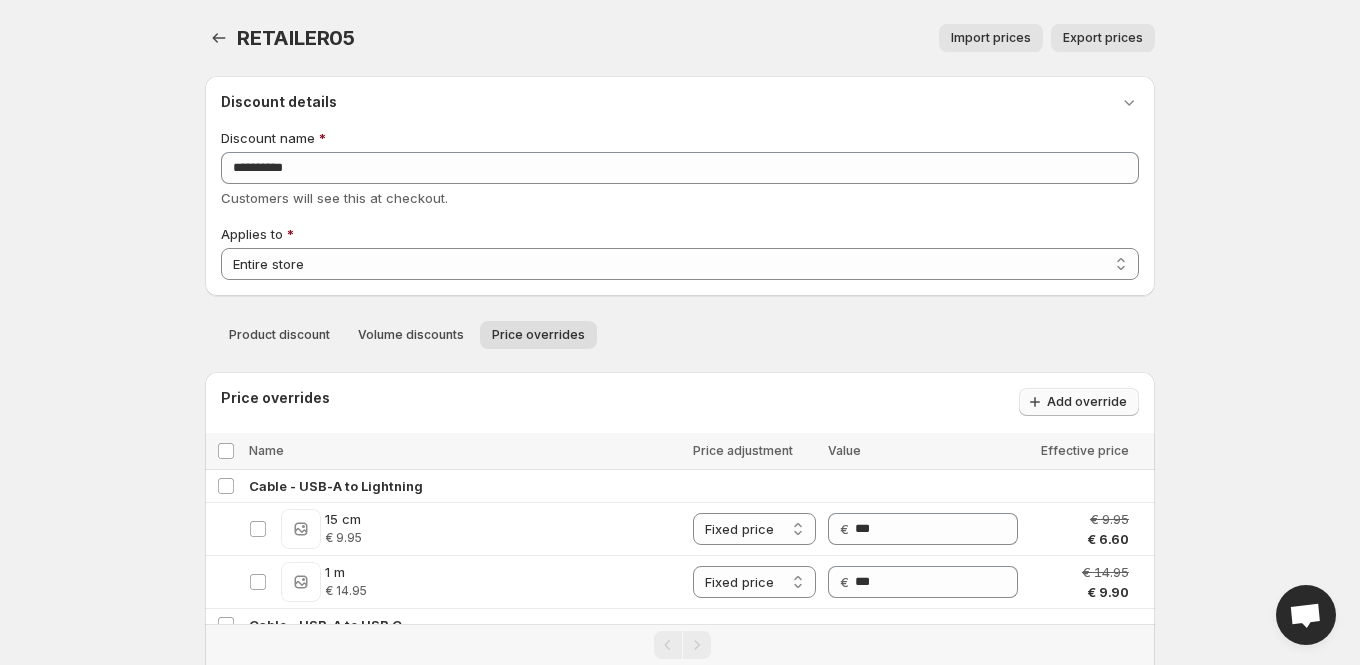 click on "Add override" at bounding box center (1079, 402) 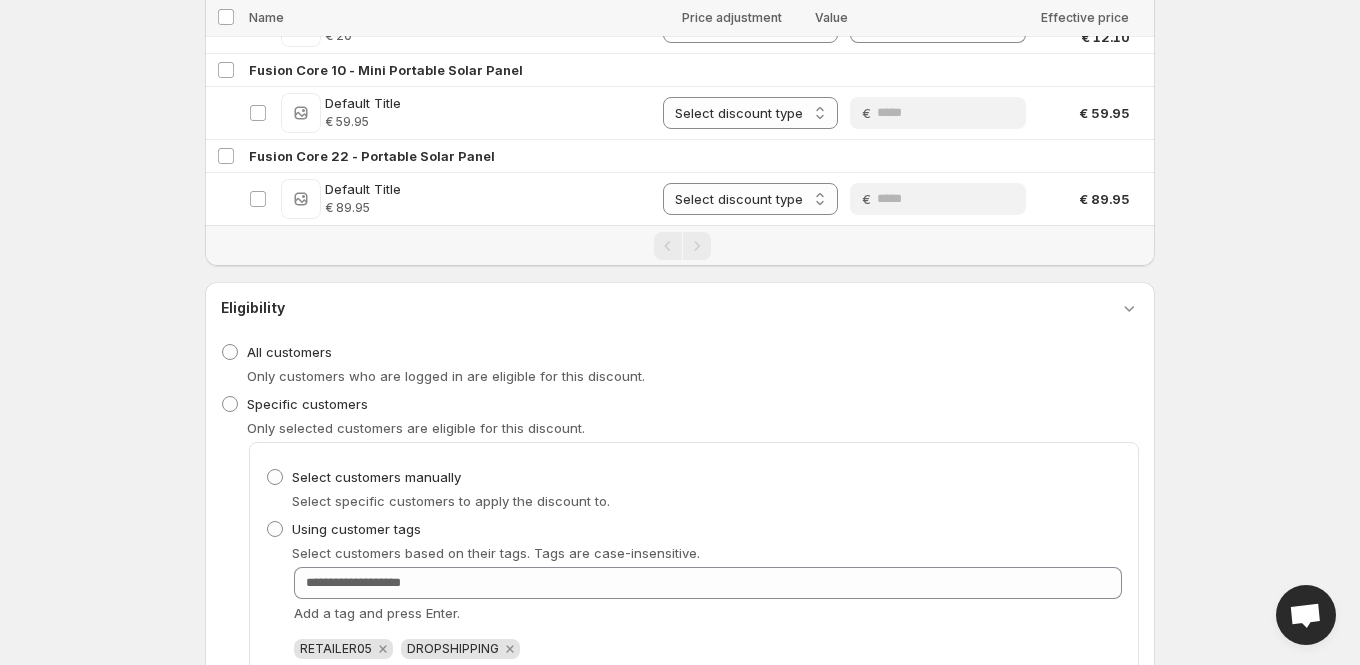 scroll, scrollTop: 4159, scrollLeft: 0, axis: vertical 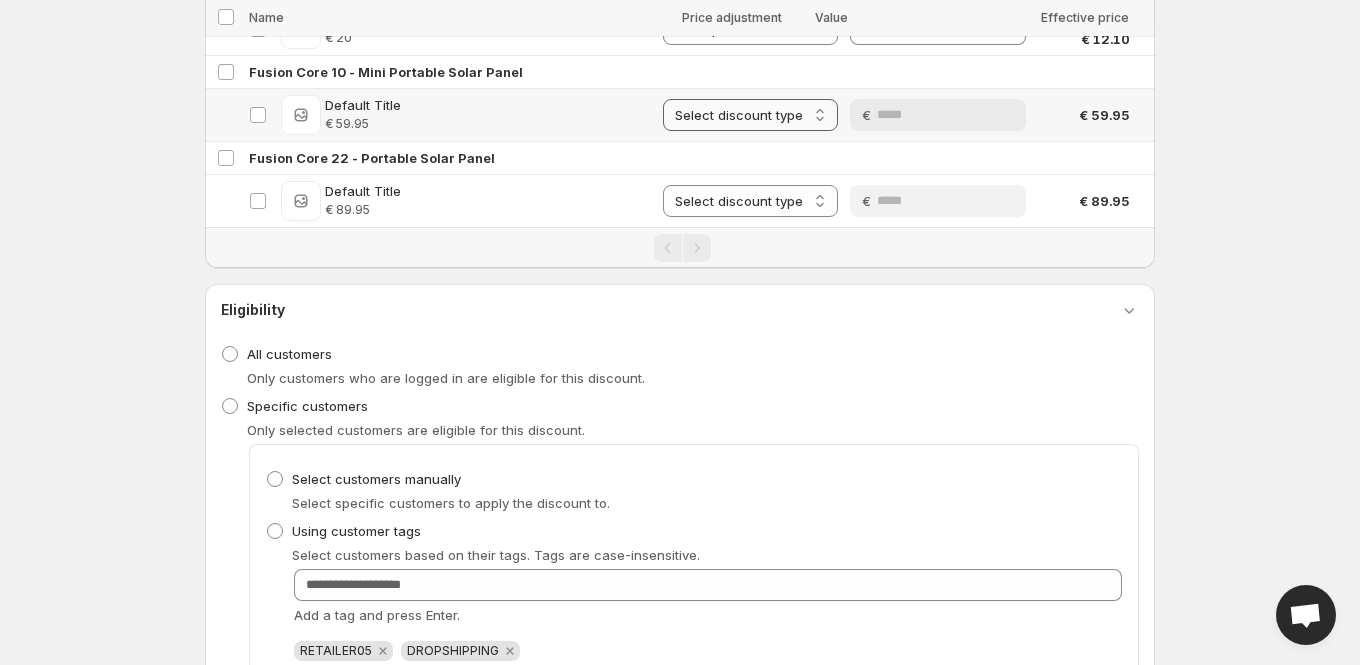 click on "**********" at bounding box center (750, 115) 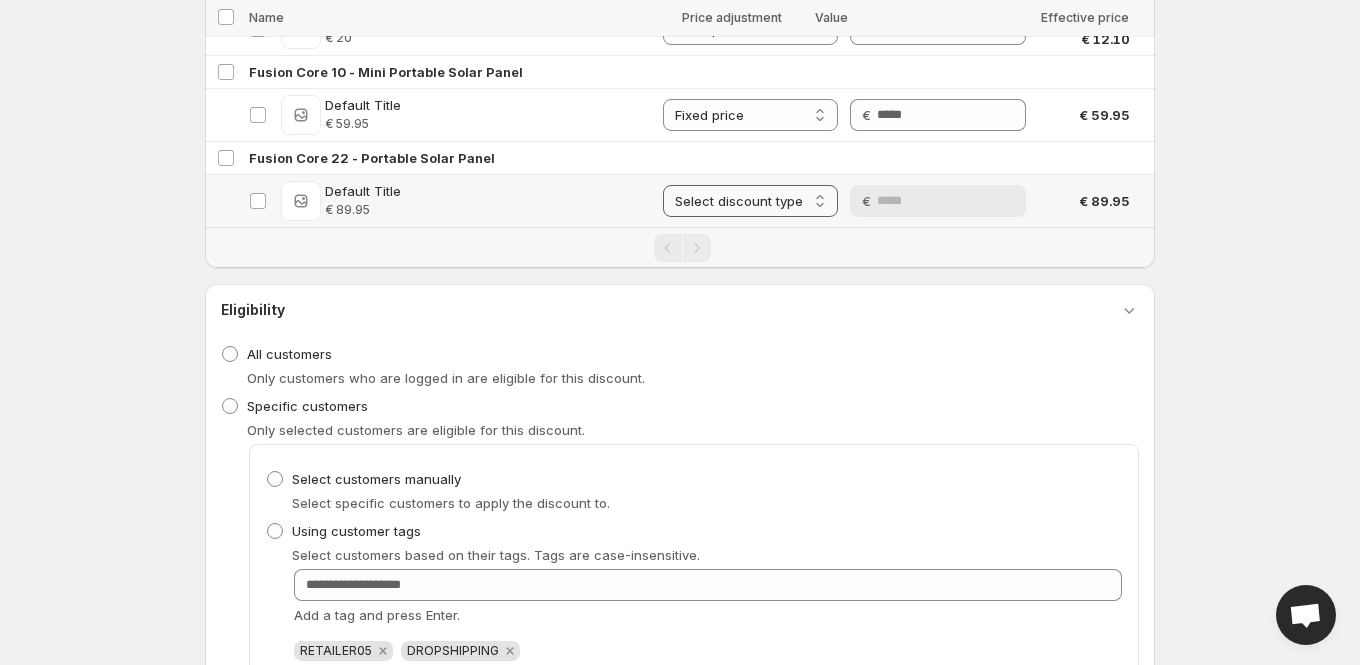 click on "**********" at bounding box center [750, 201] 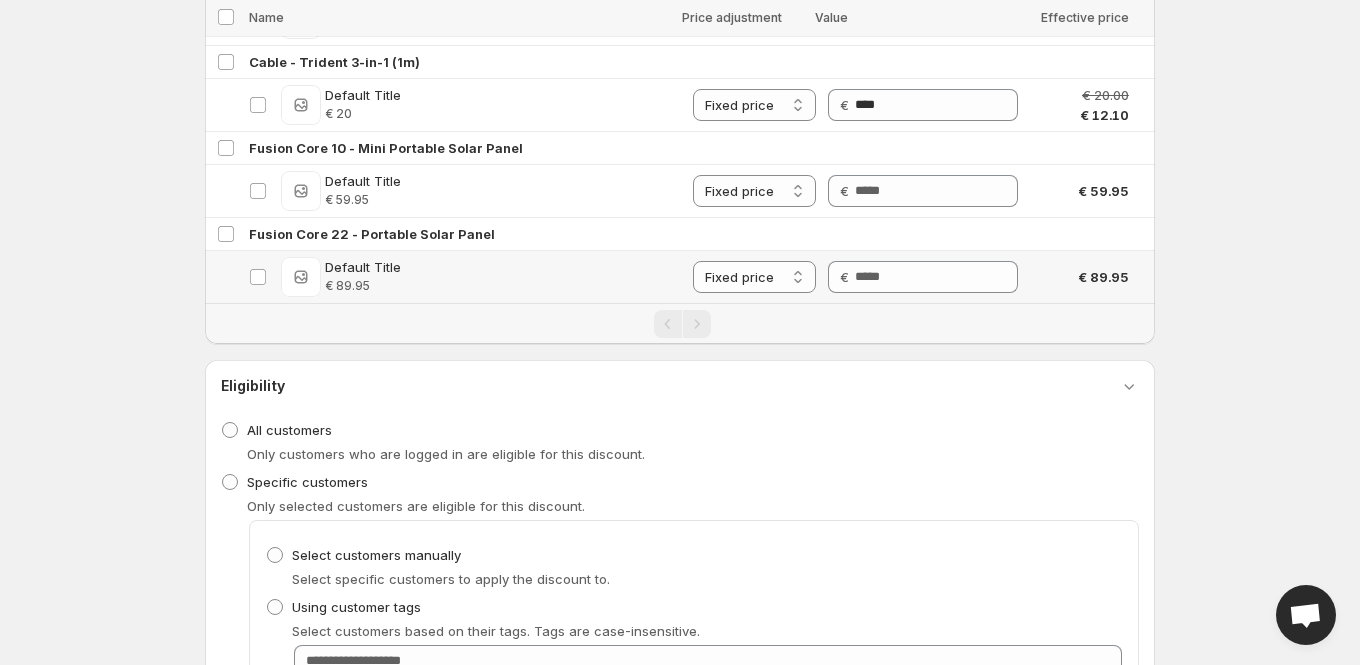 scroll, scrollTop: 4070, scrollLeft: 0, axis: vertical 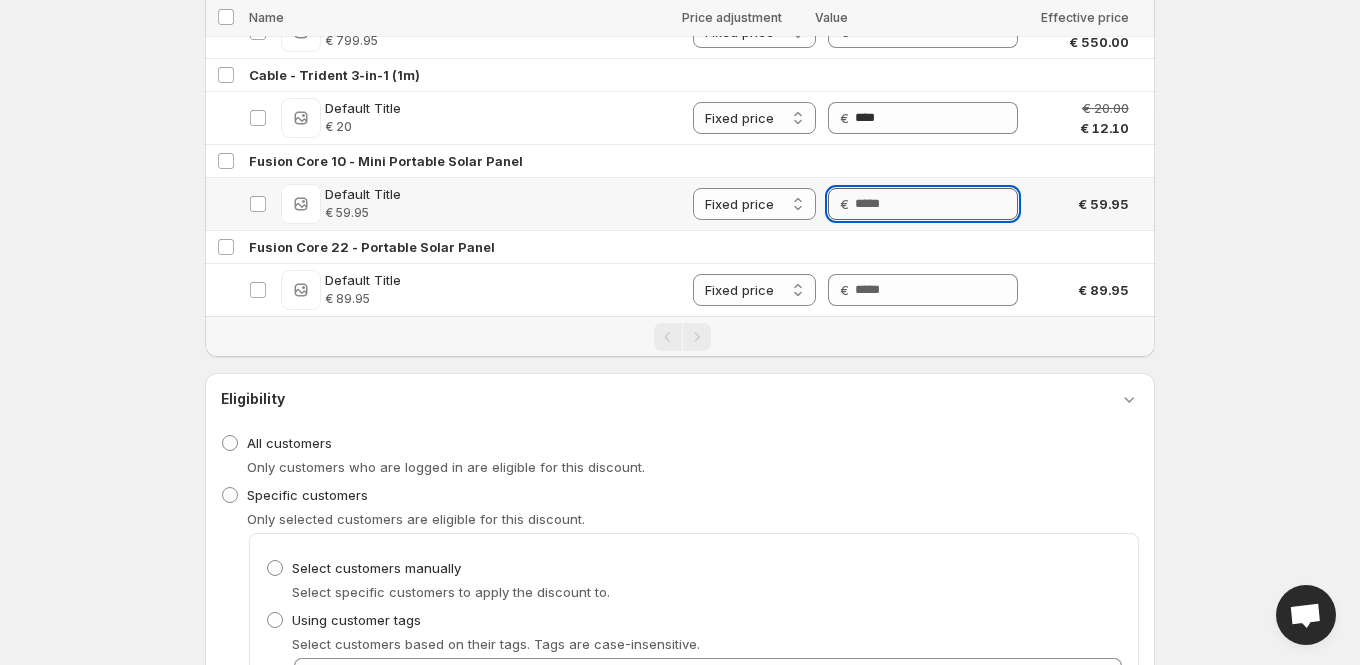 click on "Price" at bounding box center (936, 204) 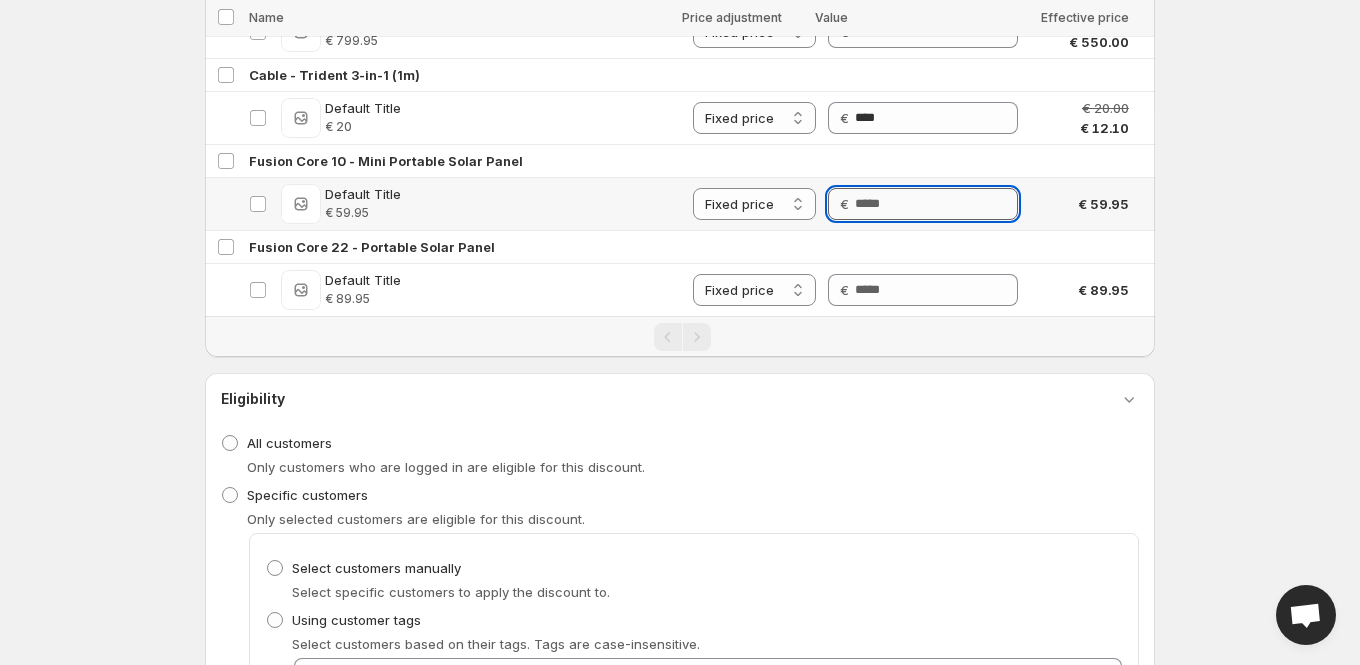 paste on "******" 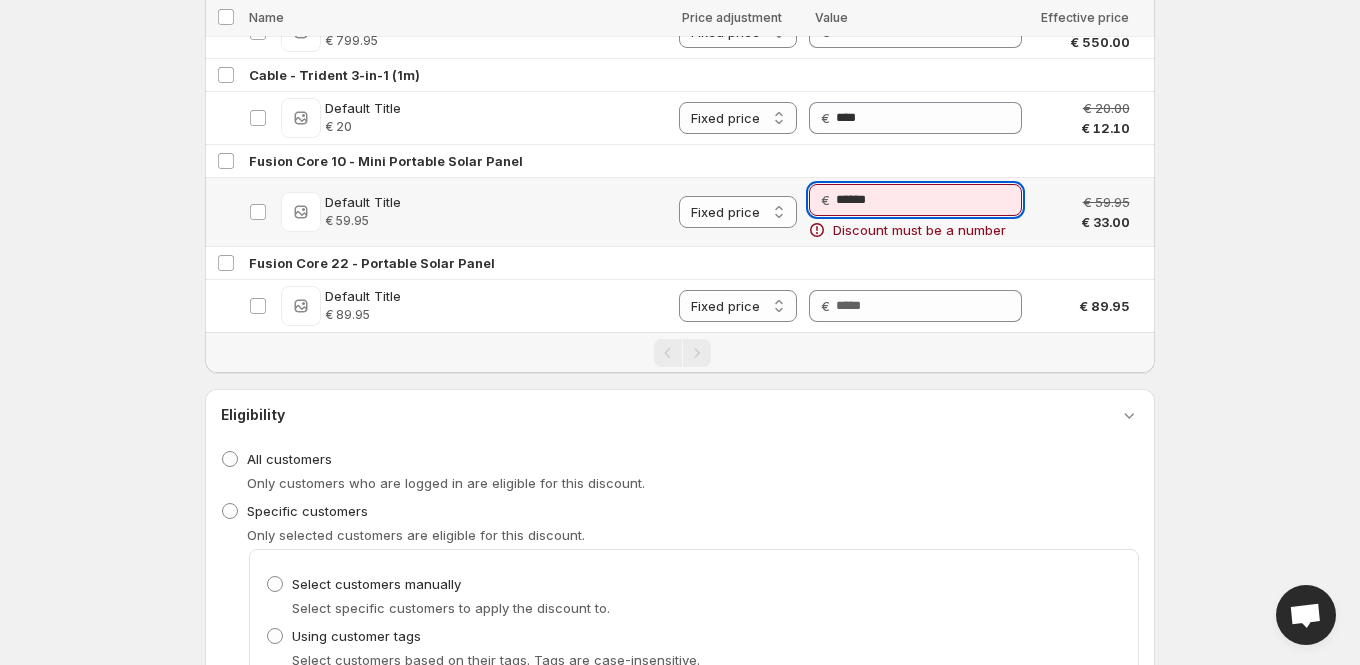 click on "******" at bounding box center [929, 200] 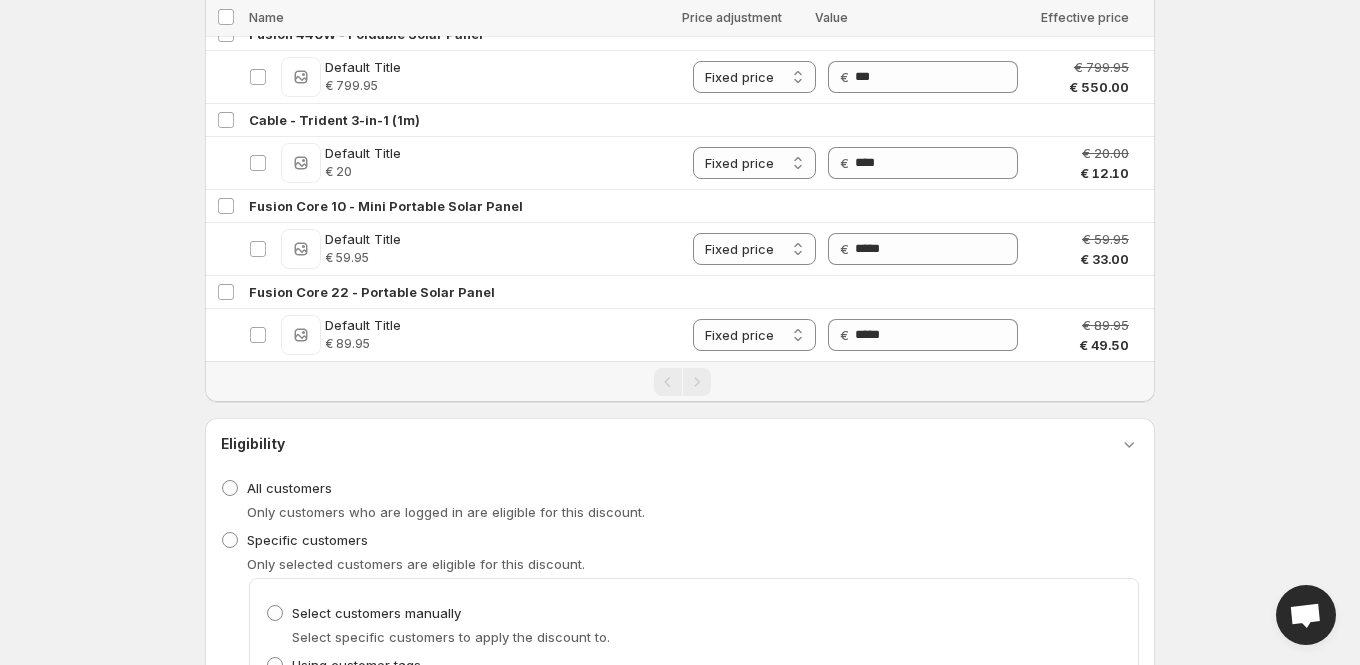 scroll, scrollTop: 4017, scrollLeft: 0, axis: vertical 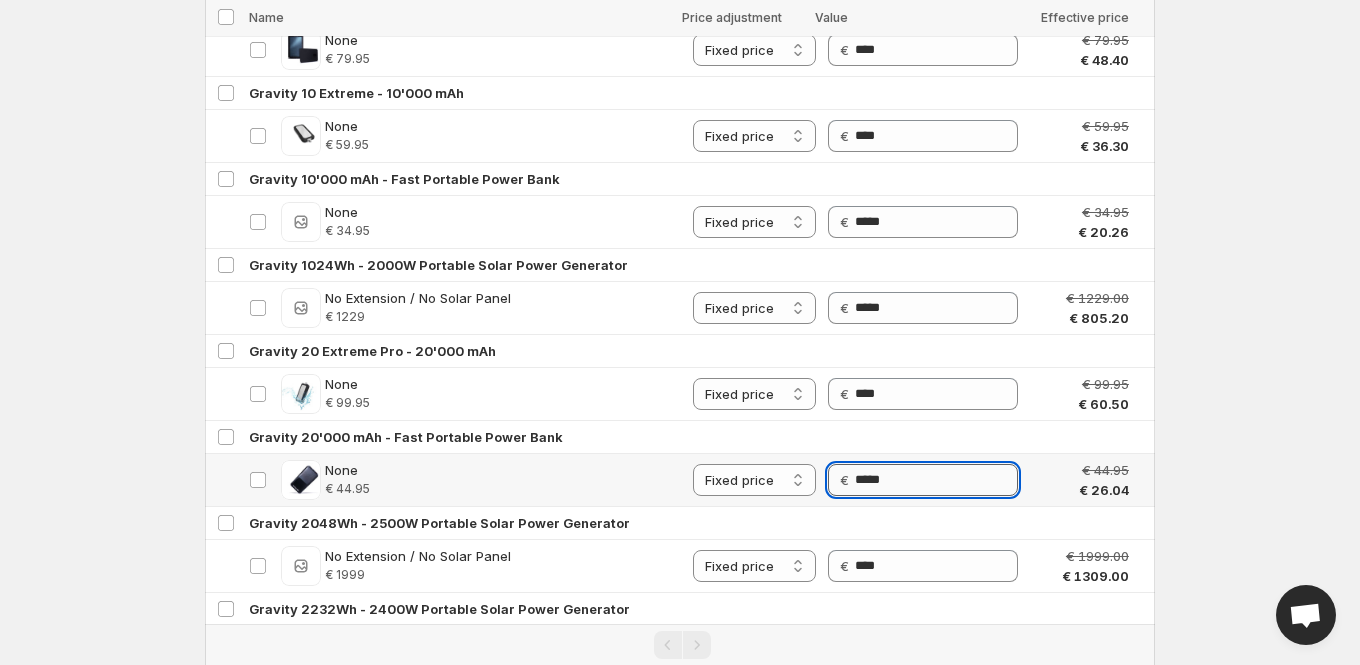 click on "*****" at bounding box center (936, 480) 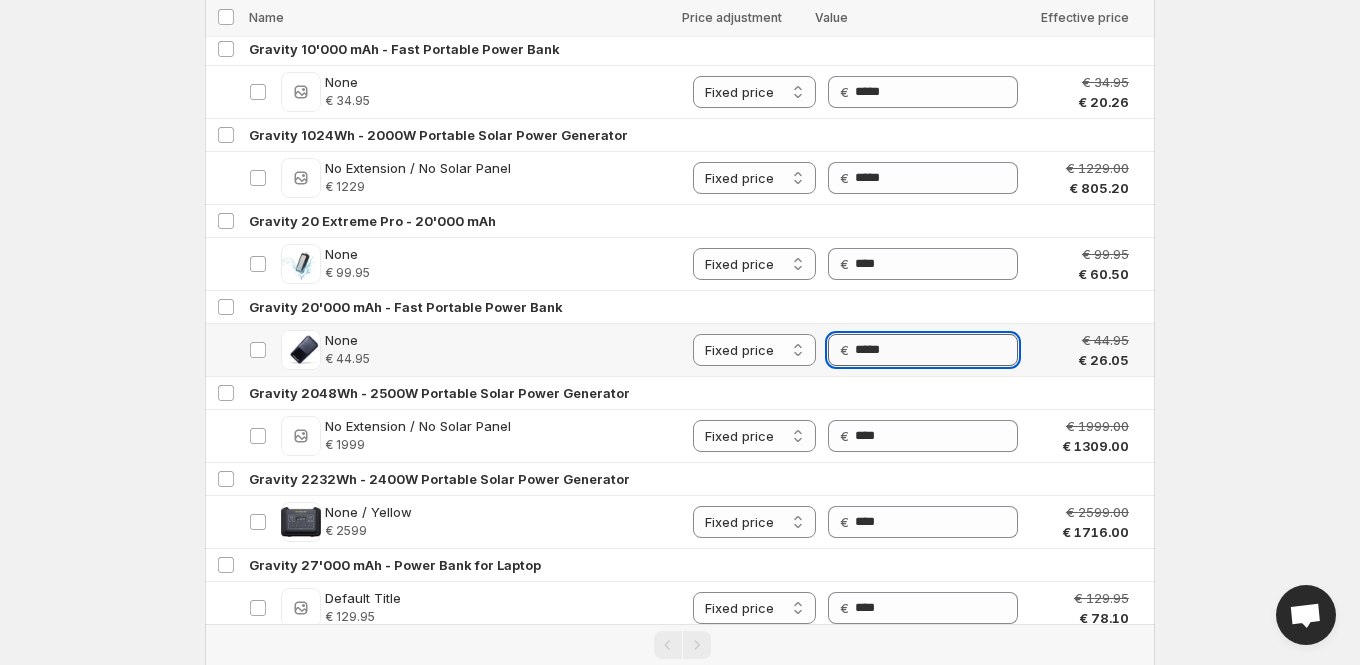 scroll, scrollTop: 2047, scrollLeft: 0, axis: vertical 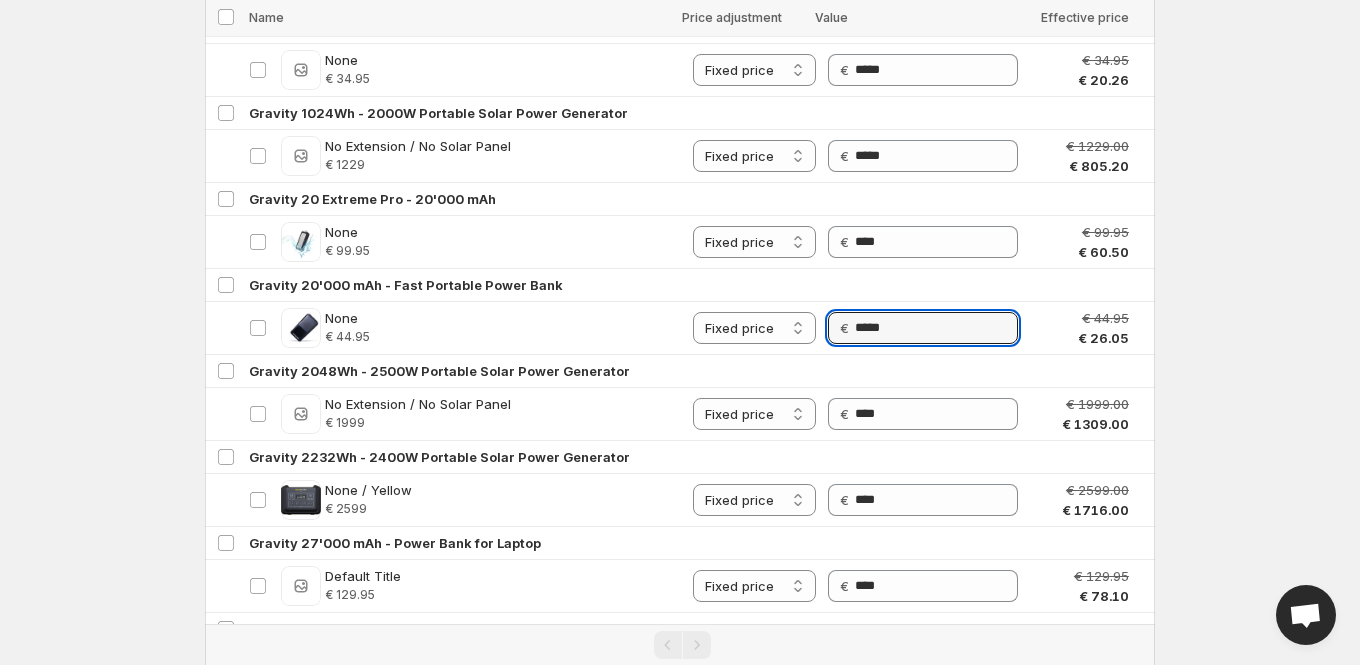 click on "**********" at bounding box center (680, -1715) 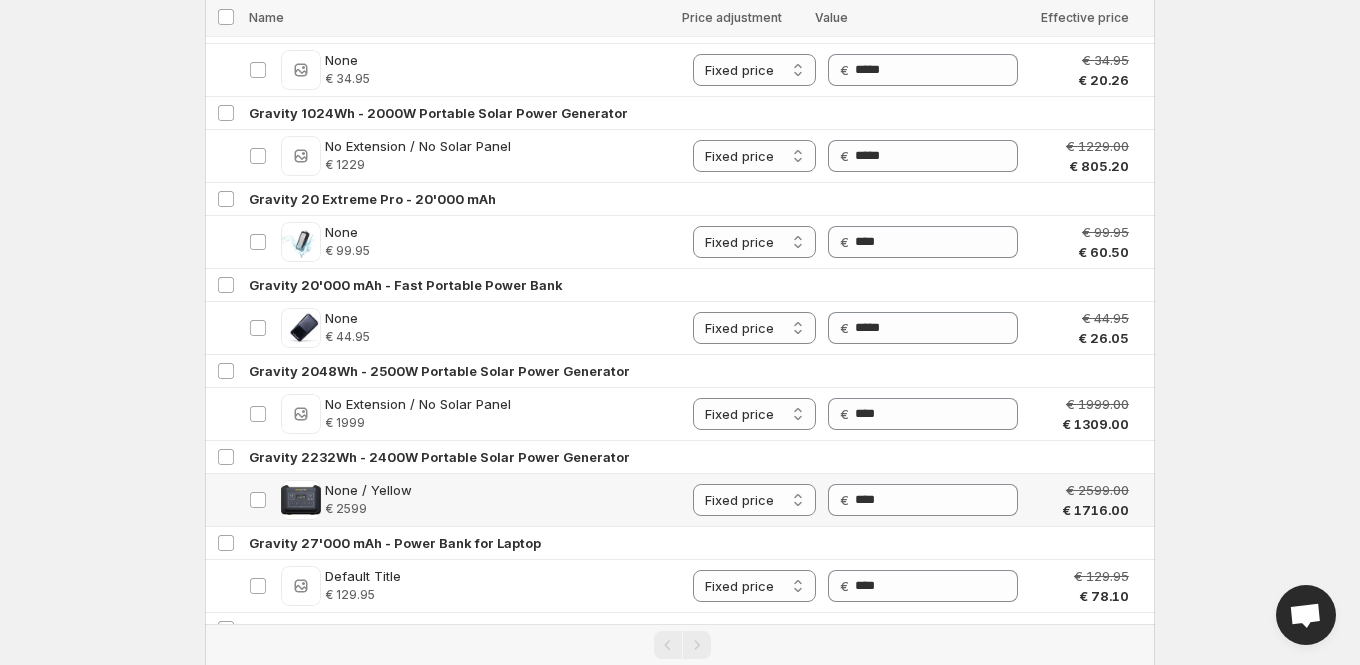 scroll, scrollTop: 0, scrollLeft: 0, axis: both 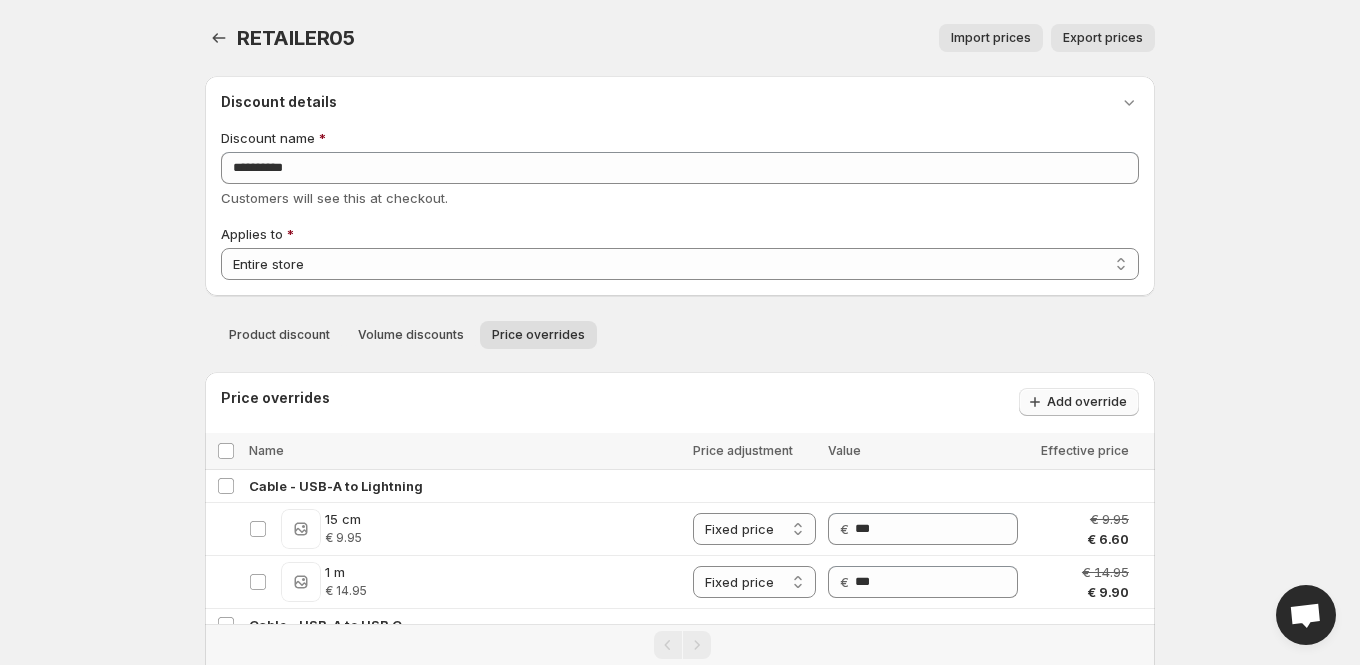 click on "Add override" at bounding box center [1087, 402] 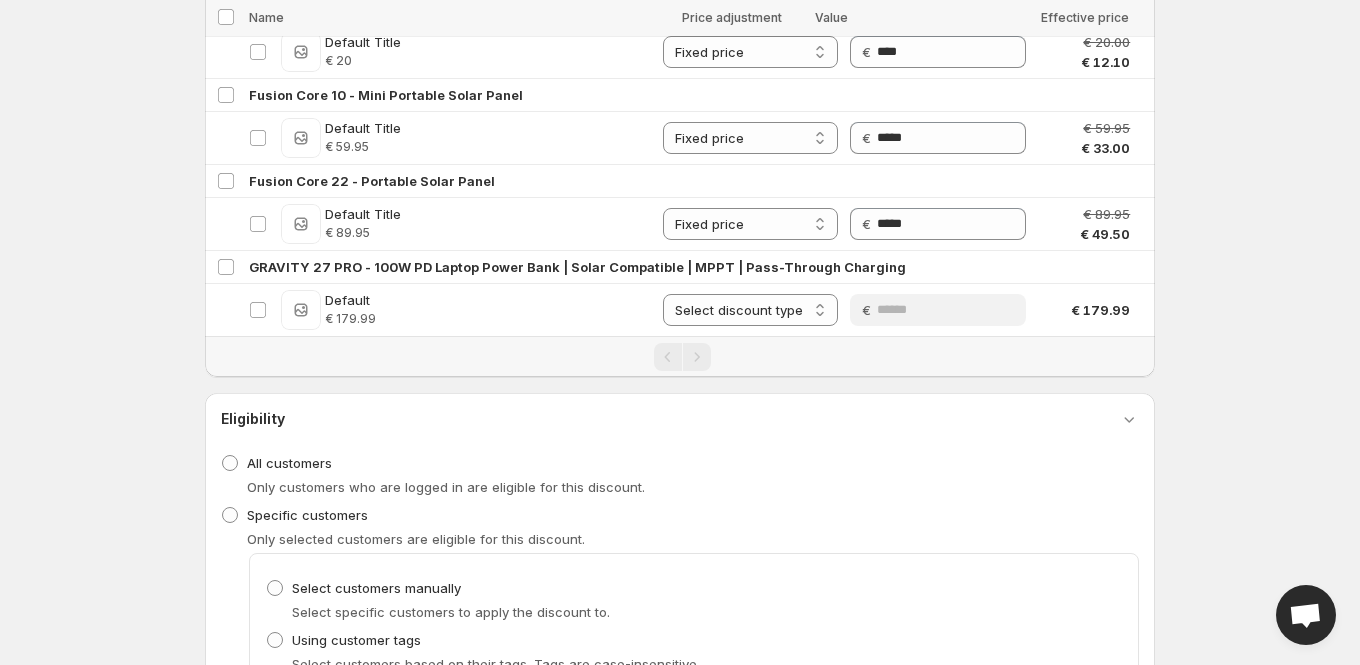 scroll, scrollTop: 4066, scrollLeft: 0, axis: vertical 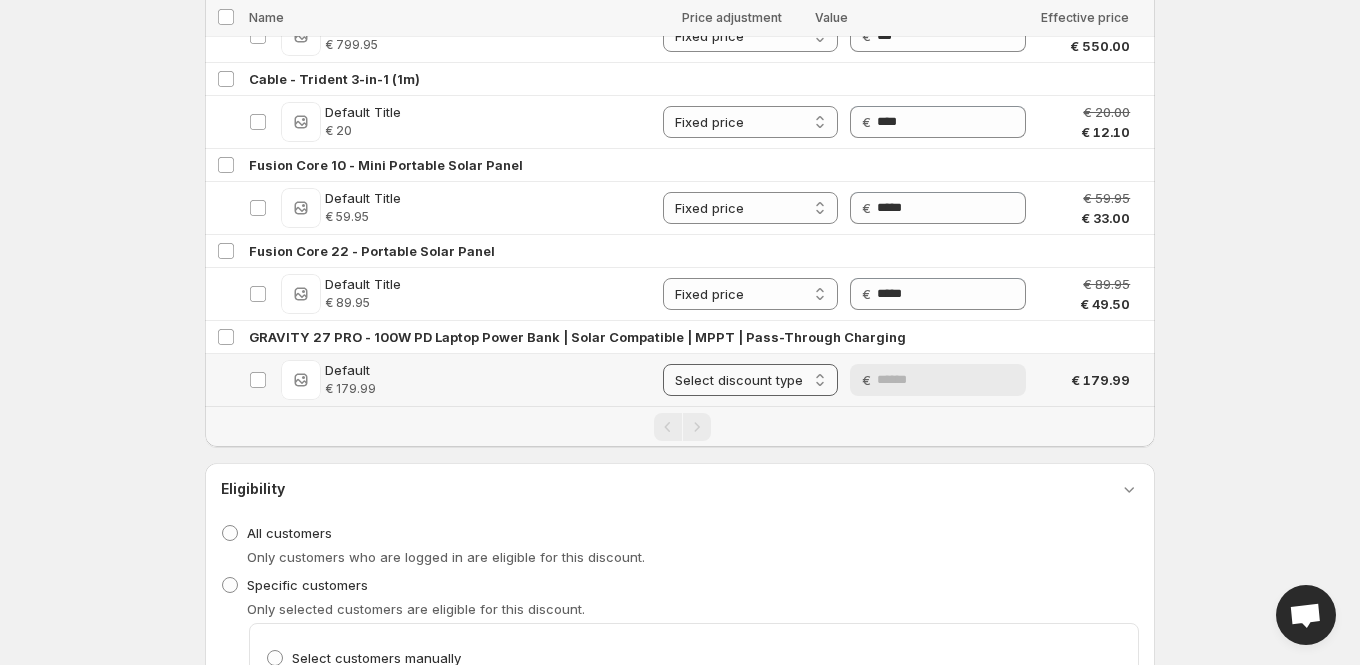 click on "**********" at bounding box center (750, 380) 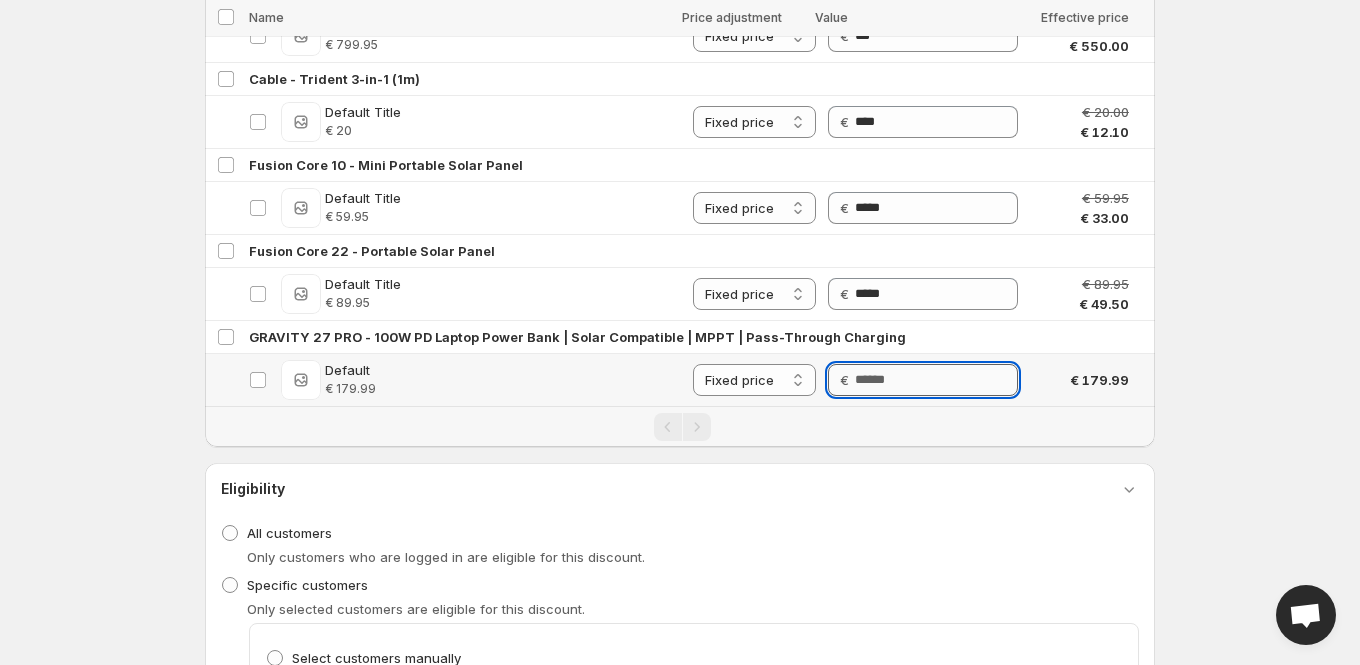 click on "Price" at bounding box center (936, 380) 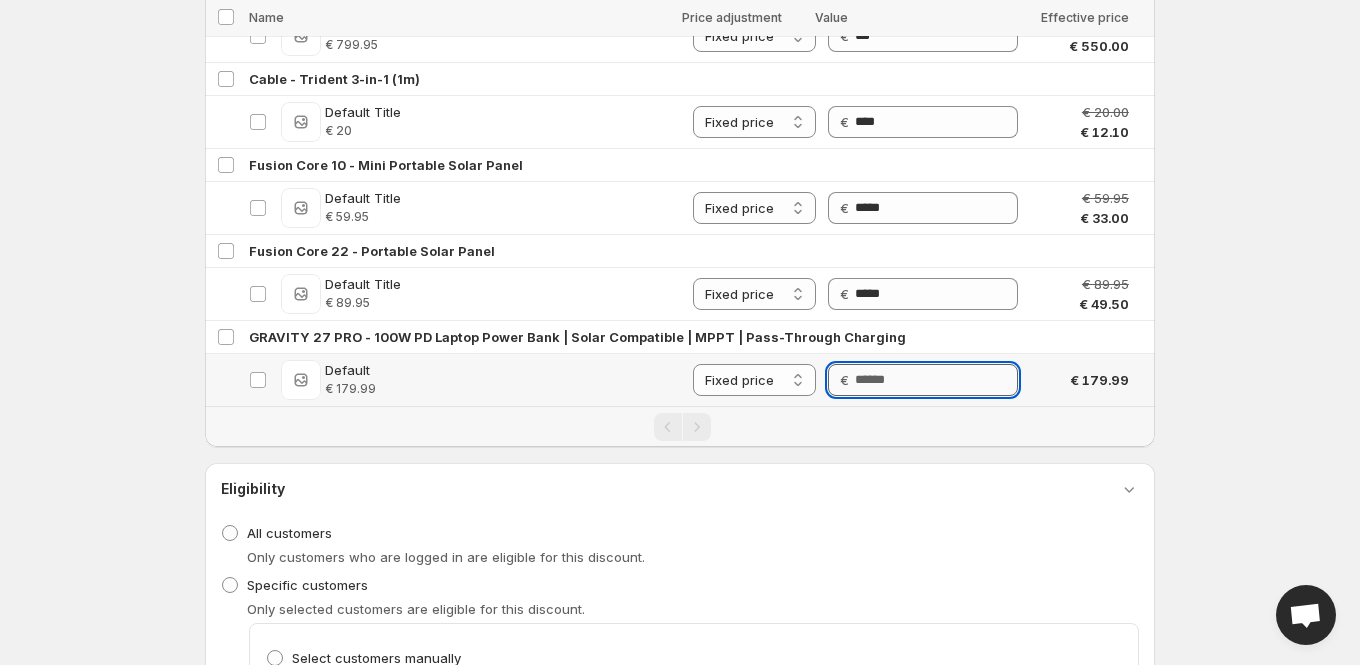 paste on "******" 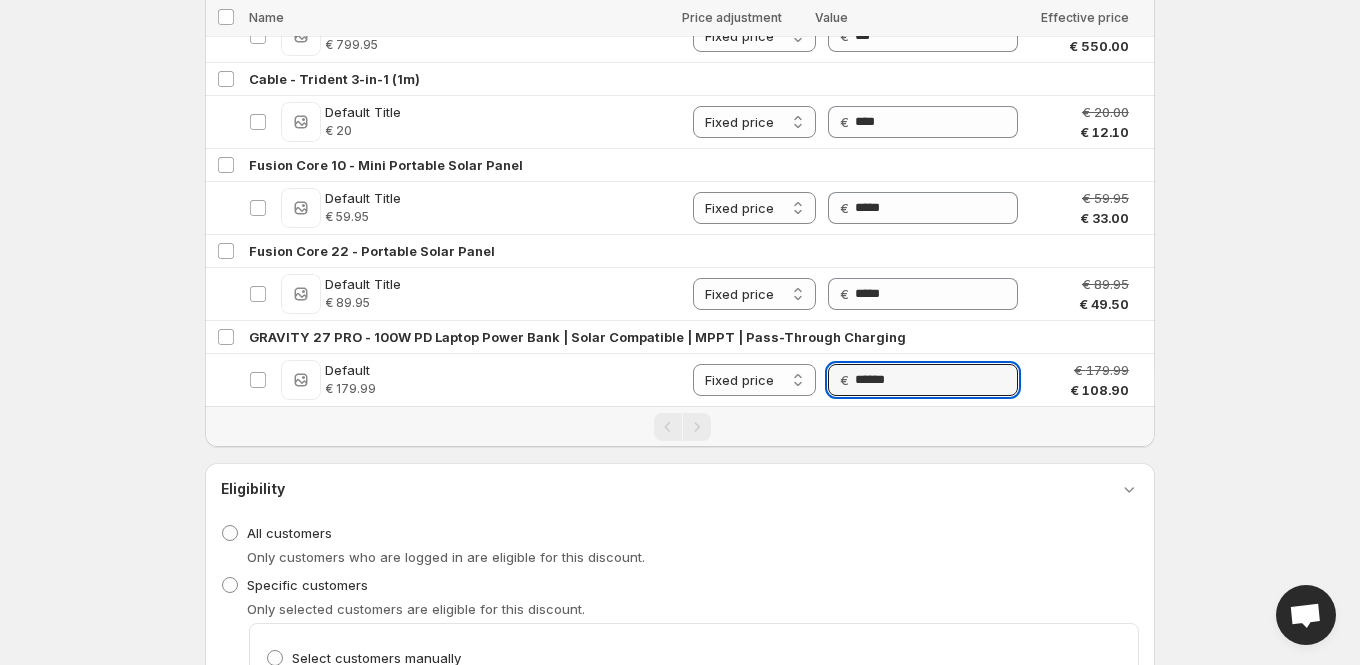 click on "**********" at bounding box center [680, -3734] 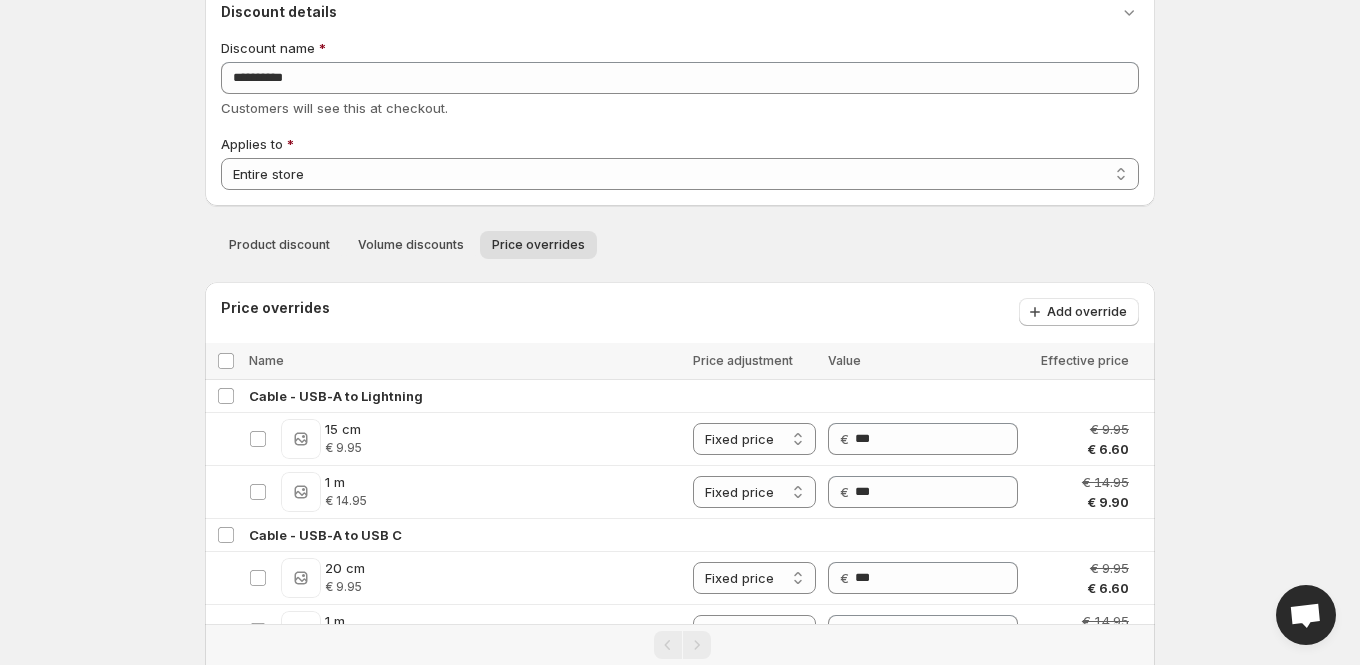 scroll, scrollTop: 0, scrollLeft: 0, axis: both 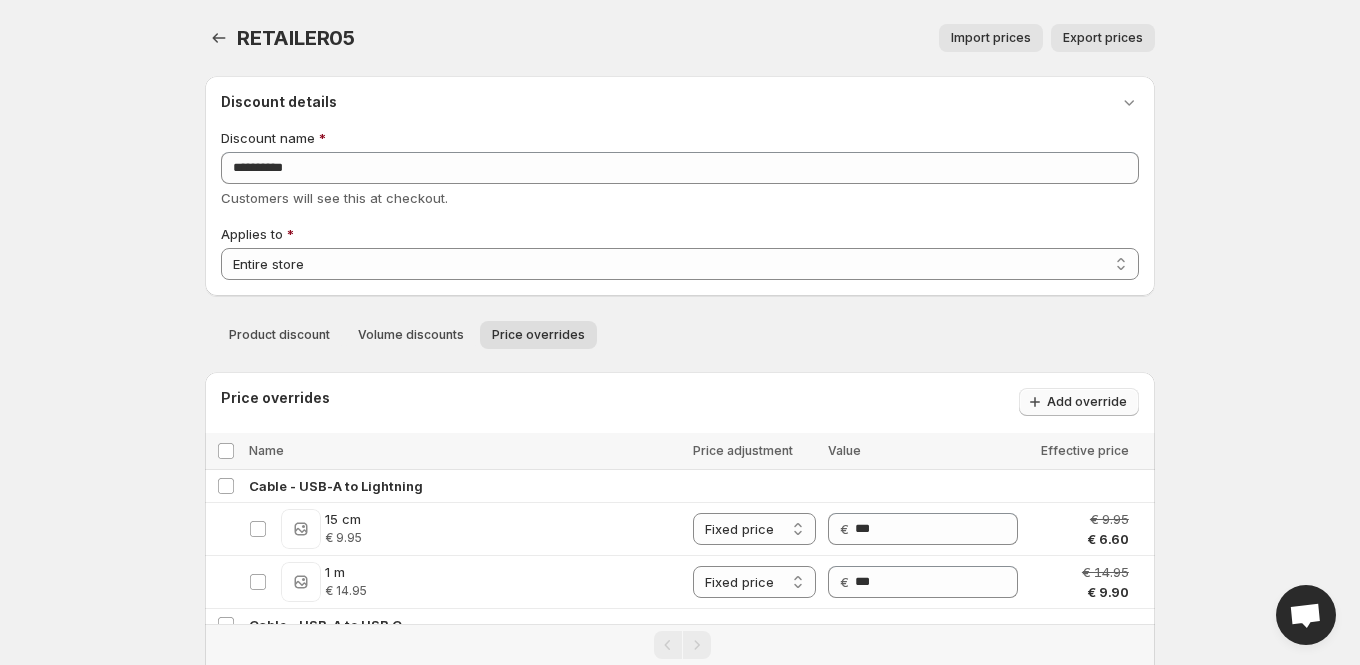 click on "Add override" at bounding box center [1087, 402] 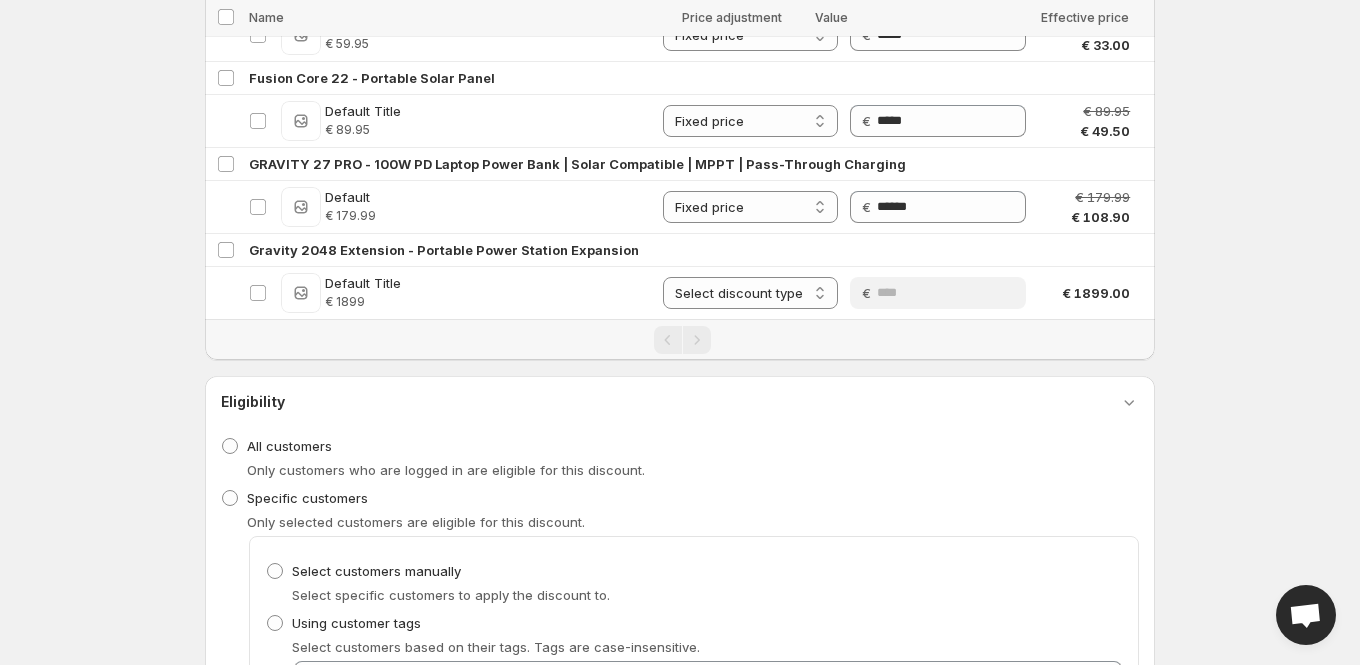 scroll, scrollTop: 4237, scrollLeft: 0, axis: vertical 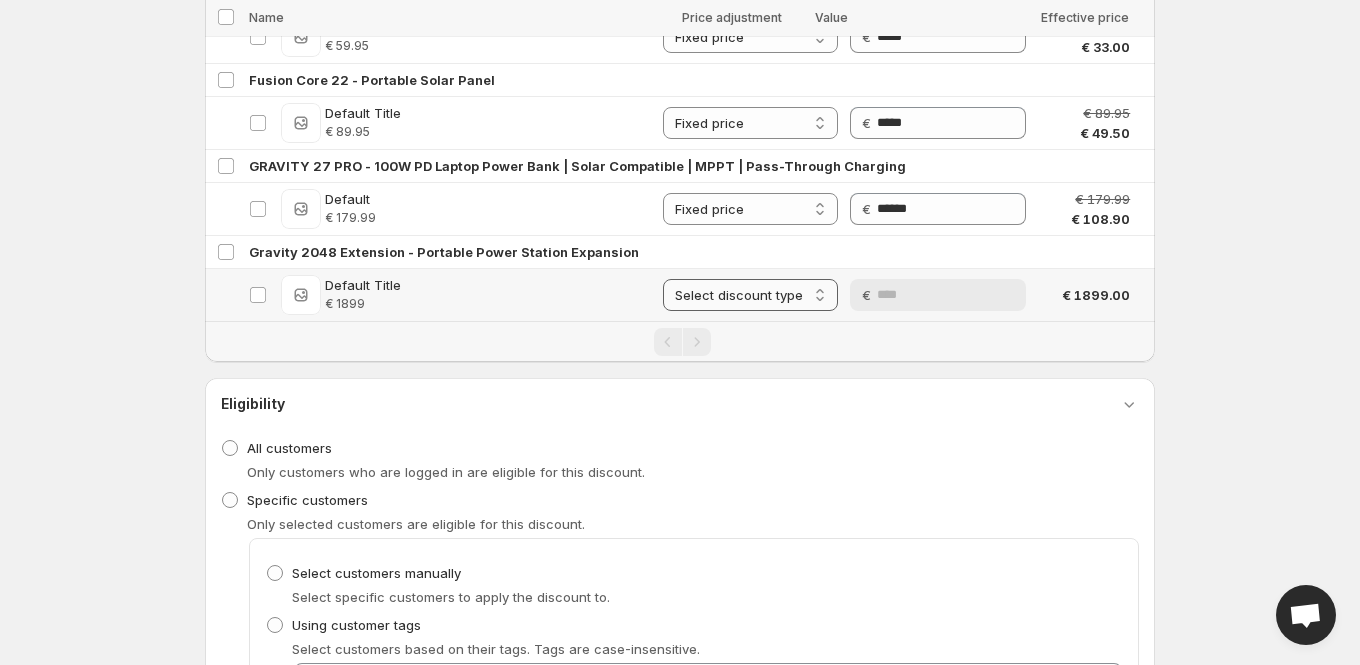 click on "**********" at bounding box center (750, 295) 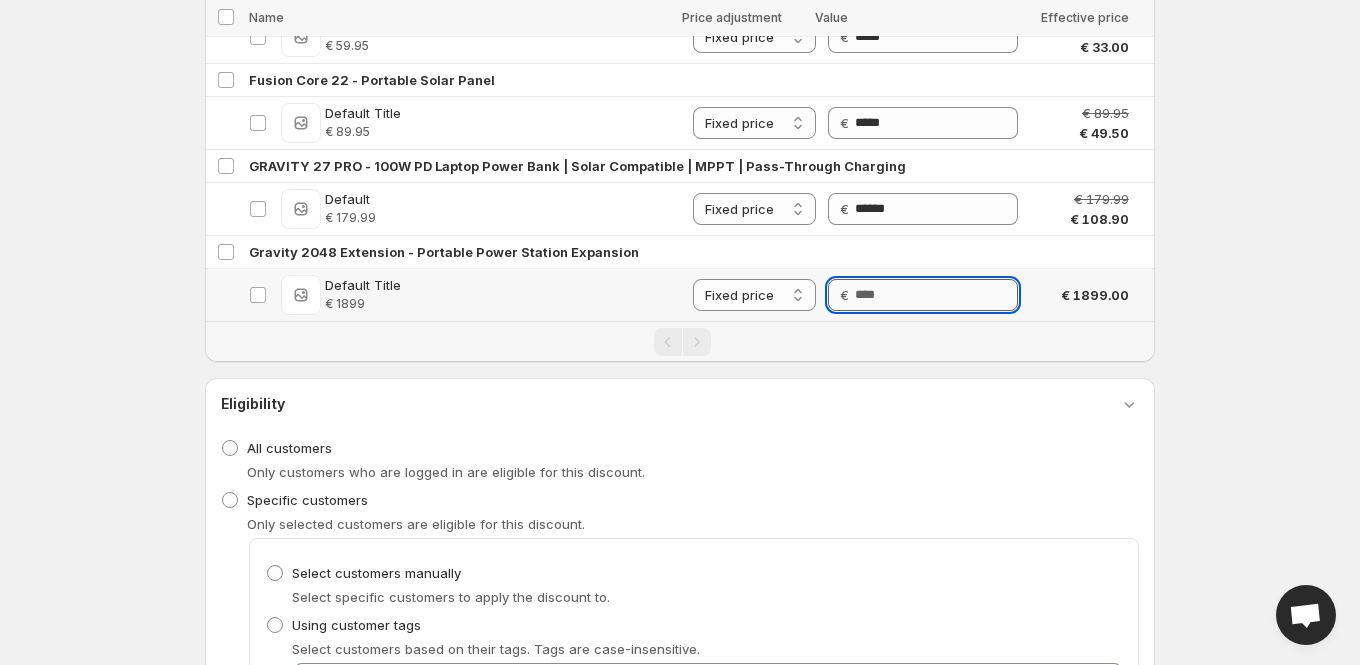 click on "Price" at bounding box center (936, 295) 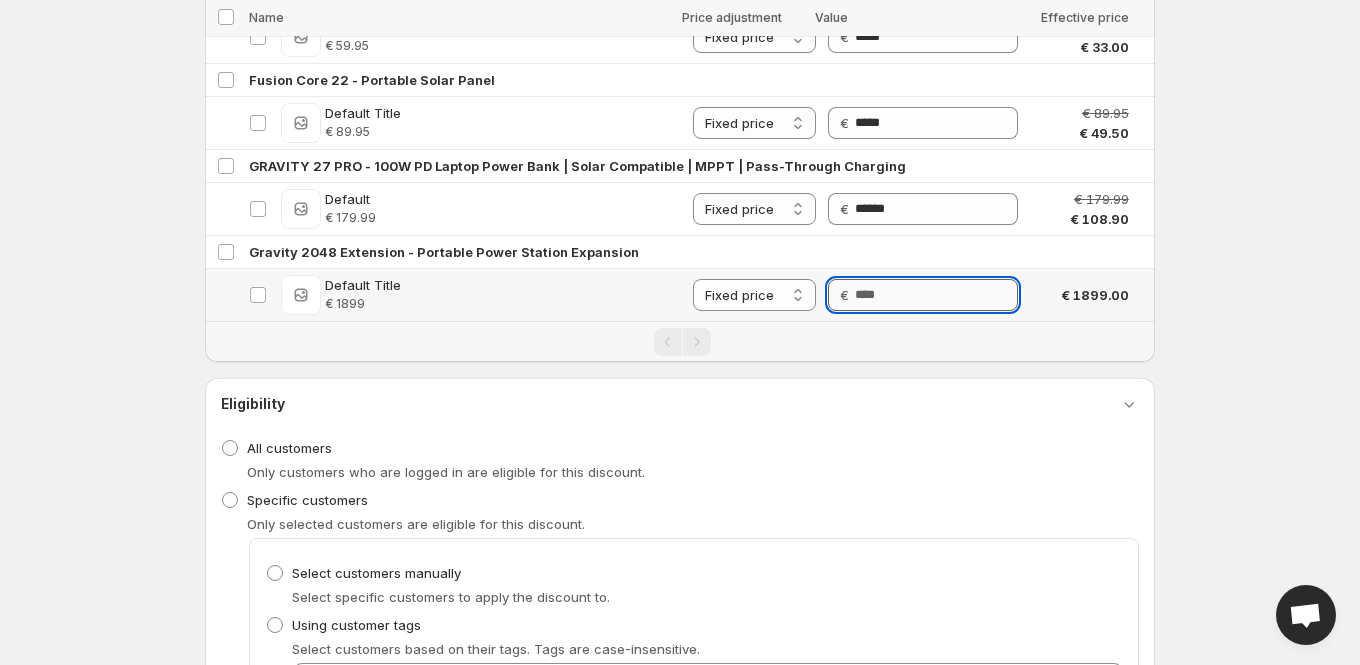 paste on "********" 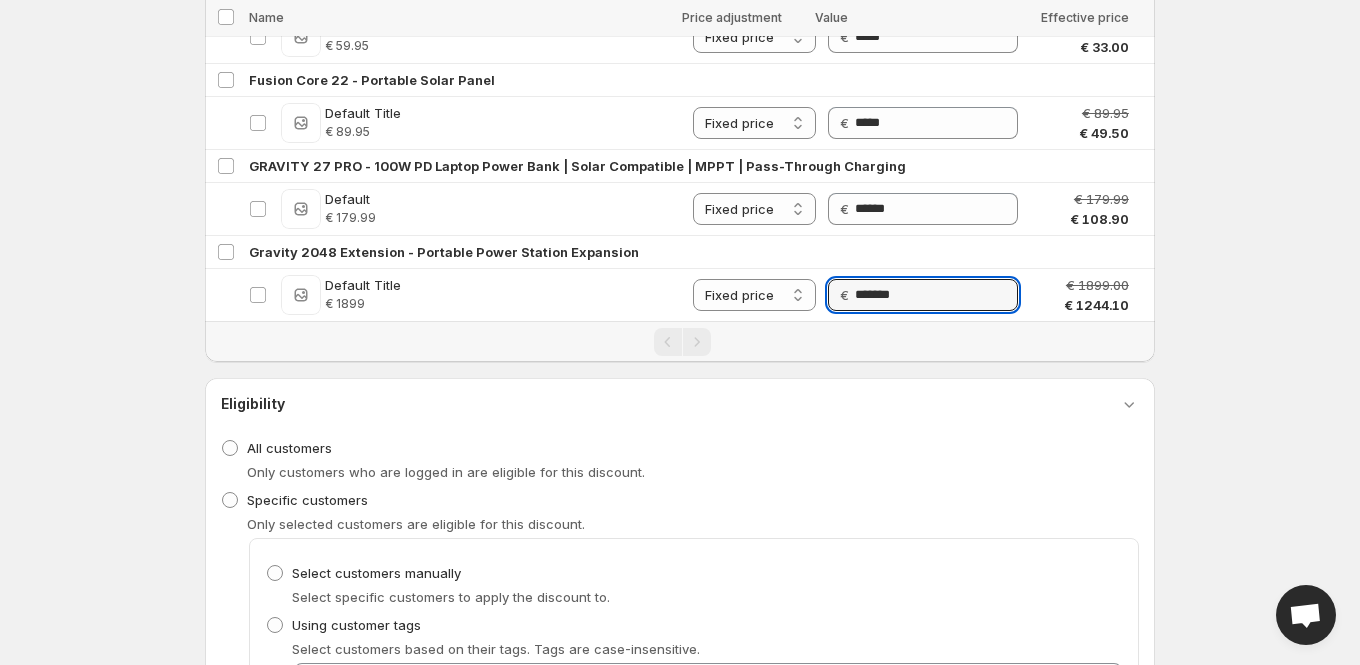 click on "**********" at bounding box center [680, -3905] 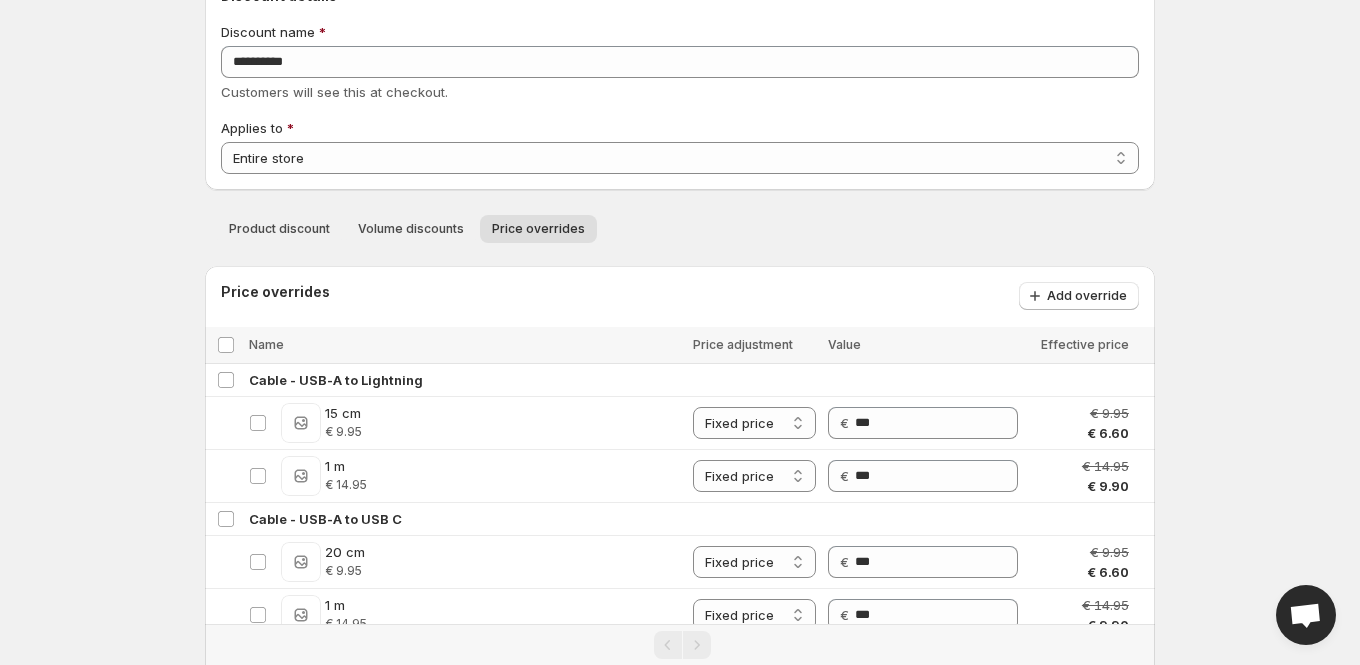 scroll, scrollTop: 0, scrollLeft: 0, axis: both 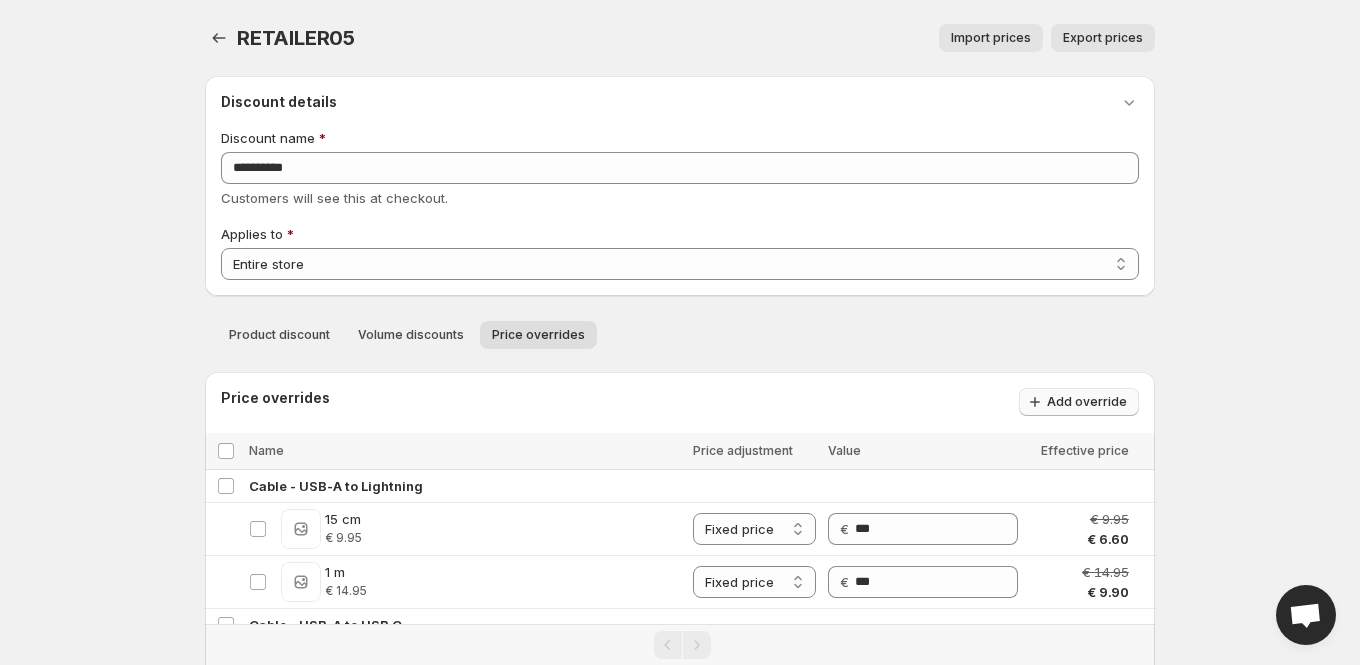 click on "Add override" at bounding box center (1087, 402) 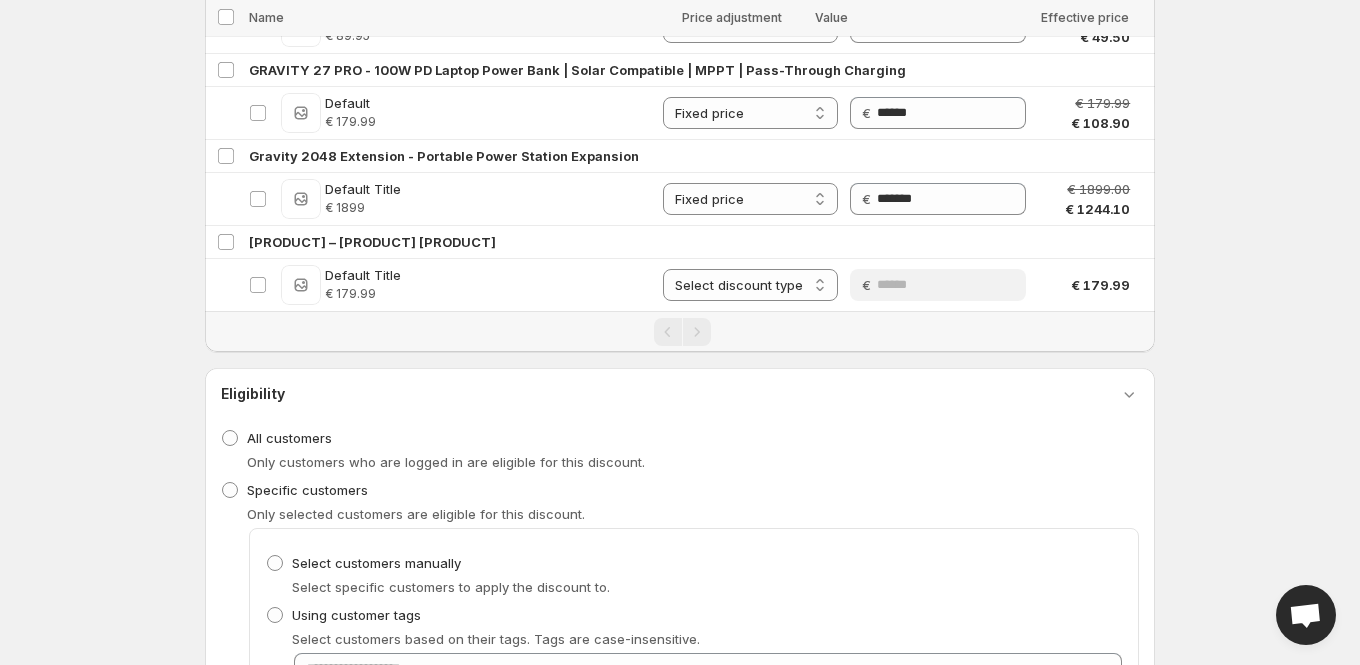 scroll, scrollTop: 4316, scrollLeft: 0, axis: vertical 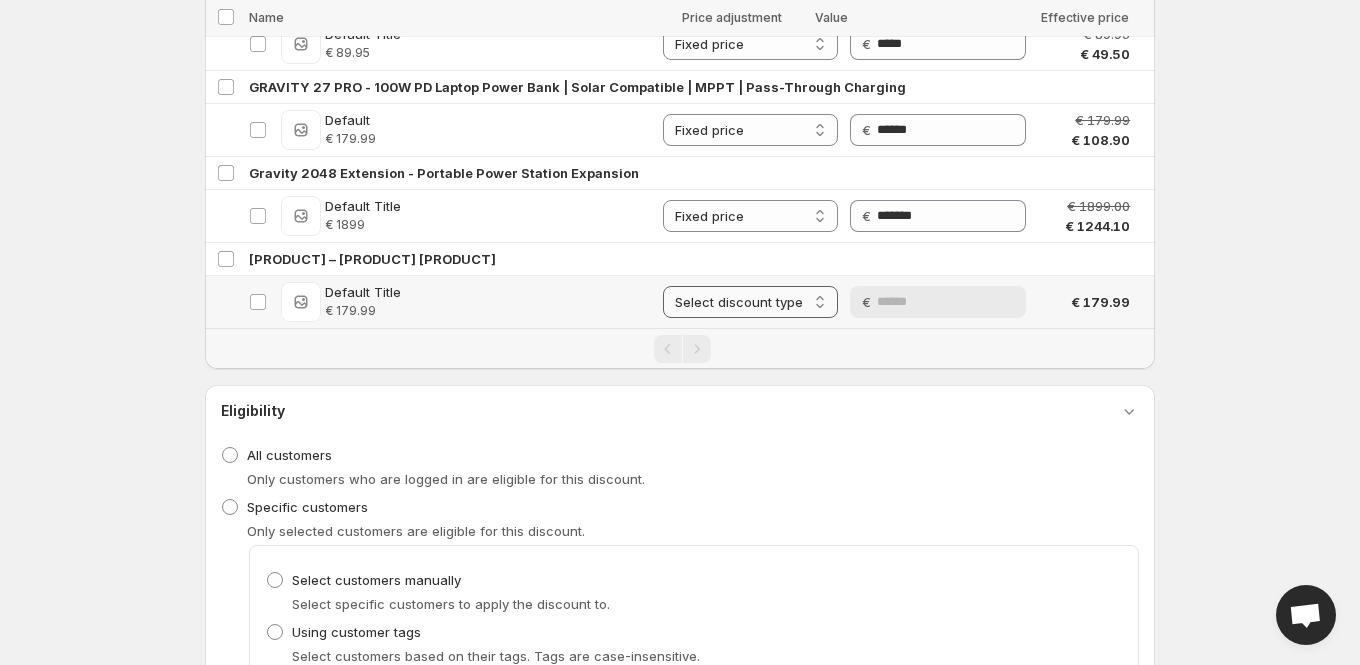 click on "**********" at bounding box center (750, 302) 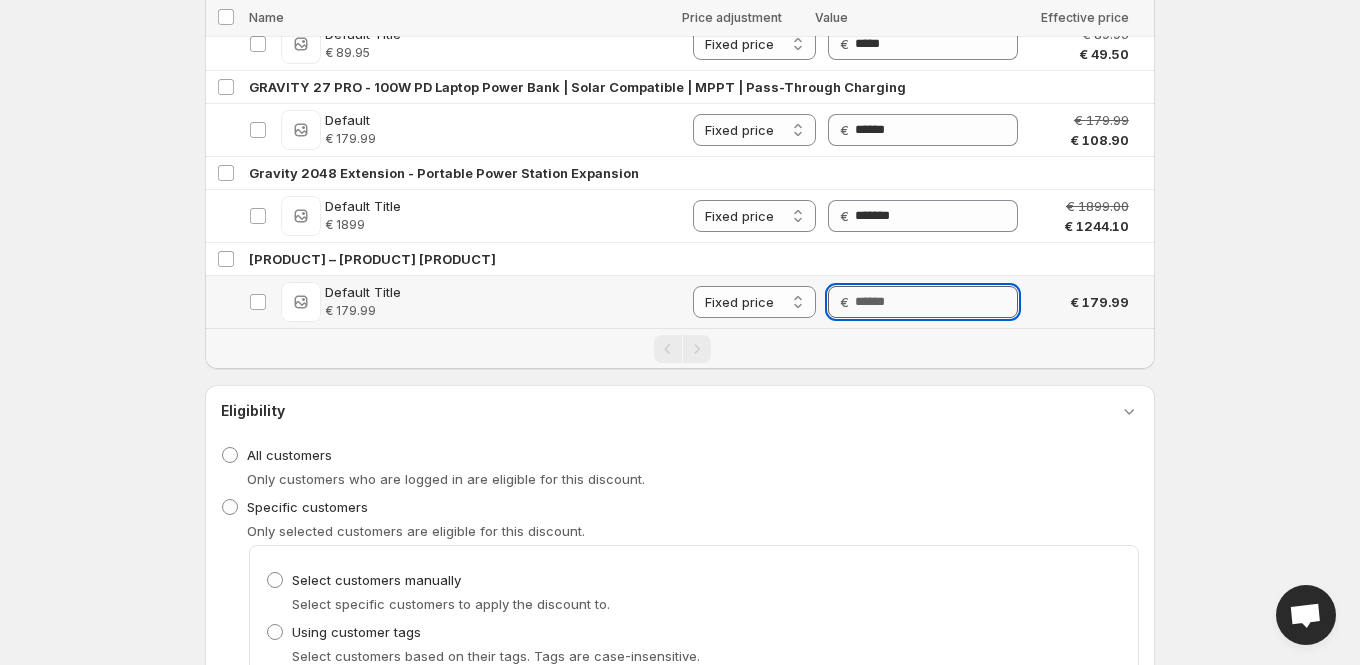 click on "Price" at bounding box center [936, 302] 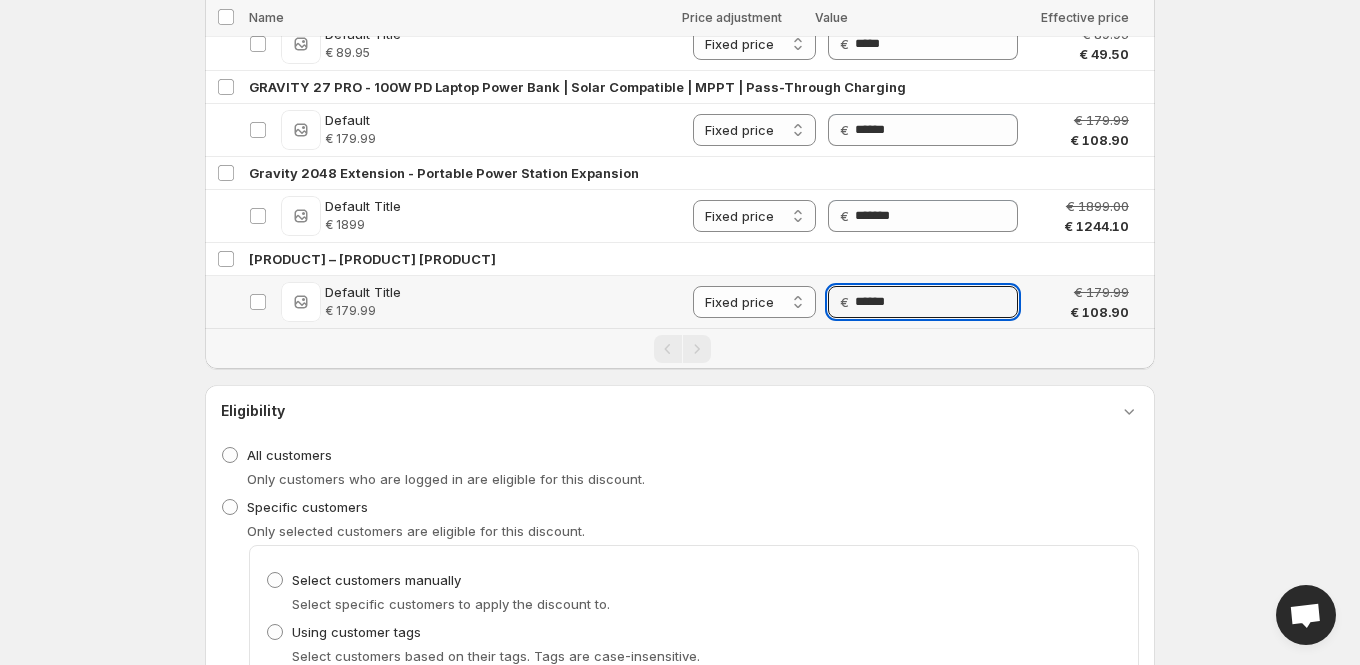 click on "**********" at bounding box center [680, -3984] 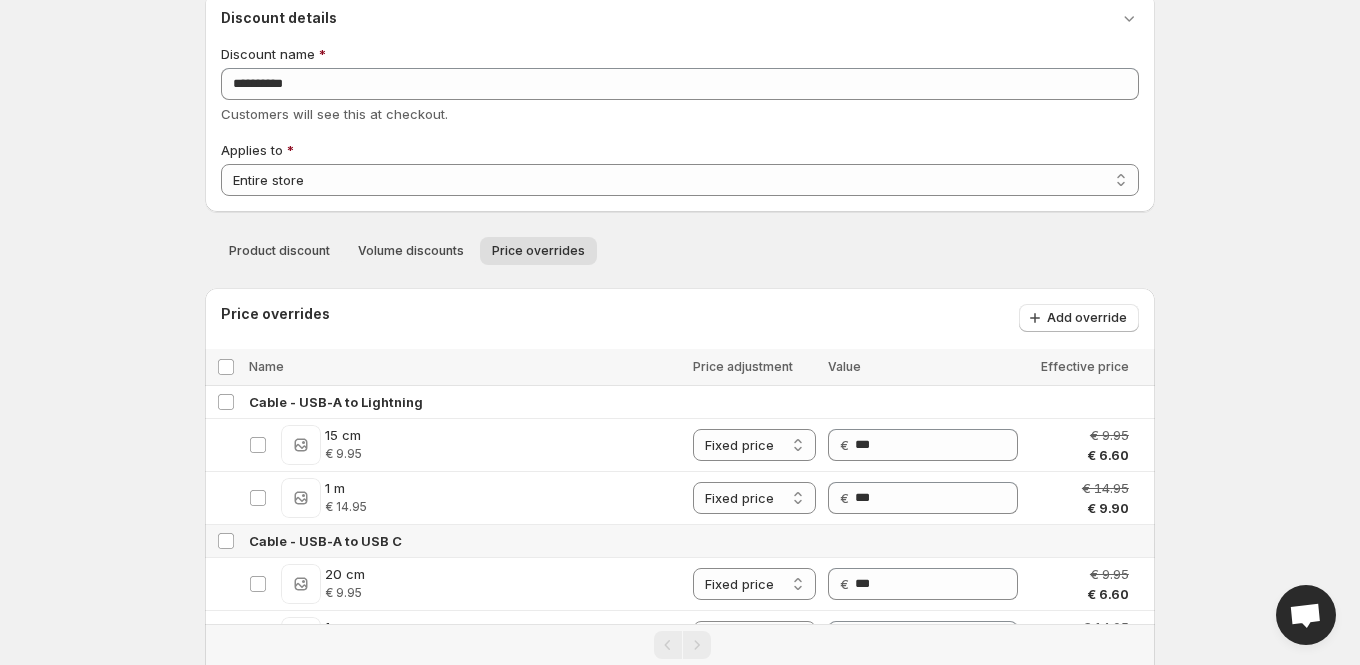 scroll, scrollTop: 0, scrollLeft: 0, axis: both 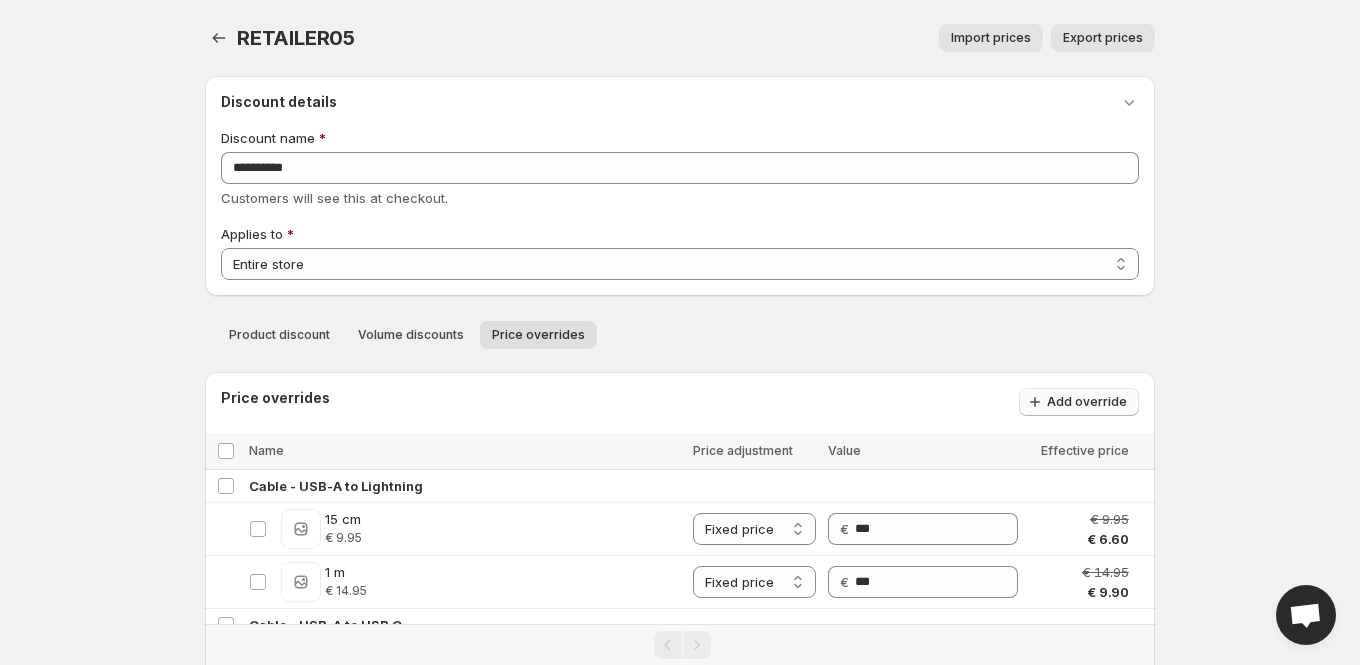 click on "Add override" at bounding box center [1087, 402] 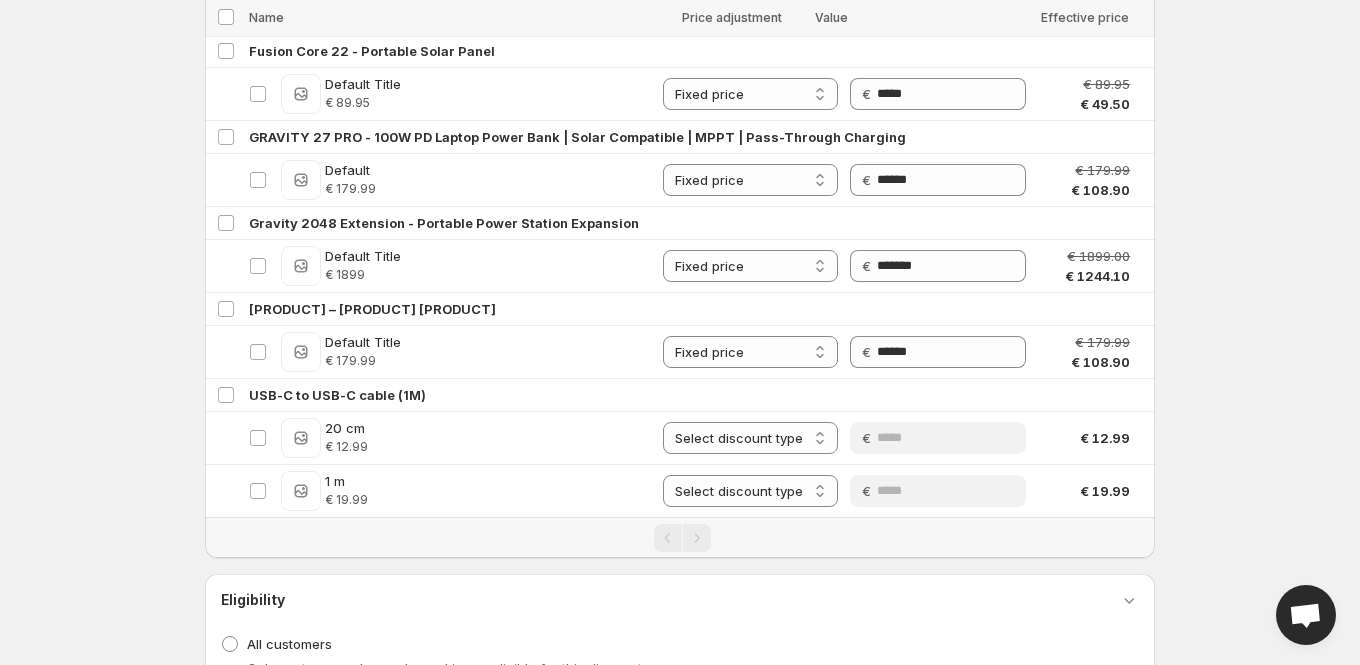 scroll, scrollTop: 4196, scrollLeft: 0, axis: vertical 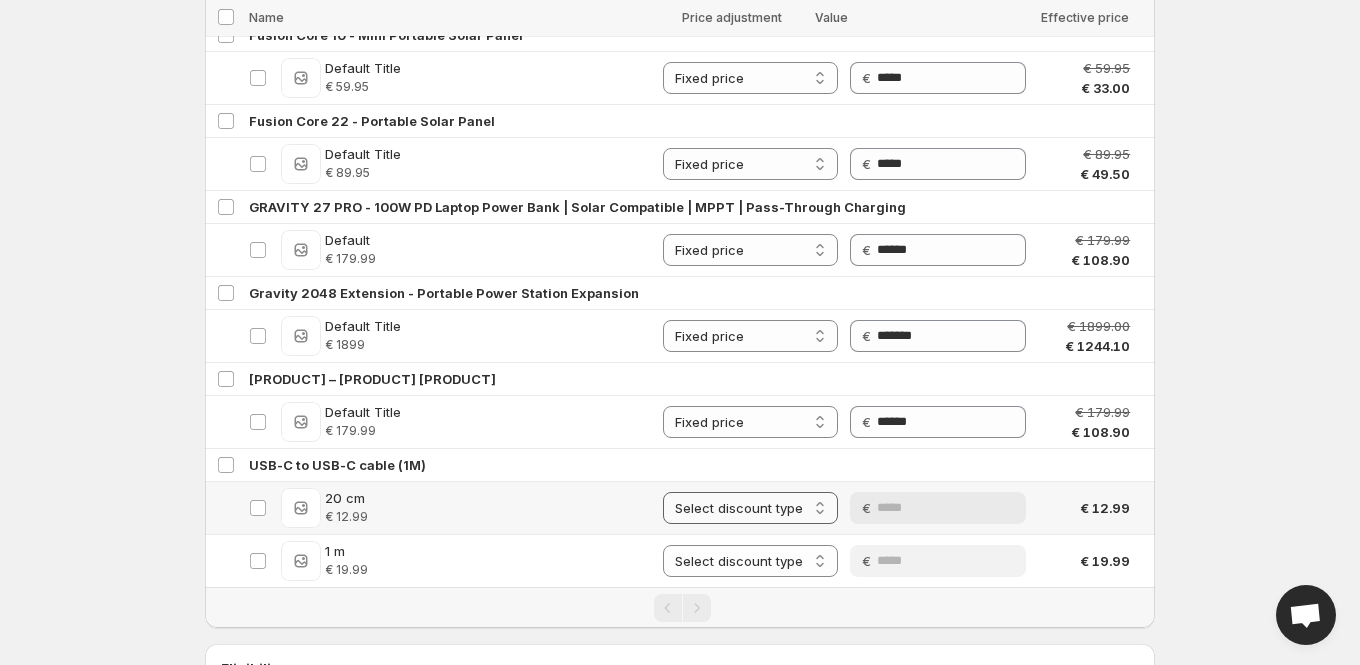 click on "**********" at bounding box center (750, 508) 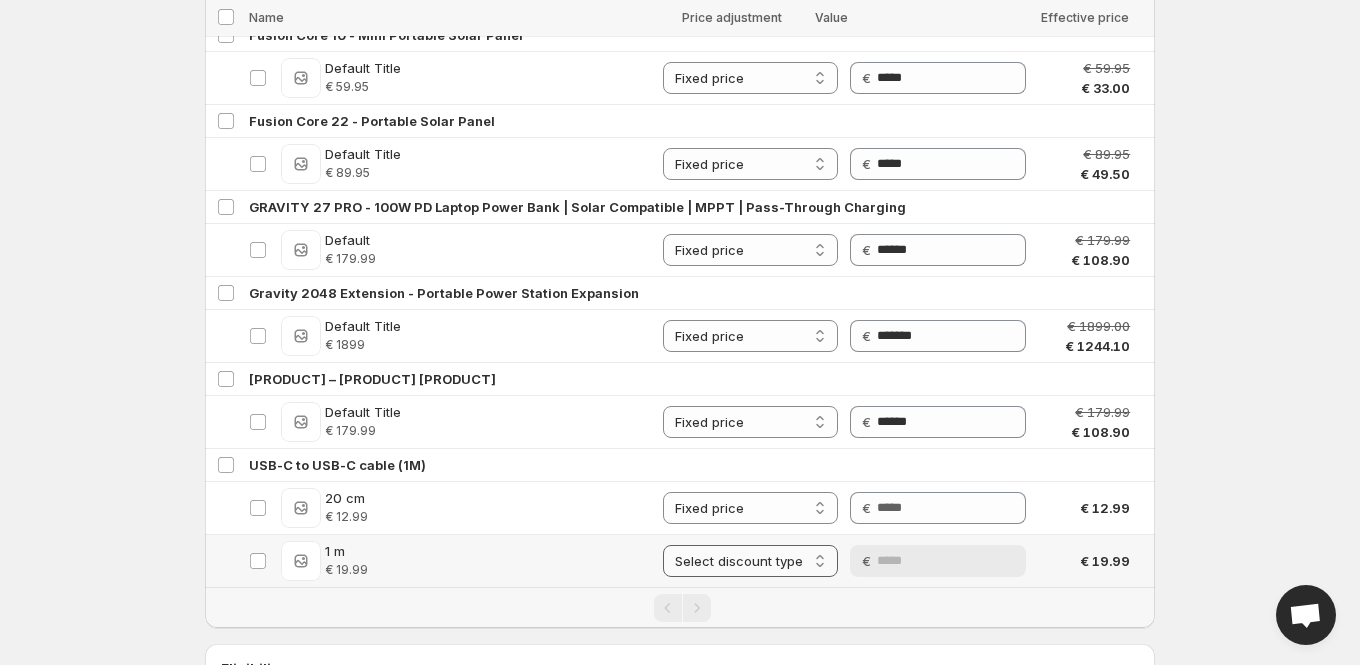 click on "**********" at bounding box center (750, 561) 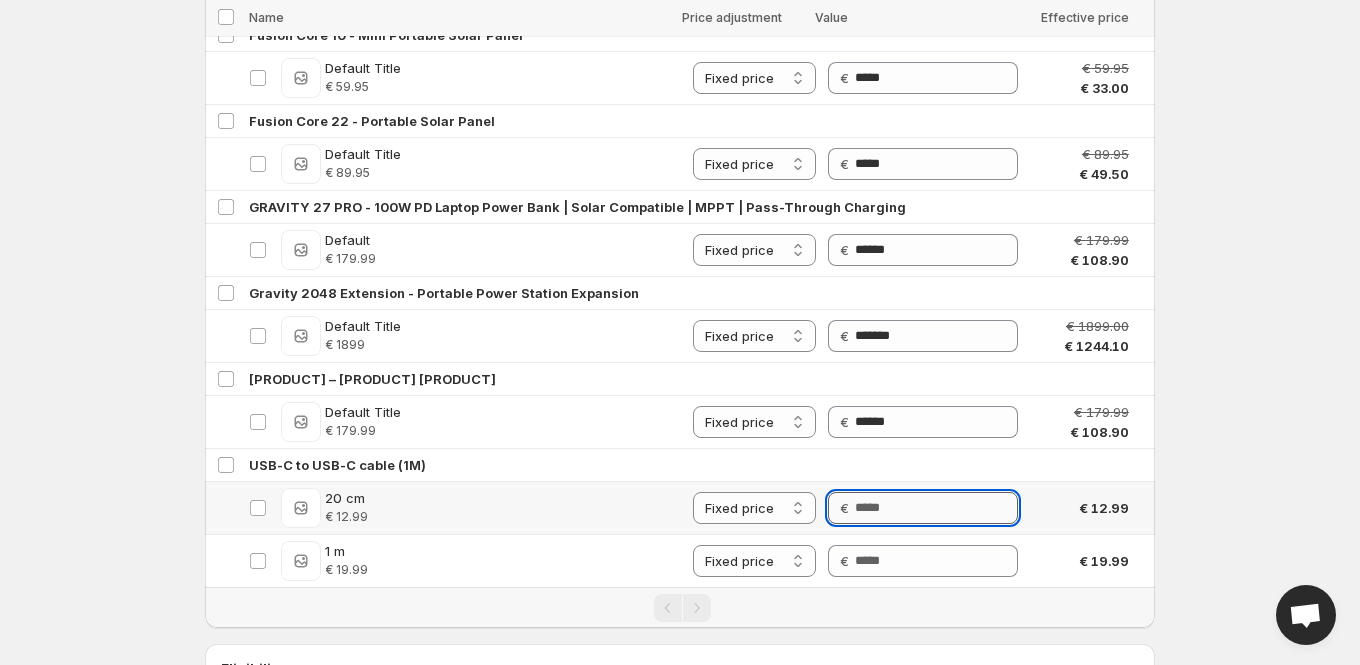 click on "Price" at bounding box center [936, 508] 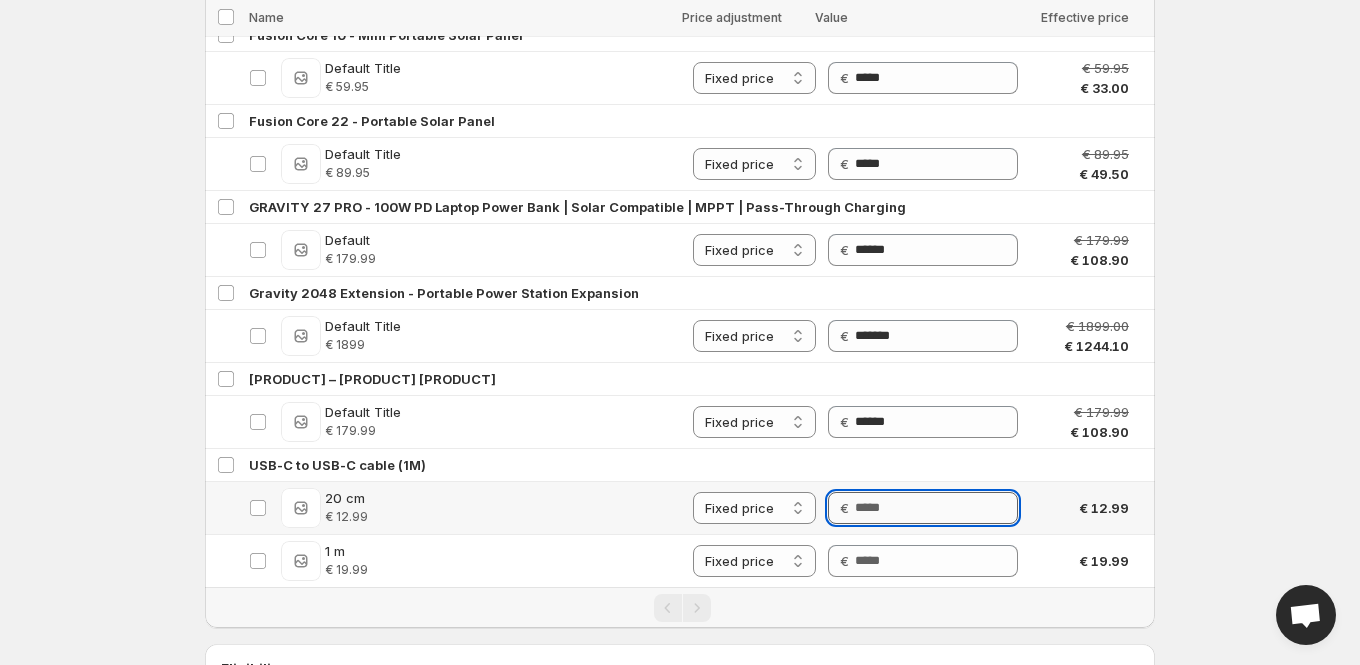 click on "Price" at bounding box center [936, 508] 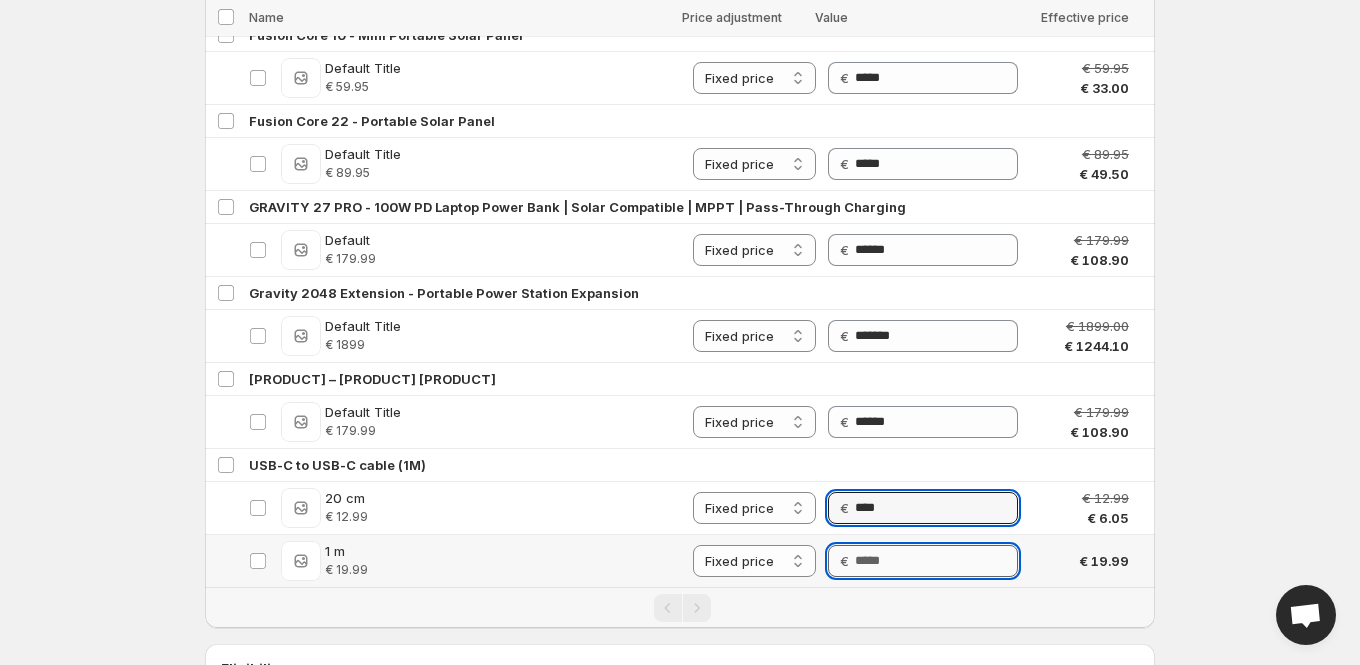 click on "Price" at bounding box center (936, 561) 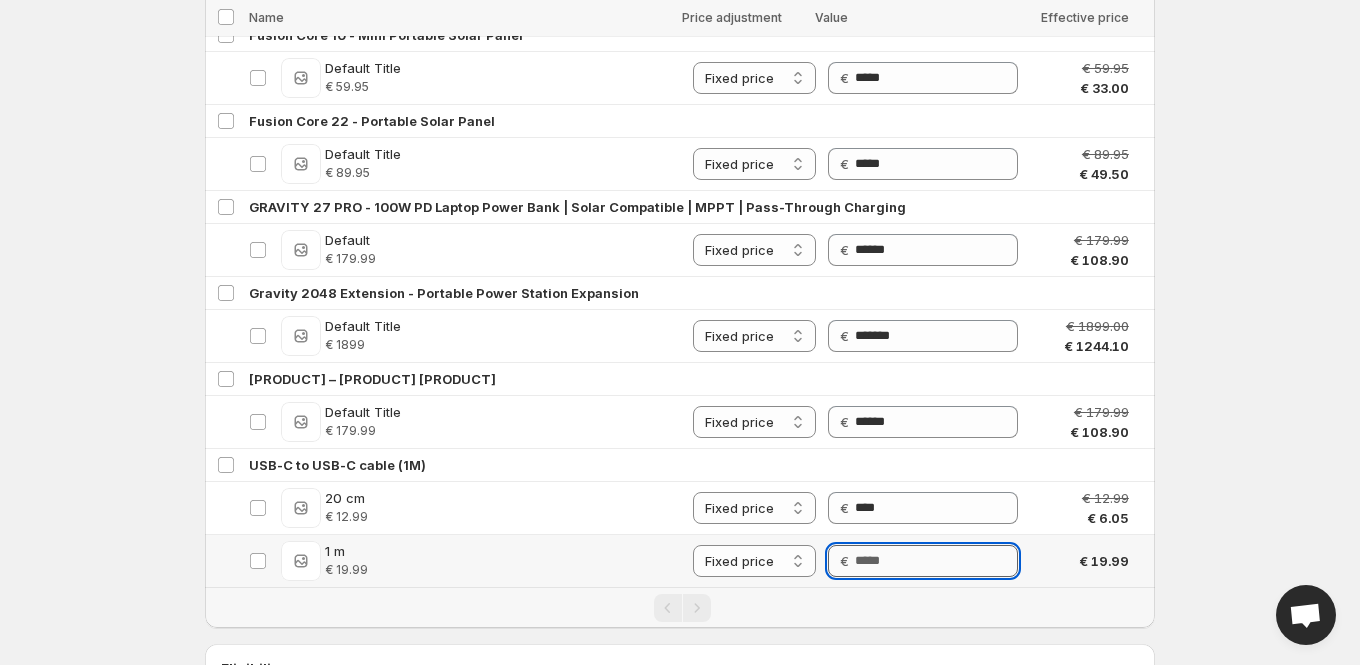 paste on "****" 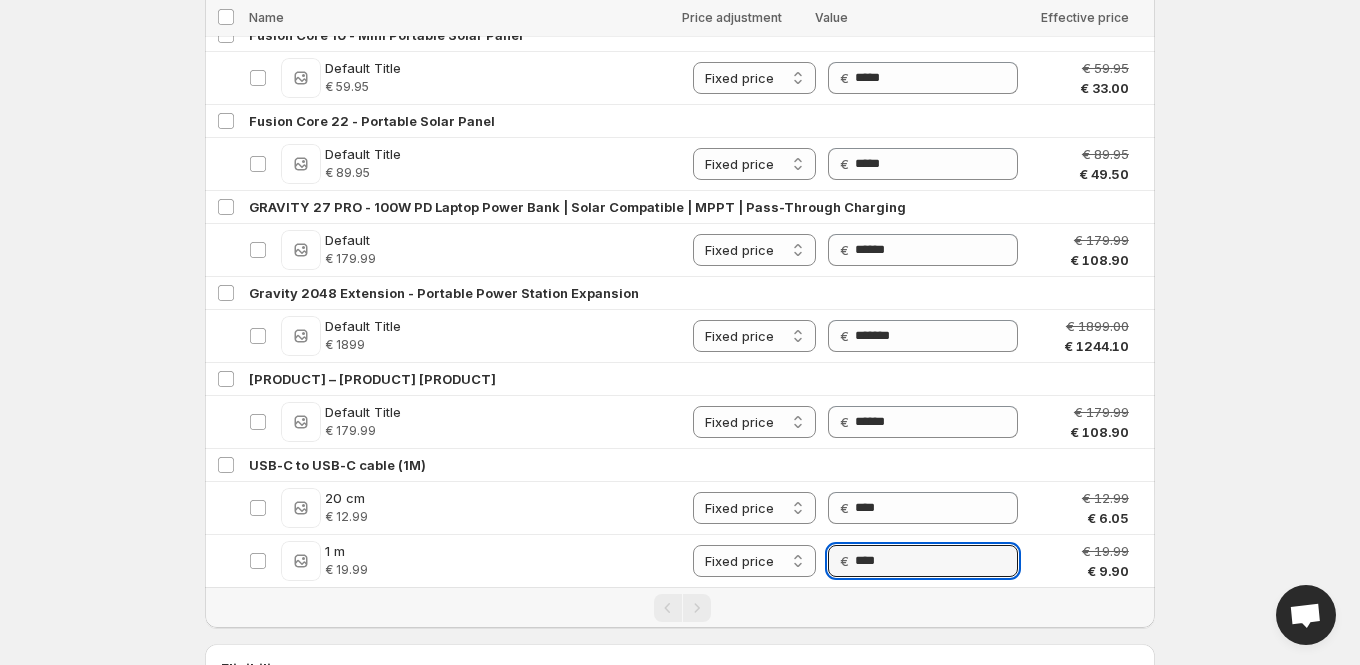 click on "**********" at bounding box center [680, -1553] 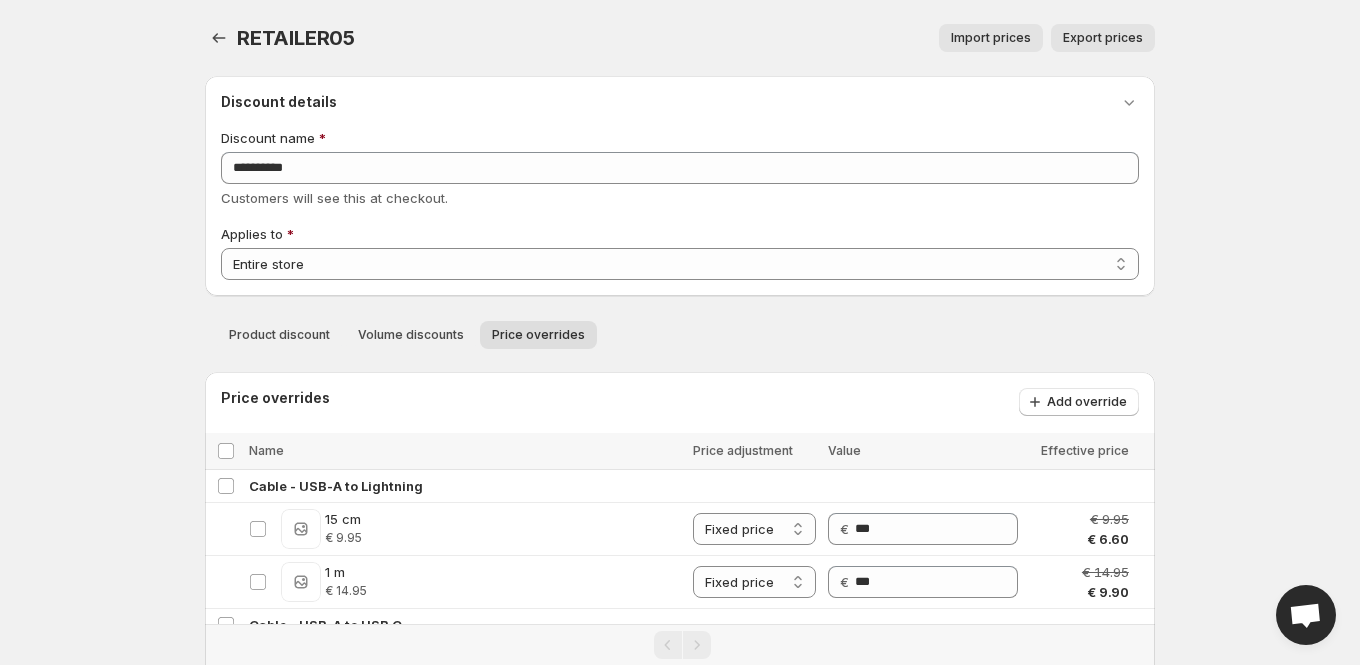 scroll, scrollTop: 164, scrollLeft: 0, axis: vertical 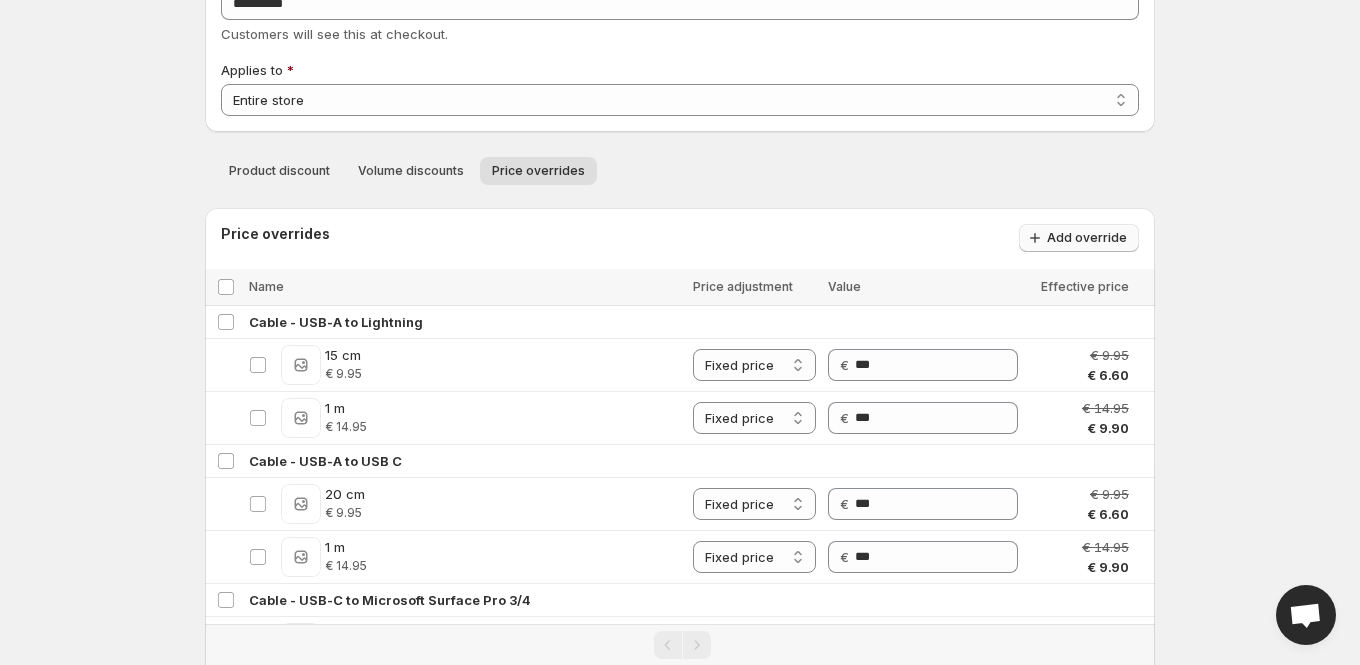 click on "Add override" at bounding box center (1079, 238) 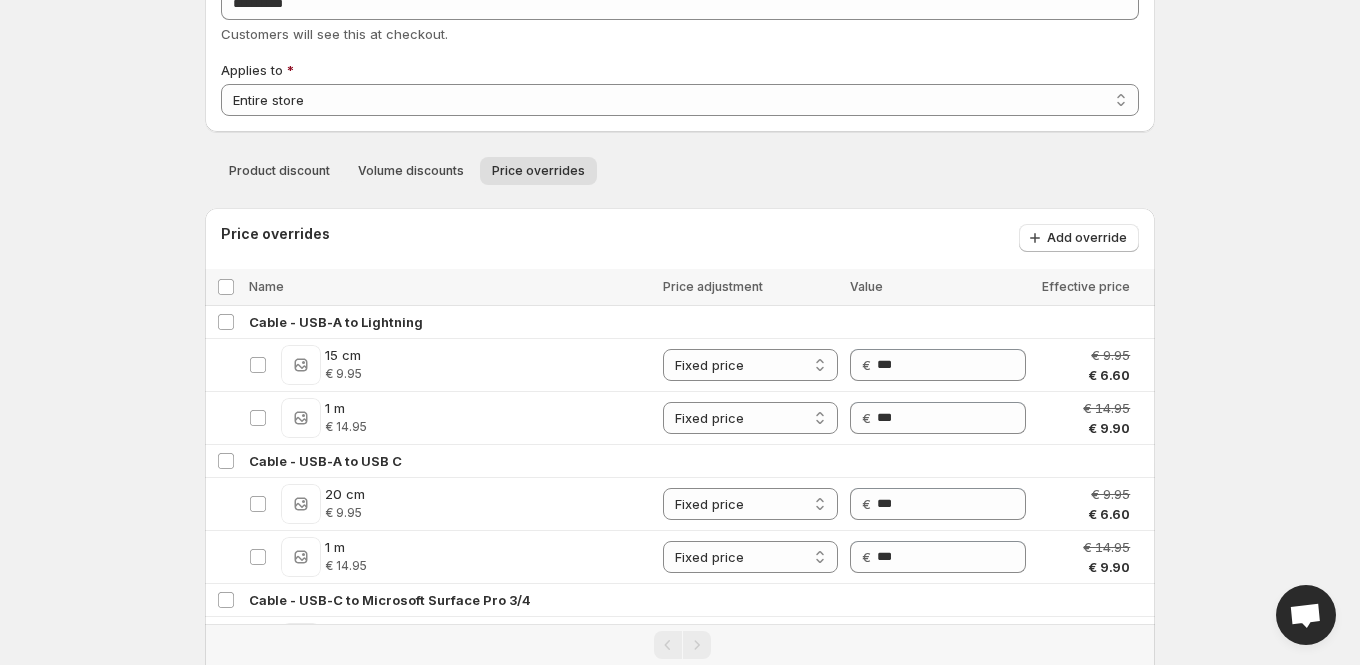 click on "Price overrides Add override" at bounding box center (680, 238) 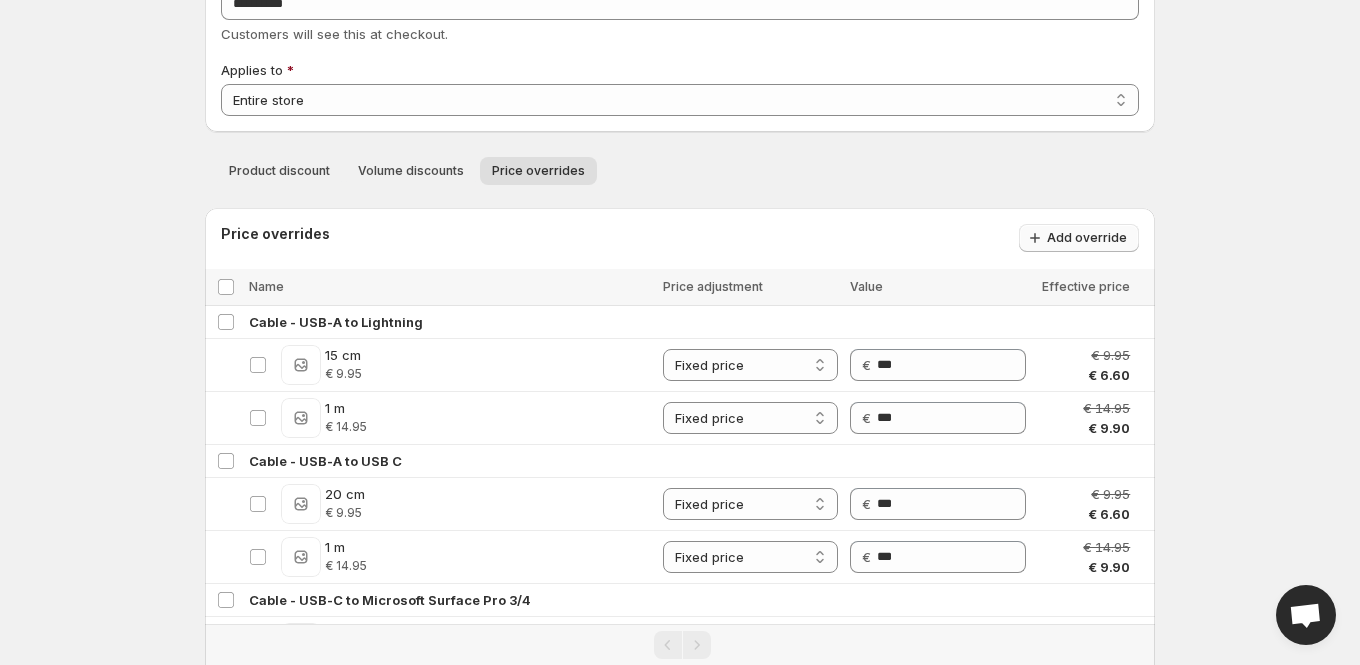 click on "Add override" at bounding box center (1087, 238) 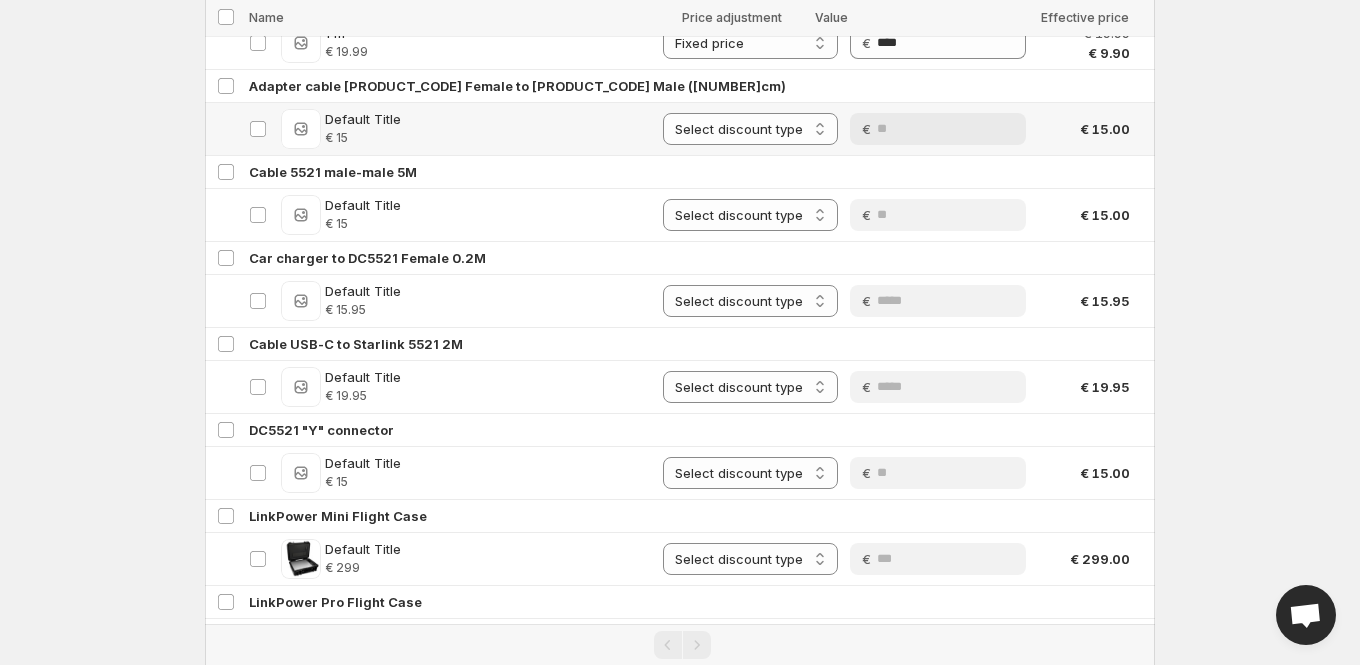 scroll, scrollTop: 4724, scrollLeft: 0, axis: vertical 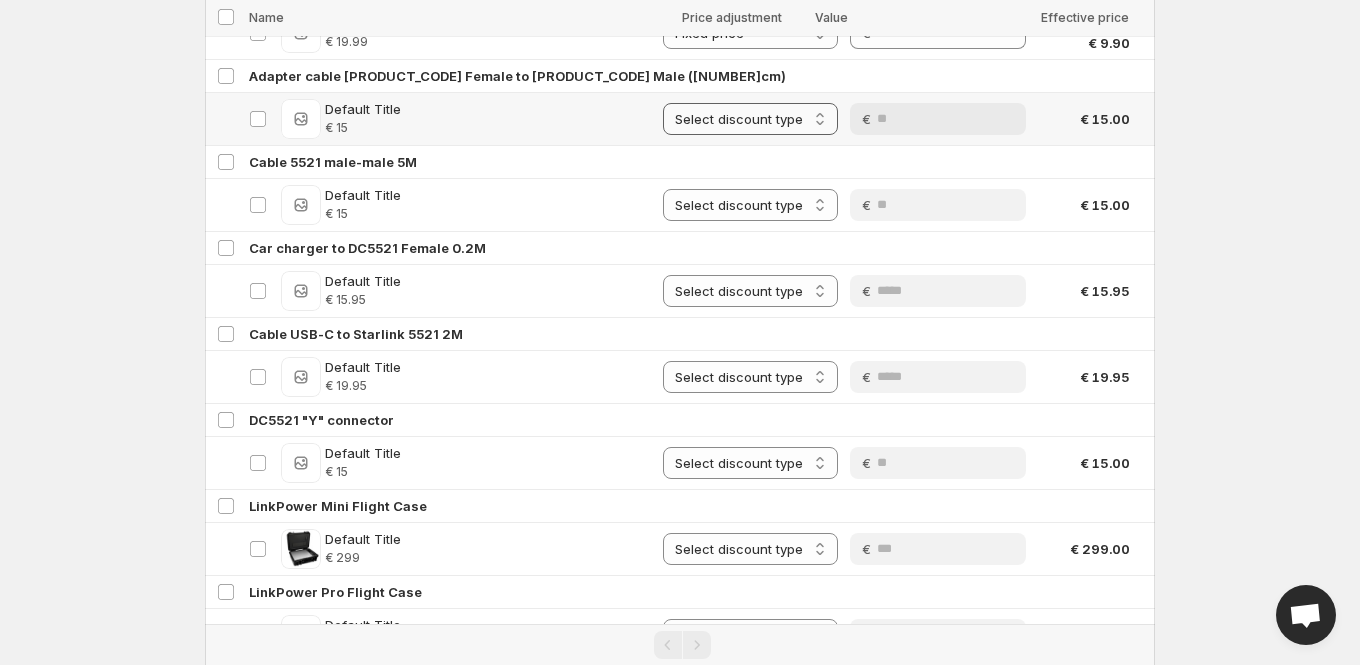 click on "**********" at bounding box center (750, 119) 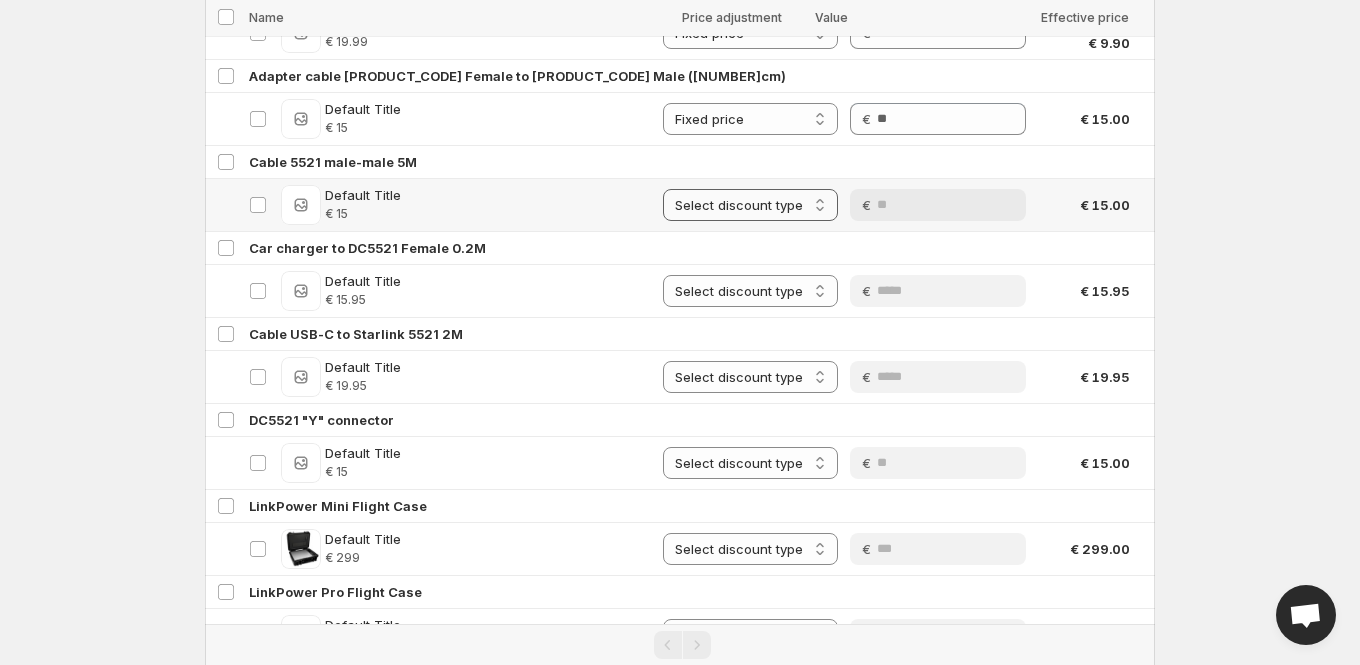 click on "**********" at bounding box center [750, 205] 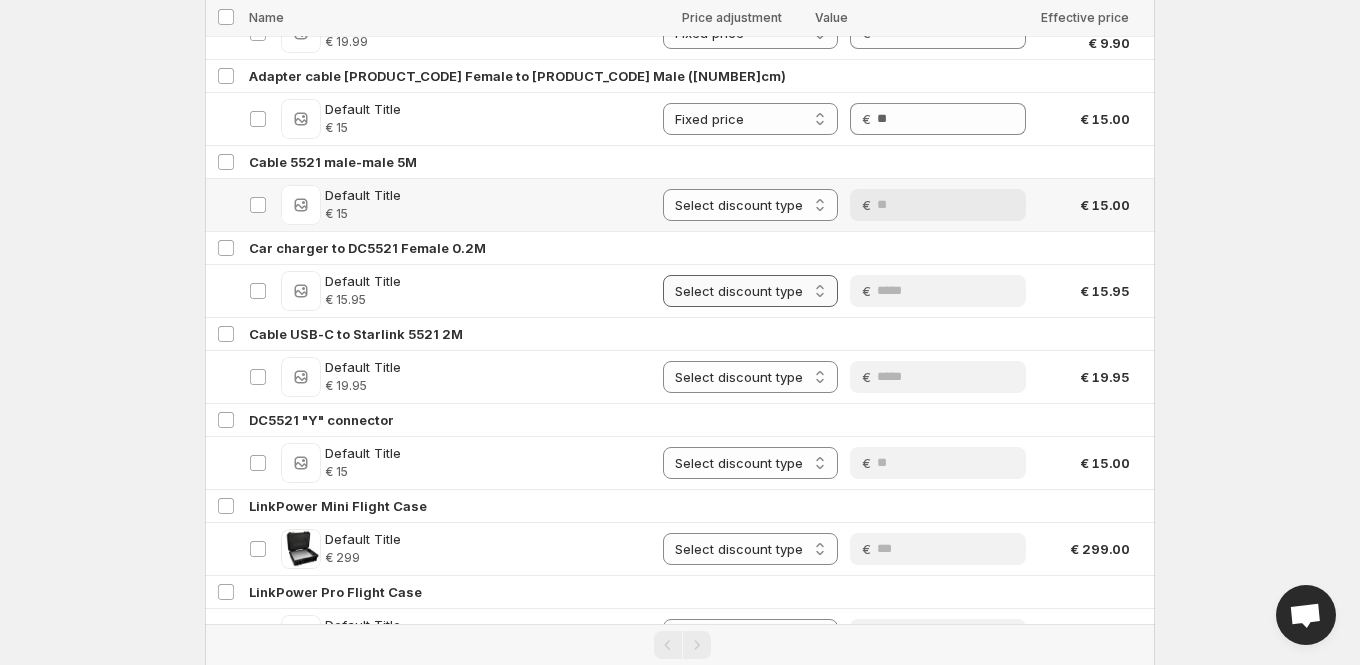 click on "**********" at bounding box center (750, 291) 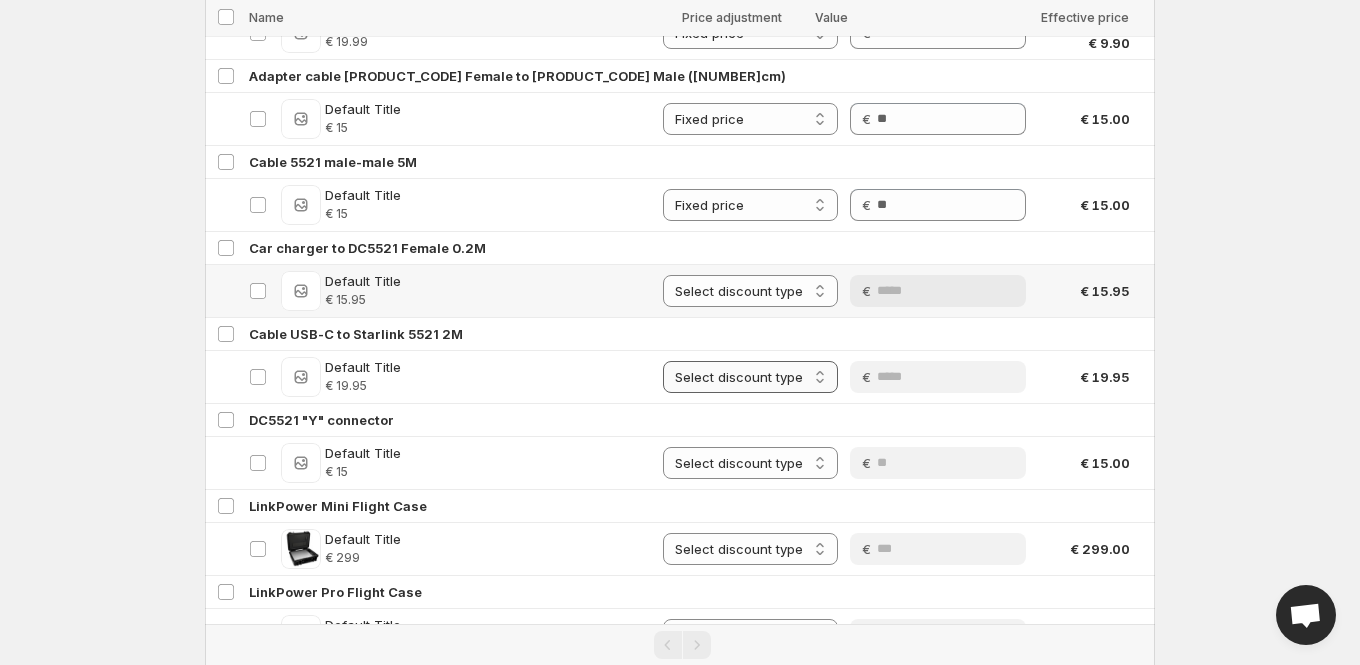 click on "**********" at bounding box center [750, 377] 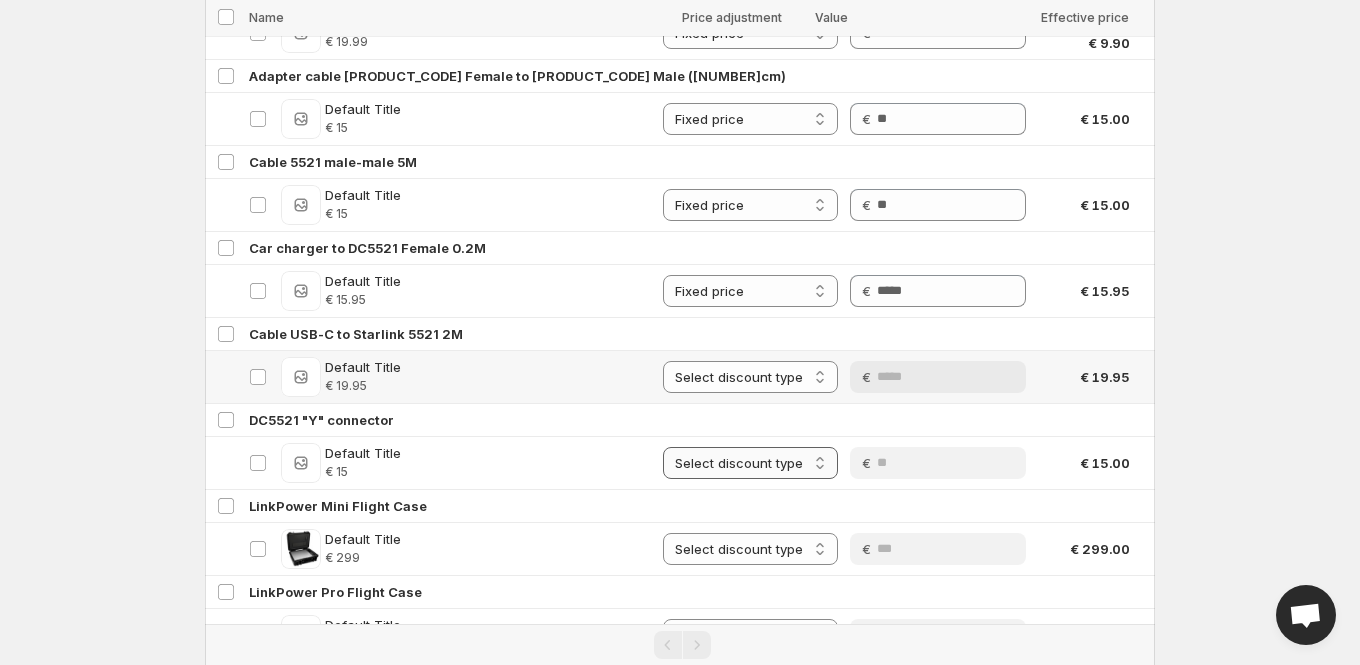 click on "**********" at bounding box center (750, 463) 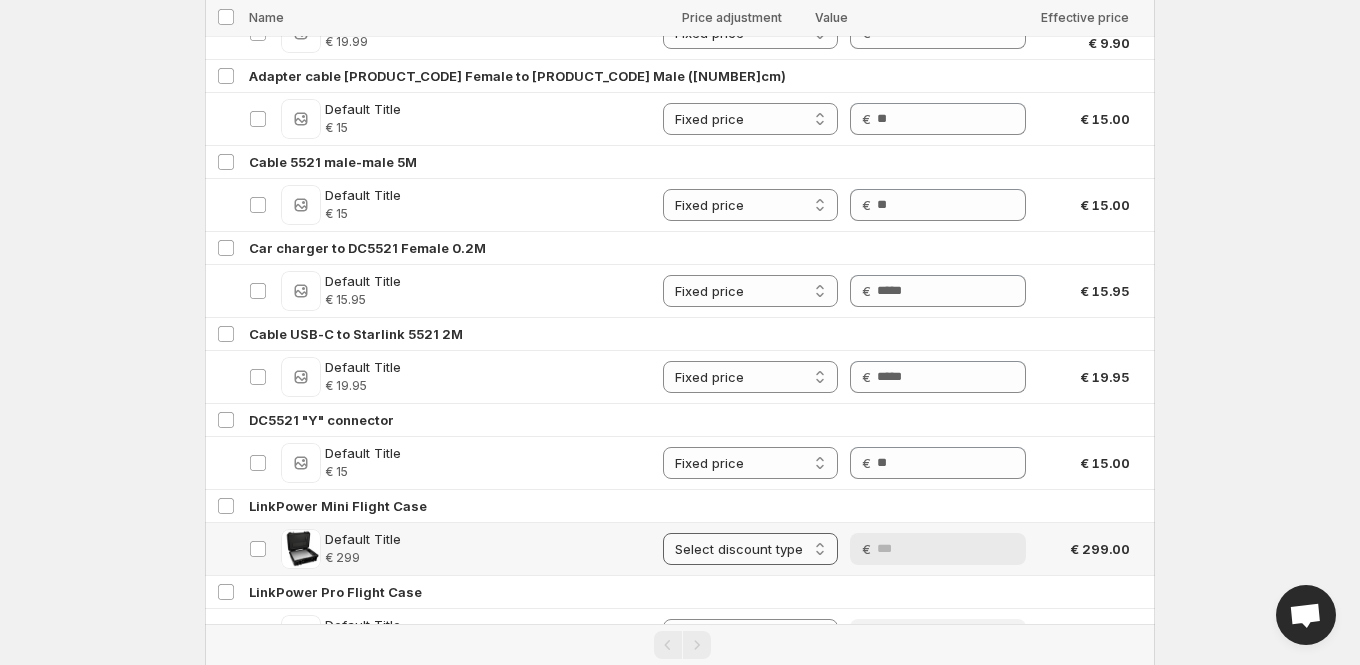 click on "**********" at bounding box center [750, 549] 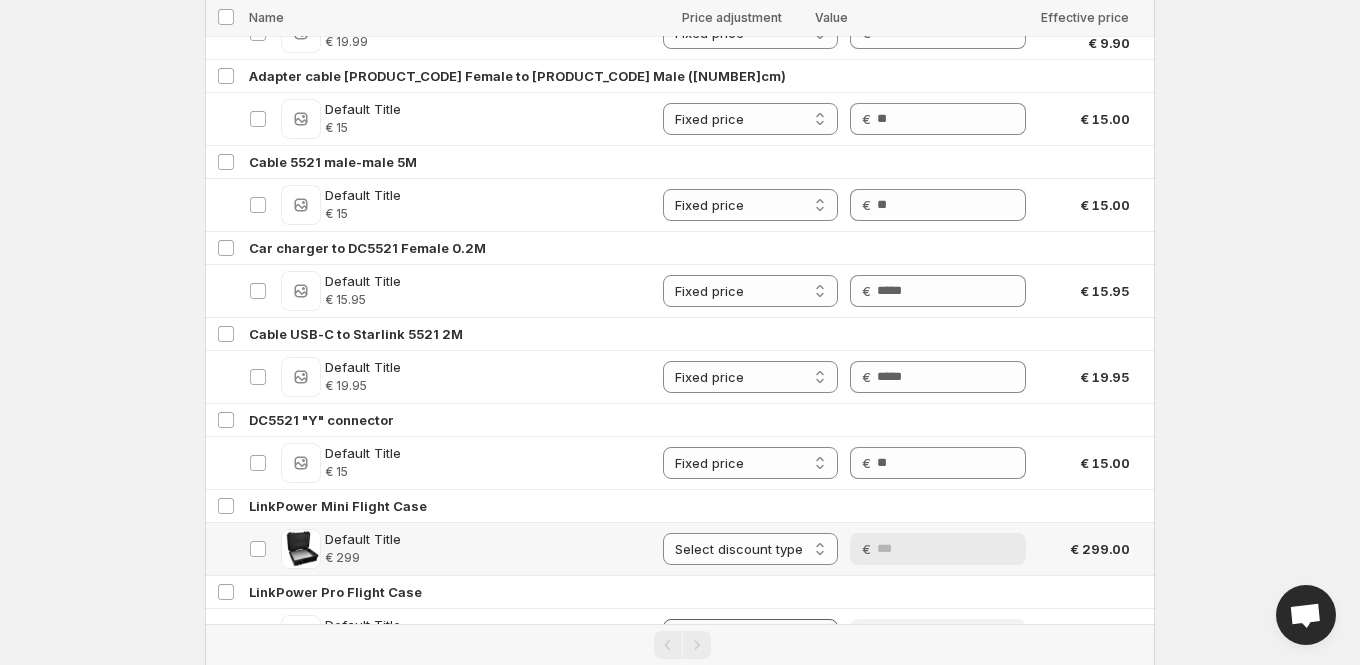 click on "**********" at bounding box center (750, 635) 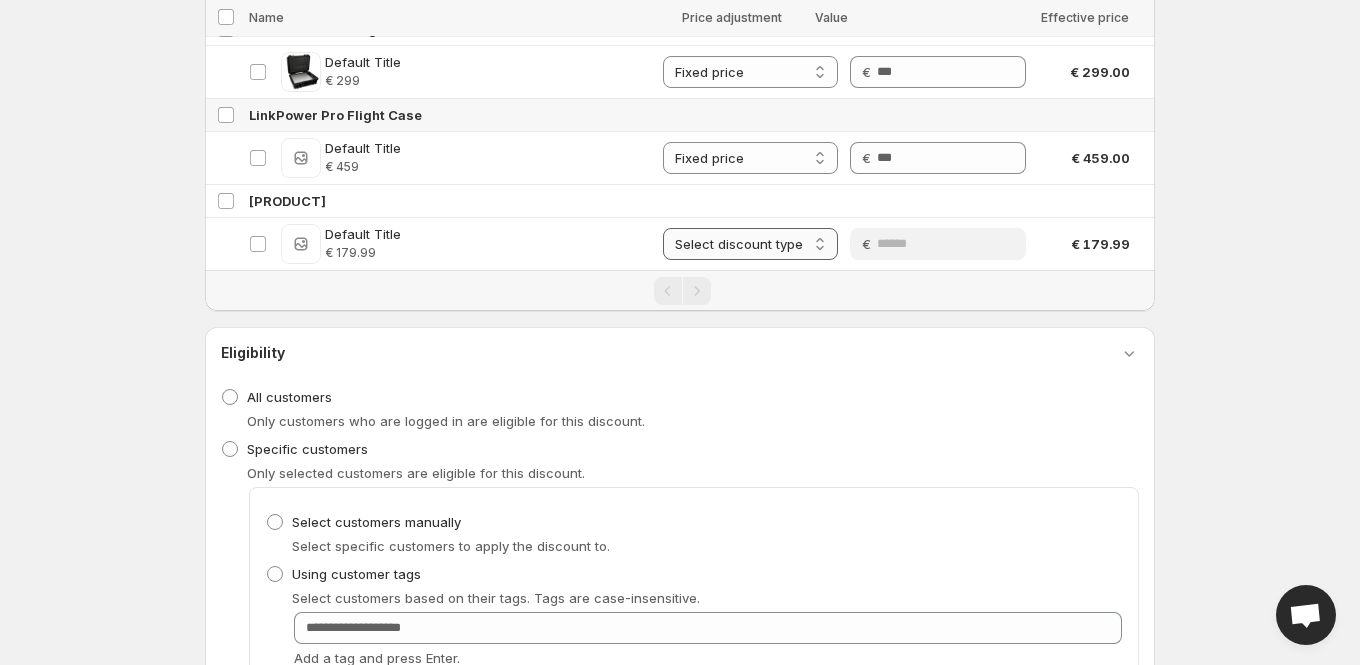 scroll, scrollTop: 5215, scrollLeft: 0, axis: vertical 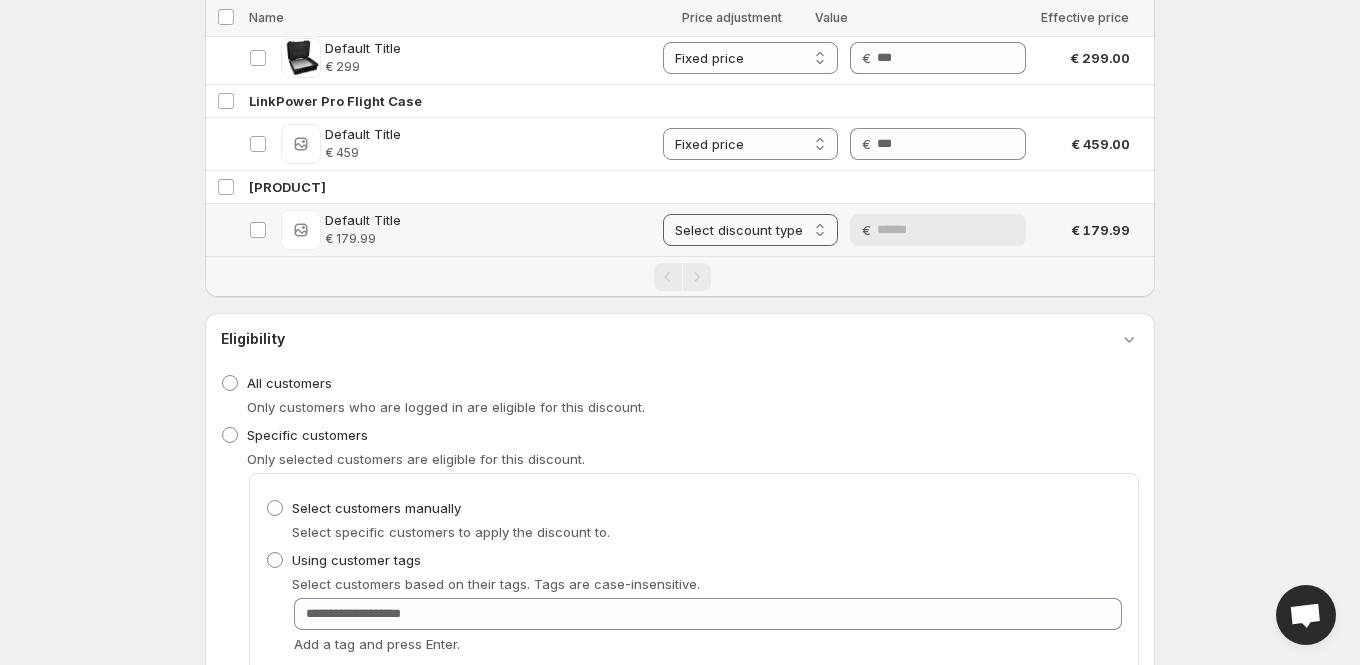 click on "**********" at bounding box center (750, 230) 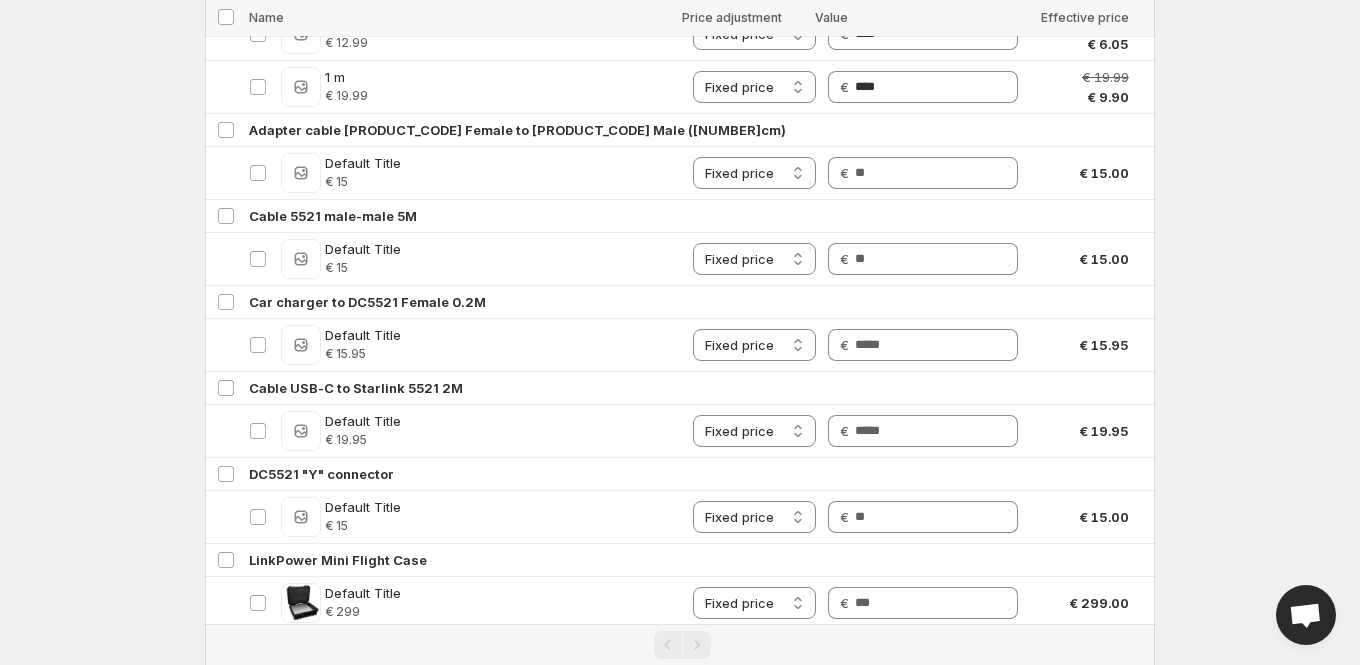 scroll, scrollTop: 4675, scrollLeft: 0, axis: vertical 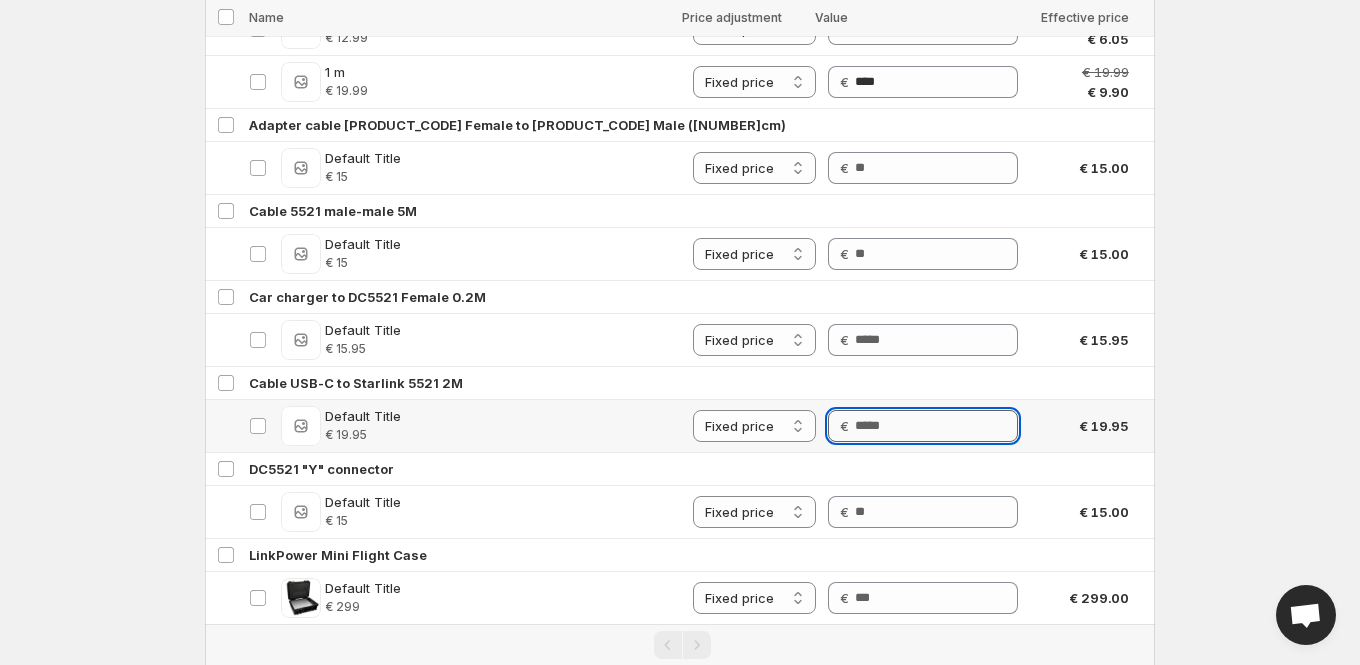 click on "Price" at bounding box center (936, 426) 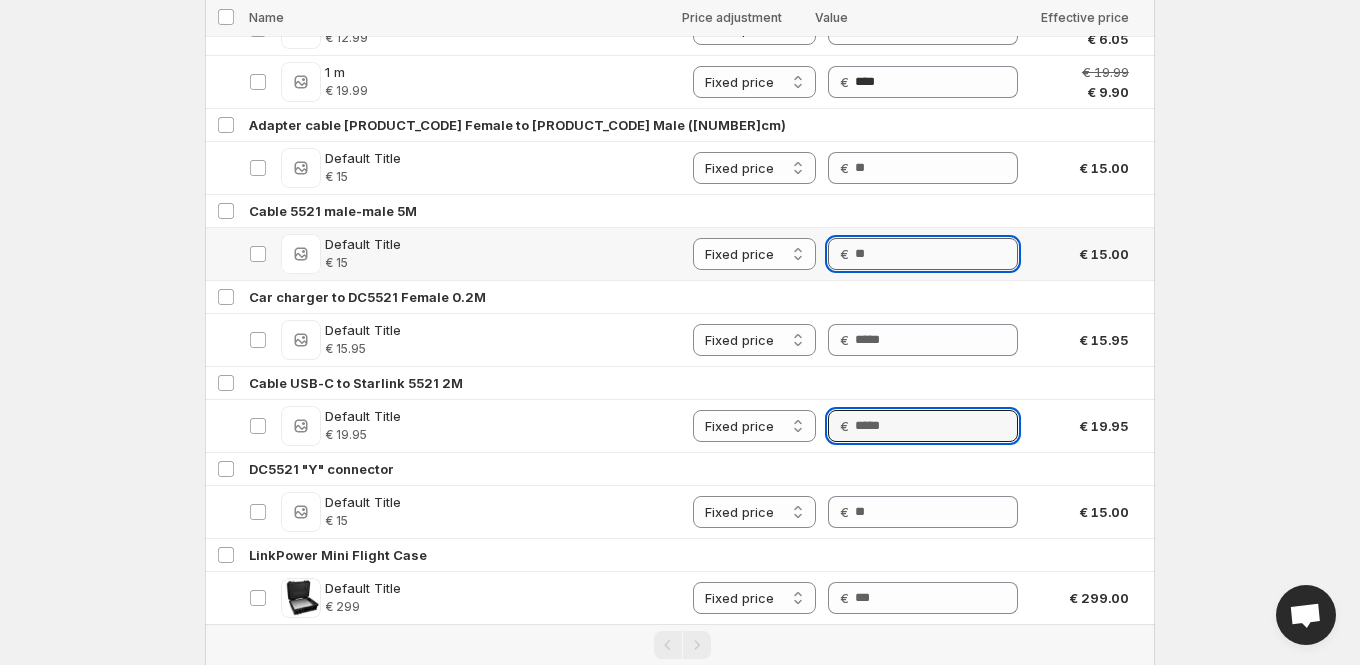 click on "Price" at bounding box center (936, 254) 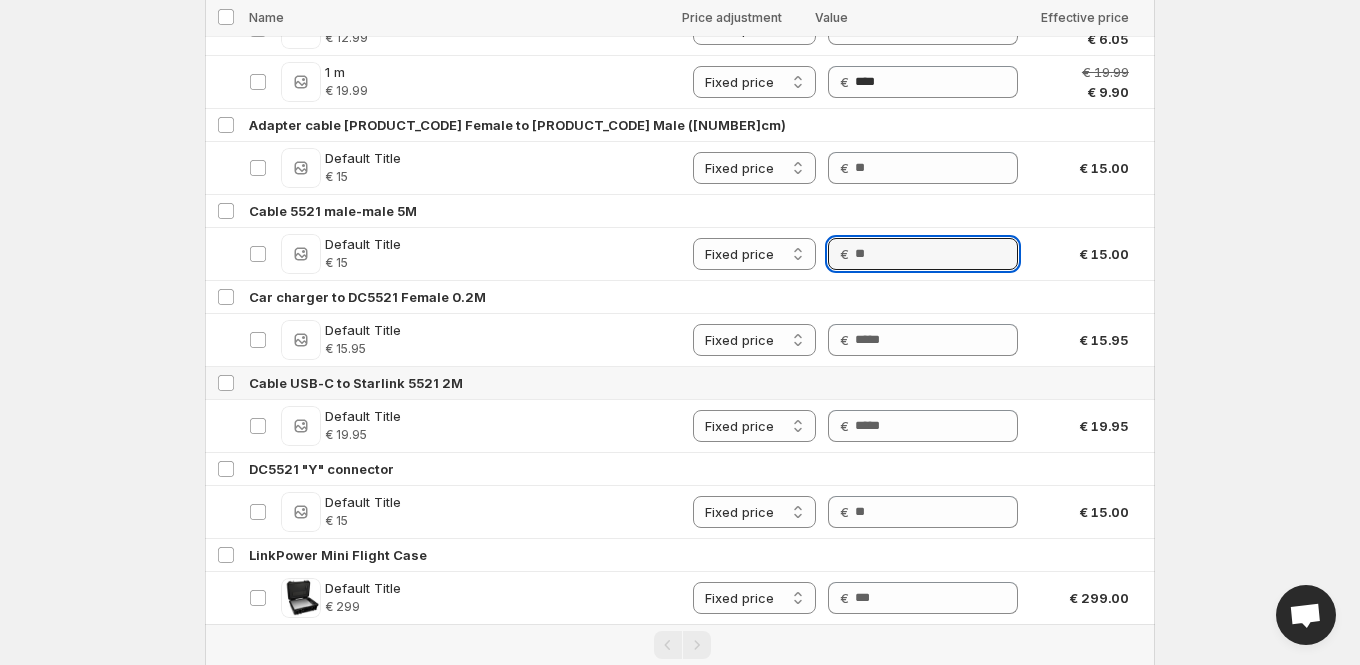 paste on "*****" 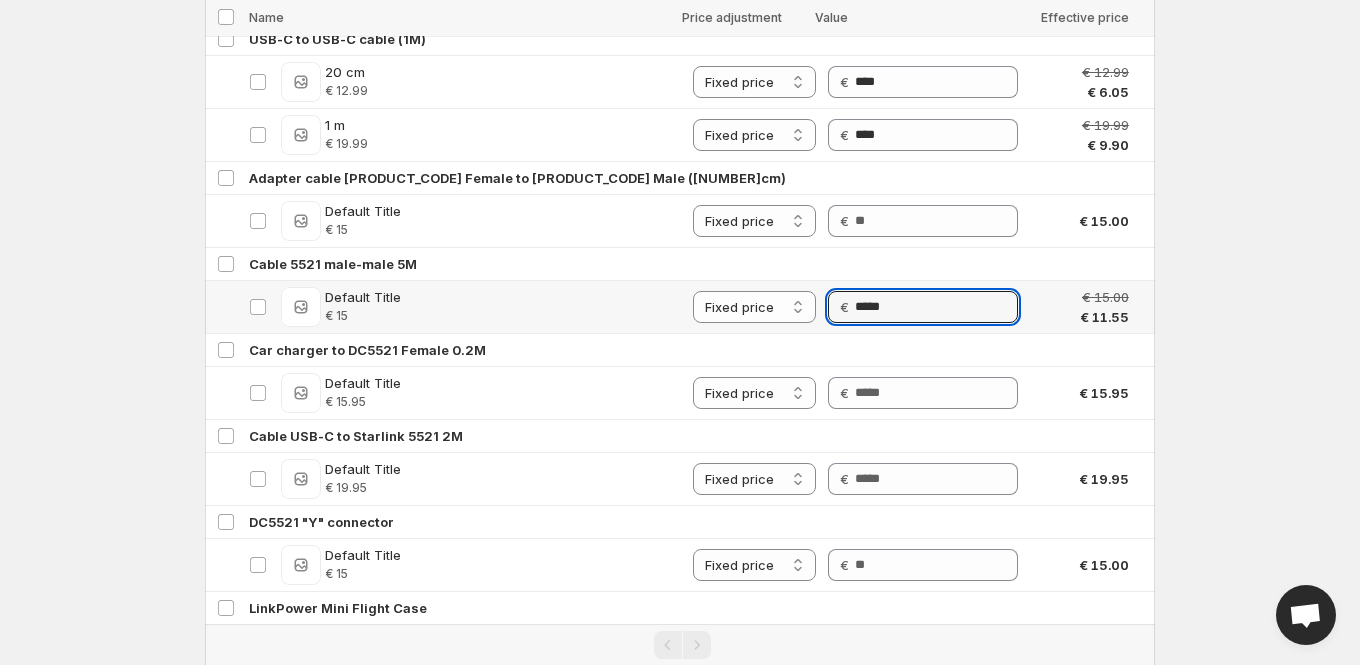 scroll, scrollTop: 4608, scrollLeft: 0, axis: vertical 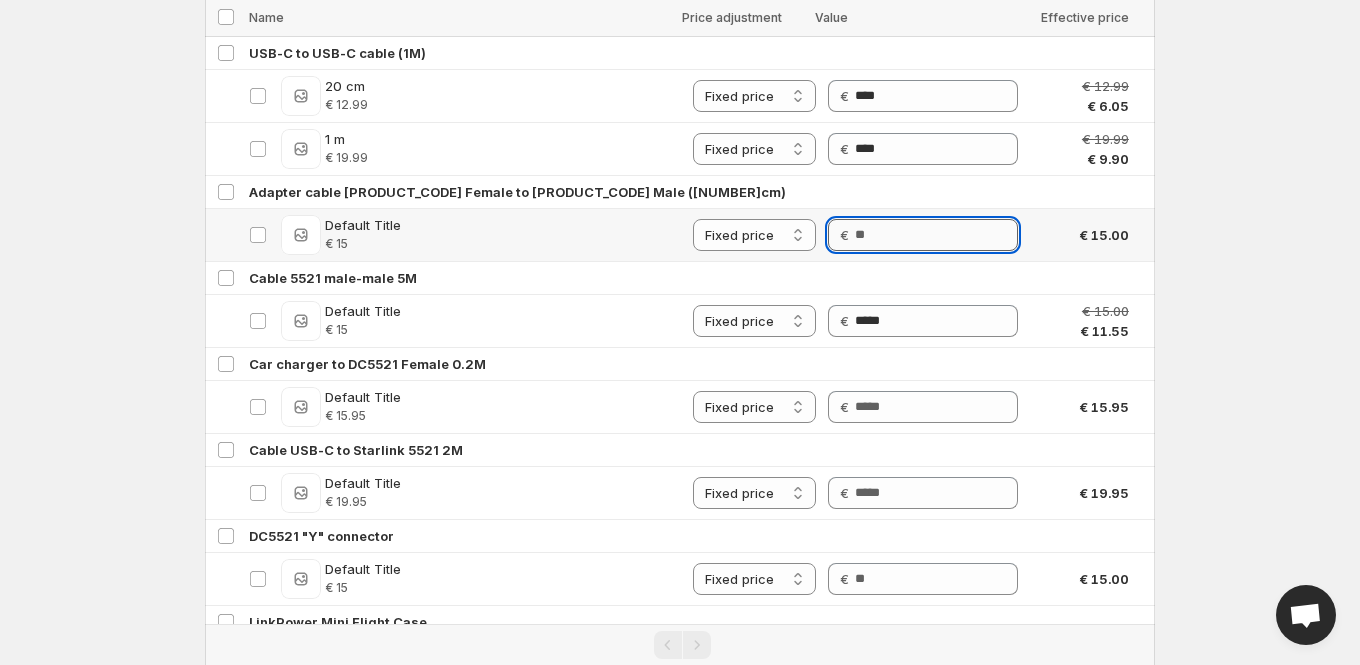 click on "Price" at bounding box center (936, 235) 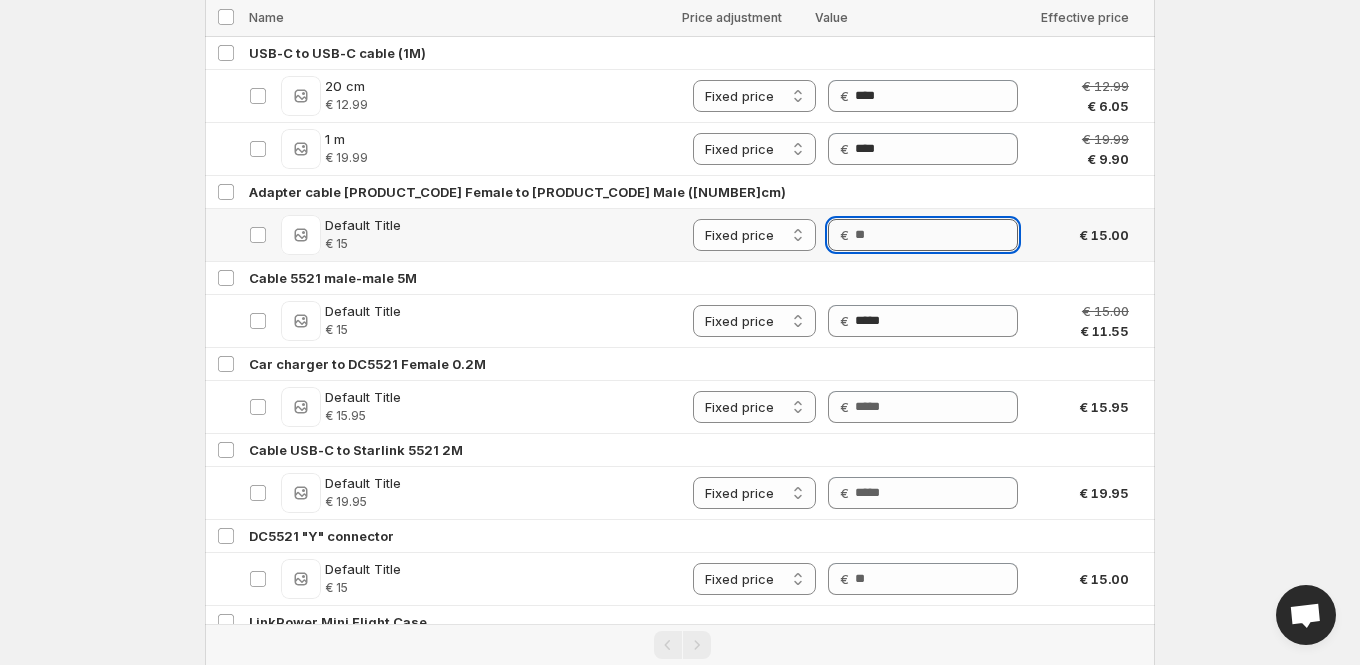 paste on "****" 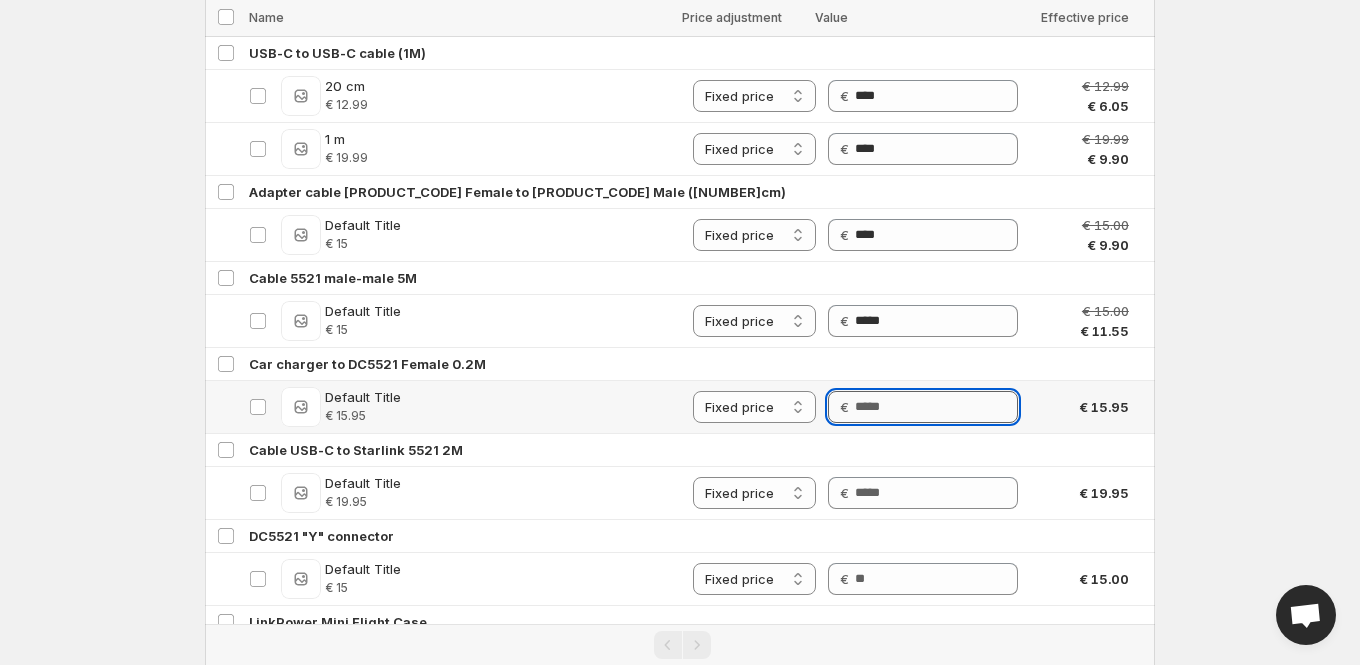 click on "Price" at bounding box center (936, 407) 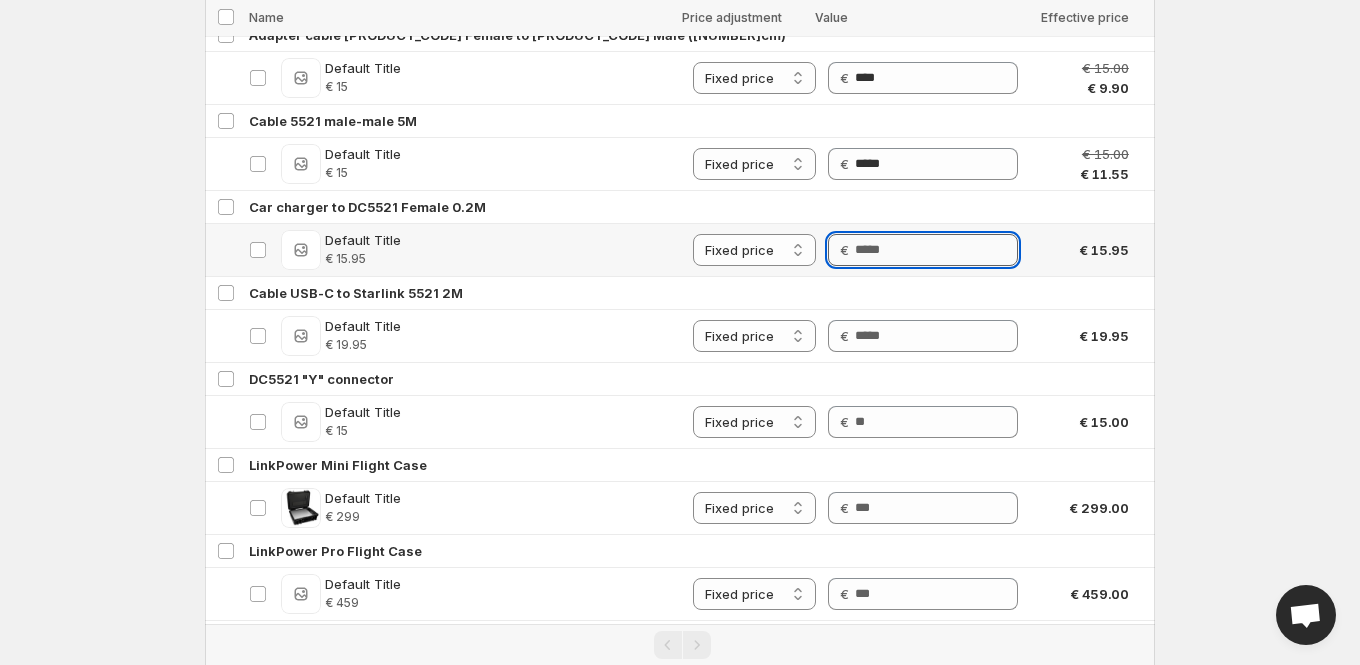 scroll, scrollTop: 4766, scrollLeft: 0, axis: vertical 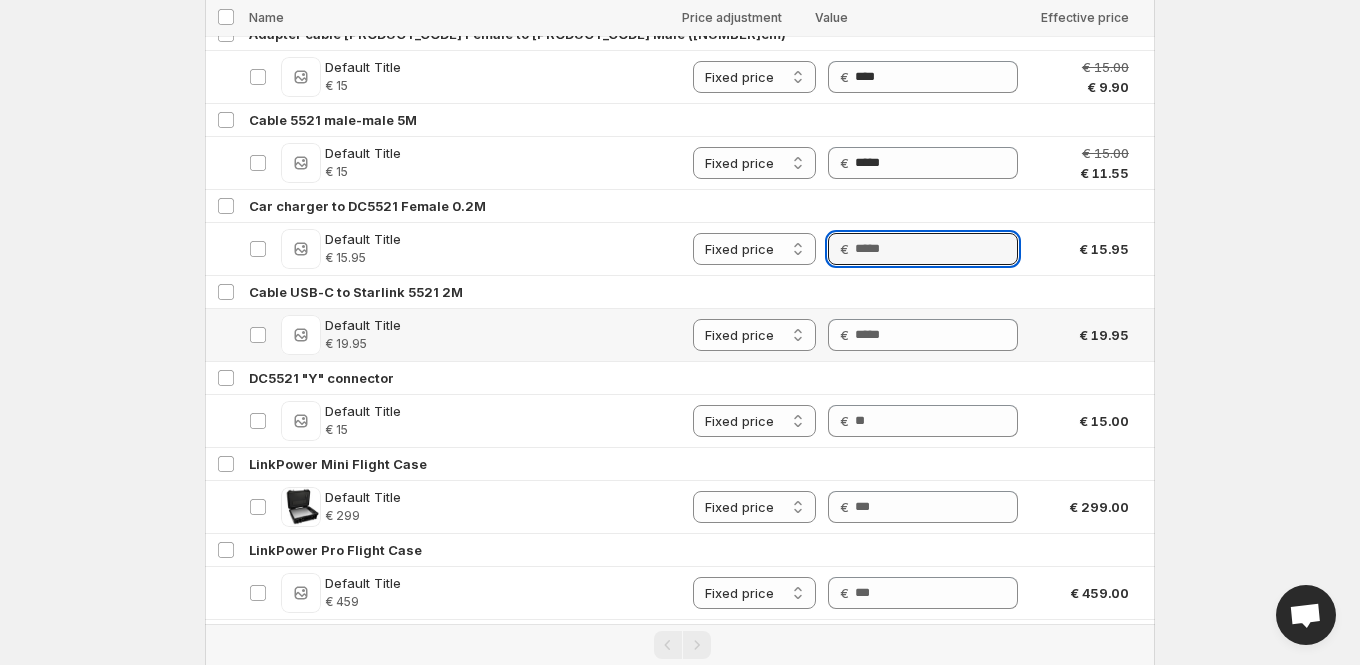 paste on "*****" 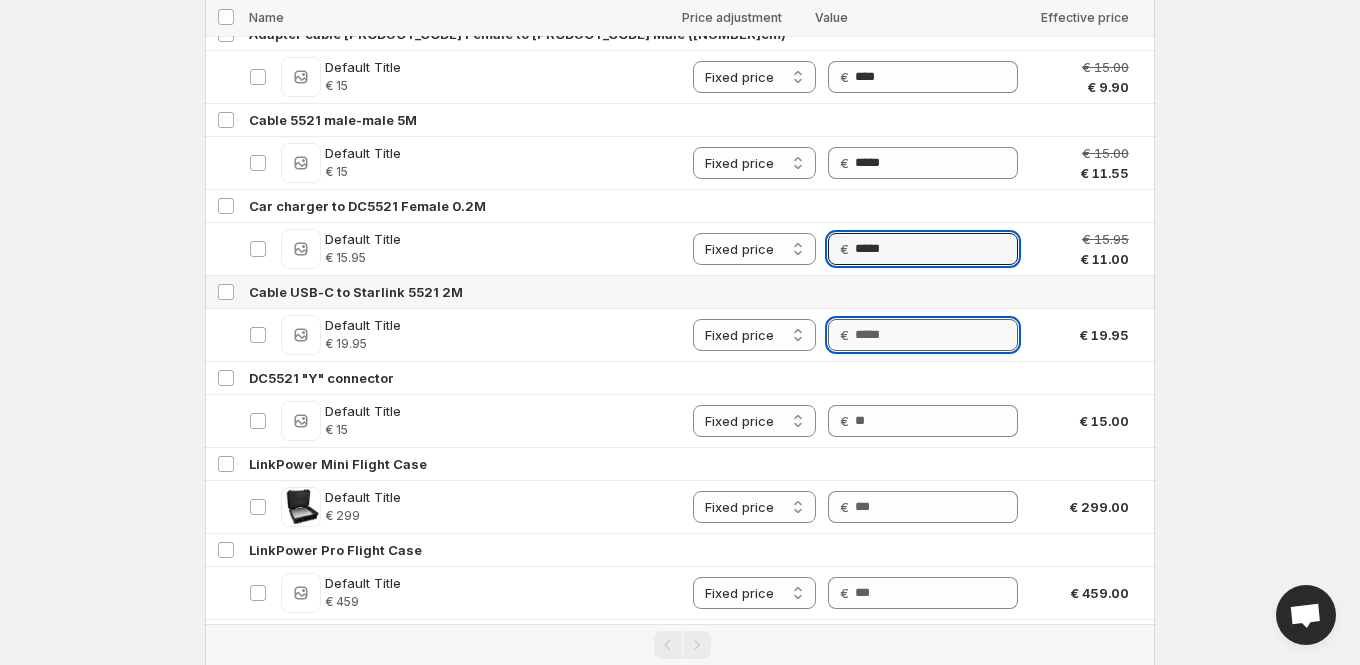 click on "Price" at bounding box center [936, 335] 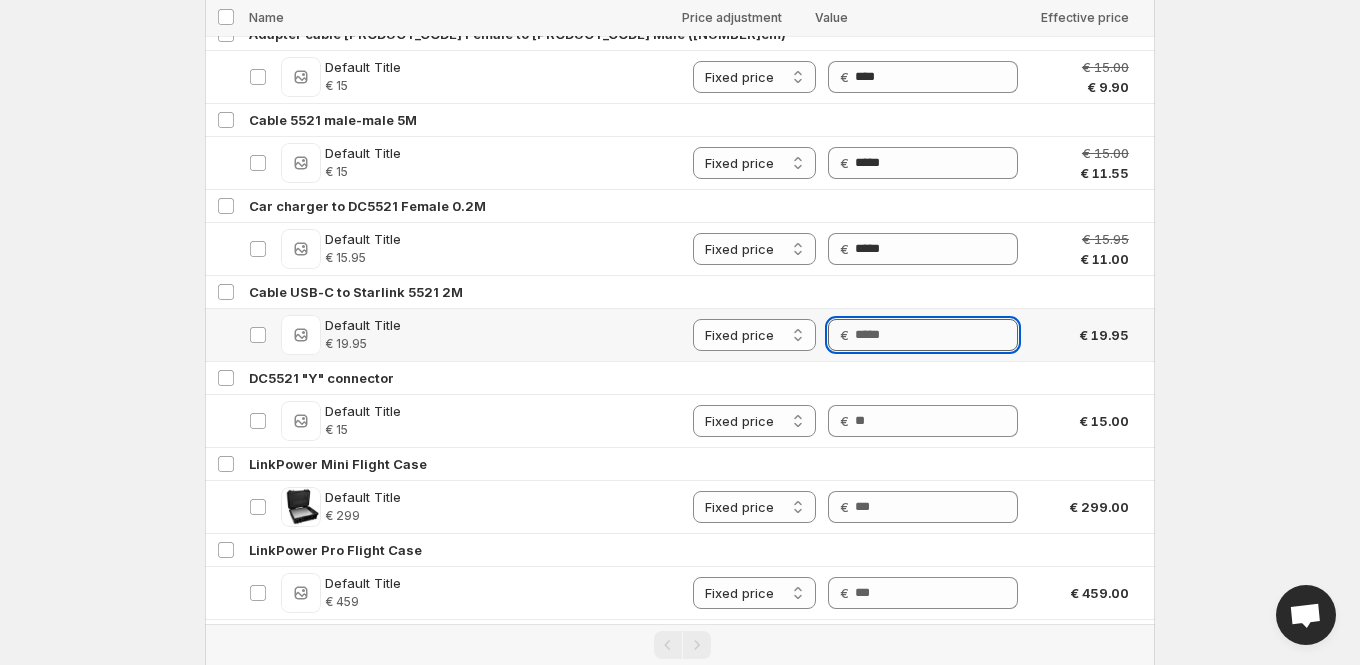 click on "Price" at bounding box center [936, 335] 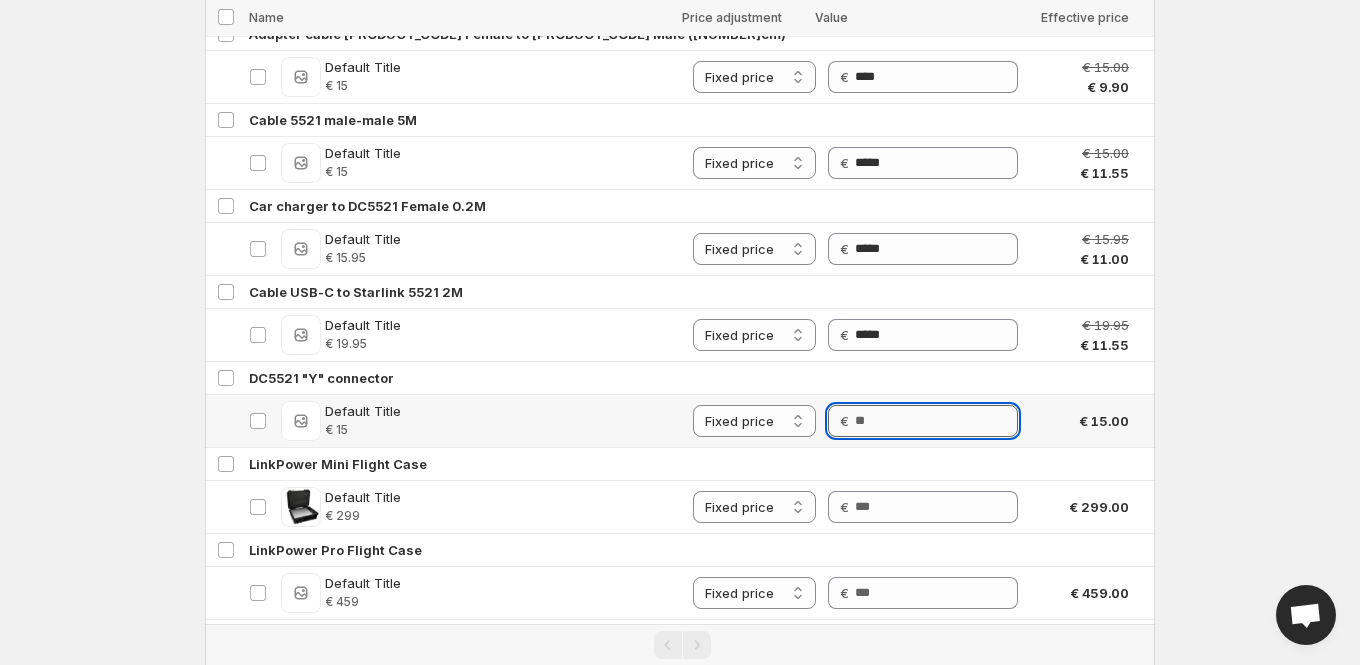 click on "Price" at bounding box center (936, 421) 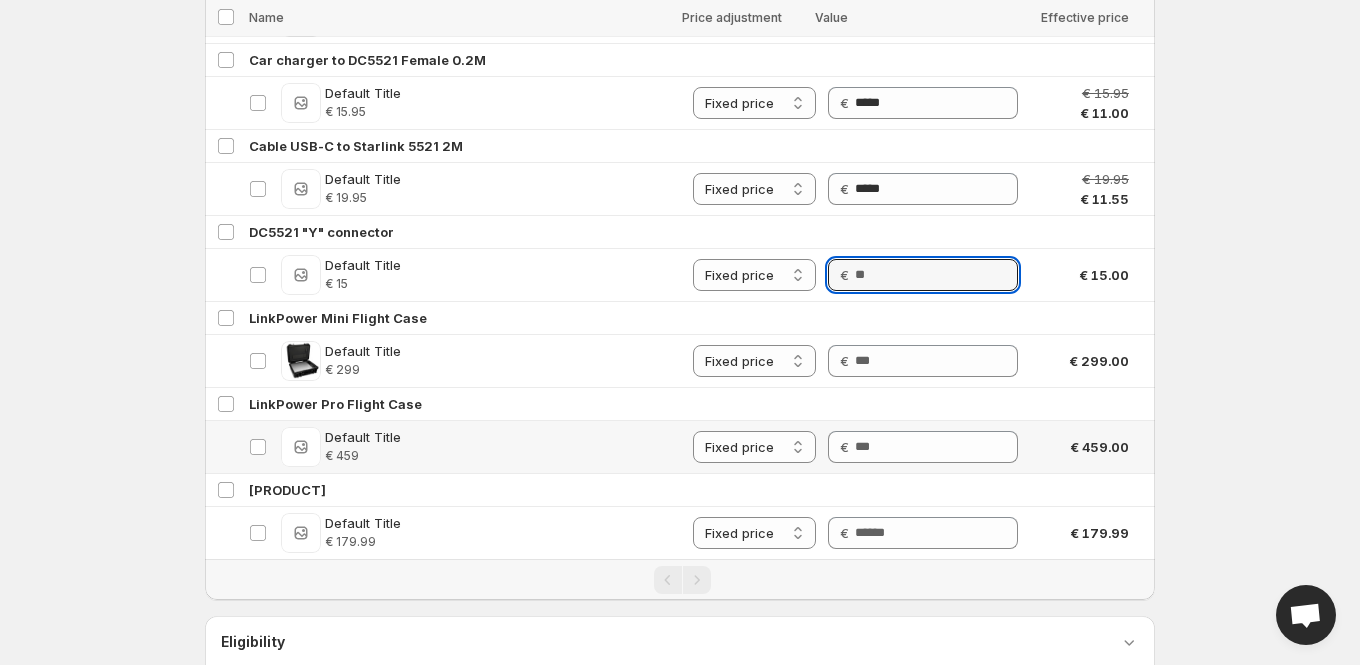 paste on "****" 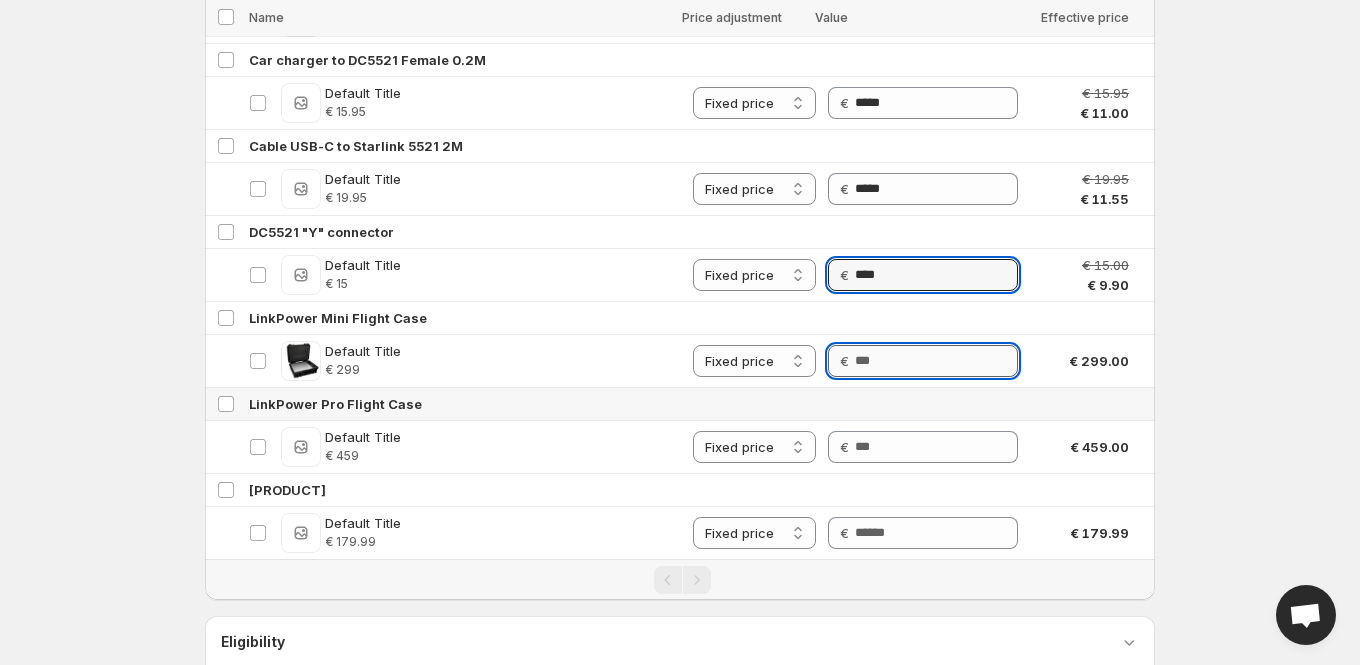 click on "Price" at bounding box center (936, 361) 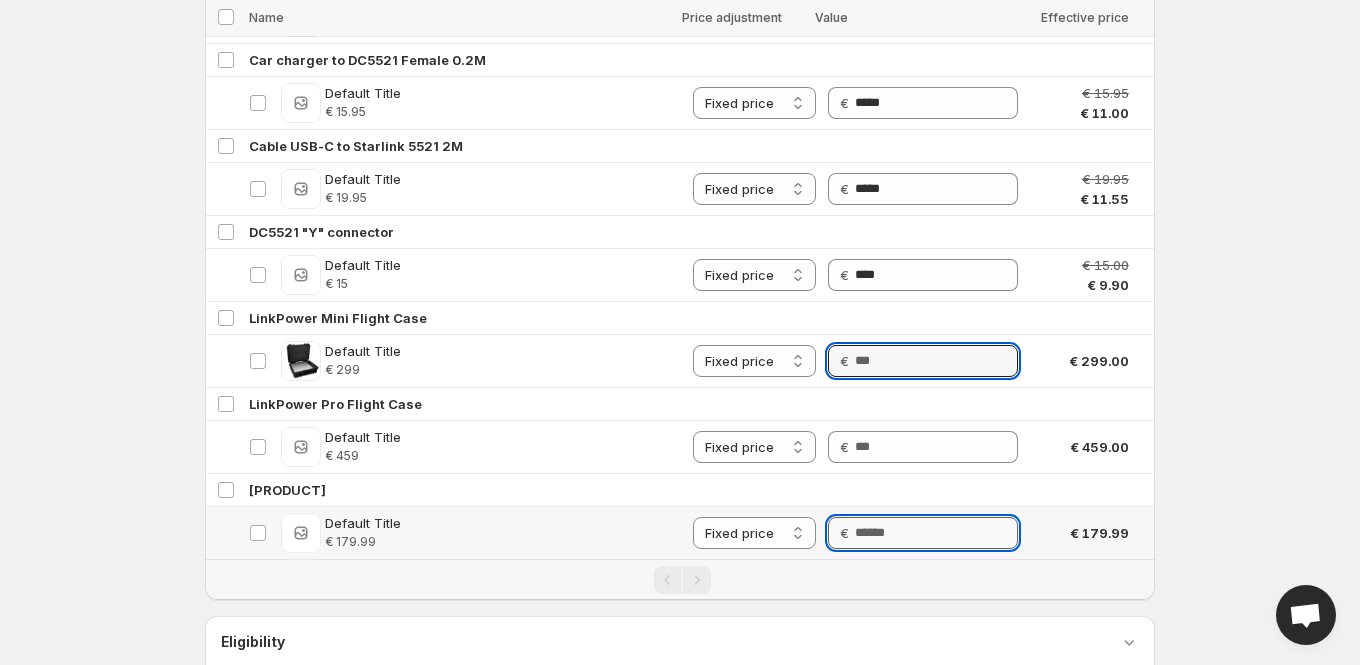 click on "Price" at bounding box center (936, 533) 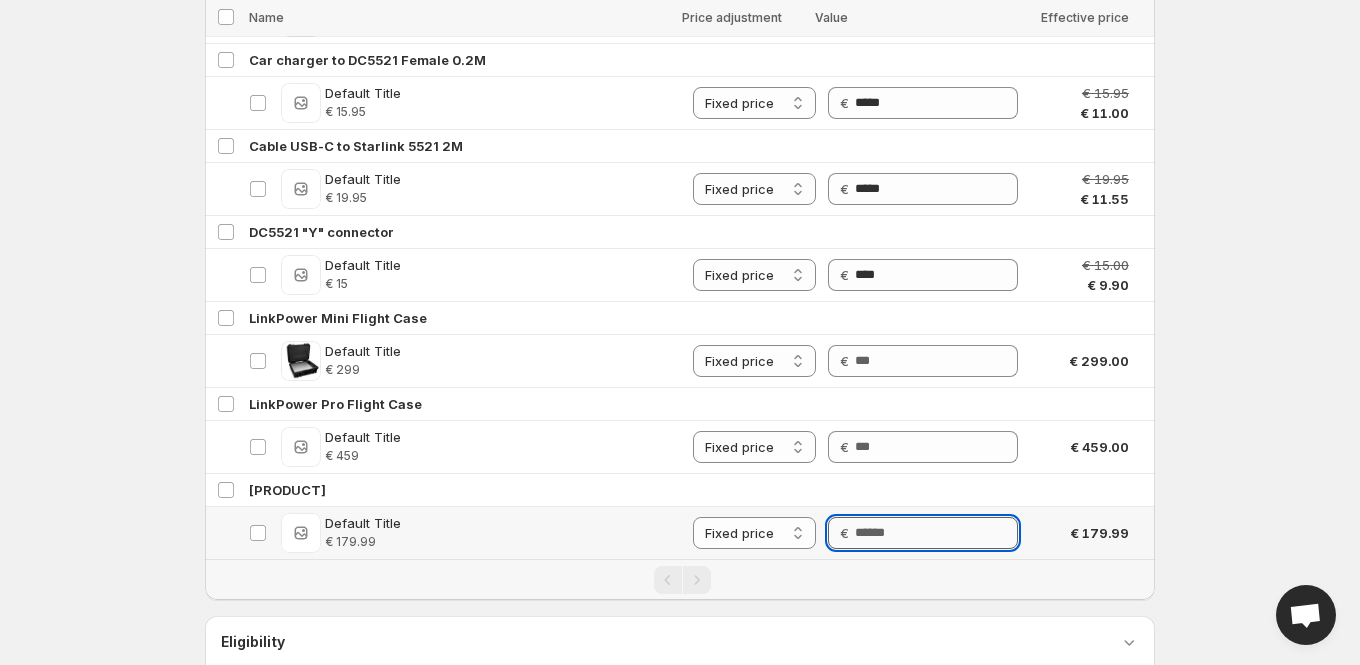 paste on "******" 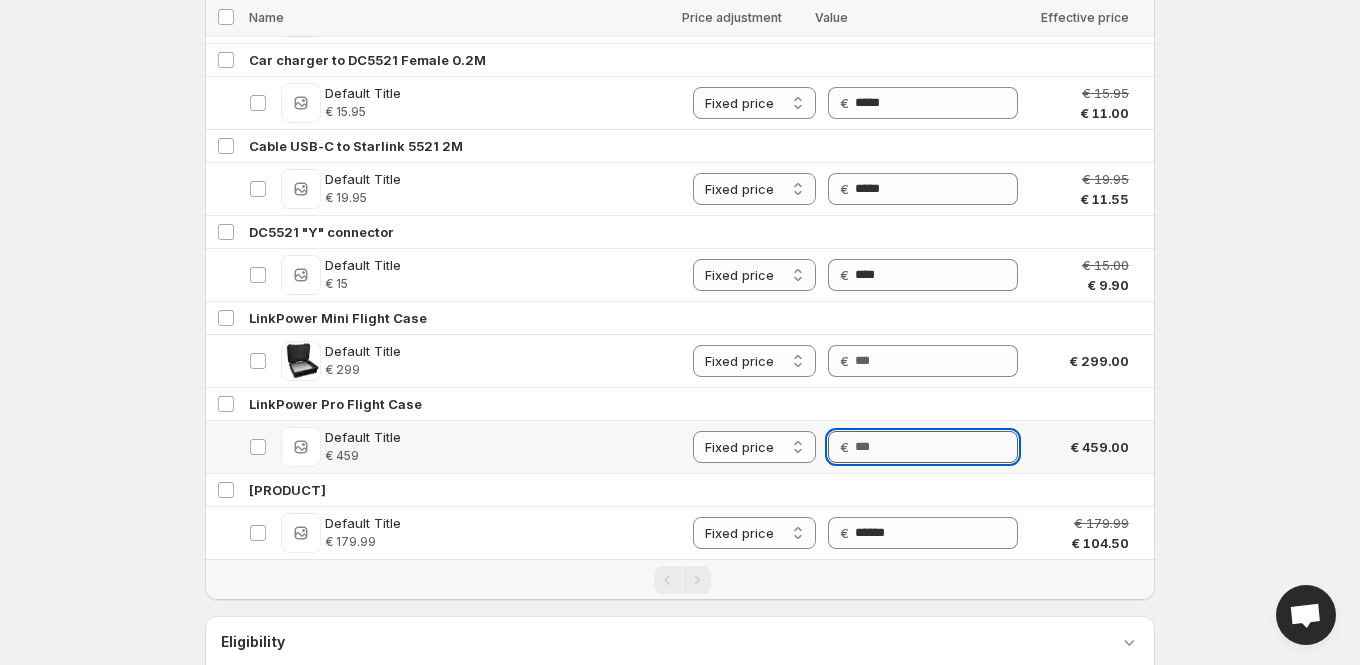 click on "Price" at bounding box center [936, 447] 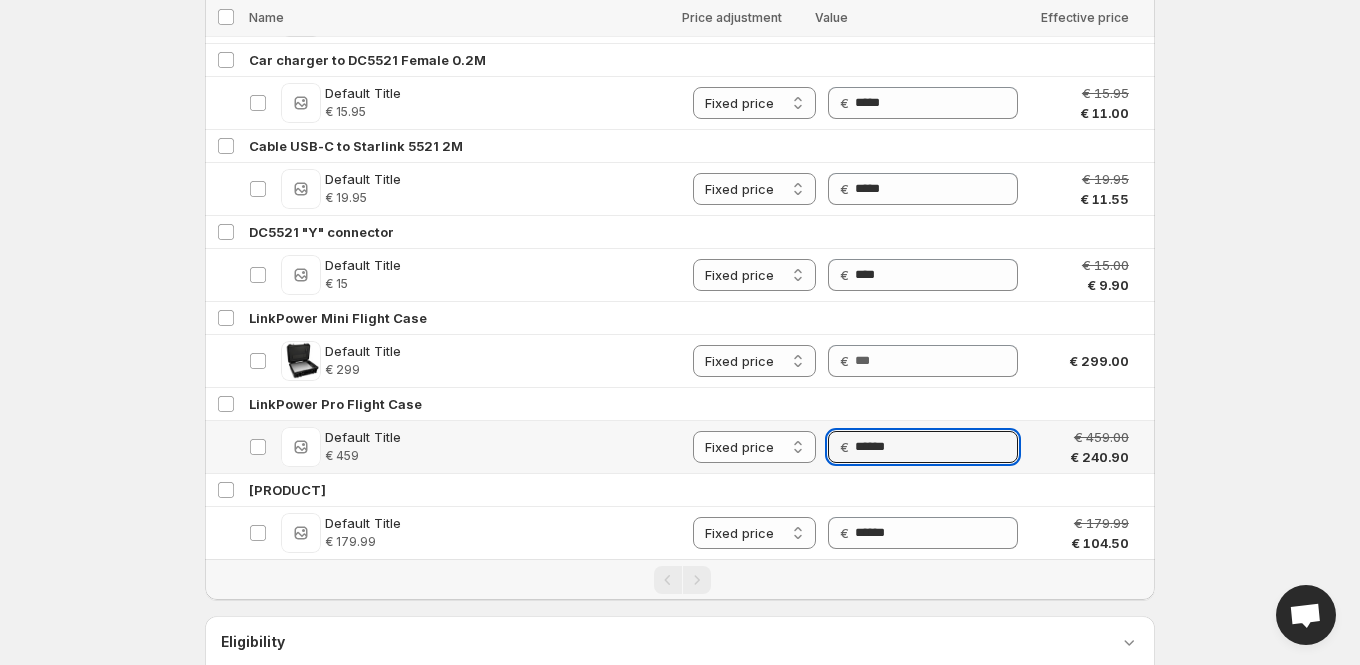 click on "Price €" at bounding box center (923, 361) 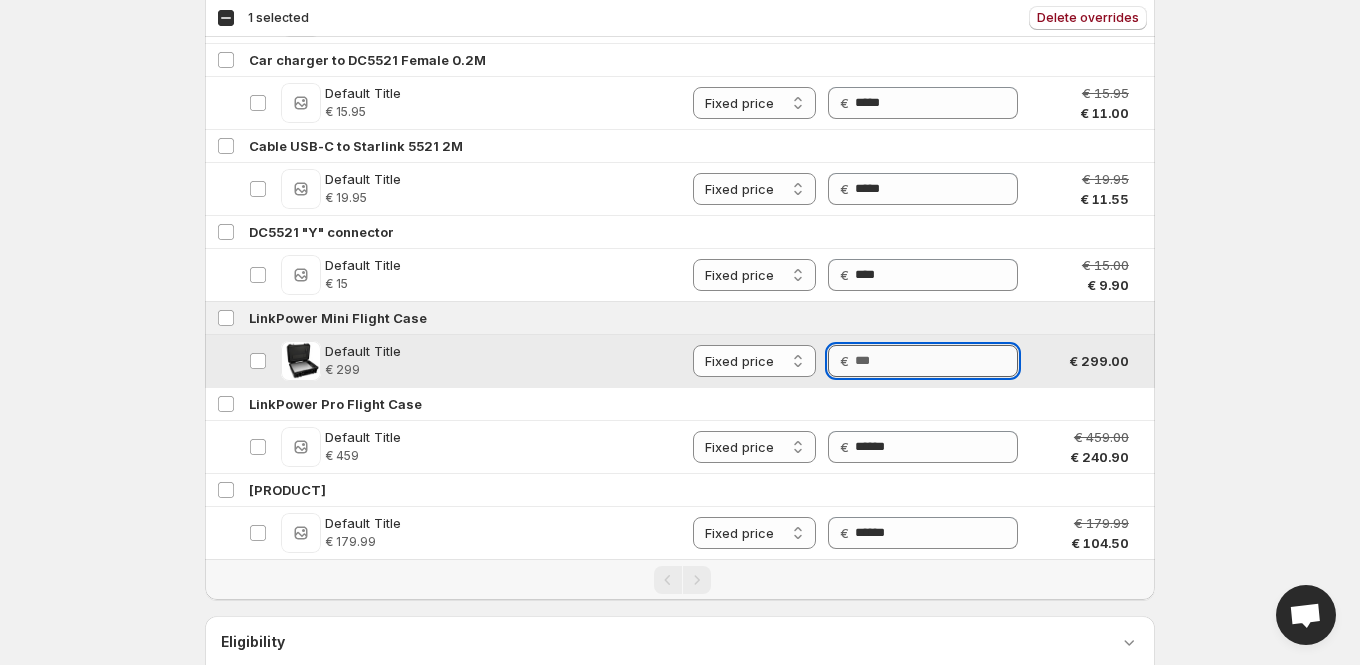 click on "Price" at bounding box center (936, 361) 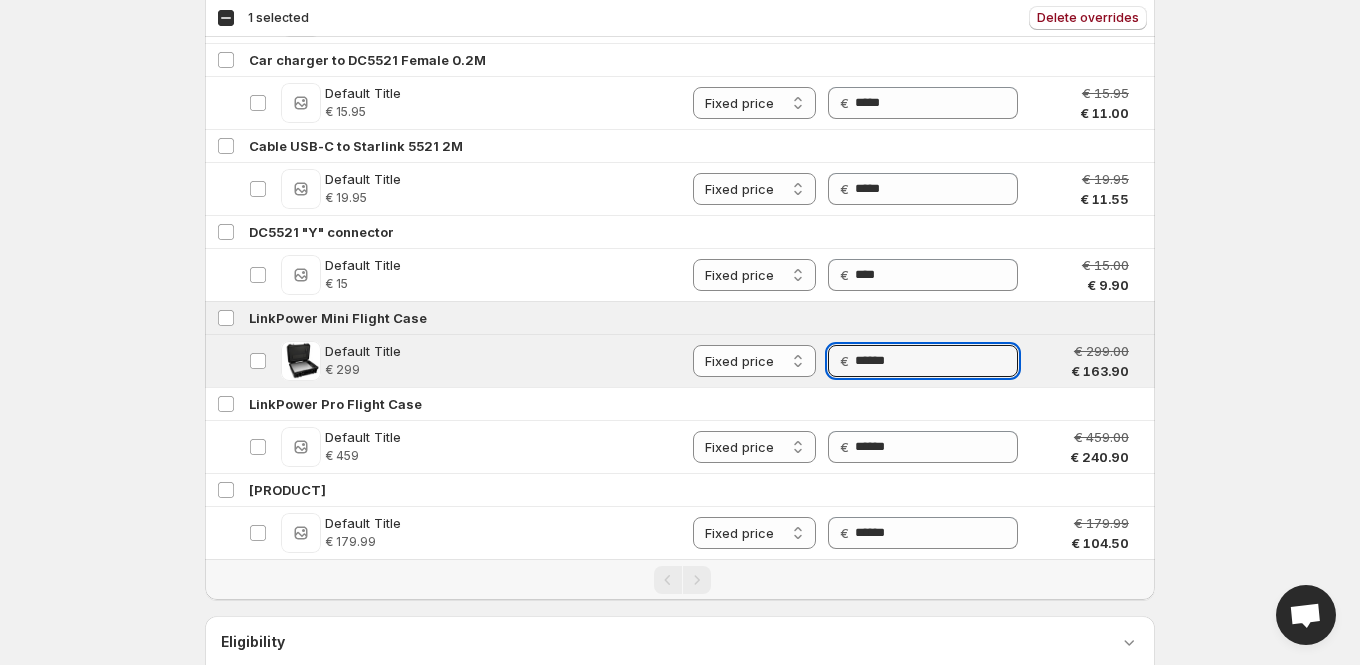 click on "**********" at bounding box center (680, -4580) 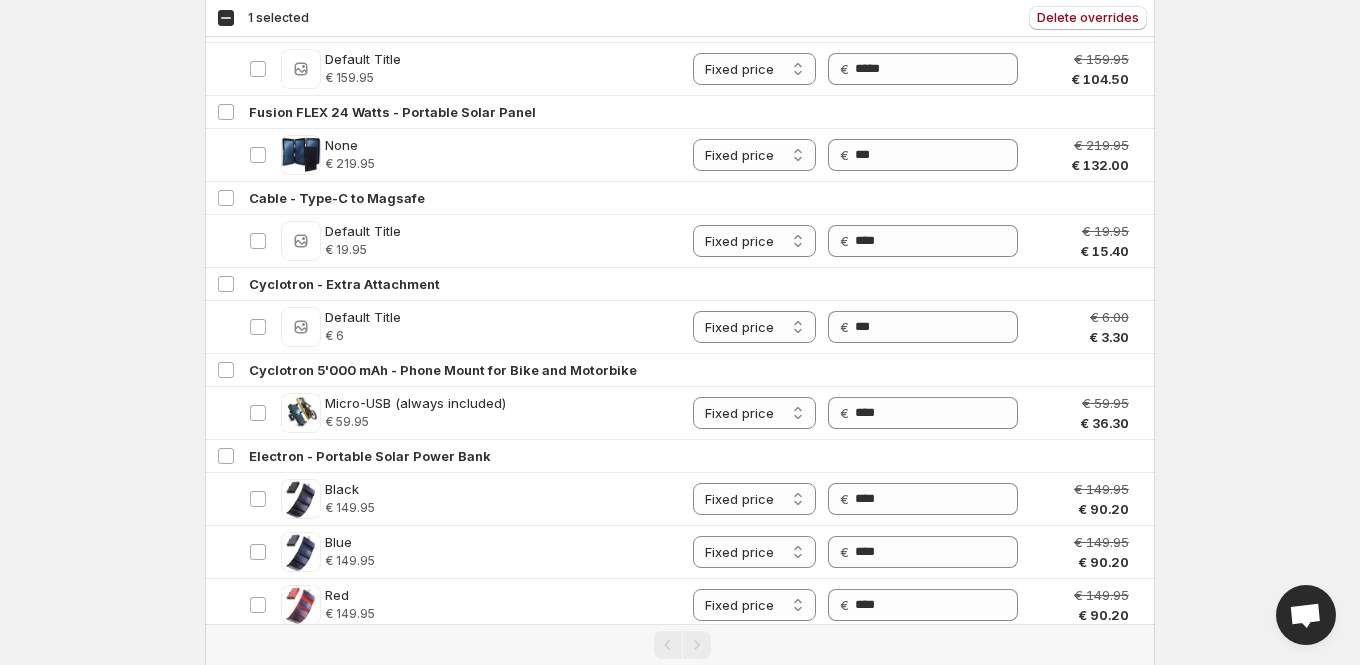 scroll, scrollTop: 1088, scrollLeft: 0, axis: vertical 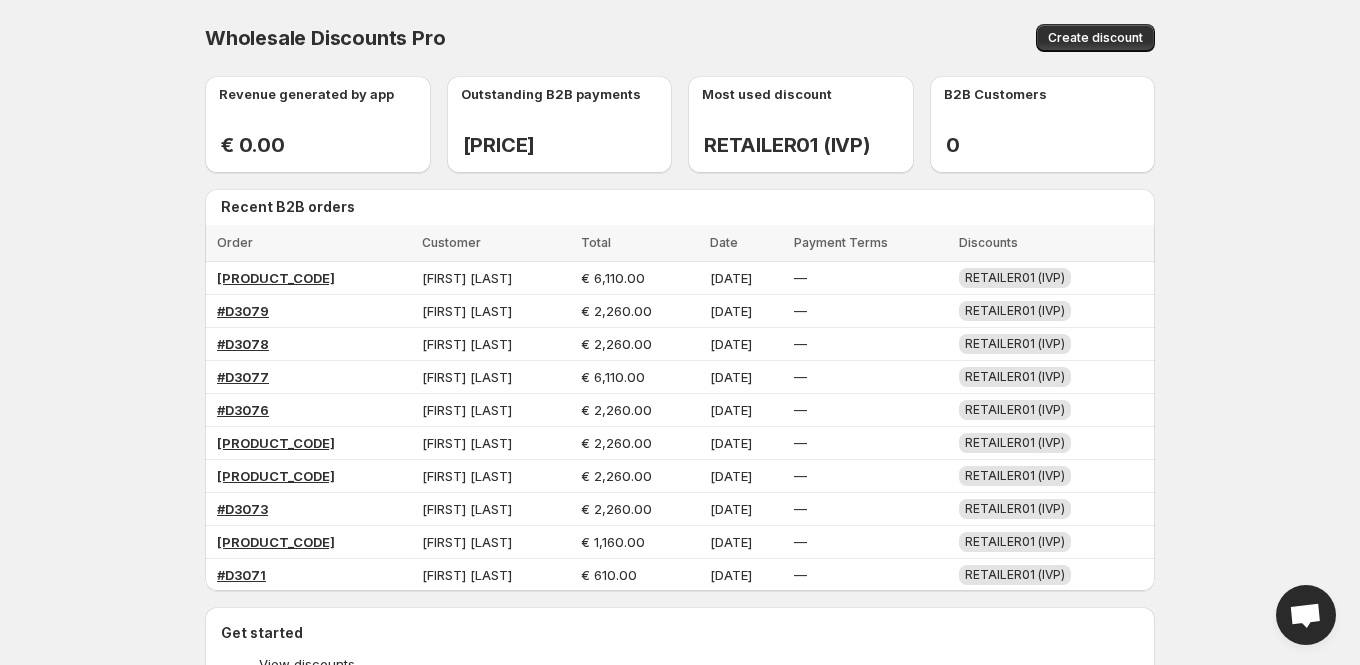 drag, startPoint x: 502, startPoint y: 145, endPoint x: 613, endPoint y: 141, distance: 111.07205 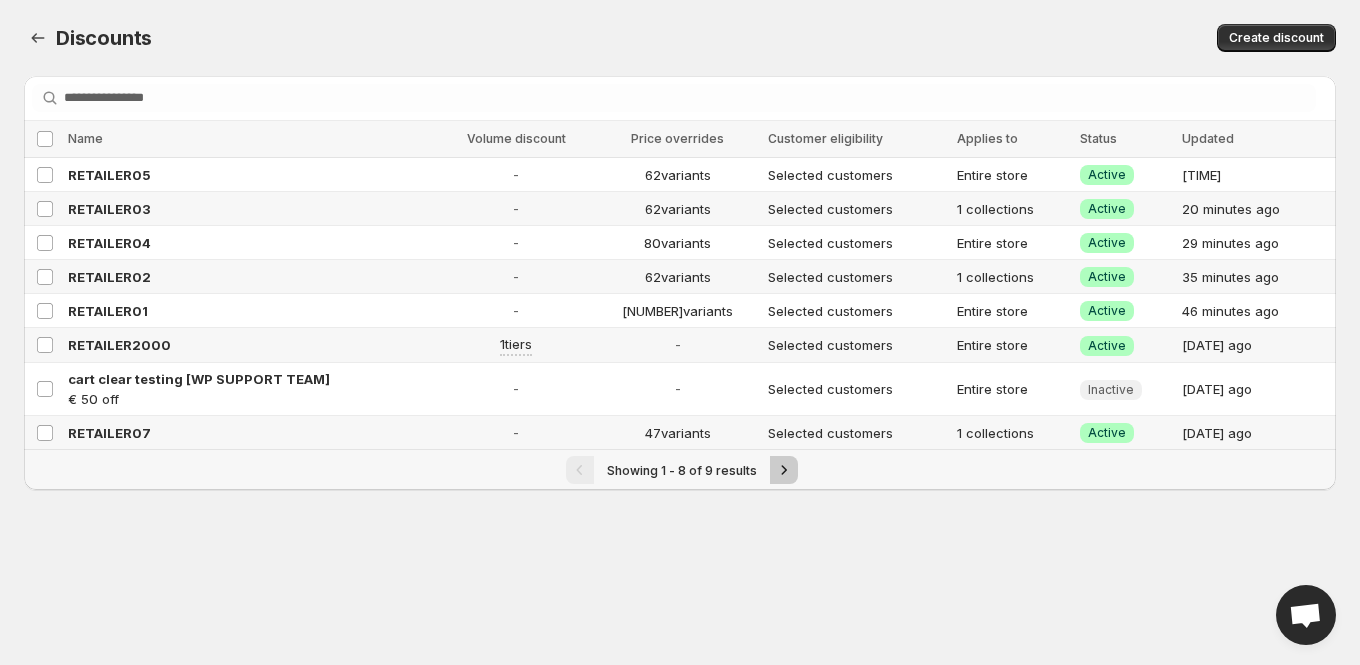 click 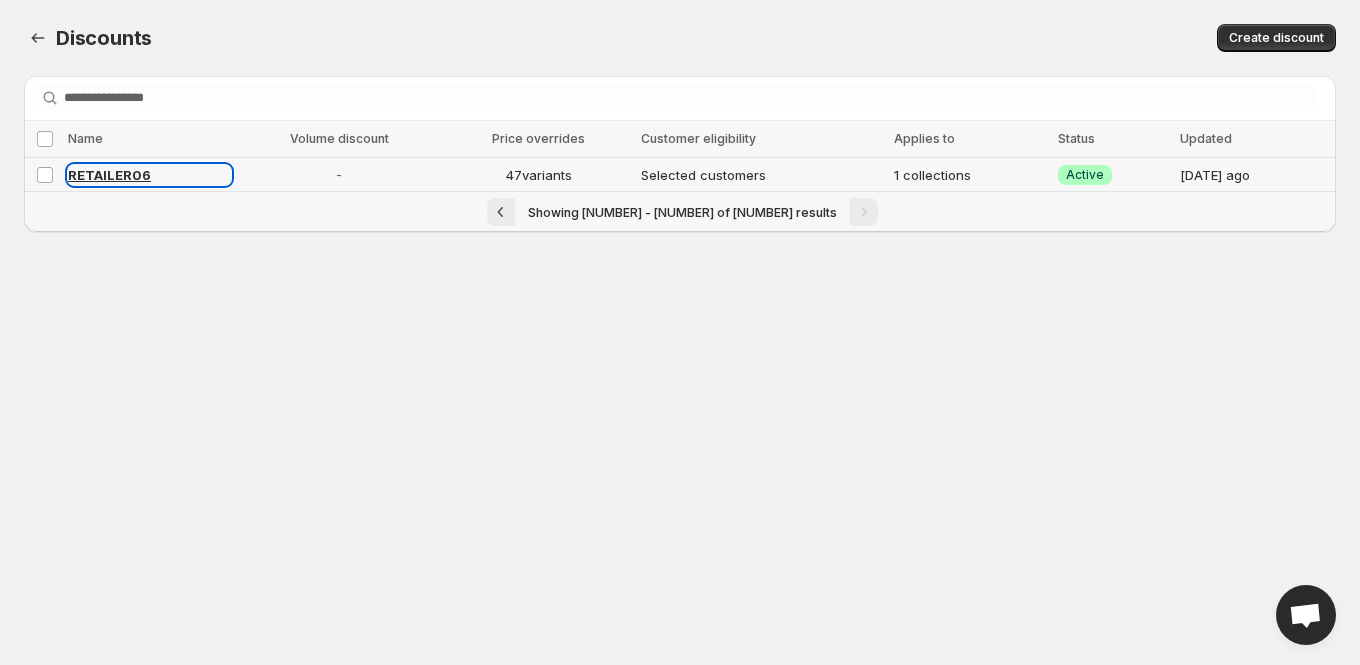 click on "RETAILER06" at bounding box center [149, 175] 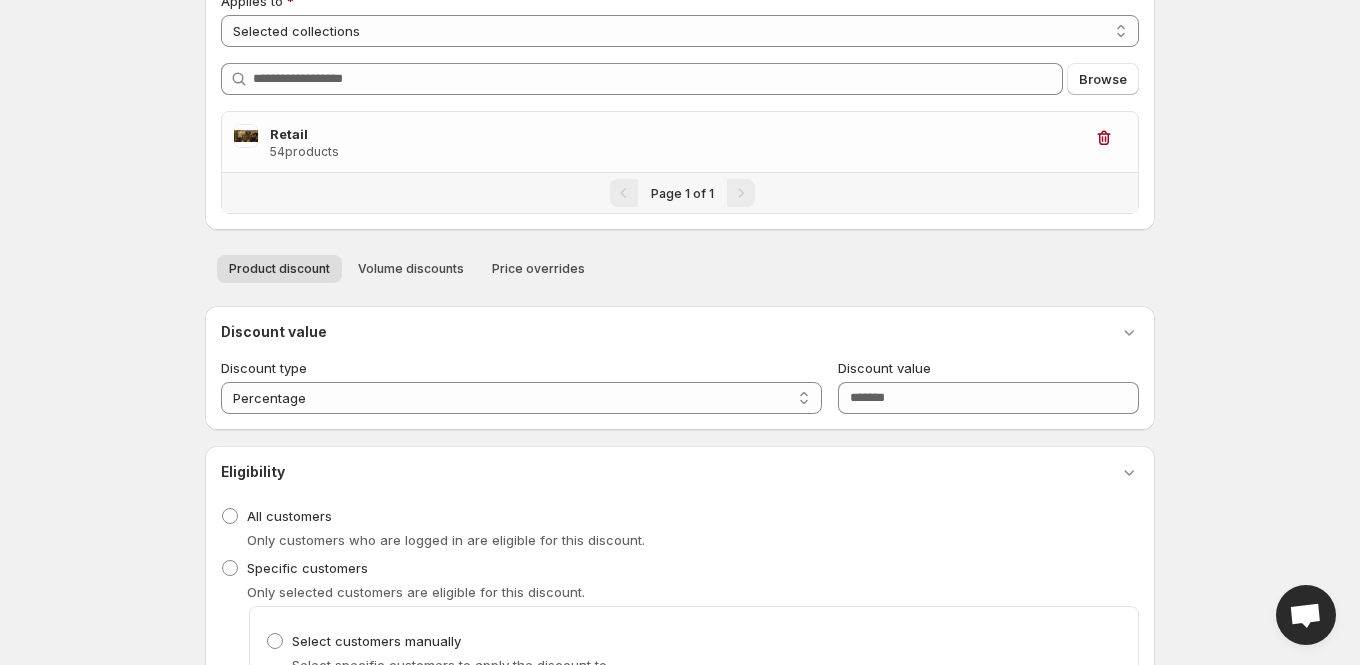 scroll, scrollTop: 234, scrollLeft: 0, axis: vertical 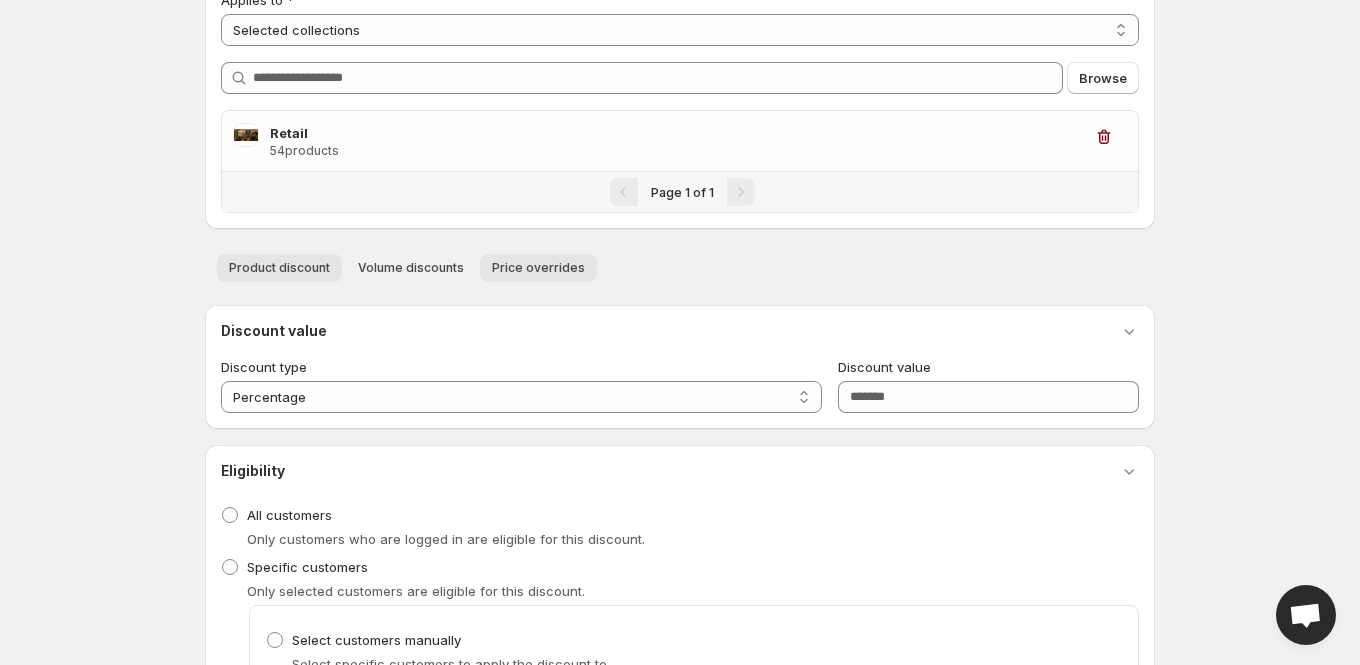click on "Price overrides" at bounding box center [538, 268] 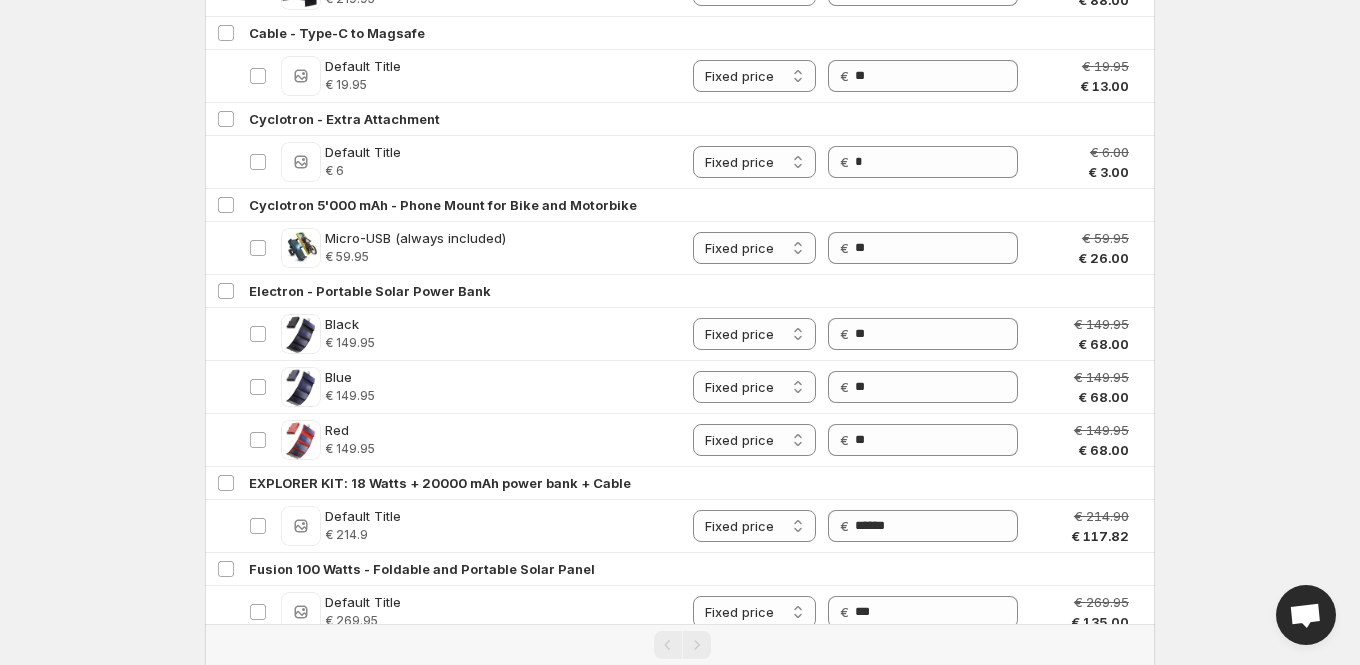 scroll, scrollTop: 0, scrollLeft: 0, axis: both 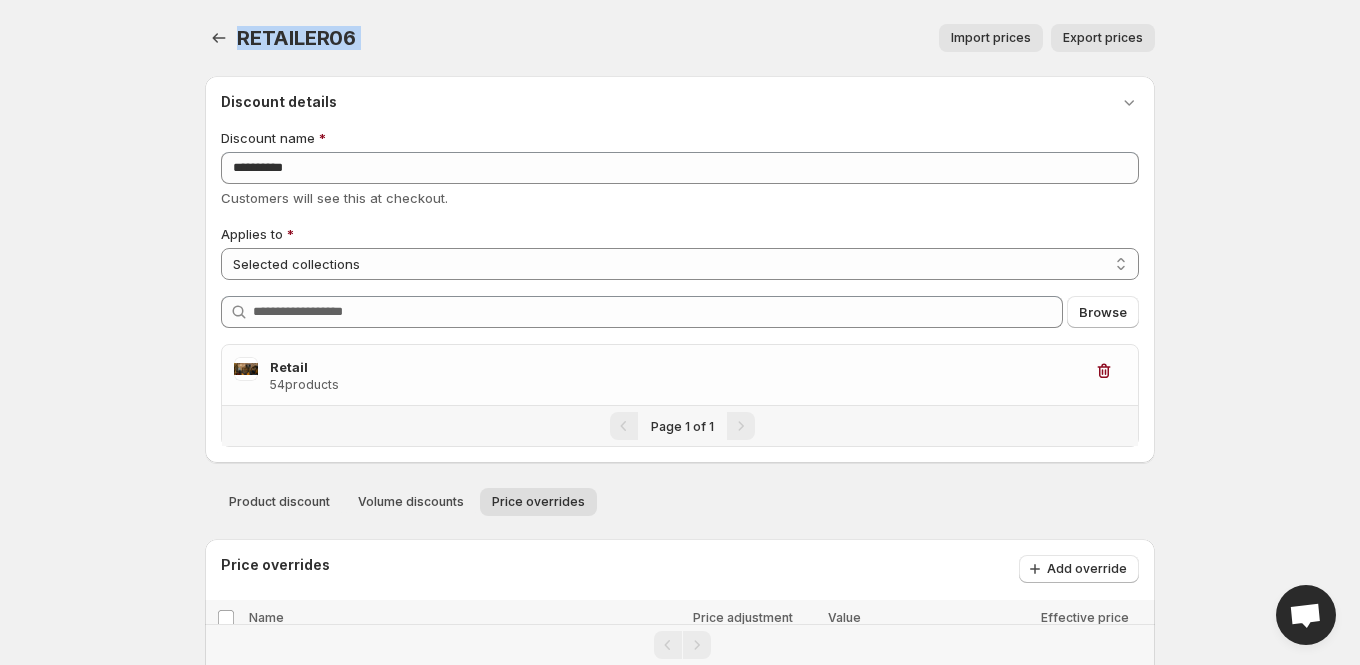 drag, startPoint x: 243, startPoint y: 45, endPoint x: 439, endPoint y: 35, distance: 196.25494 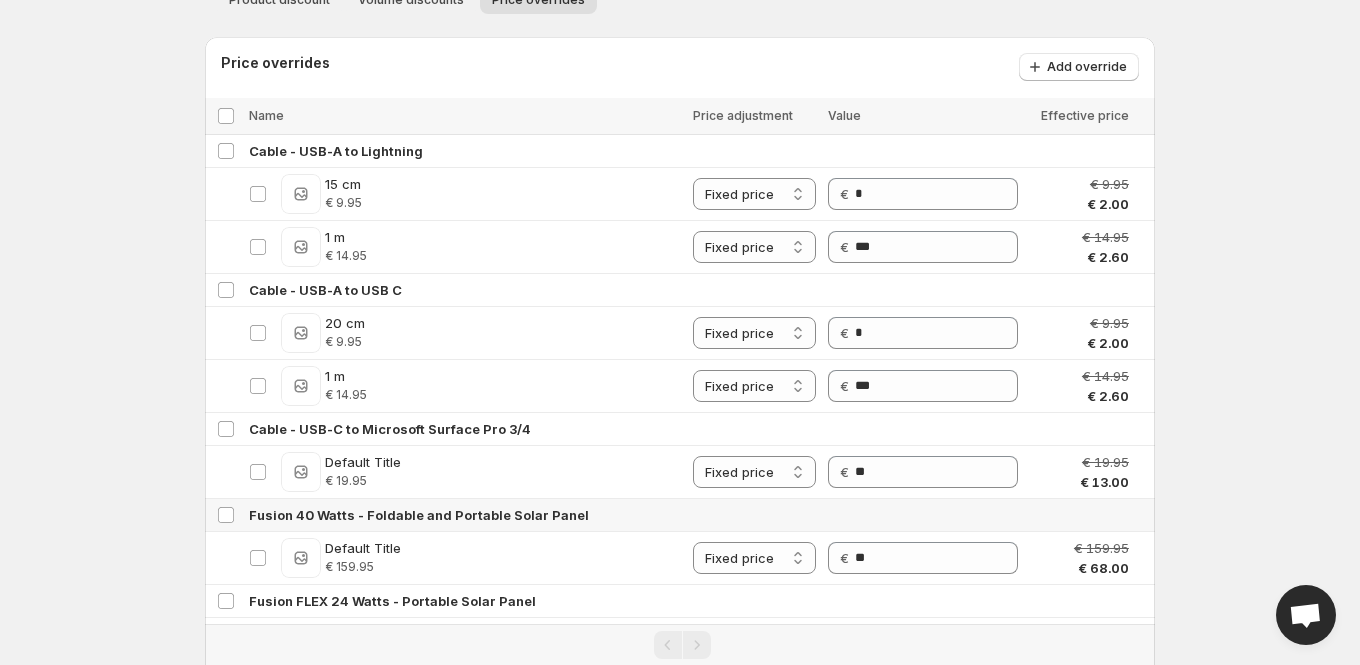 scroll, scrollTop: 495, scrollLeft: 0, axis: vertical 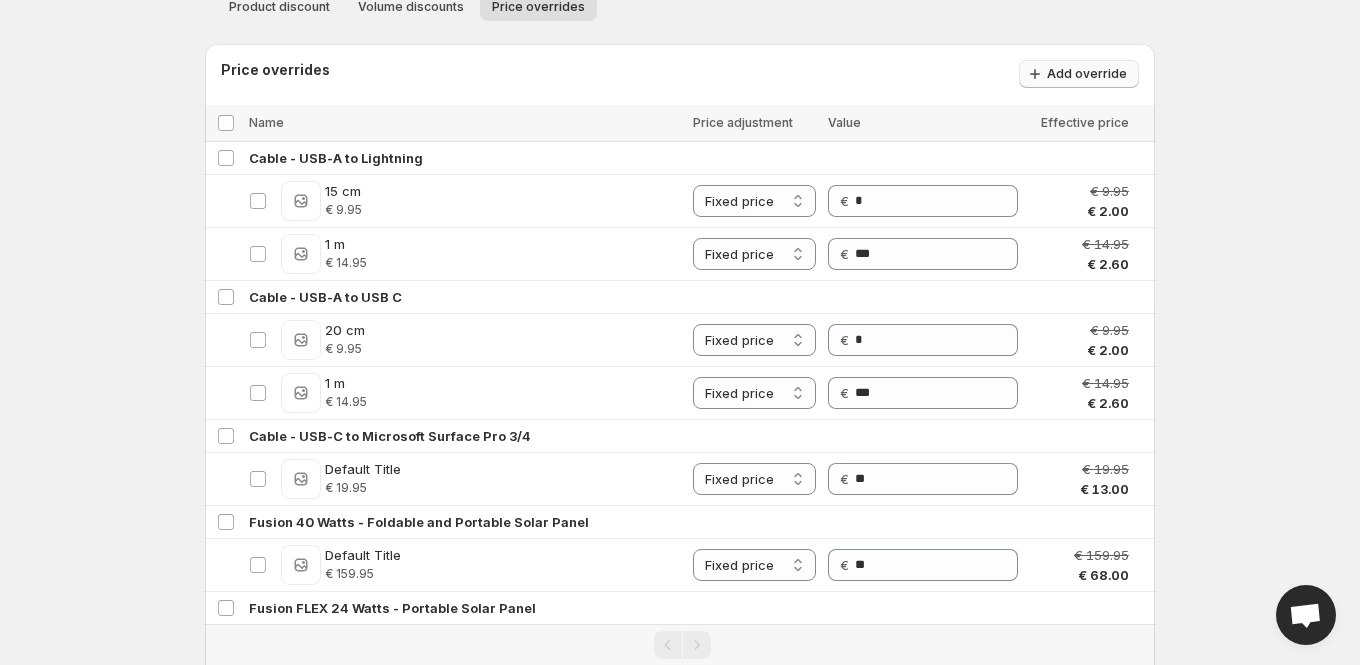 click on "Add override" at bounding box center (1079, 74) 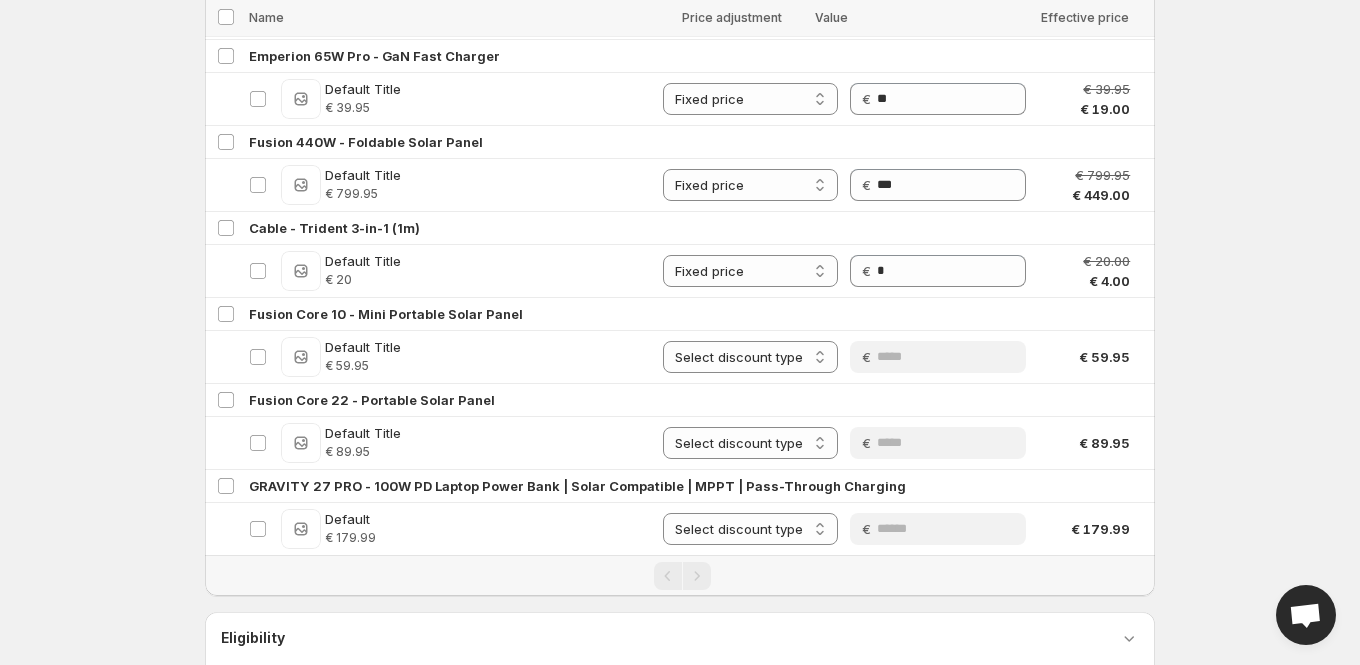 scroll, scrollTop: 4078, scrollLeft: 0, axis: vertical 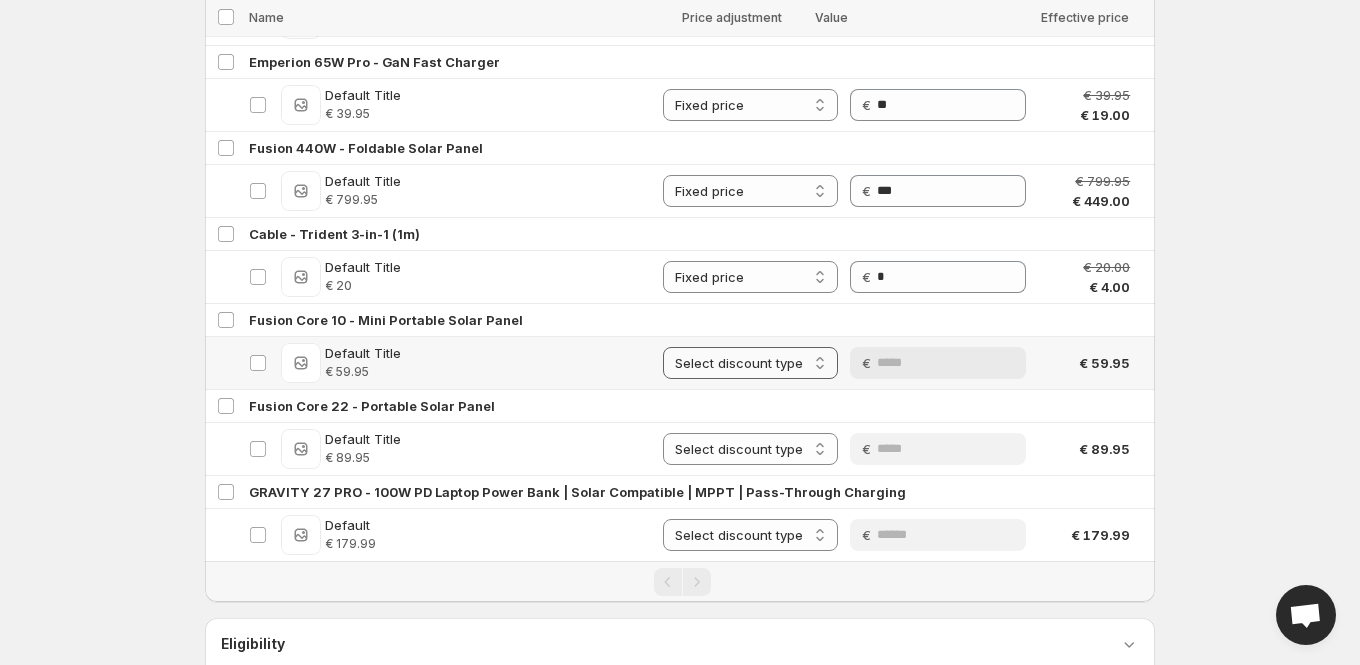 click on "**********" at bounding box center [750, 363] 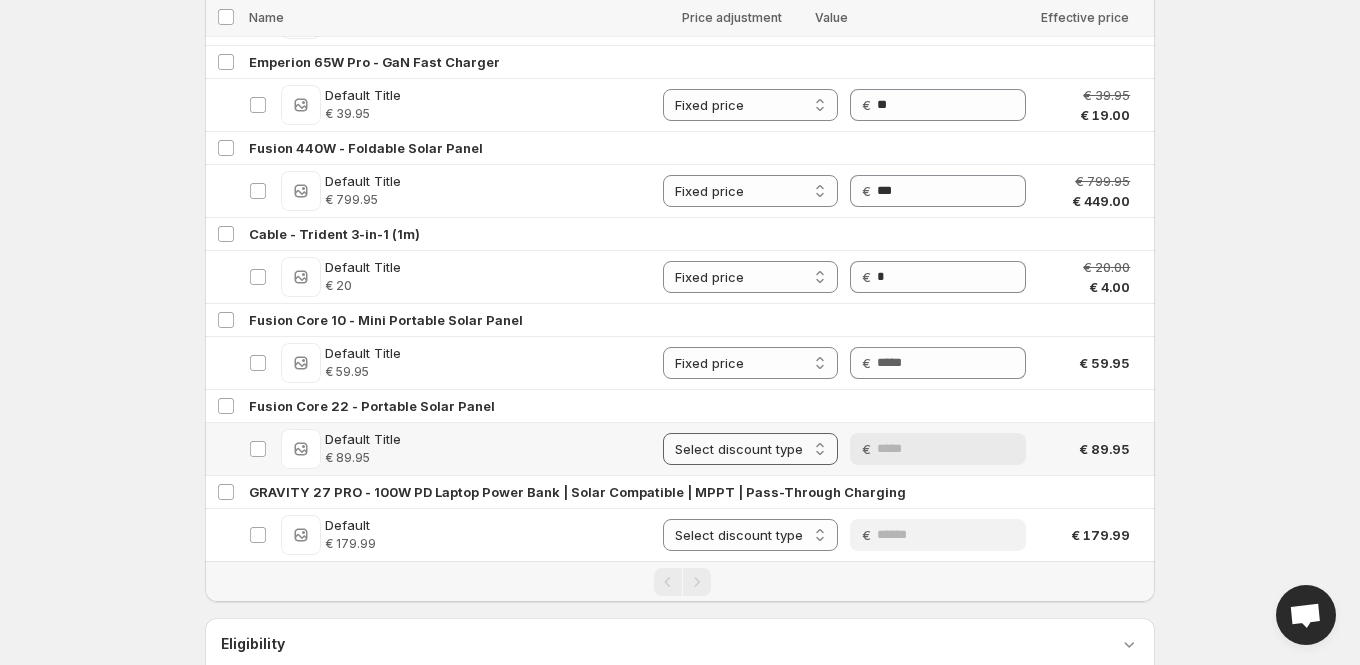 click on "**********" at bounding box center [750, 449] 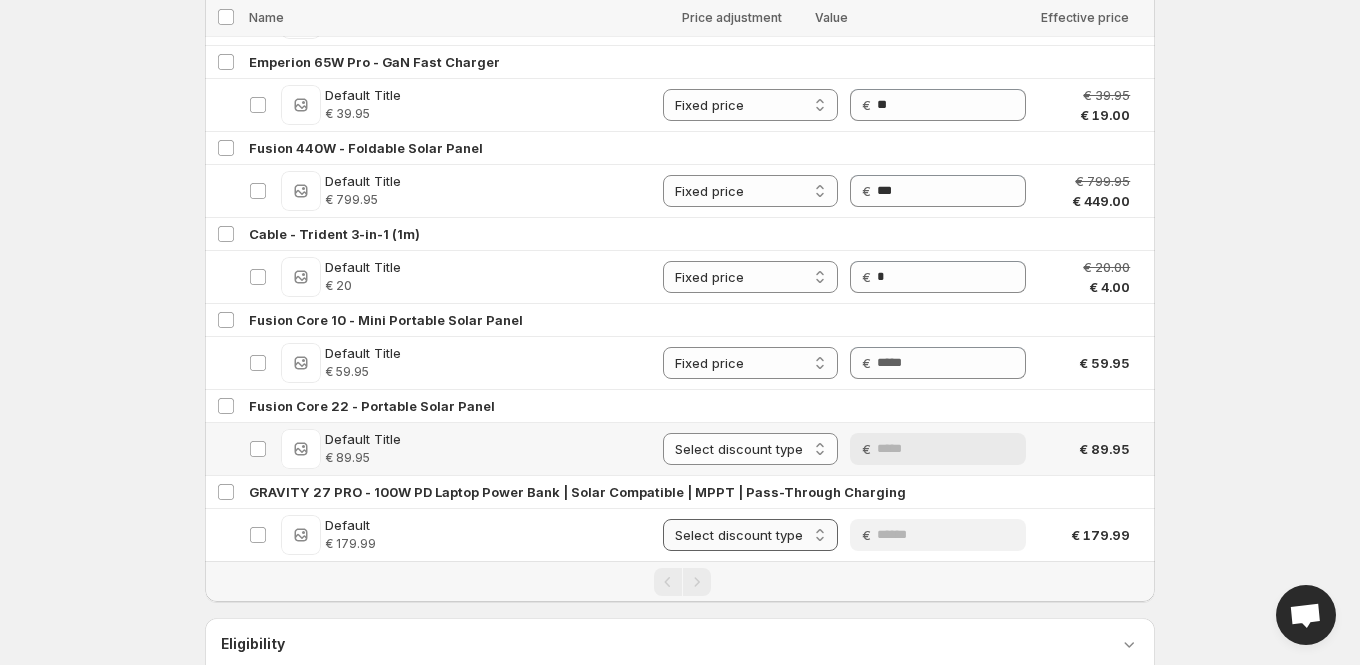 click on "**********" at bounding box center (750, 535) 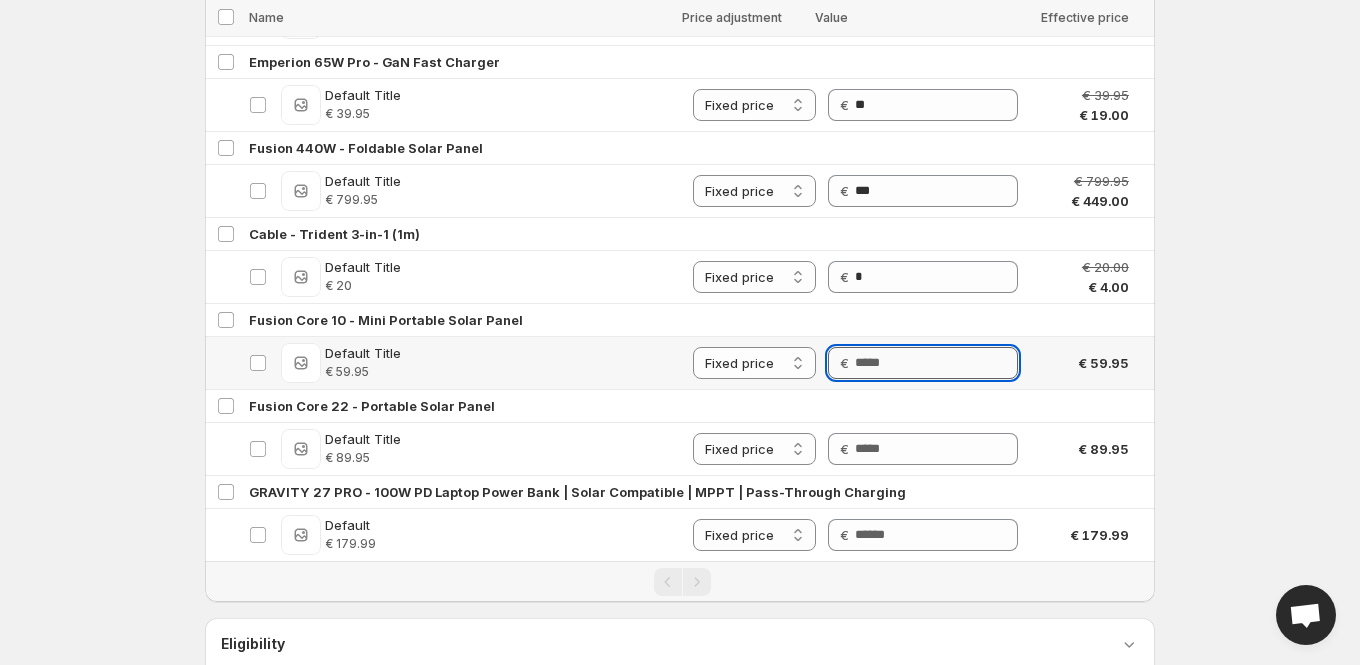 click on "Price €" at bounding box center [923, 363] 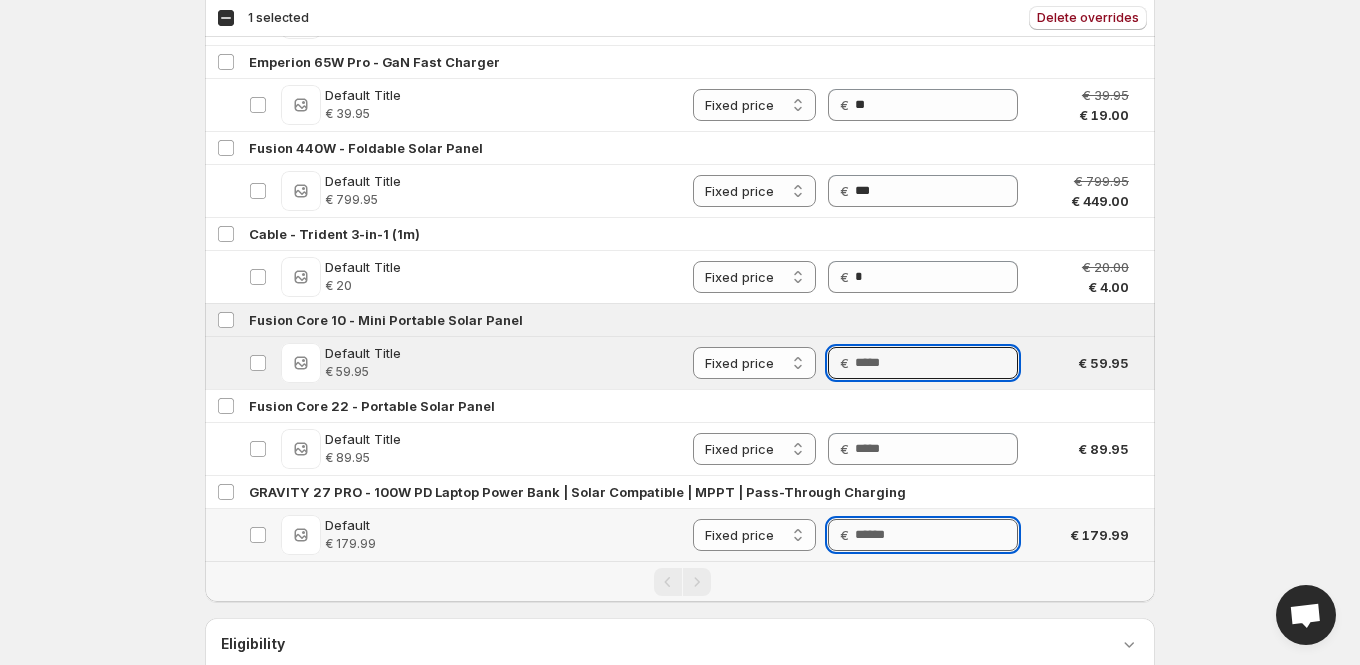 click on "Price" at bounding box center [936, 535] 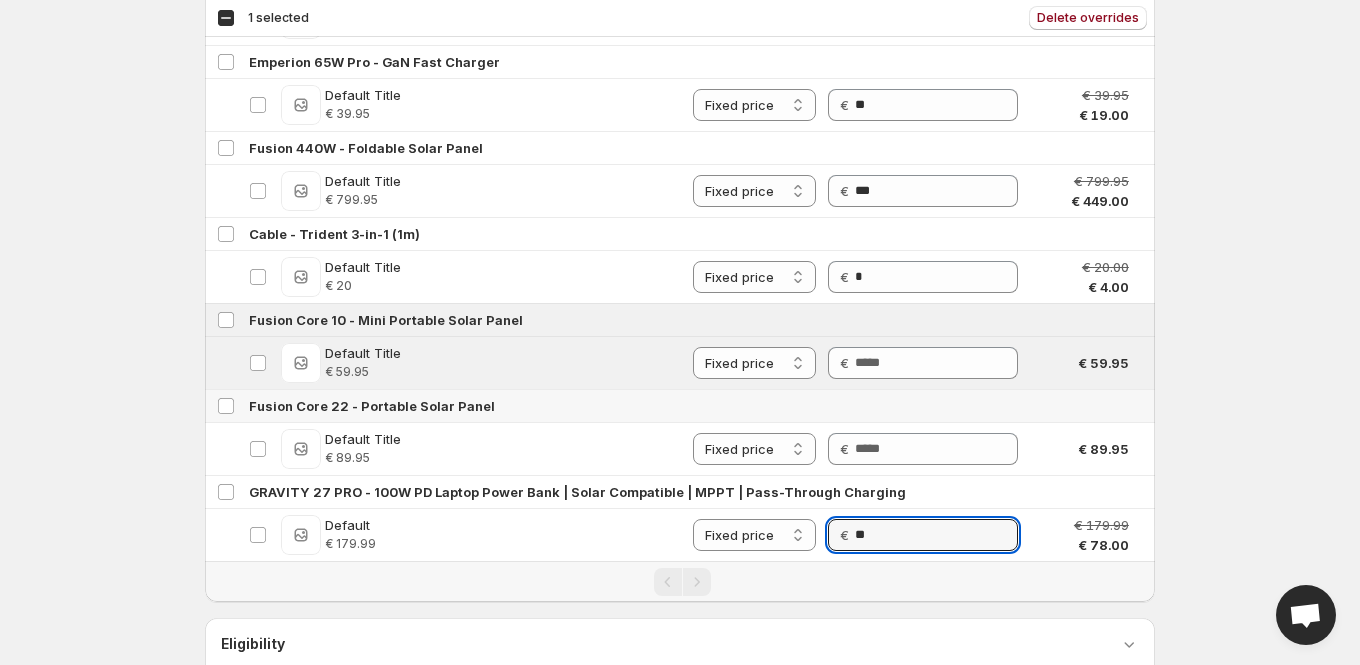 click on "Price €" at bounding box center (923, 363) 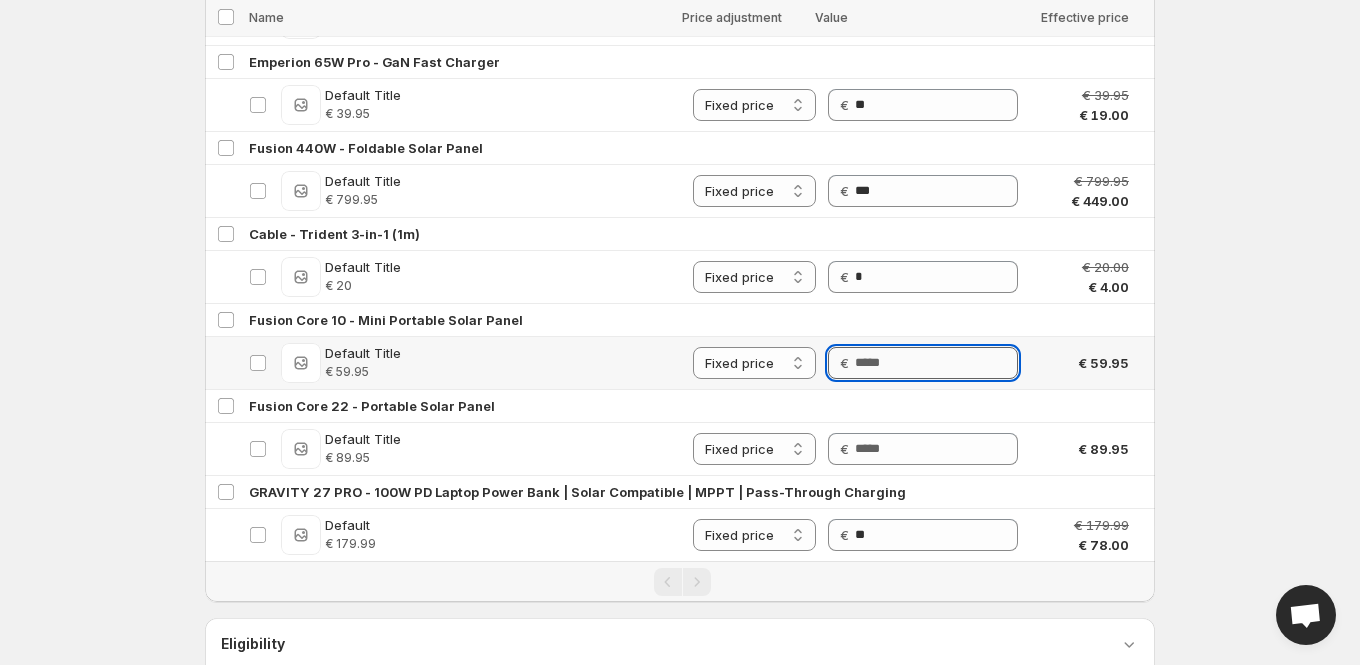 click on "Price" at bounding box center [936, 363] 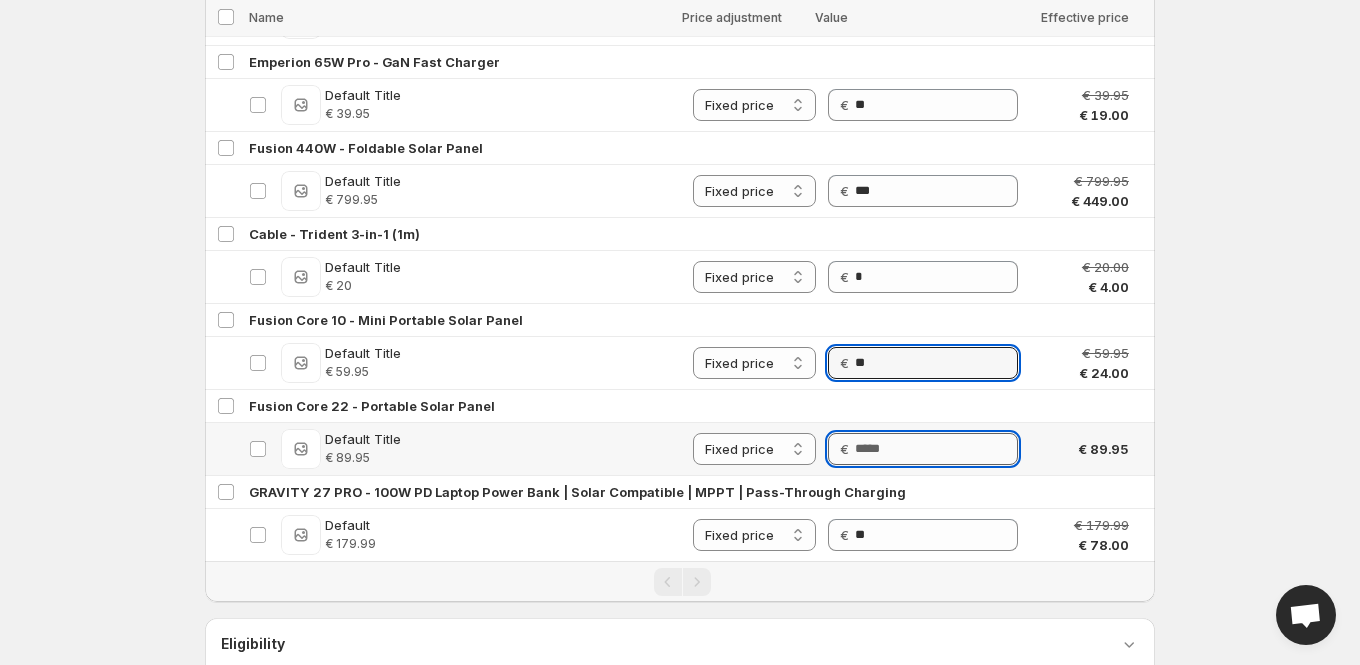 click on "Price" at bounding box center [936, 449] 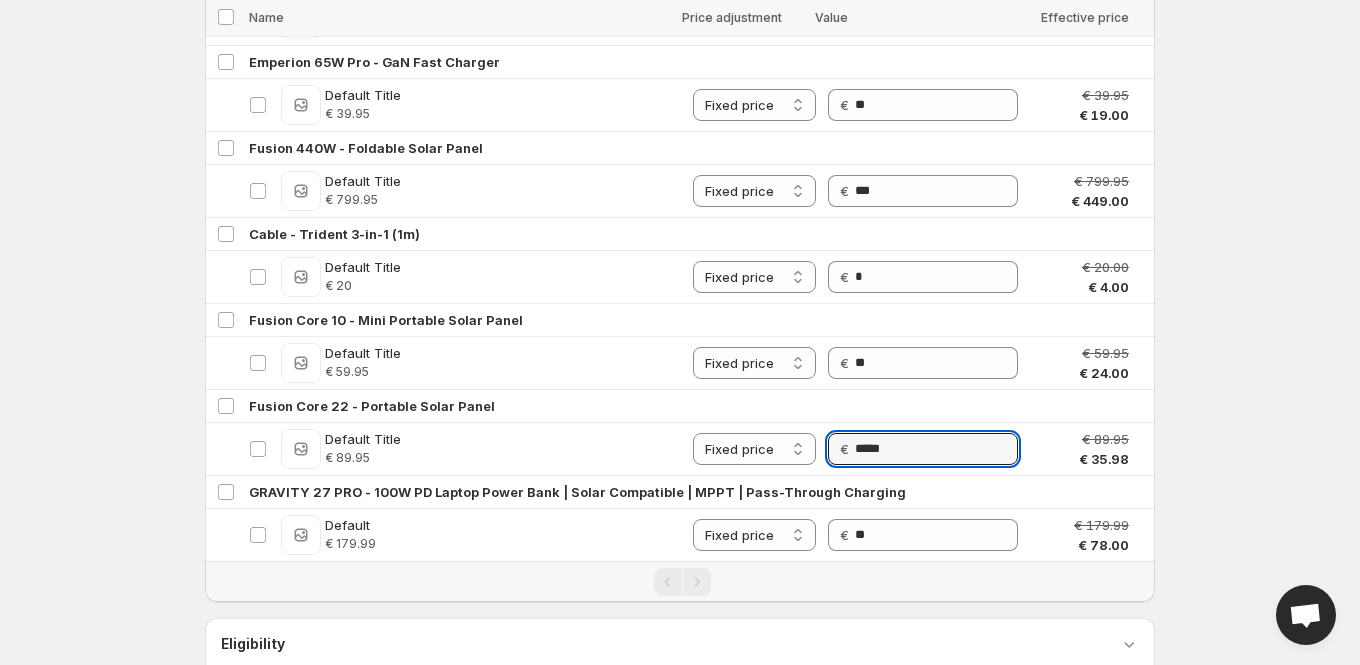 click on "**********" at bounding box center (680, -3746) 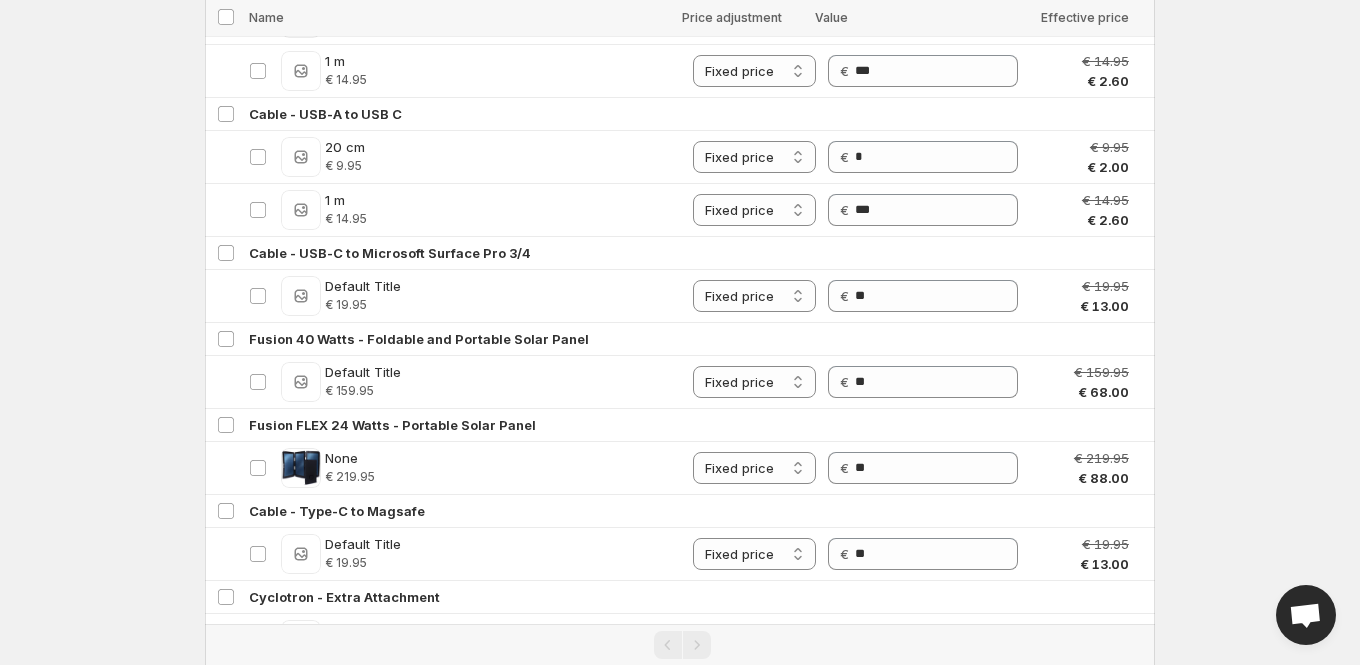 scroll, scrollTop: 2486, scrollLeft: 0, axis: vertical 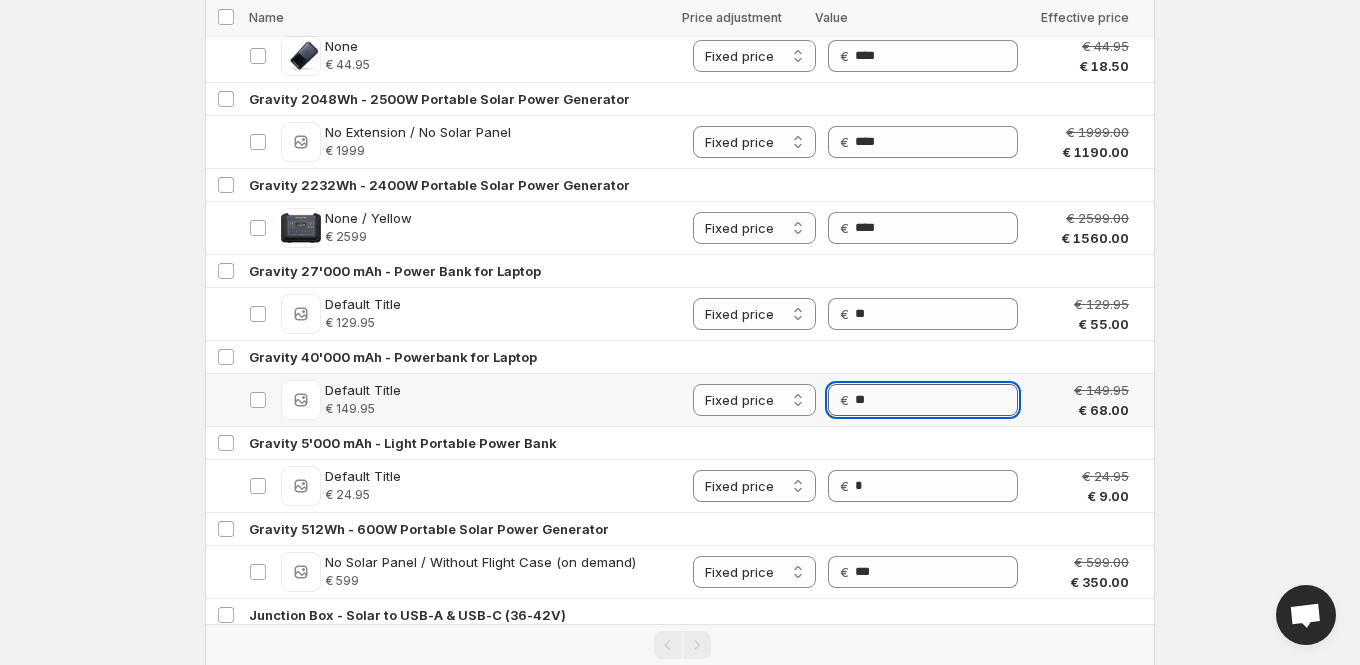 click on "**" at bounding box center (936, 400) 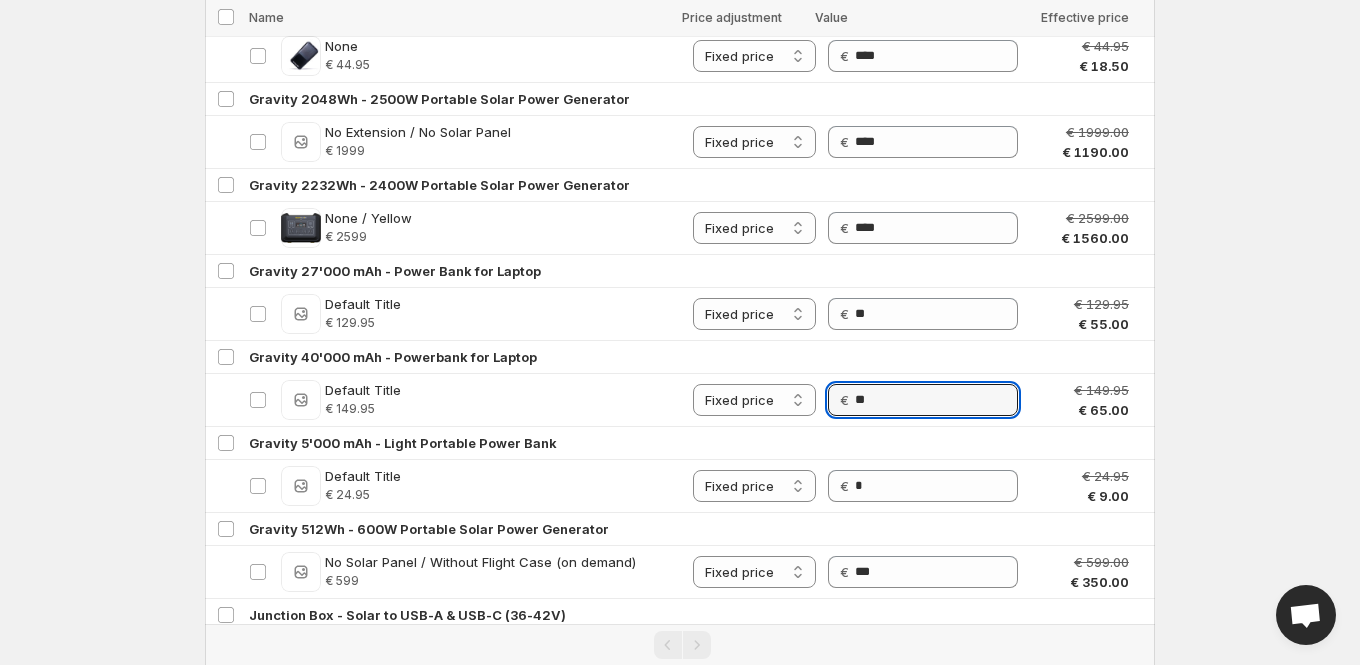 click on "**********" at bounding box center [680, -2154] 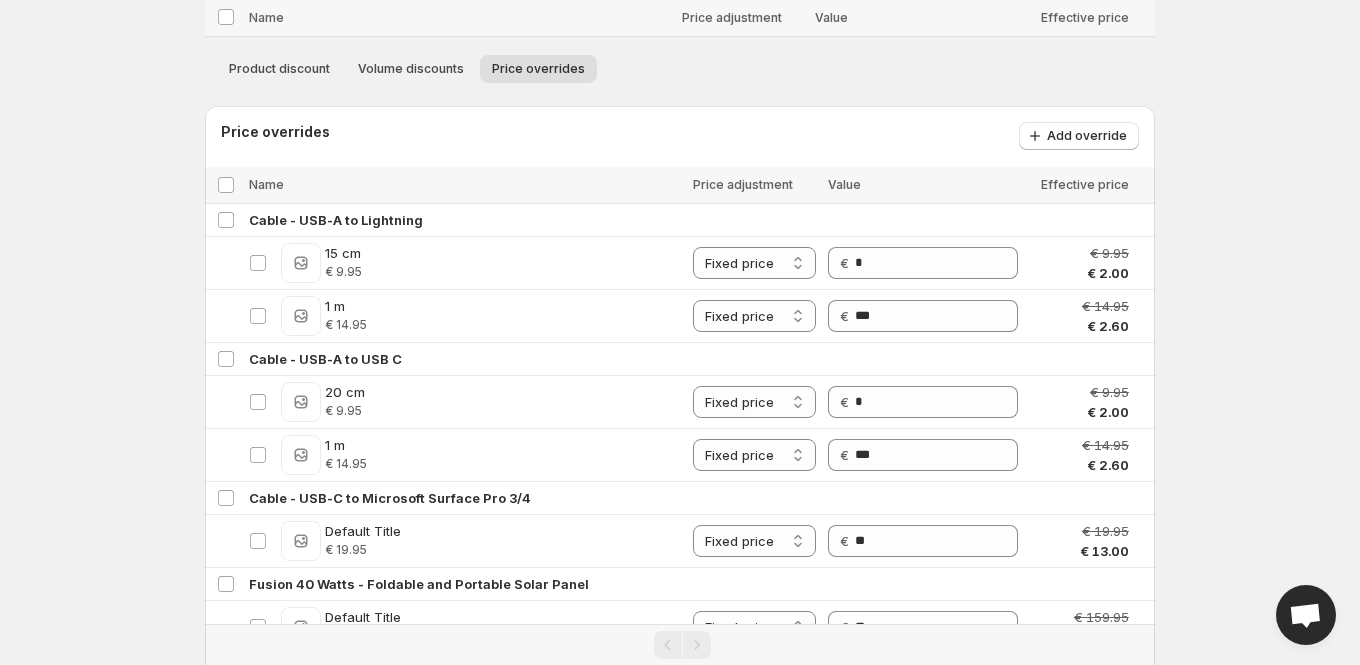scroll, scrollTop: 55, scrollLeft: 0, axis: vertical 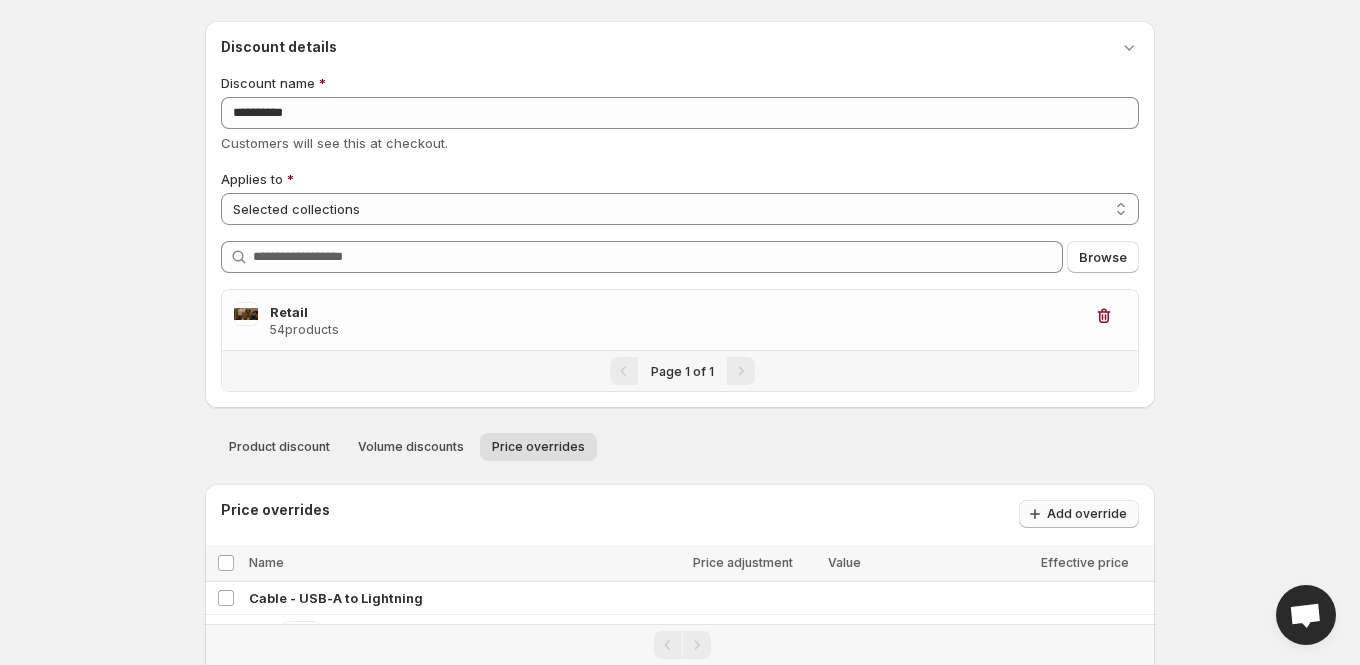 click on "Add override" at bounding box center [1087, 514] 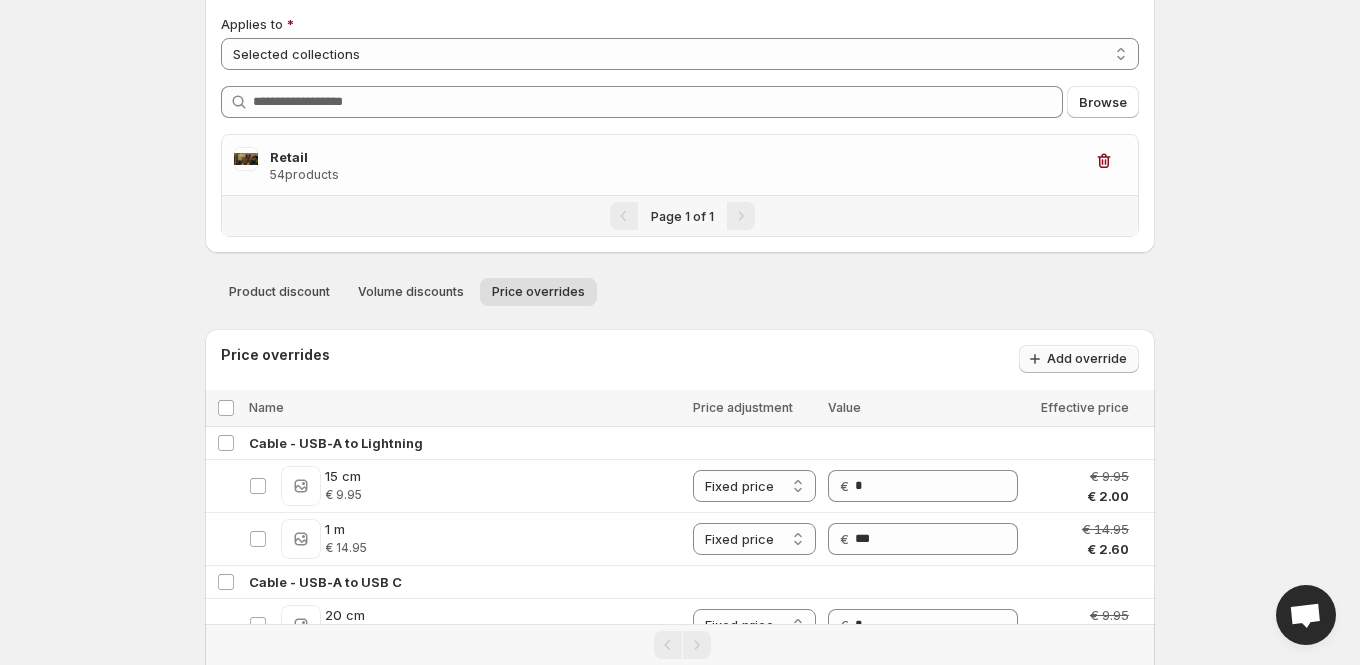 scroll, scrollTop: 31, scrollLeft: 0, axis: vertical 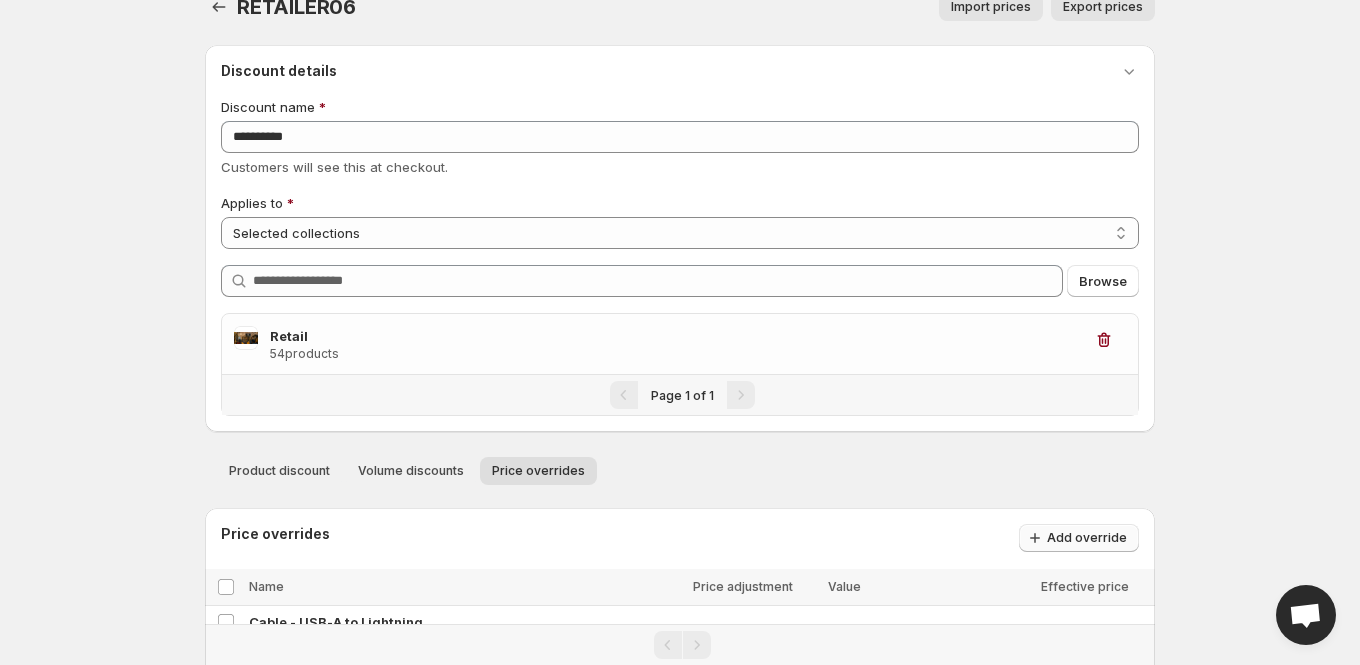 click on "Add override" at bounding box center [1087, 538] 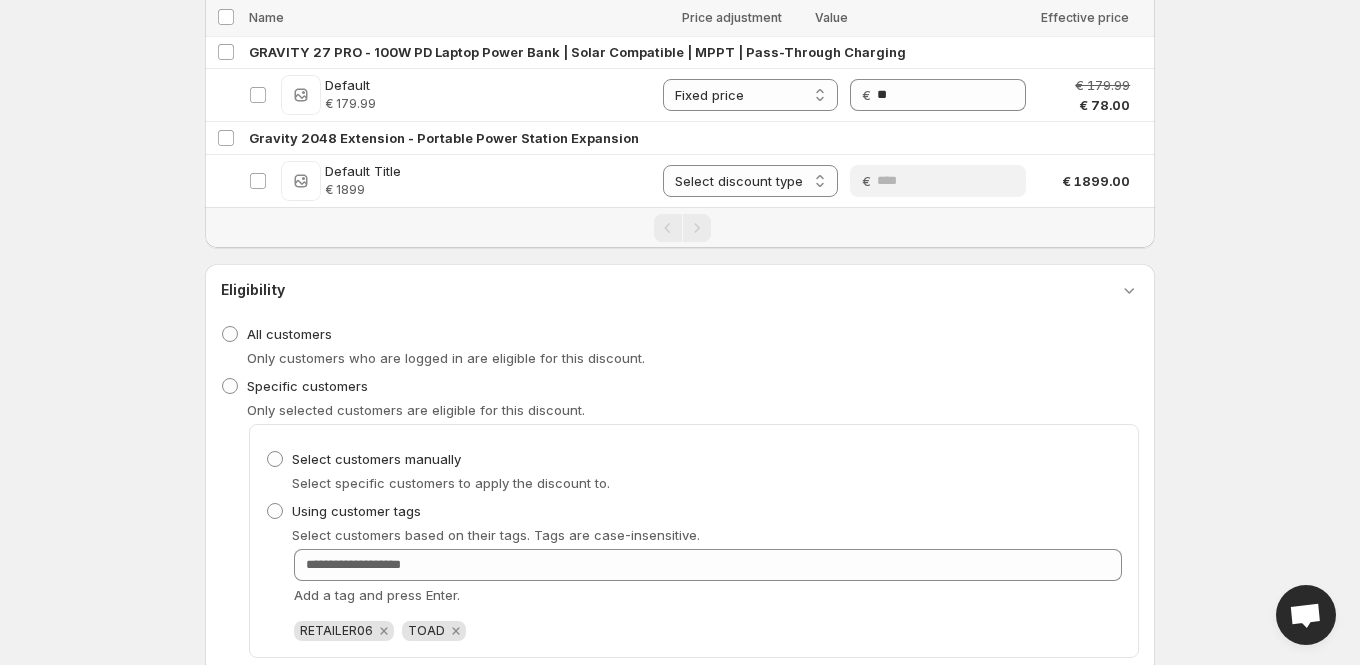 scroll, scrollTop: 4290, scrollLeft: 0, axis: vertical 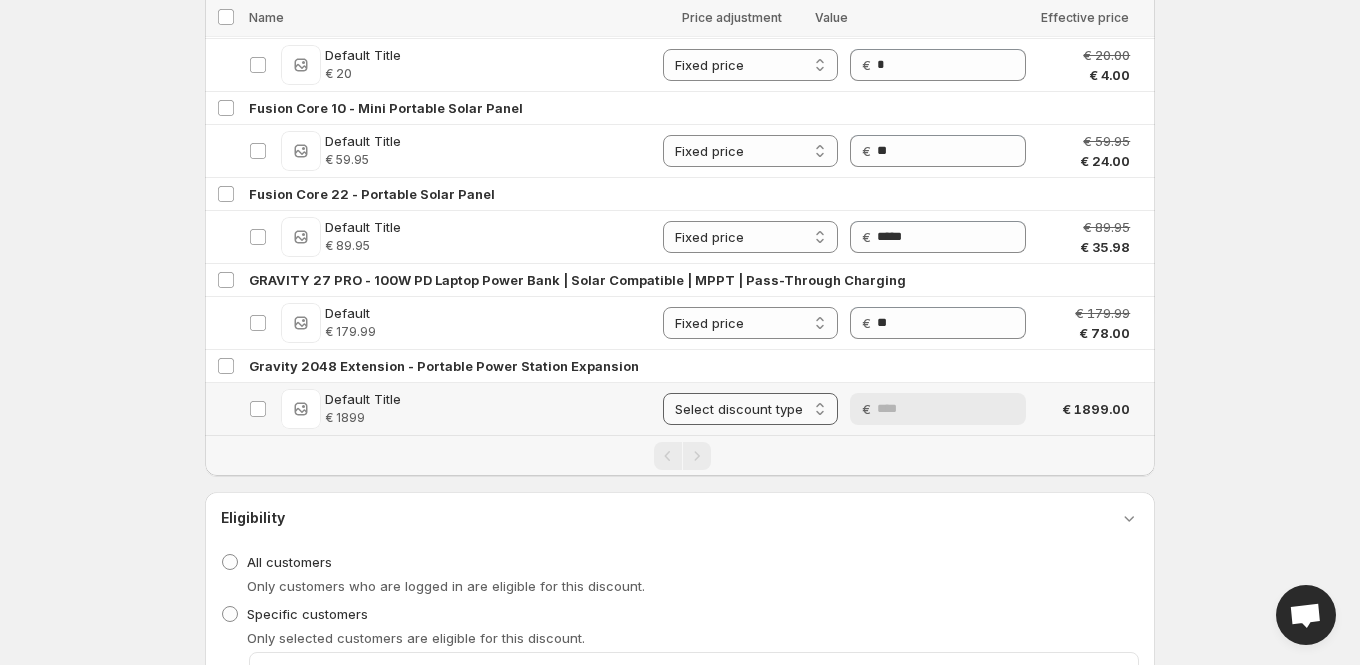 click on "**********" at bounding box center (750, 409) 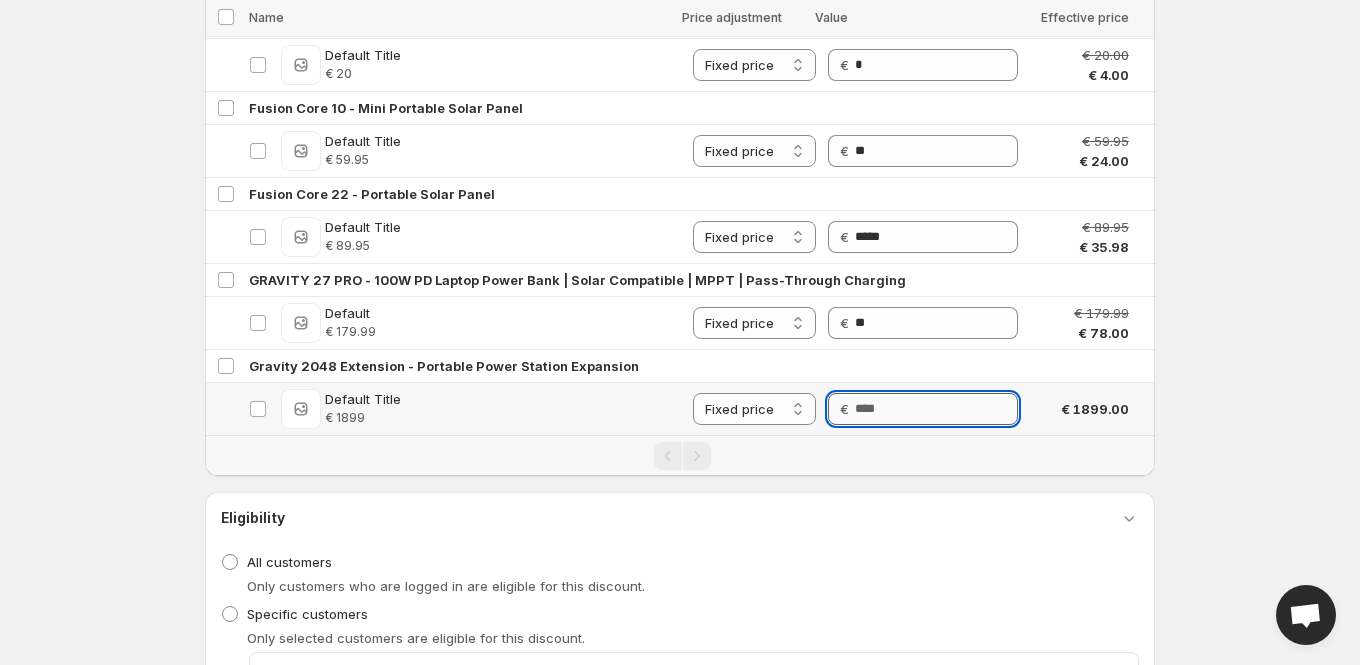 click on "Price" at bounding box center [936, 409] 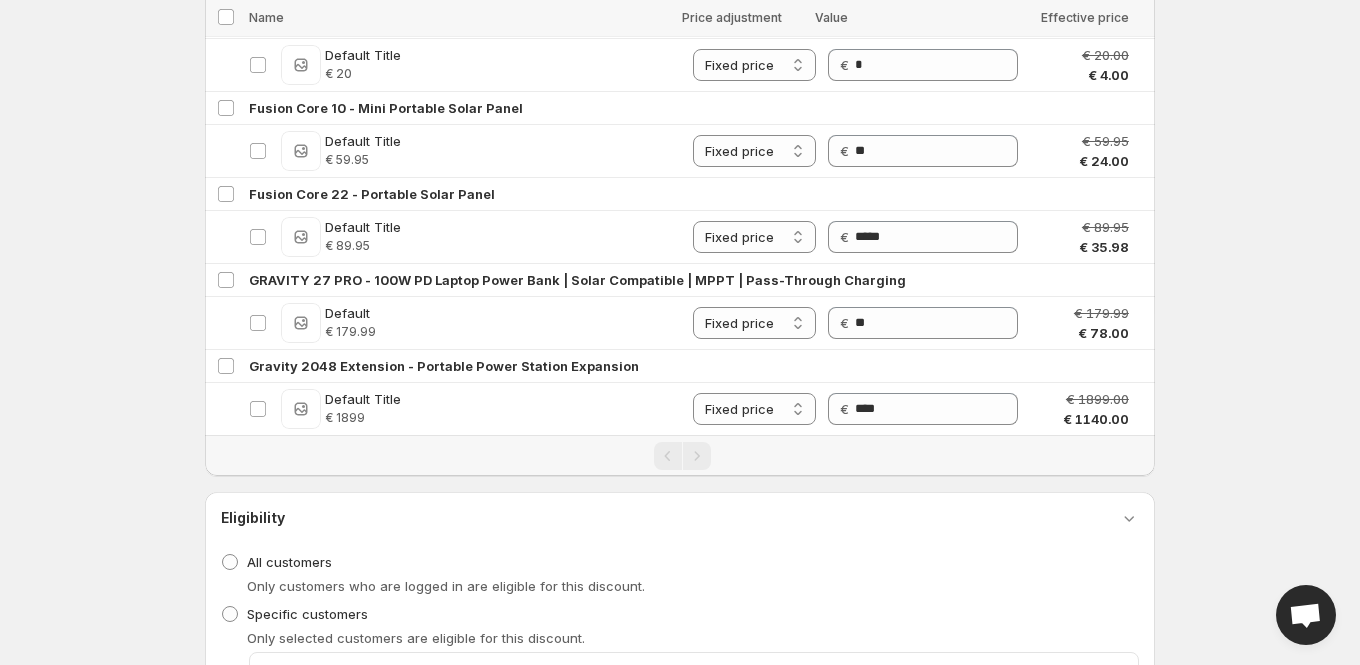 click on "**********" at bounding box center (680, -3958) 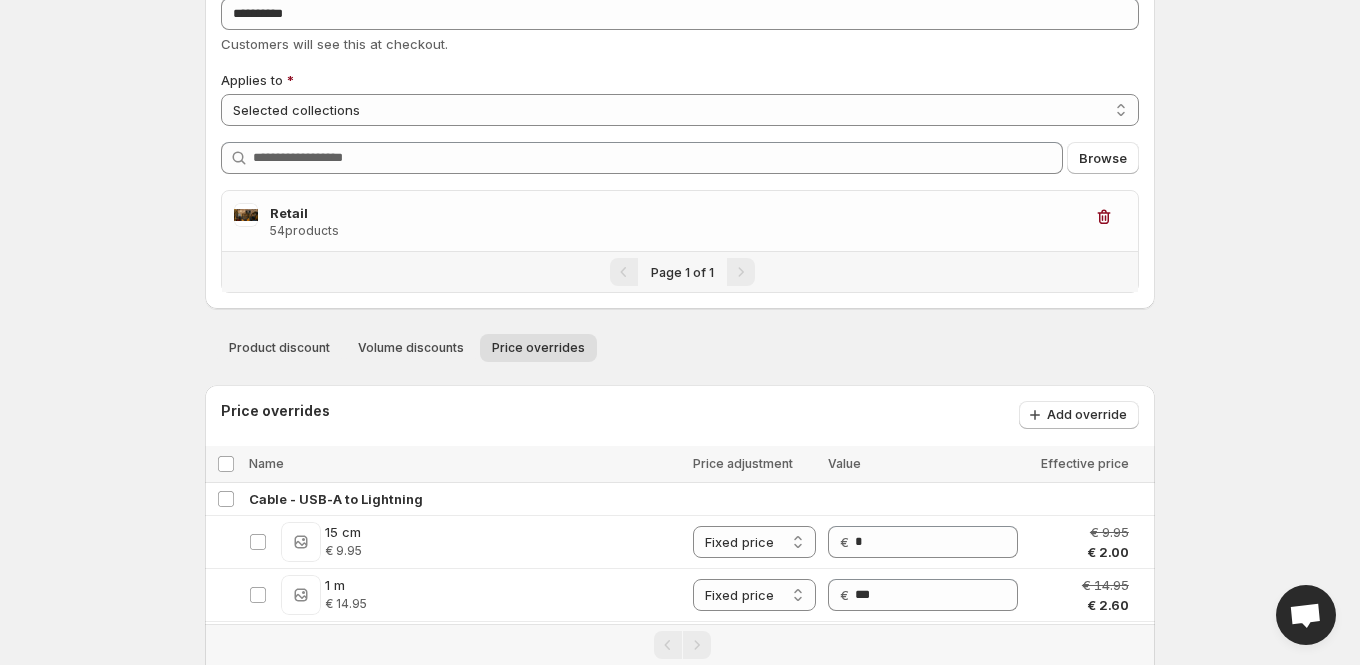 scroll, scrollTop: 426, scrollLeft: 0, axis: vertical 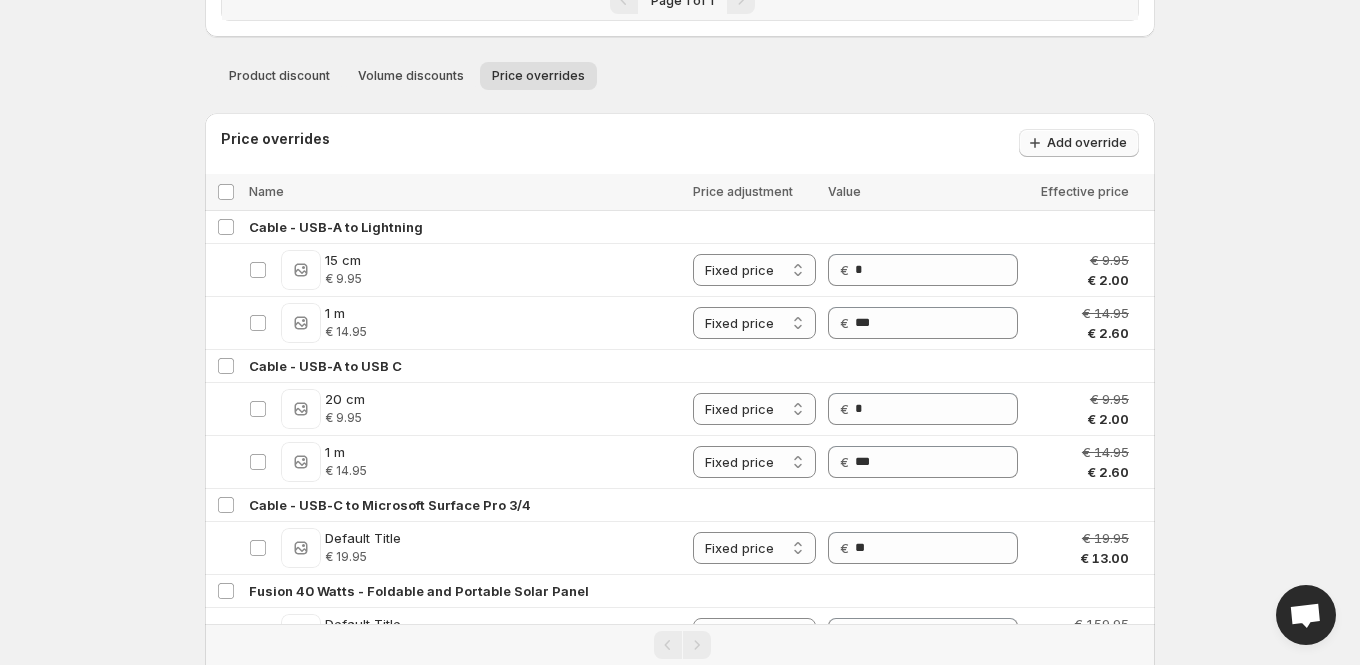 click on "Add override" at bounding box center [1087, 143] 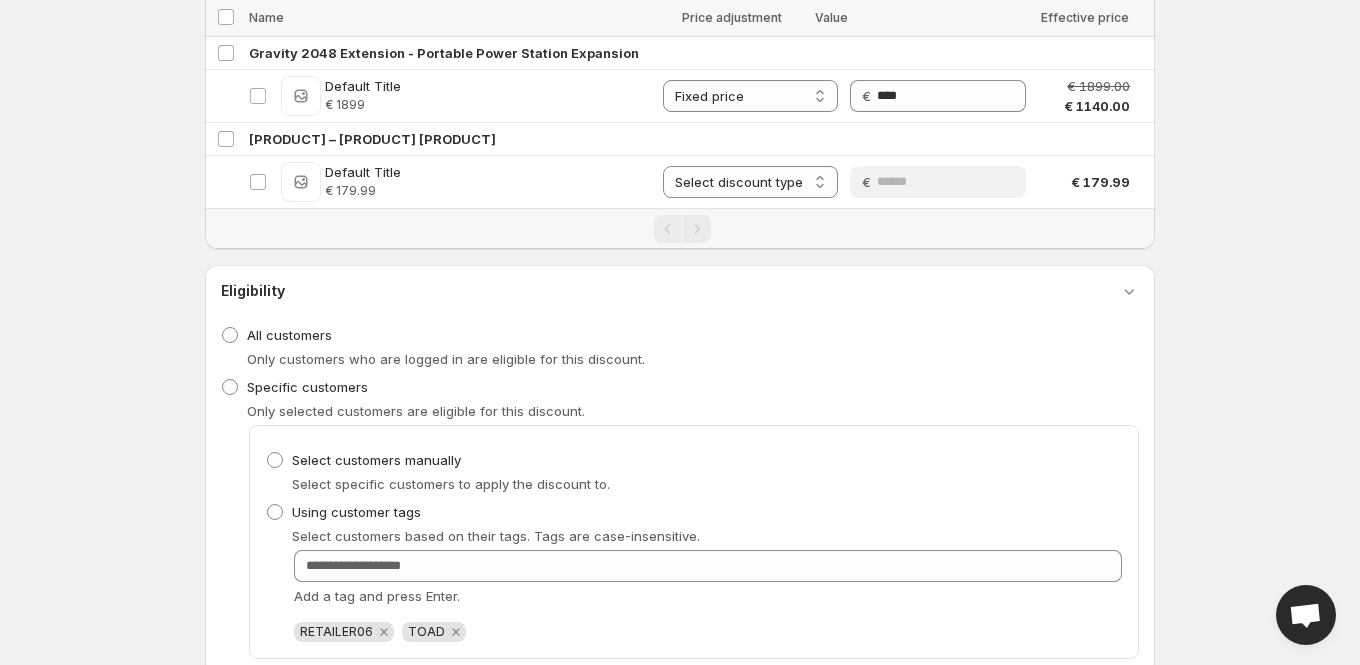 scroll, scrollTop: 4356, scrollLeft: 0, axis: vertical 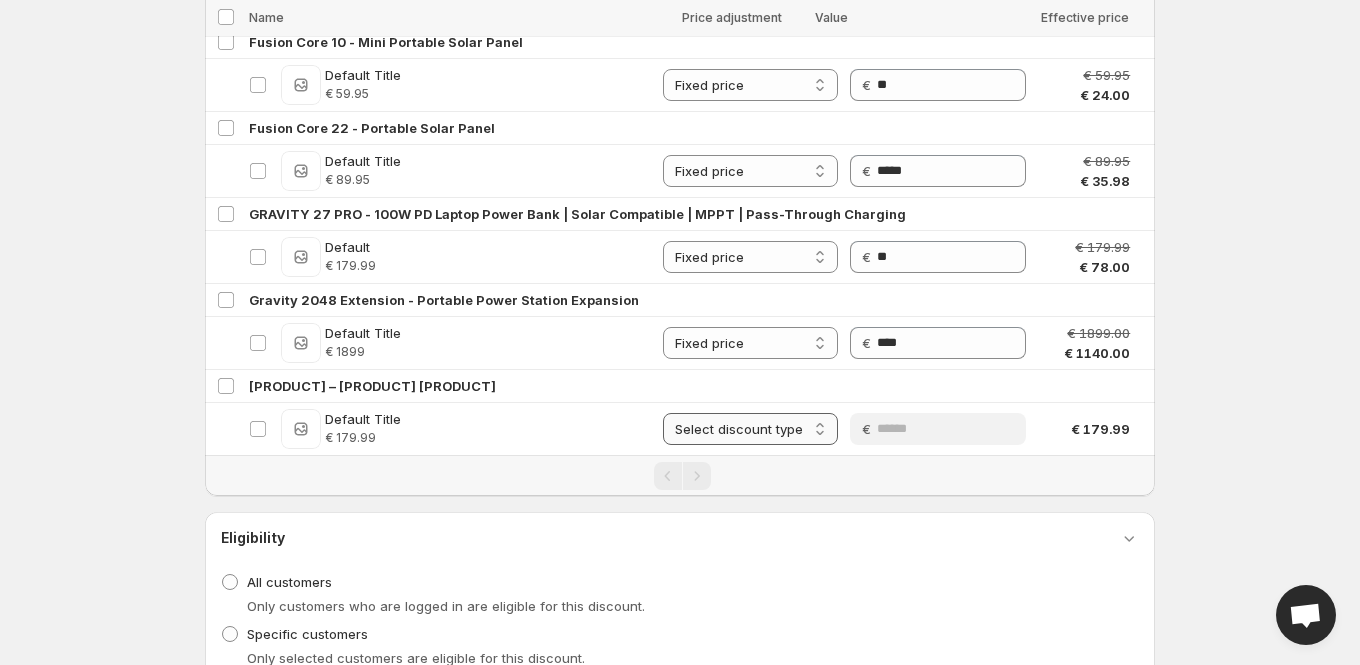 click on "**********" at bounding box center [750, 429] 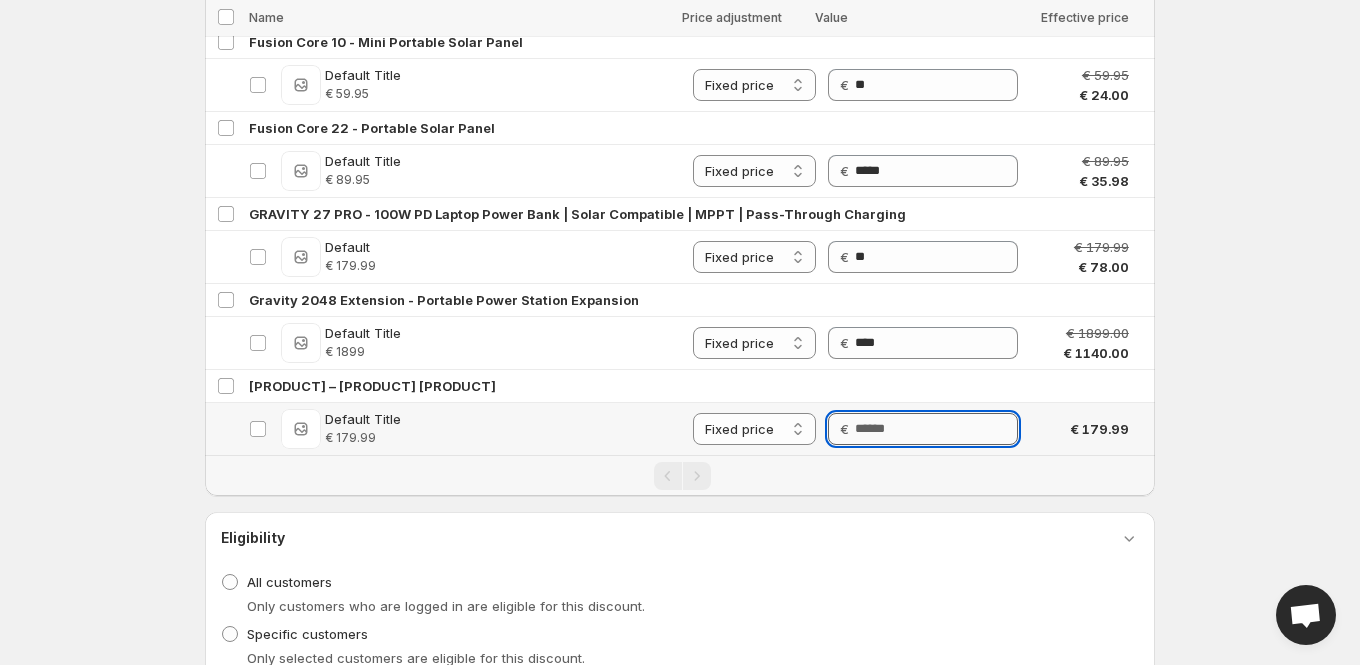 click on "Price" at bounding box center [936, 429] 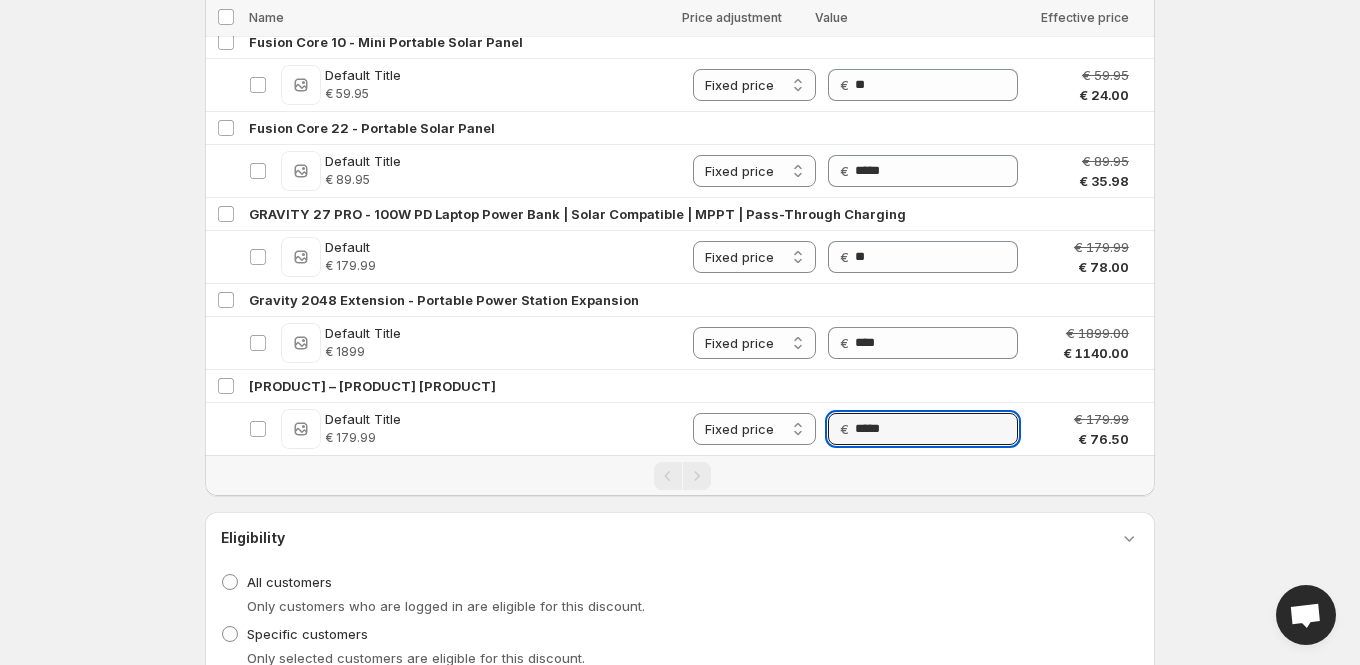 click on "**********" at bounding box center (680, -1699) 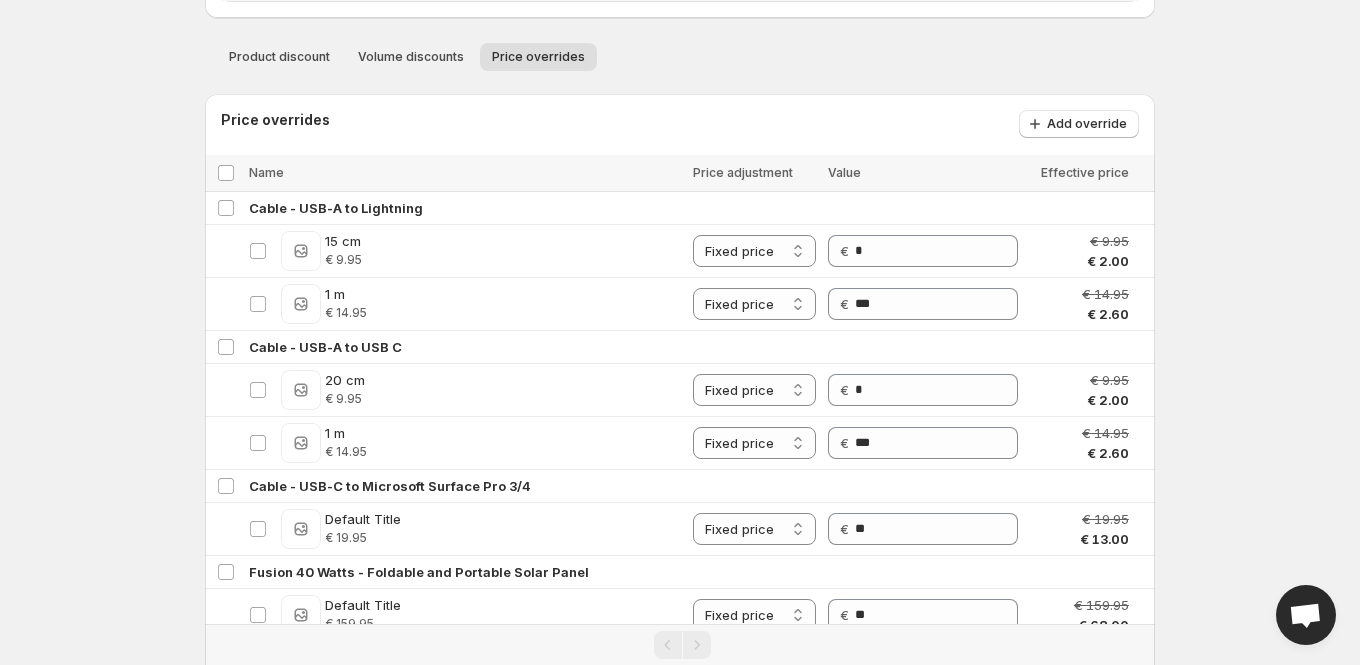 scroll, scrollTop: 481, scrollLeft: 0, axis: vertical 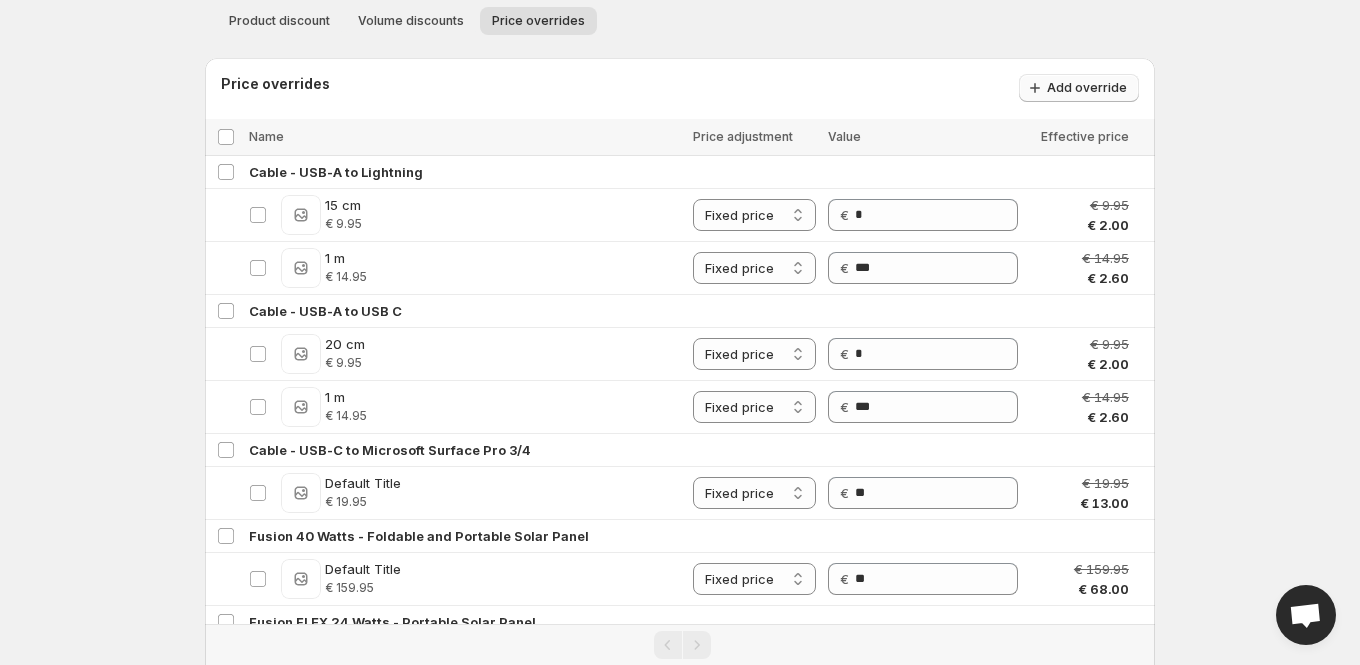 click on "Add override" at bounding box center (1087, 88) 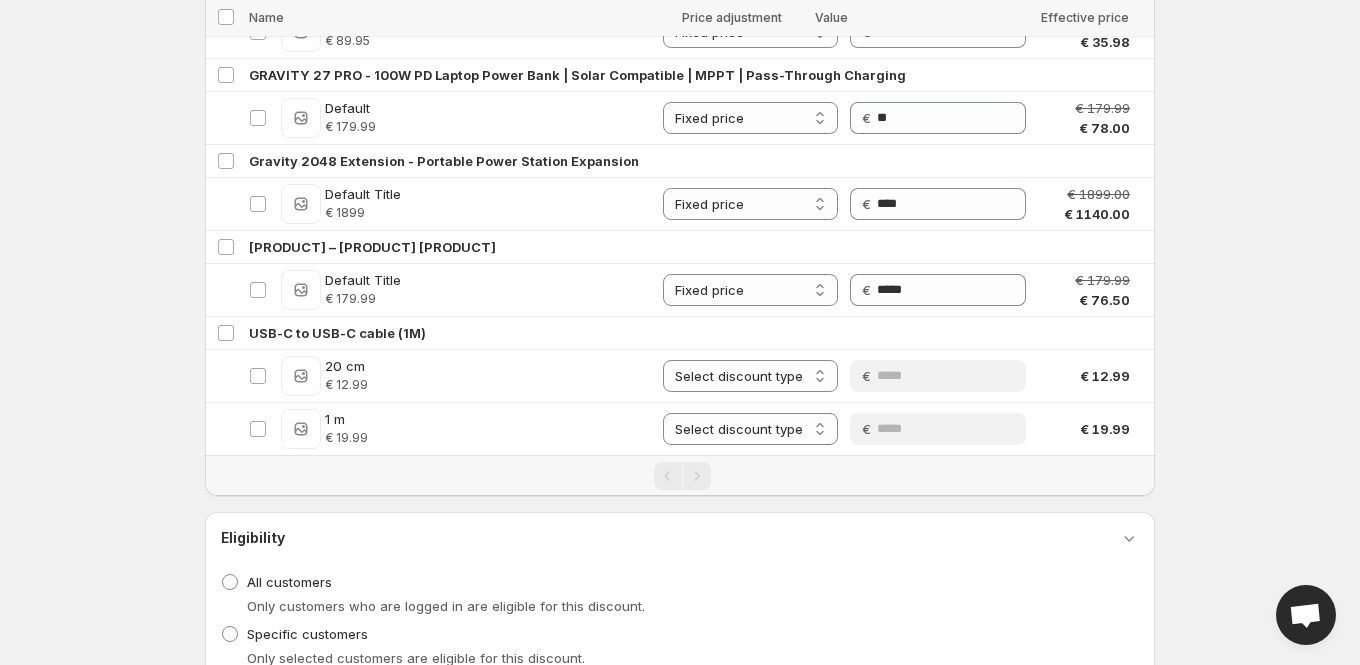 scroll, scrollTop: 4450, scrollLeft: 0, axis: vertical 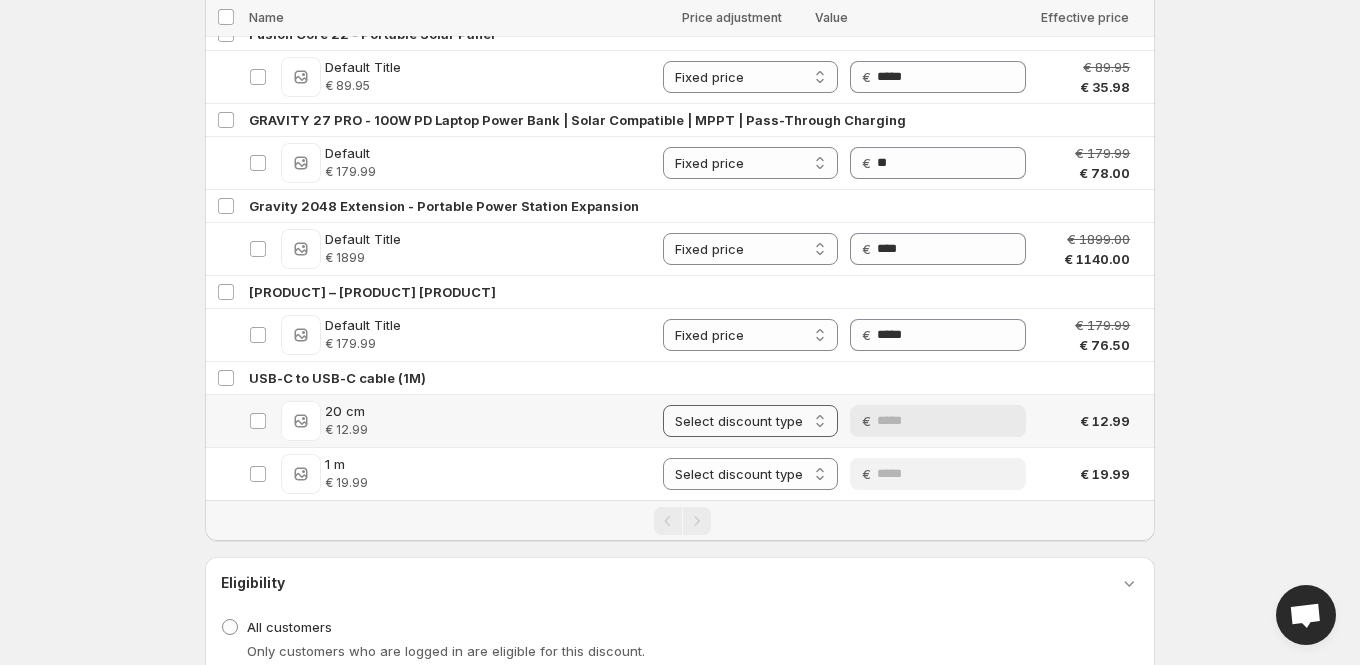 click on "**********" at bounding box center [750, 421] 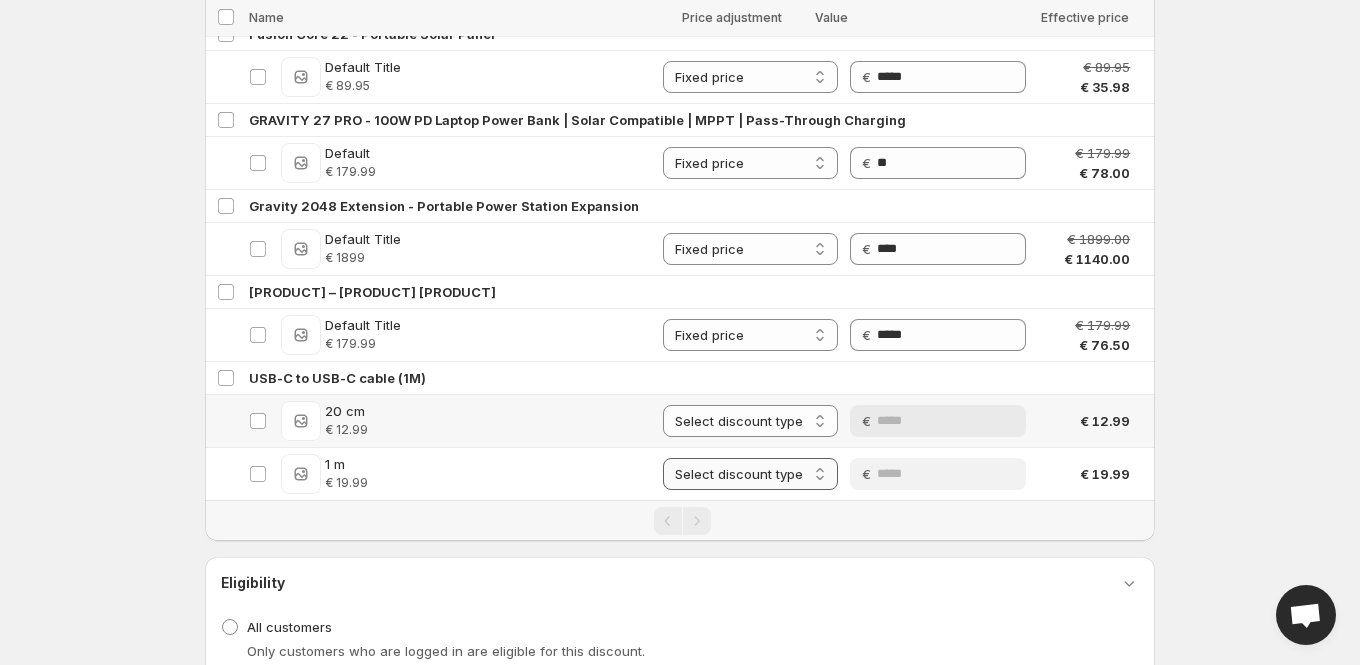 click on "**********" at bounding box center (750, 474) 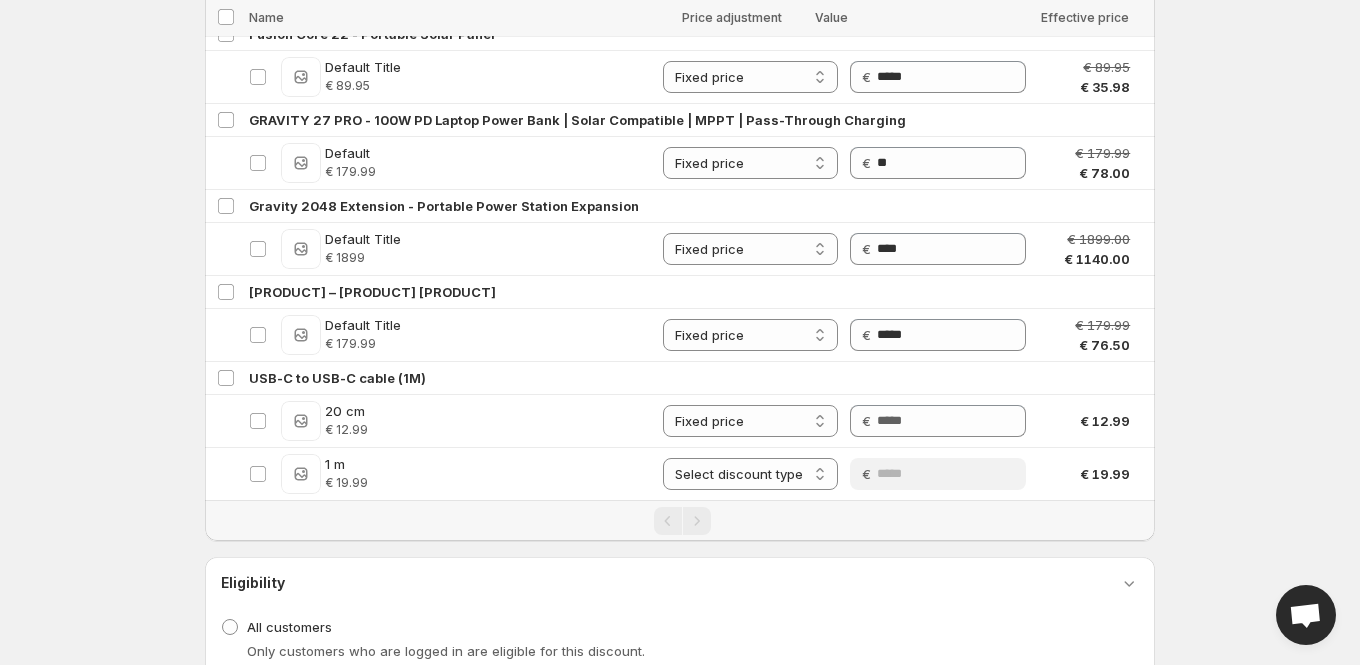 click on "**********" at bounding box center (750, 421) 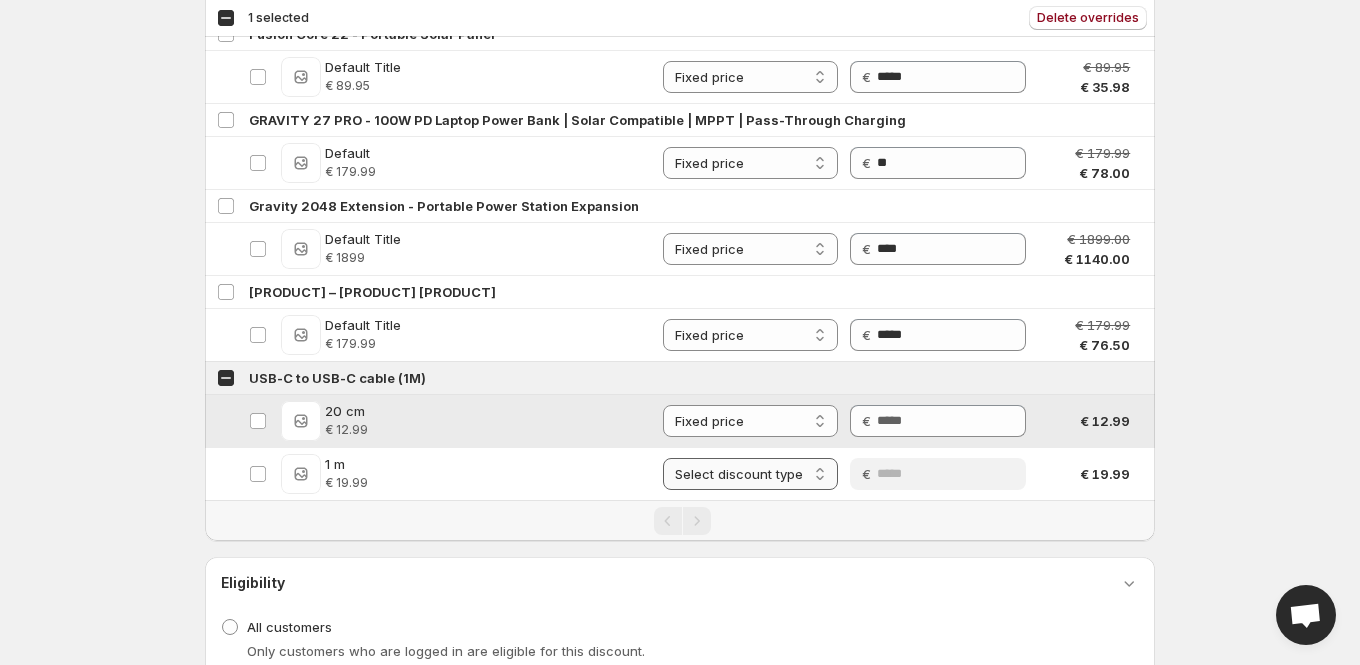 click on "**********" at bounding box center [750, 474] 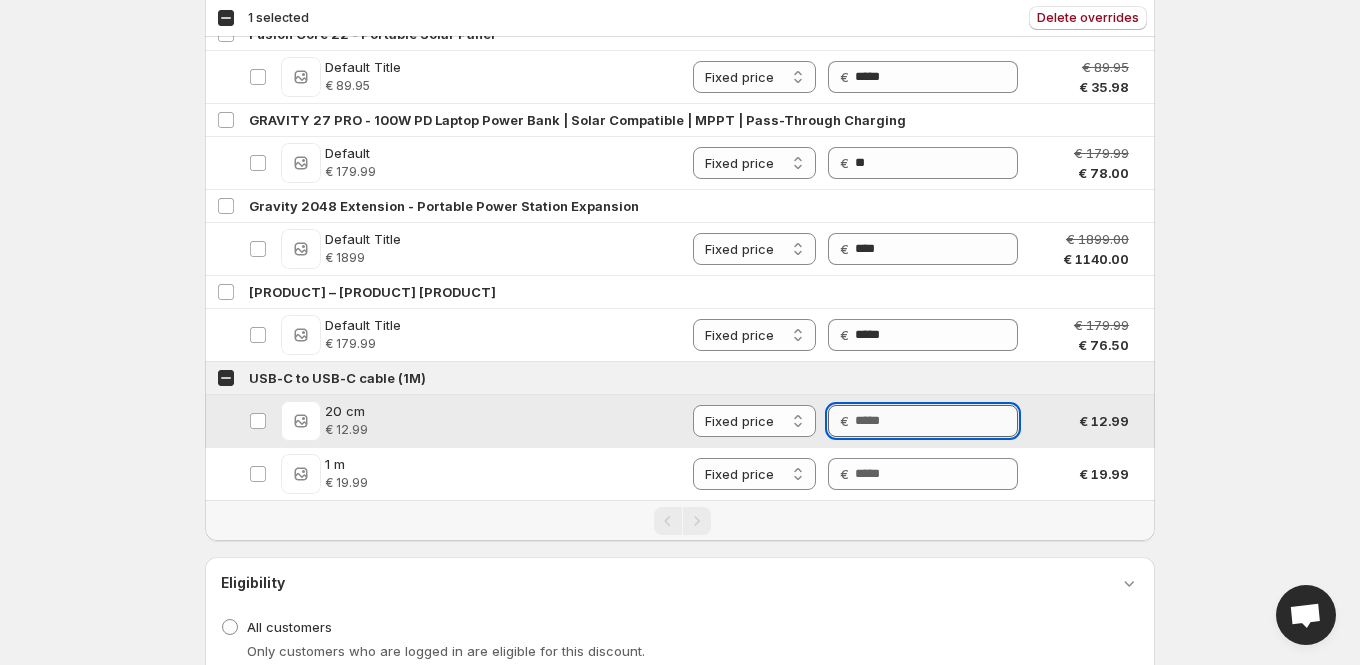 click on "Price" at bounding box center [936, 421] 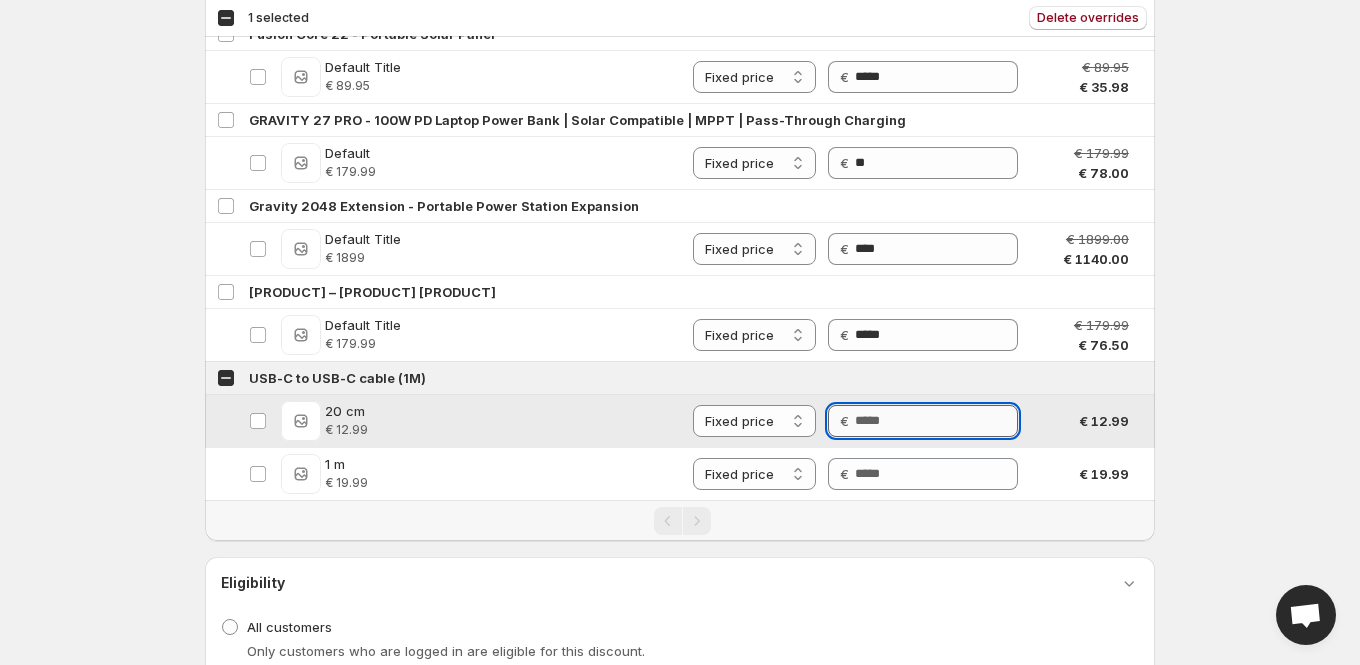 click on "Price" at bounding box center [936, 421] 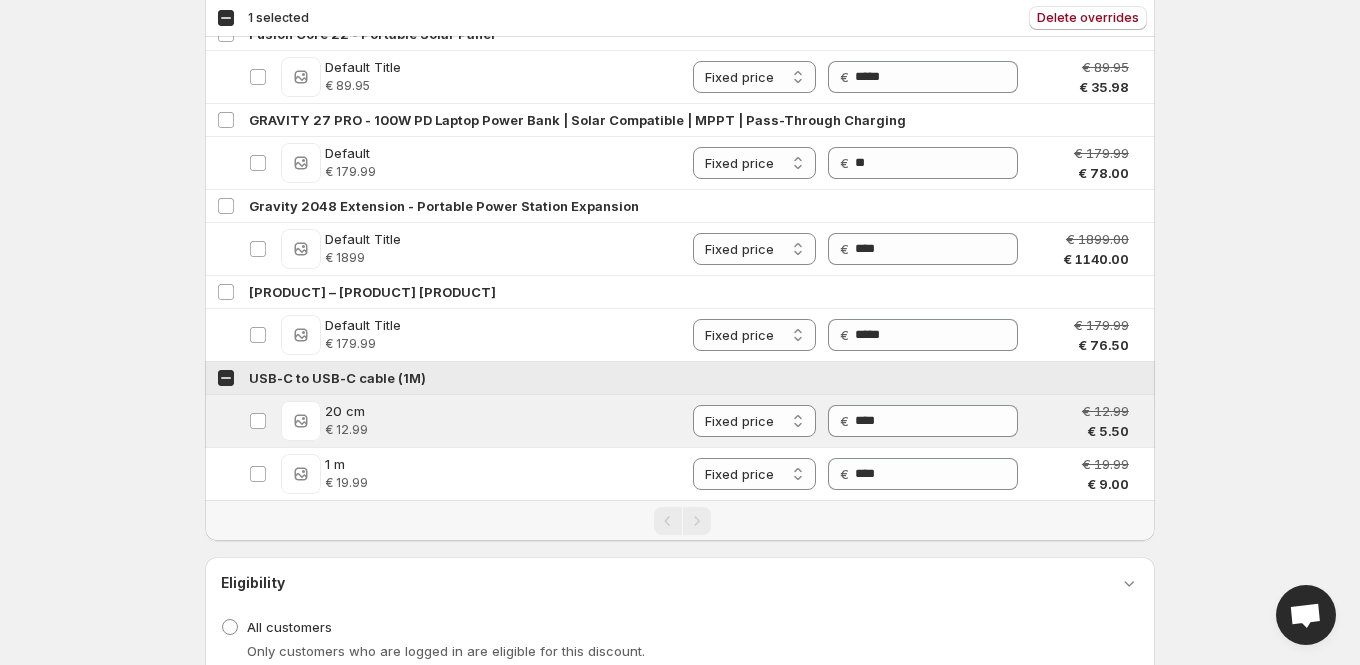 click on "**********" at bounding box center (680, -4118) 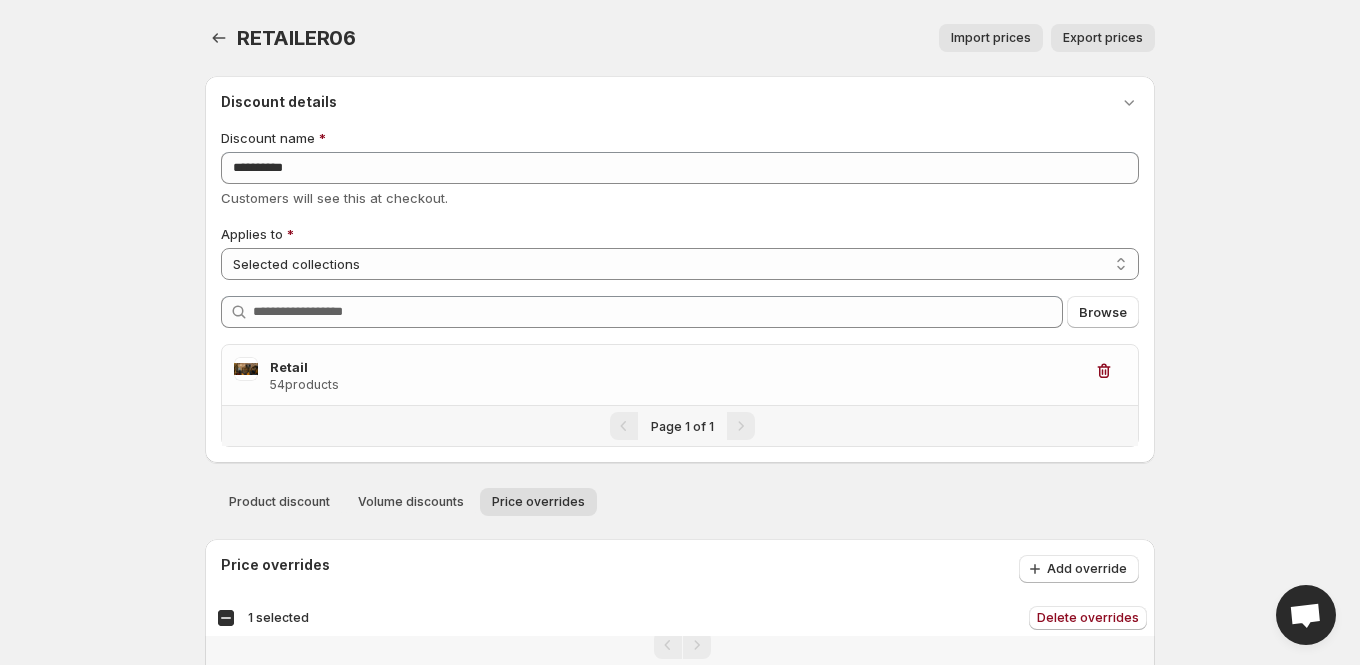 scroll, scrollTop: 482, scrollLeft: 0, axis: vertical 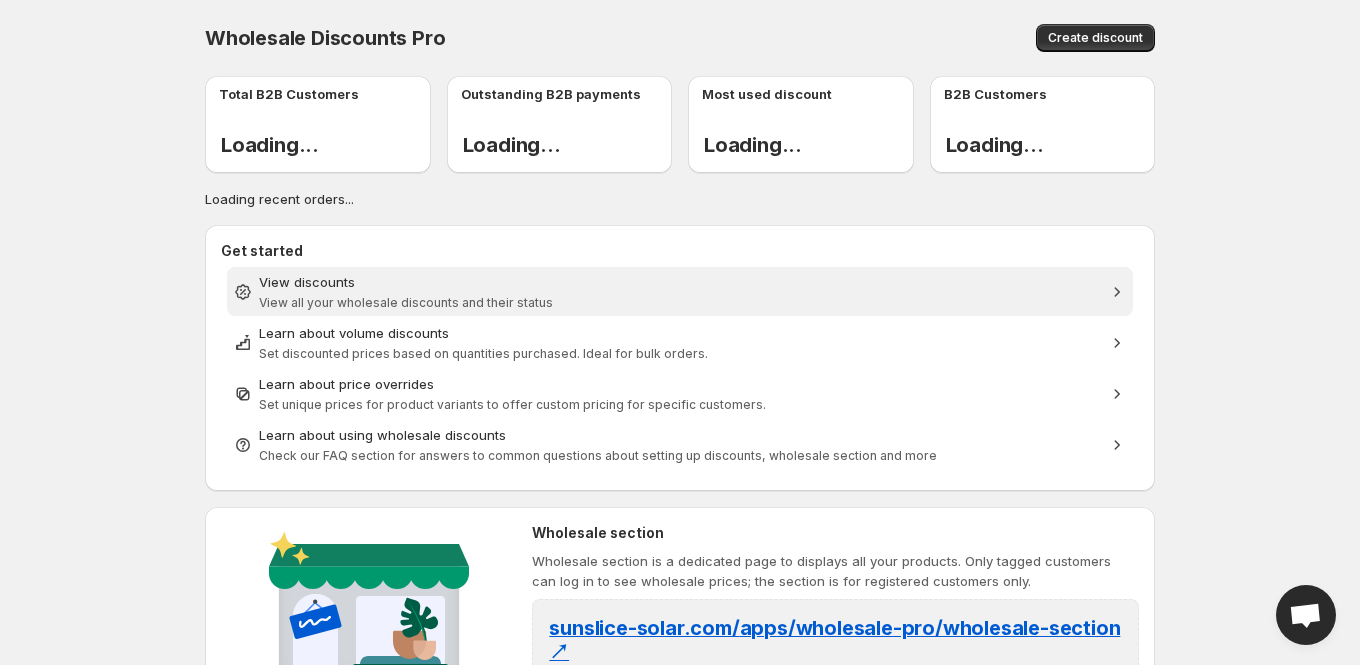 click on "View all your wholesale discounts and their status" at bounding box center [406, 302] 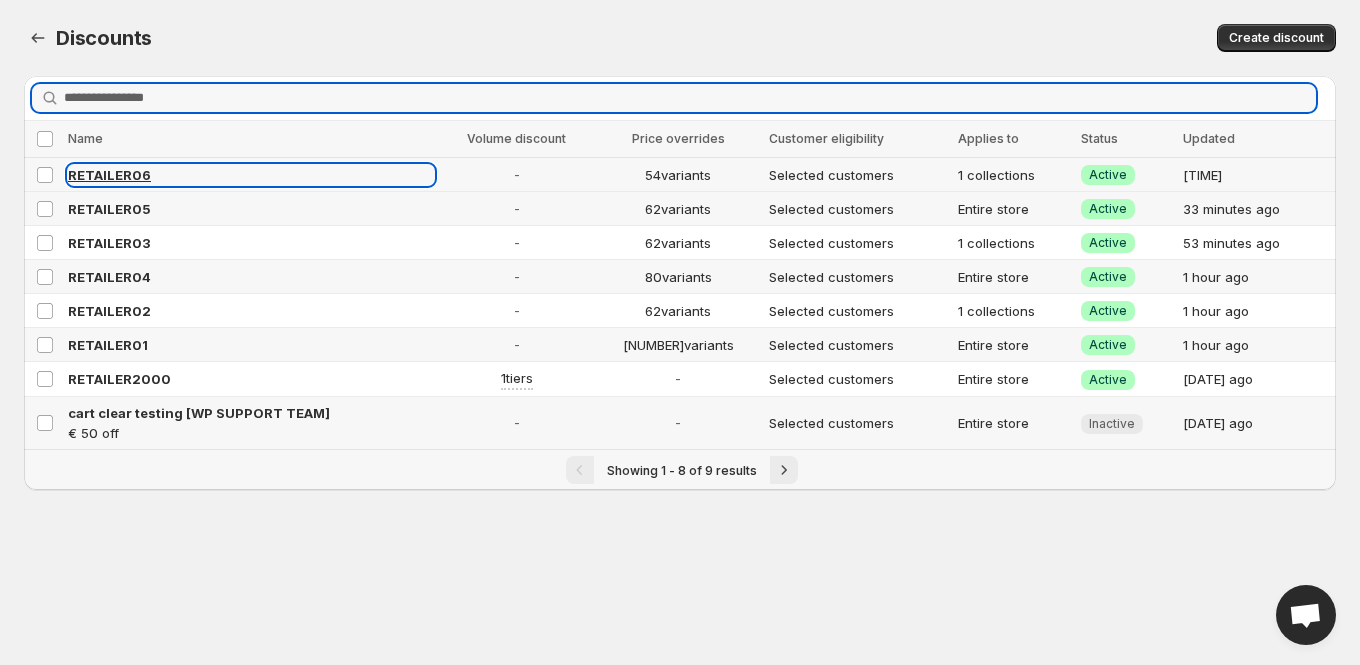 click on "RETAILER06" at bounding box center (109, 175) 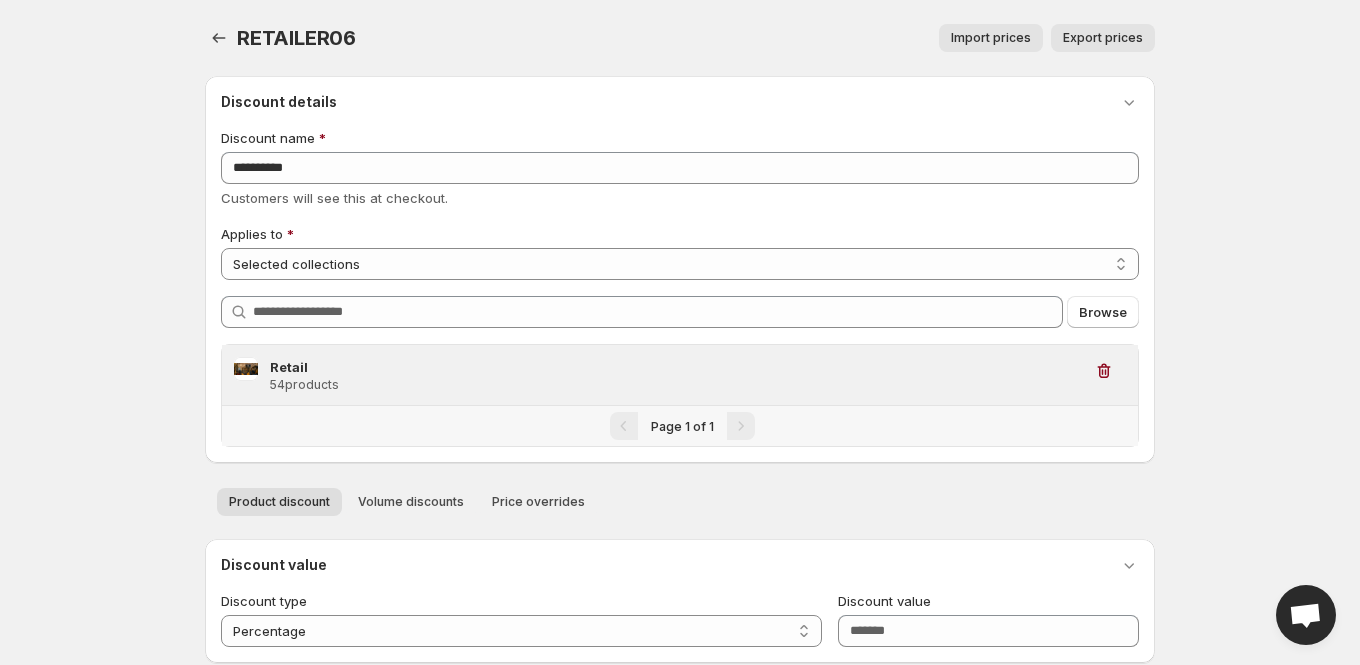 scroll, scrollTop: 457, scrollLeft: 0, axis: vertical 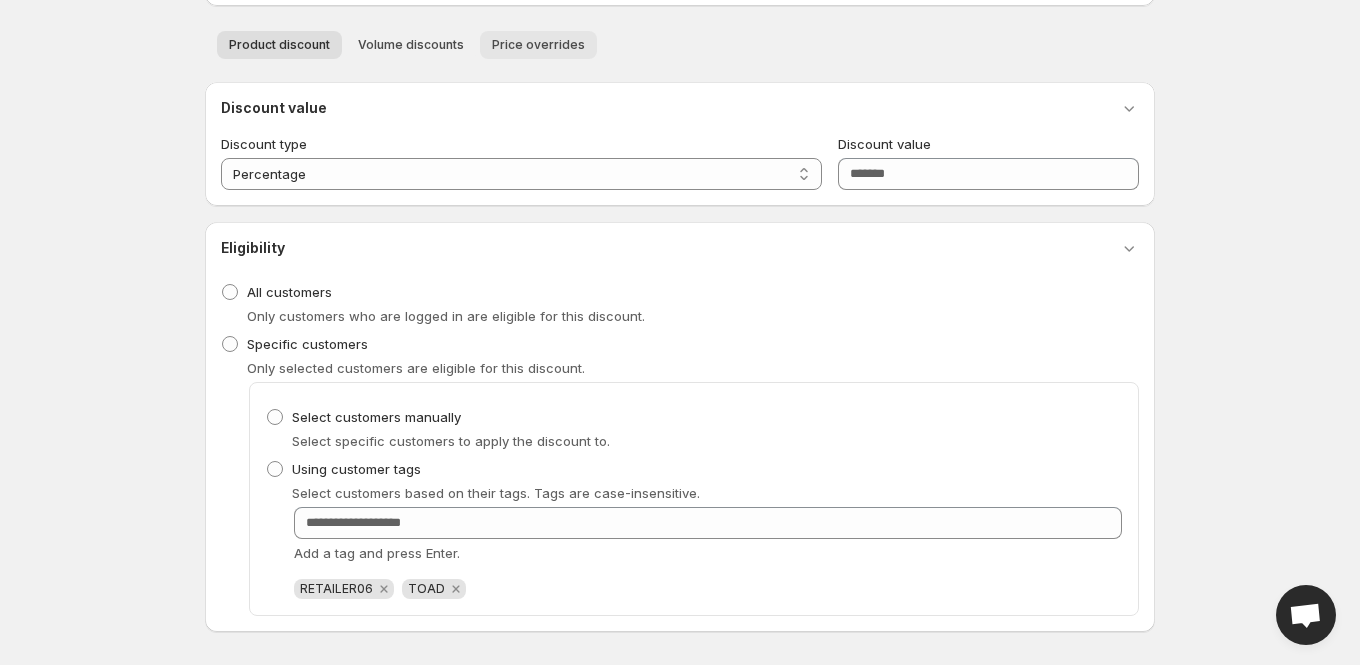 click on "Price overrides" at bounding box center (538, 45) 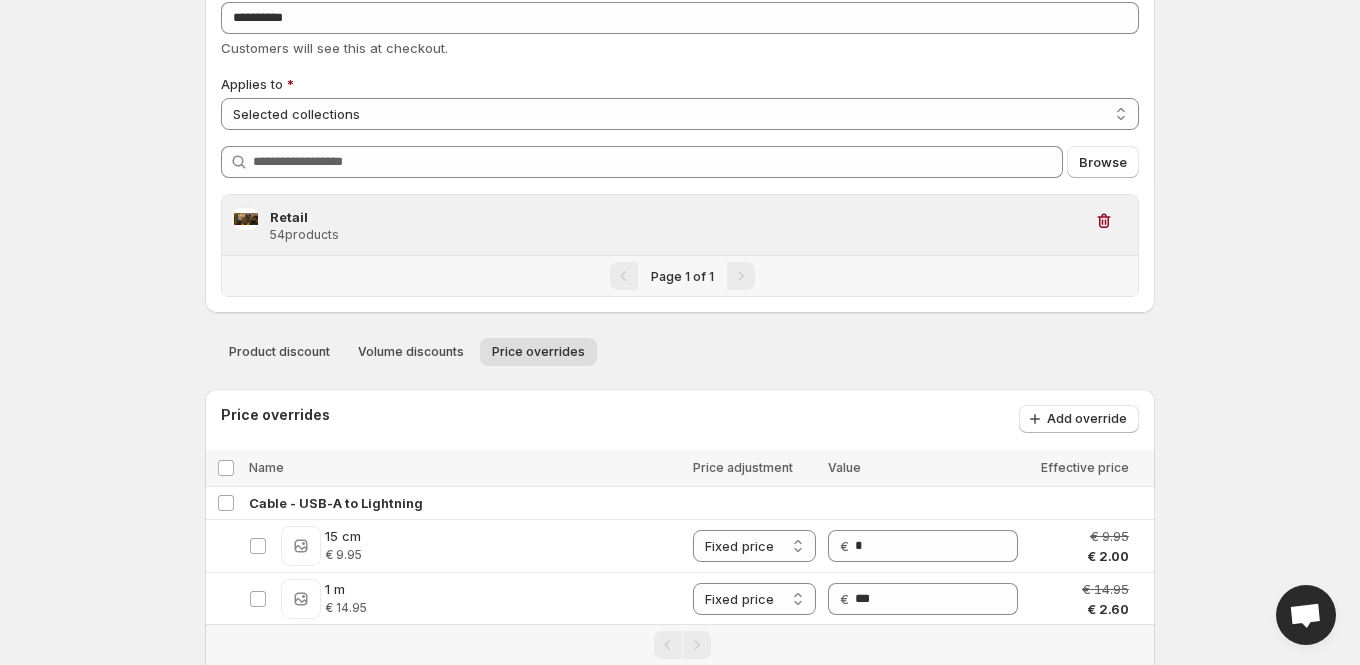 scroll, scrollTop: 371, scrollLeft: 0, axis: vertical 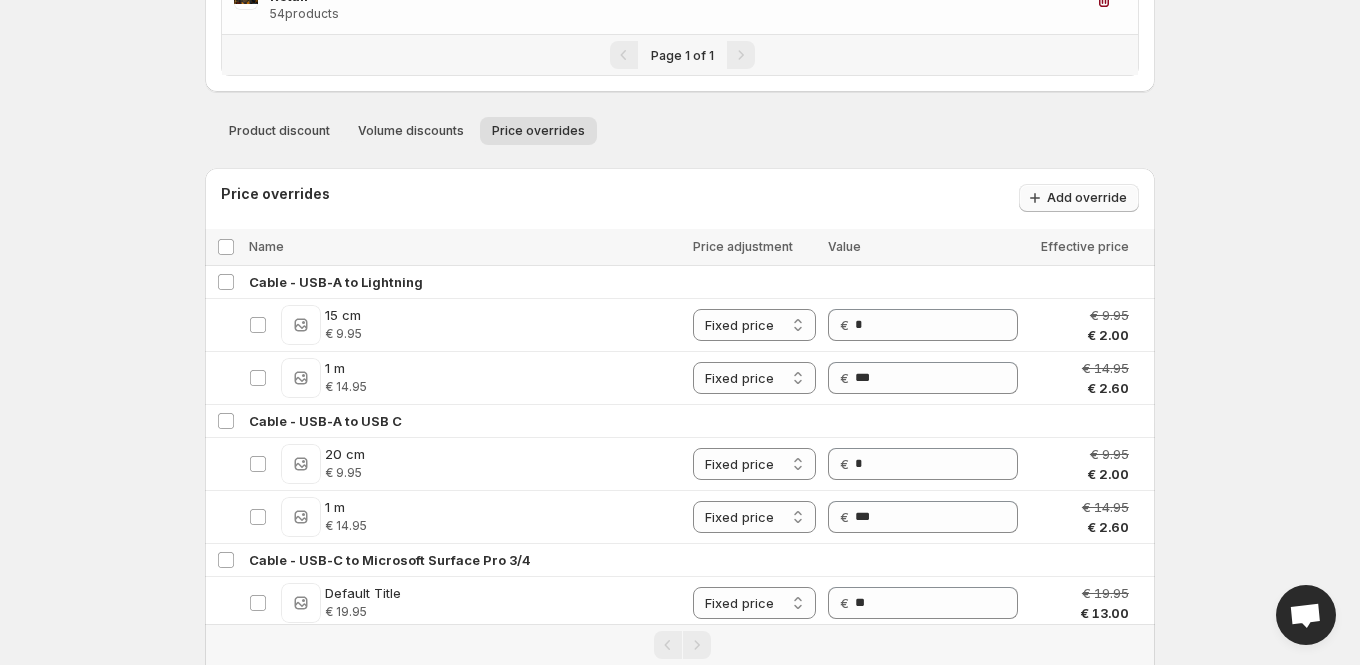 click on "Add override" at bounding box center (1079, 198) 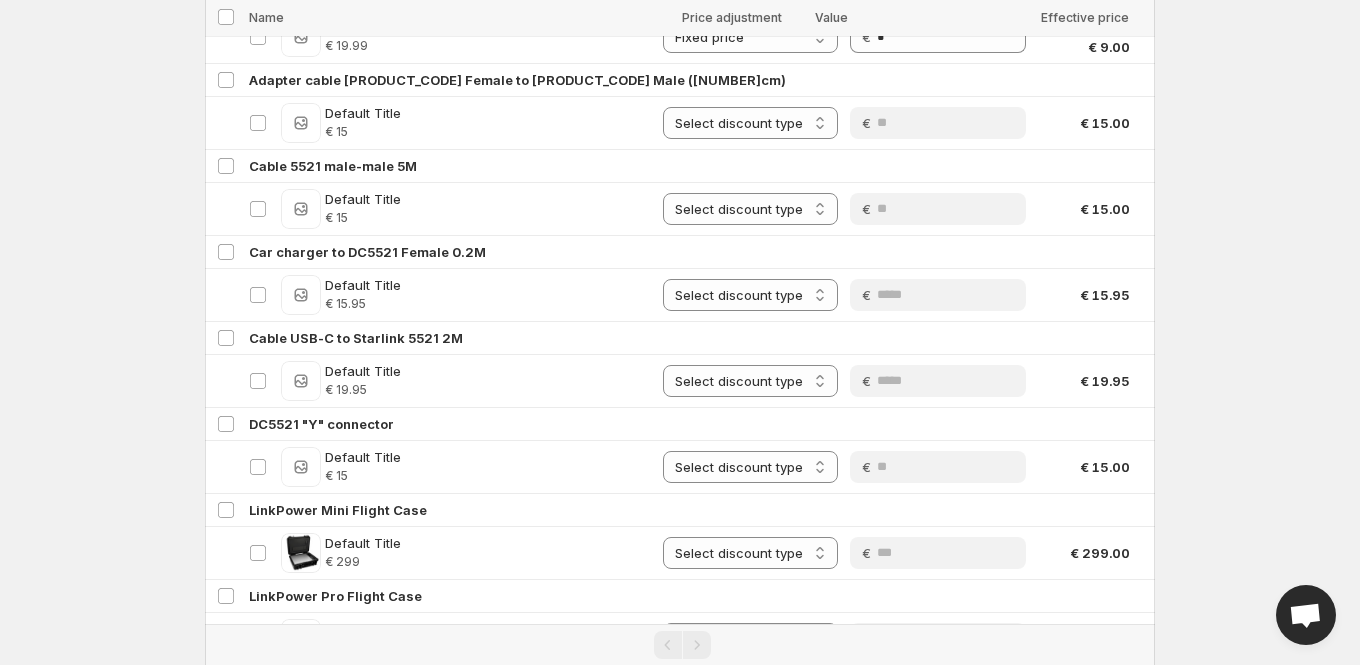 scroll, scrollTop: 4893, scrollLeft: 0, axis: vertical 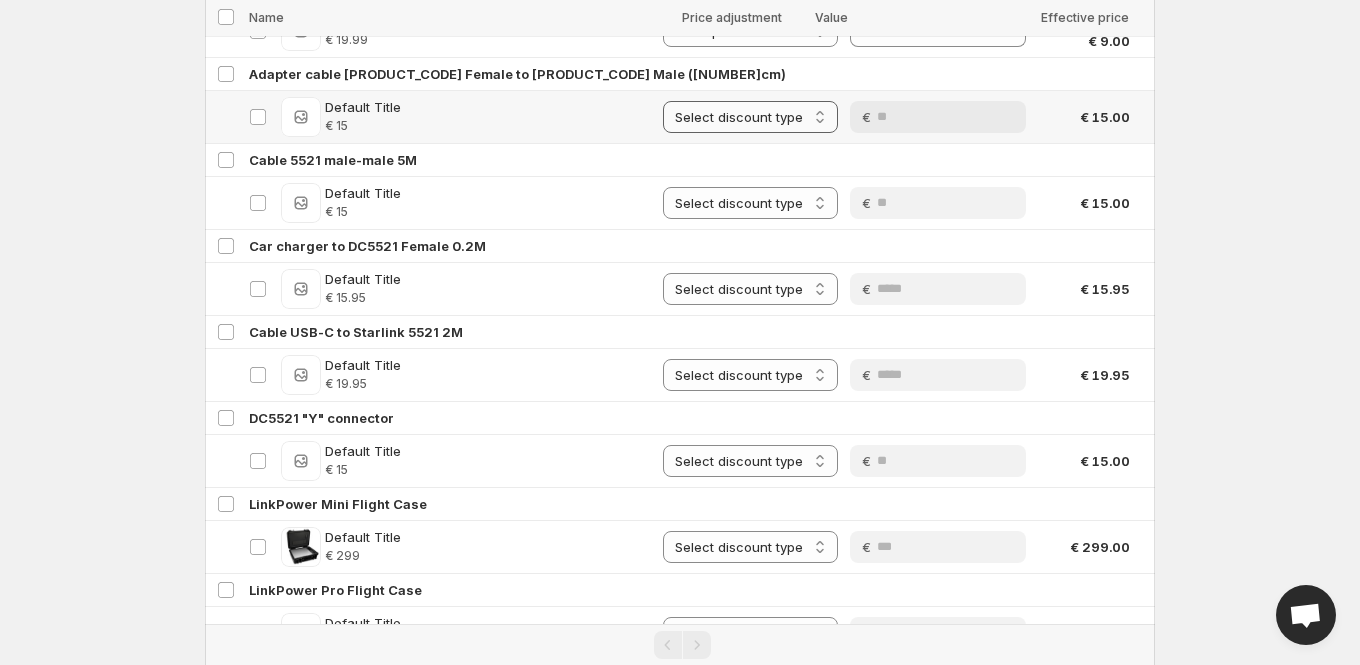 click on "**********" at bounding box center [750, 117] 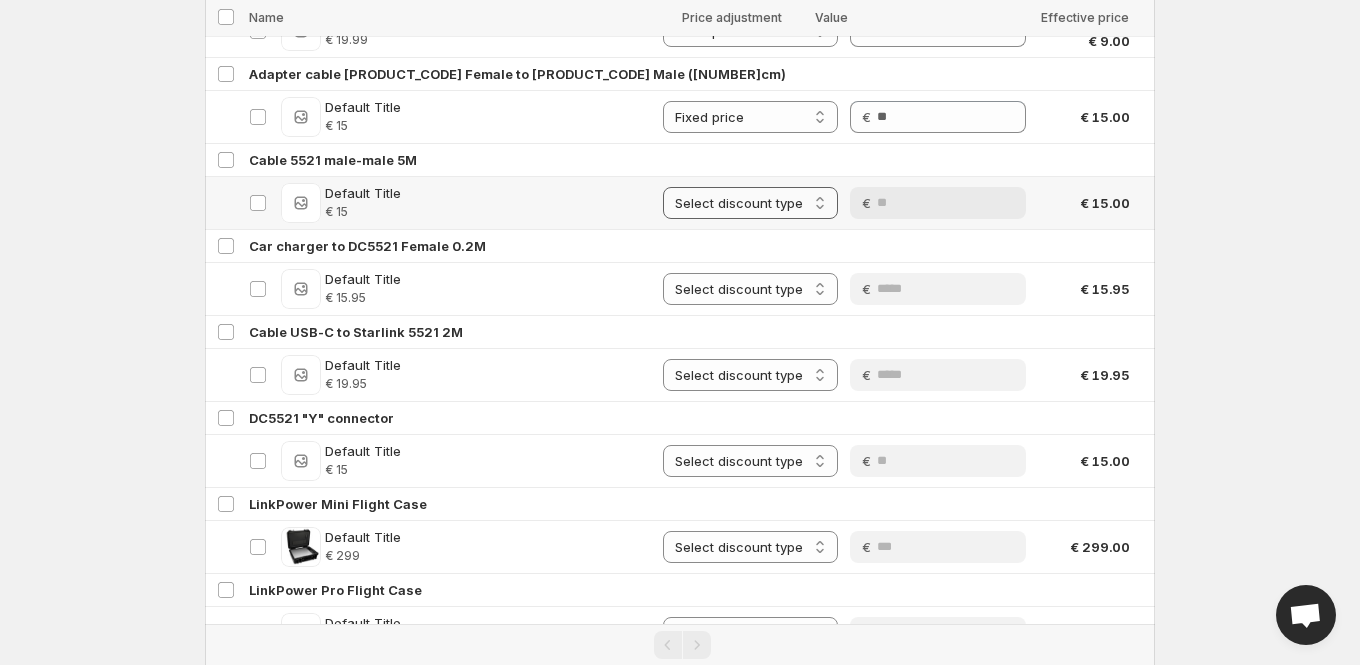 click on "**********" at bounding box center (750, 203) 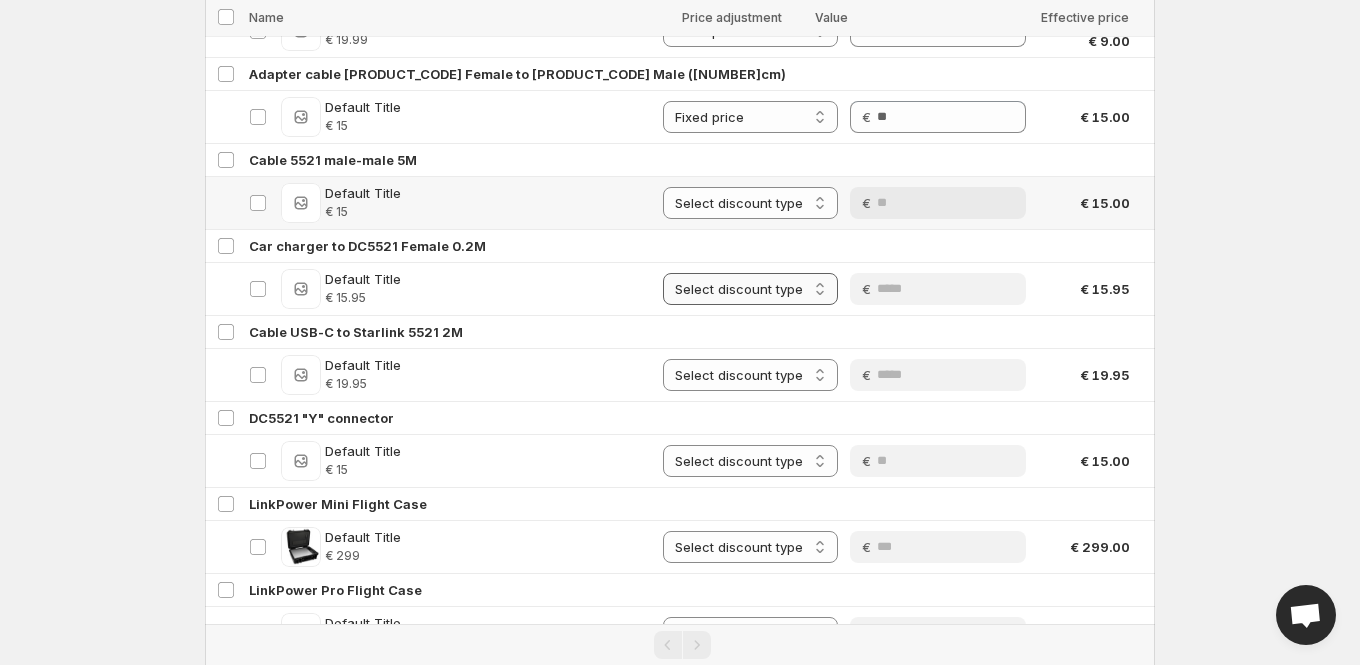 click on "**********" at bounding box center (750, 289) 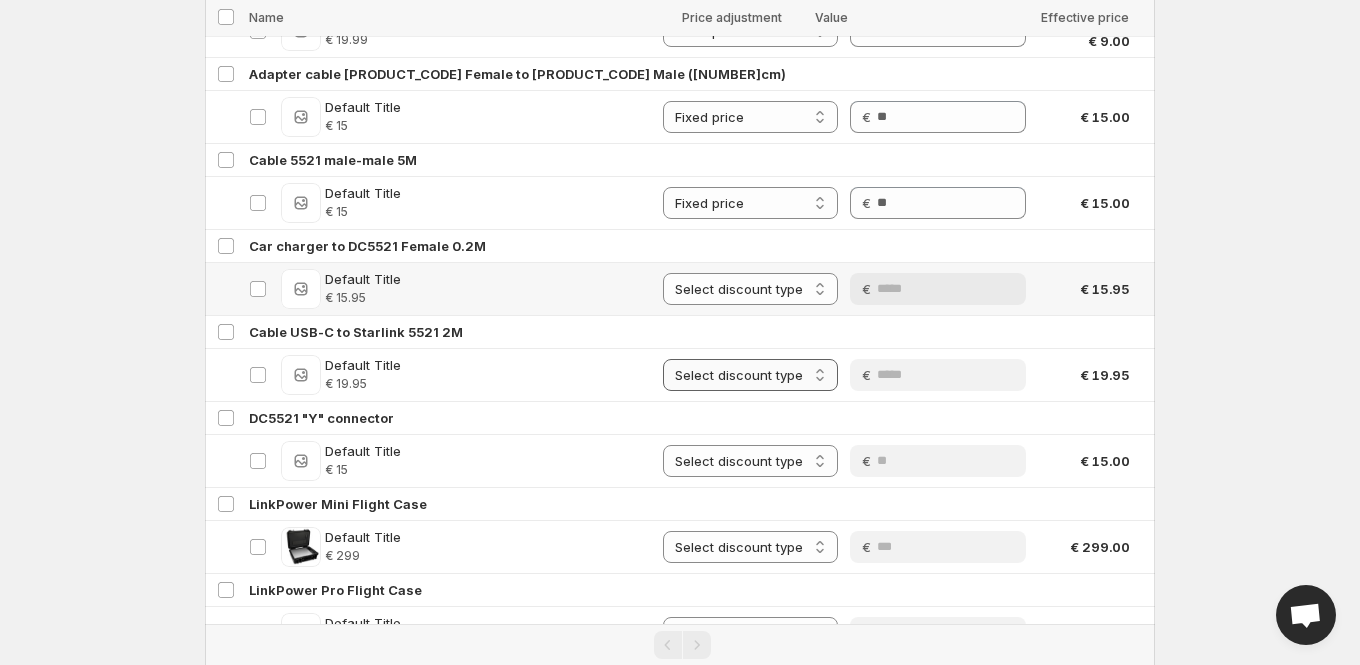 click on "**********" at bounding box center [750, 375] 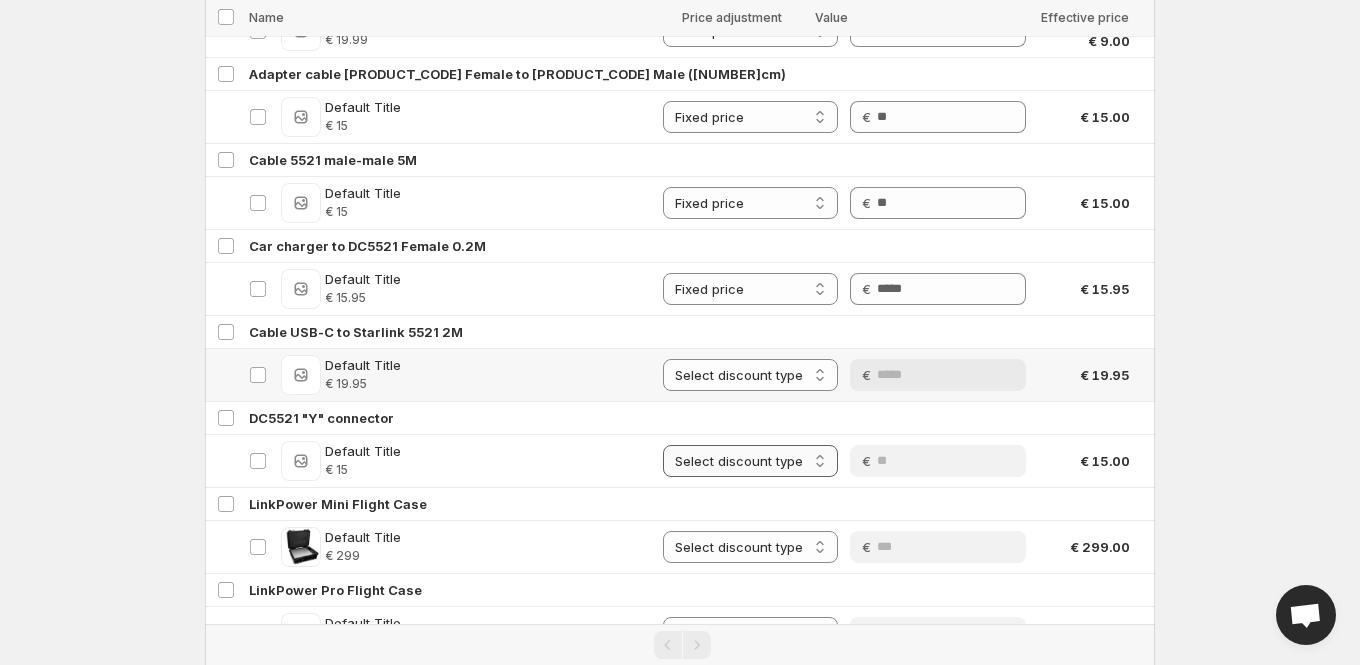 click on "**********" at bounding box center (750, 461) 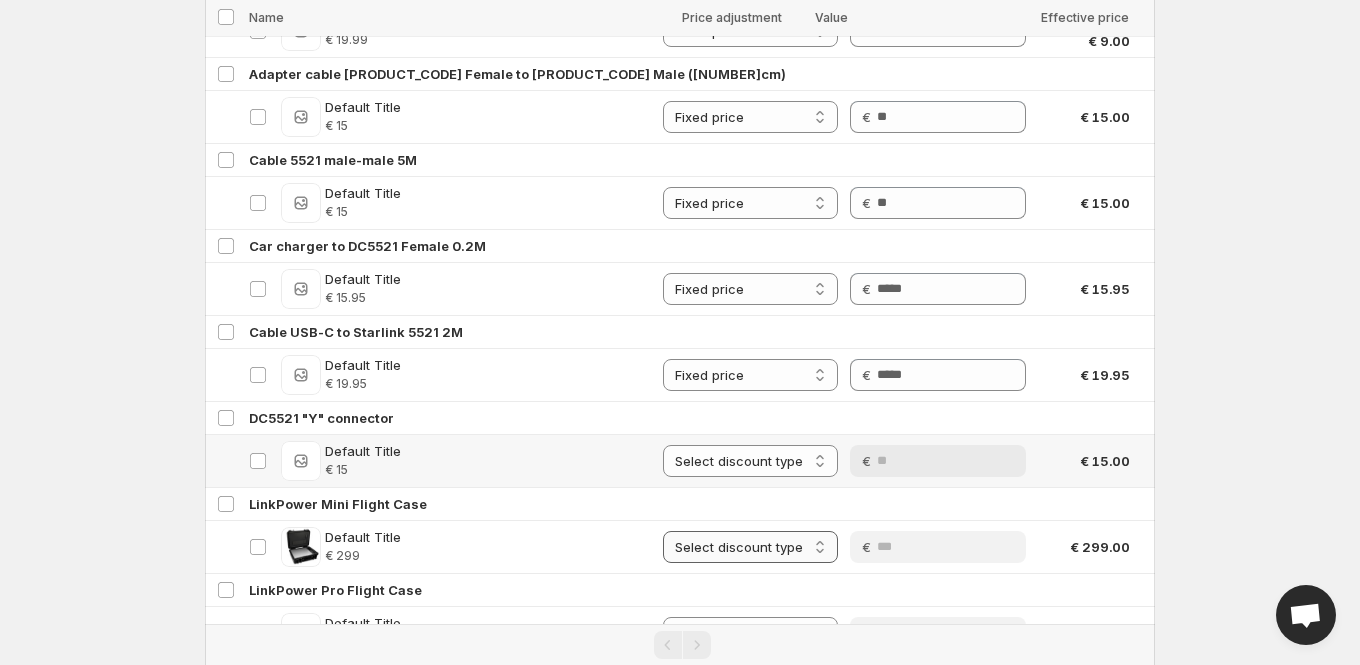 click on "**********" at bounding box center (750, 547) 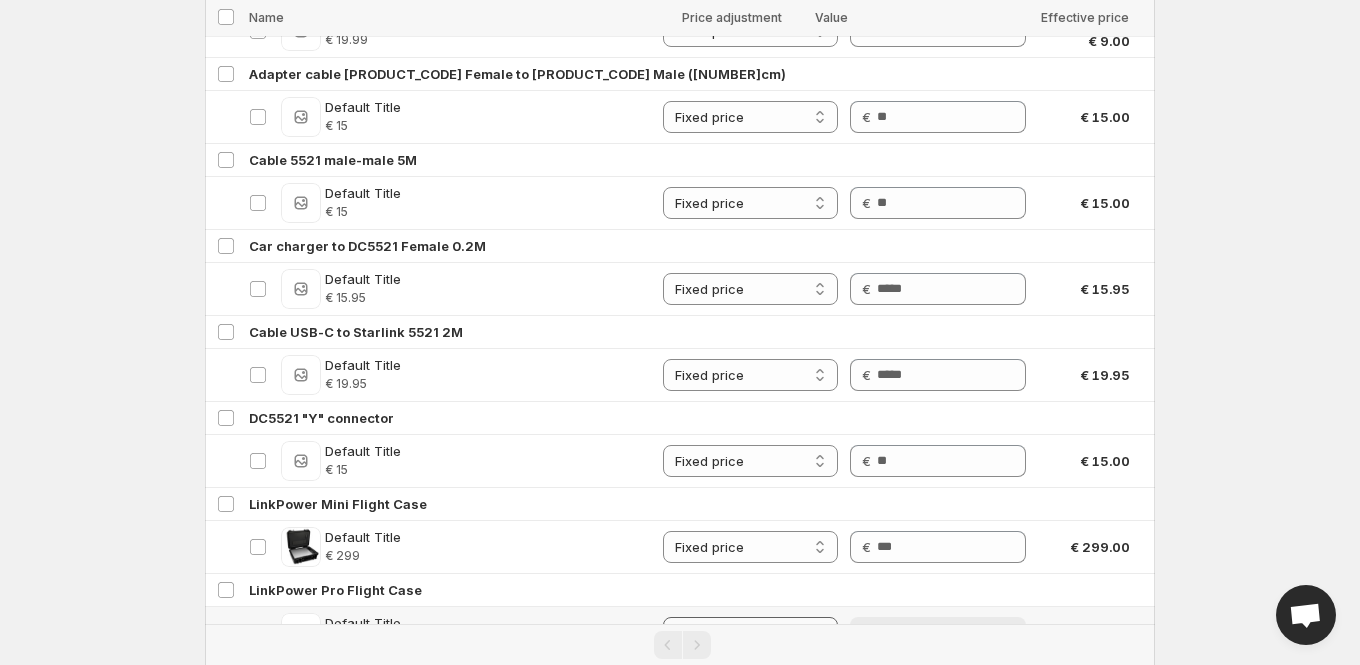 click on "**********" at bounding box center (750, 633) 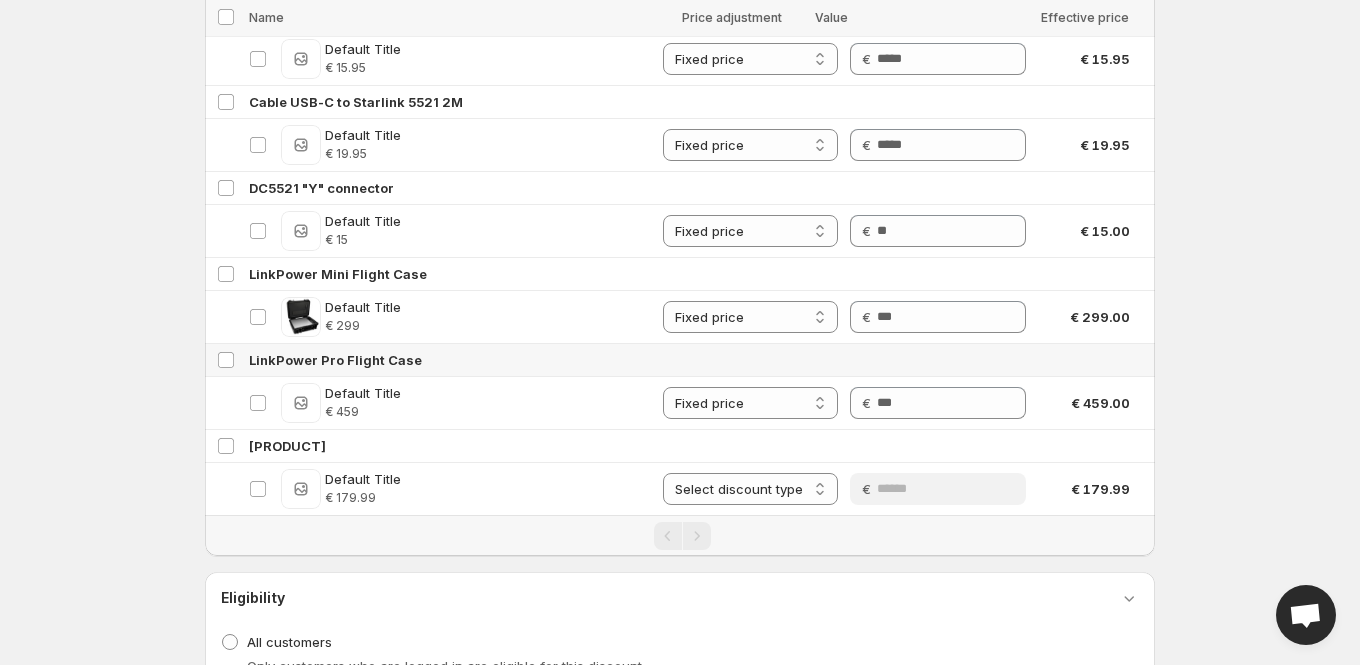 scroll, scrollTop: 5136, scrollLeft: 0, axis: vertical 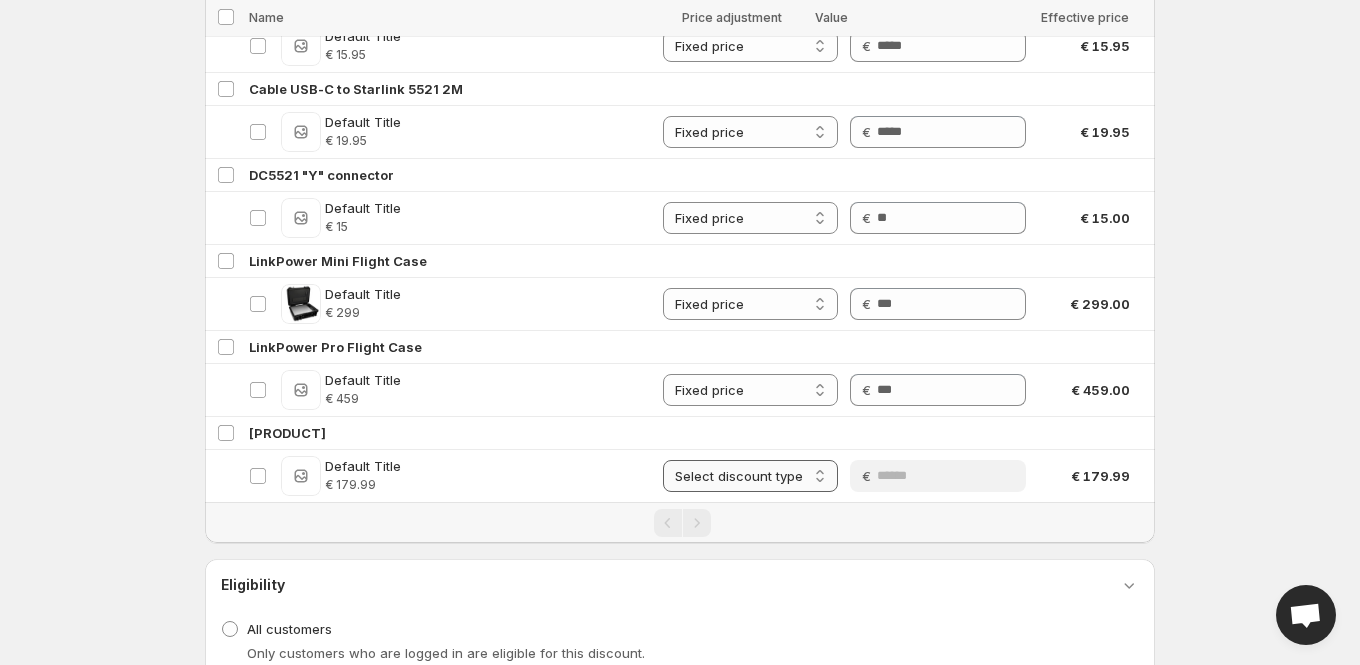 click on "**********" at bounding box center (750, 476) 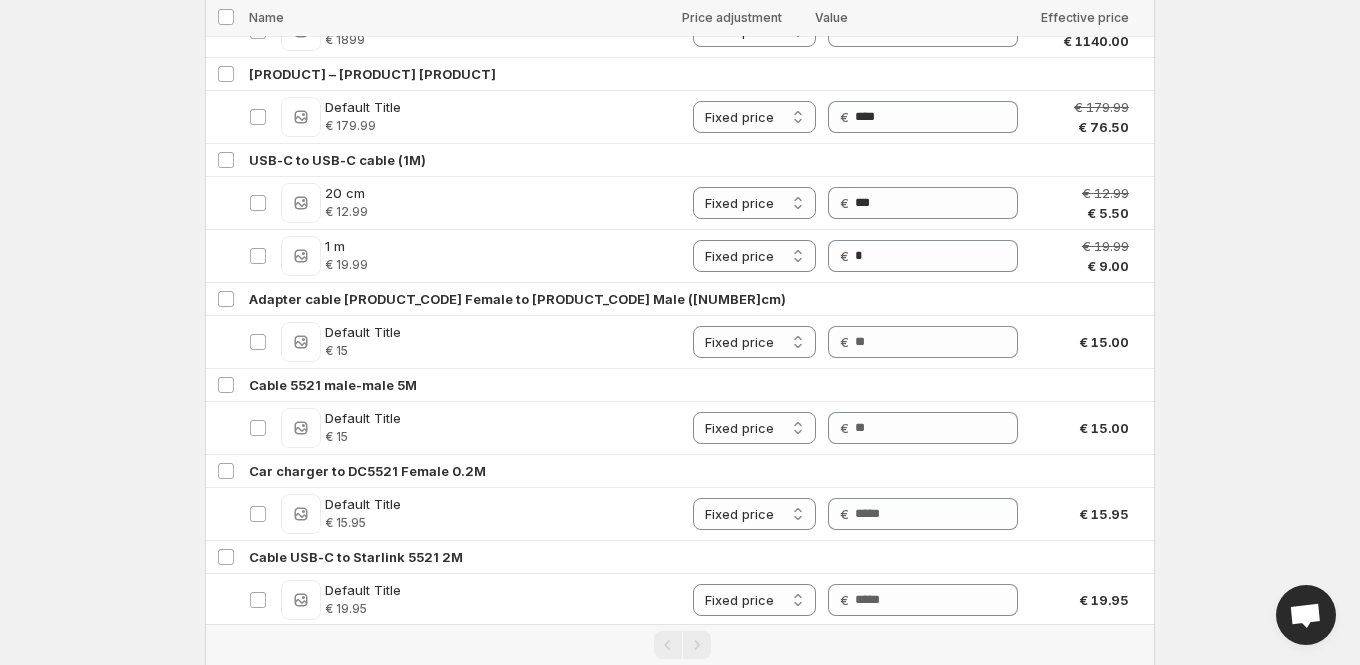 scroll, scrollTop: 4676, scrollLeft: 0, axis: vertical 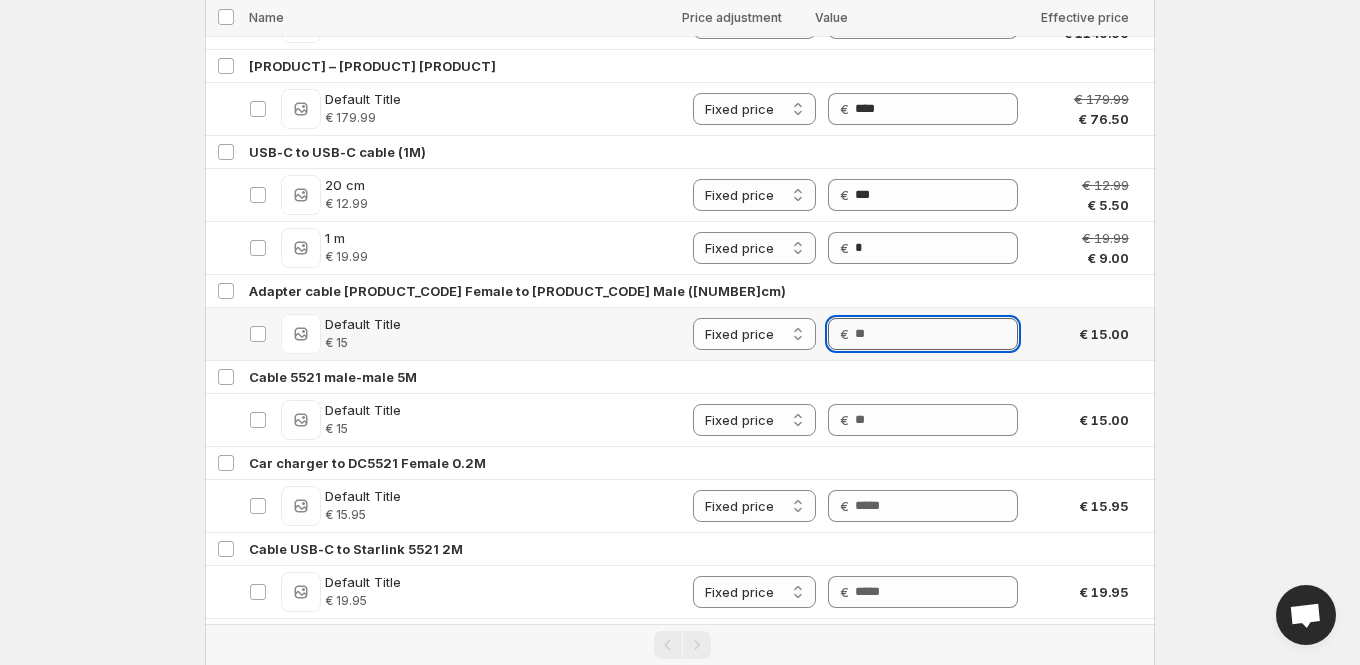 click on "Price" at bounding box center [936, 334] 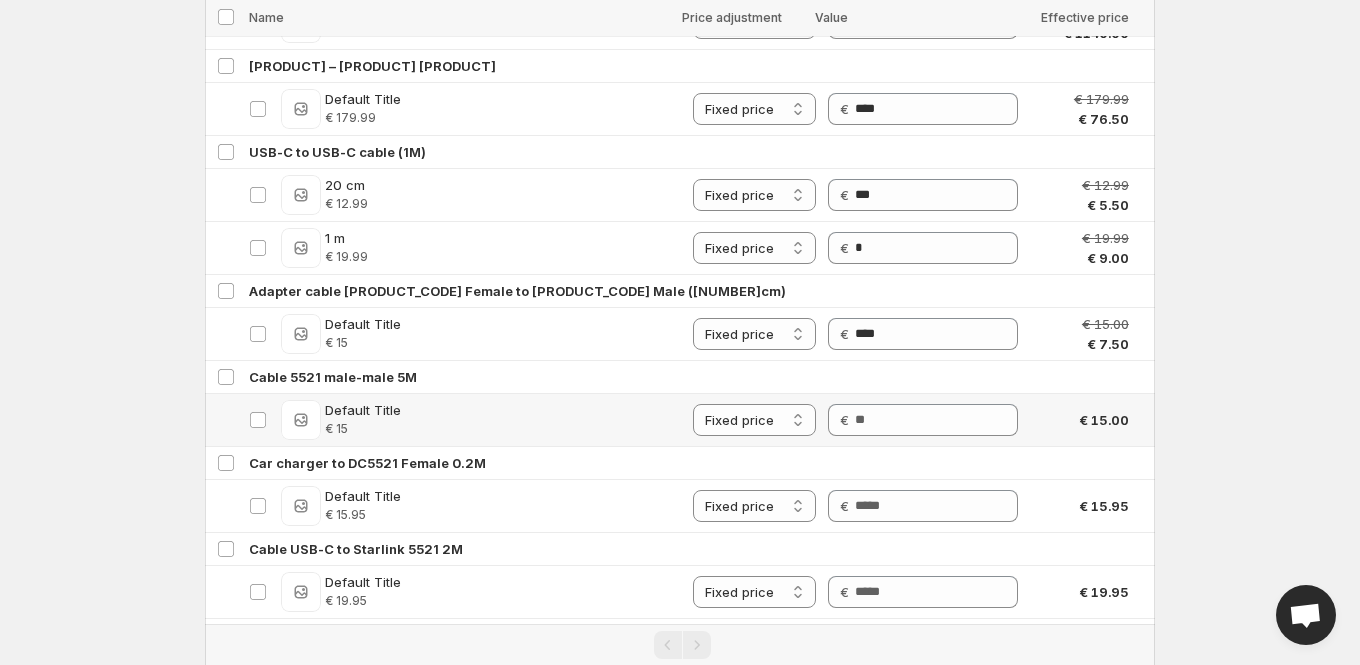 click on "Price €" at bounding box center (923, 420) 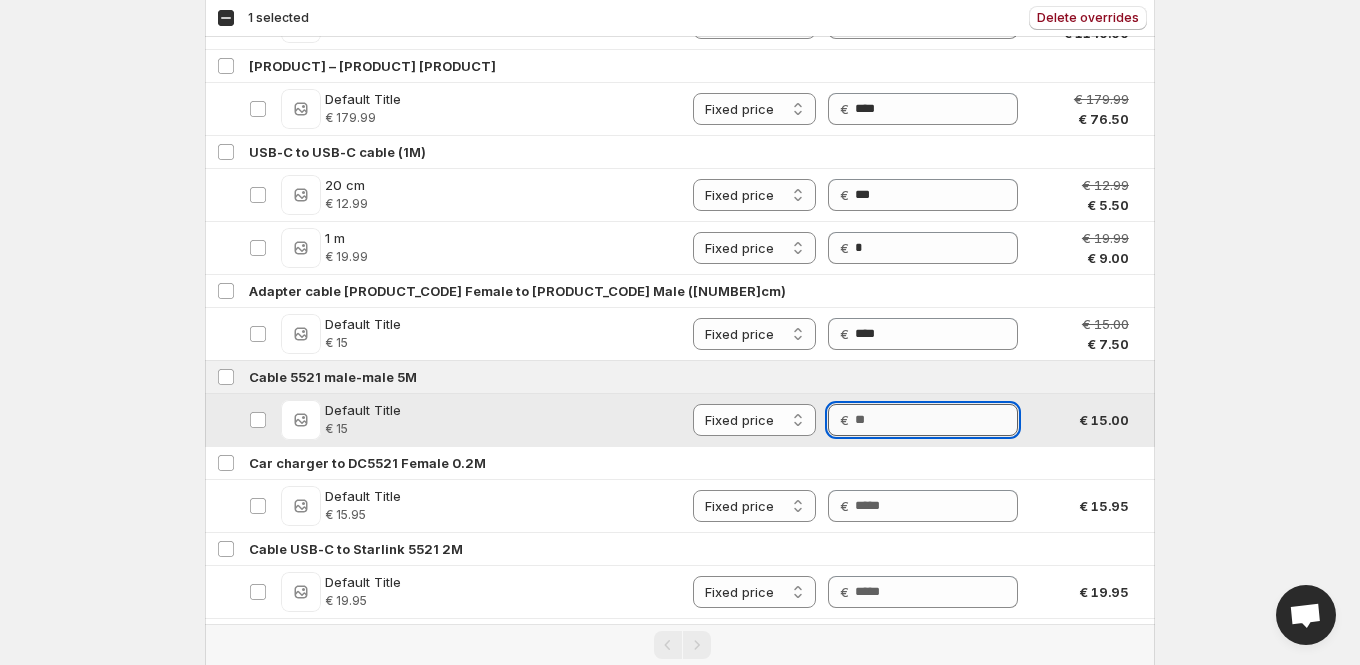 click on "Price" at bounding box center [936, 420] 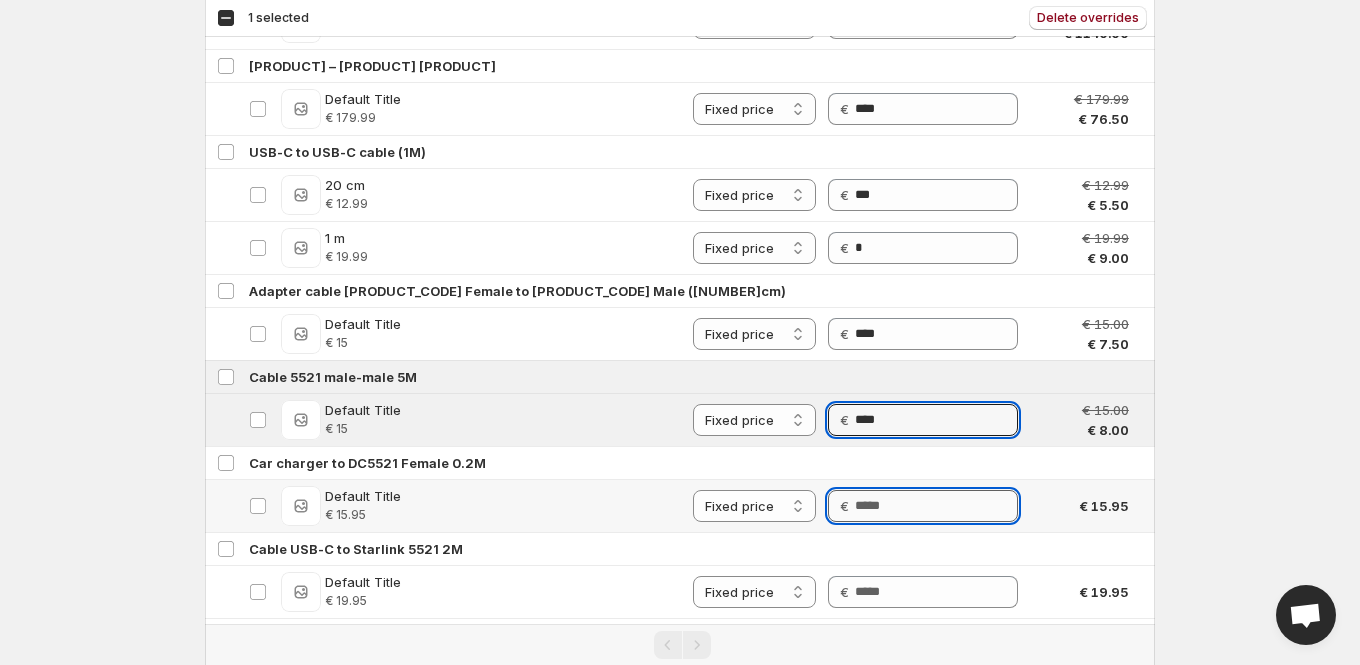 click on "Price" at bounding box center (936, 506) 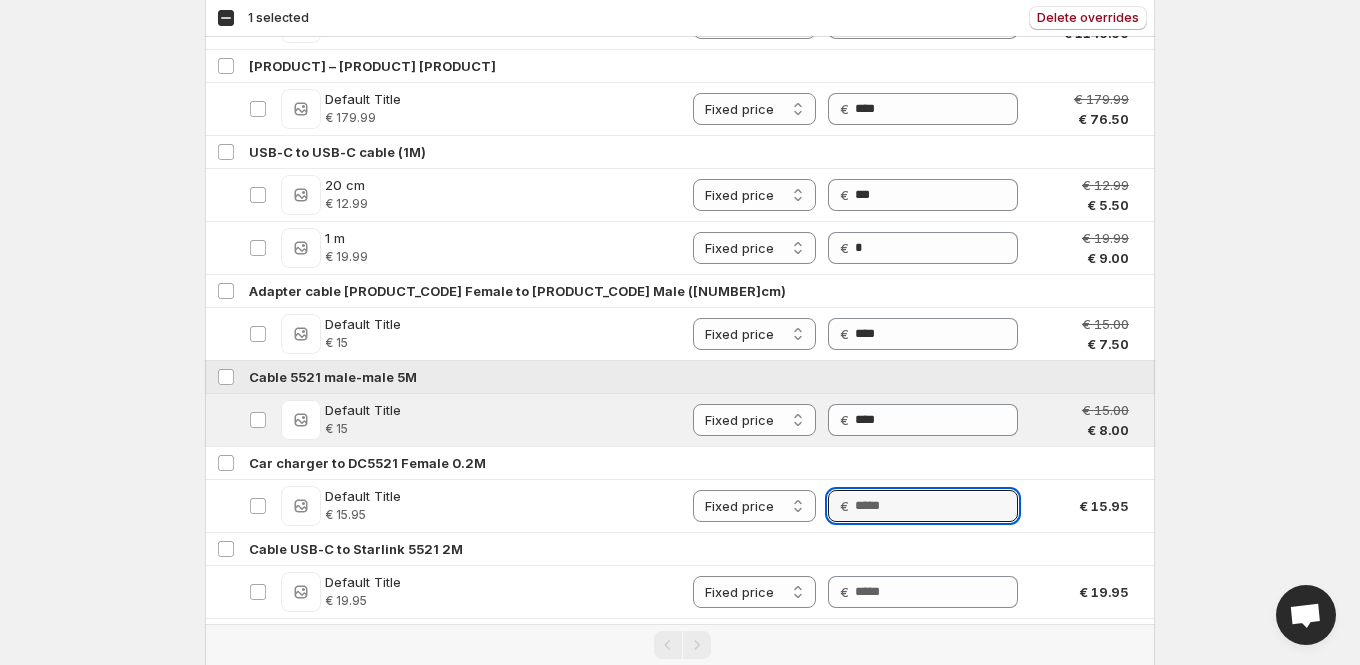 click on "Cable 5521 male-male 5M" at bounding box center [696, 377] 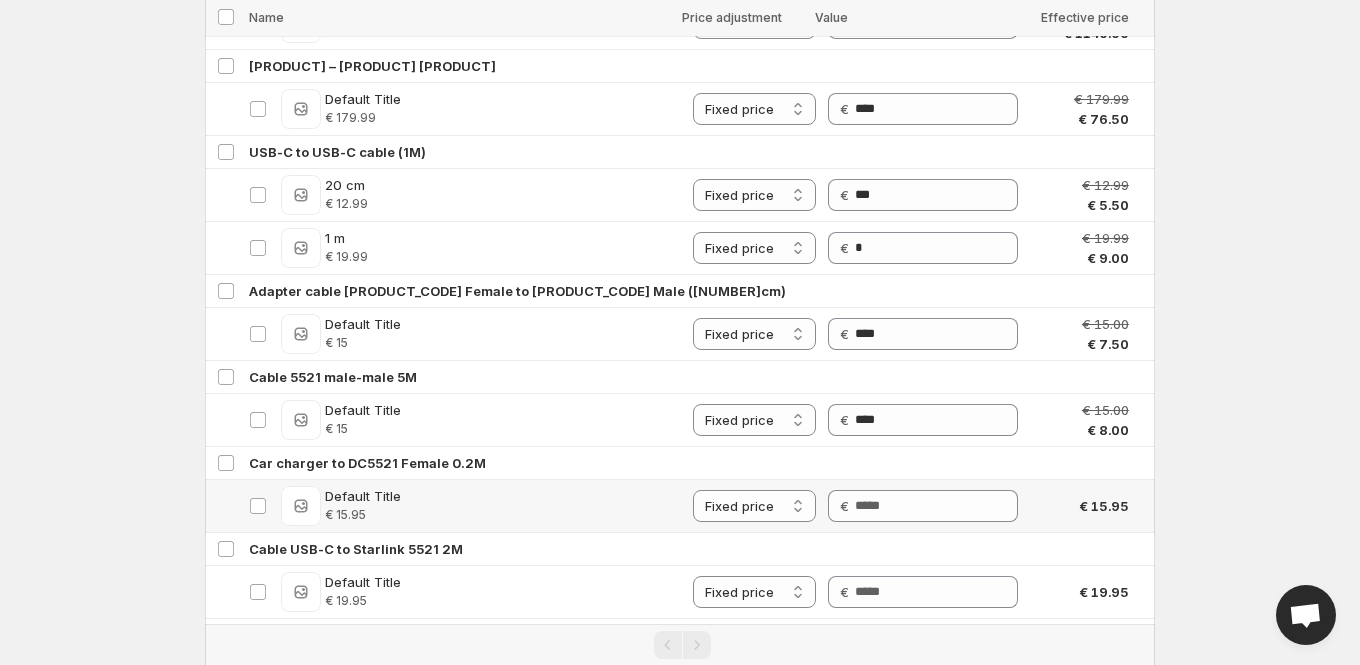 click on "Price €" at bounding box center [923, 506] 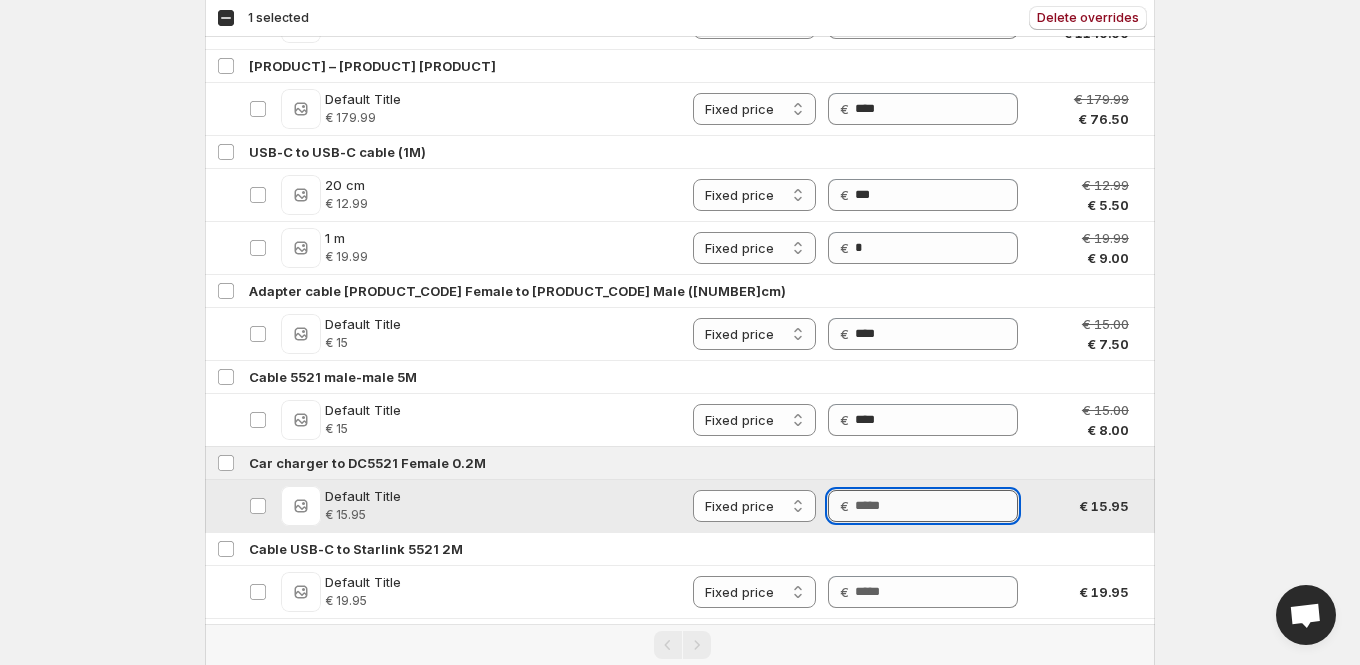 click on "Price" at bounding box center (936, 506) 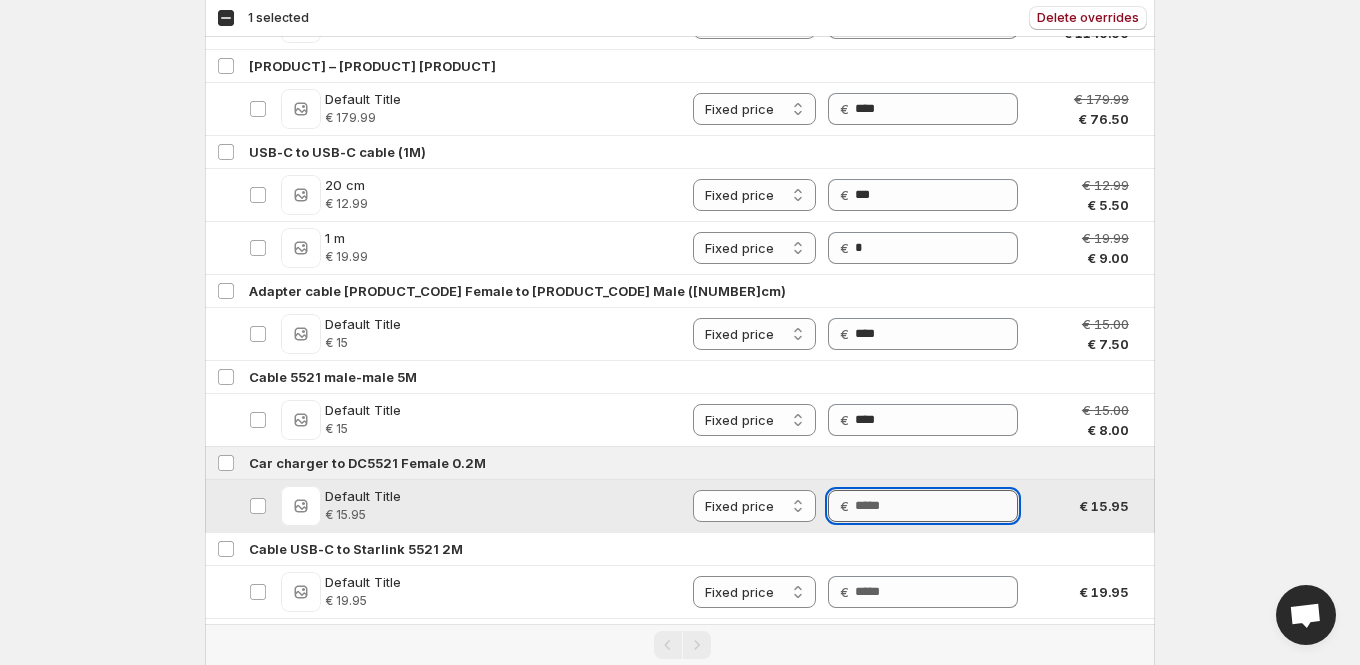 click on "Price" at bounding box center (936, 506) 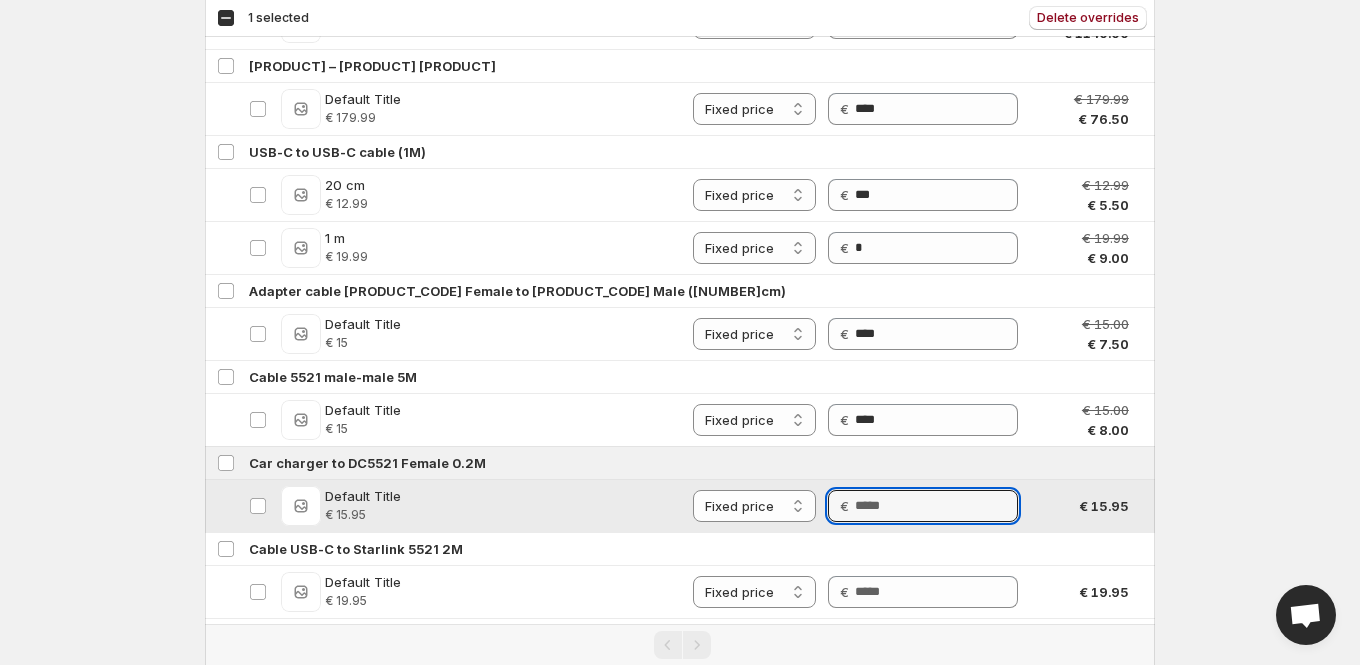click on "Price €" at bounding box center (923, 506) 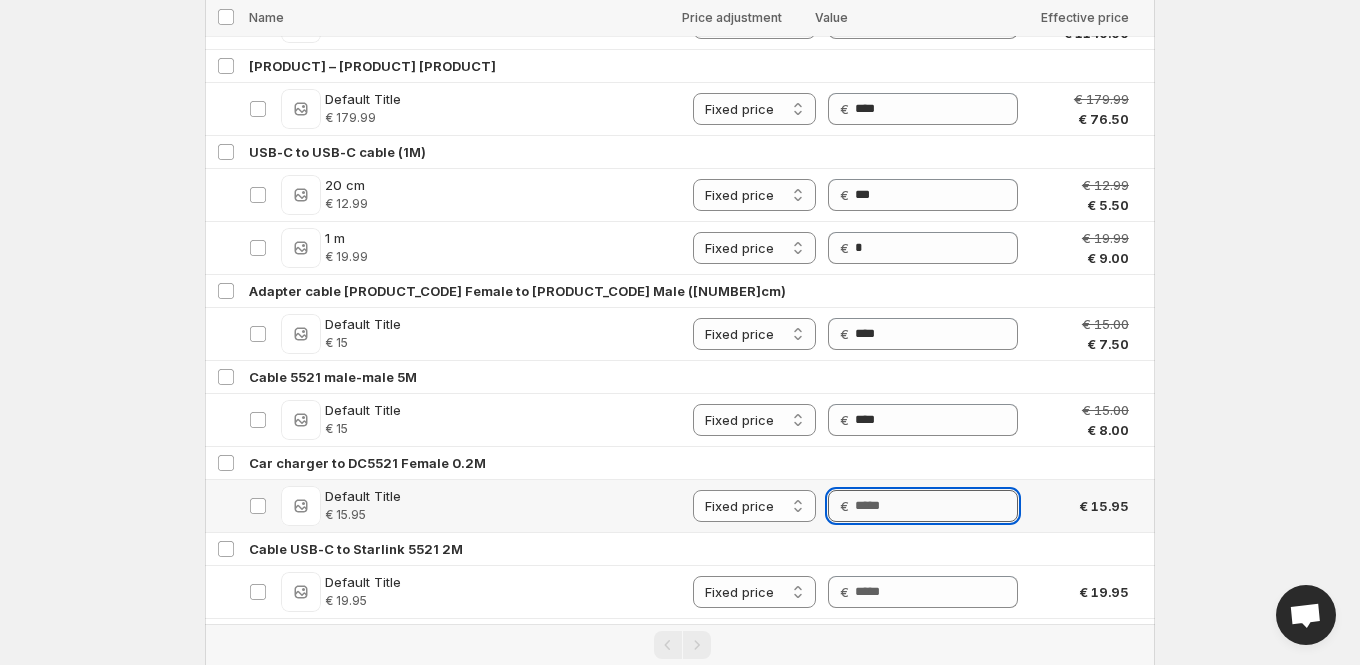 click on "Price" at bounding box center (936, 506) 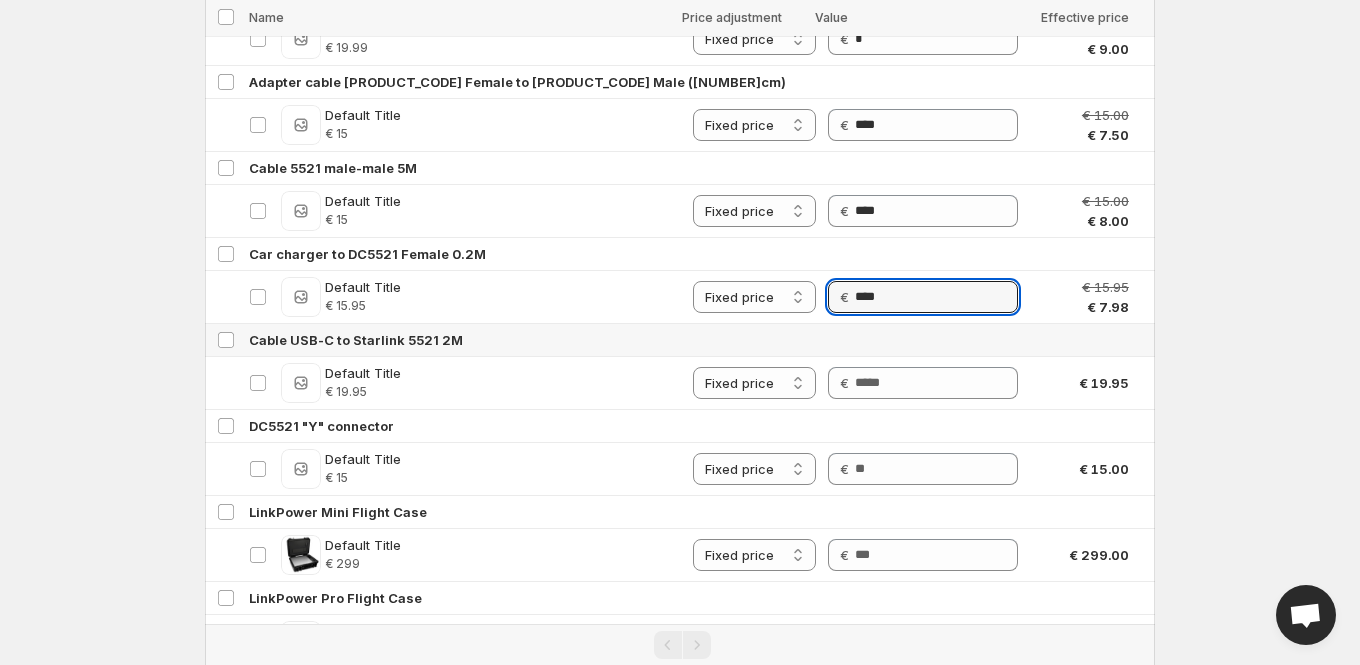 scroll, scrollTop: 4886, scrollLeft: 0, axis: vertical 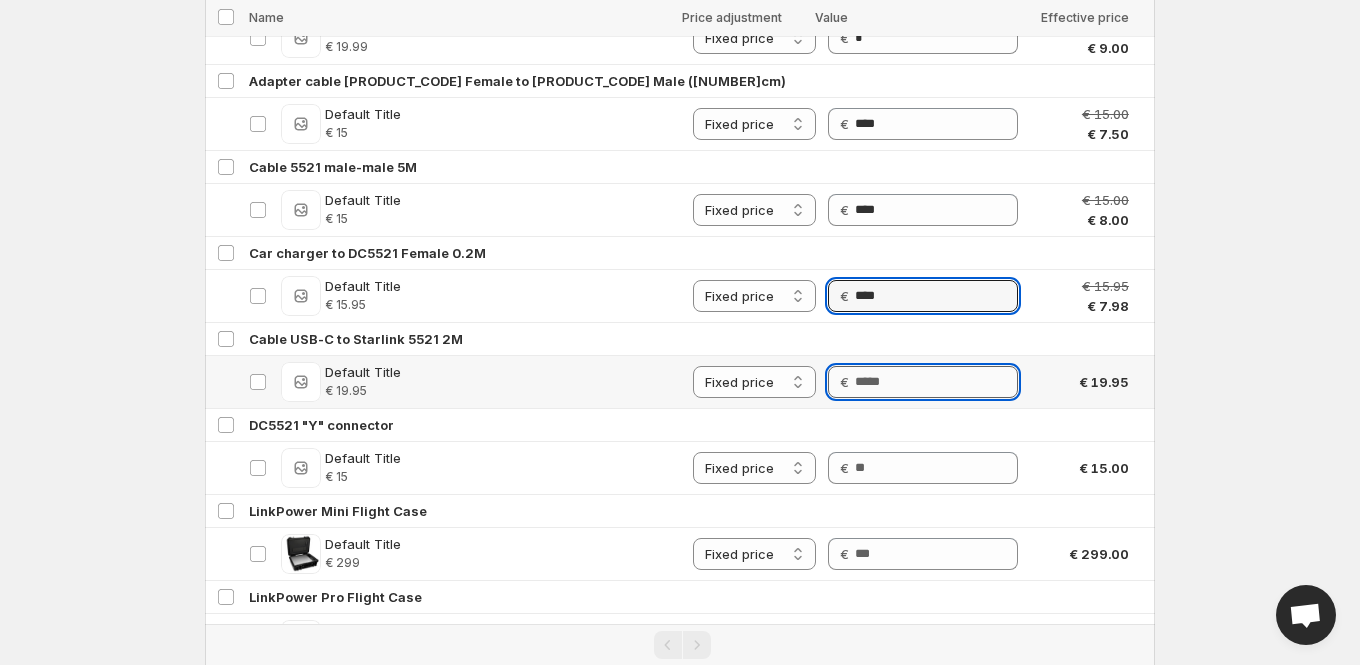 click on "Price" at bounding box center [936, 382] 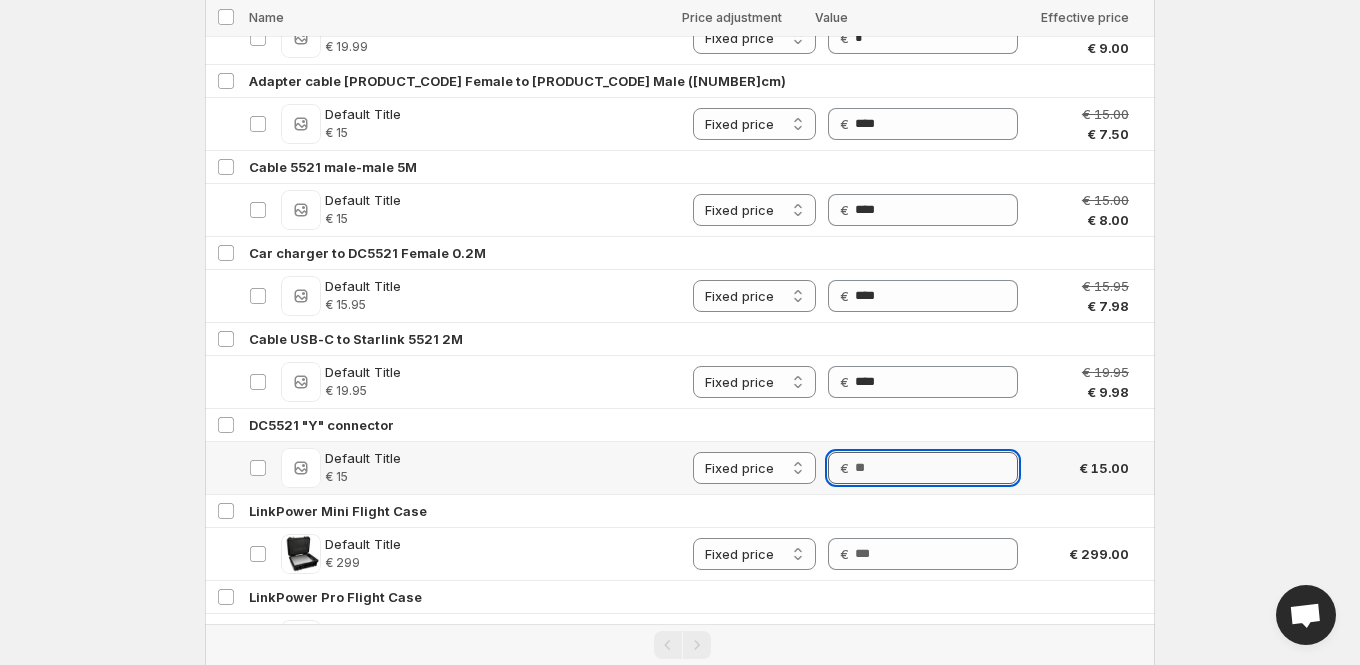 click on "Price" at bounding box center [936, 468] 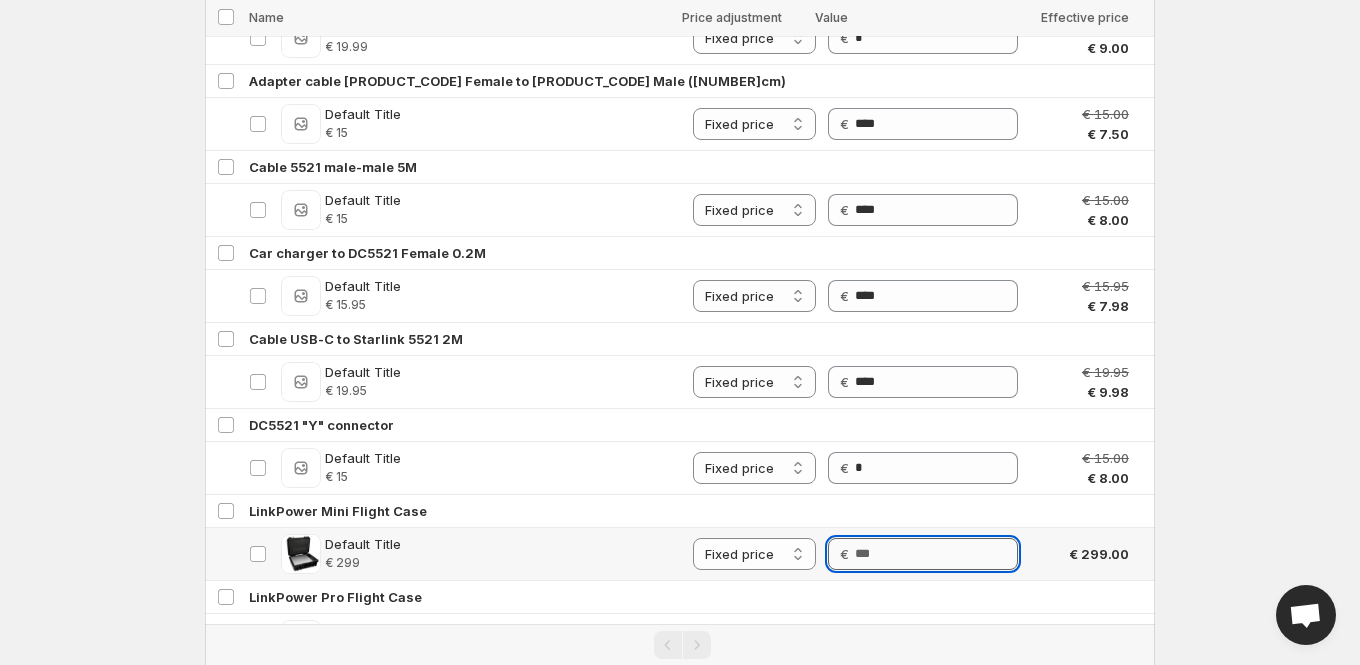 click on "Price" at bounding box center [936, 554] 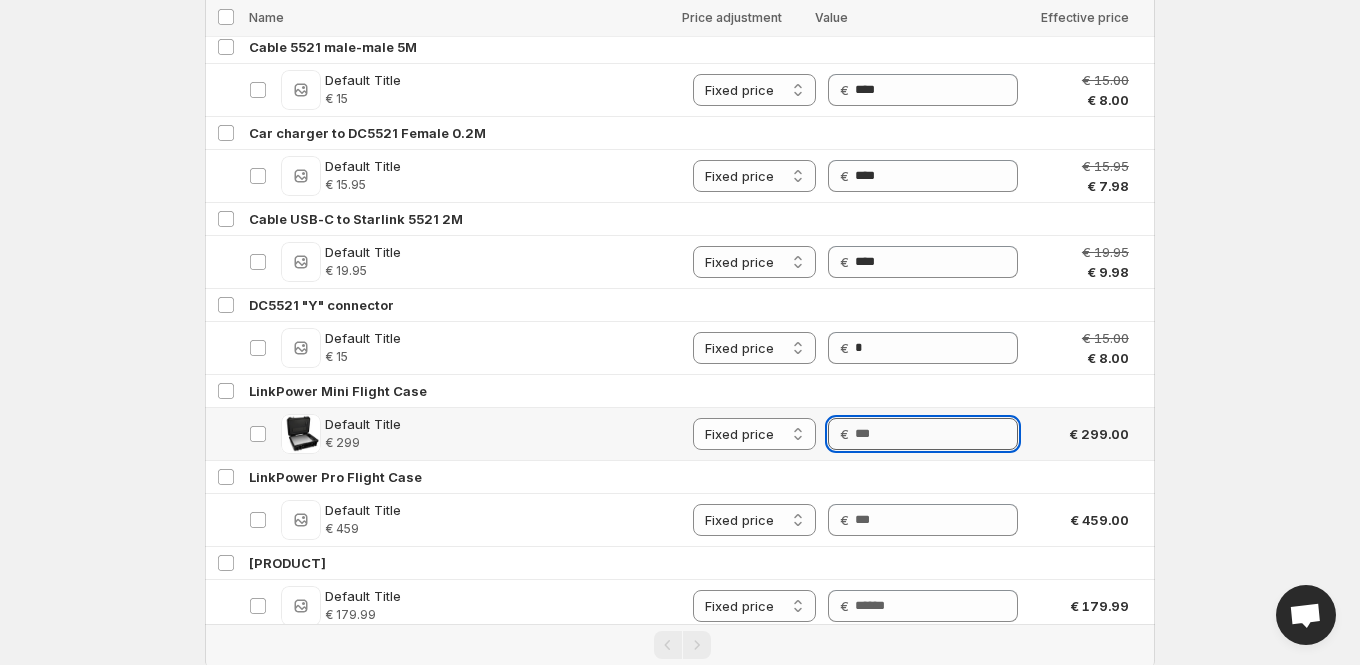scroll, scrollTop: 5031, scrollLeft: 0, axis: vertical 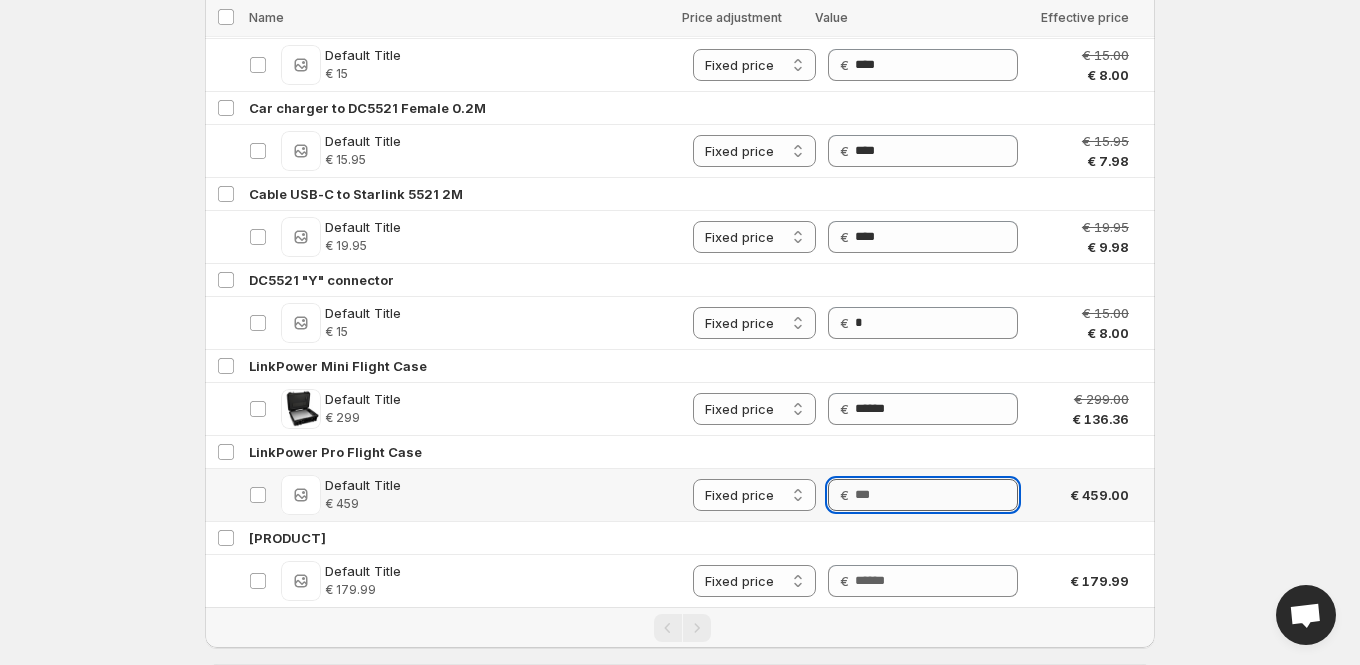 click on "Price" at bounding box center [936, 495] 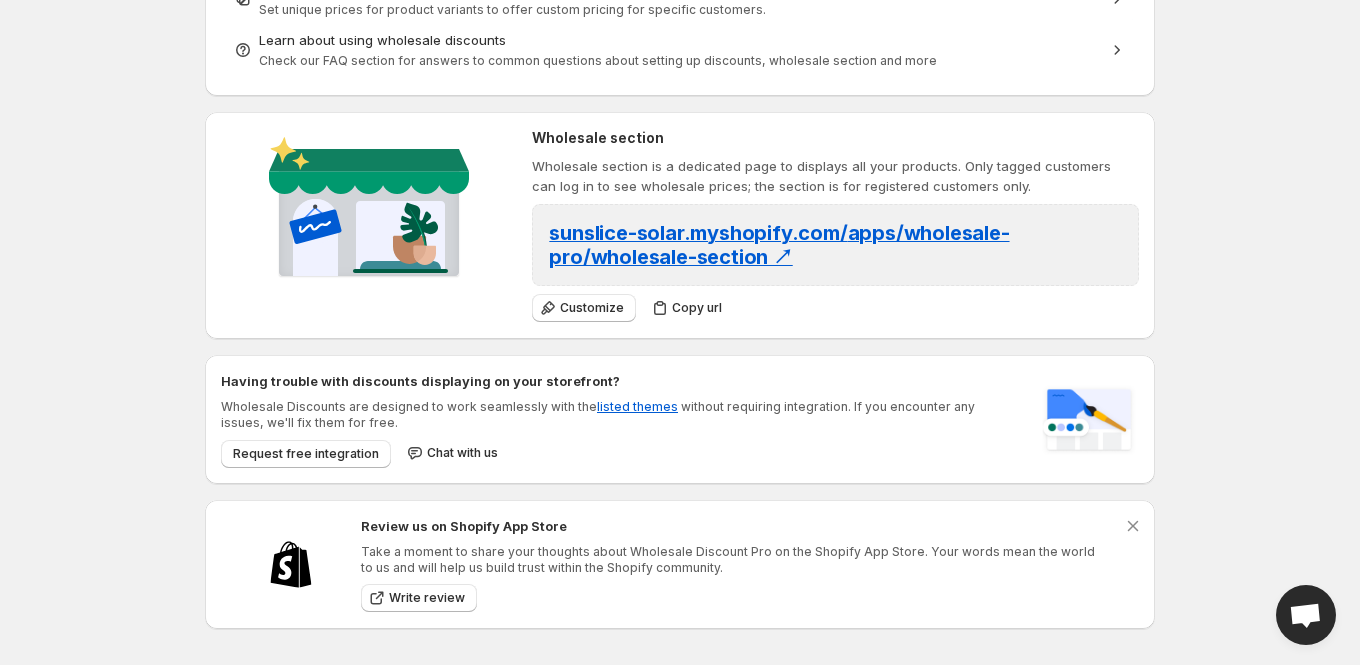 scroll, scrollTop: 0, scrollLeft: 0, axis: both 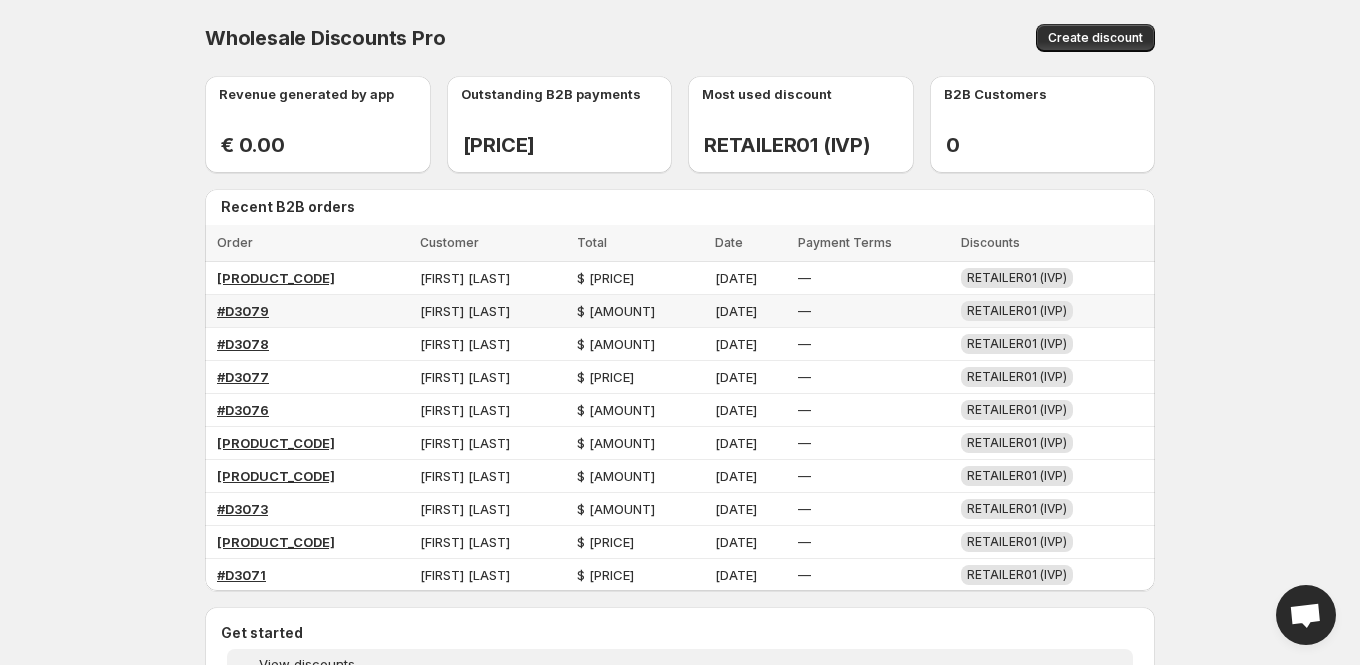 click on "—" at bounding box center (873, 311) 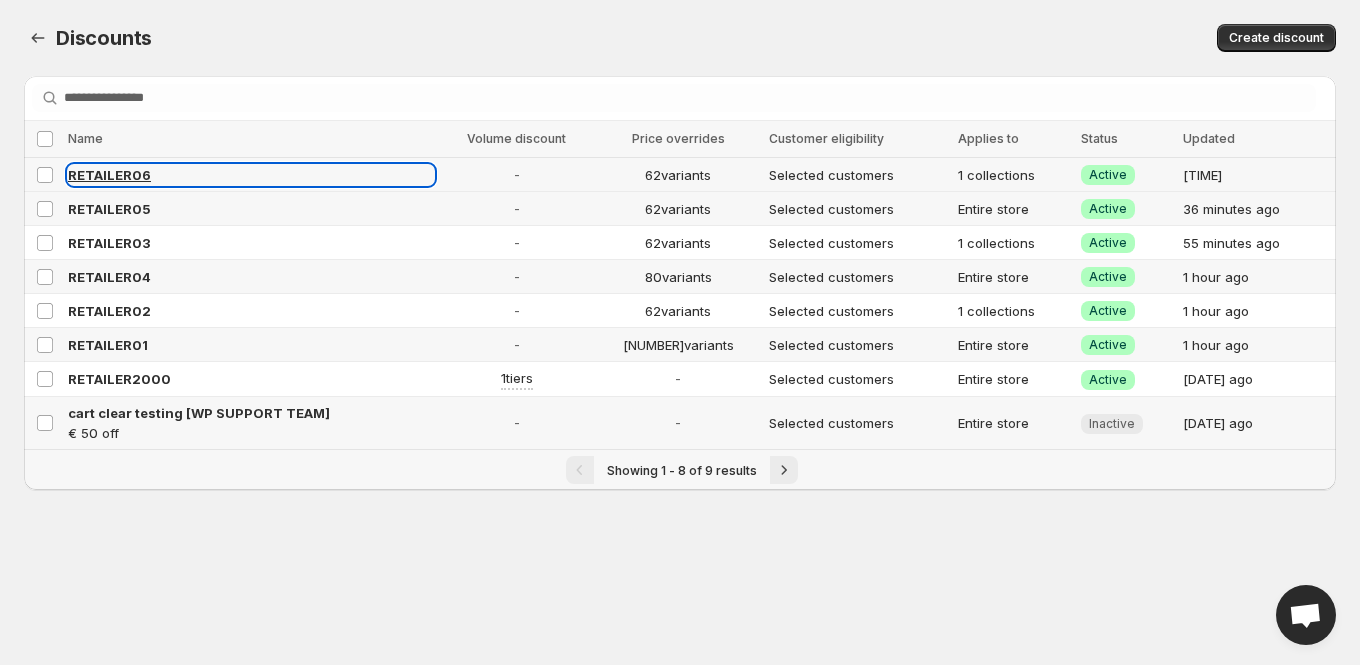 click on "RETAILER06" at bounding box center (251, 175) 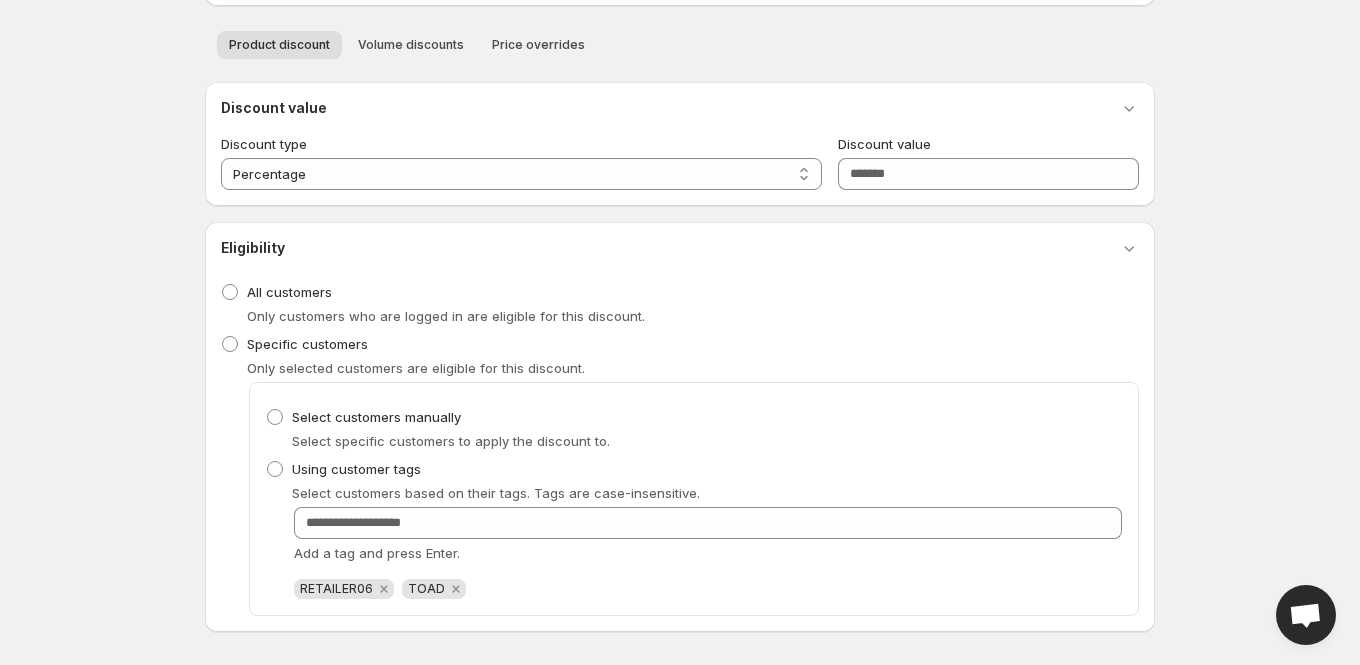scroll, scrollTop: 0, scrollLeft: 0, axis: both 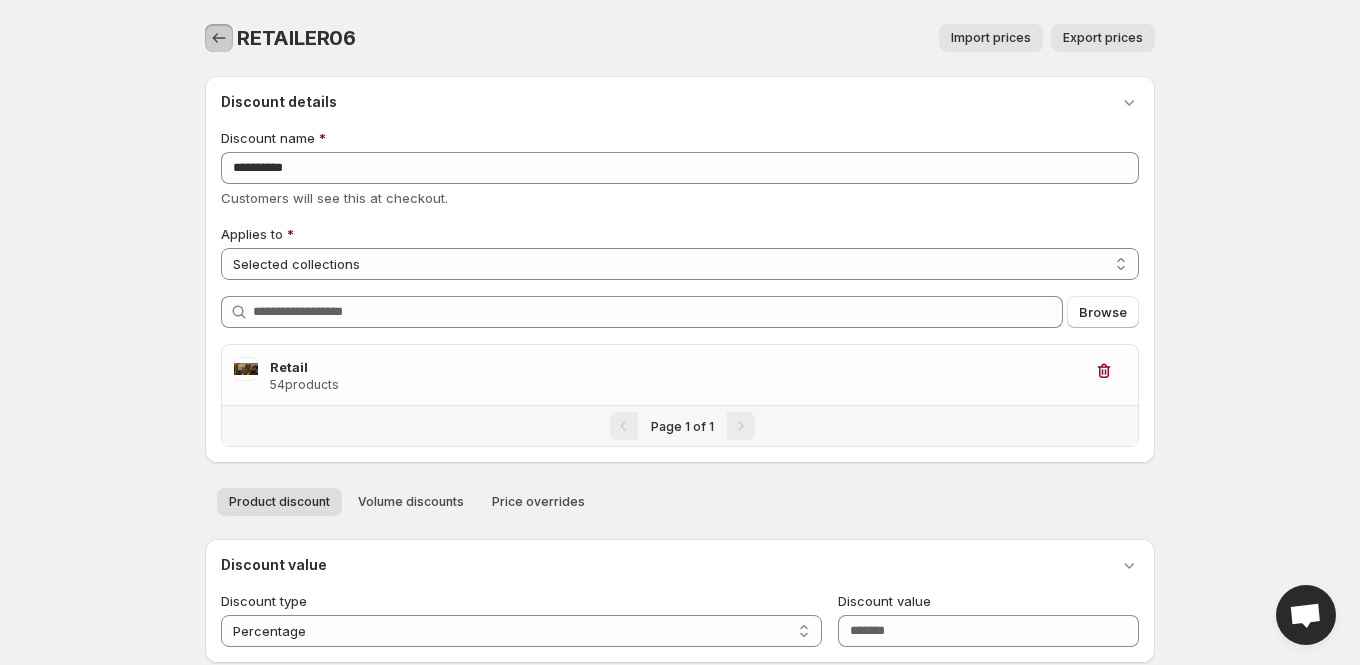 click at bounding box center (219, 38) 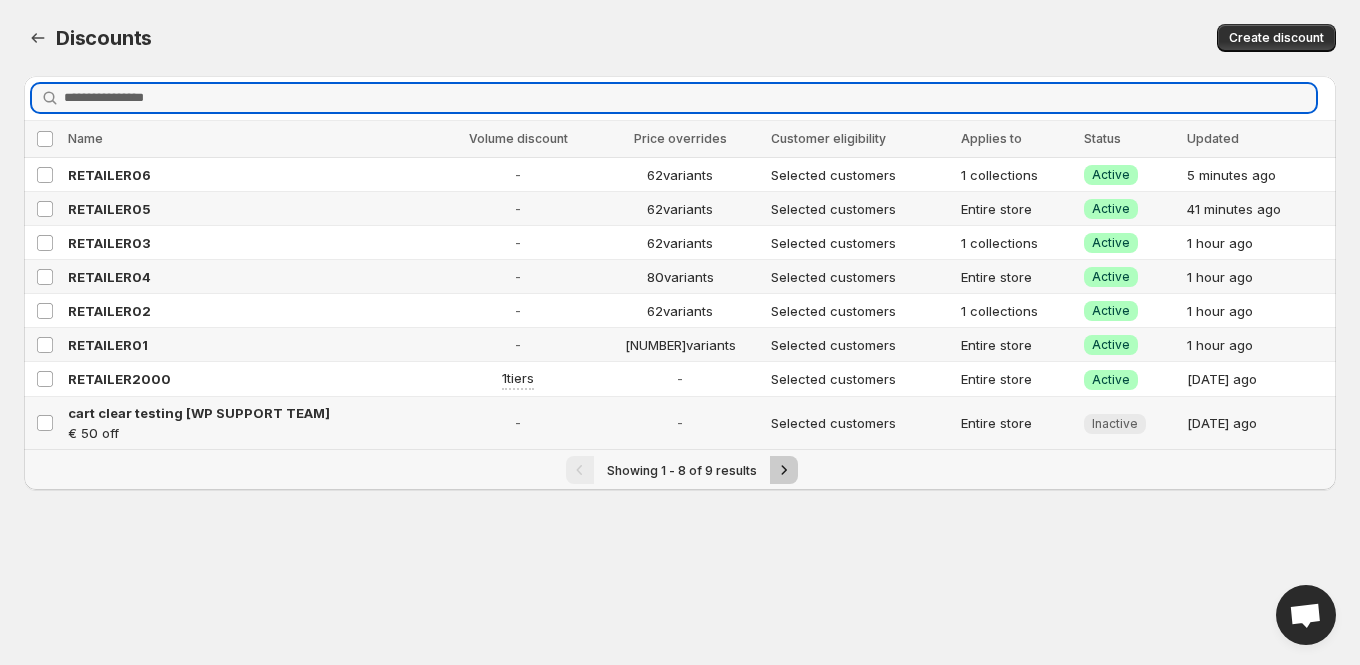 click 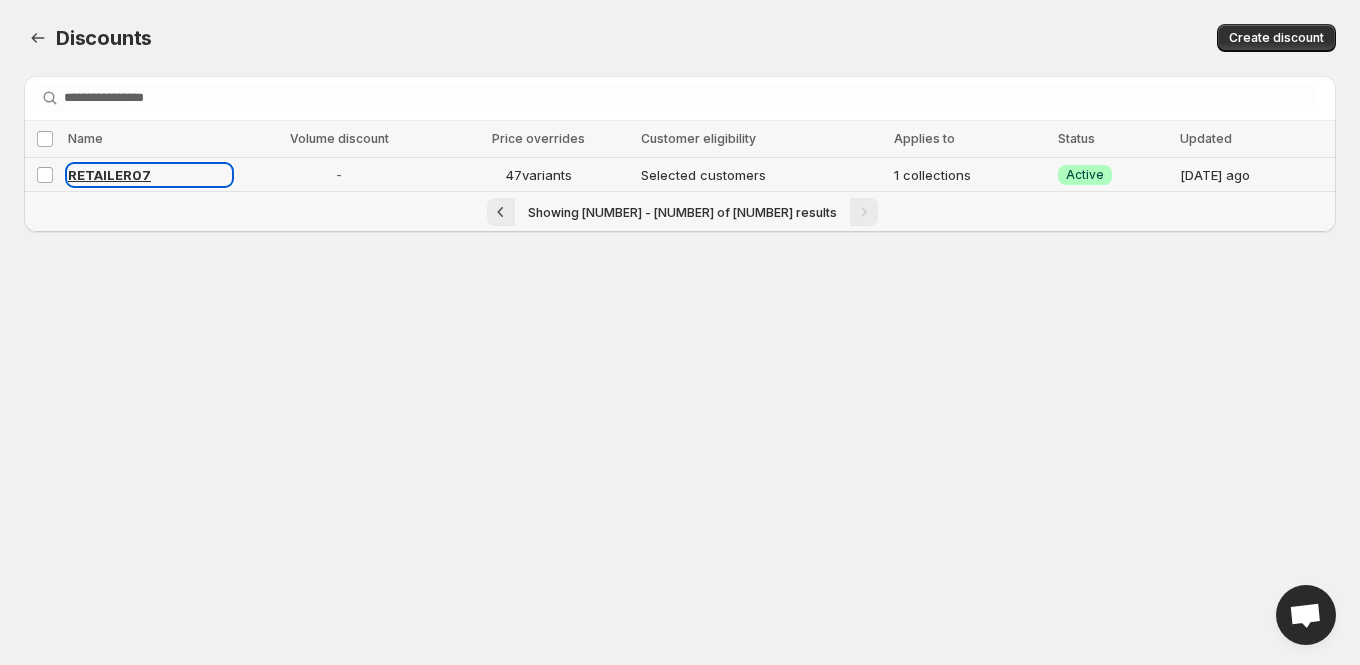 click on "RETAILER07" at bounding box center [149, 175] 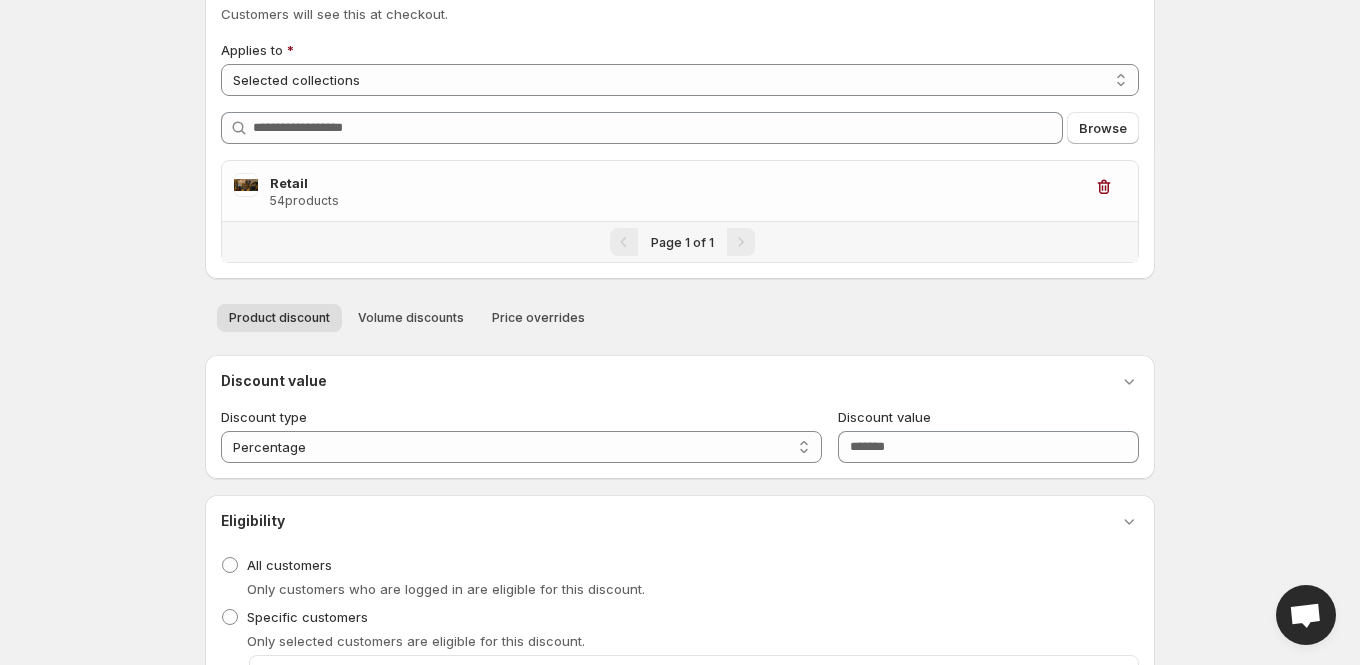 scroll, scrollTop: 235, scrollLeft: 0, axis: vertical 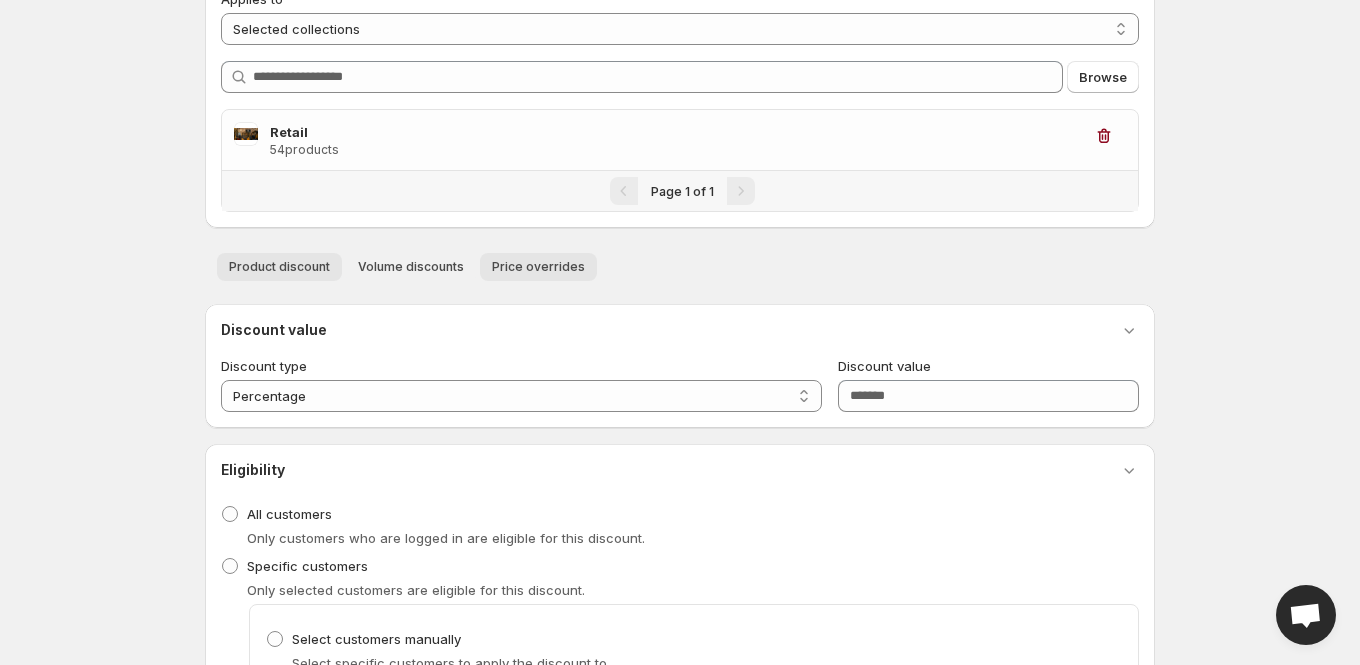 click on "Price overrides" at bounding box center (538, 267) 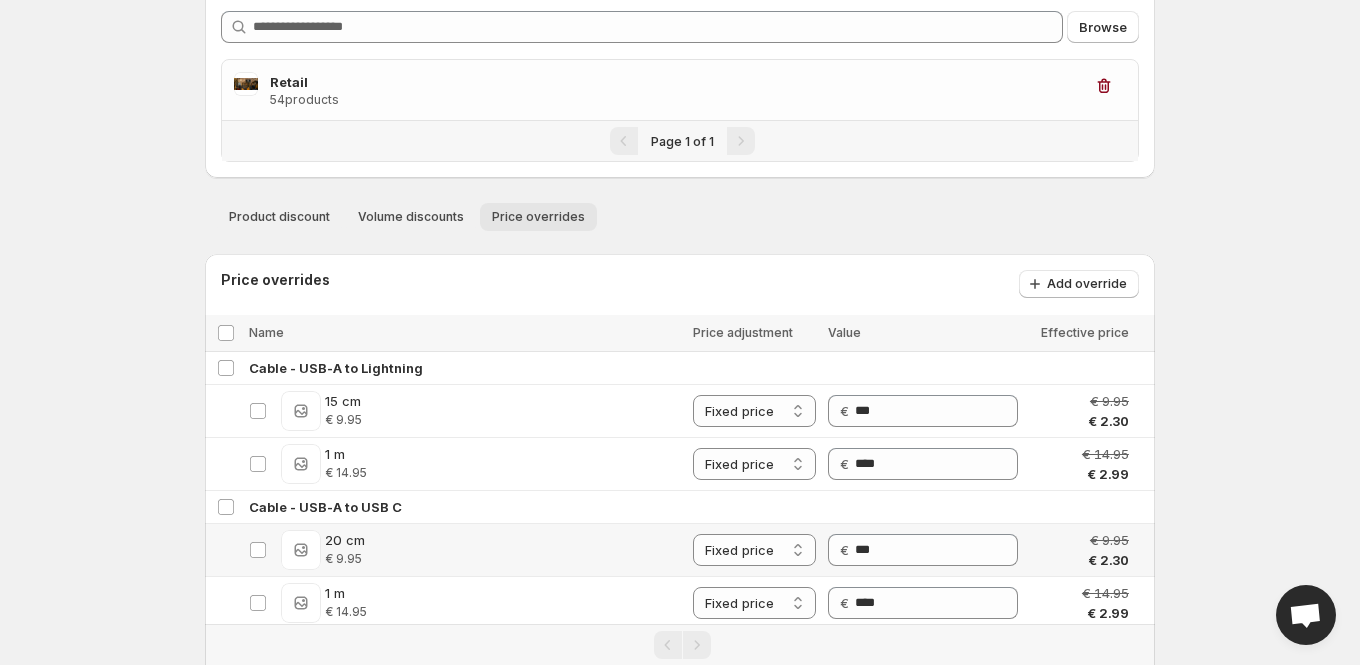 scroll, scrollTop: 340, scrollLeft: 0, axis: vertical 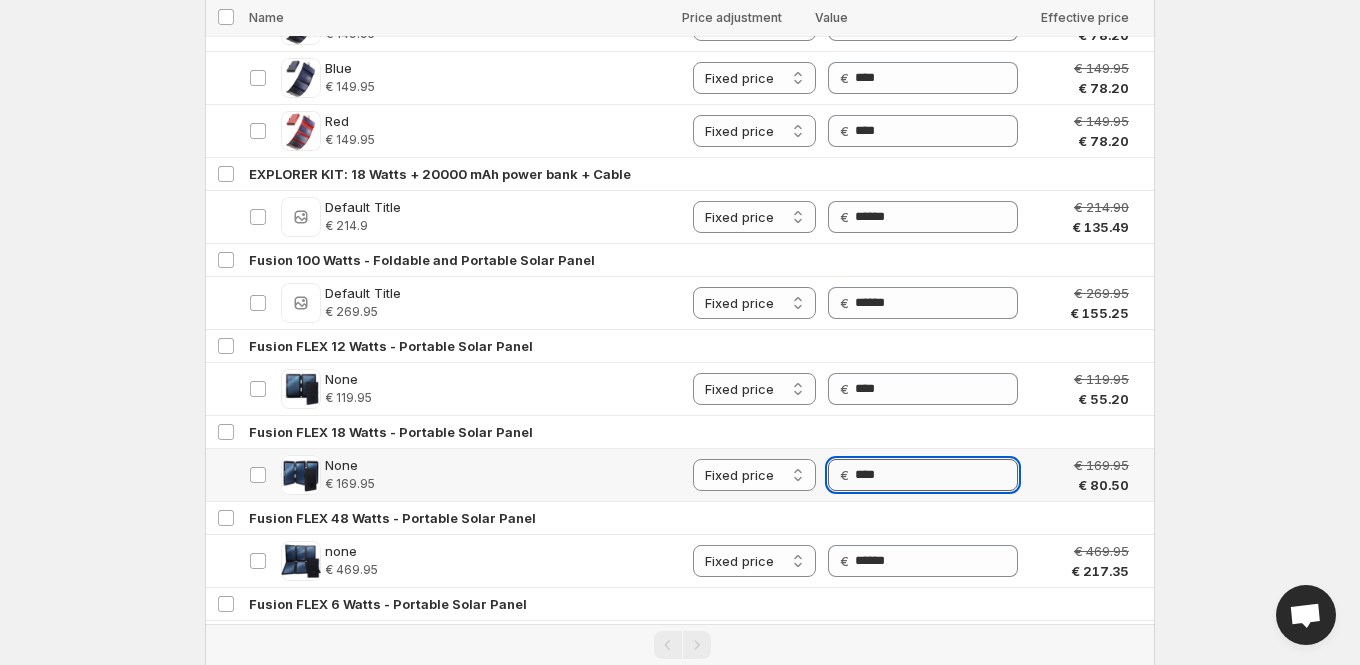click on "****" at bounding box center (936, 475) 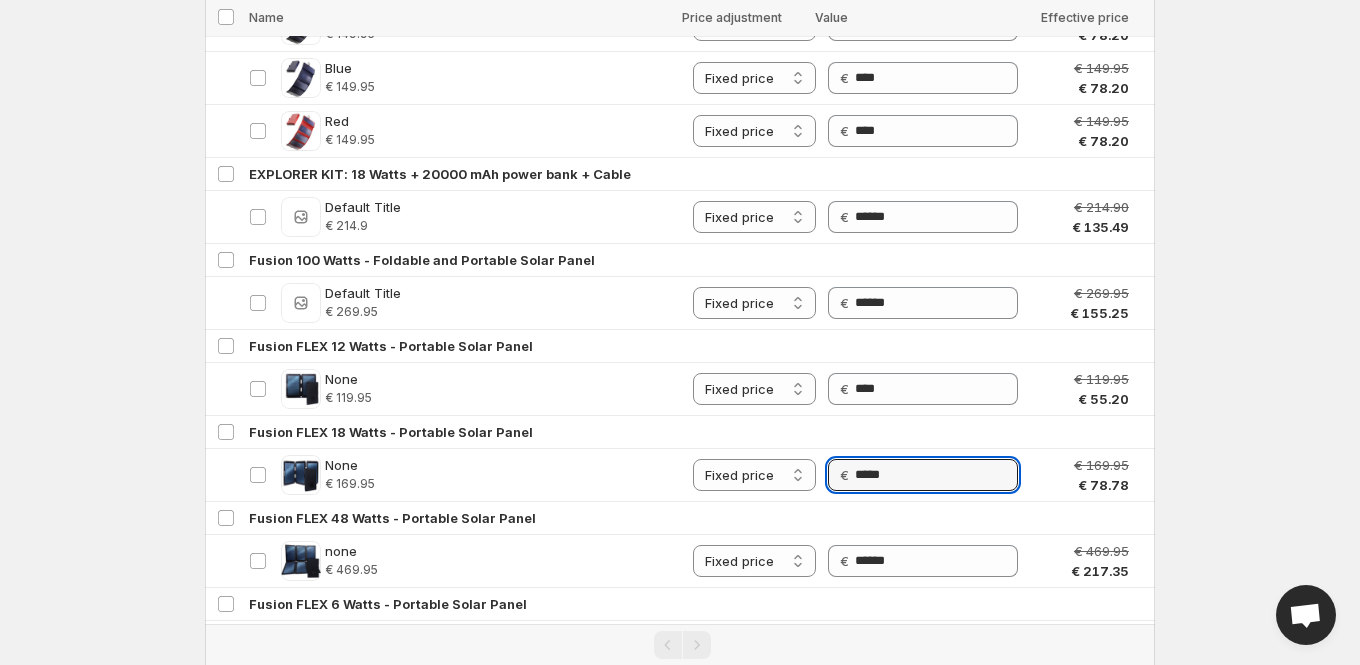 click on "**********" at bounding box center [680, -1133] 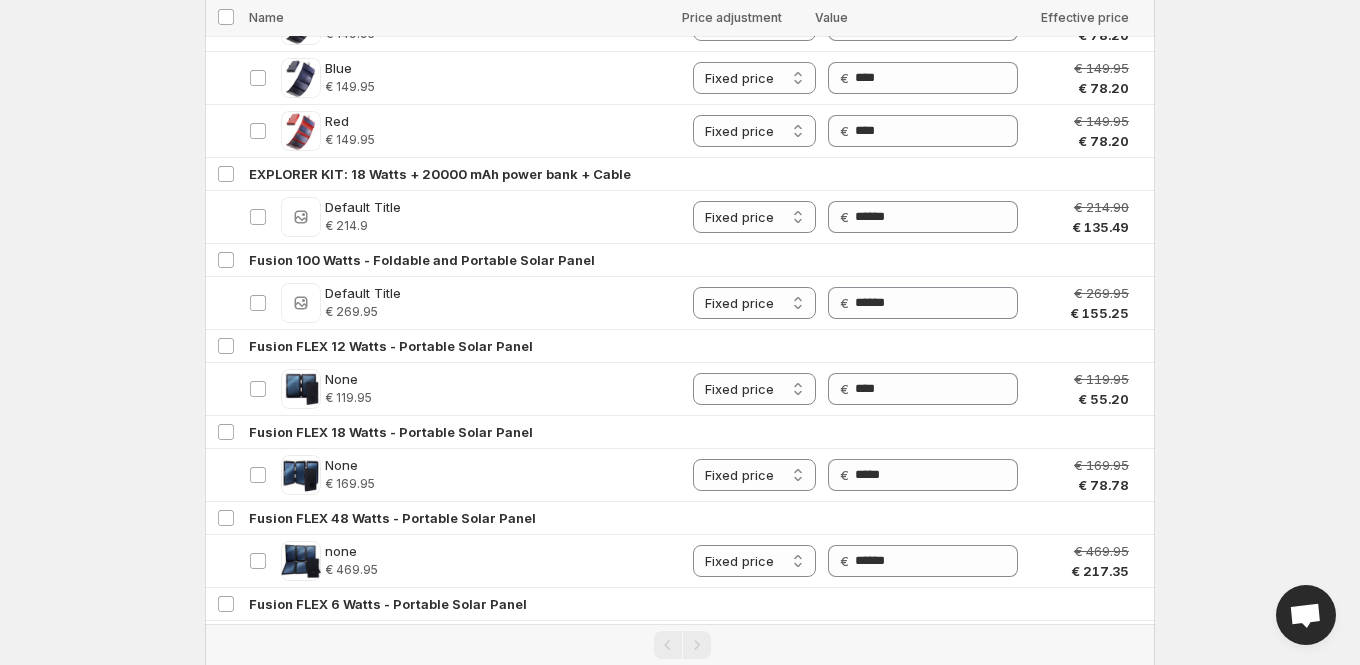 click on "**********" at bounding box center [680, -1133] 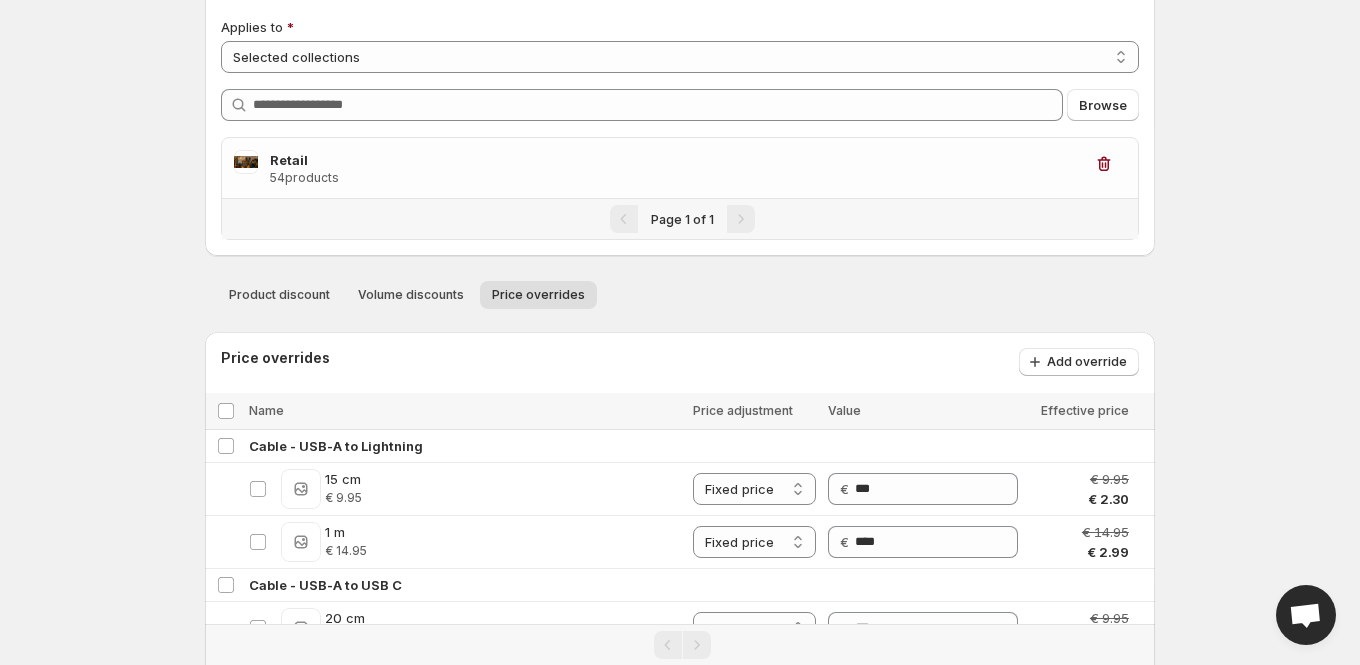 scroll, scrollTop: 252, scrollLeft: 0, axis: vertical 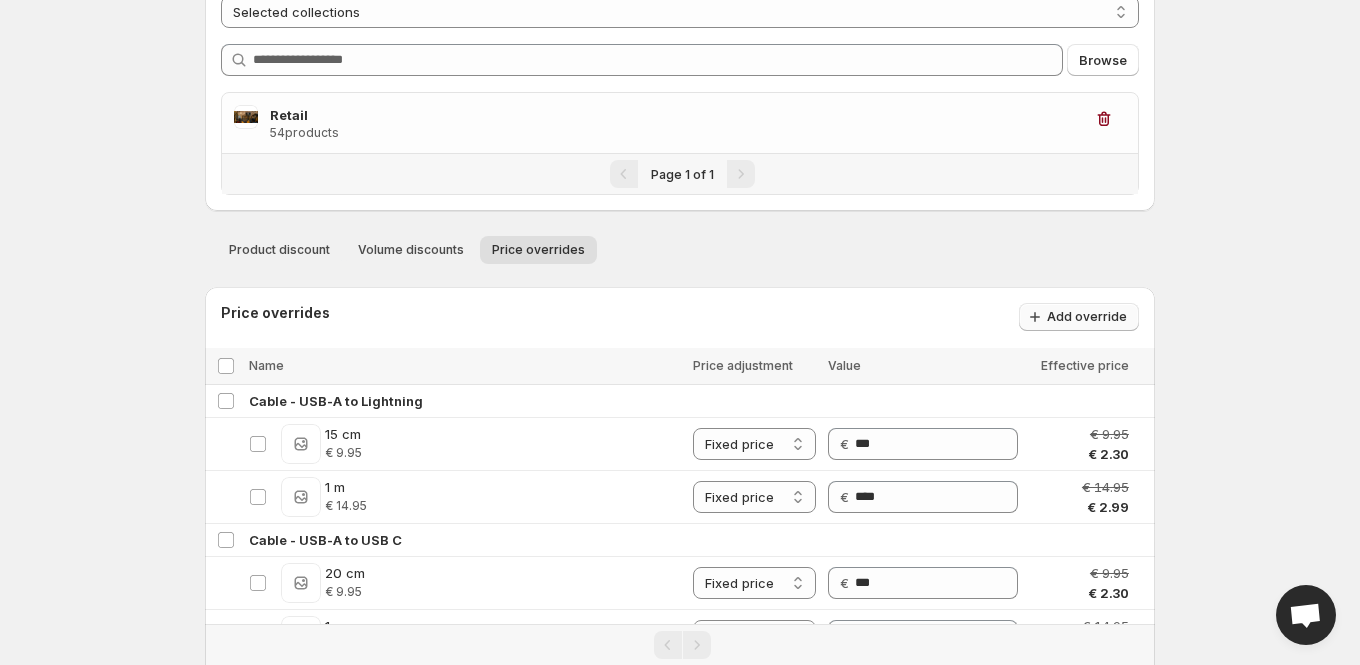 click on "Add override" at bounding box center [1087, 317] 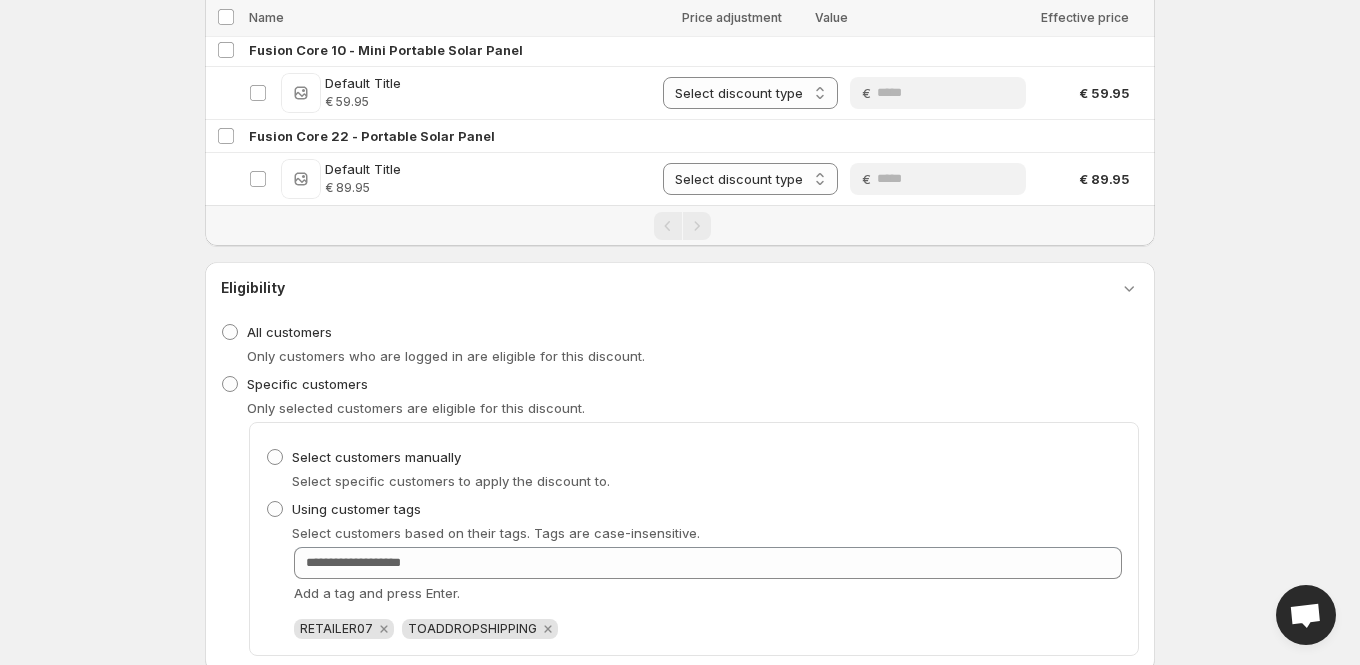 scroll, scrollTop: 4173, scrollLeft: 0, axis: vertical 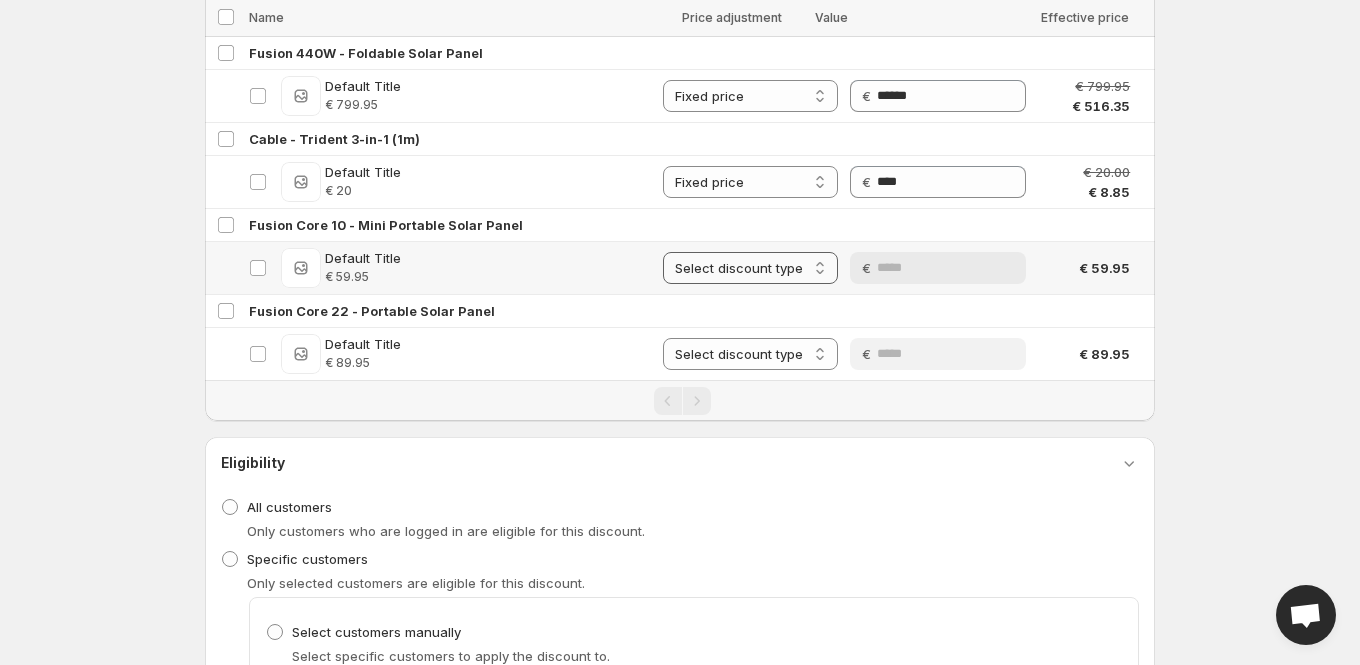 click on "**********" at bounding box center [750, 268] 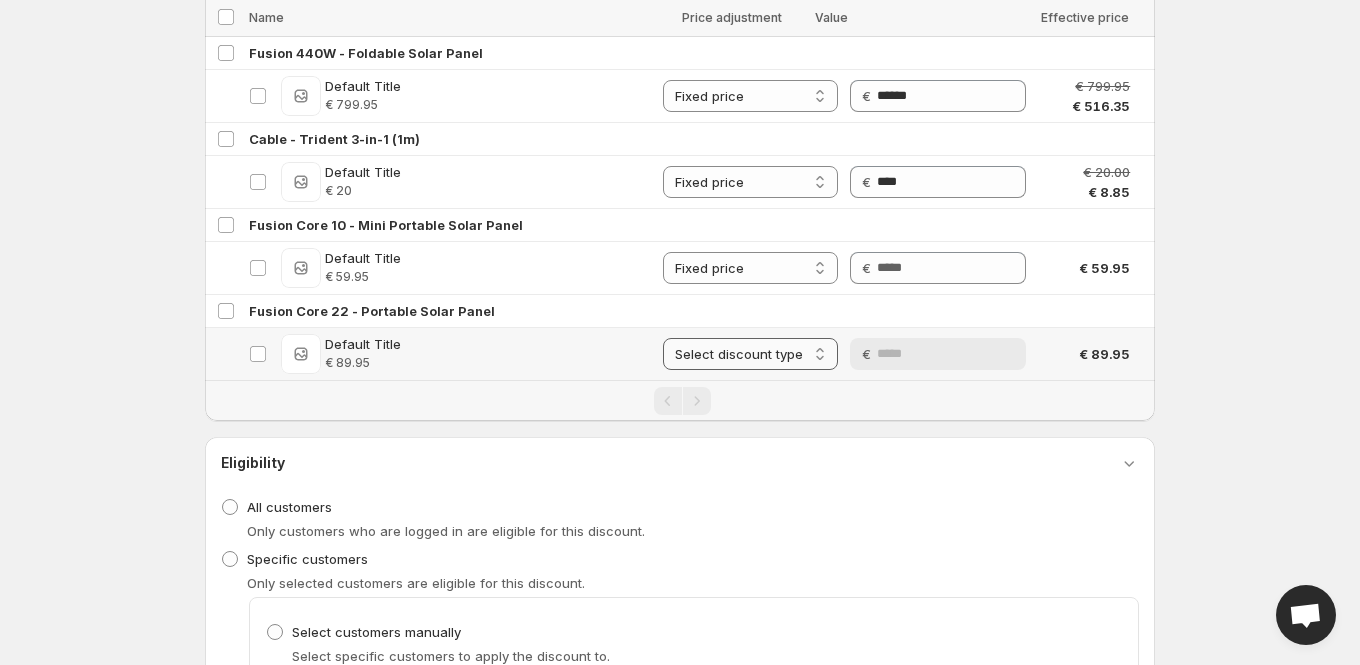 click on "**********" at bounding box center [750, 354] 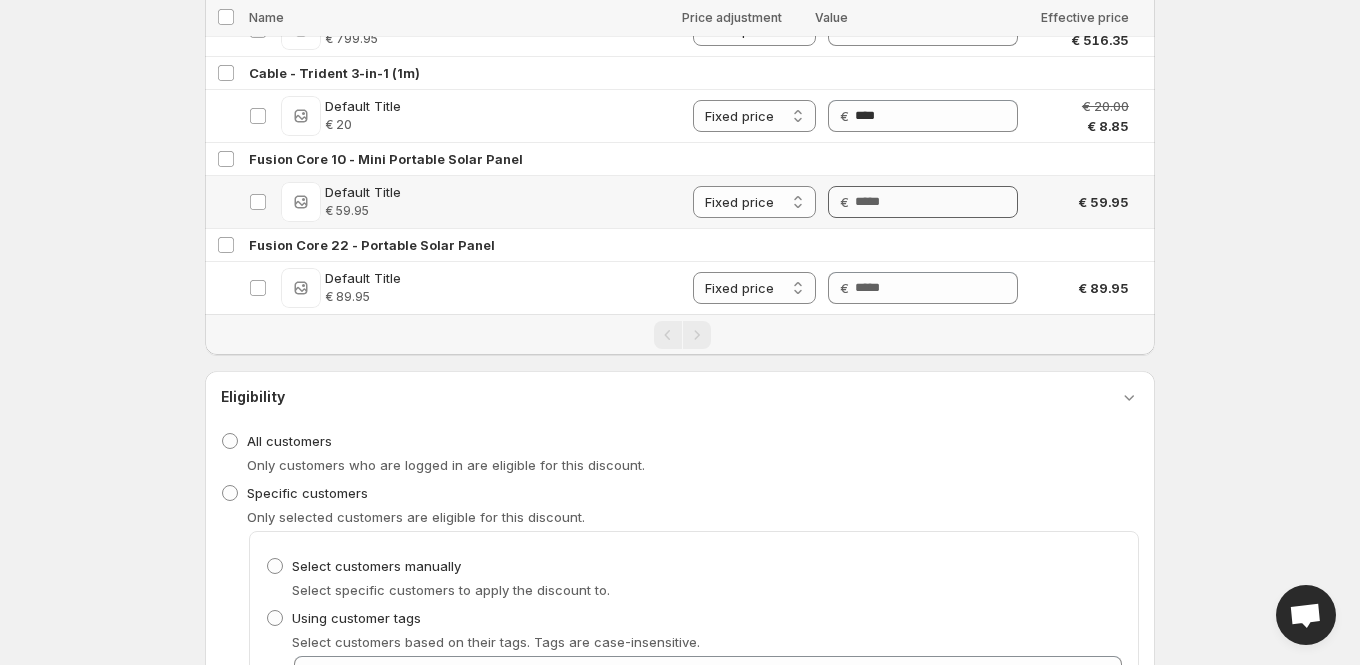 scroll, scrollTop: 4245, scrollLeft: 0, axis: vertical 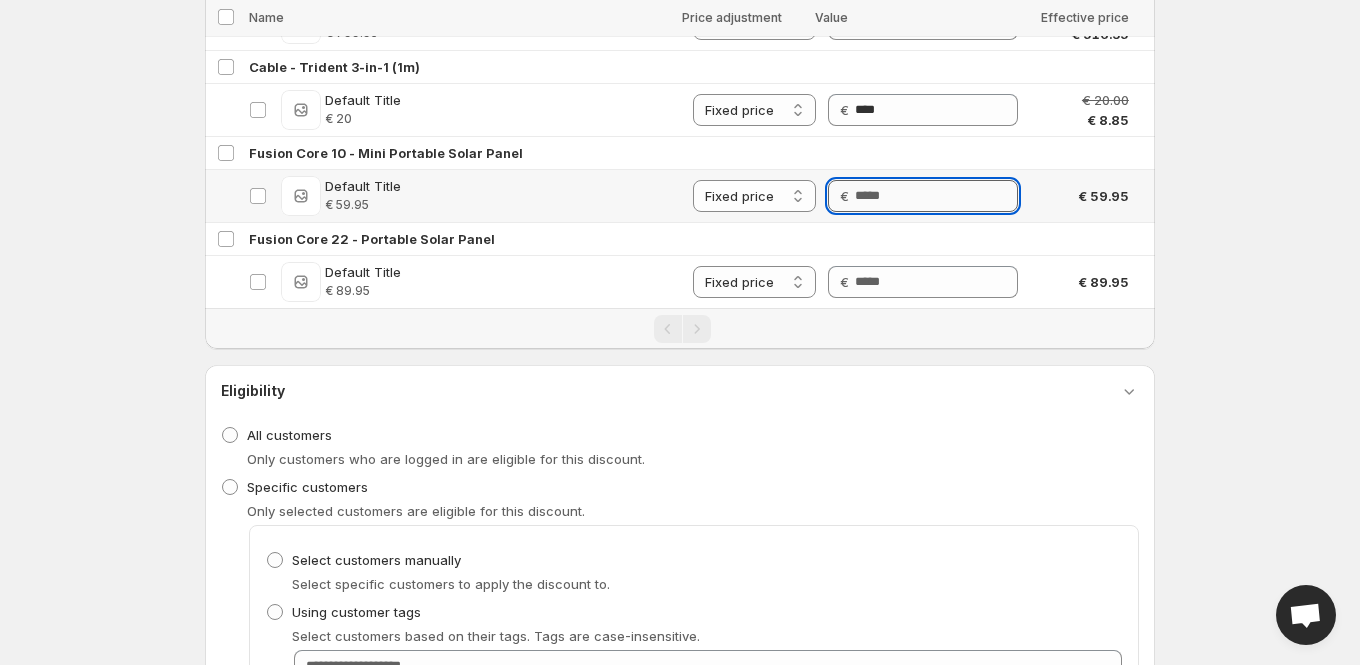 click on "Price" at bounding box center [936, 196] 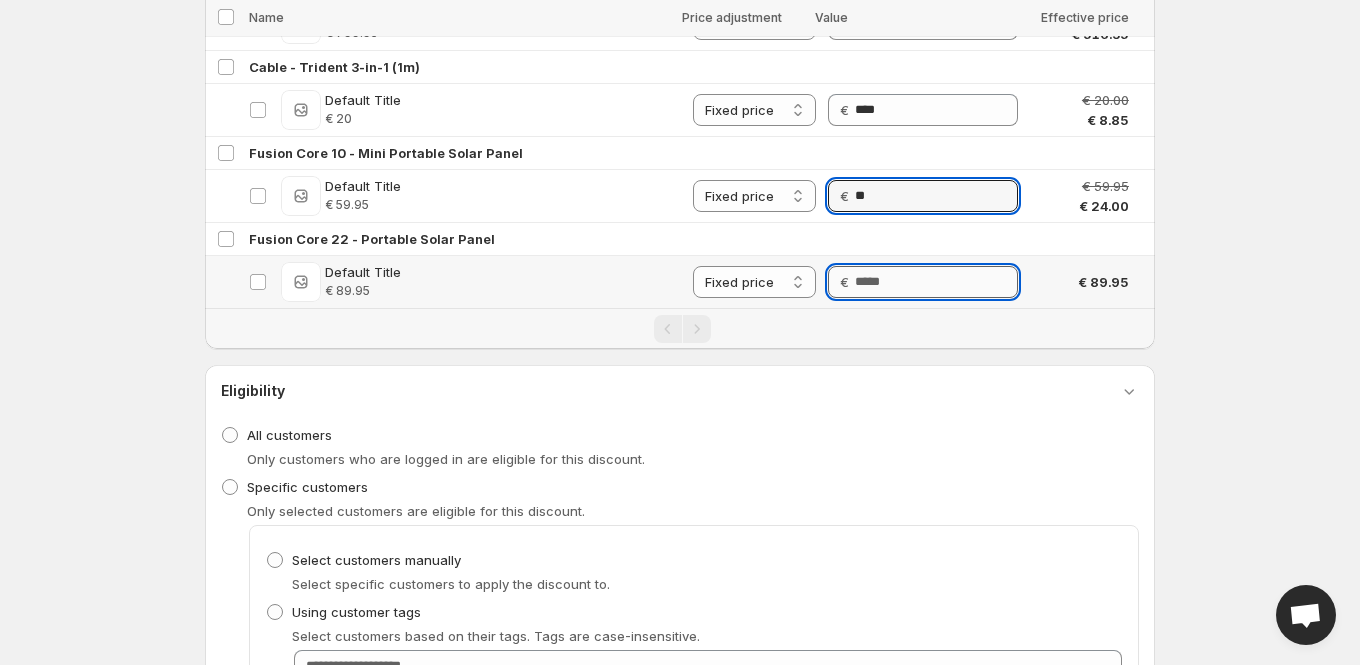 click on "Price" at bounding box center (936, 282) 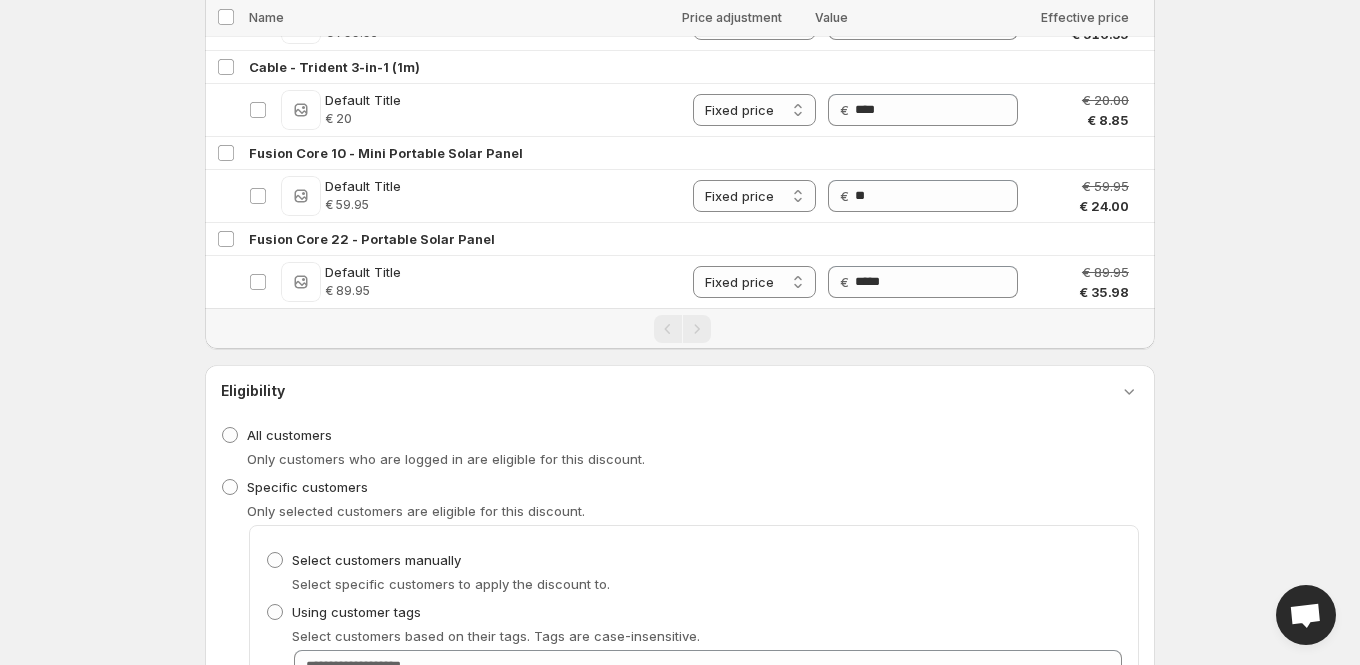 click on "**********" at bounding box center [680, -3913] 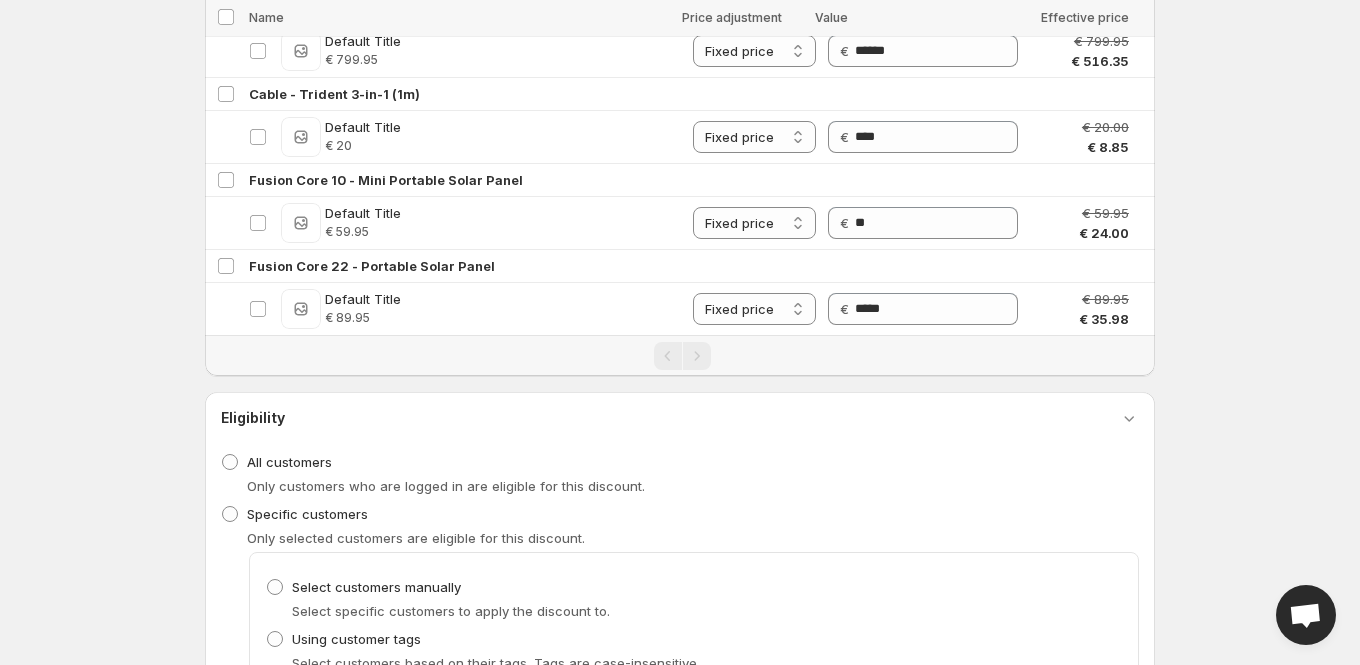 scroll, scrollTop: 4216, scrollLeft: 0, axis: vertical 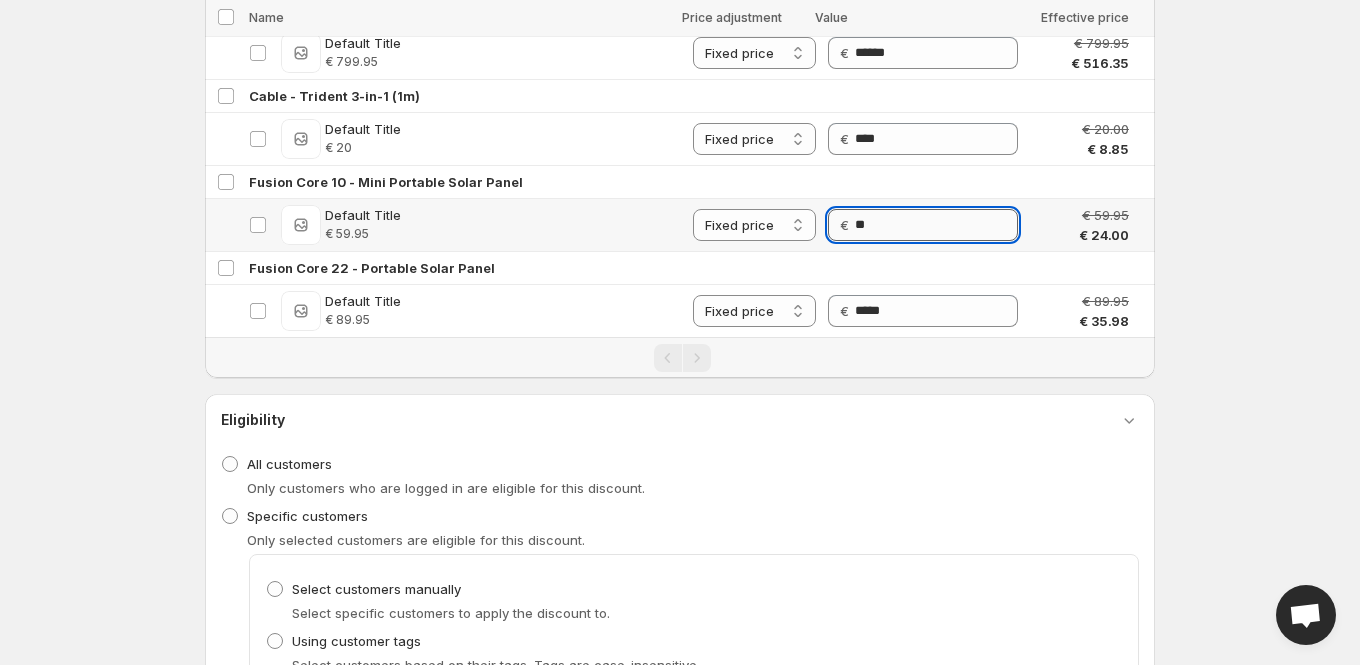 click on "**" at bounding box center (936, 225) 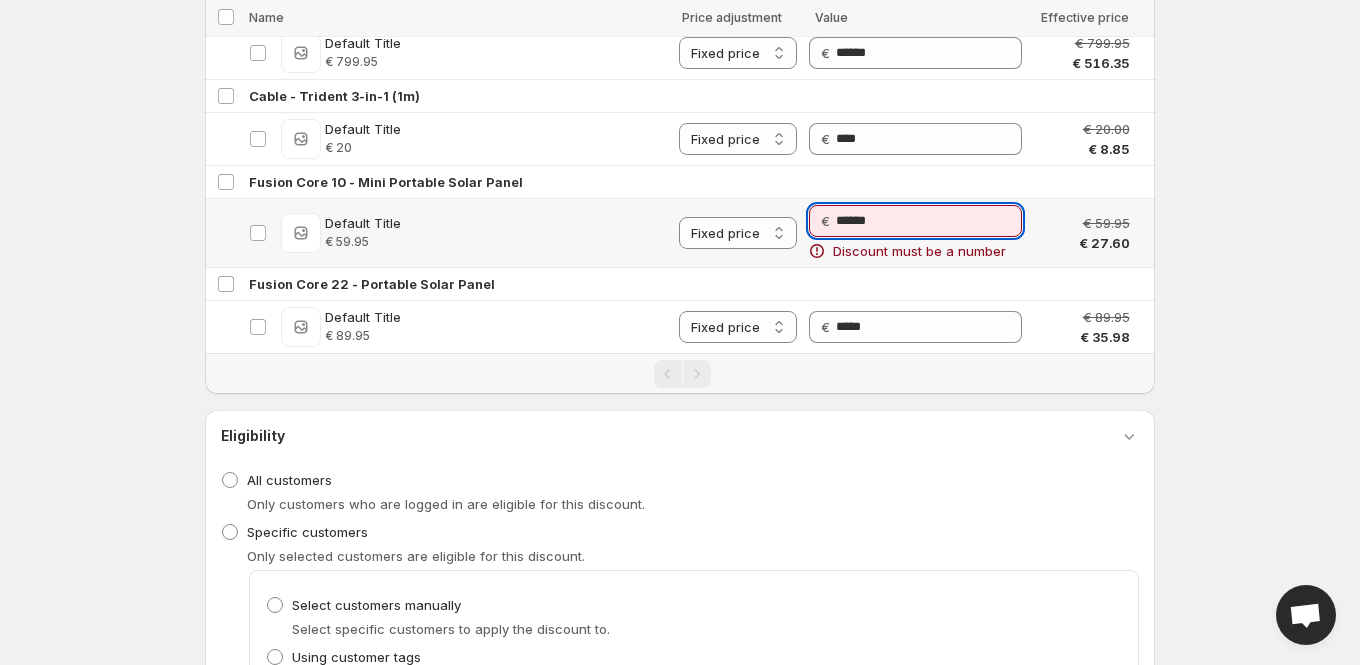 click on "******" at bounding box center [929, 221] 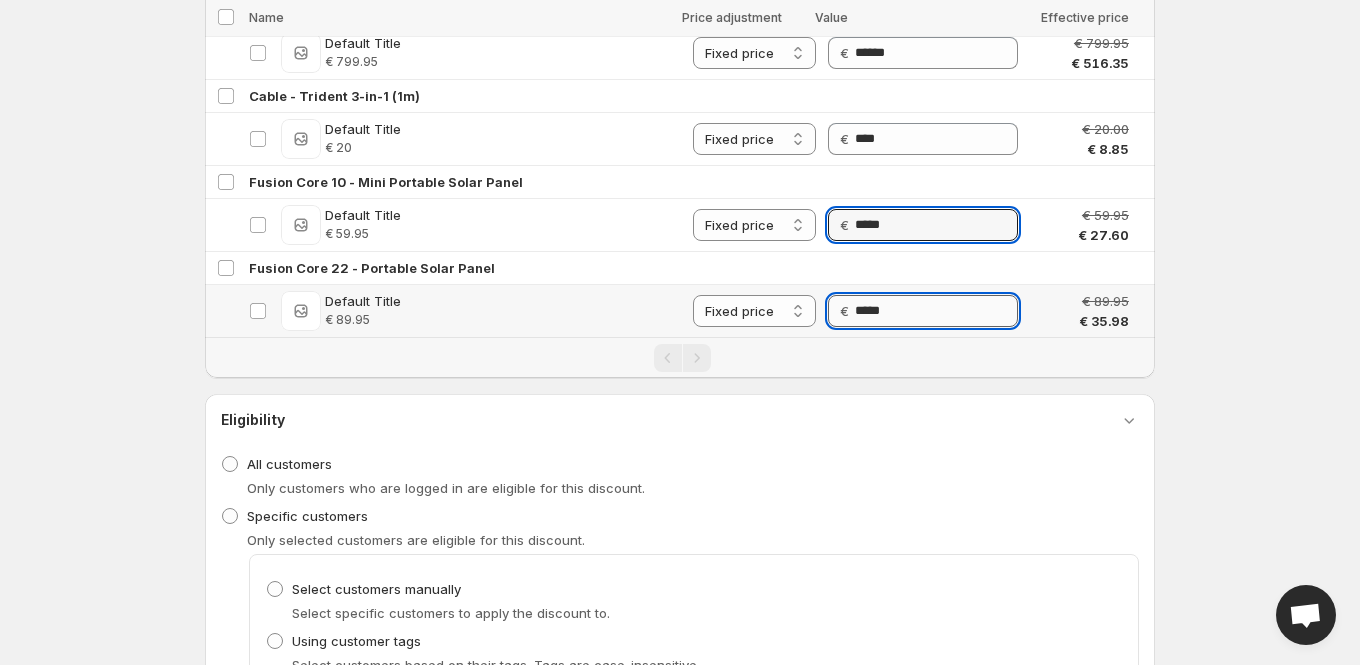 click on "*****" at bounding box center (936, 311) 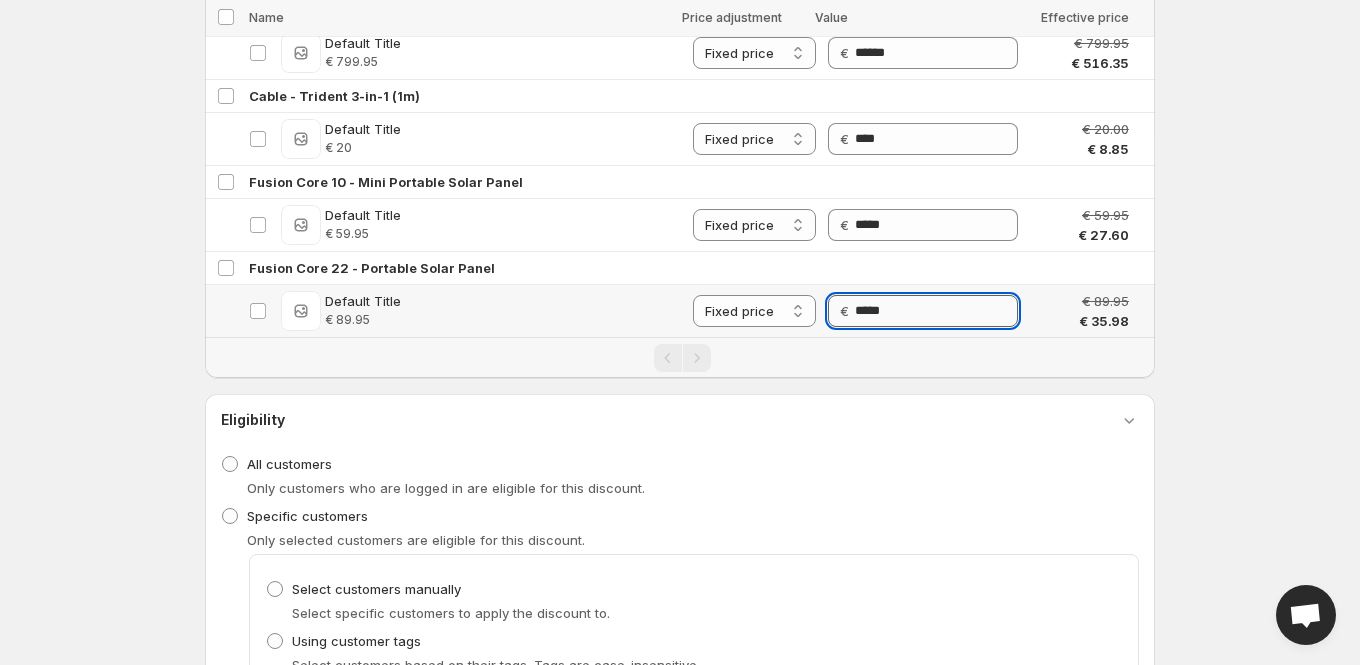 click on "*****" at bounding box center (936, 311) 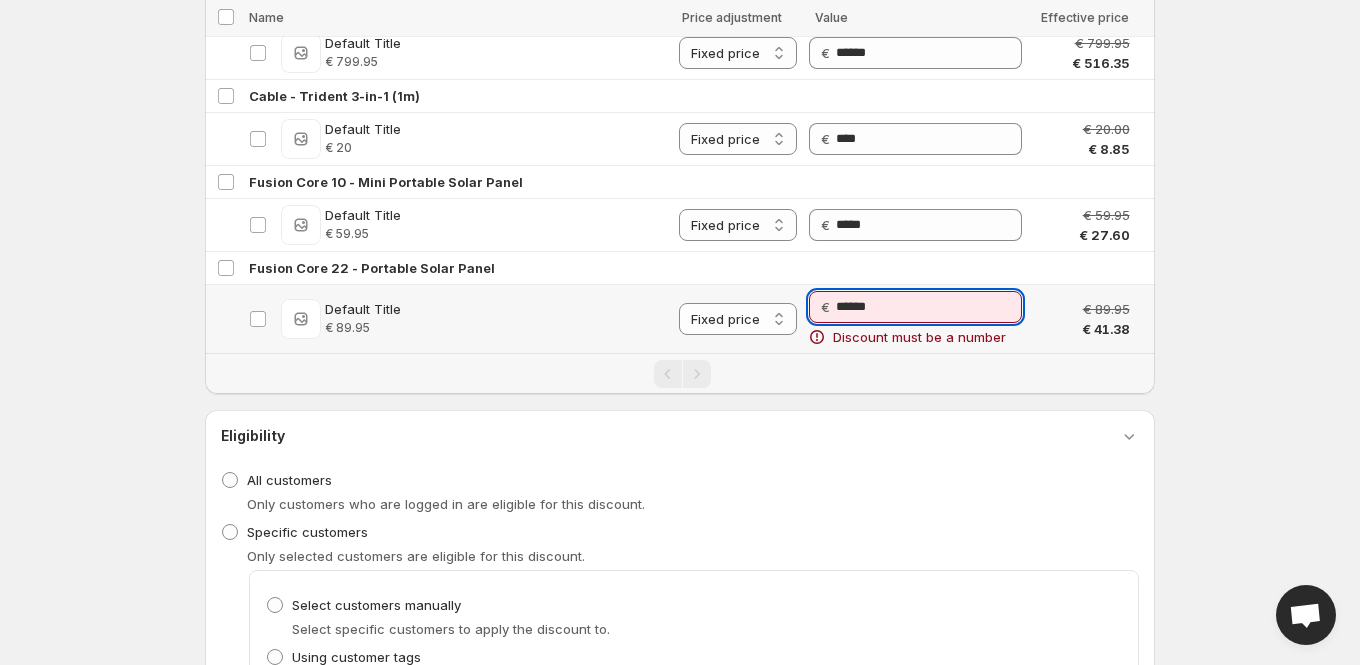 click on "******" at bounding box center [929, 307] 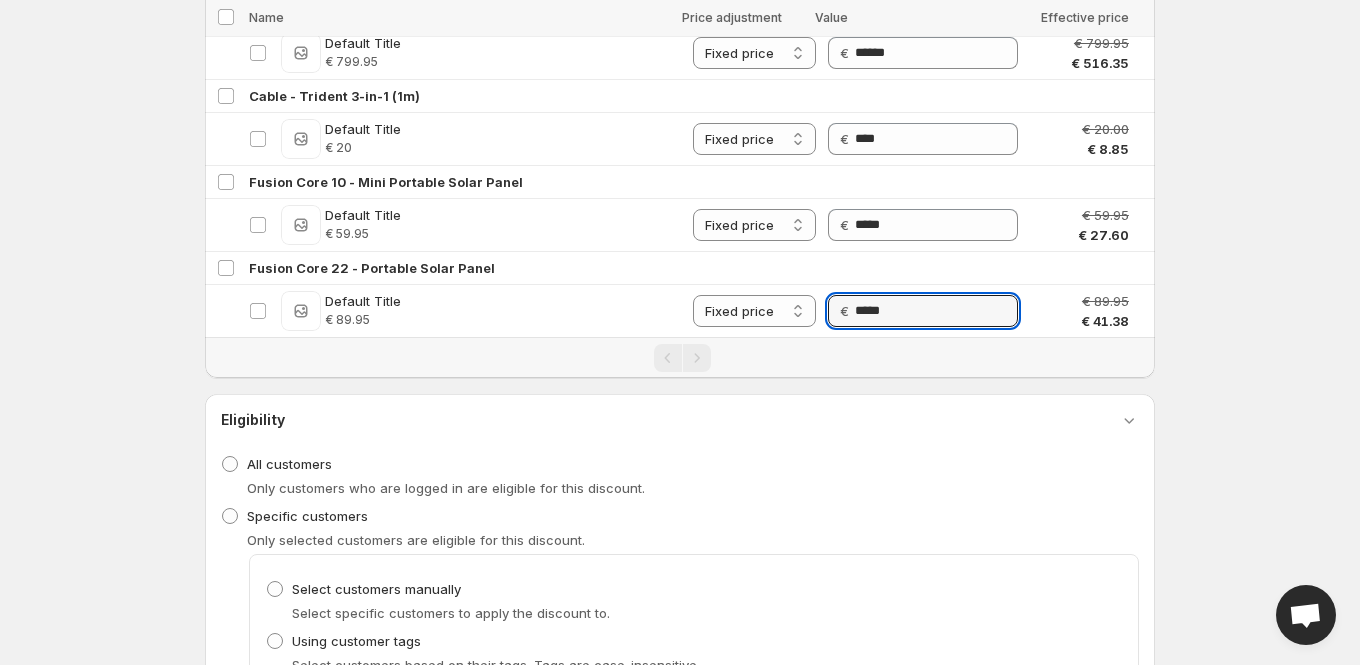 click on "**********" at bounding box center (680, -3884) 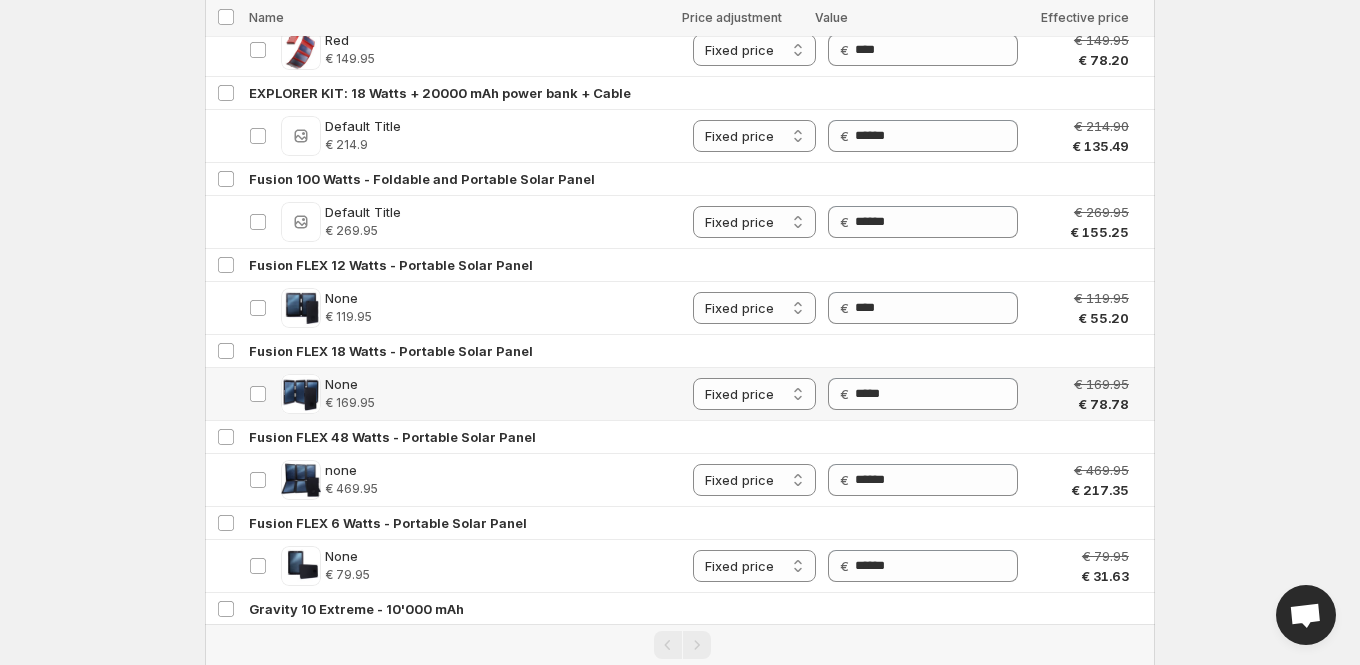 scroll, scrollTop: 1890, scrollLeft: 0, axis: vertical 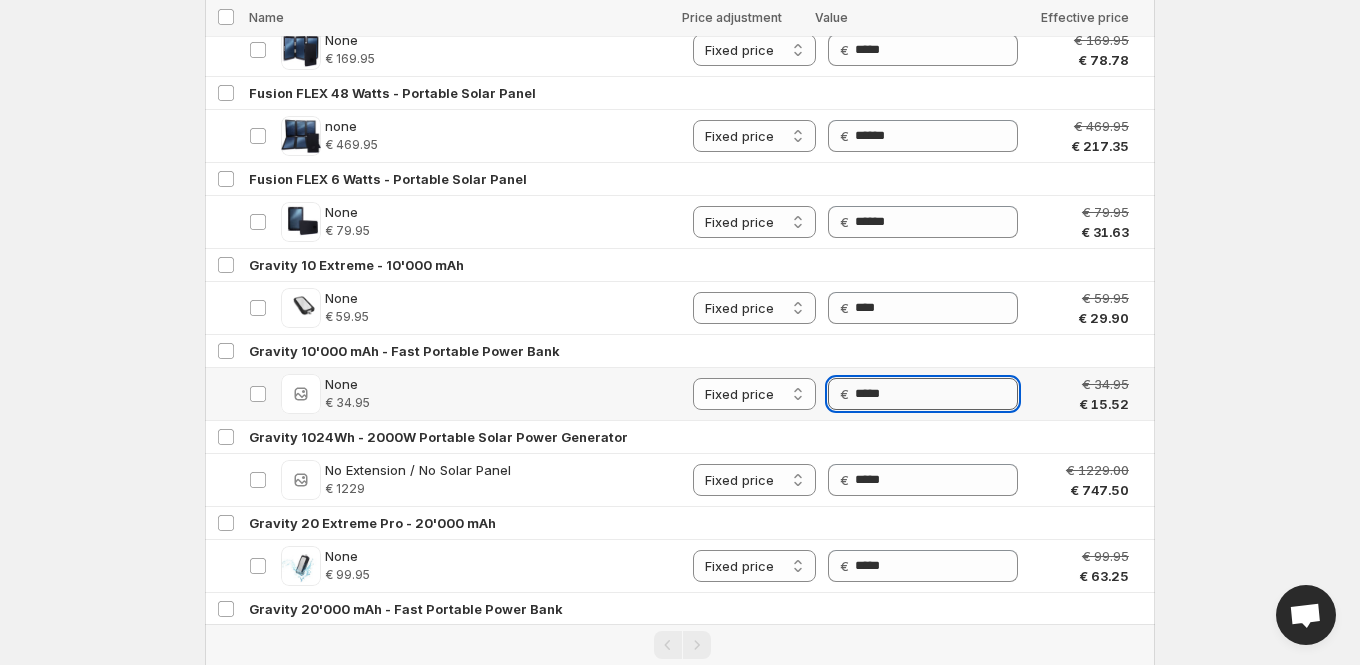 click on "*****" at bounding box center [936, 394] 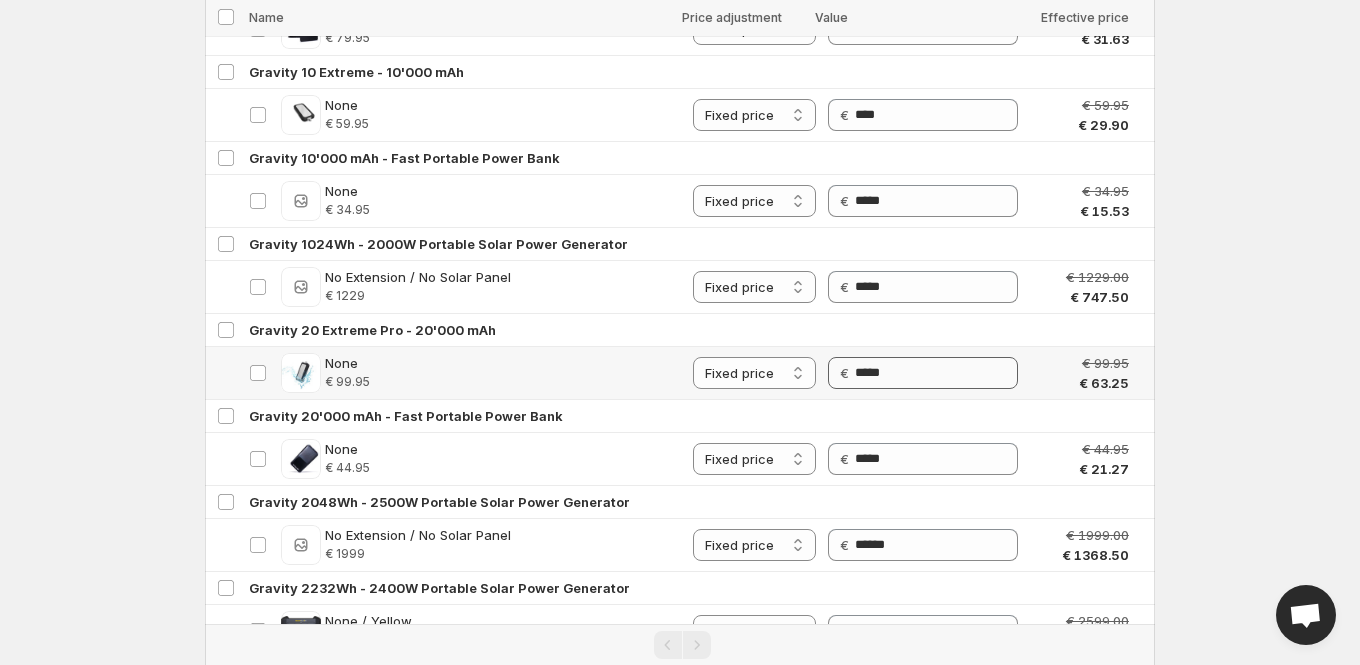 scroll, scrollTop: 2089, scrollLeft: 0, axis: vertical 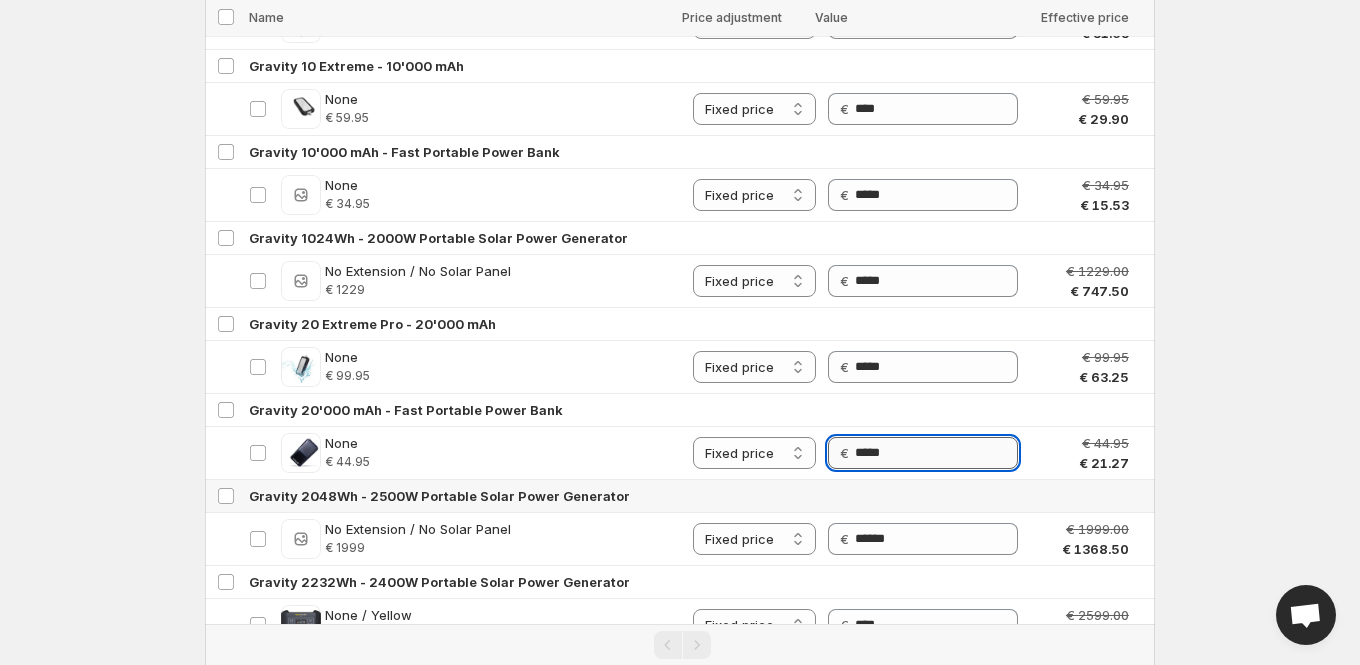 click on "*****" at bounding box center [936, 453] 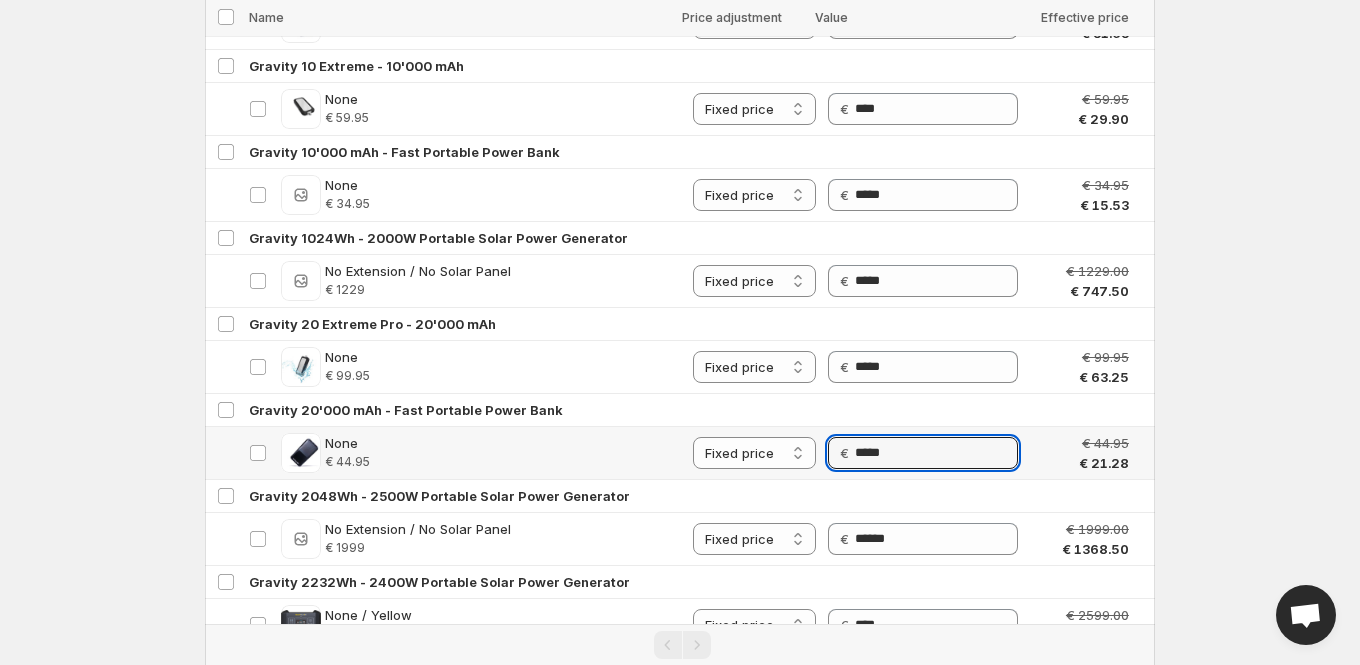 click on "**********" at bounding box center [680, -1757] 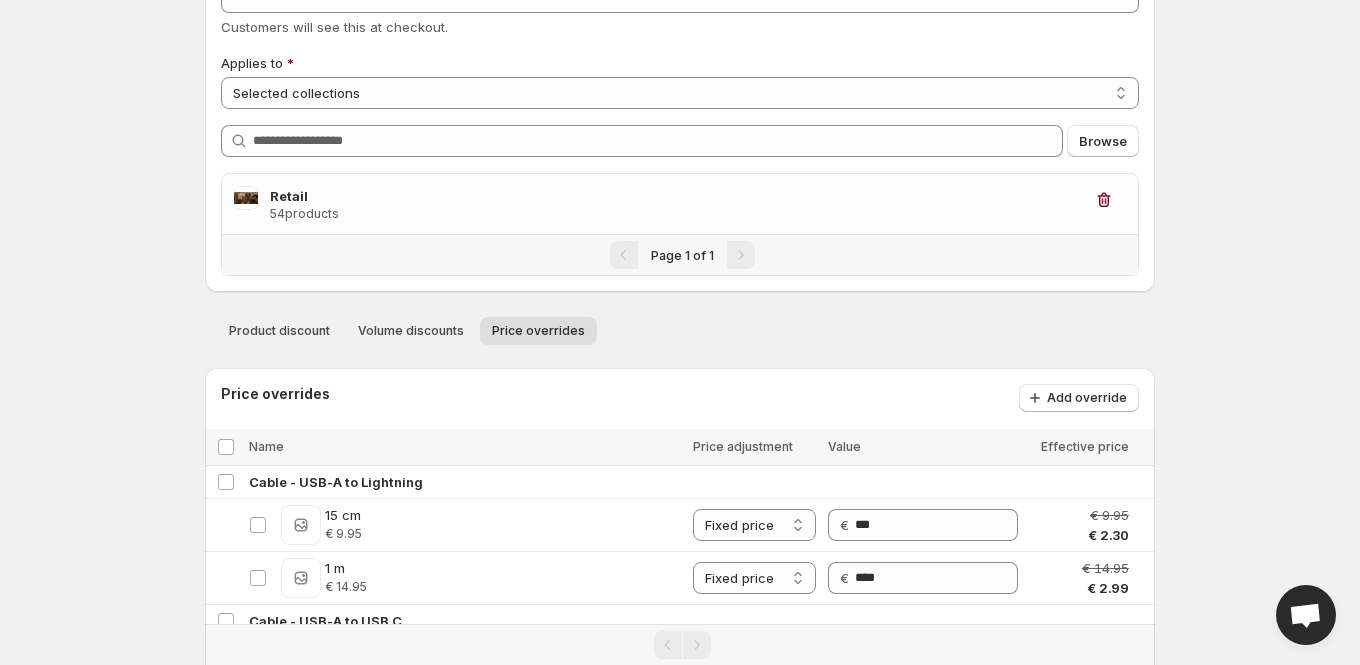 scroll, scrollTop: 182, scrollLeft: 0, axis: vertical 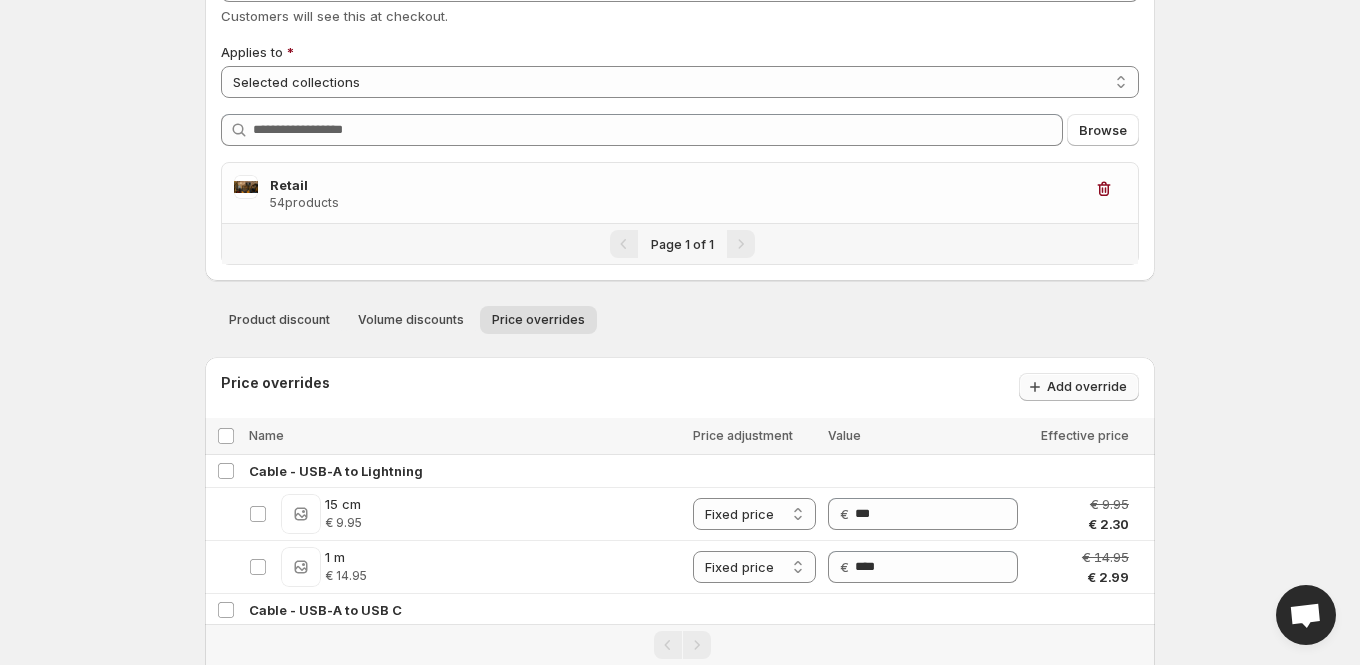 click on "Add override" at bounding box center [1087, 387] 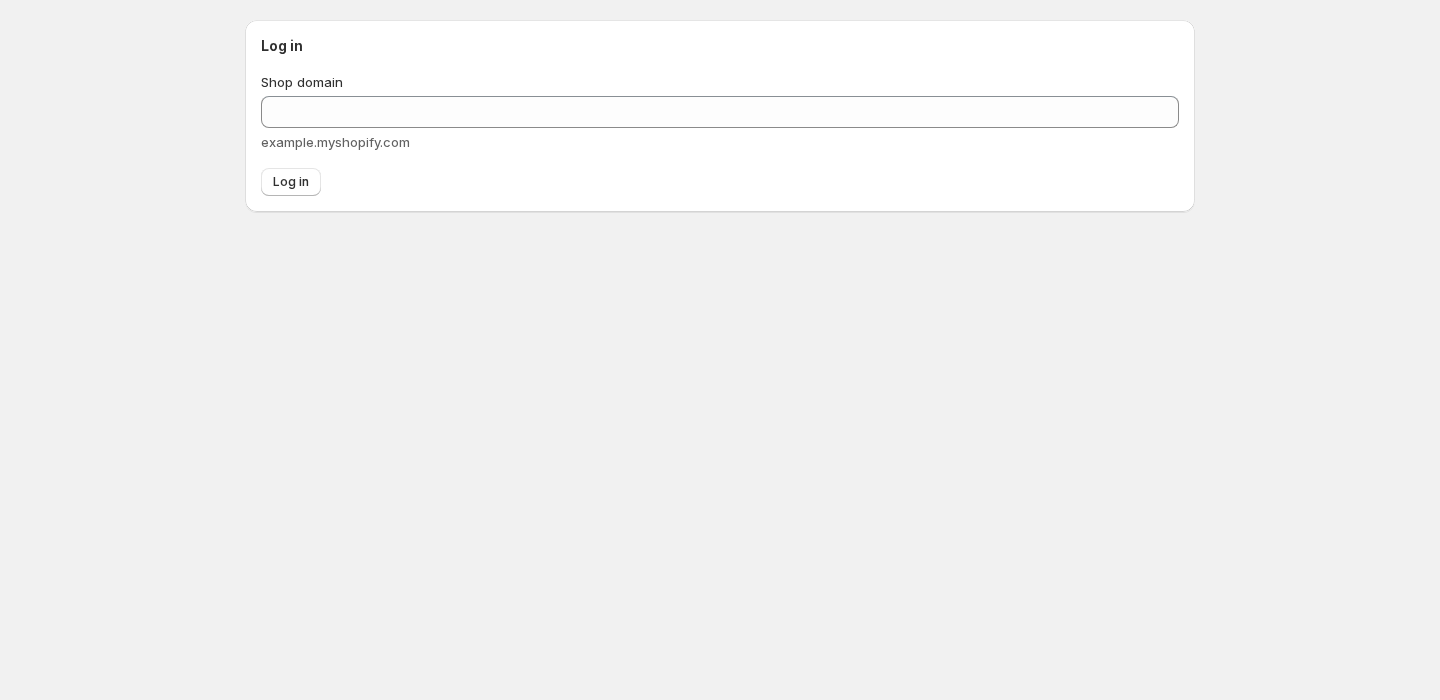 scroll, scrollTop: 0, scrollLeft: 0, axis: both 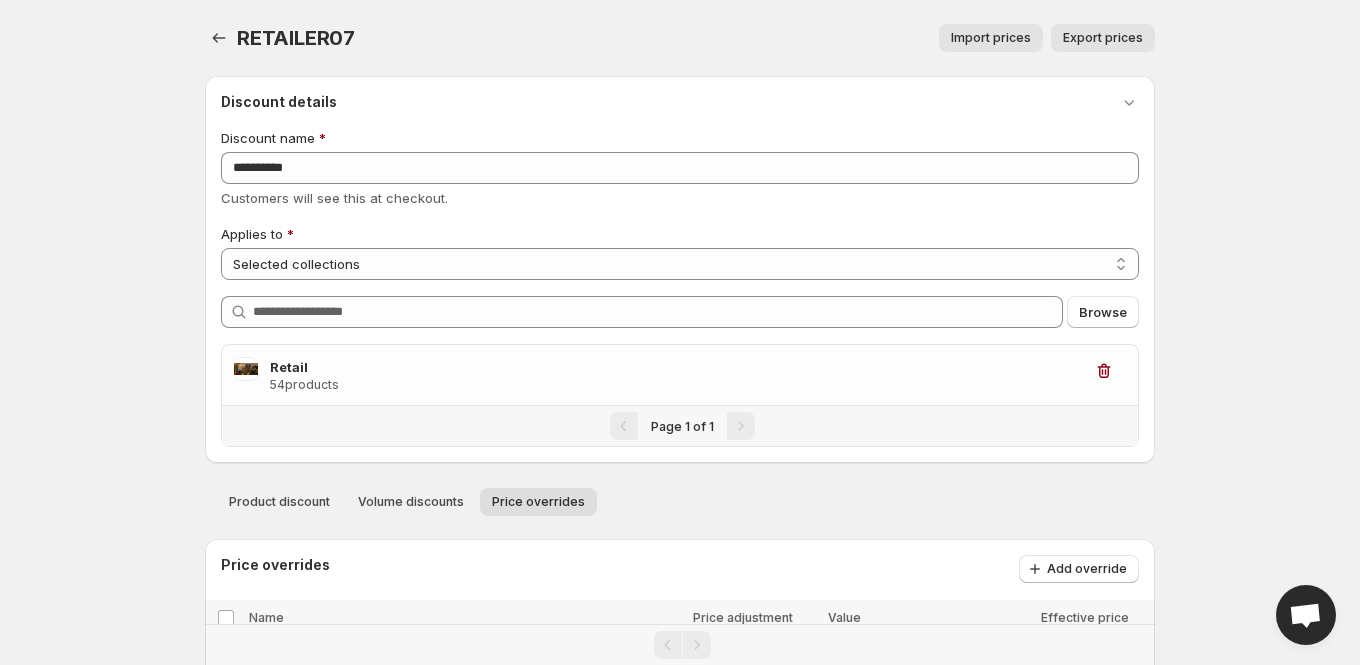 select on "**********" 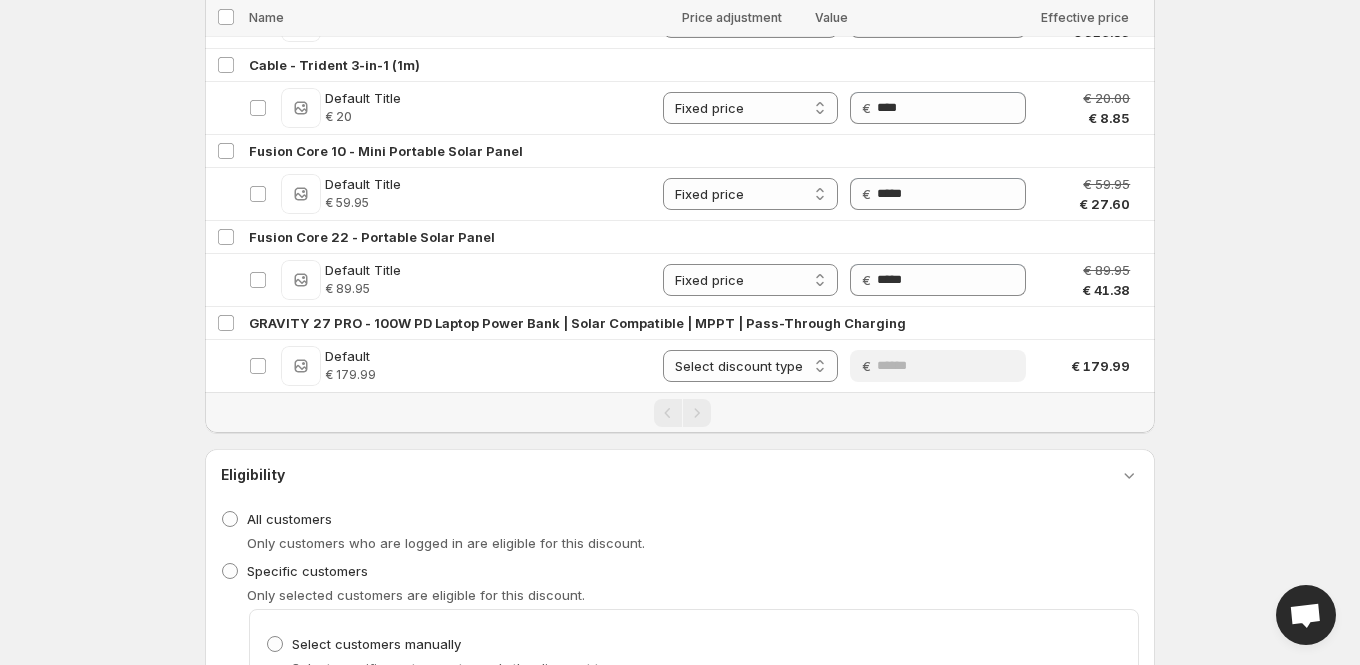 scroll, scrollTop: 4246, scrollLeft: 0, axis: vertical 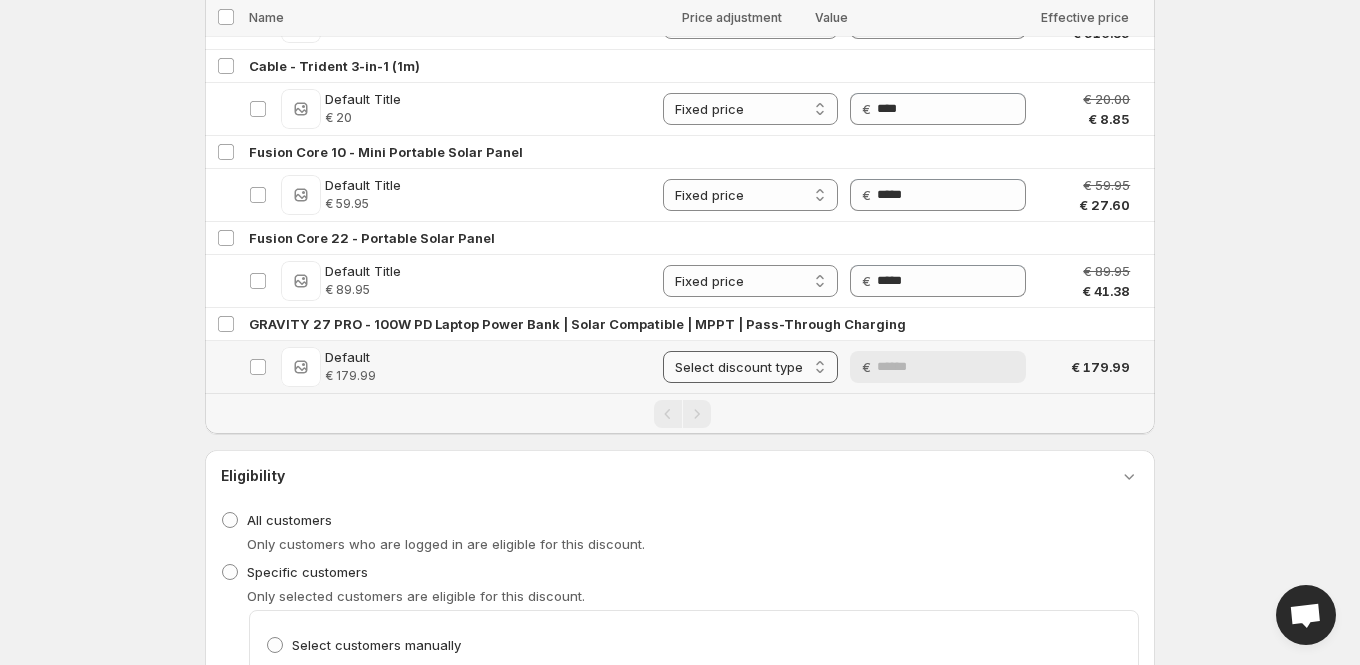 click on "**********" at bounding box center [750, 367] 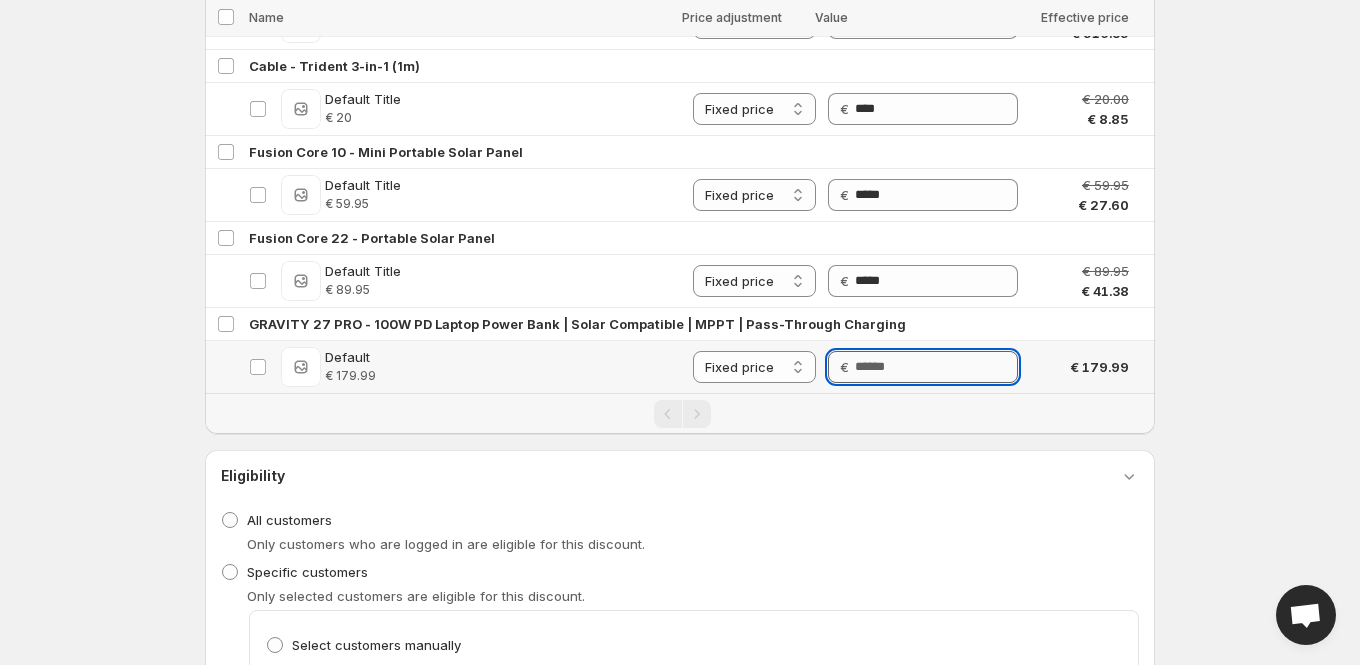 click on "Price" at bounding box center (936, 367) 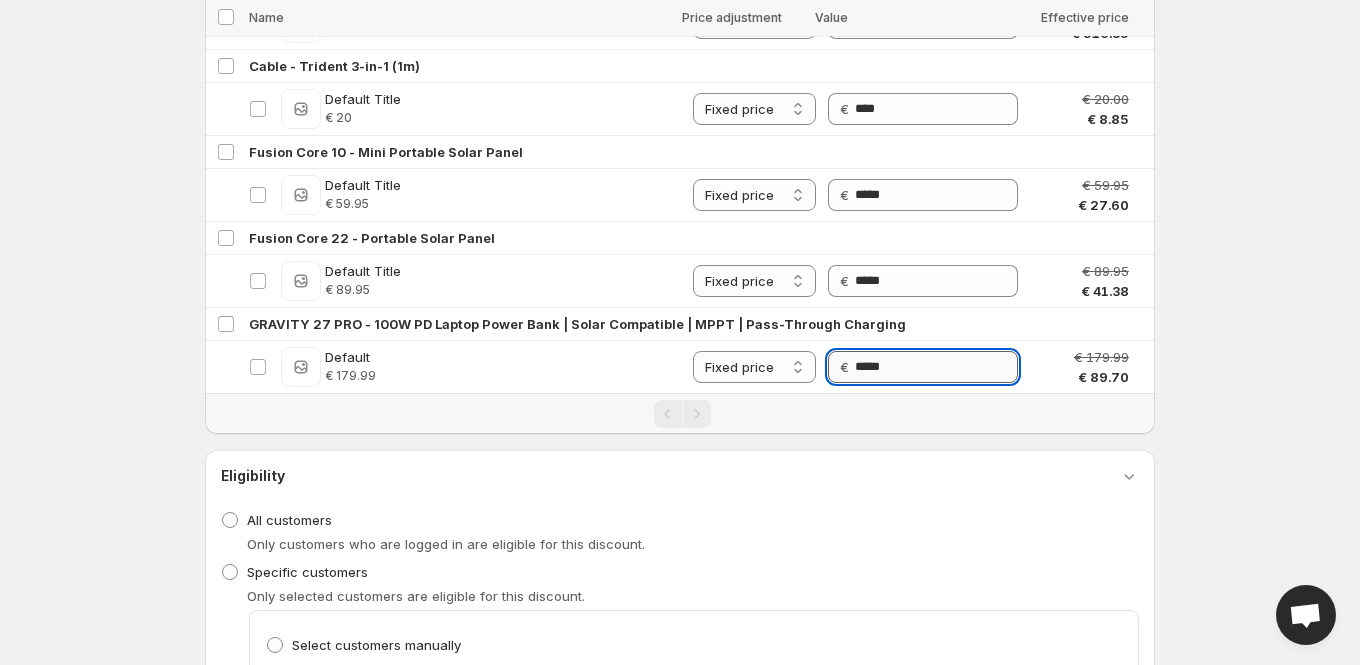 type on "*****" 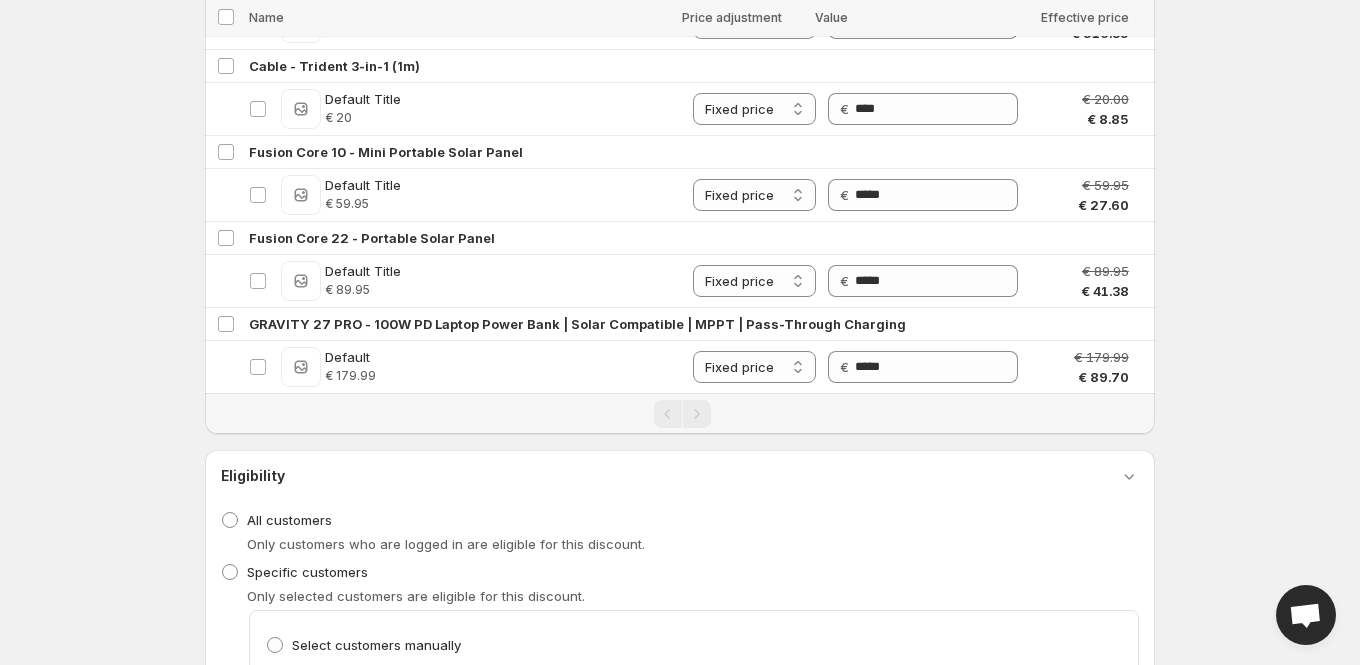 scroll, scrollTop: 0, scrollLeft: 0, axis: both 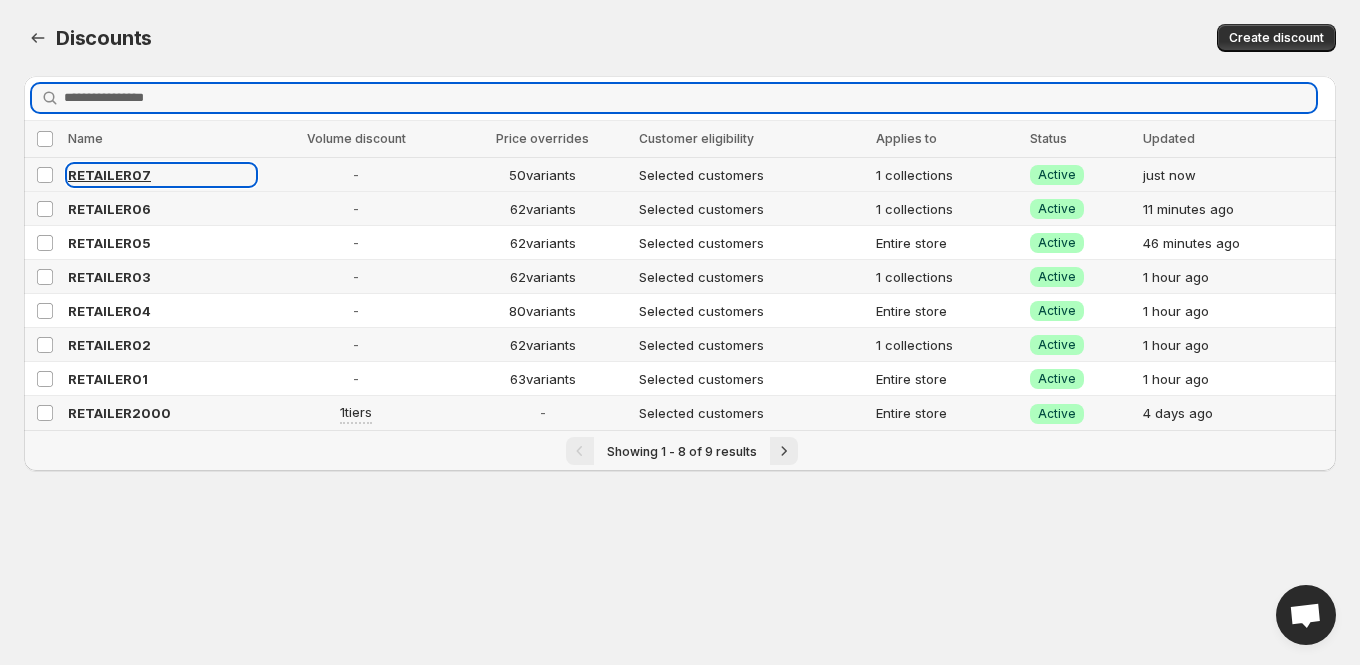 click on "RETAILER07" at bounding box center (109, 175) 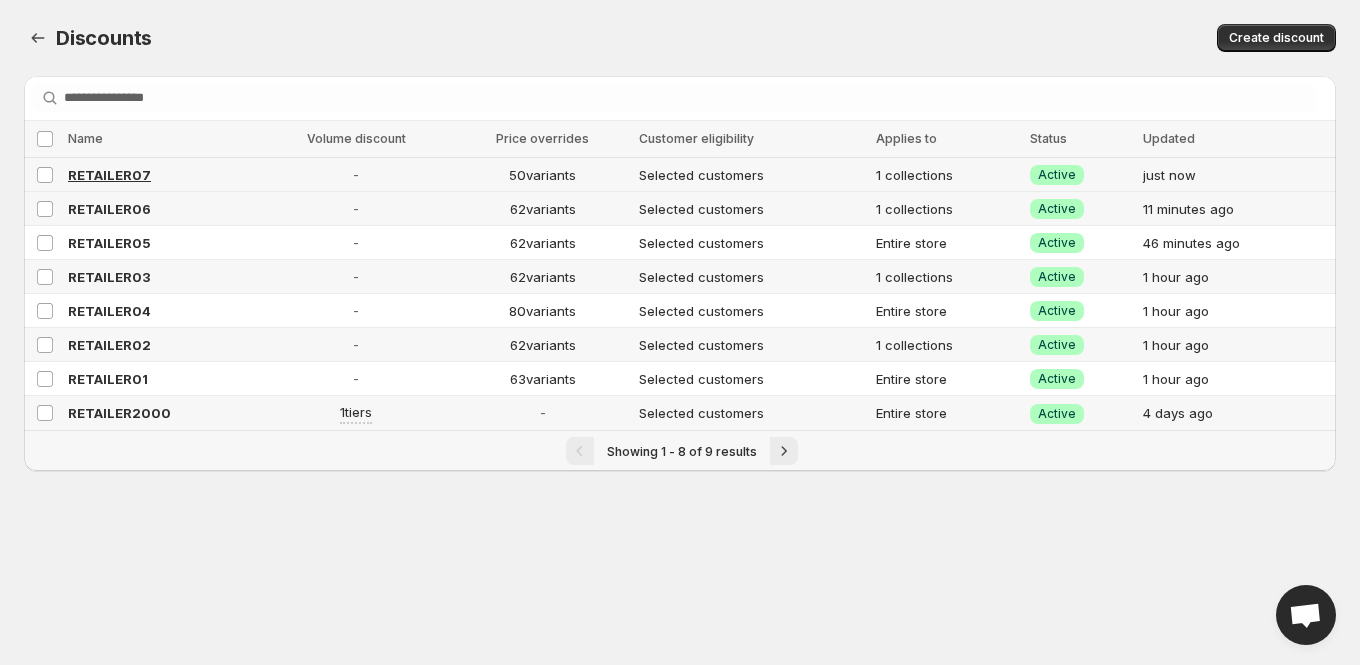 select on "**********" 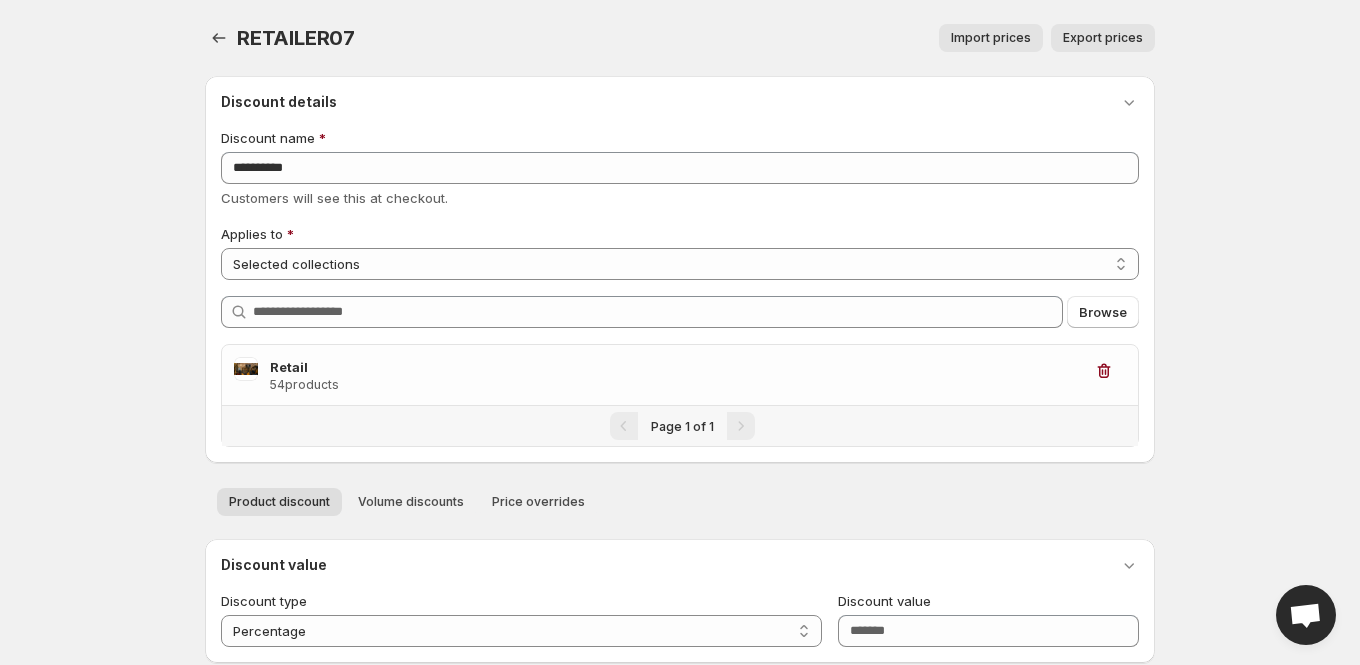 scroll, scrollTop: 30, scrollLeft: 0, axis: vertical 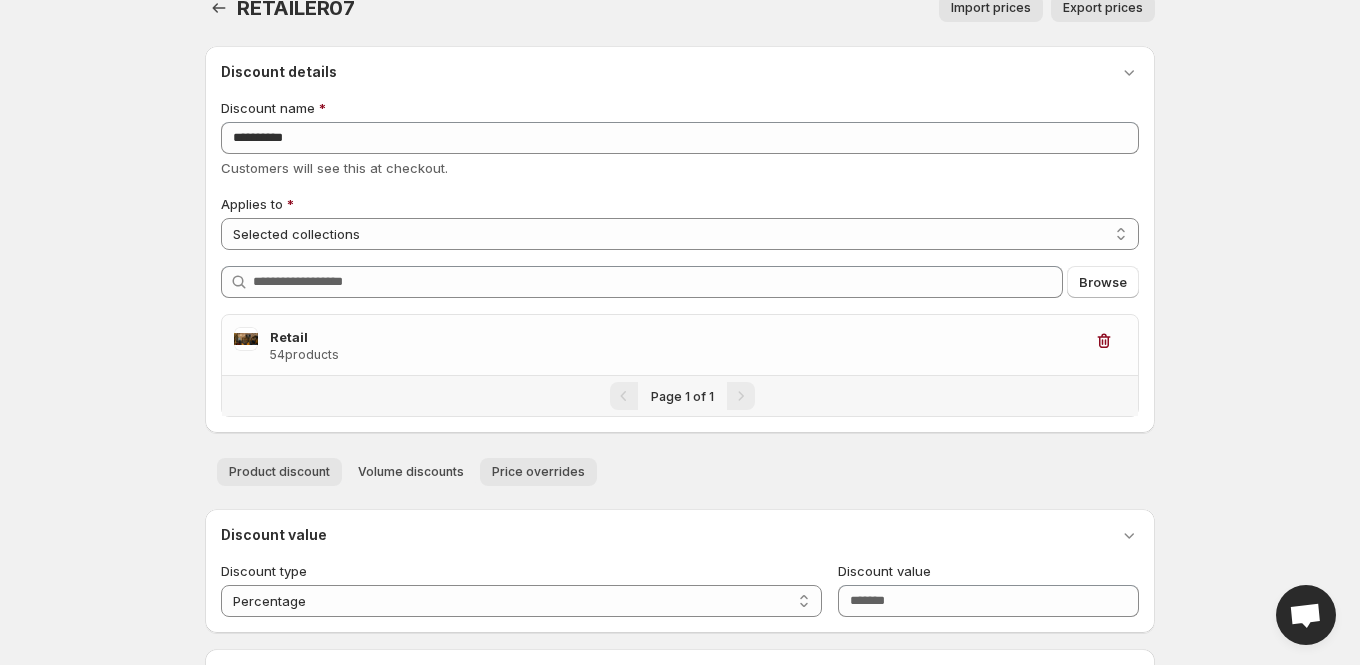 click on "Price overrides" at bounding box center [538, 472] 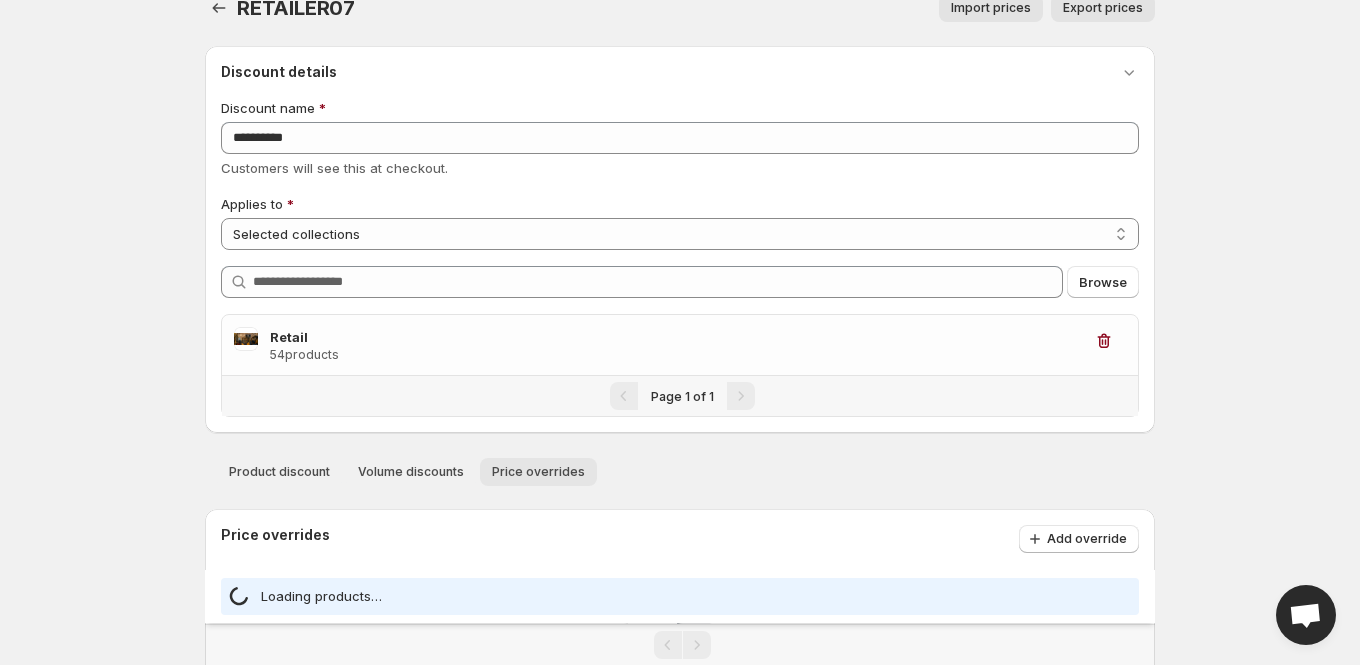 select on "***" 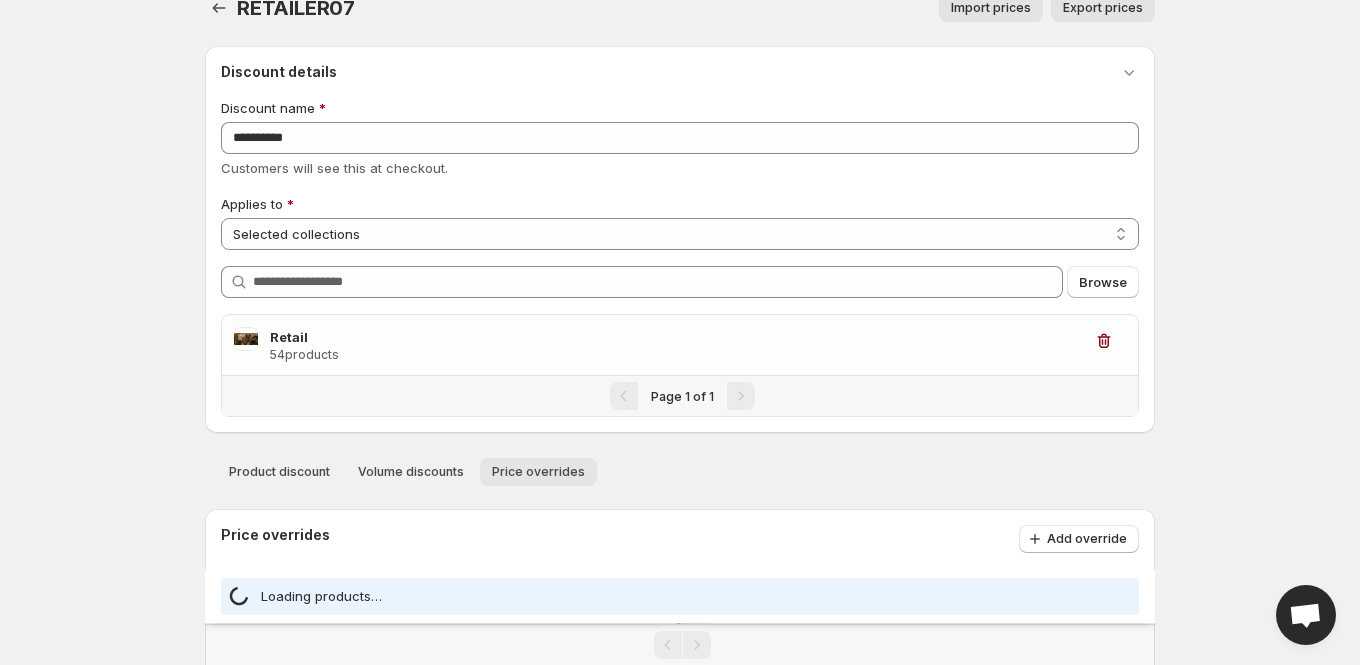 select on "***" 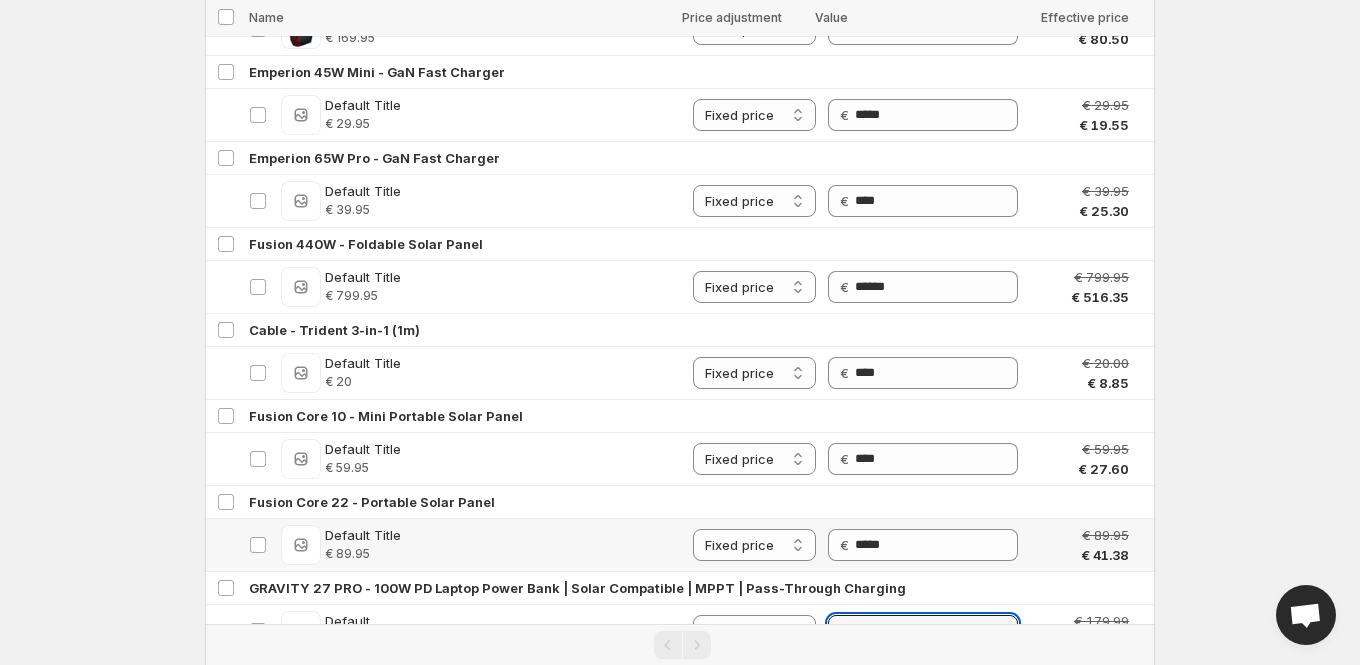scroll, scrollTop: 3983, scrollLeft: 0, axis: vertical 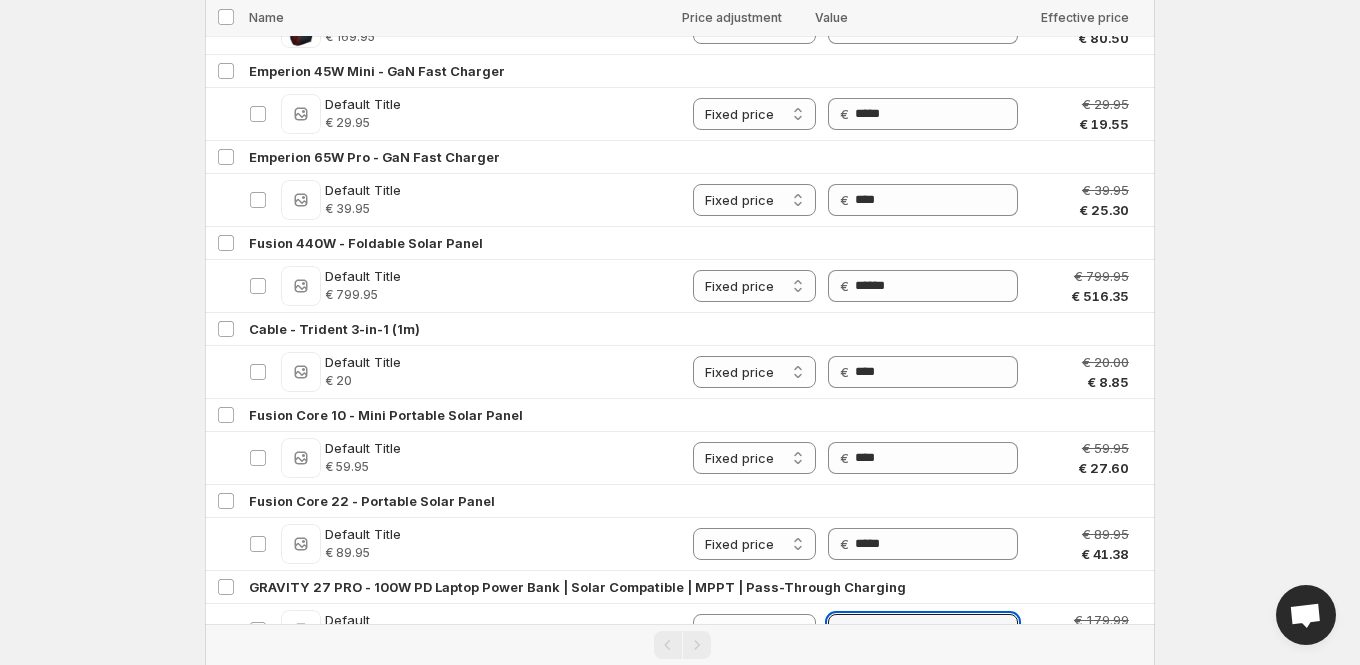 click on "**********" at bounding box center (680, -3651) 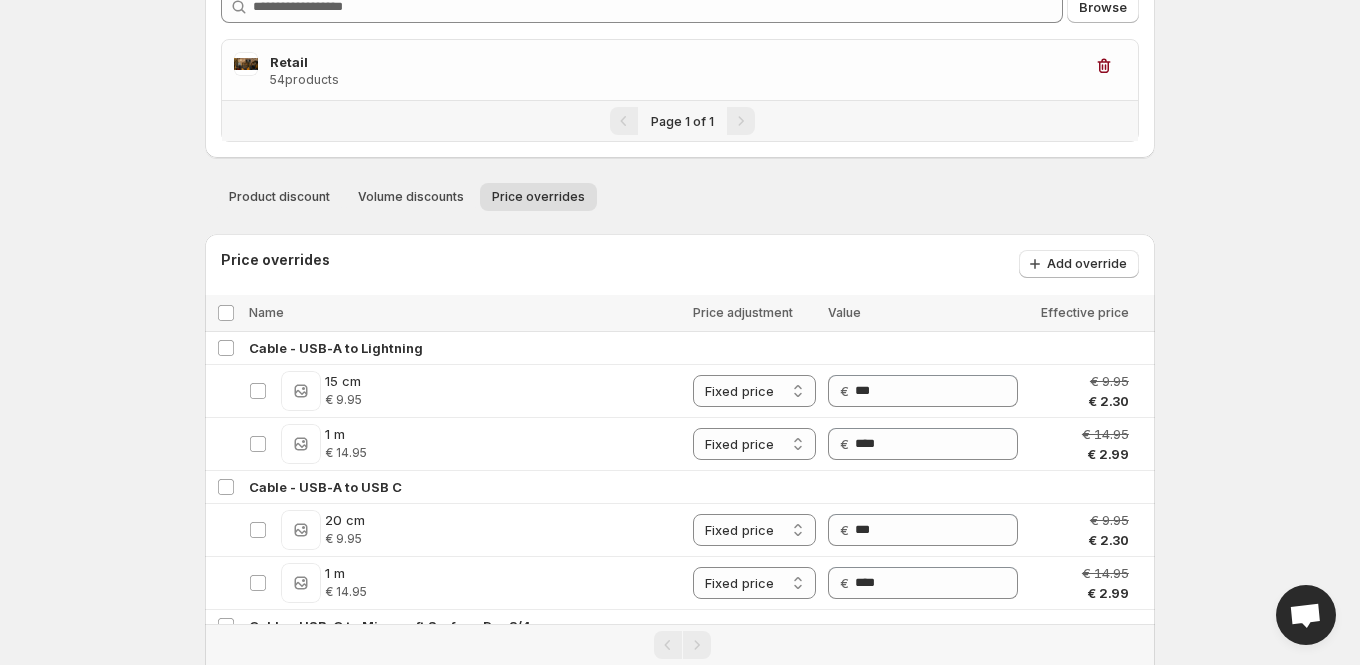 scroll, scrollTop: 324, scrollLeft: 0, axis: vertical 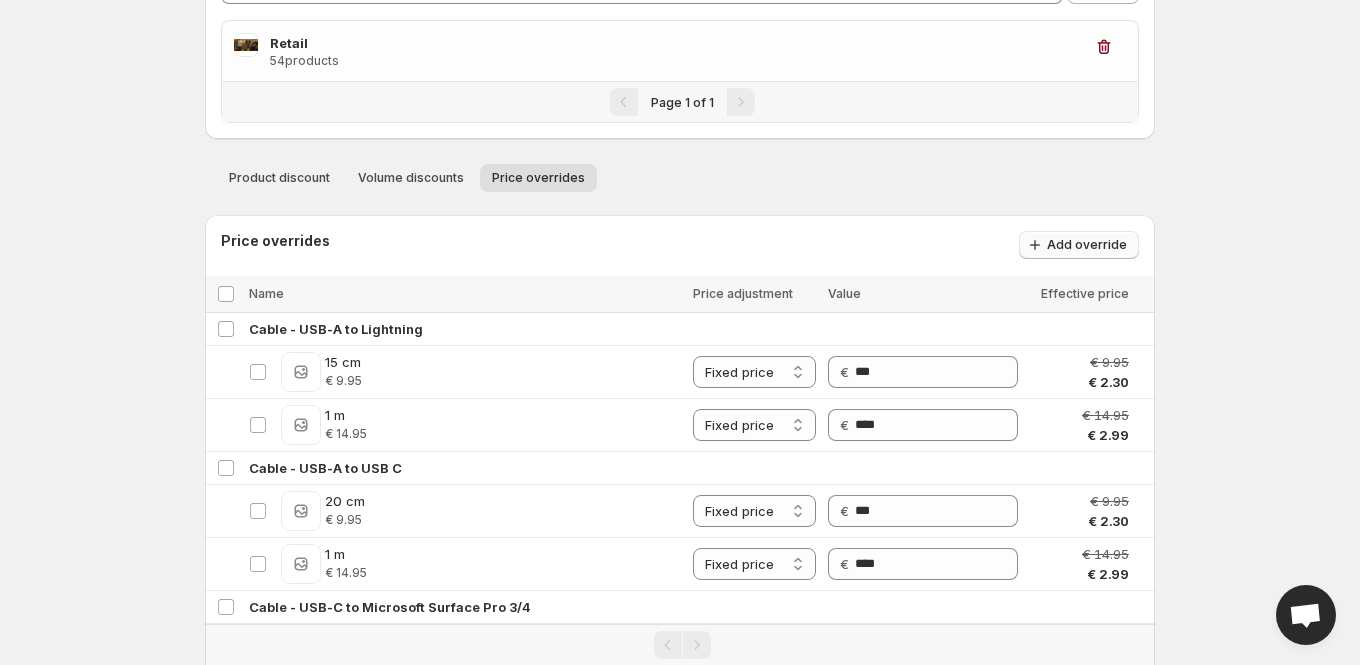 click on "Add override" at bounding box center [1087, 245] 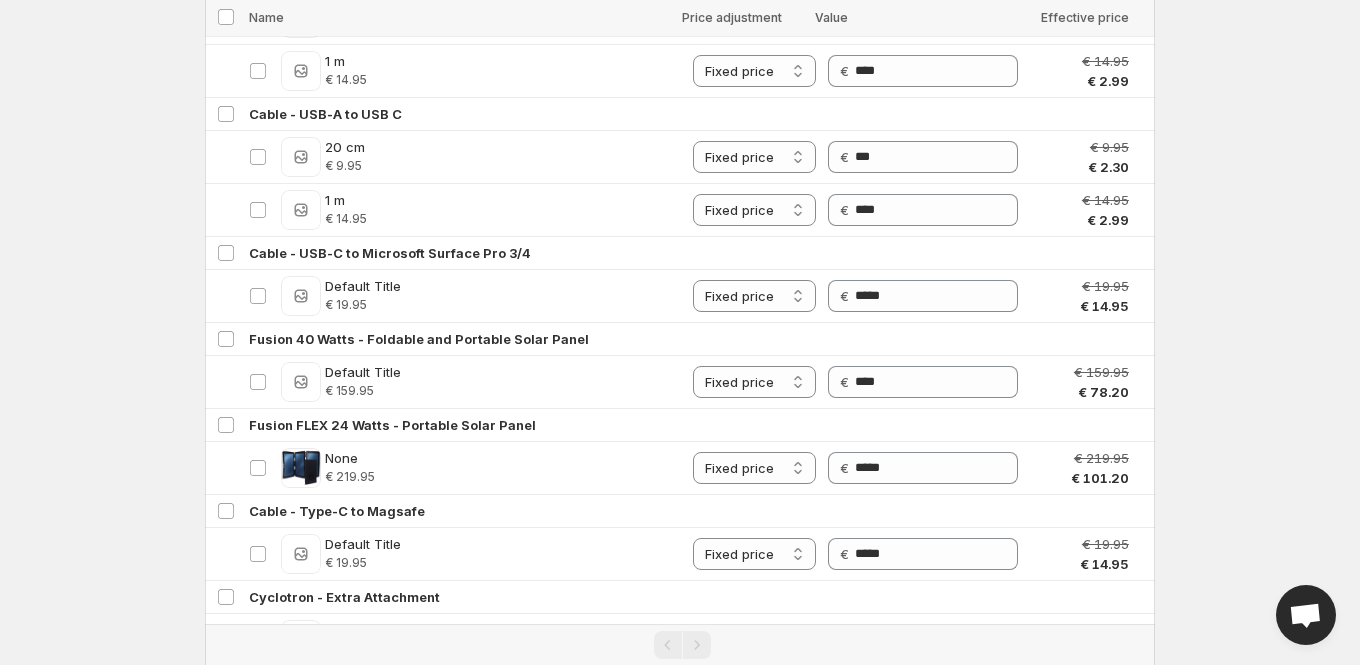 scroll, scrollTop: 2486, scrollLeft: 0, axis: vertical 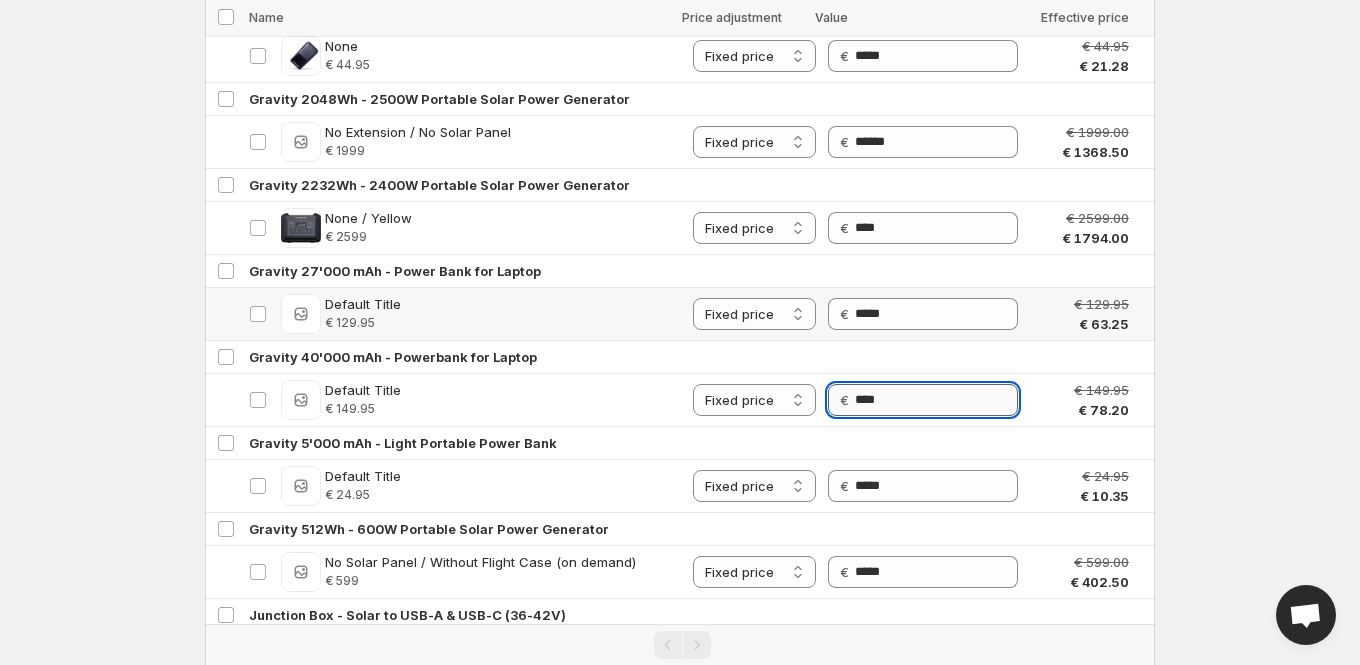 click on "****" at bounding box center (936, 400) 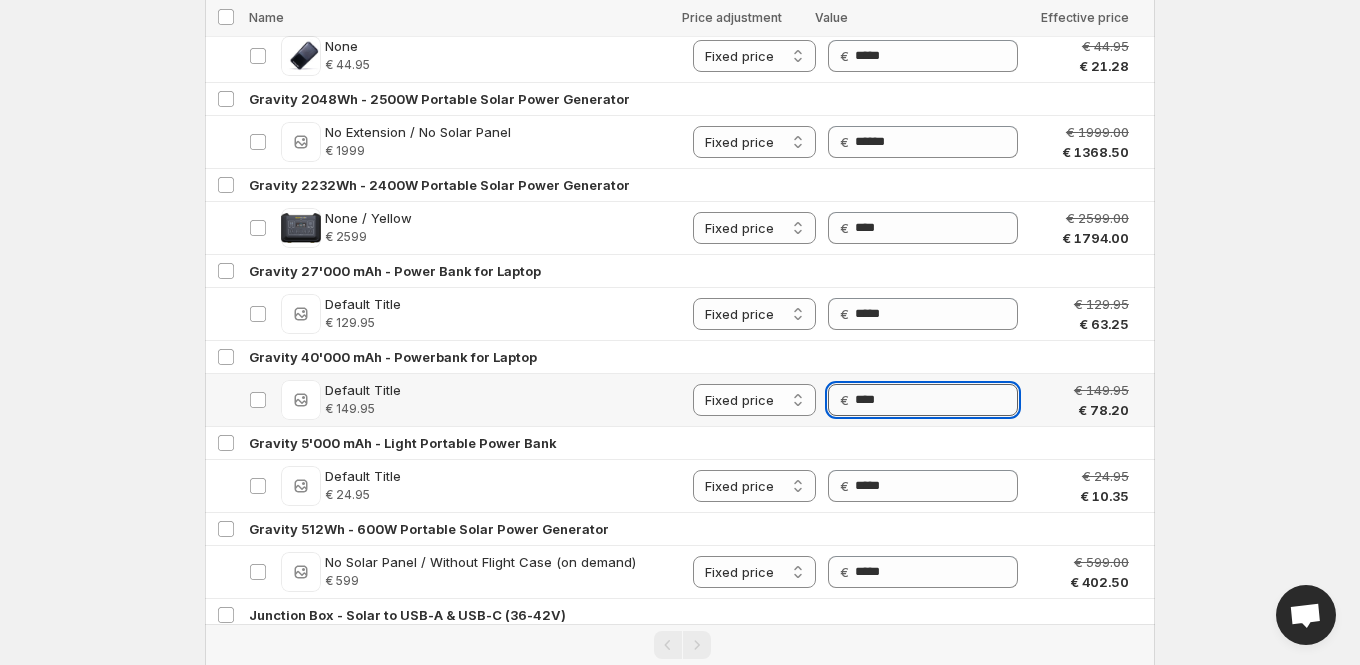 paste on "**" 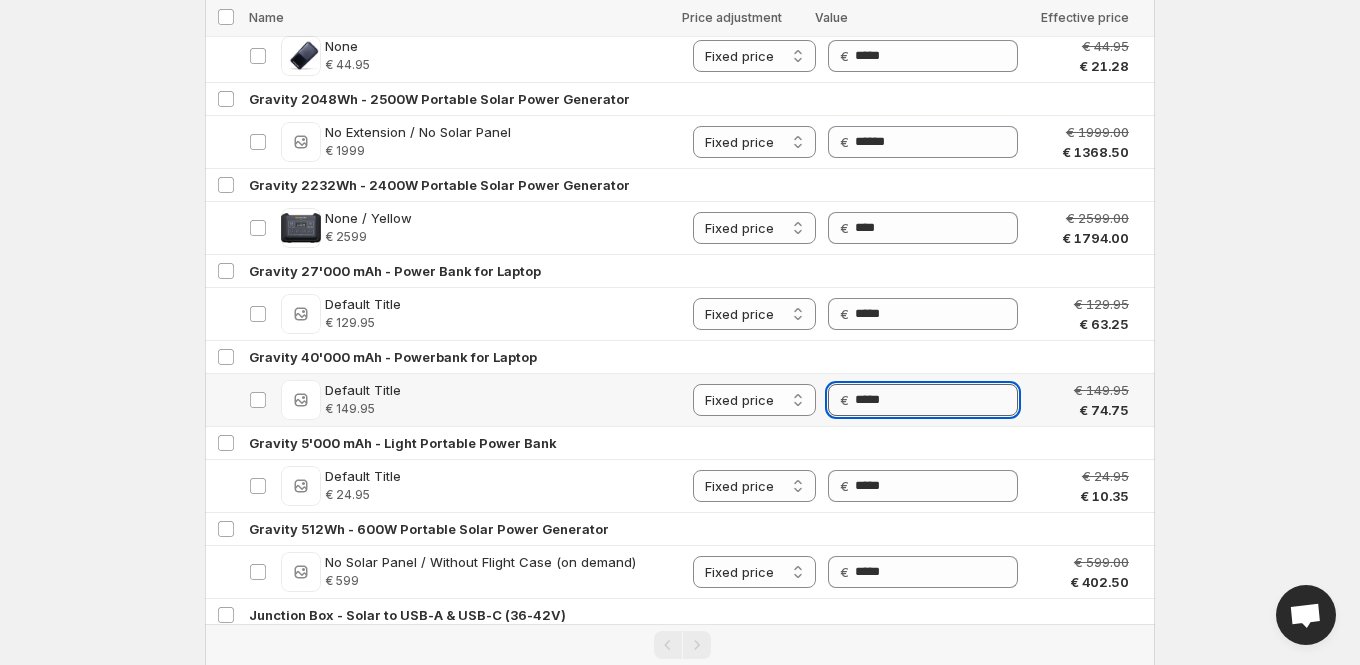 type on "*****" 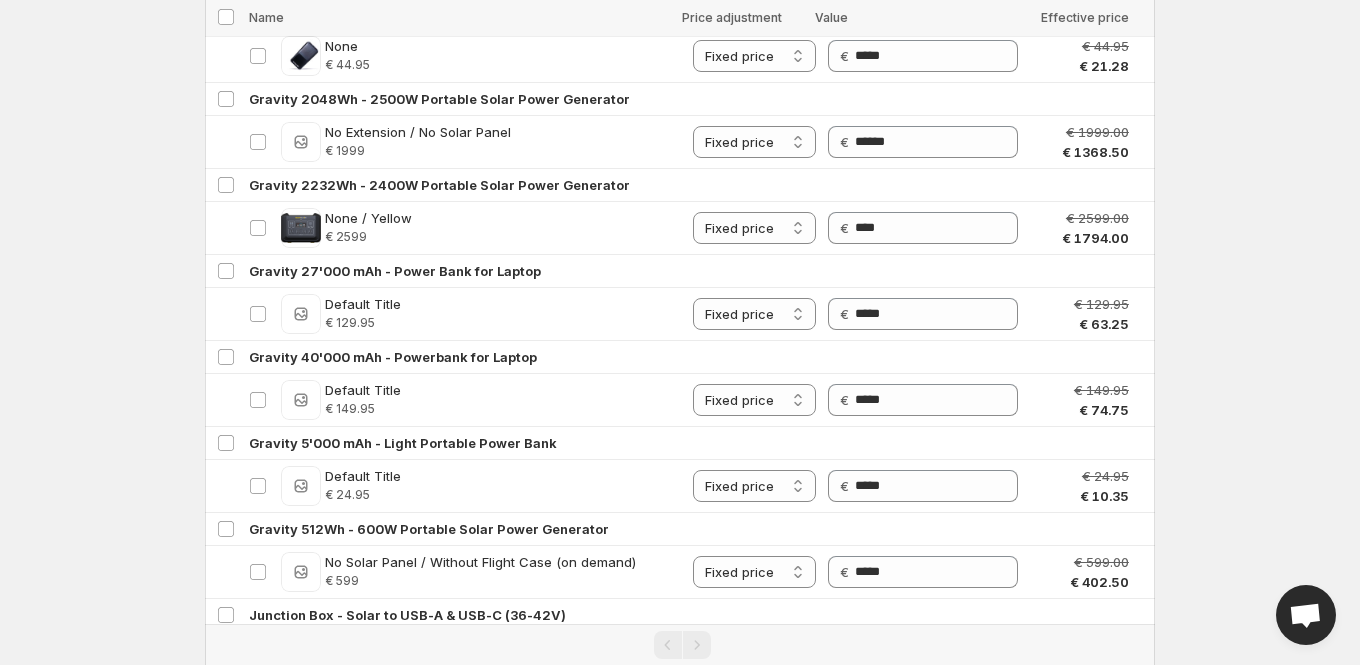 click on "**********" at bounding box center (680, -2154) 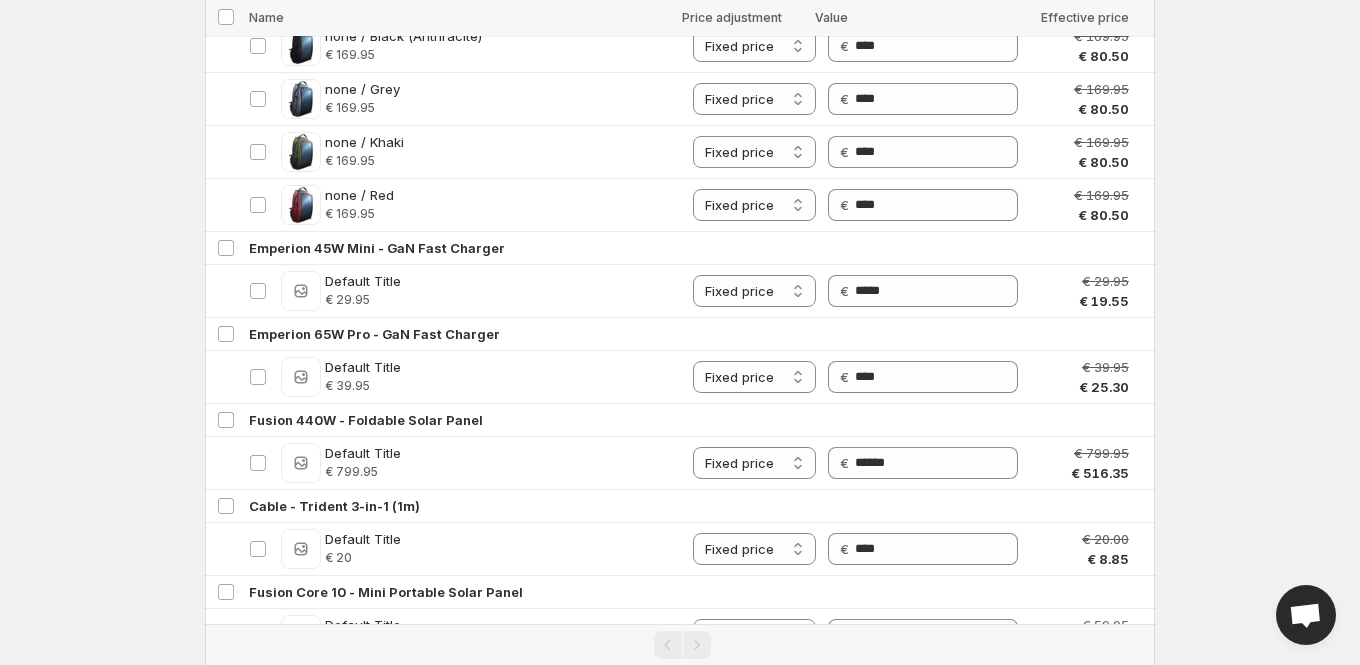 scroll, scrollTop: 3808, scrollLeft: 0, axis: vertical 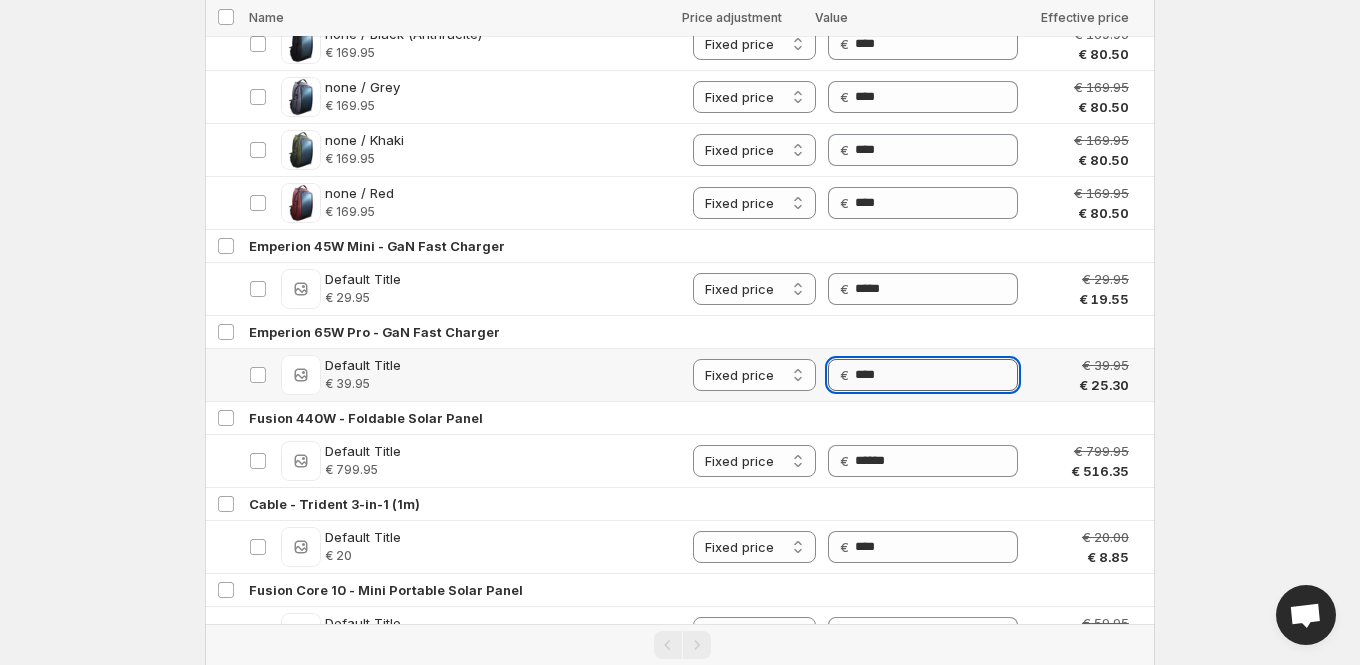 click on "****" at bounding box center (936, 375) 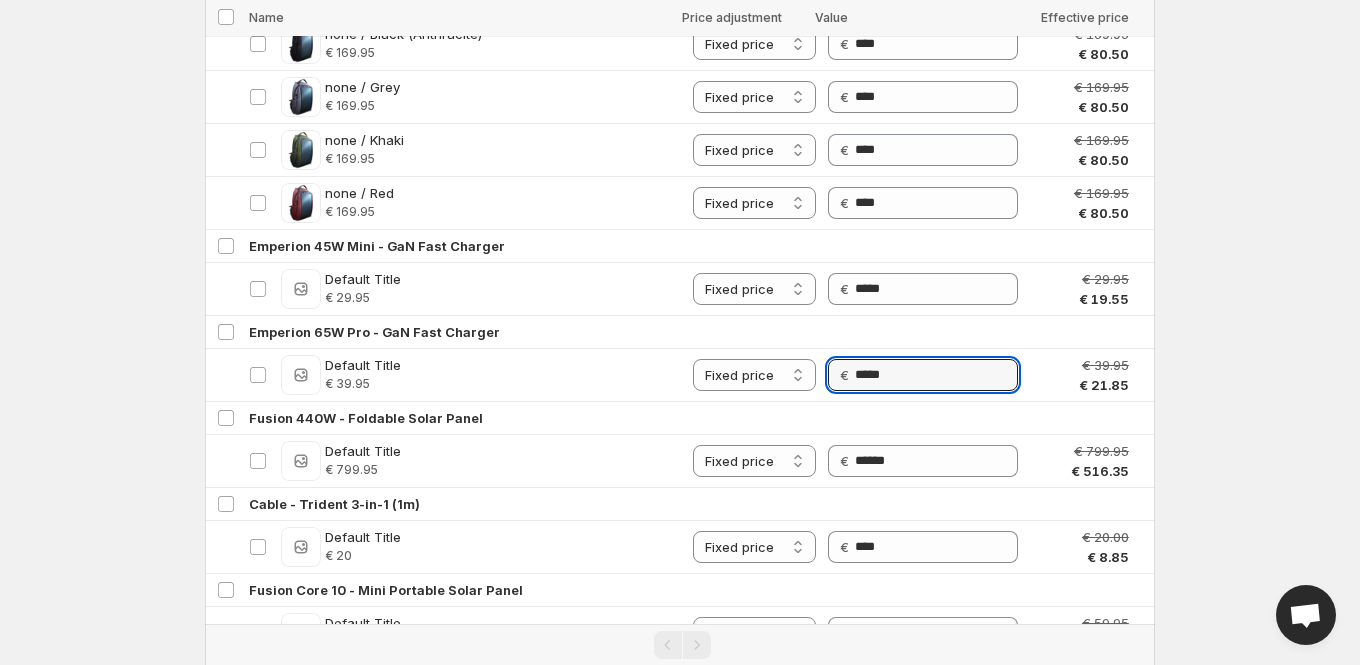 type on "*****" 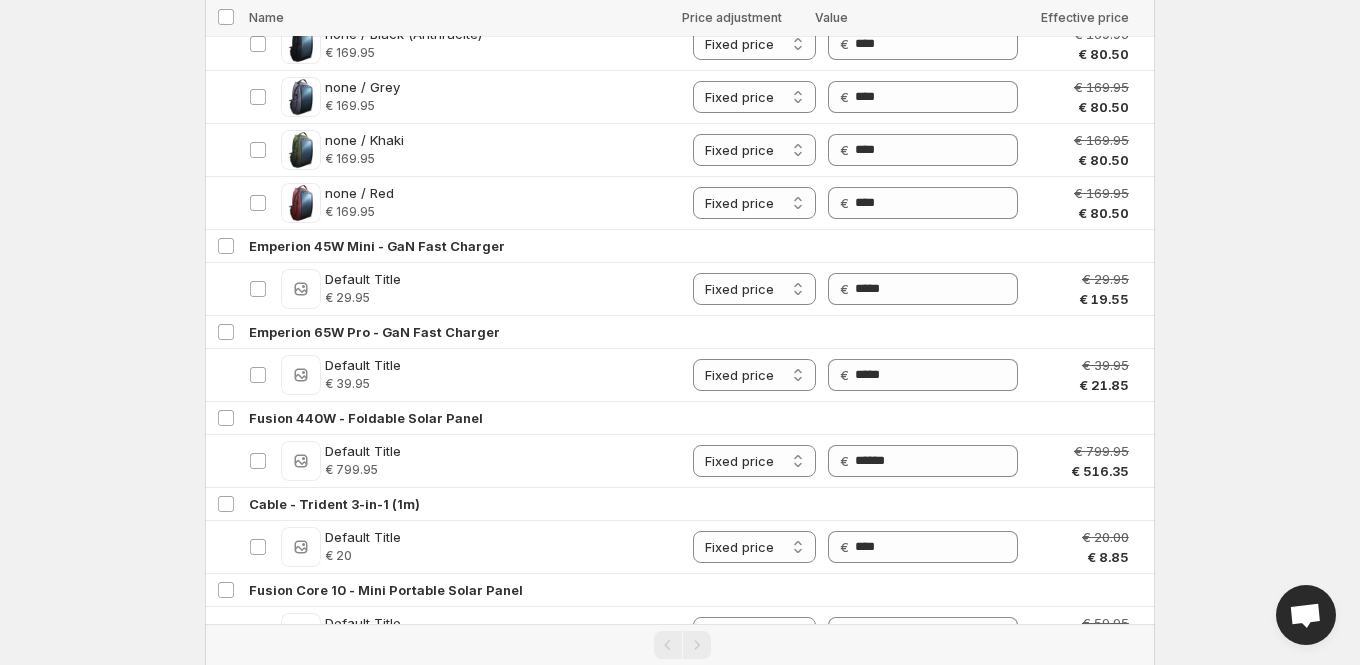 click on "**********" at bounding box center (680, -3476) 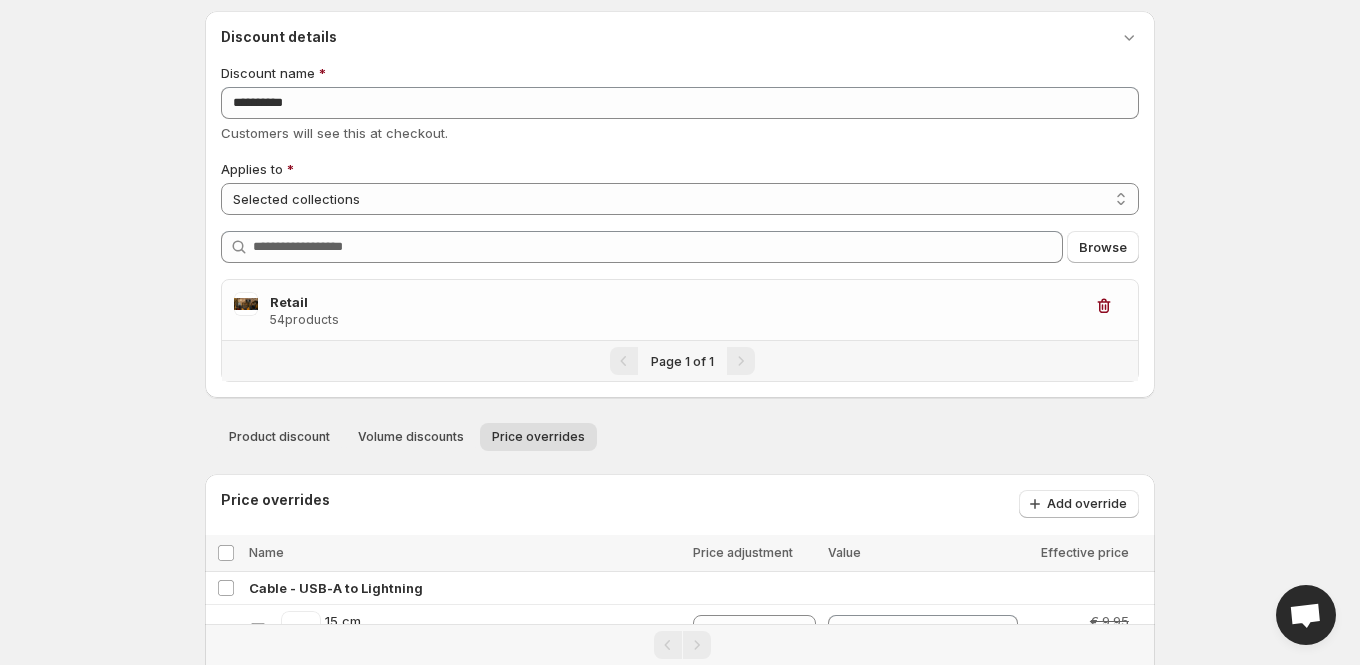 scroll, scrollTop: 68, scrollLeft: 0, axis: vertical 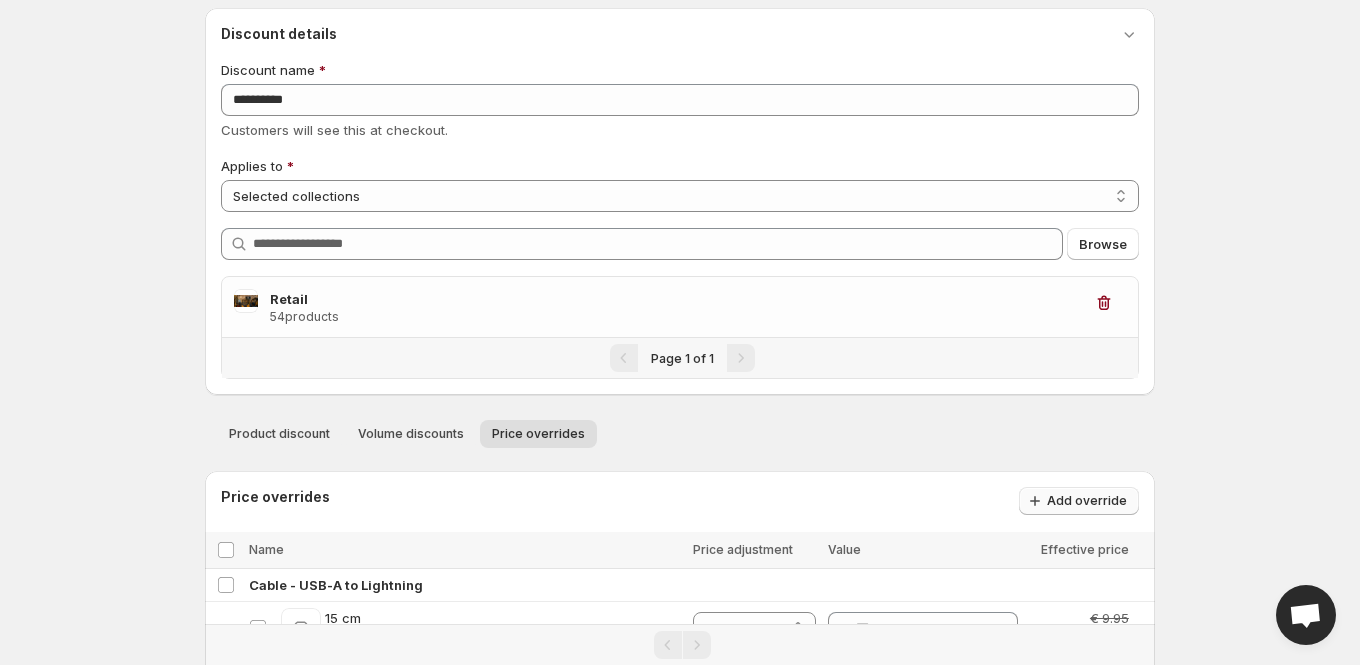 click on "Add override" at bounding box center [1087, 501] 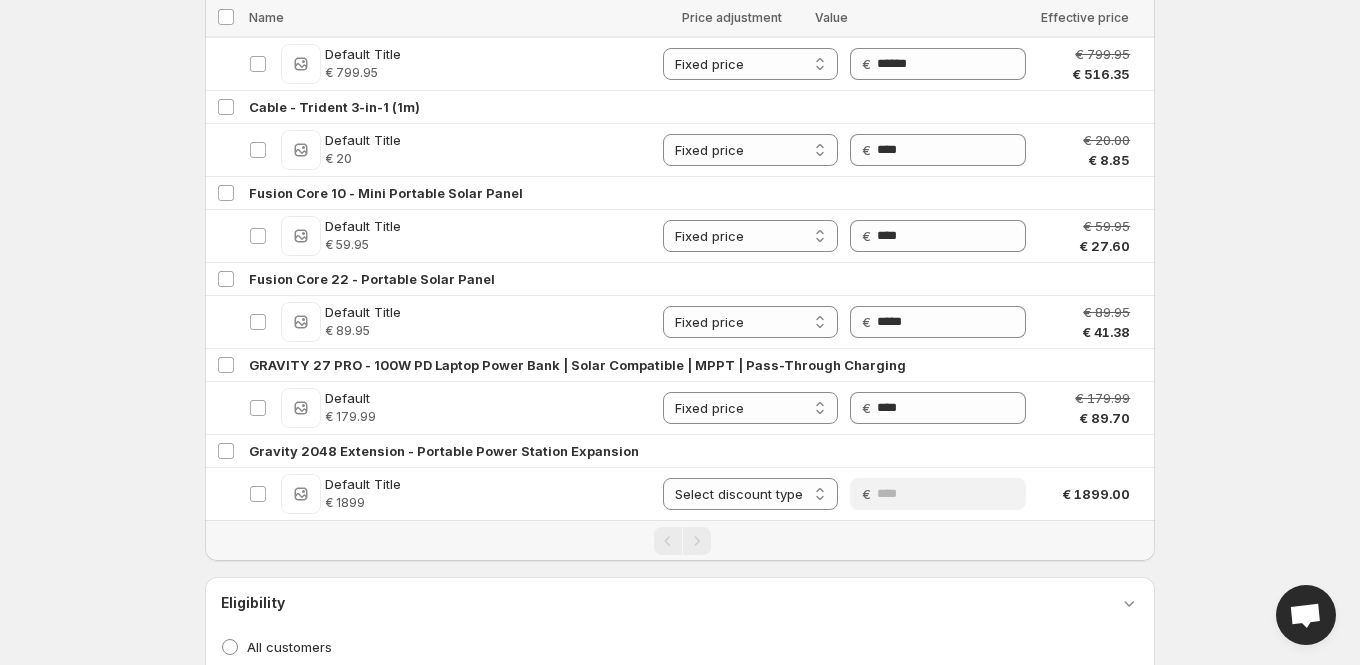 scroll, scrollTop: 4206, scrollLeft: 0, axis: vertical 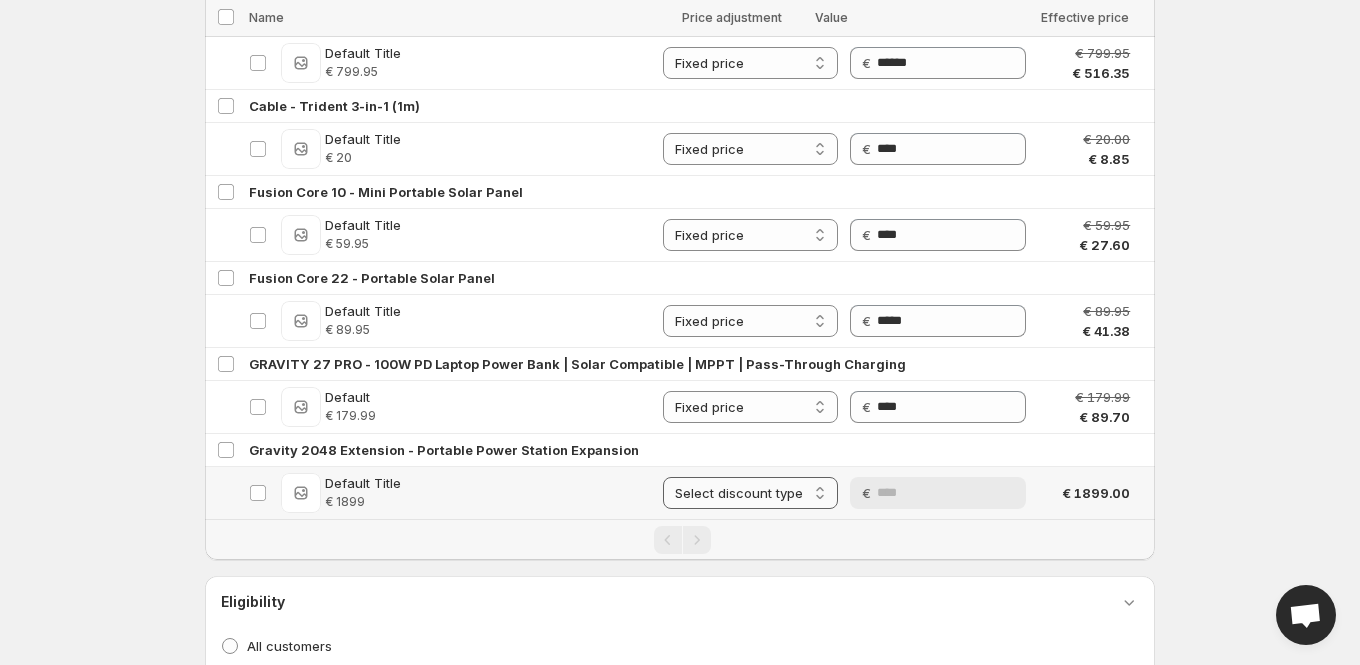 click on "**********" at bounding box center [750, 493] 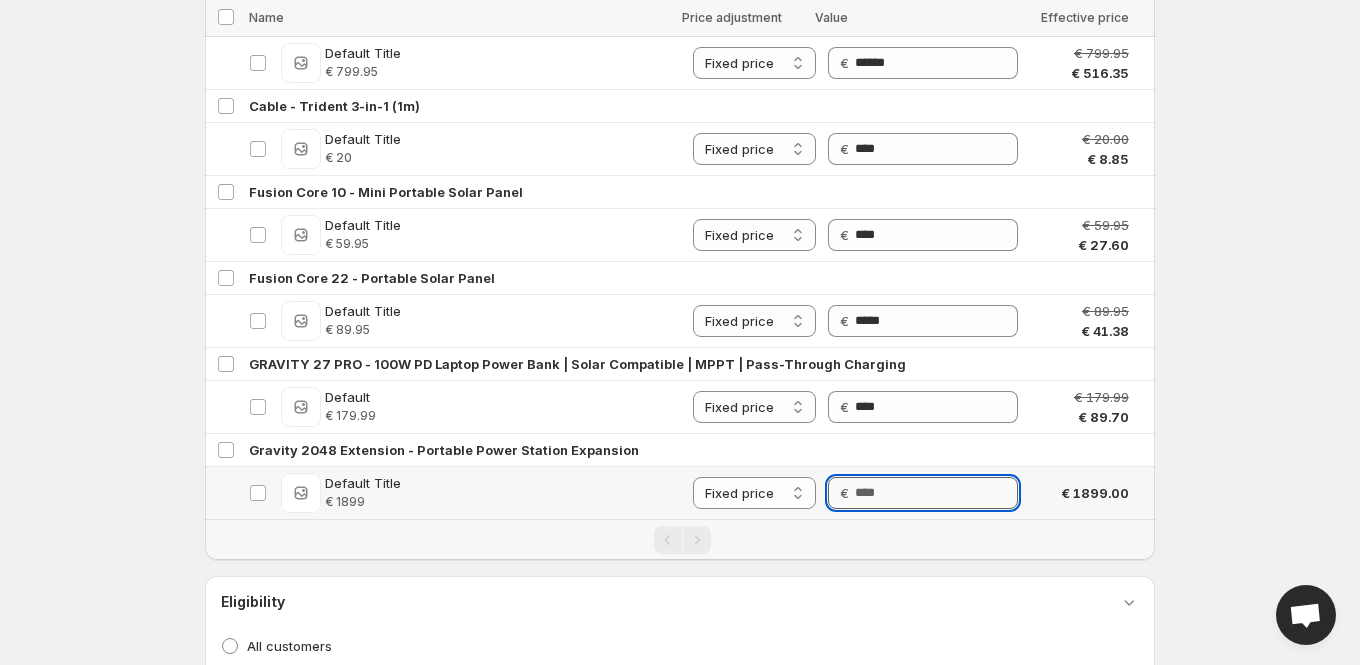 click on "Price" at bounding box center [936, 493] 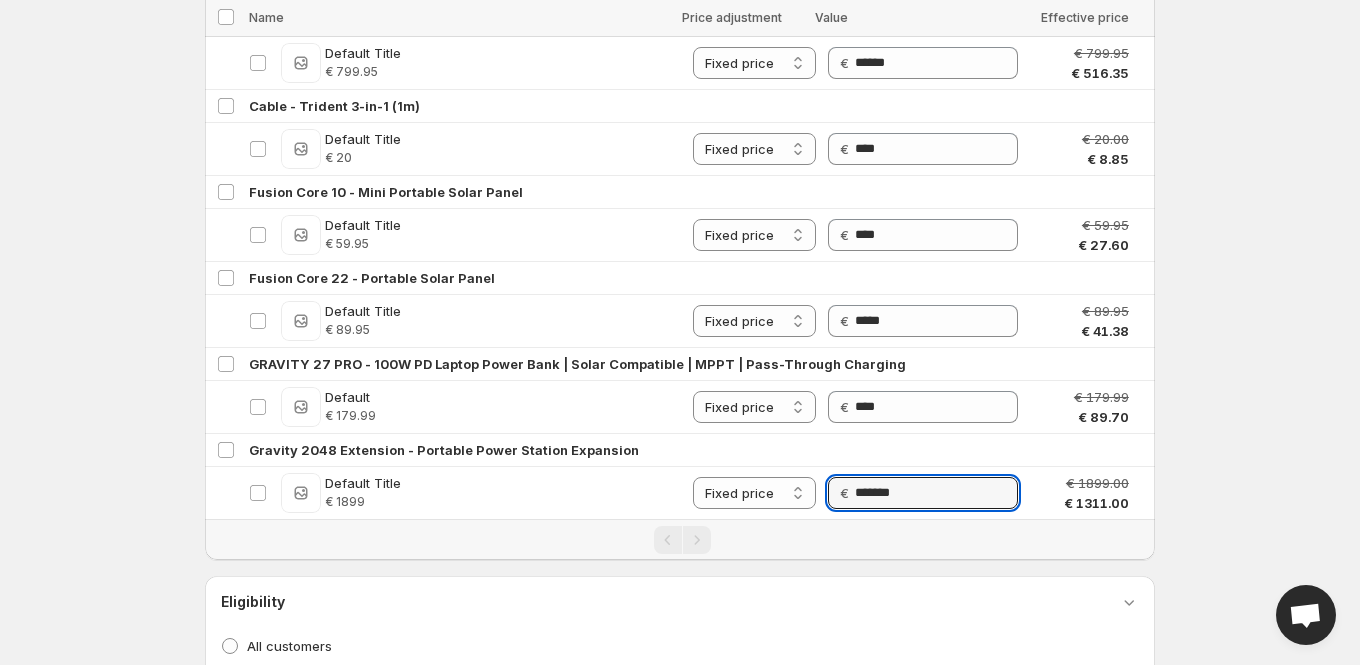type on "*******" 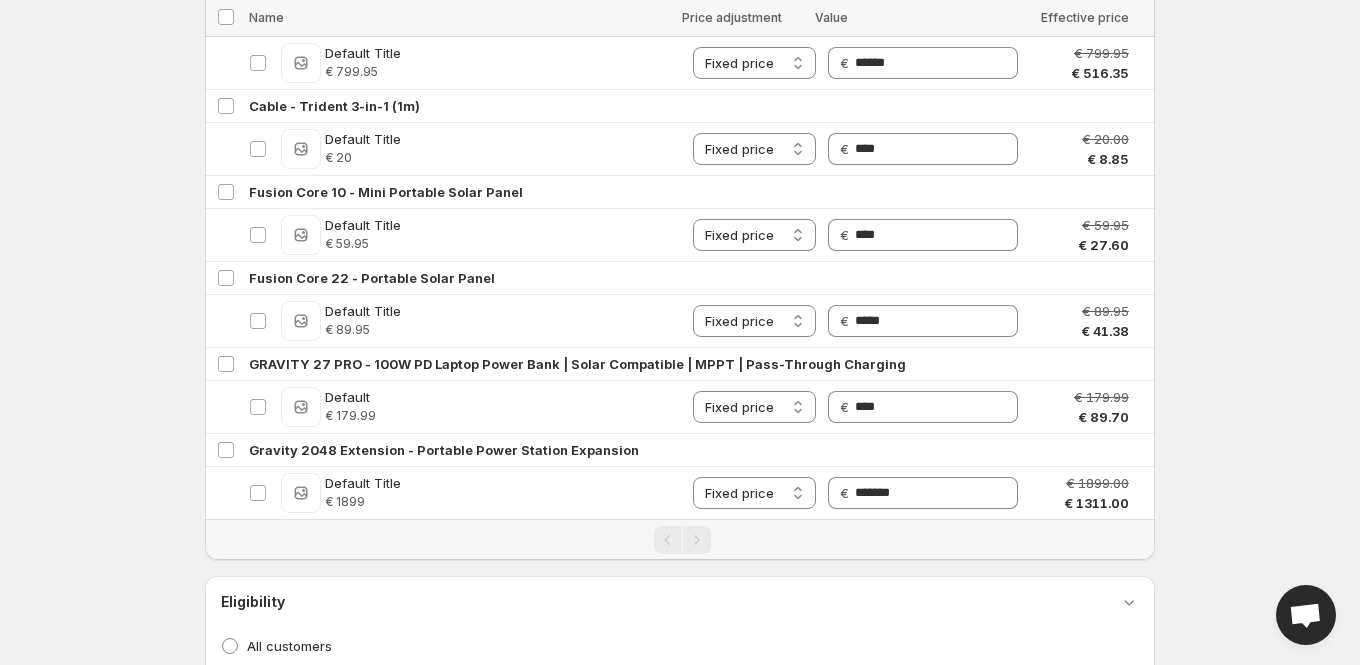click on "**********" at bounding box center (680, -3874) 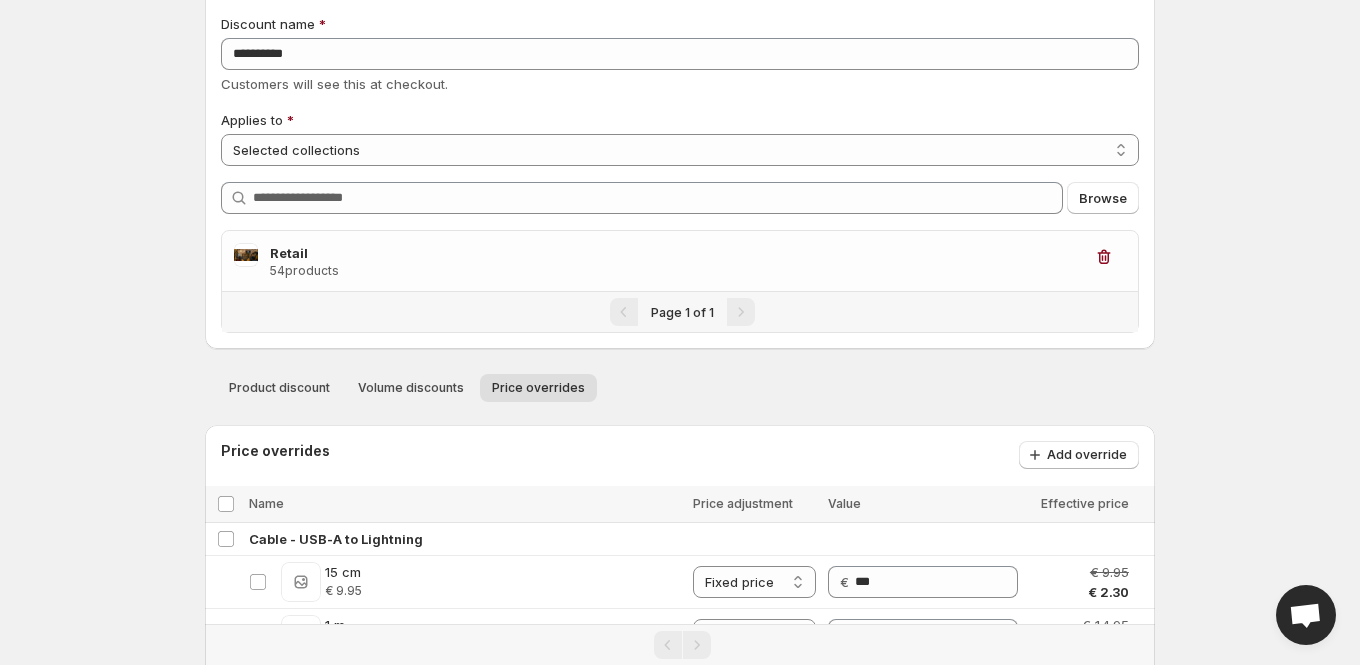 scroll, scrollTop: 154, scrollLeft: 0, axis: vertical 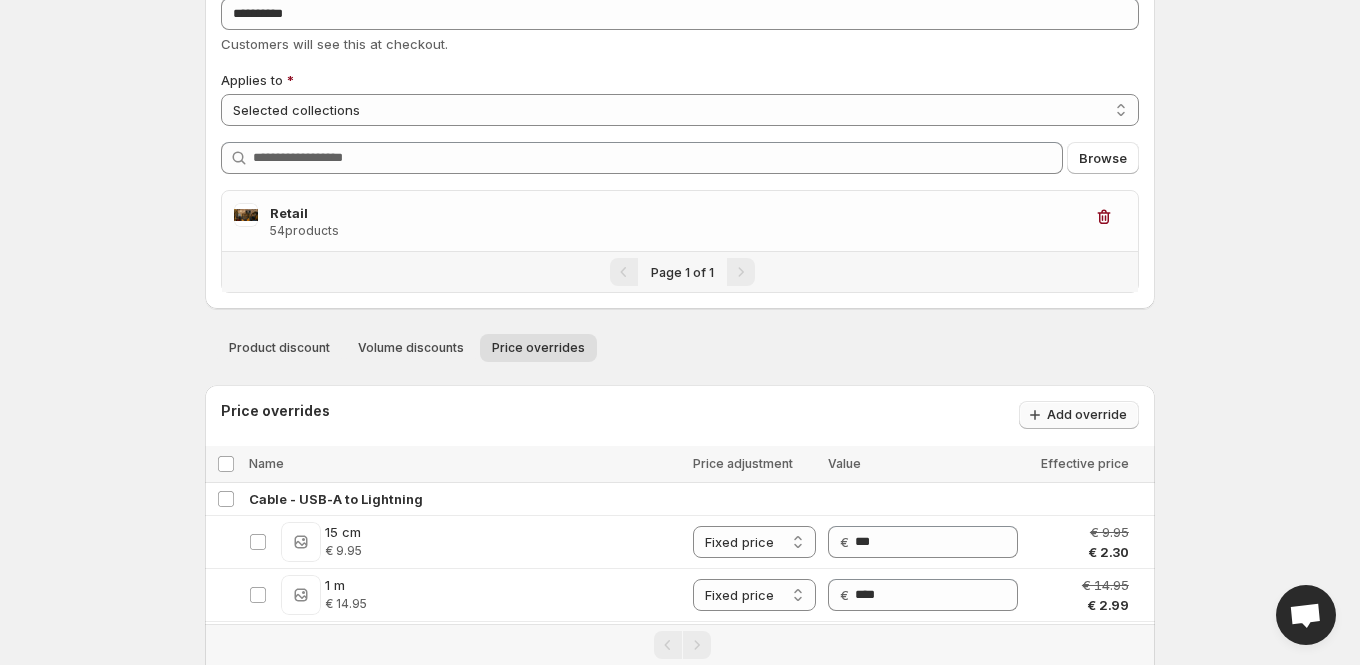 click on "Add override" at bounding box center [1087, 415] 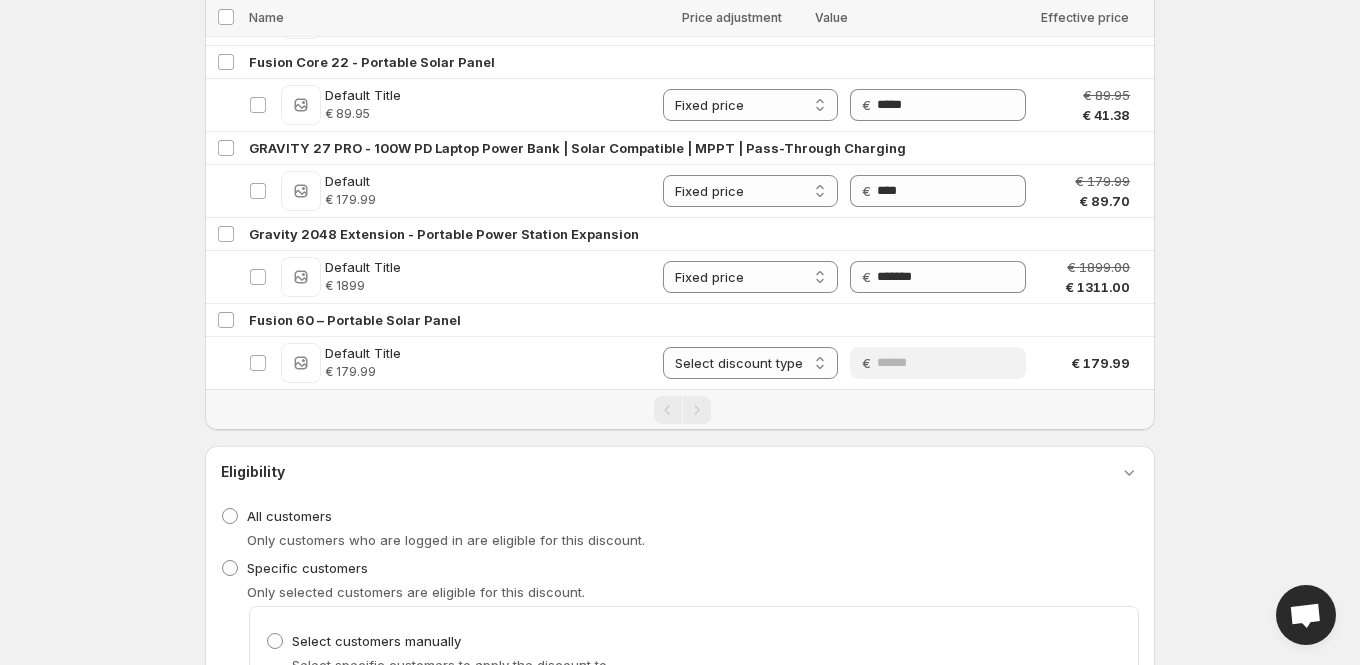 scroll, scrollTop: 4274, scrollLeft: 0, axis: vertical 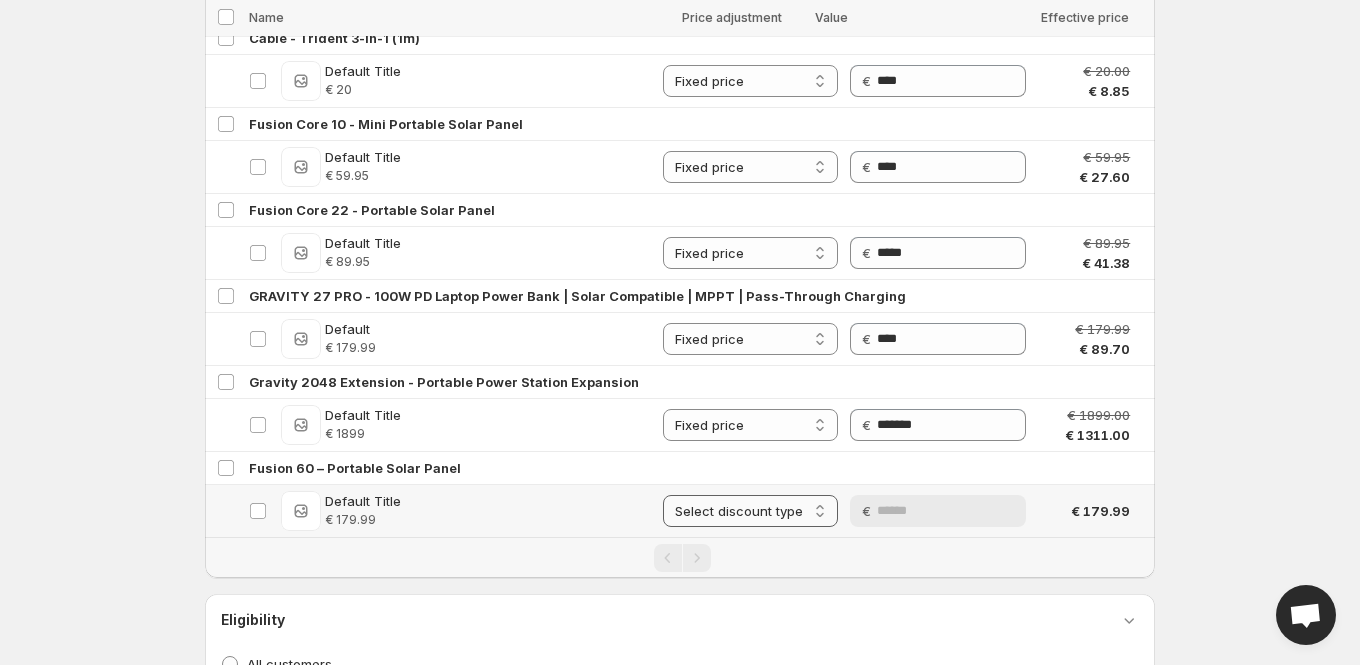 click on "**********" at bounding box center (750, 511) 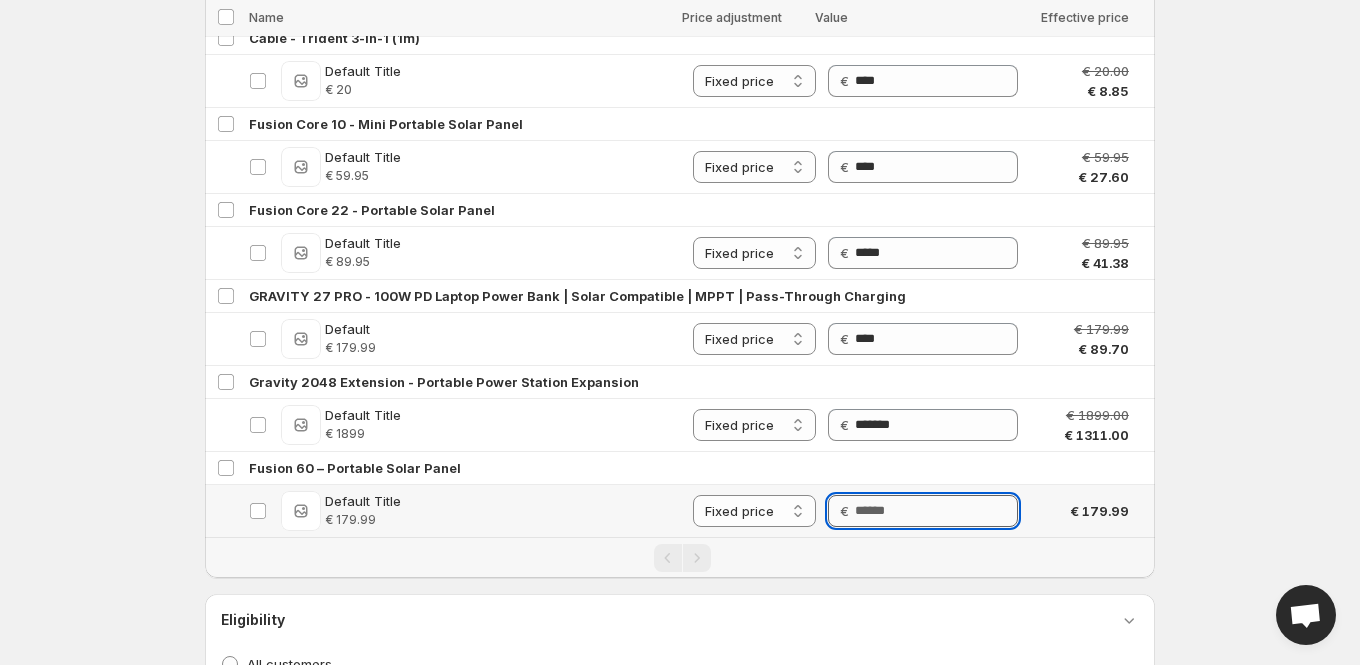click on "Price" at bounding box center (936, 511) 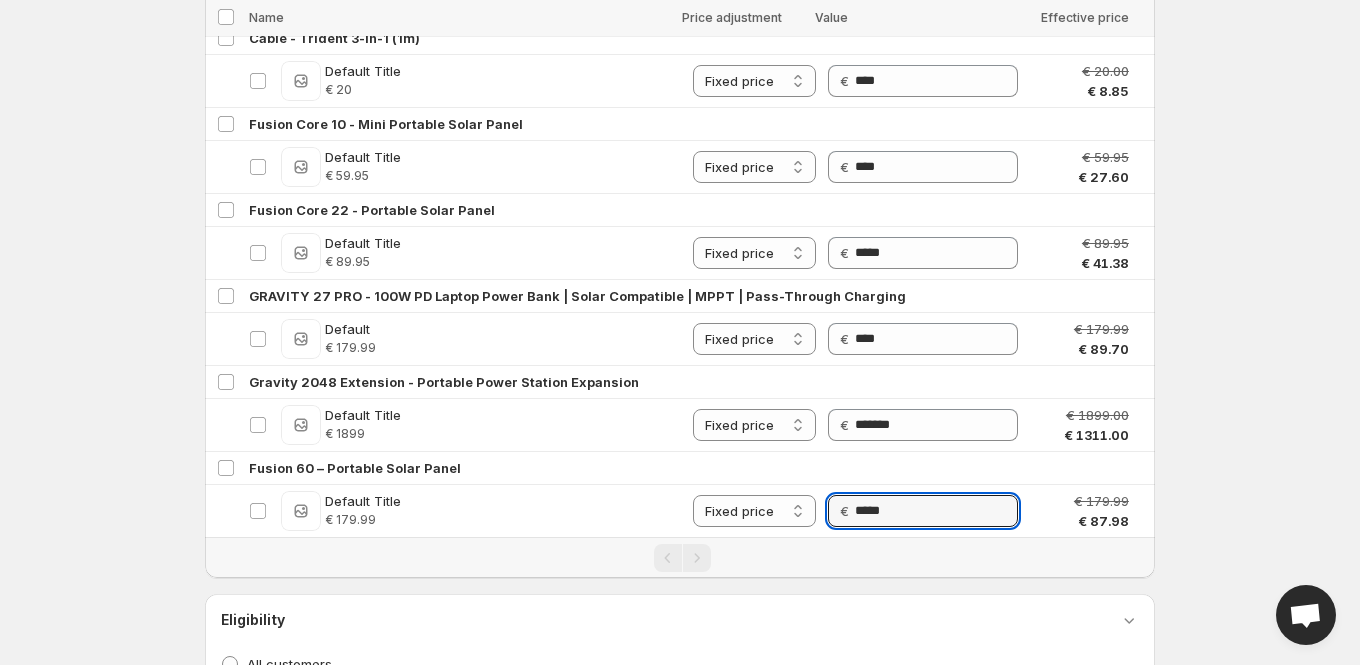 type on "*****" 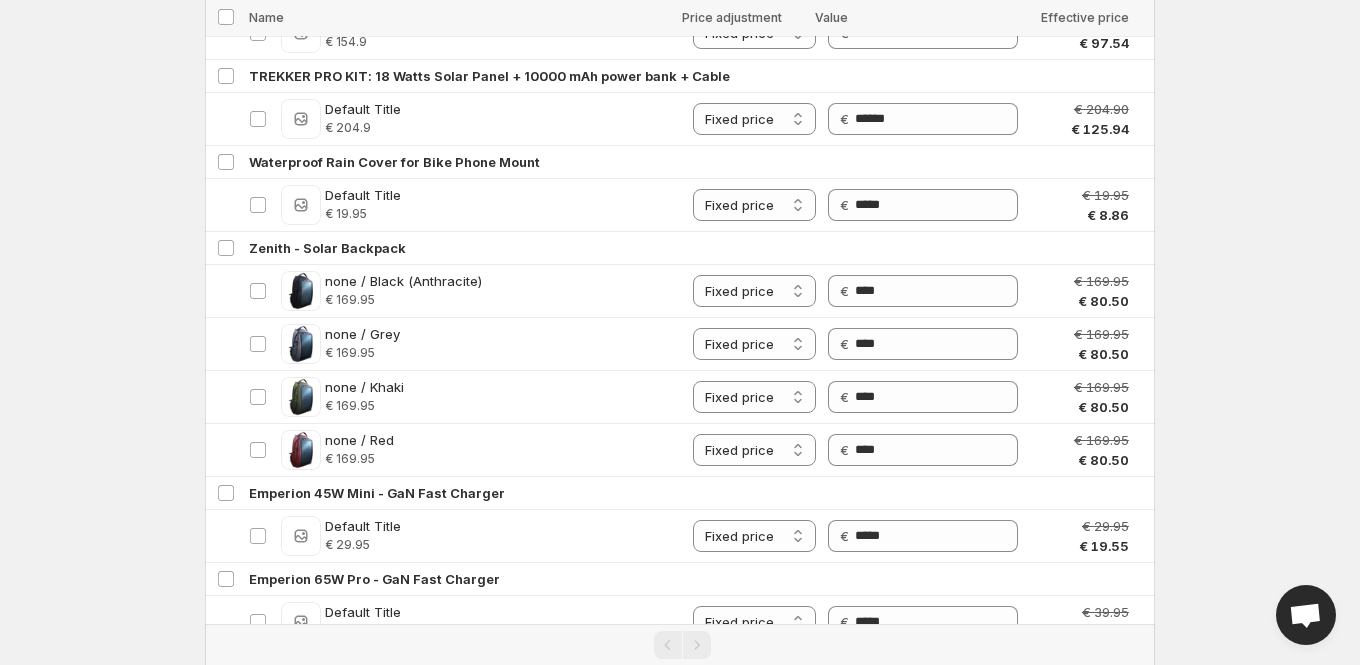 scroll, scrollTop: 3865, scrollLeft: 0, axis: vertical 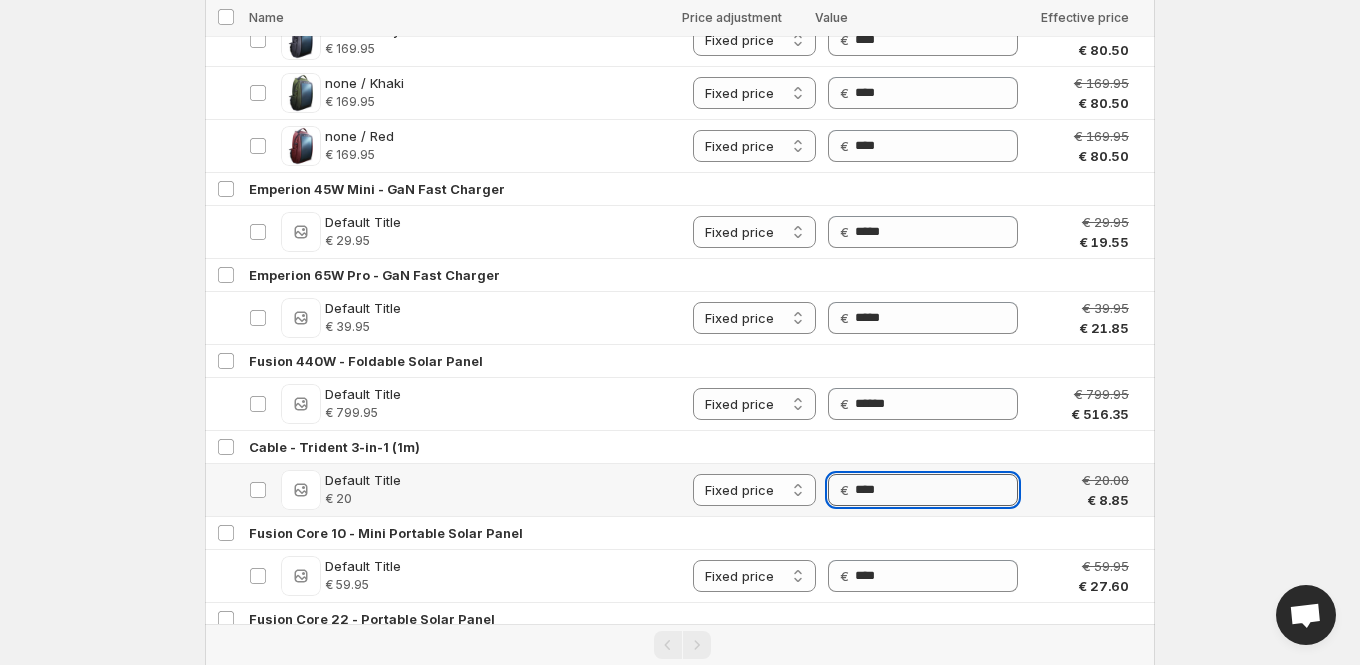 click on "****" at bounding box center (936, 490) 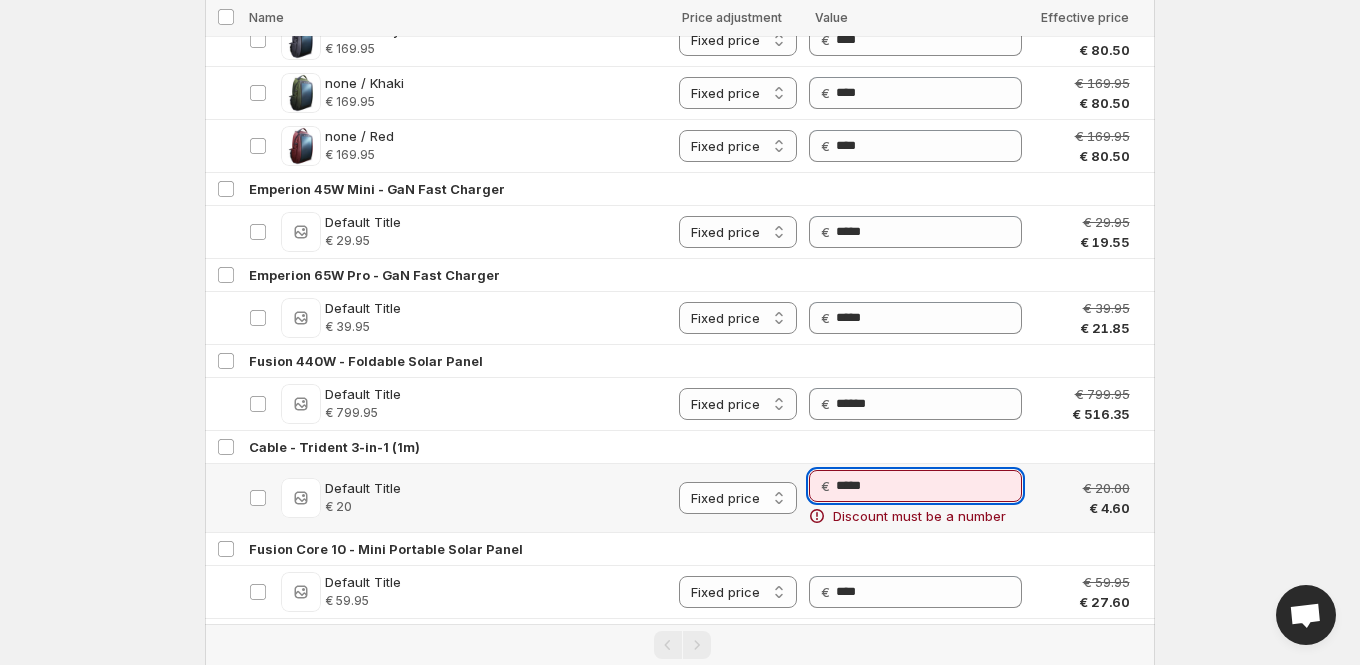 click on "*****" at bounding box center [929, 486] 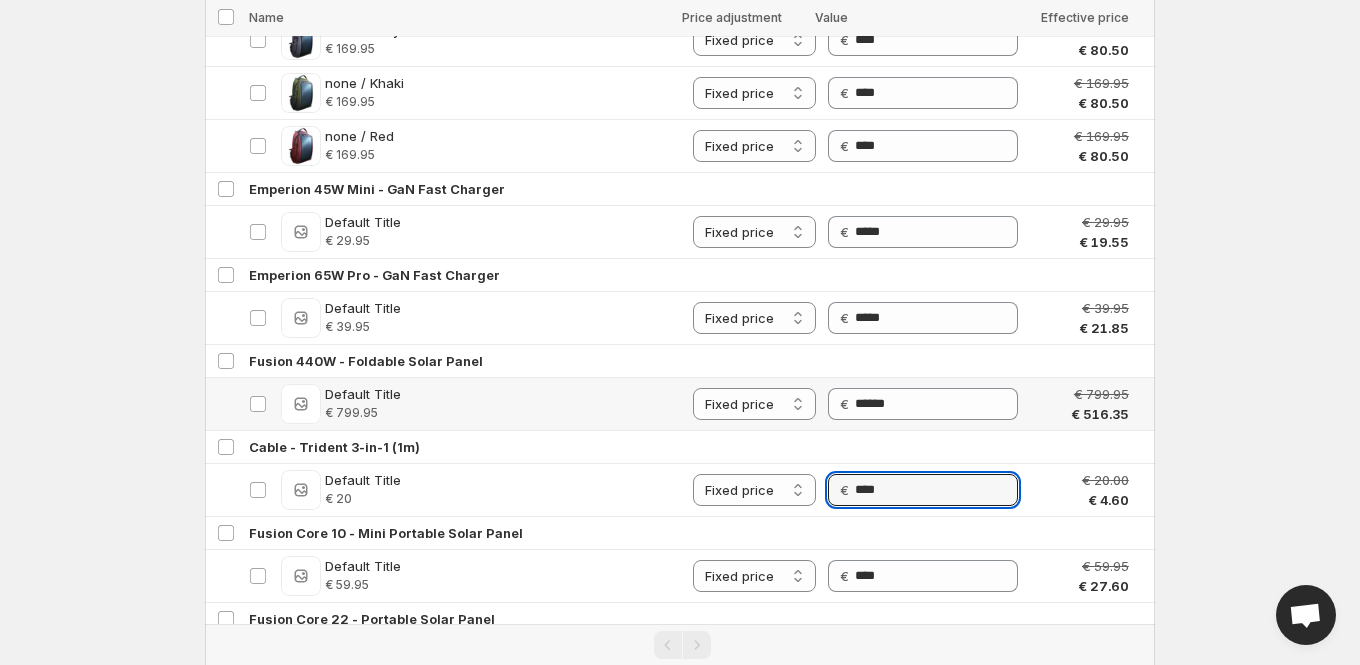 type on "****" 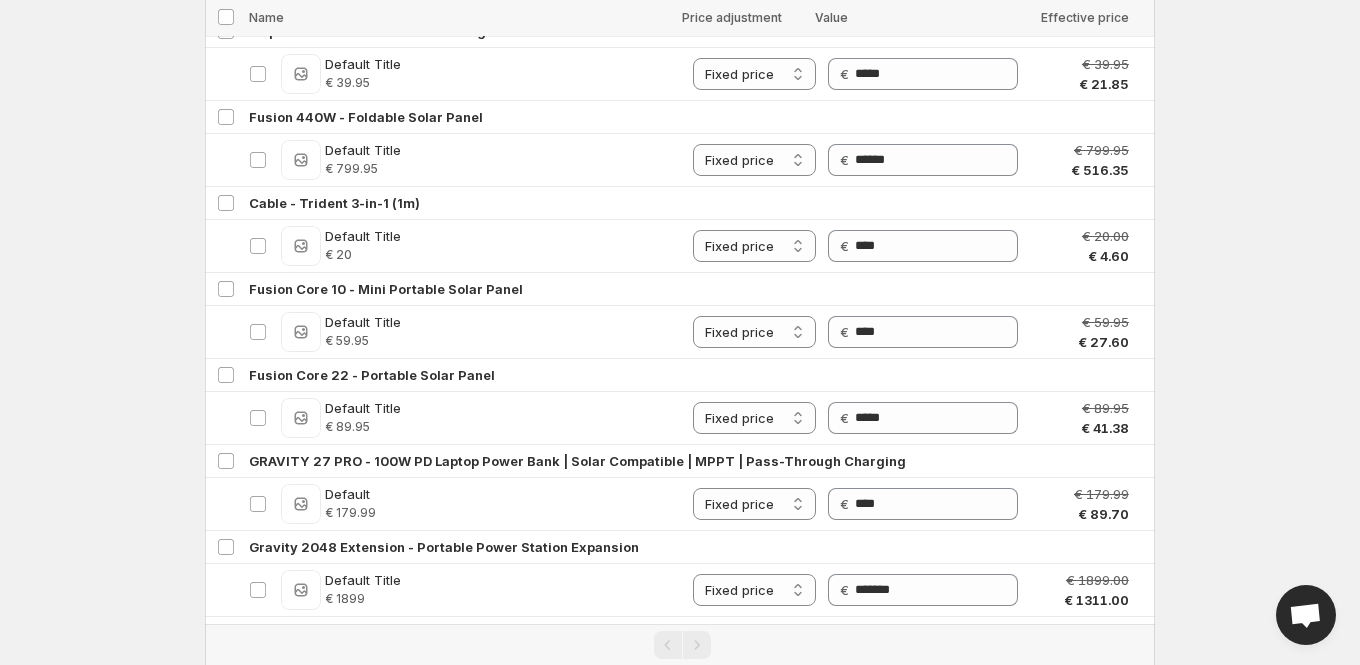 scroll, scrollTop: 4135, scrollLeft: 0, axis: vertical 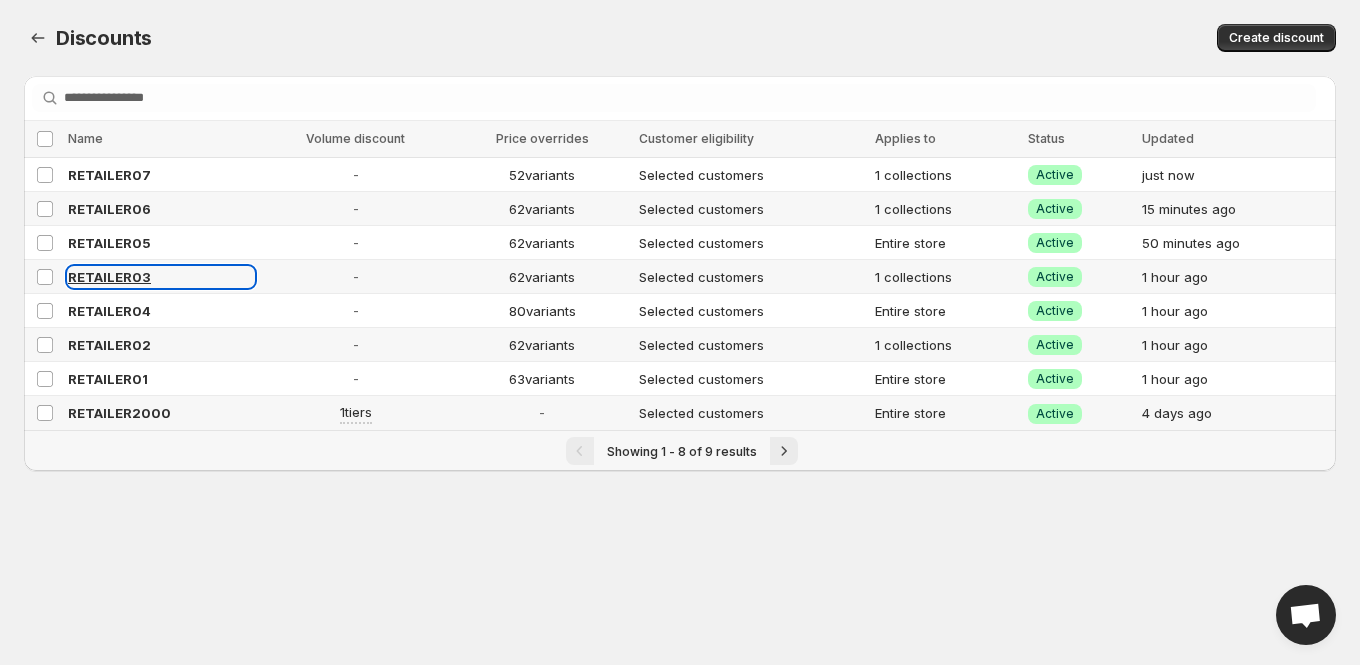 click on "RETAILER03" at bounding box center (109, 277) 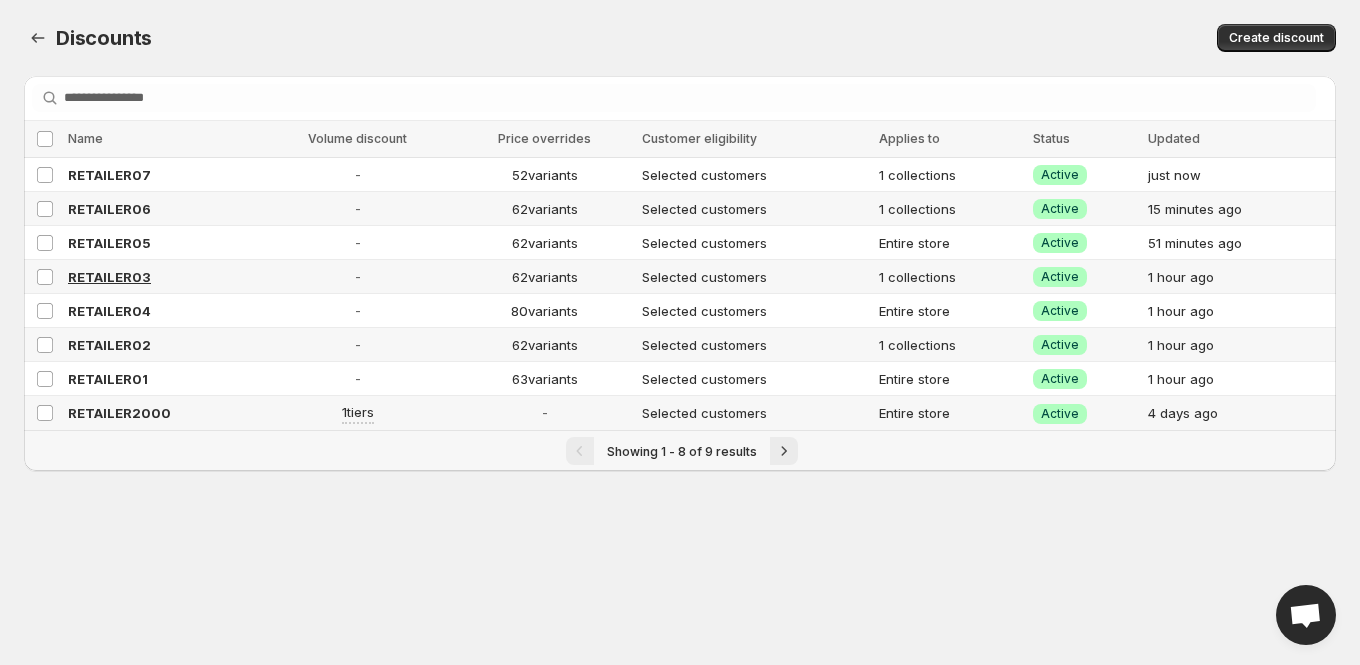 select on "**********" 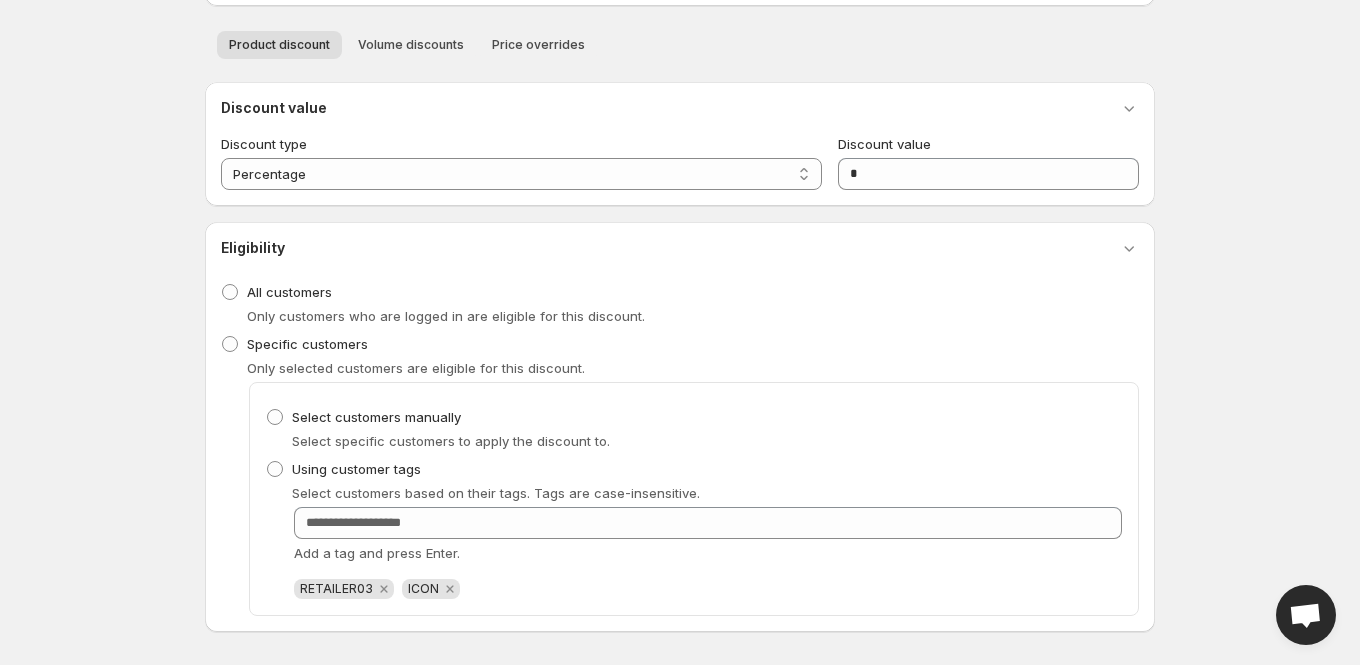 scroll, scrollTop: 0, scrollLeft: 0, axis: both 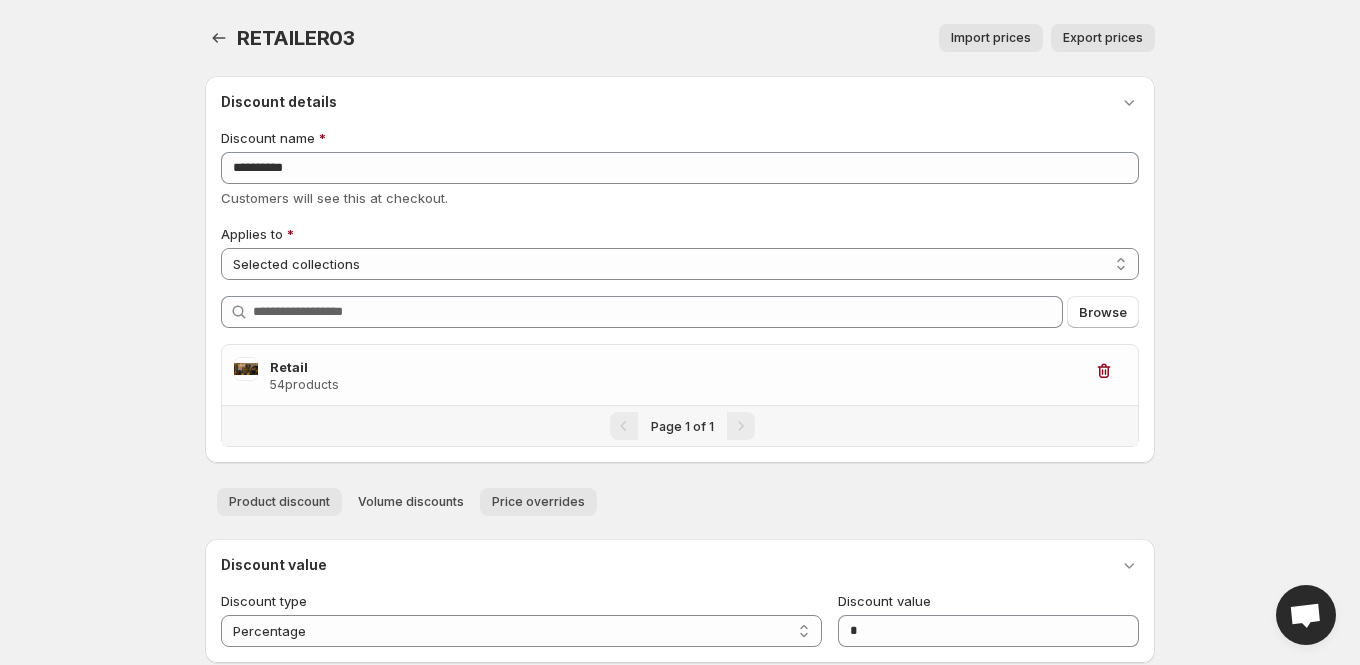 click on "Price overrides" at bounding box center [538, 502] 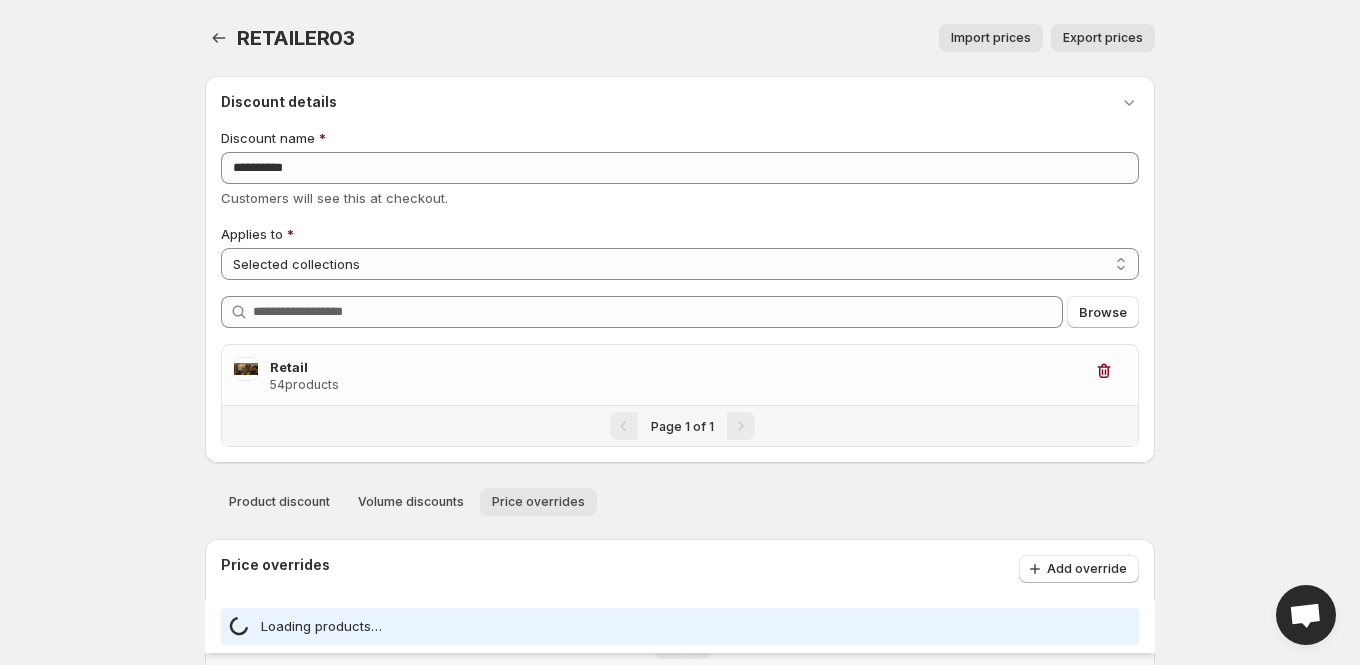 select on "***" 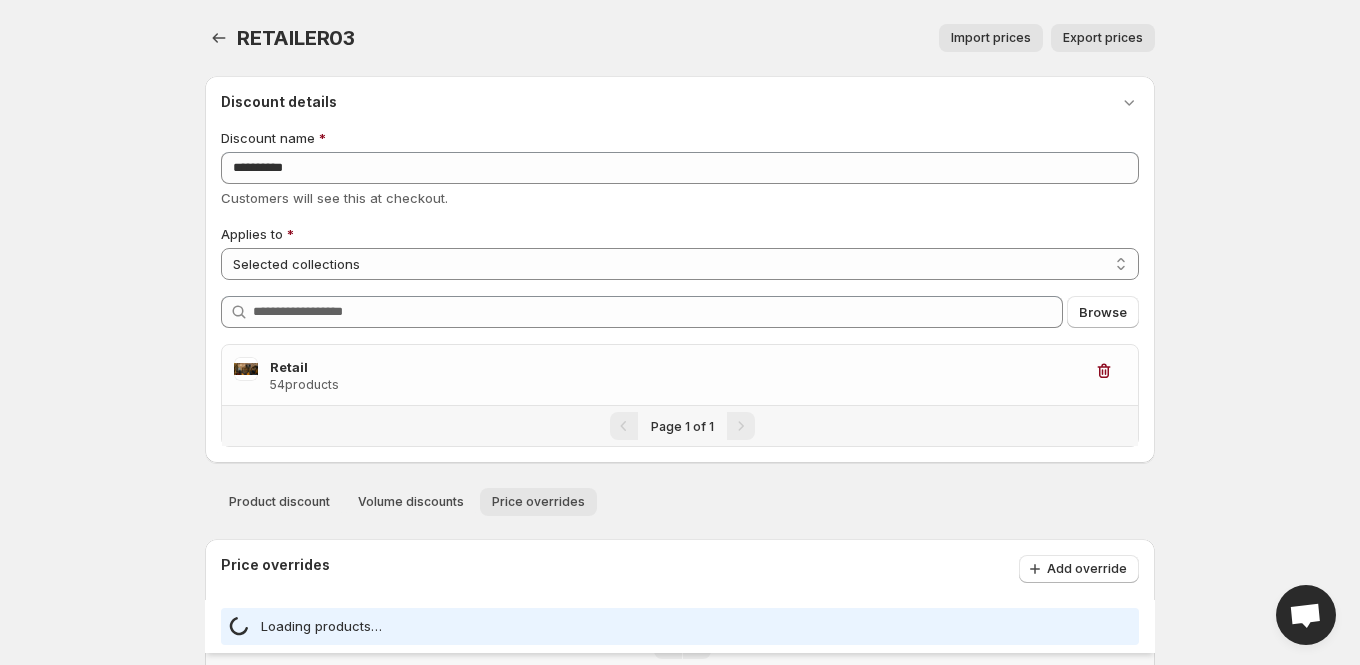 select on "***" 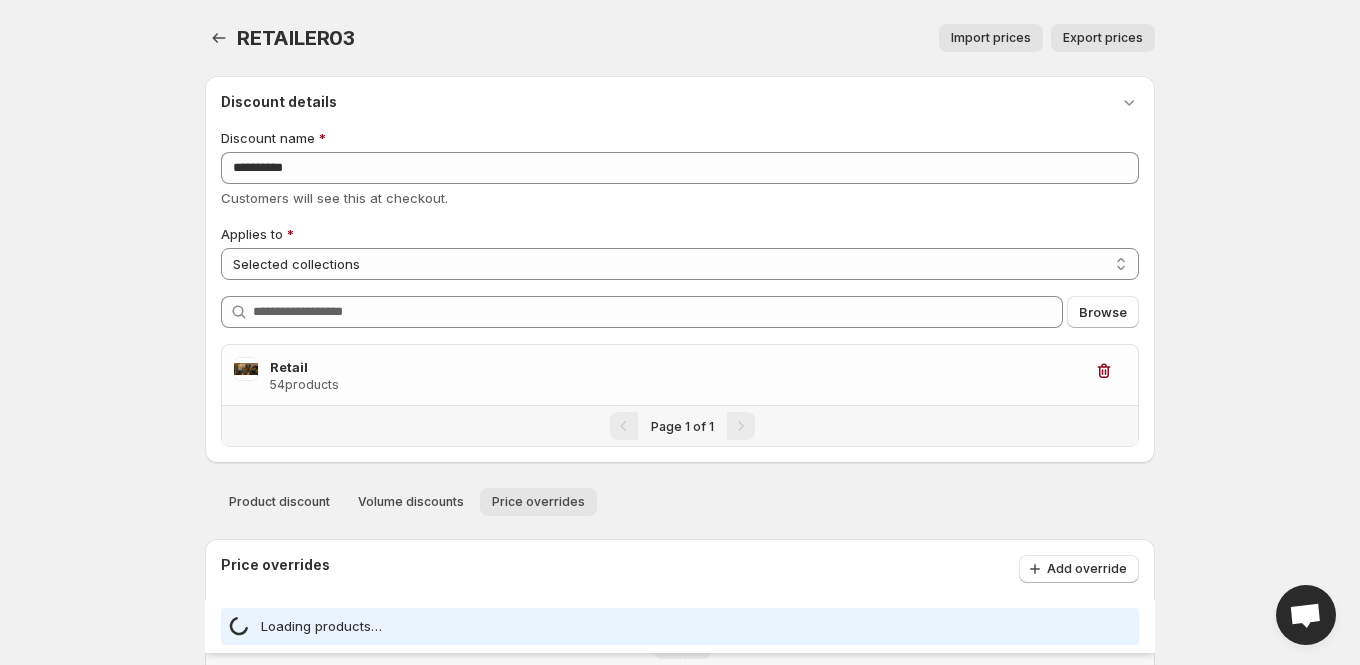 select on "***" 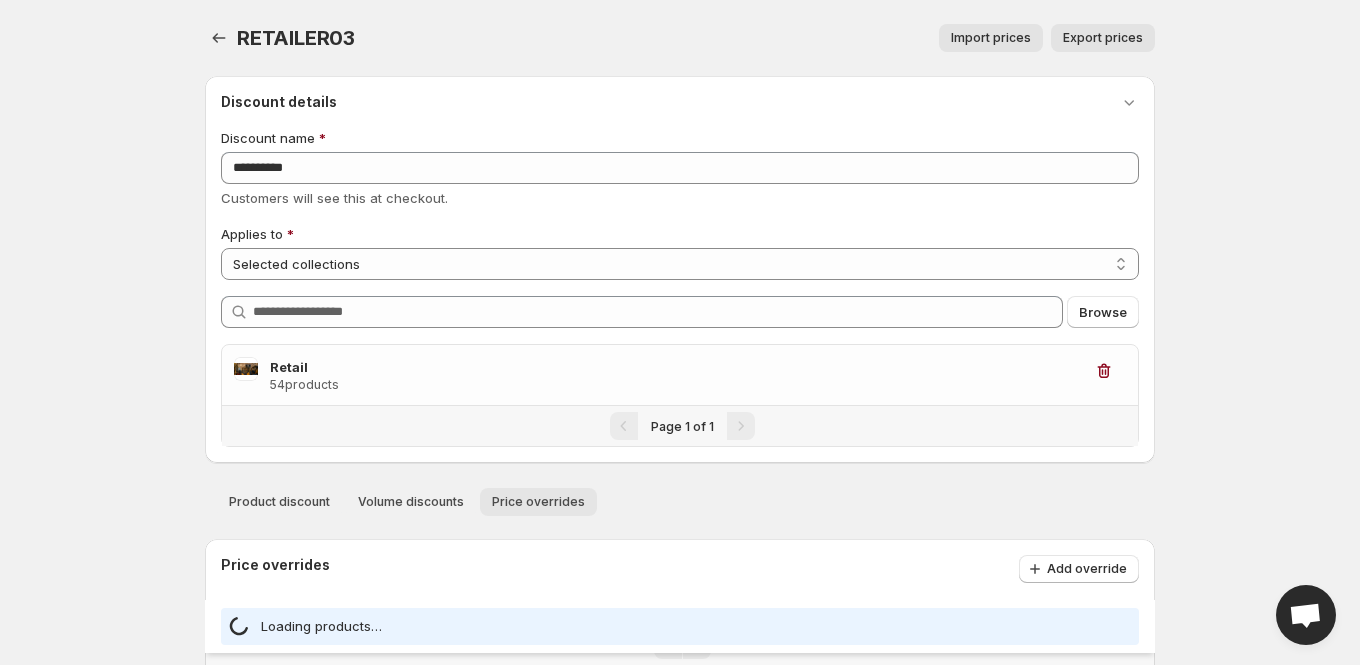 select on "***" 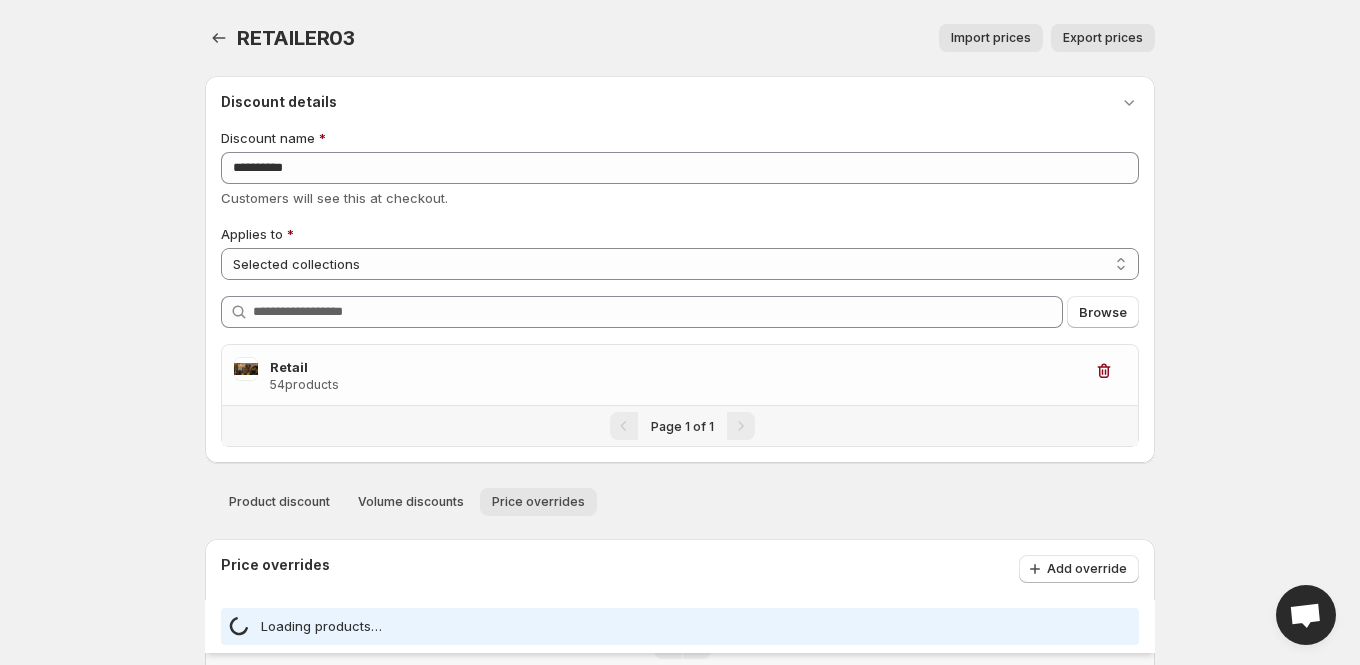 select on "***" 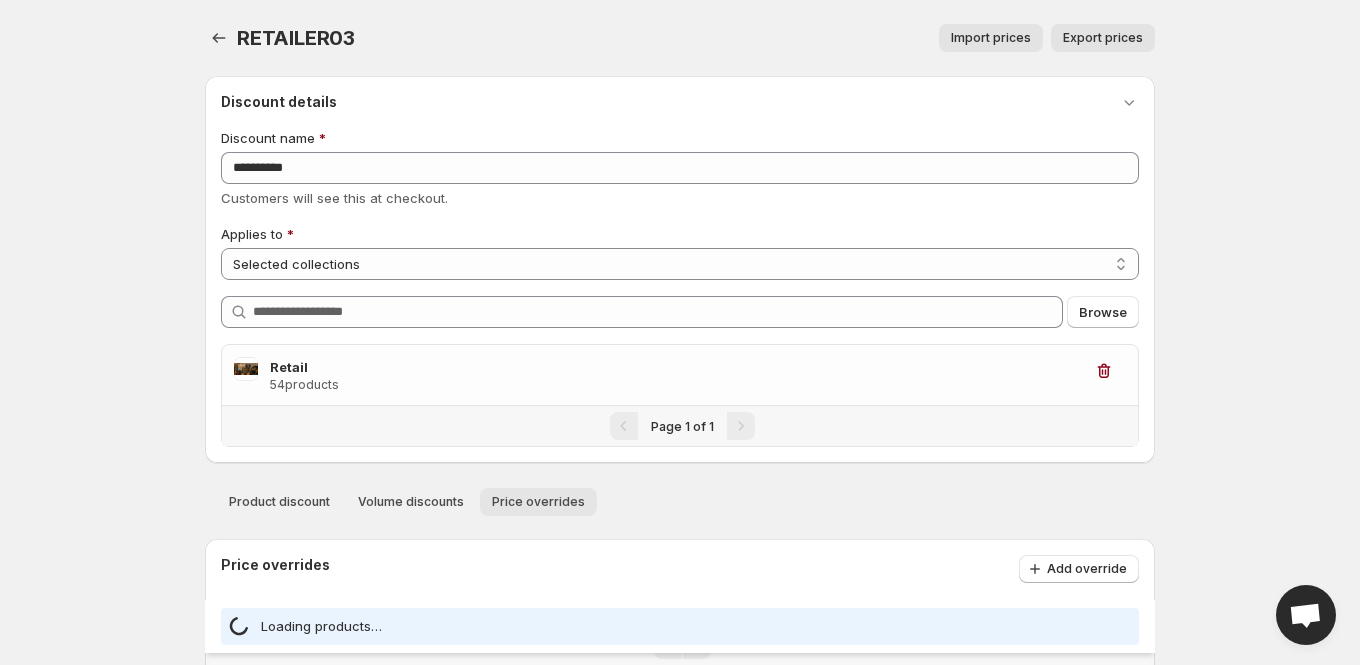 select on "***" 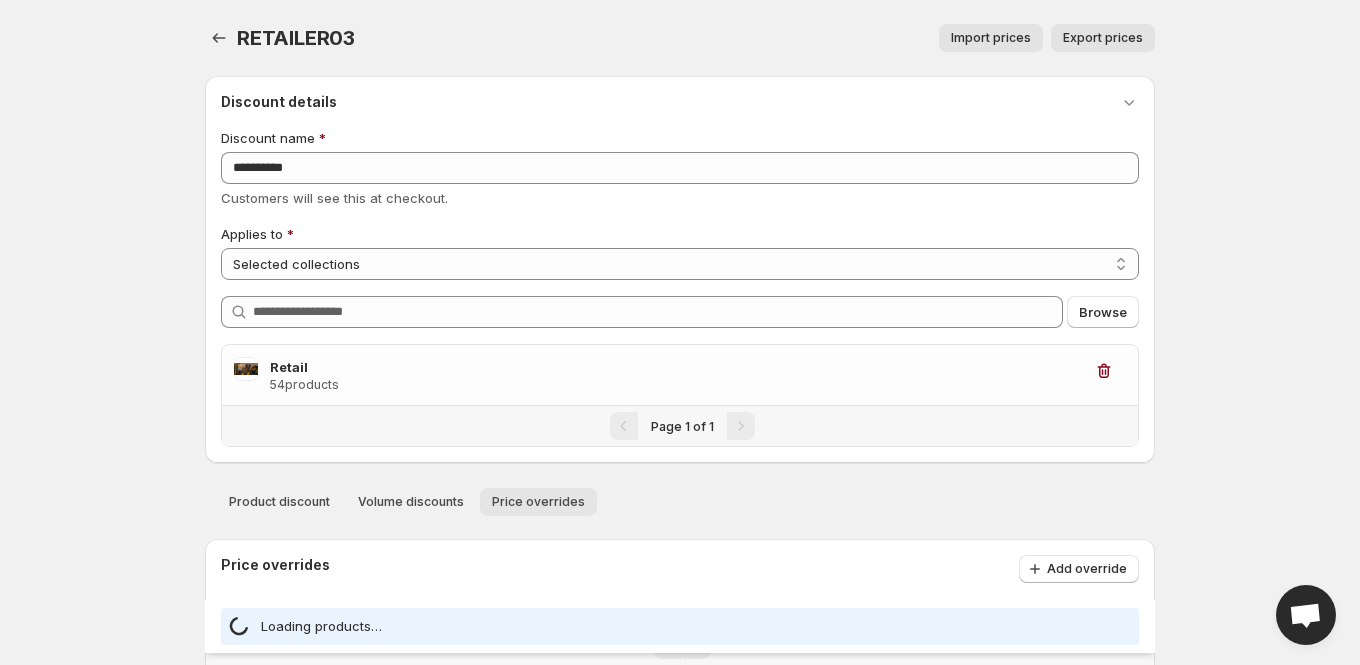 select on "***" 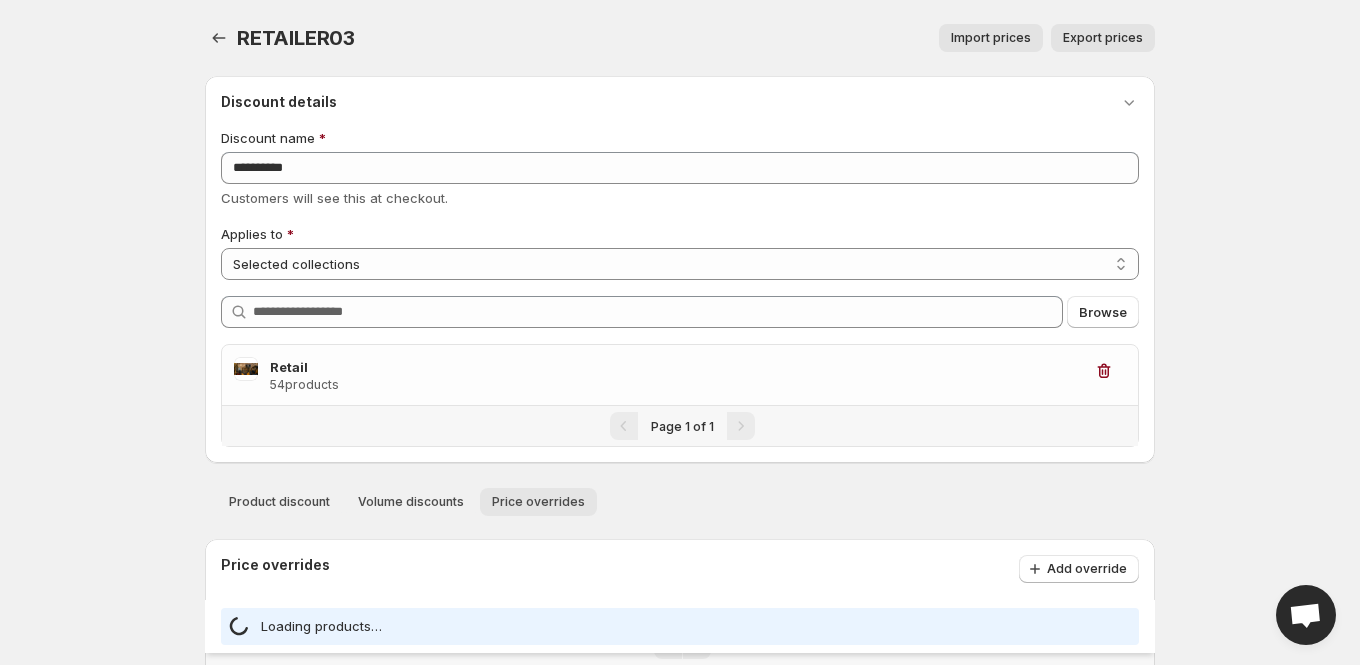 select on "***" 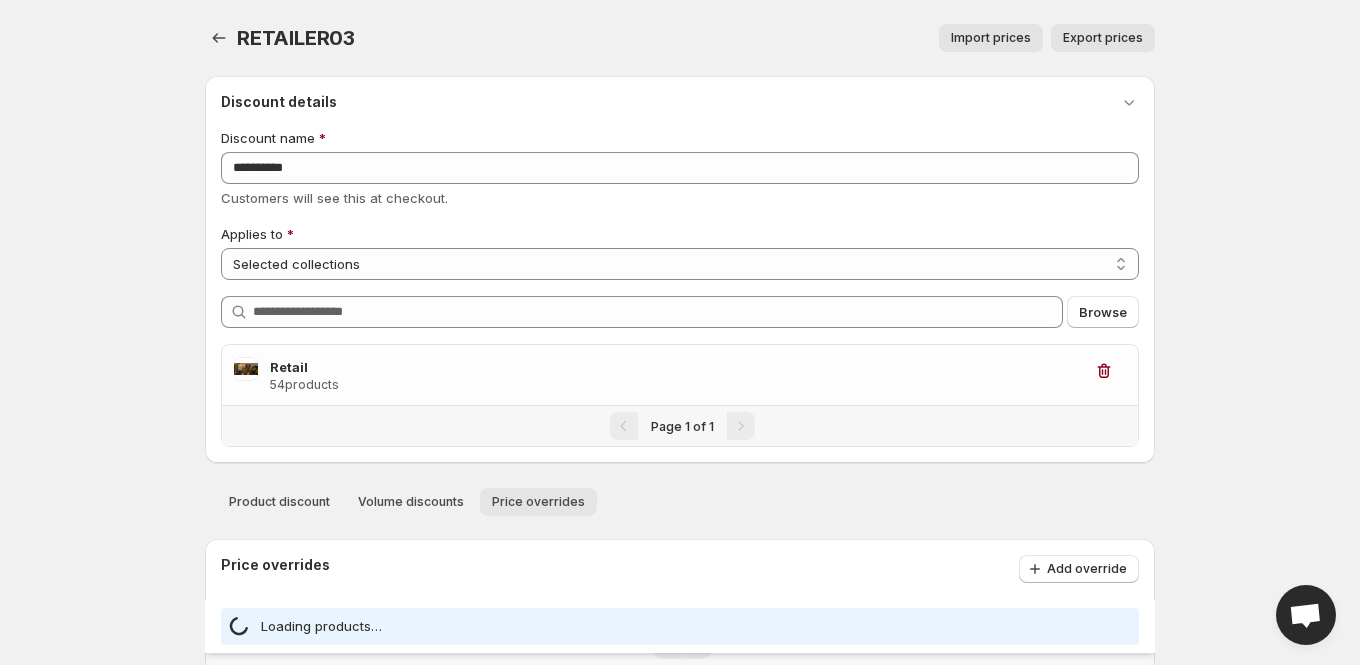 select on "***" 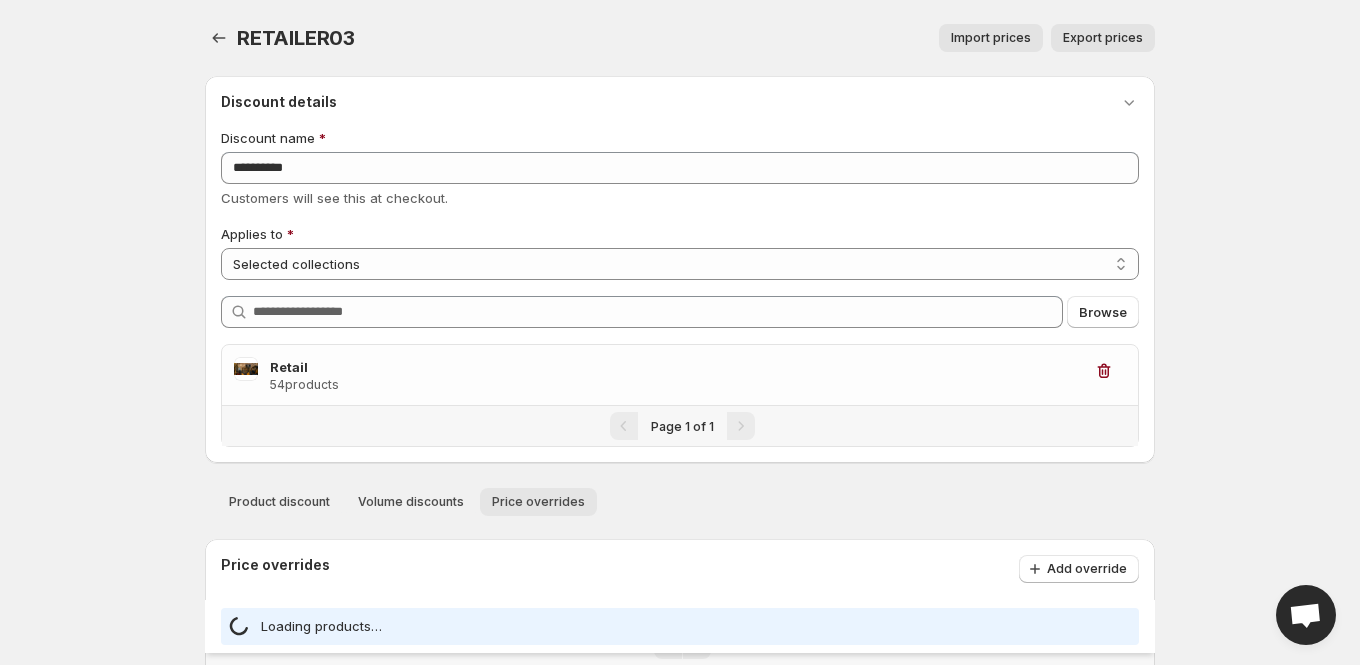 select on "***" 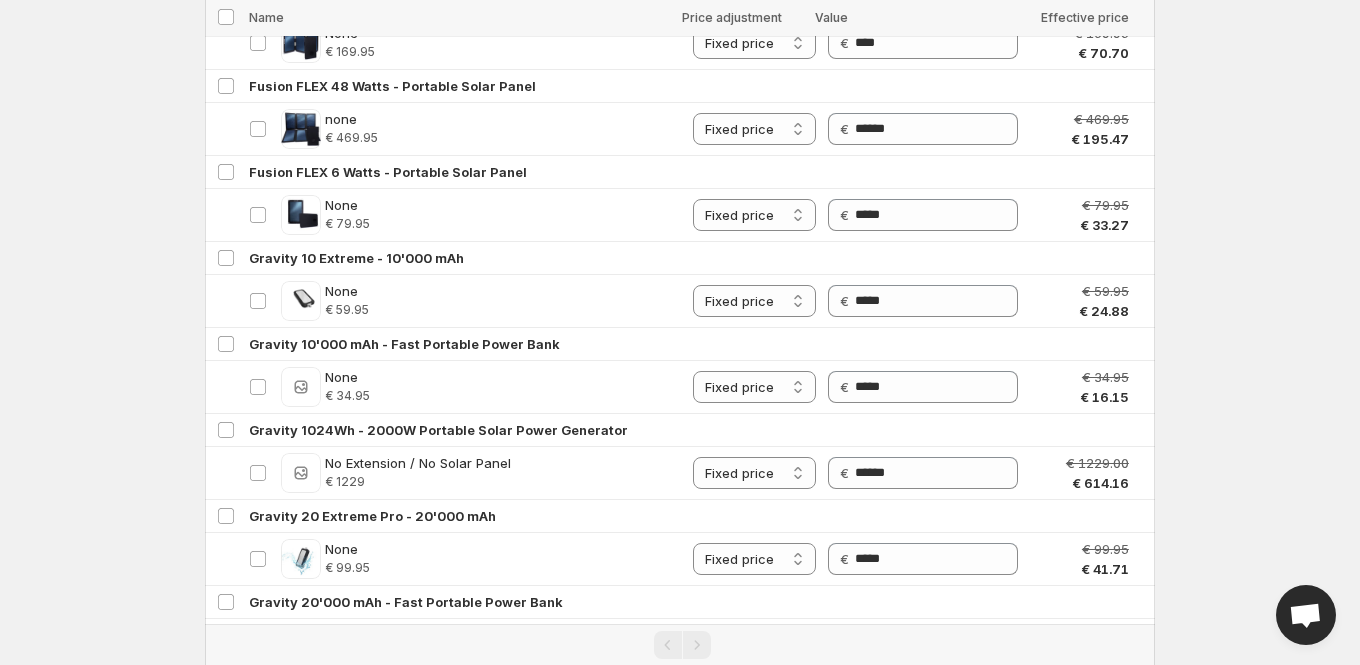 scroll, scrollTop: 707, scrollLeft: 0, axis: vertical 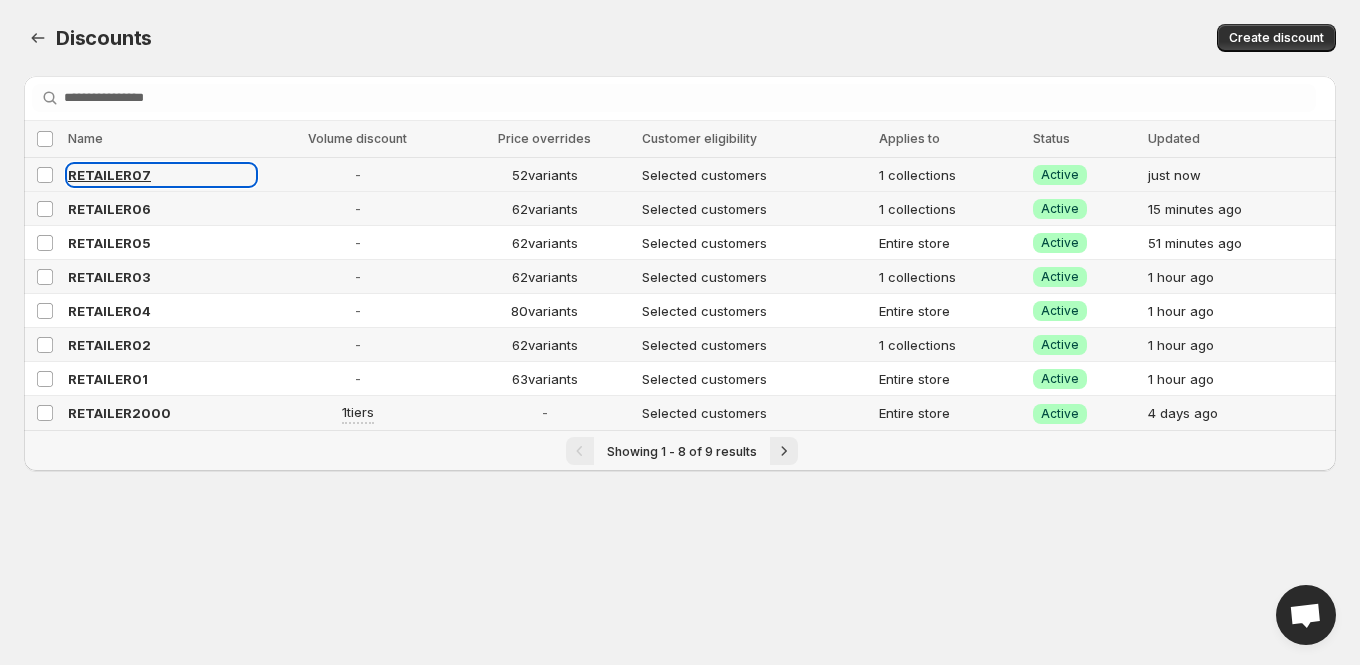 click on "RETAILER07" at bounding box center [109, 175] 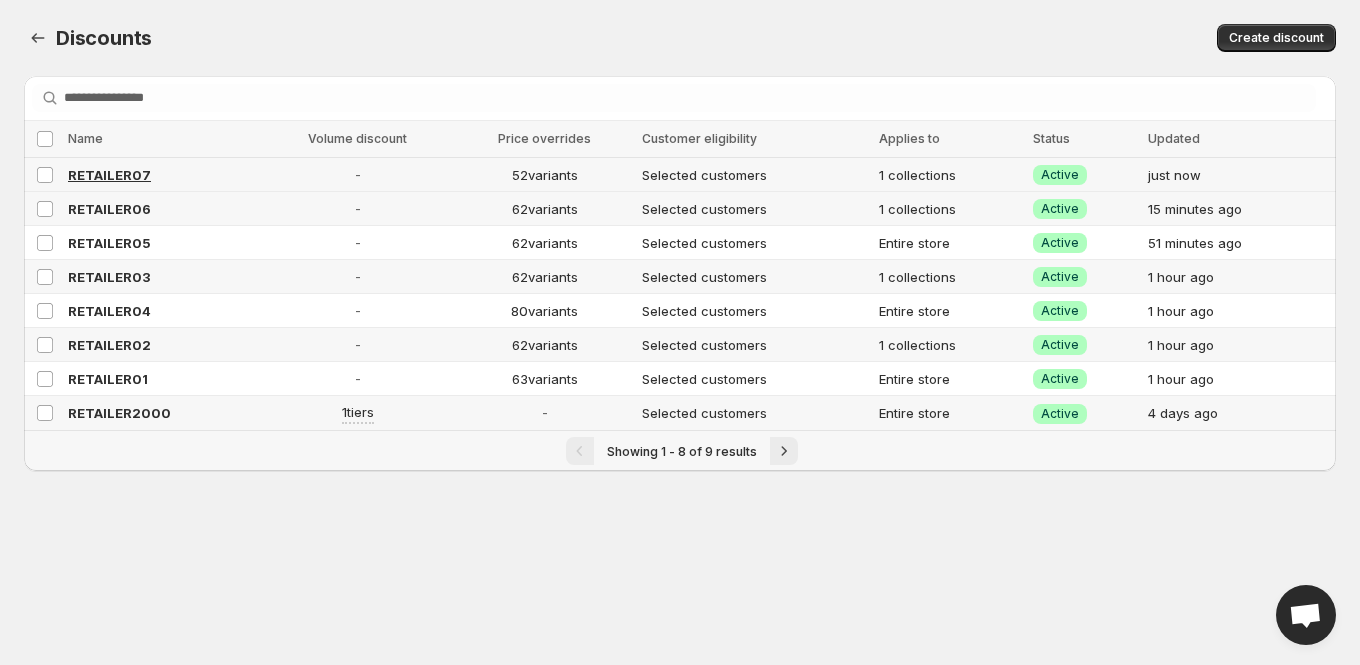 select on "**********" 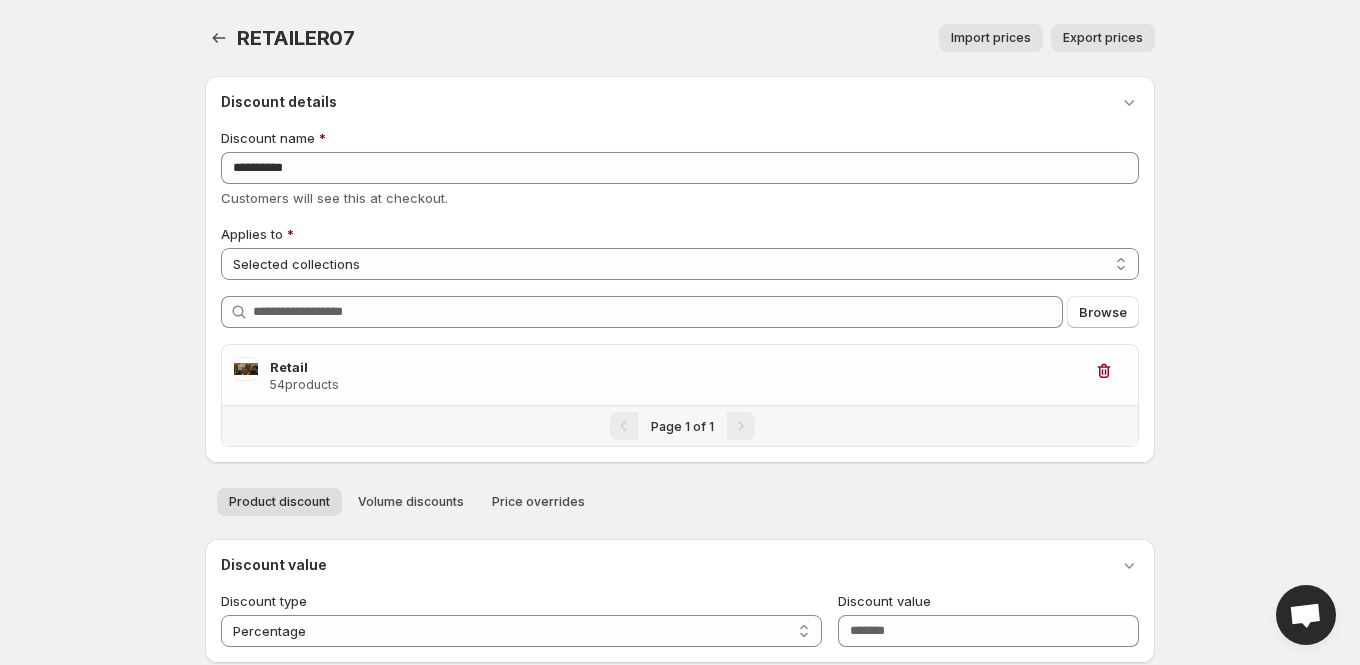 scroll, scrollTop: 1, scrollLeft: 0, axis: vertical 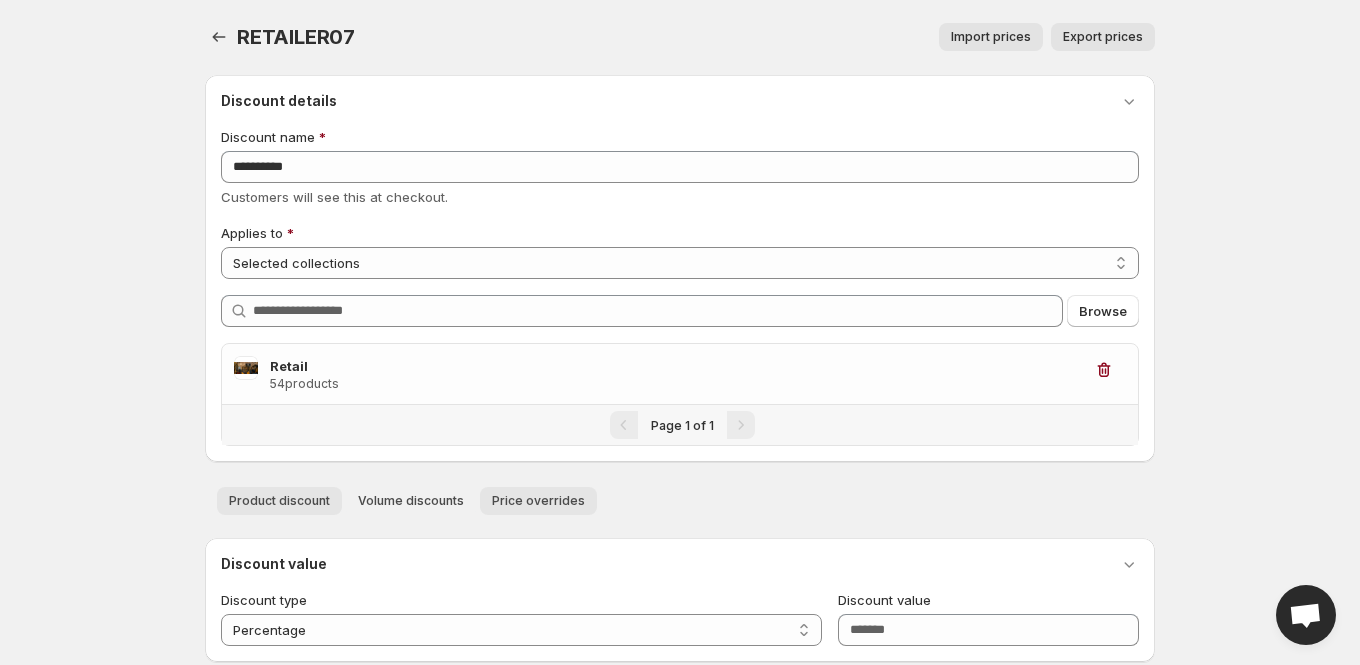 click on "Price overrides" at bounding box center (538, 501) 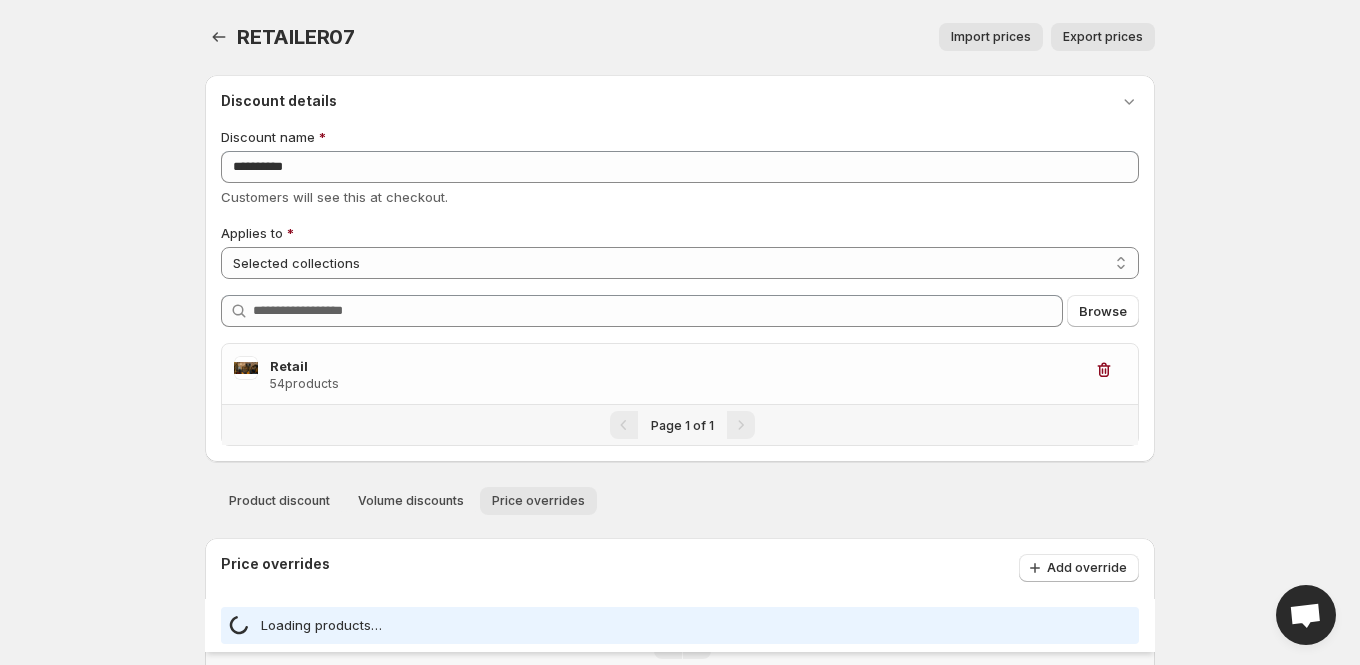 select on "***" 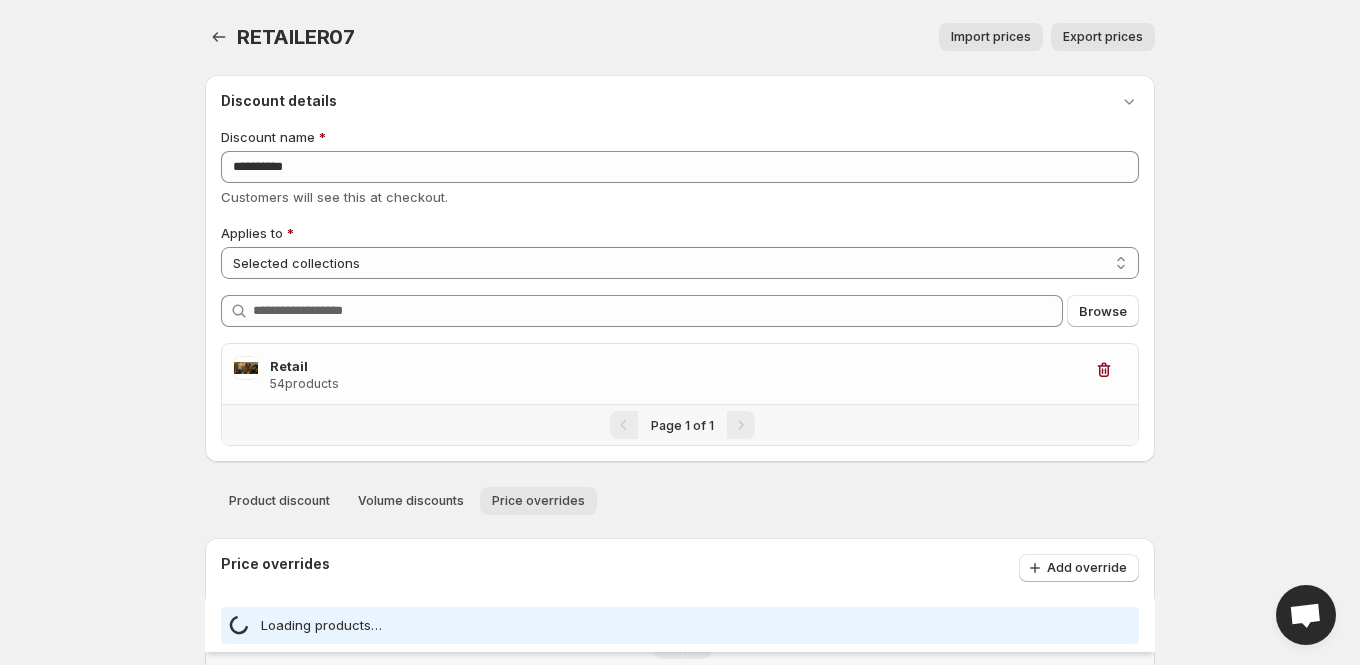 select on "***" 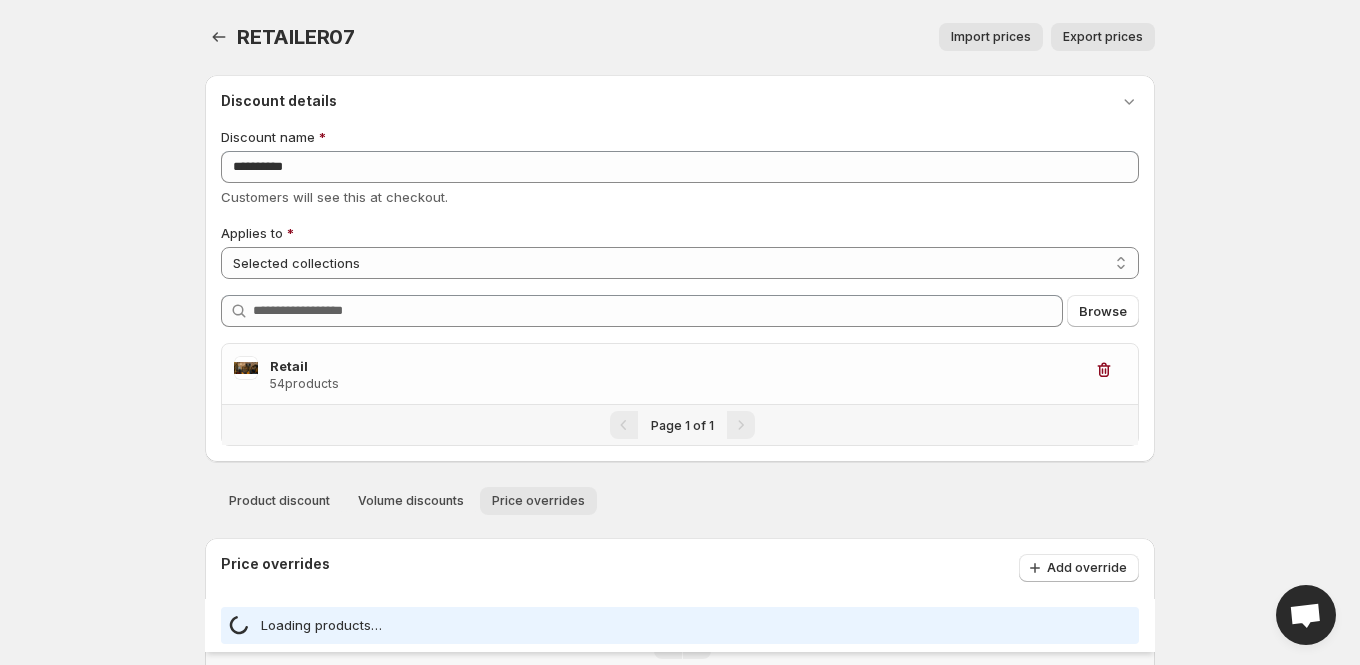 select on "***" 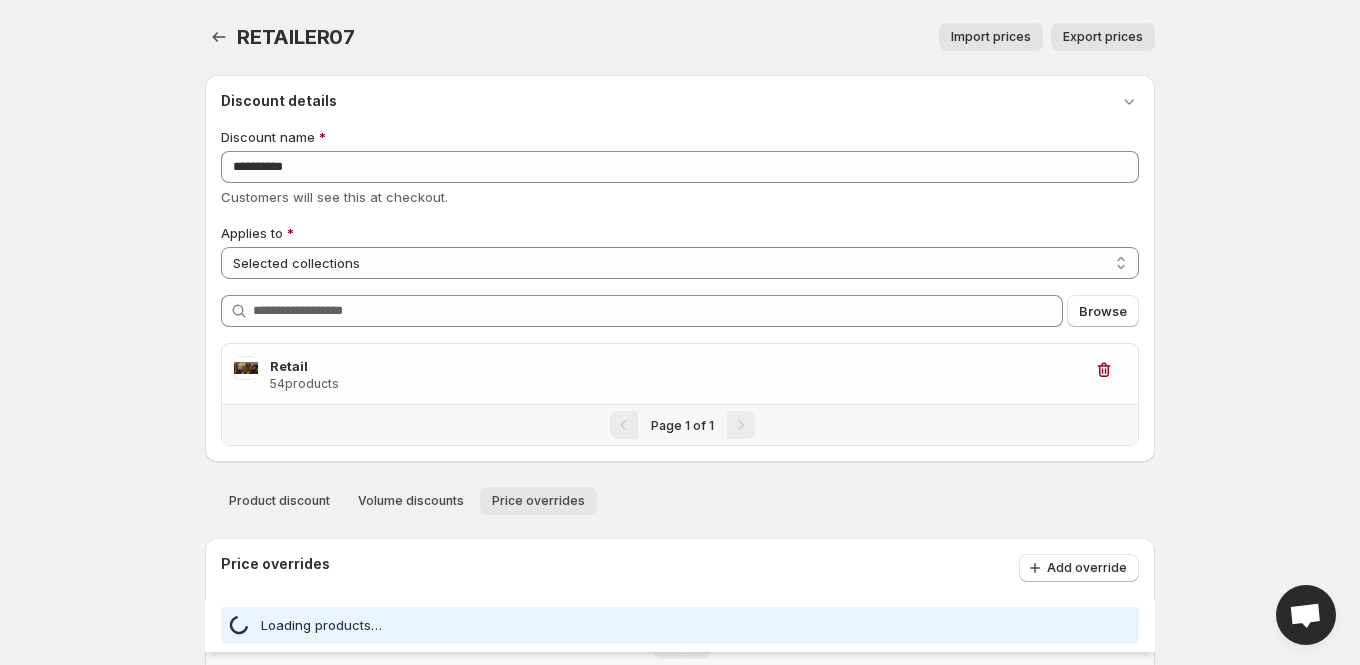 select on "***" 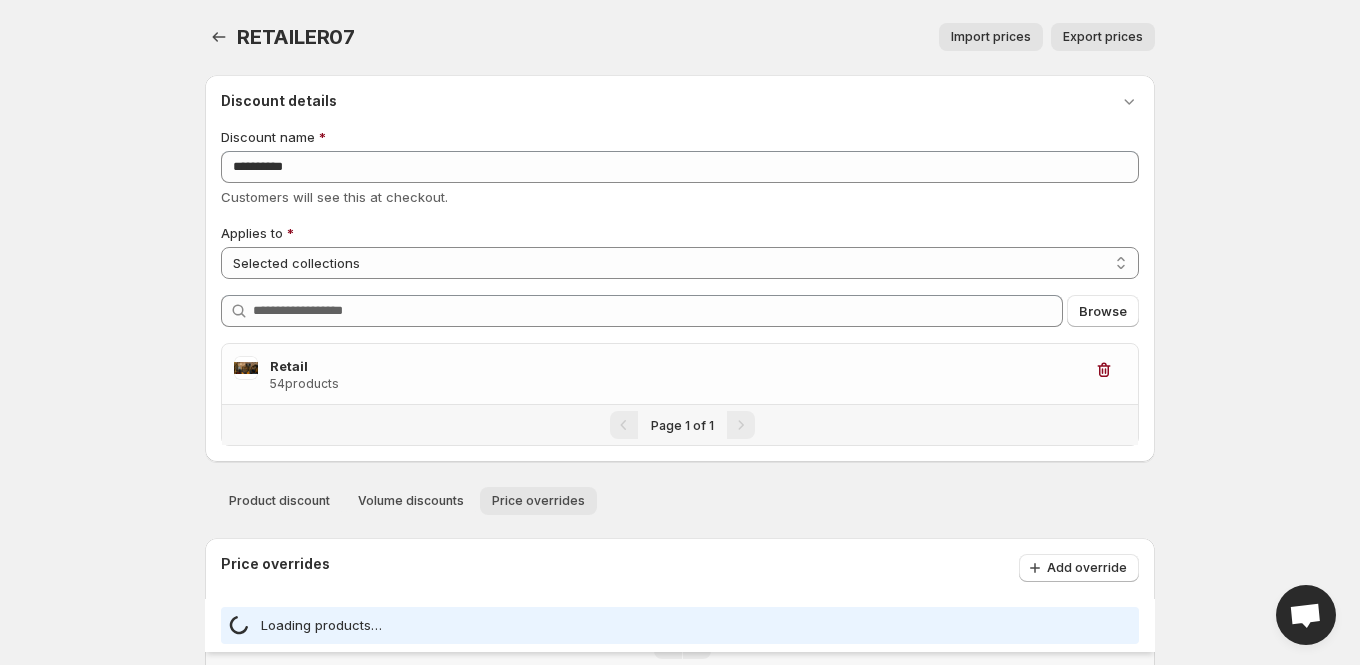 select on "***" 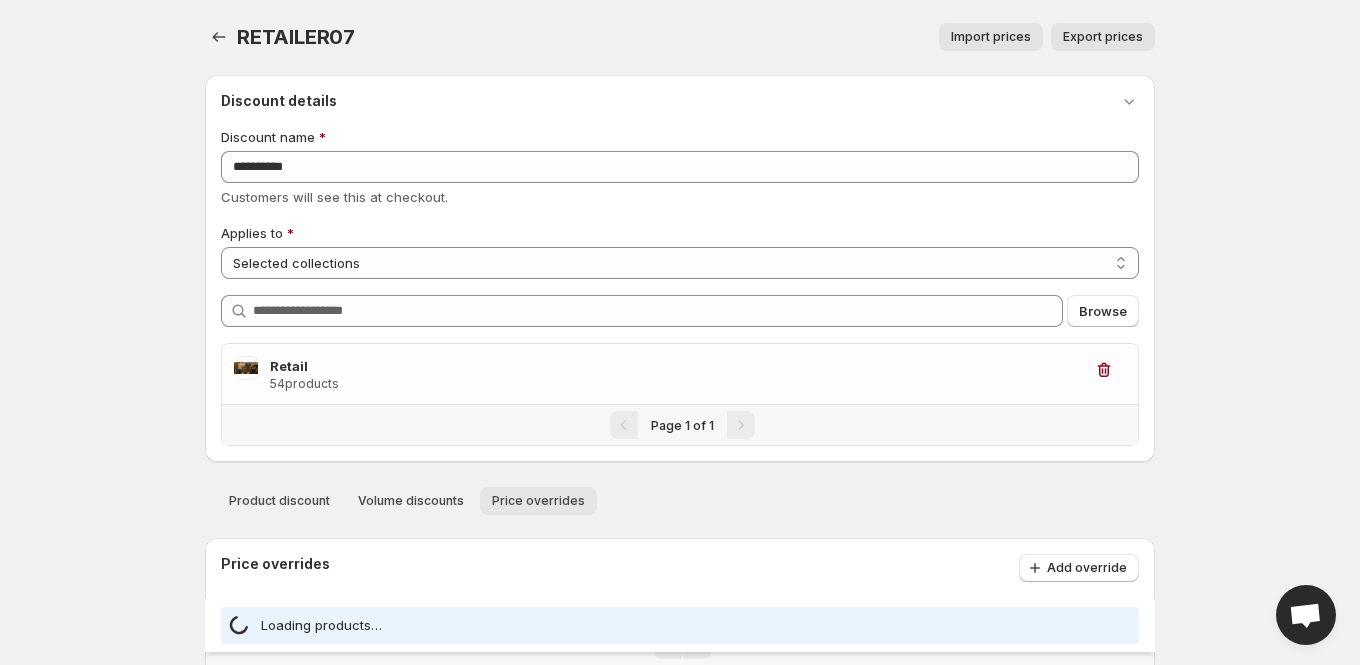 select on "***" 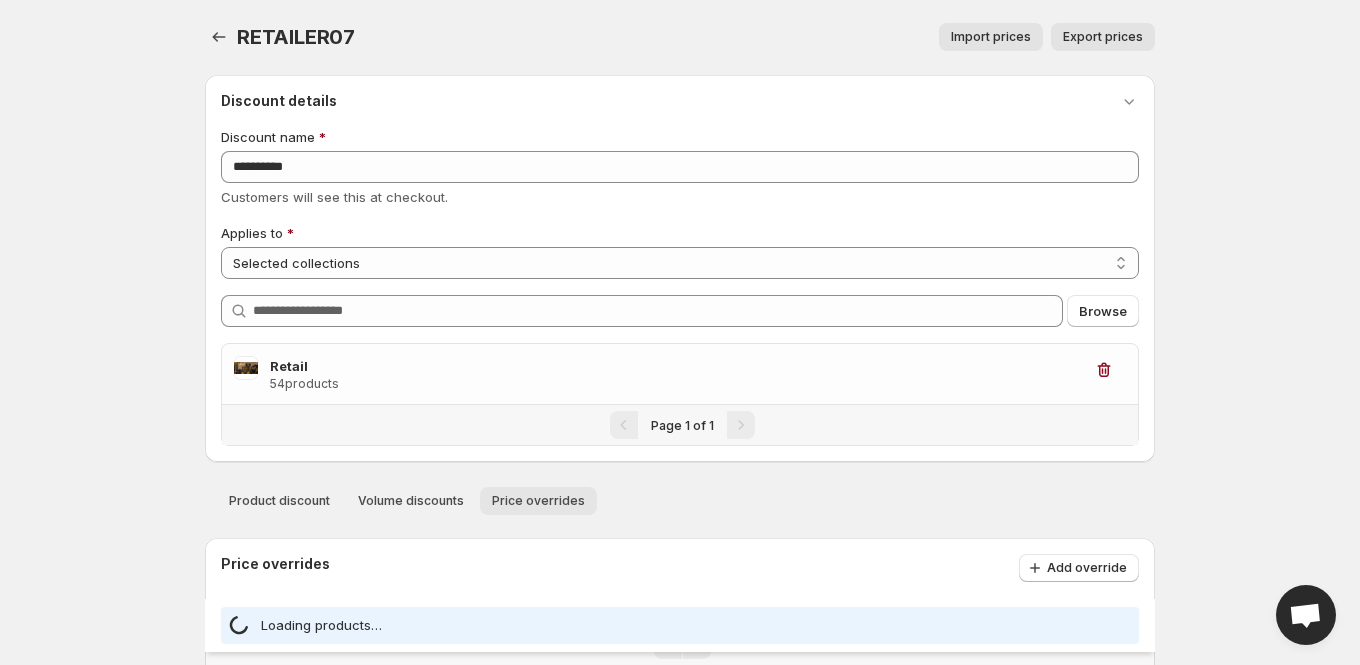 select on "***" 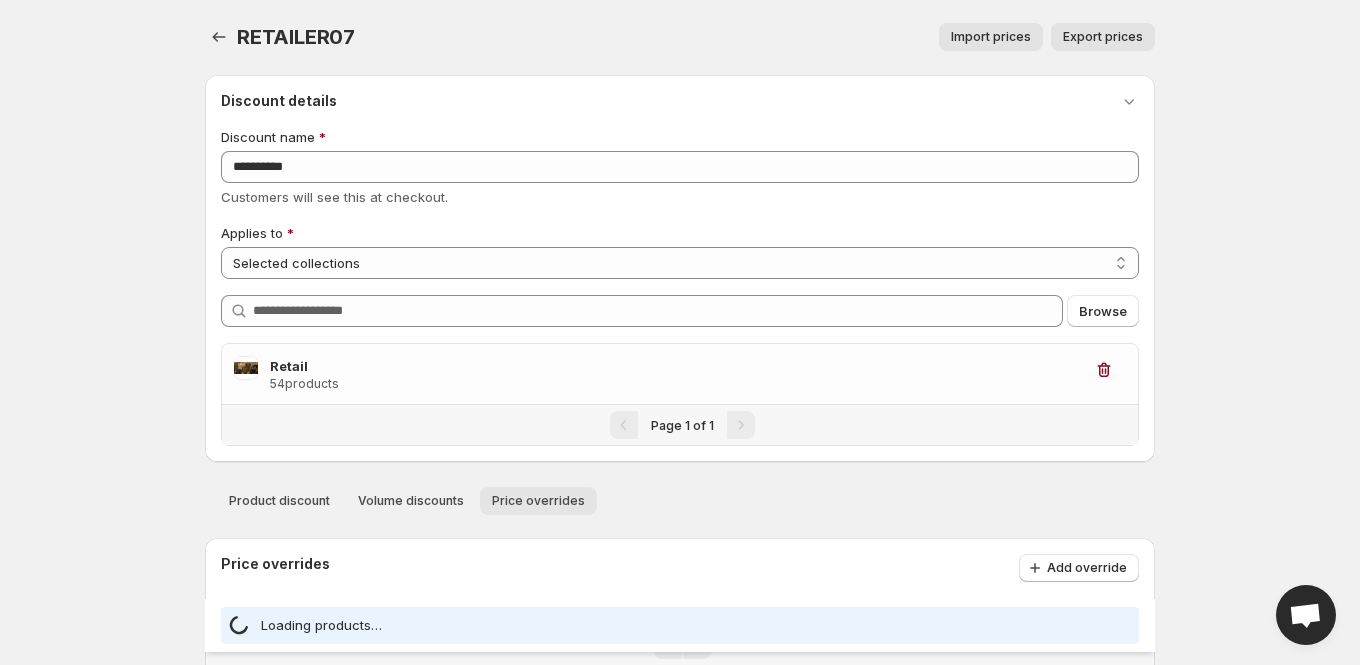 select on "***" 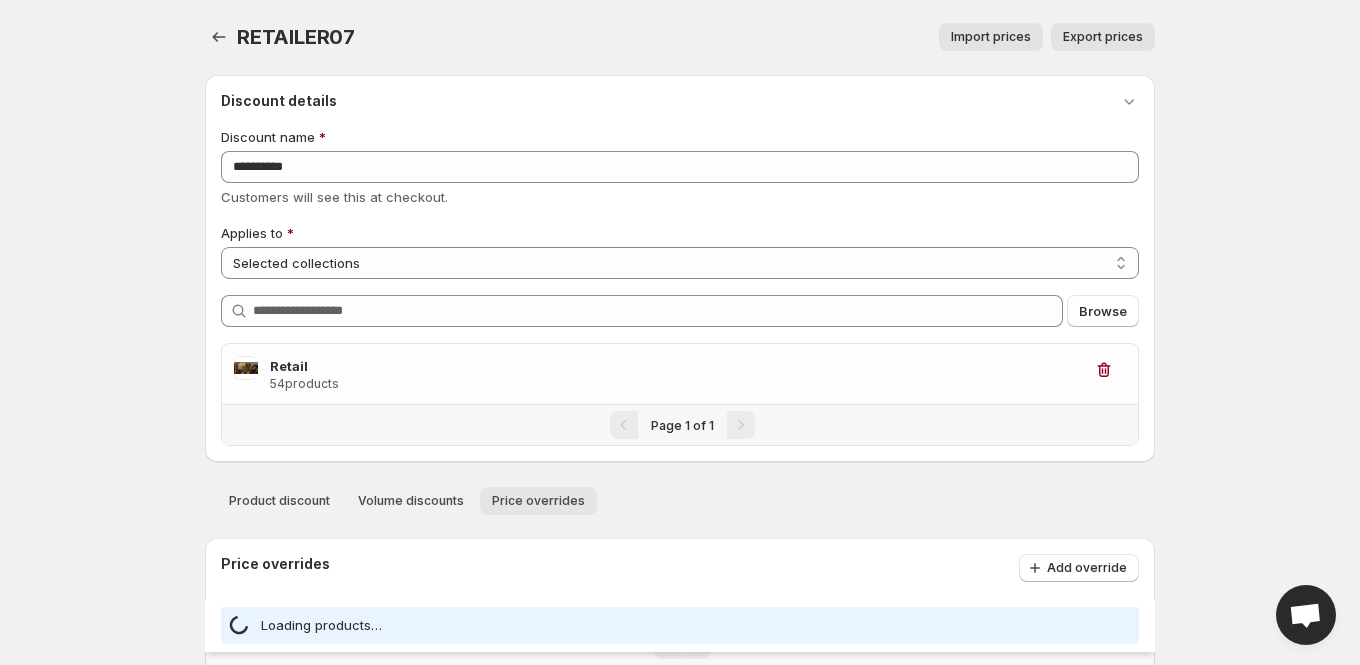 select on "***" 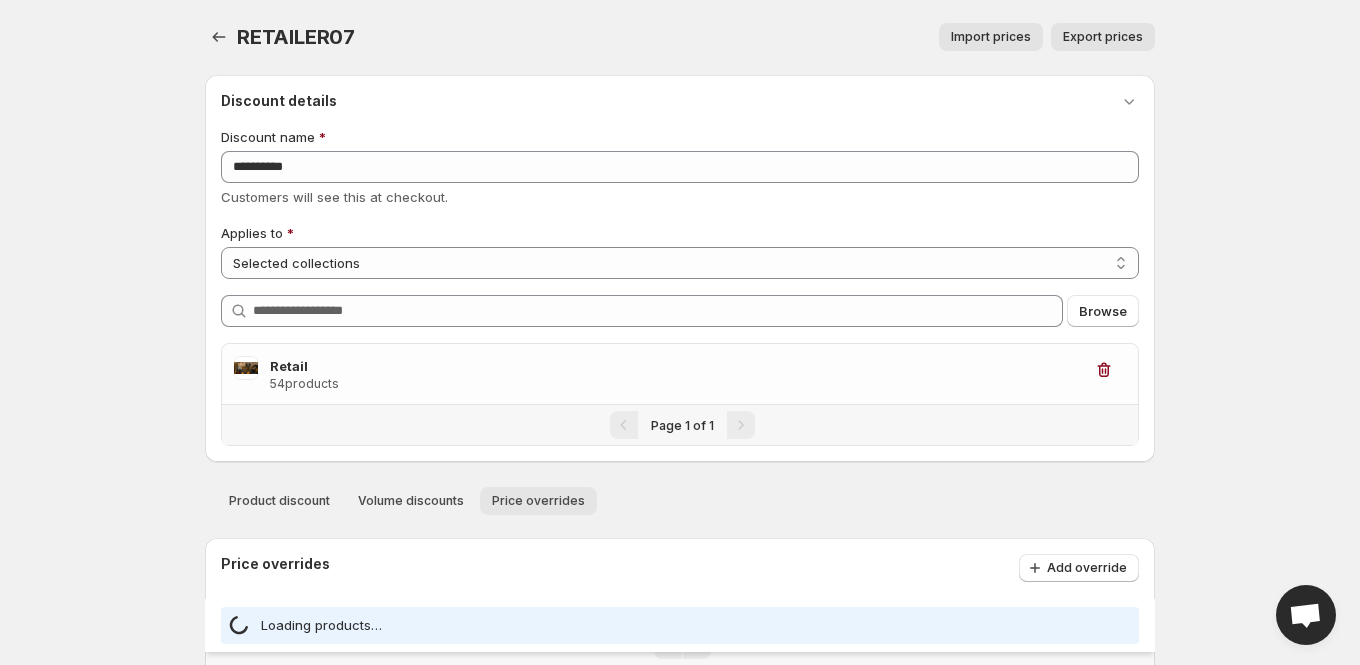 select on "***" 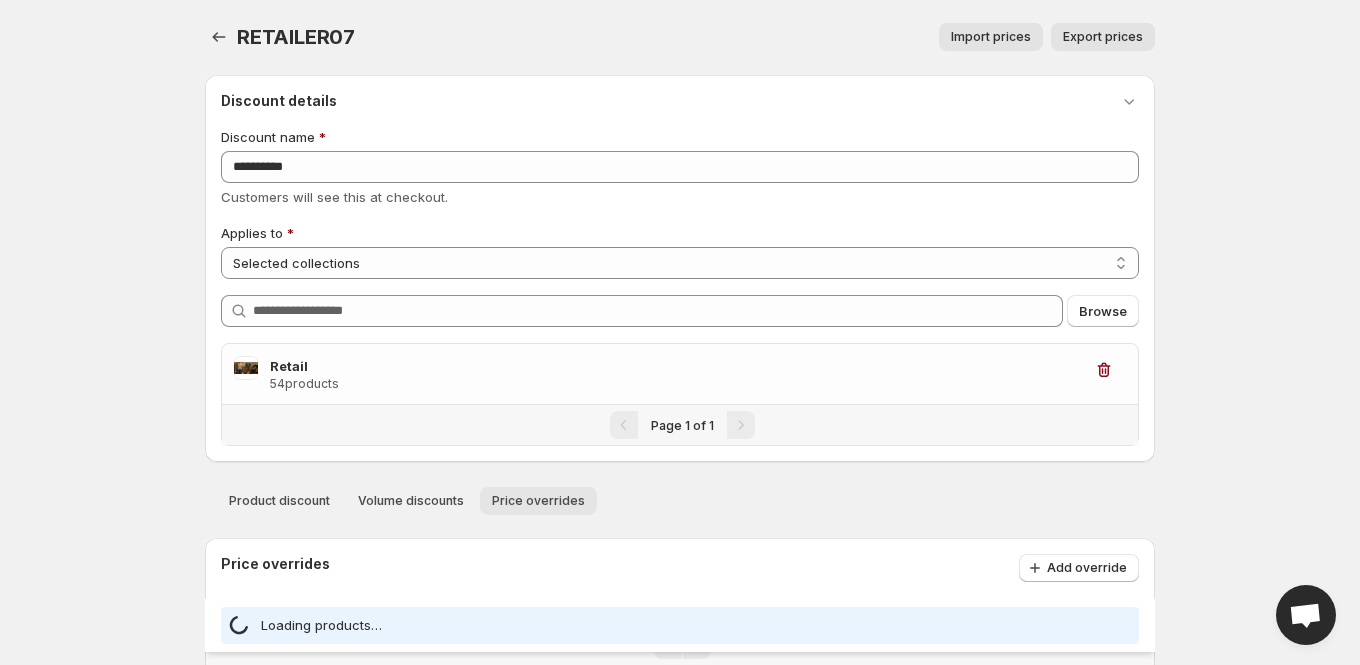 select on "***" 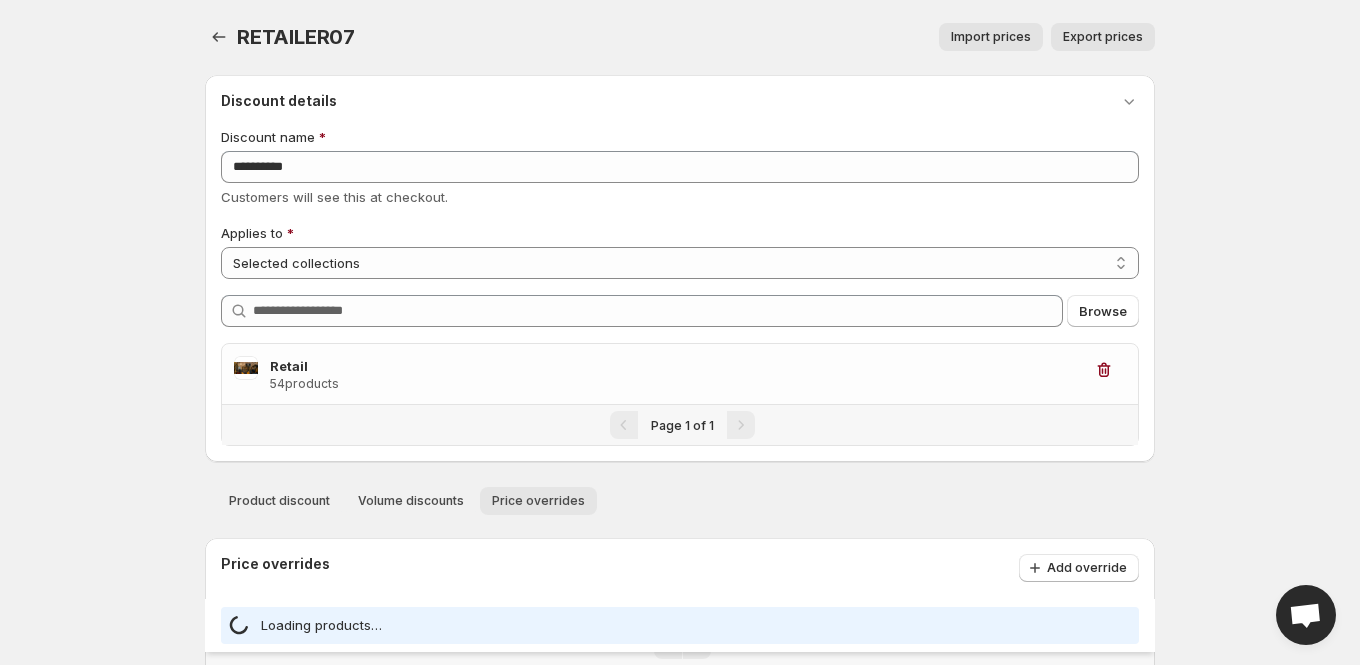 select on "***" 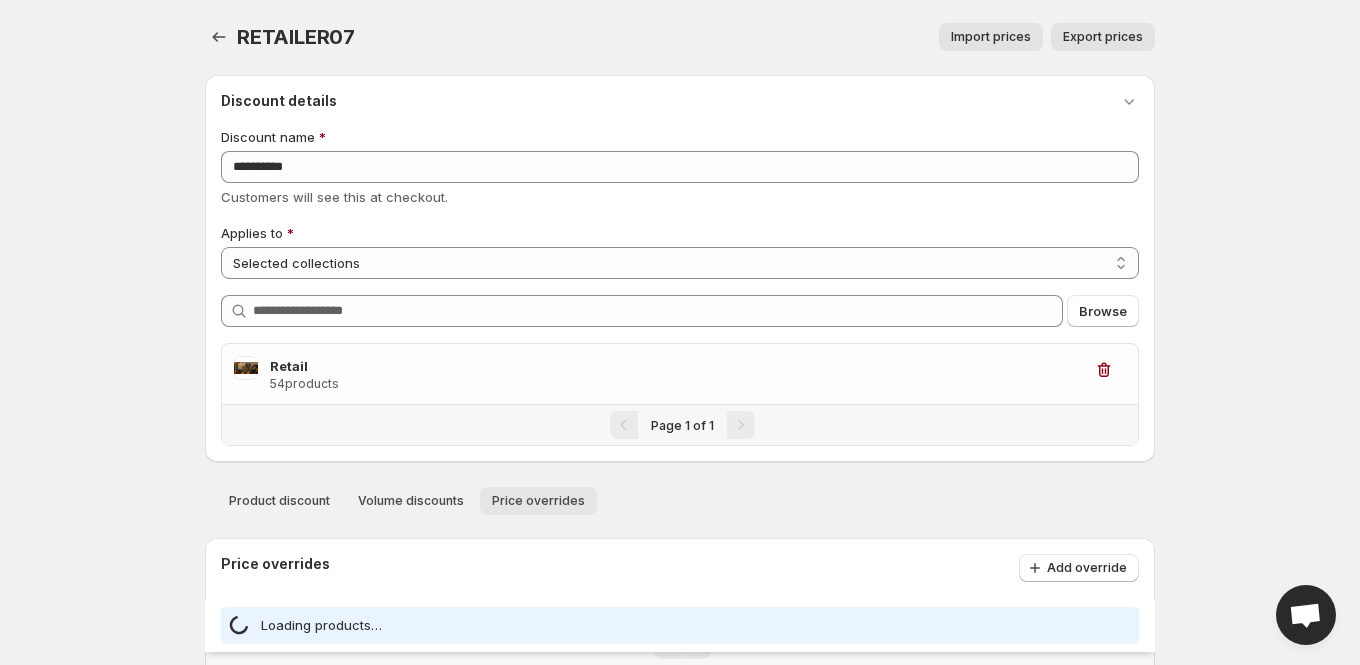 select on "***" 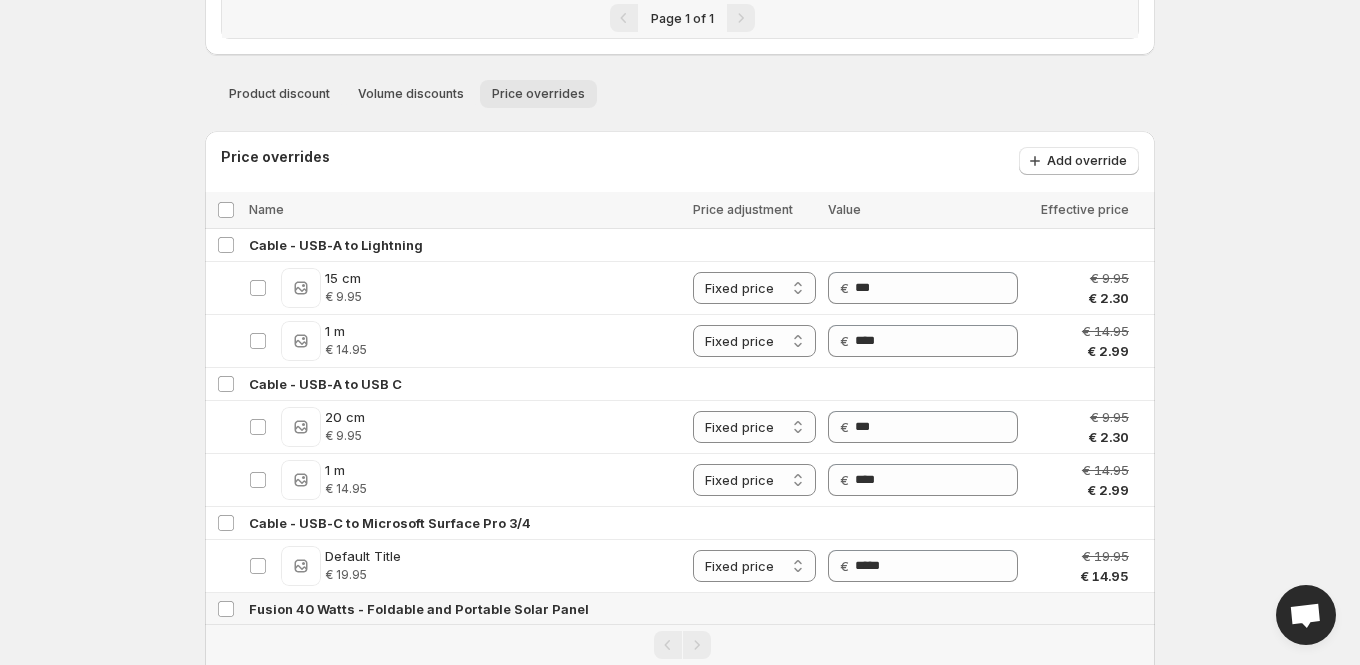 scroll, scrollTop: 386, scrollLeft: 0, axis: vertical 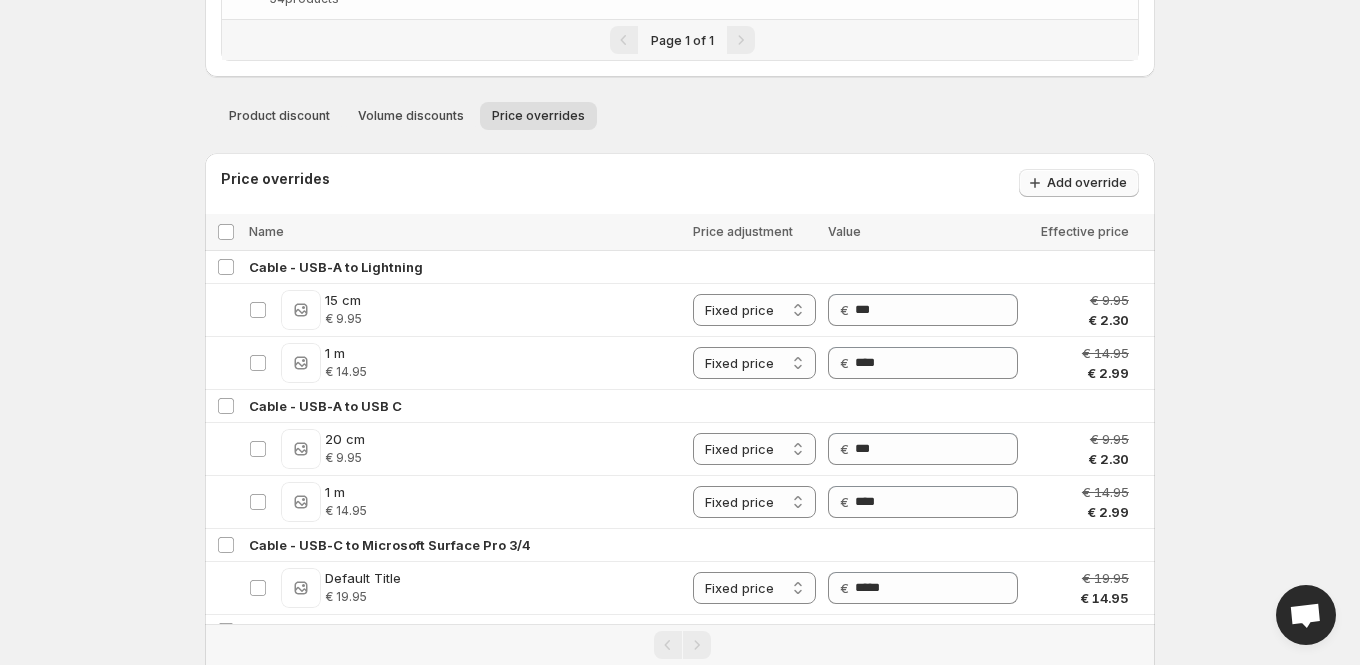 click on "Add override" at bounding box center (1079, 183) 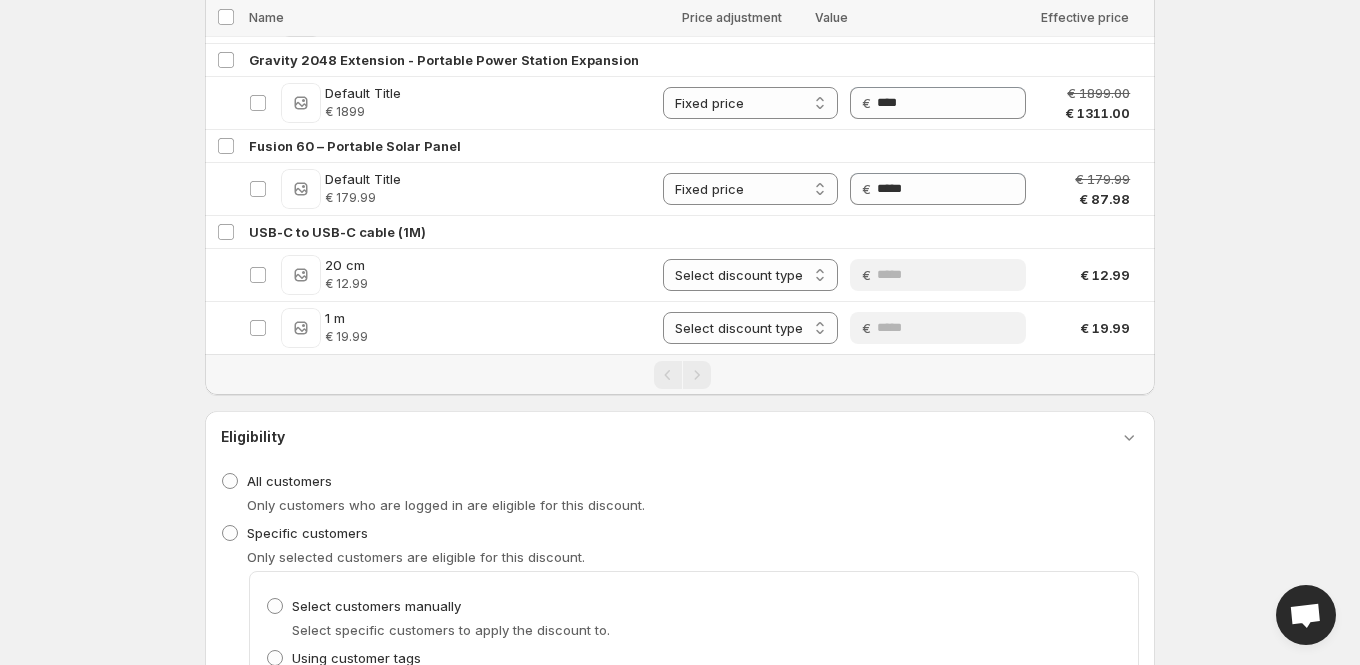 scroll, scrollTop: 4544, scrollLeft: 0, axis: vertical 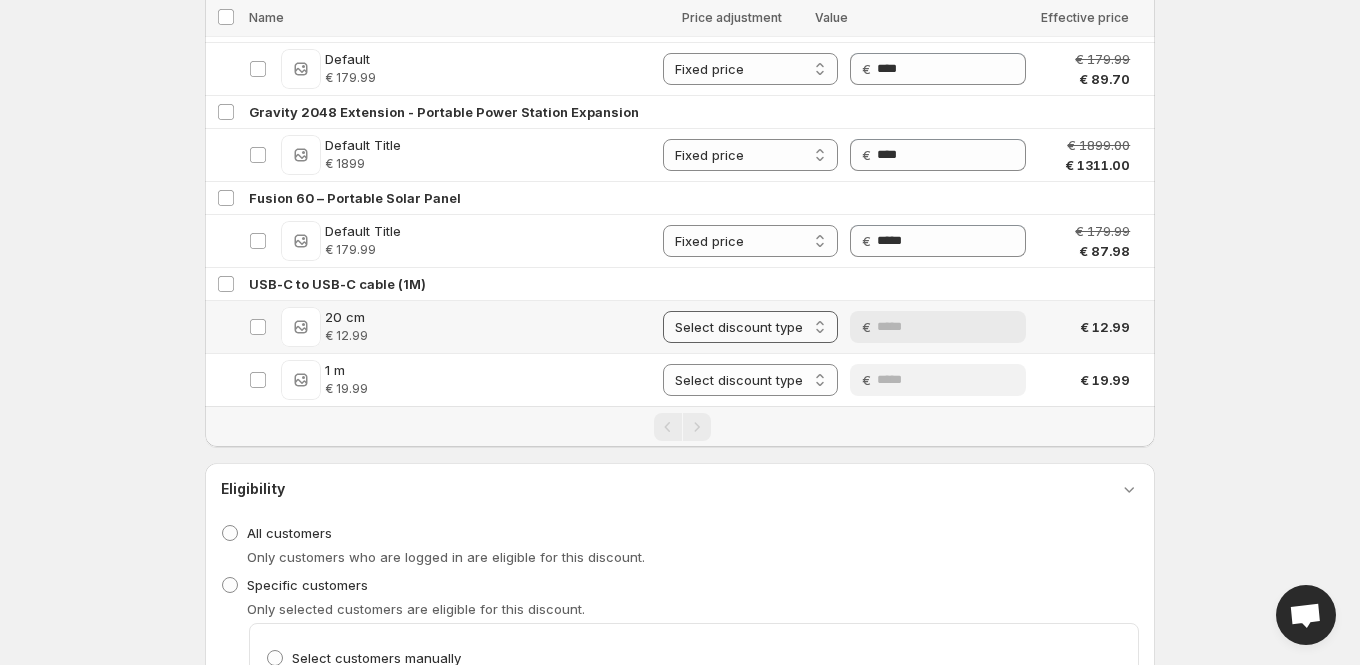click on "**********" at bounding box center [750, 327] 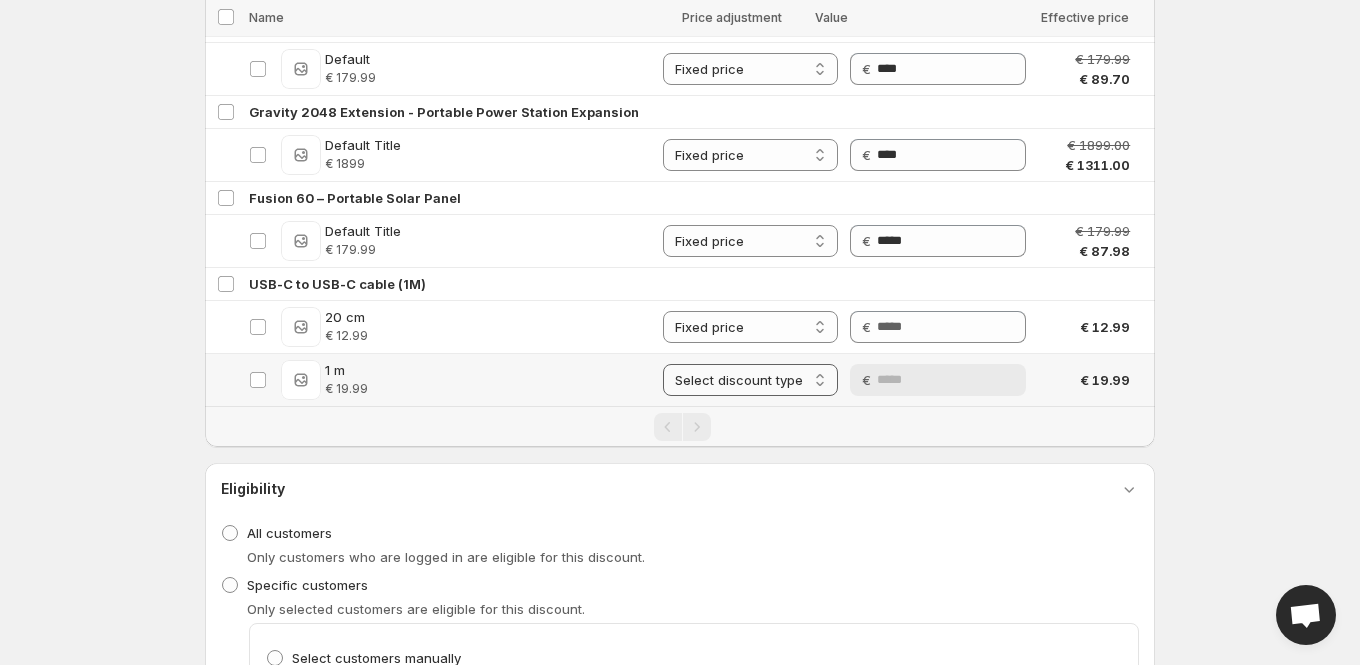 click on "**********" at bounding box center [750, 380] 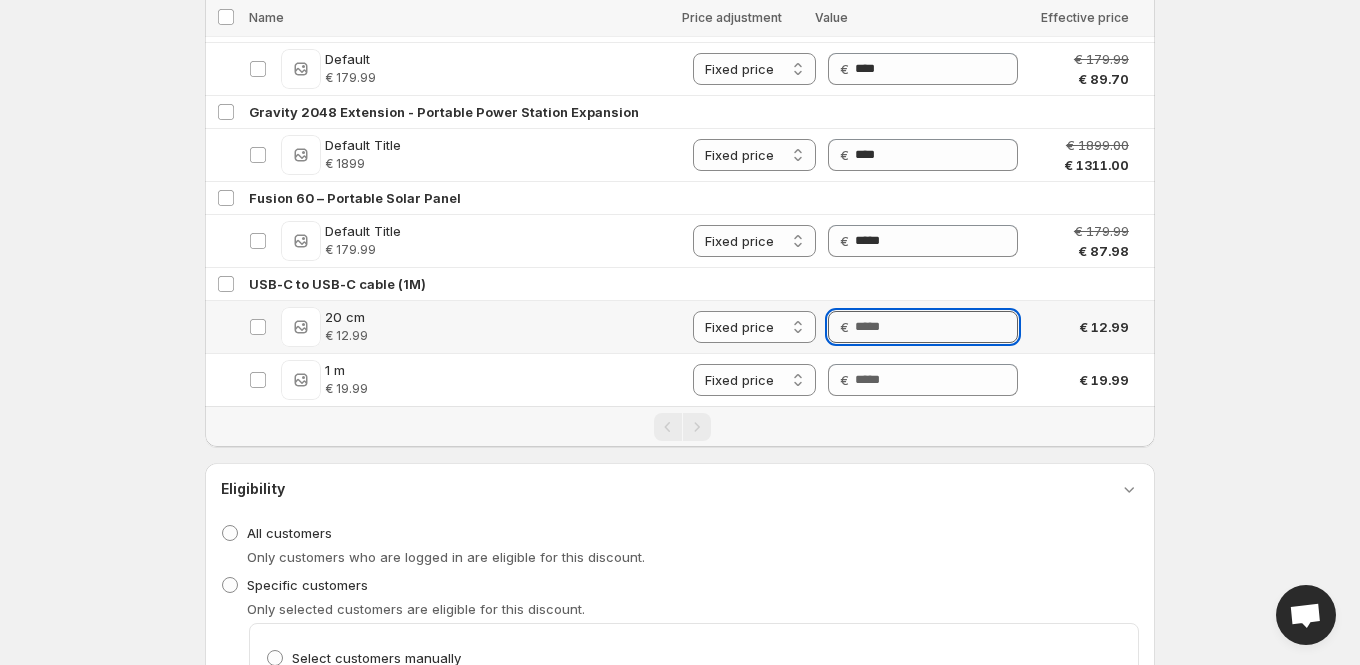 drag, startPoint x: 882, startPoint y: 305, endPoint x: 900, endPoint y: 288, distance: 24.758837 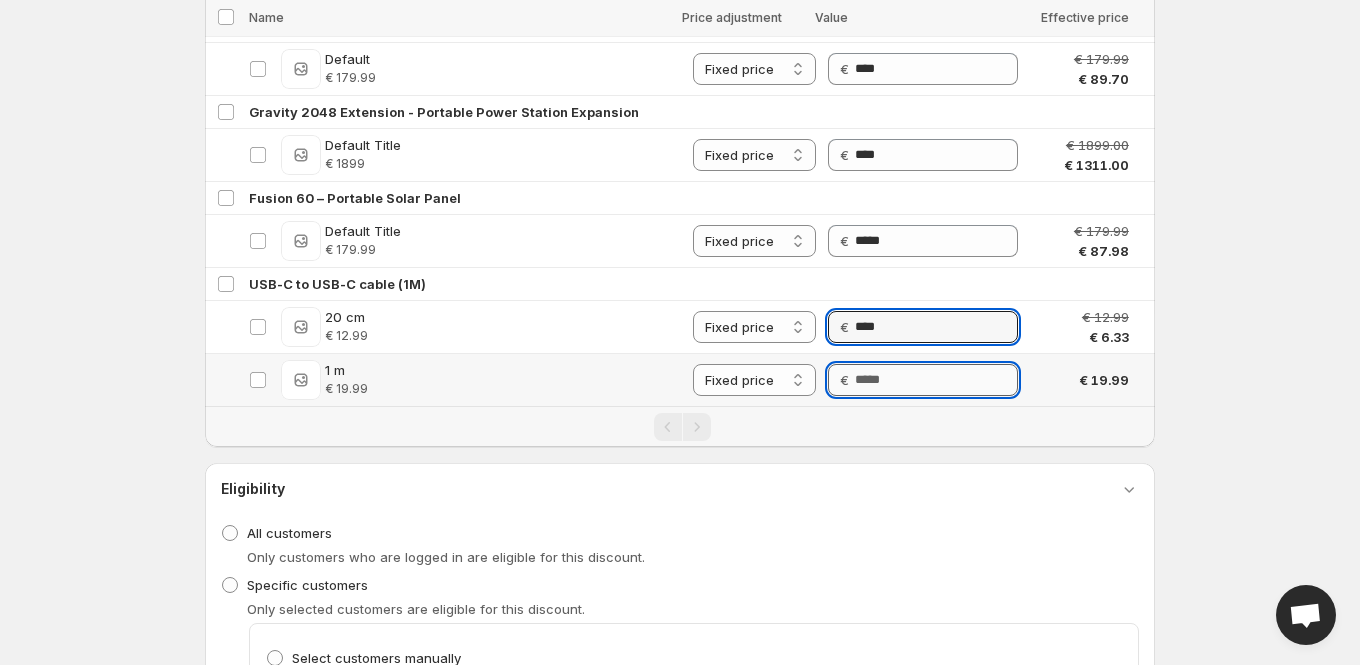 click on "Price" at bounding box center [936, 380] 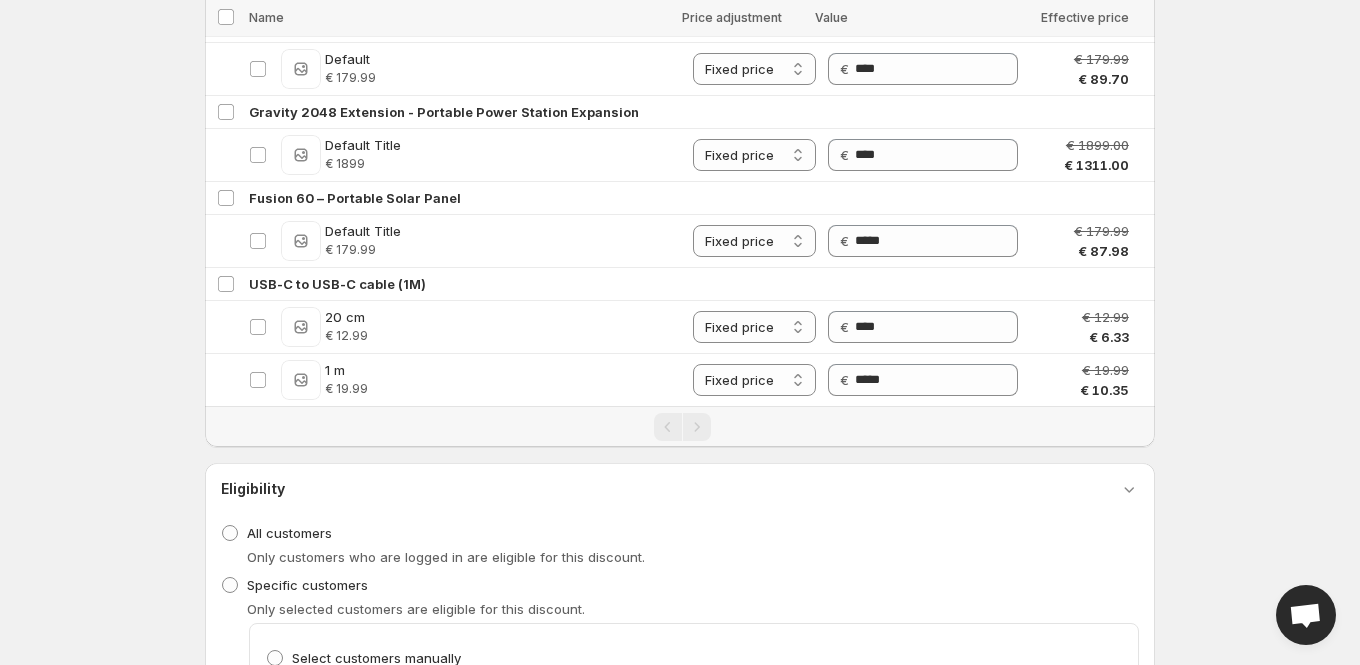 click on "**********" at bounding box center (680, -4212) 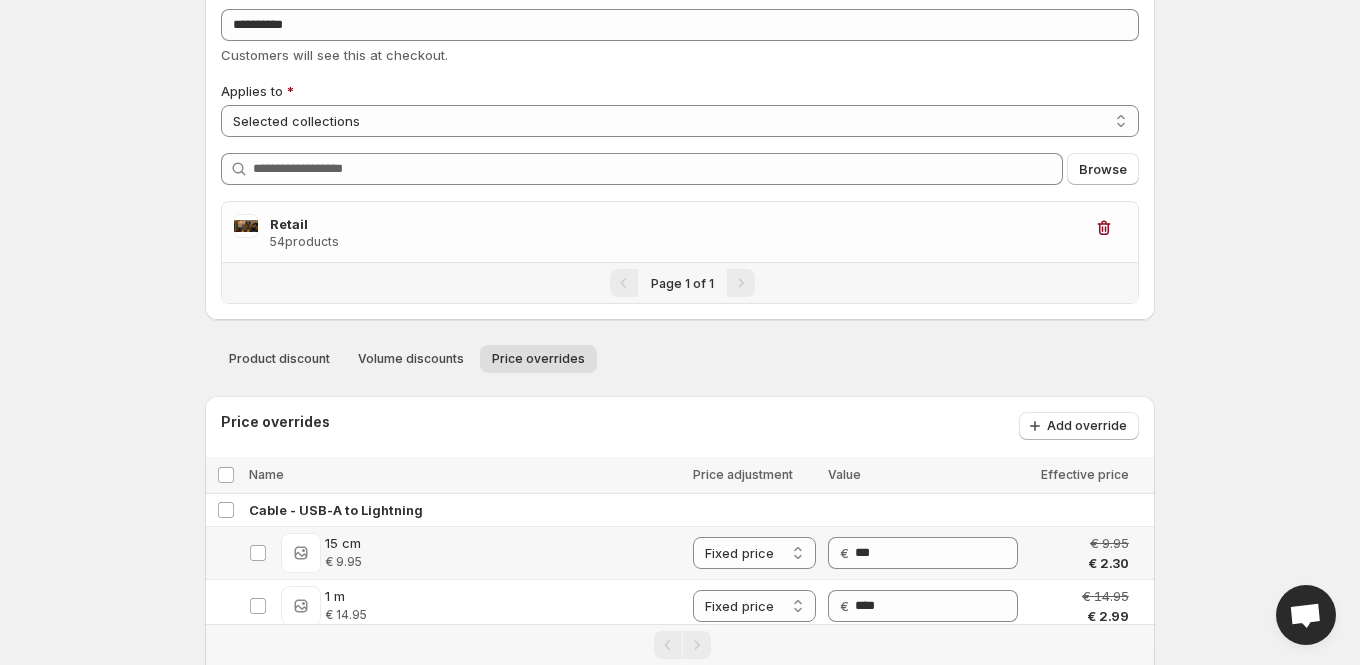 scroll, scrollTop: 164, scrollLeft: 0, axis: vertical 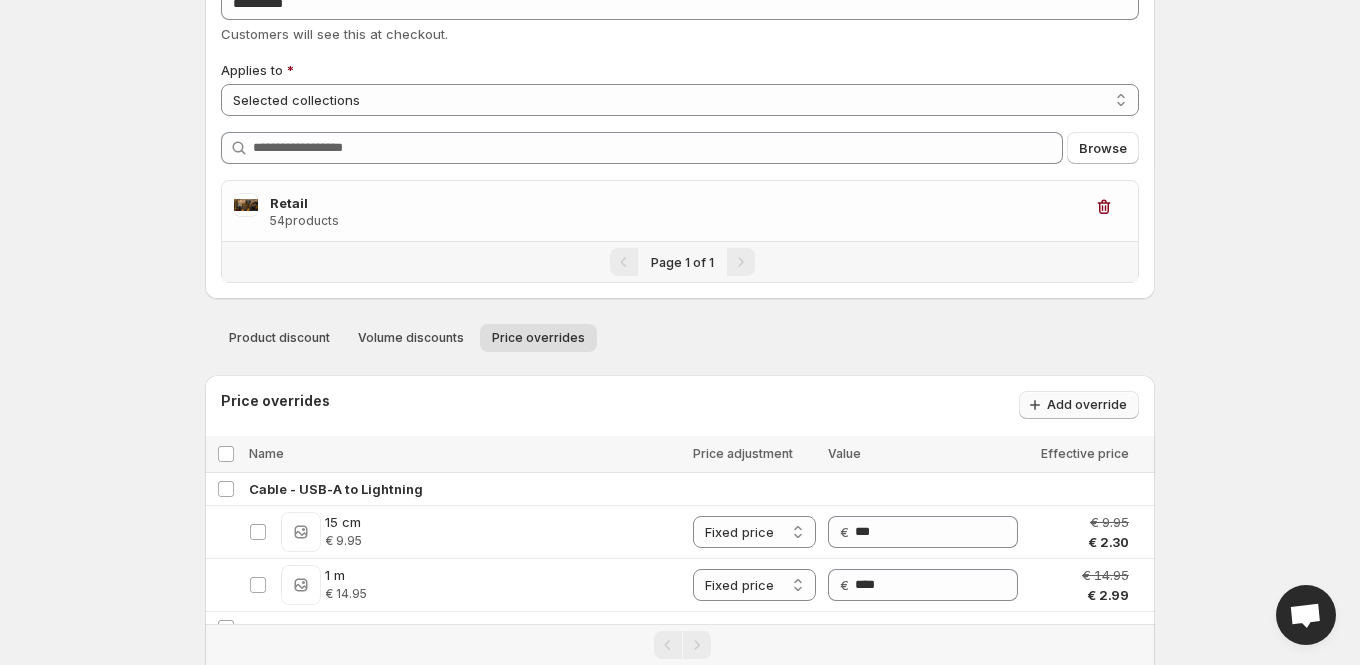 click on "Add override" at bounding box center [1087, 405] 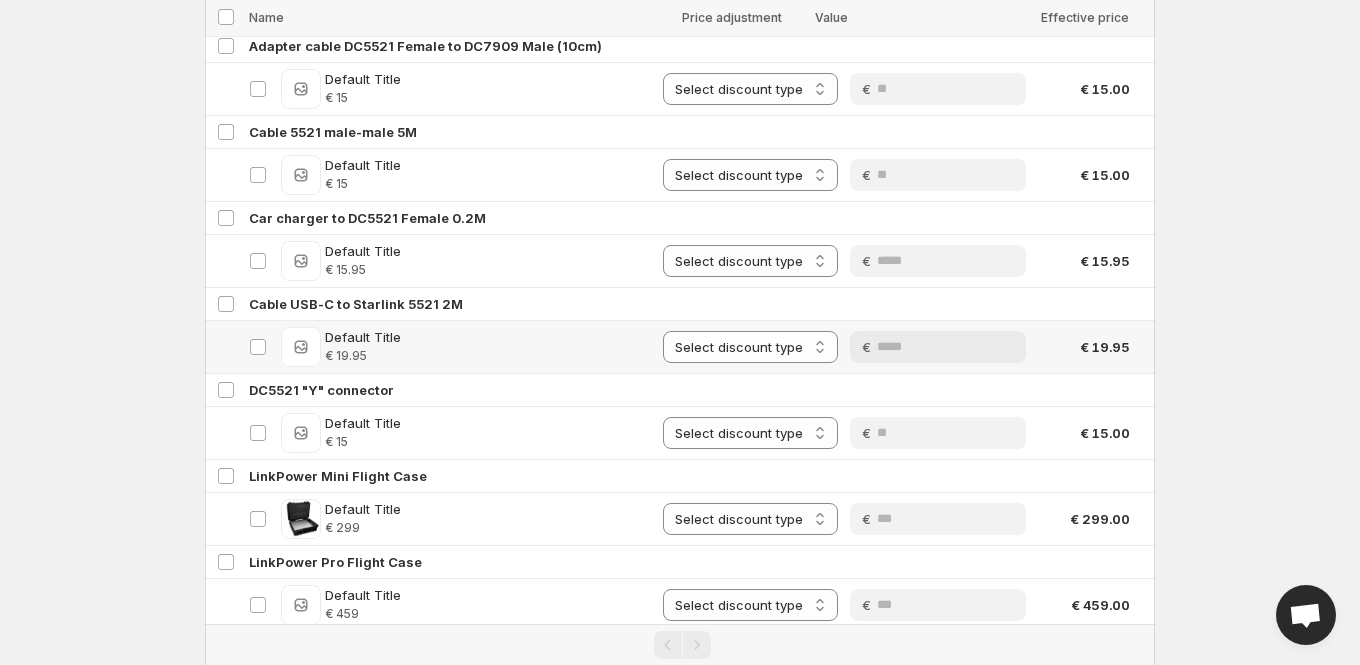 scroll, scrollTop: 4901, scrollLeft: 0, axis: vertical 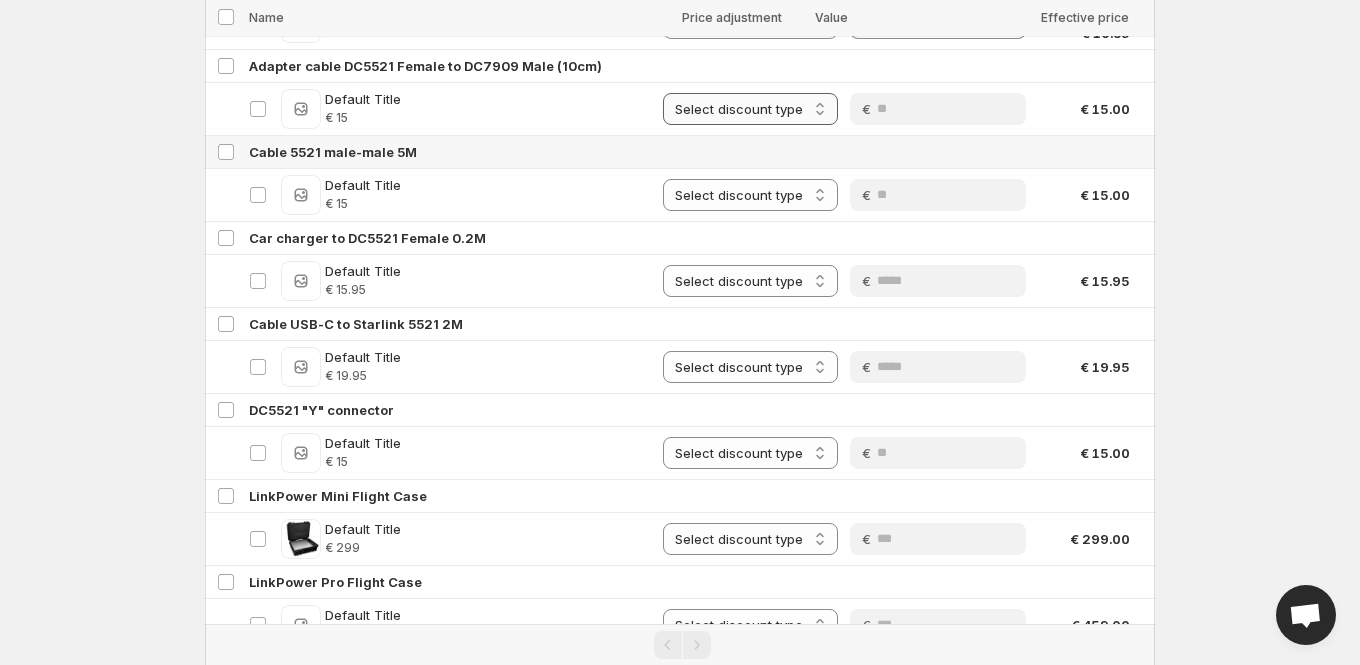 click on "**********" at bounding box center [750, 109] 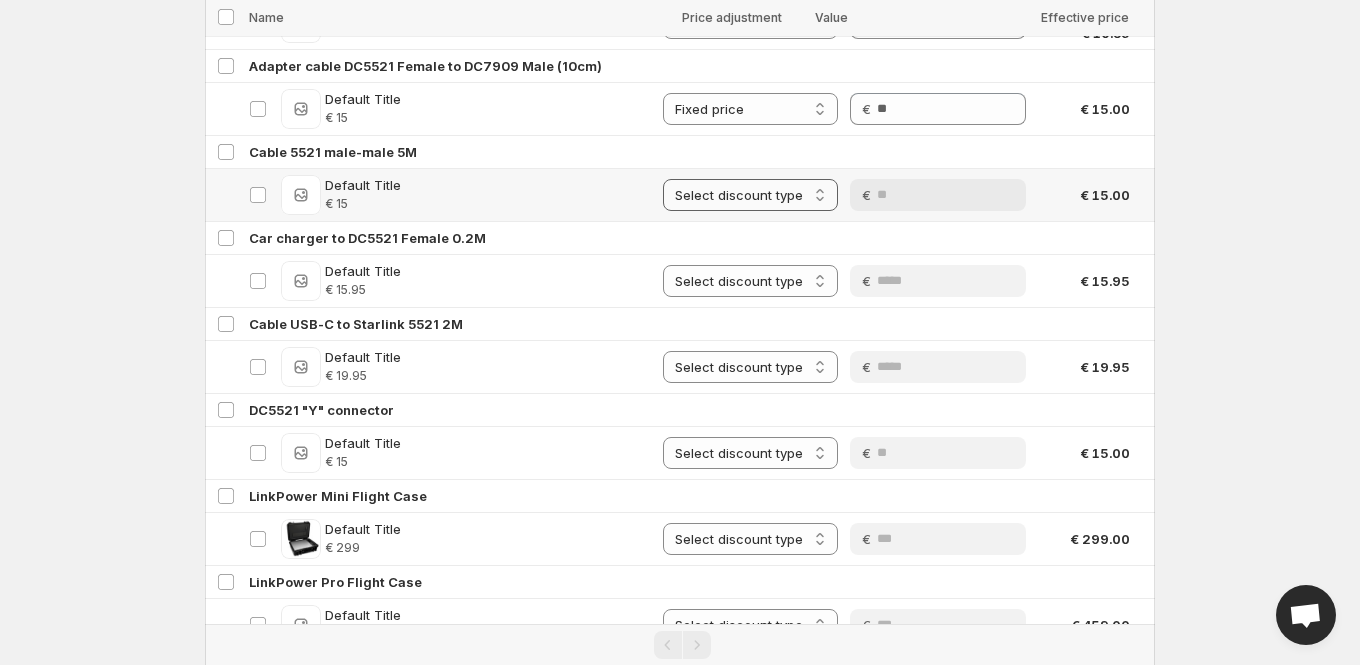 click on "**********" at bounding box center [750, 195] 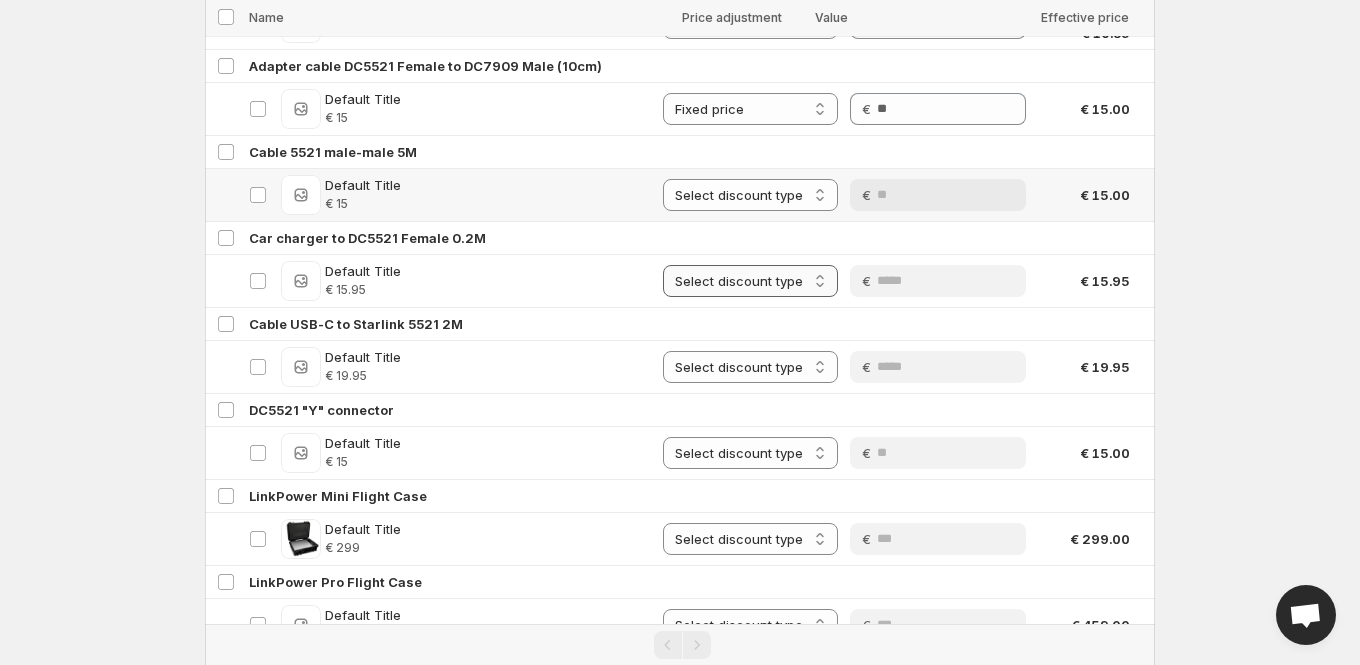 click on "**********" at bounding box center [750, 281] 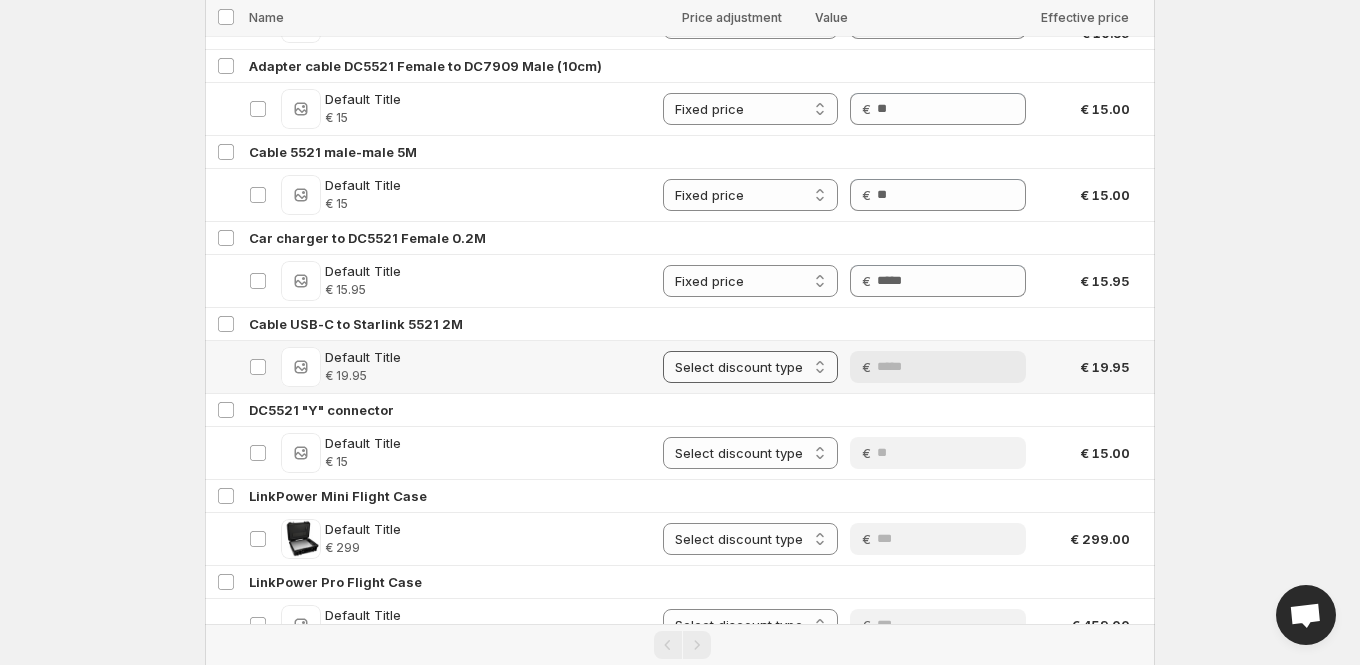 click on "**********" at bounding box center [750, 367] 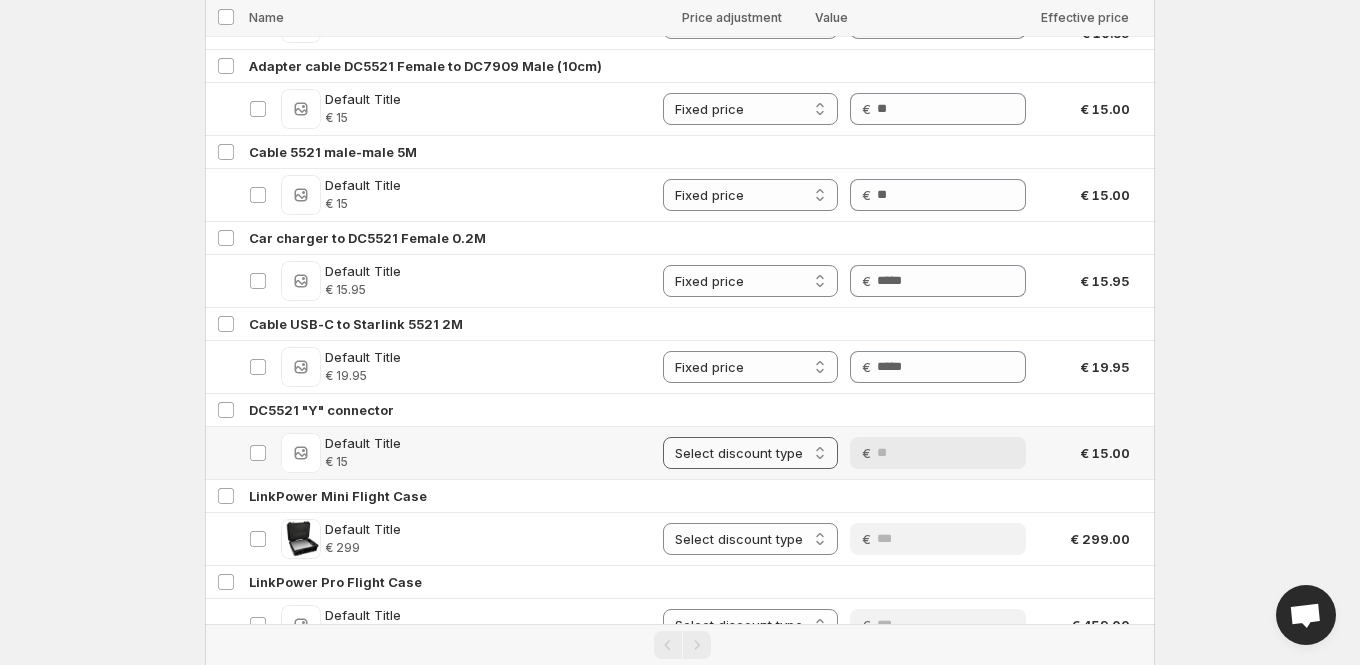 click on "**********" at bounding box center [750, 453] 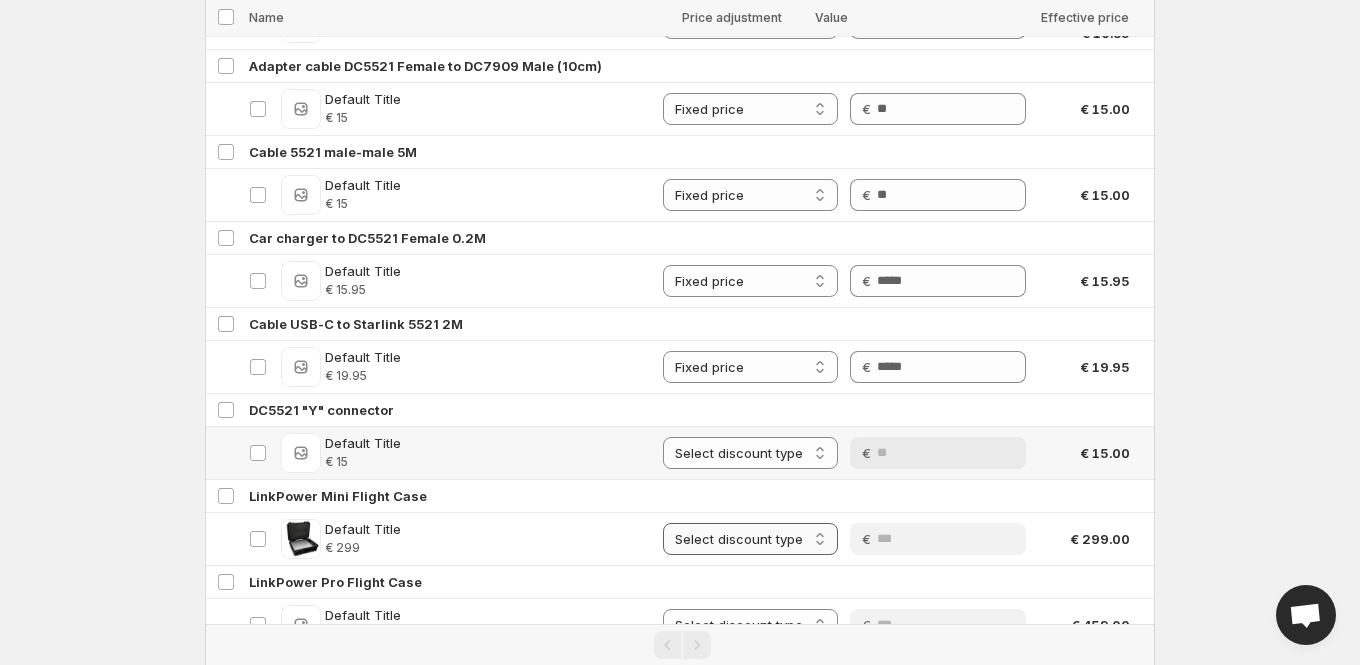 click on "**********" at bounding box center [750, 539] 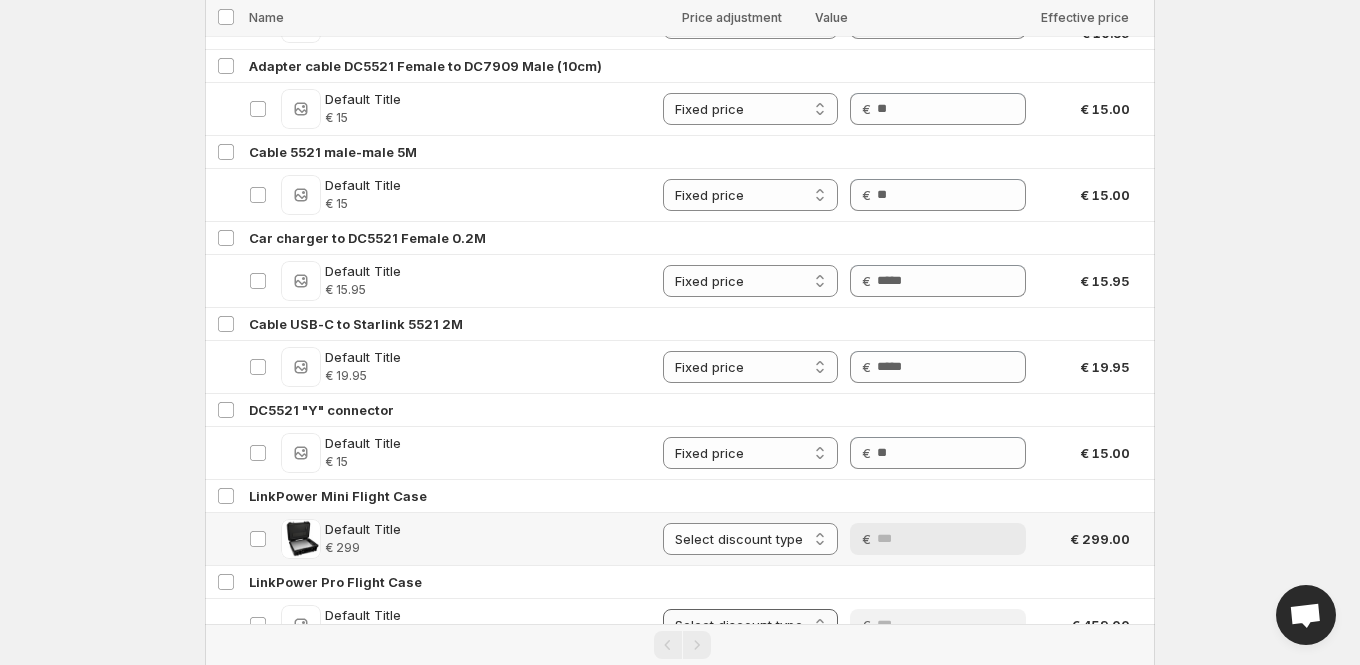 click on "**********" at bounding box center [750, 625] 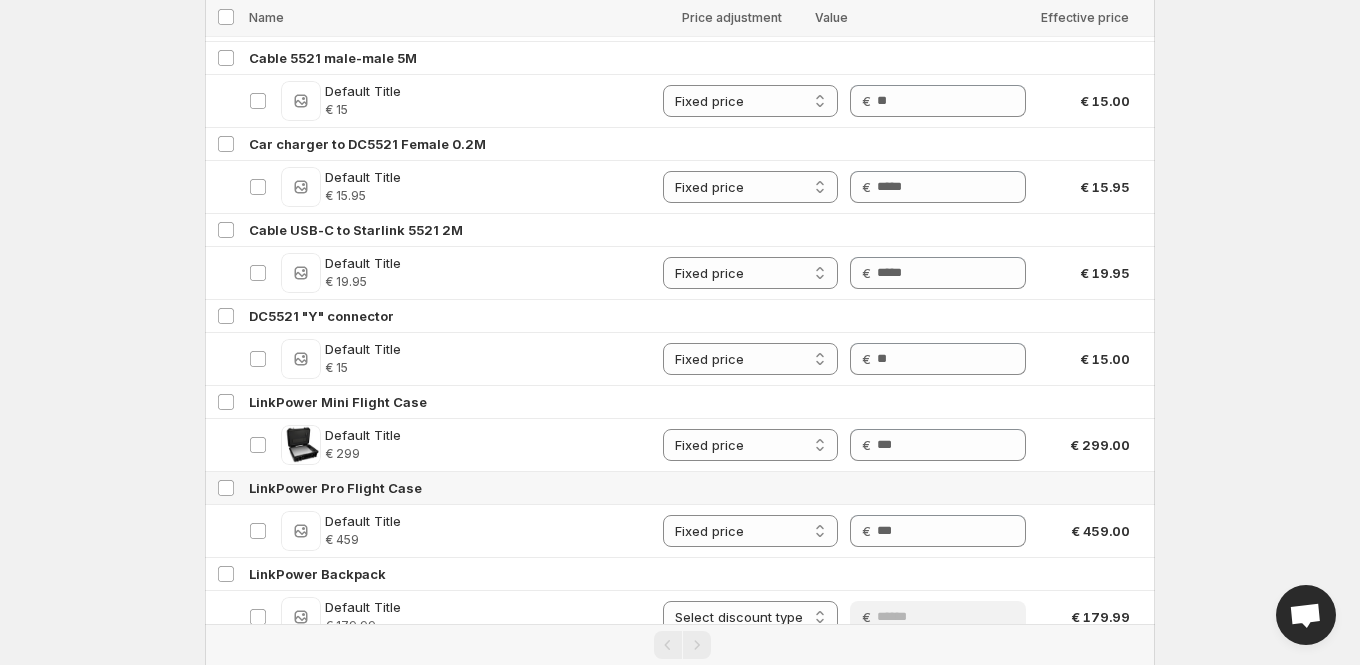 scroll, scrollTop: 5090, scrollLeft: 0, axis: vertical 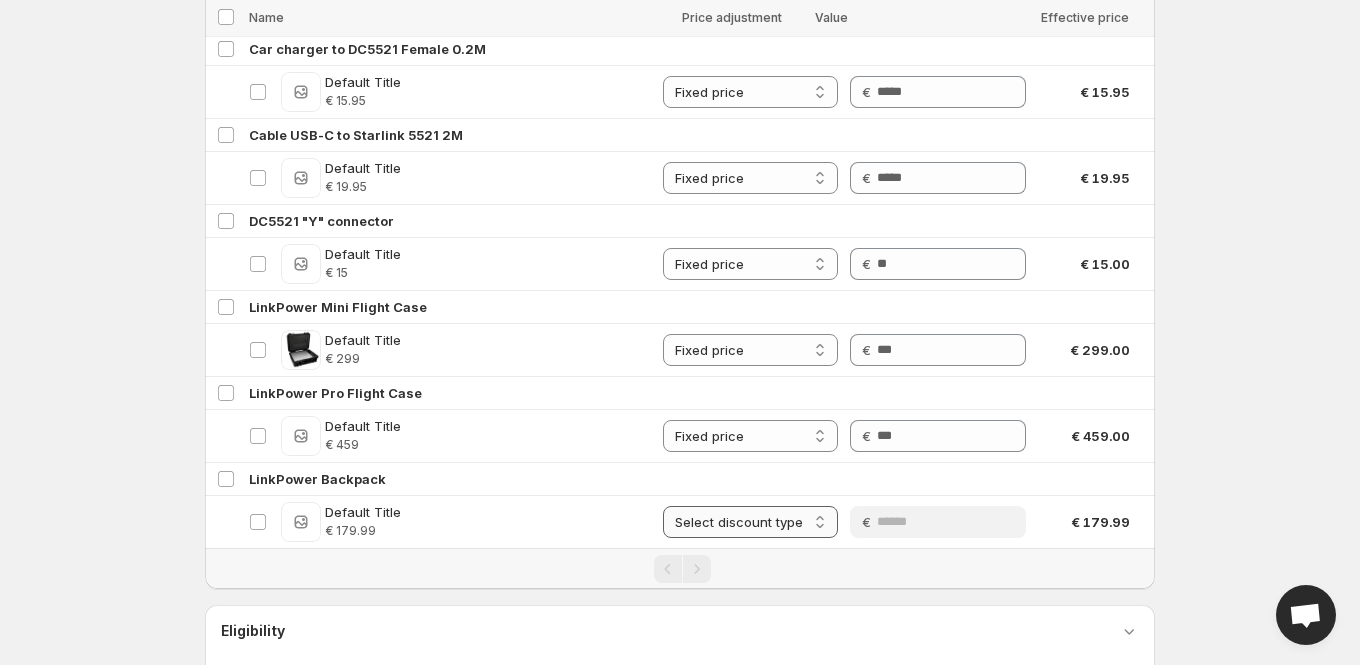click on "**********" at bounding box center [750, 522] 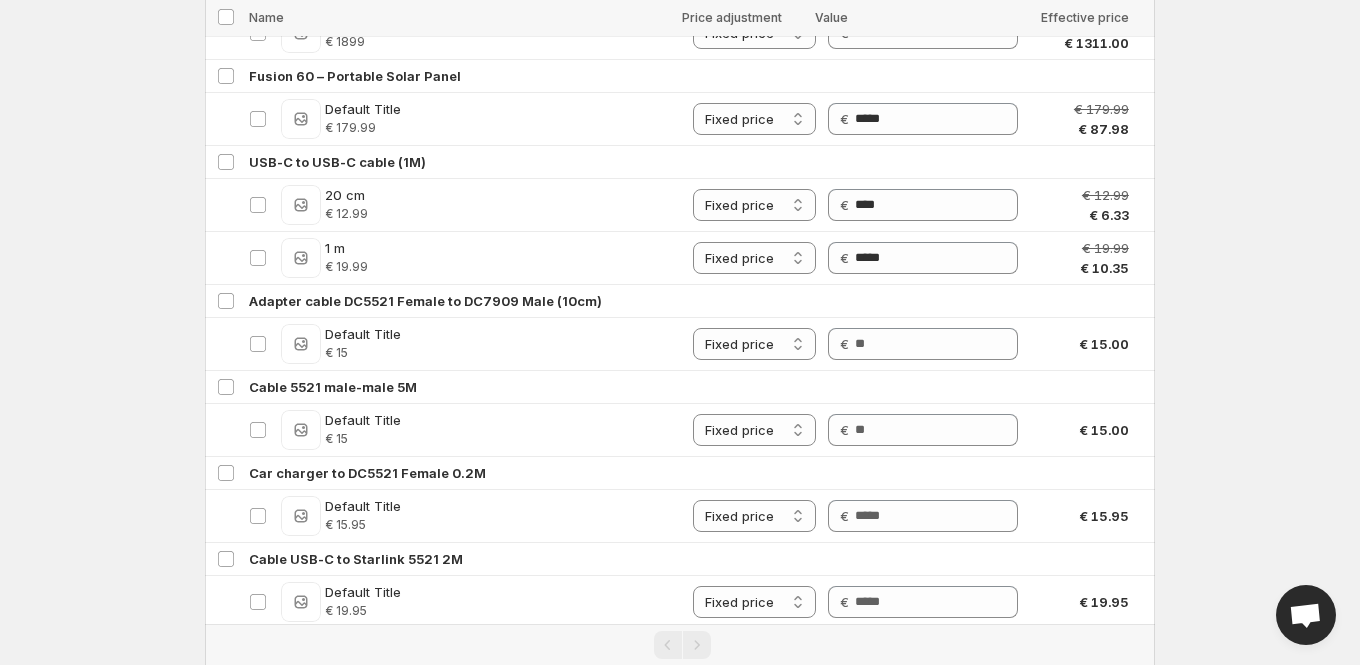 scroll, scrollTop: 4651, scrollLeft: 0, axis: vertical 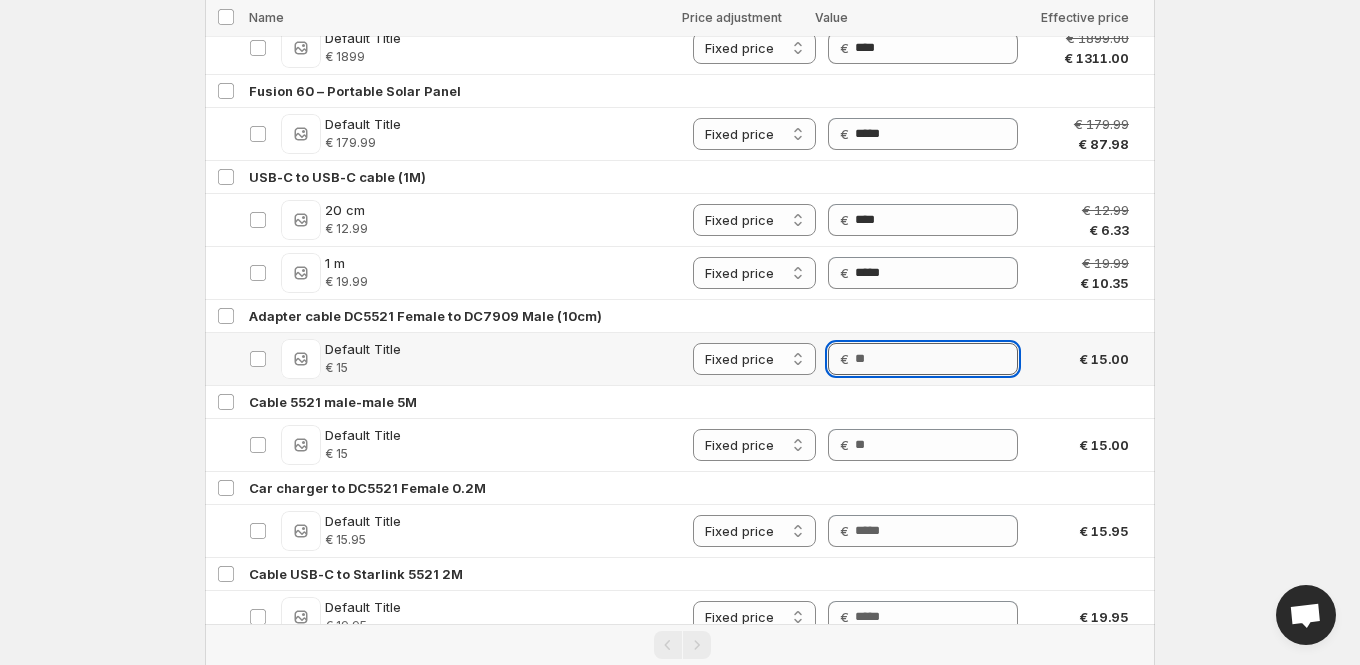 click on "Price" at bounding box center (936, 359) 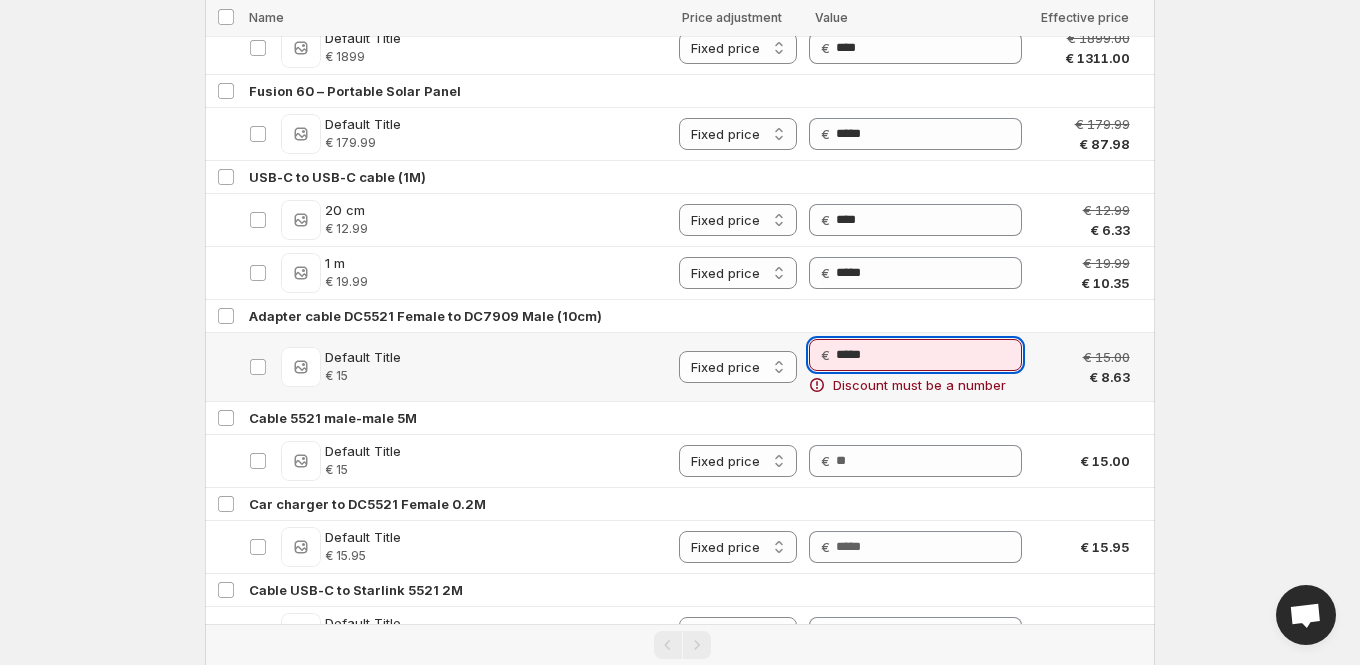 click on "*****" at bounding box center (929, 355) 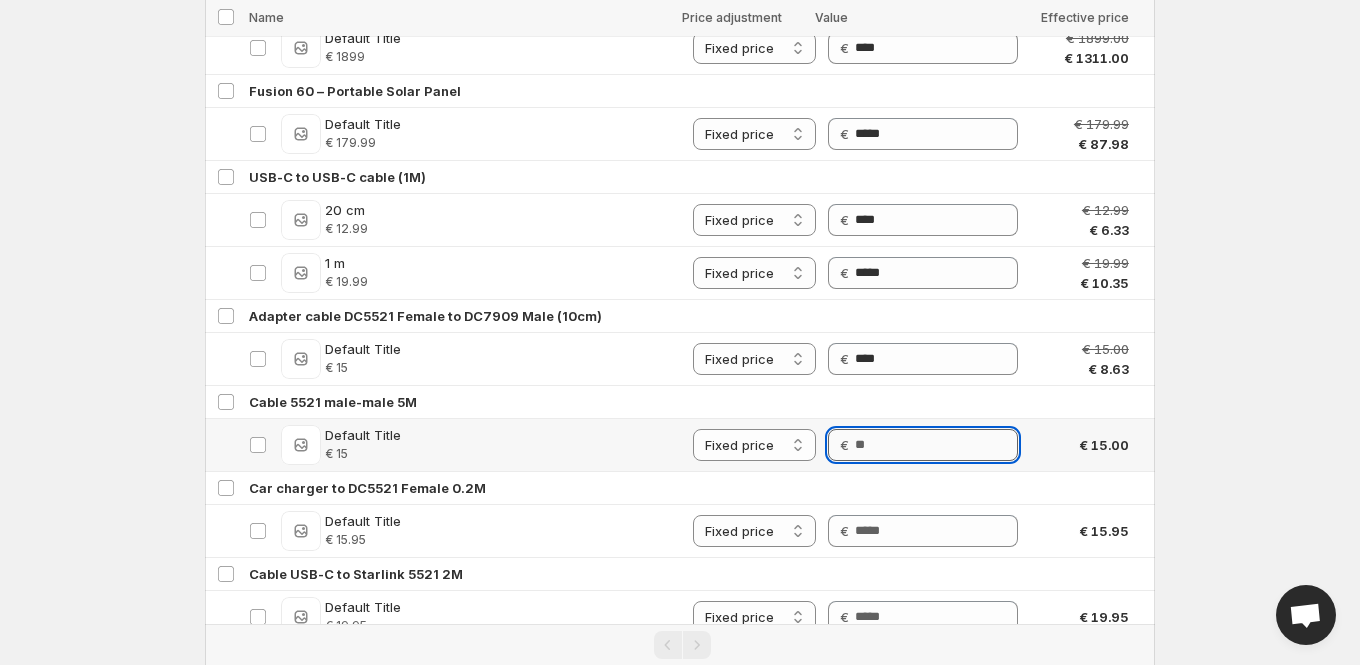 click on "Price" at bounding box center [936, 445] 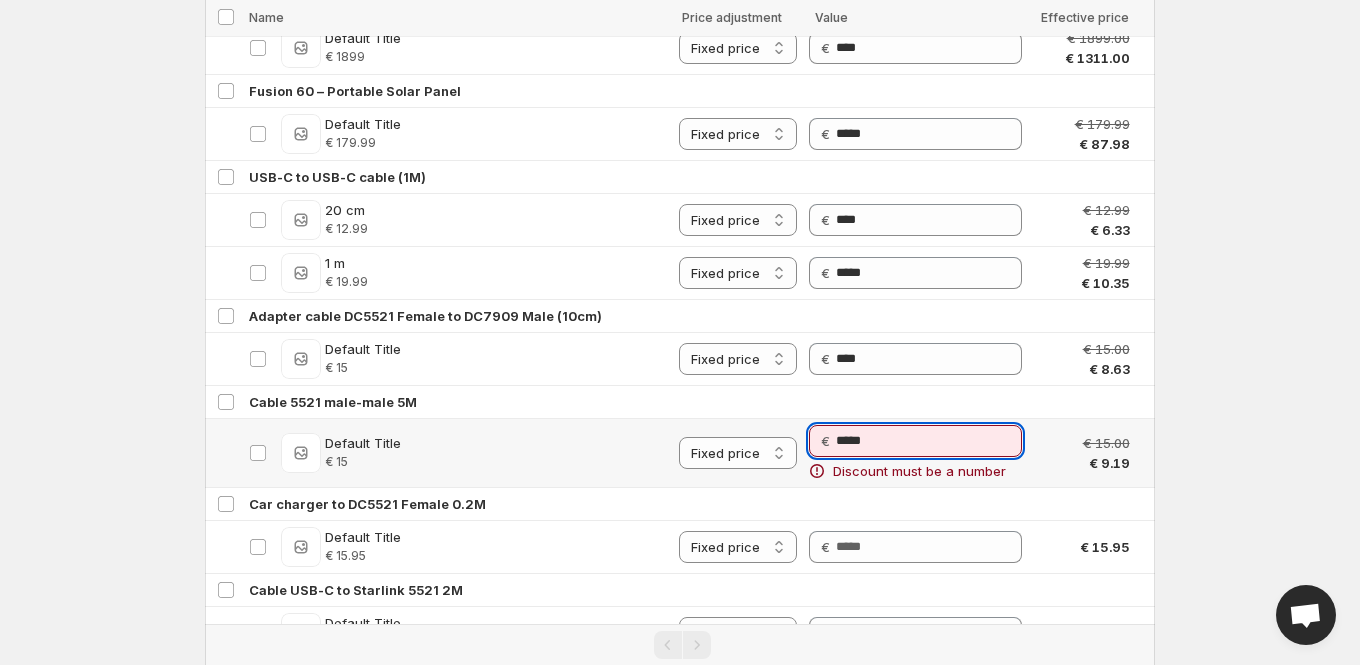 click on "*****" at bounding box center (929, 441) 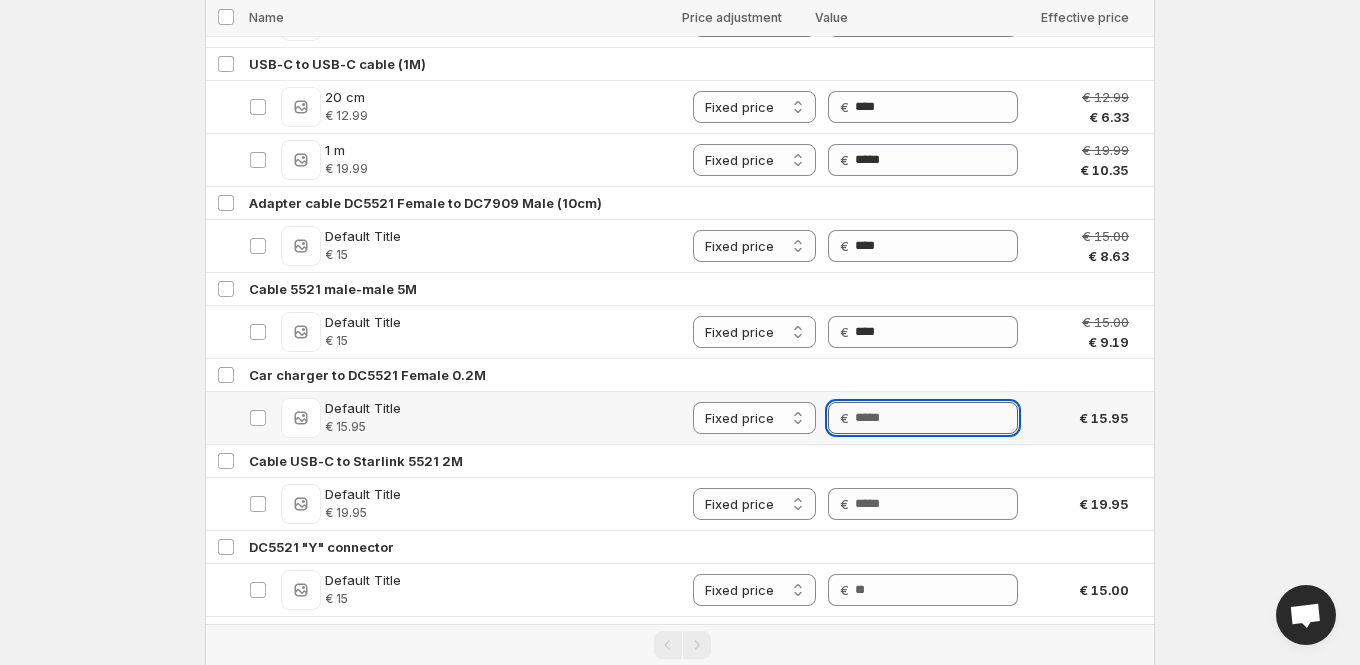 scroll, scrollTop: 4778, scrollLeft: 0, axis: vertical 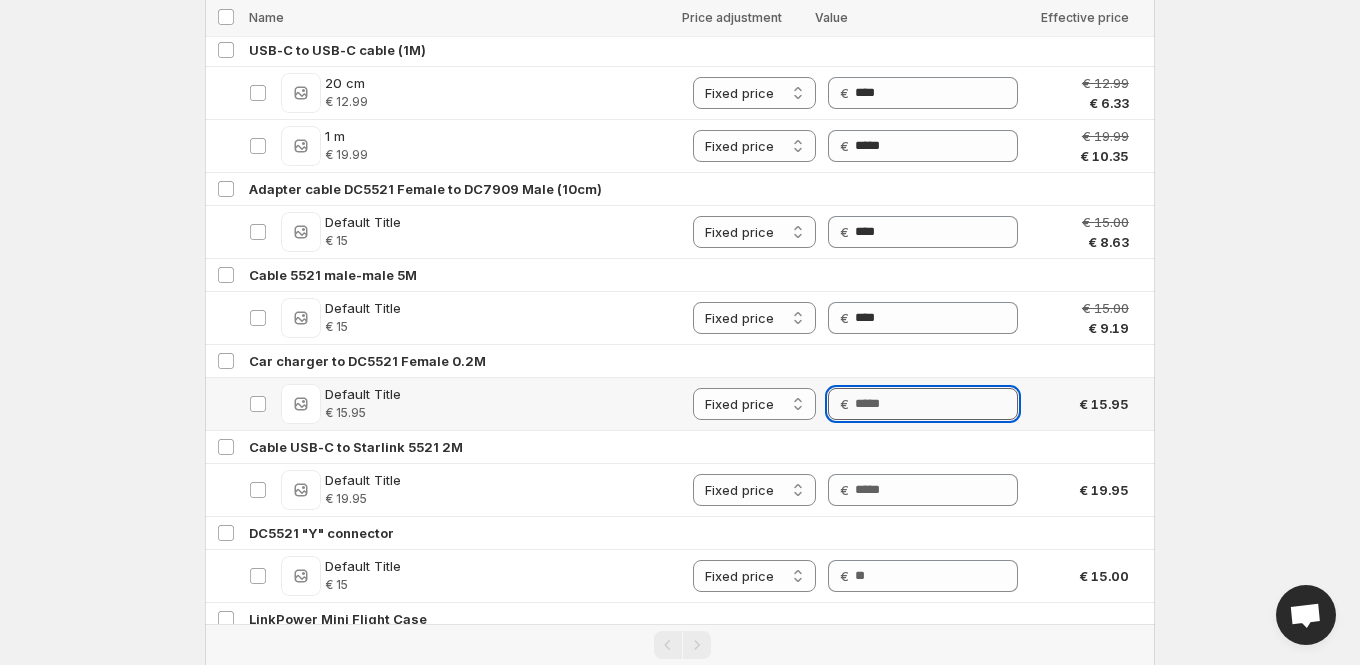 paste on "*****" 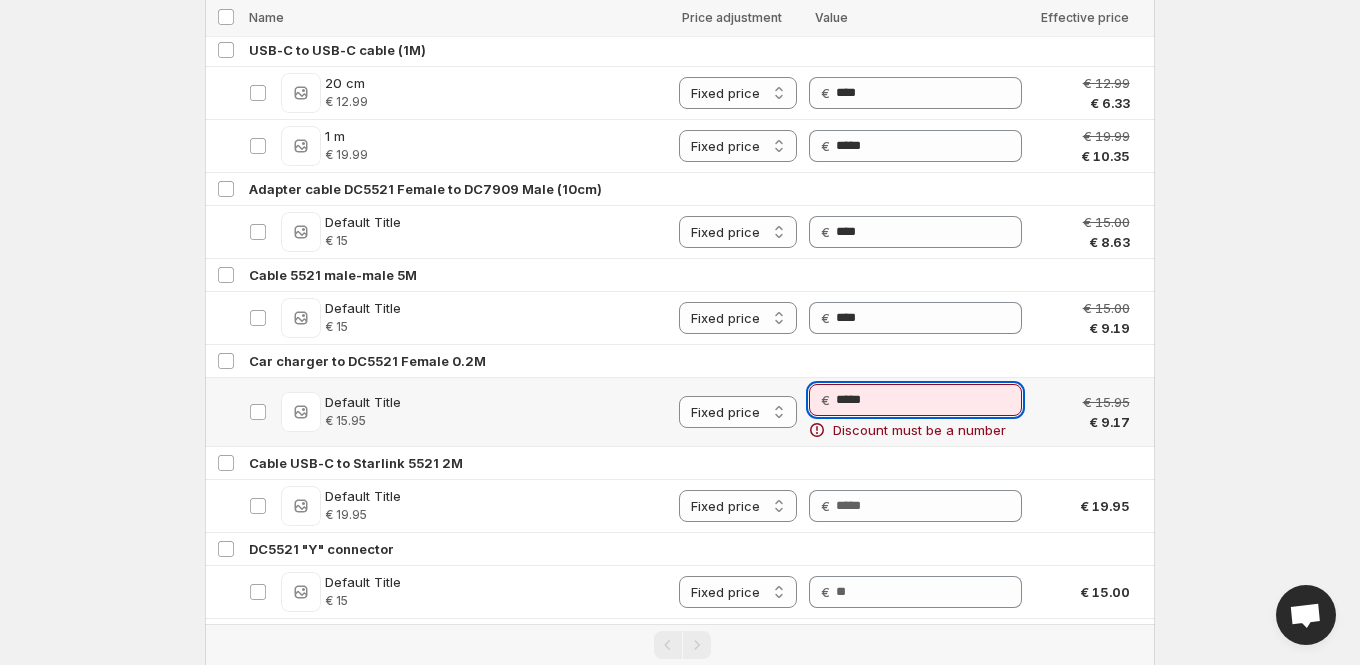click on "*****" at bounding box center [929, 400] 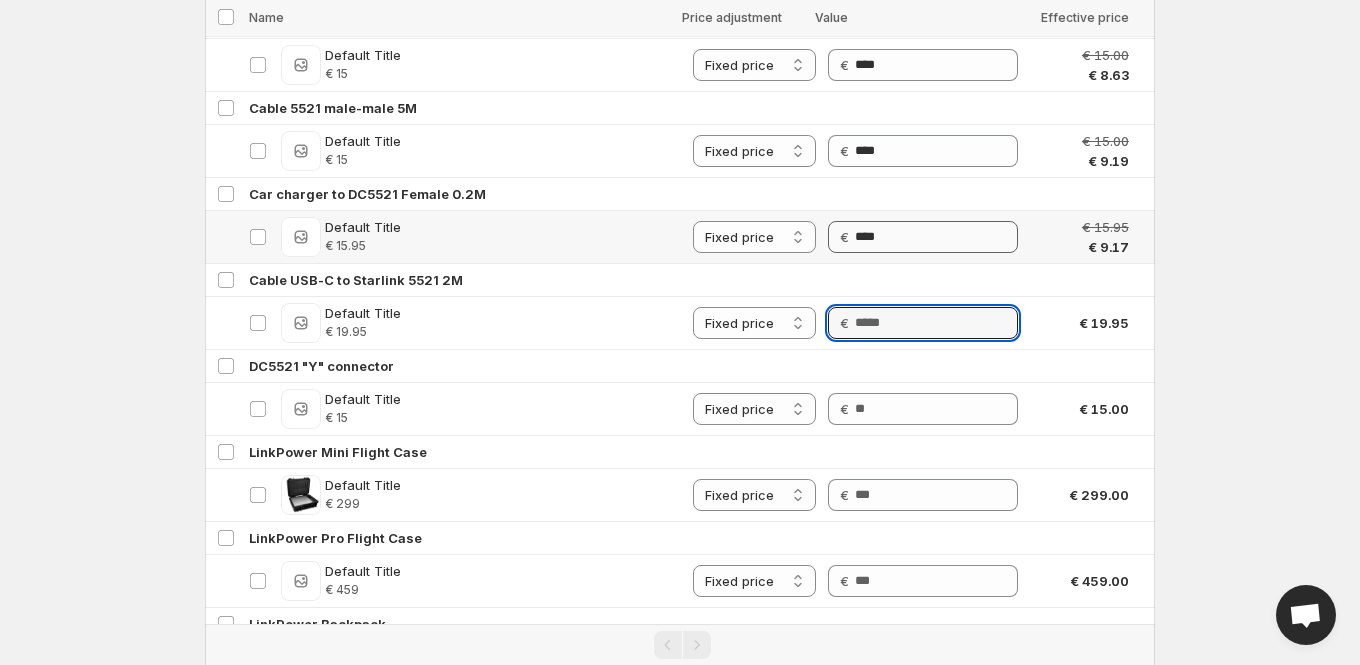 scroll, scrollTop: 4982, scrollLeft: 0, axis: vertical 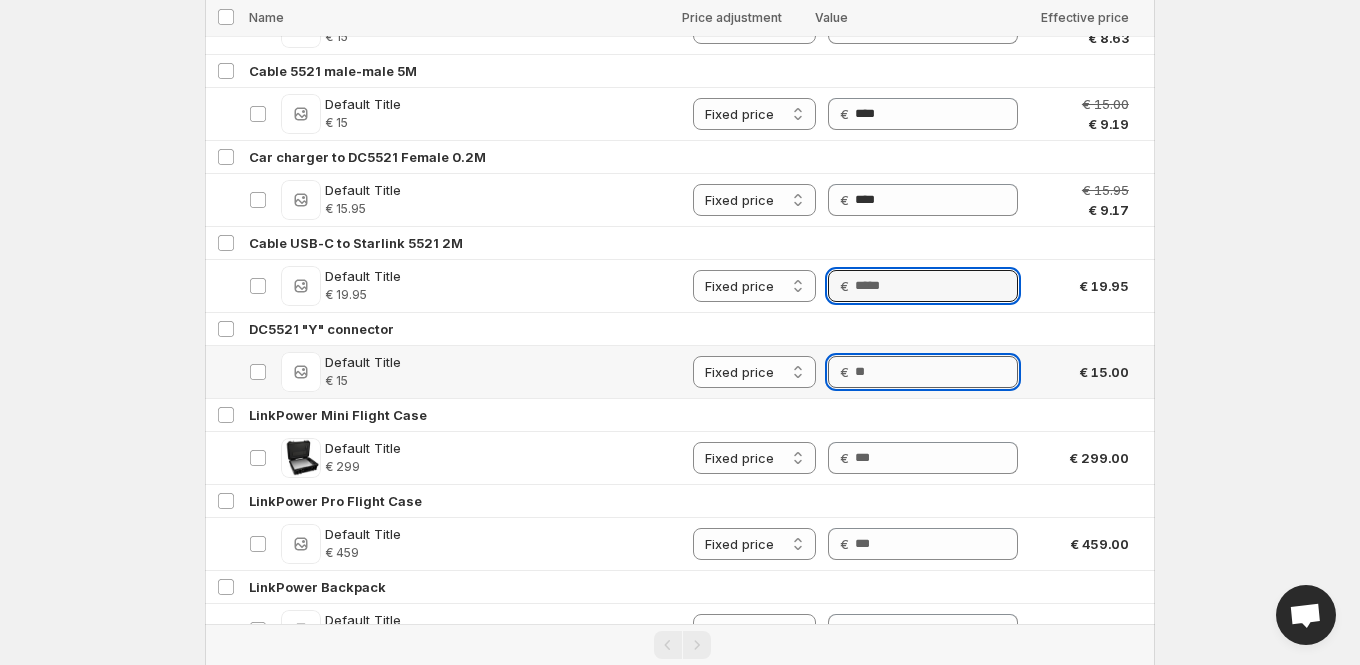 click on "Price" at bounding box center [936, 372] 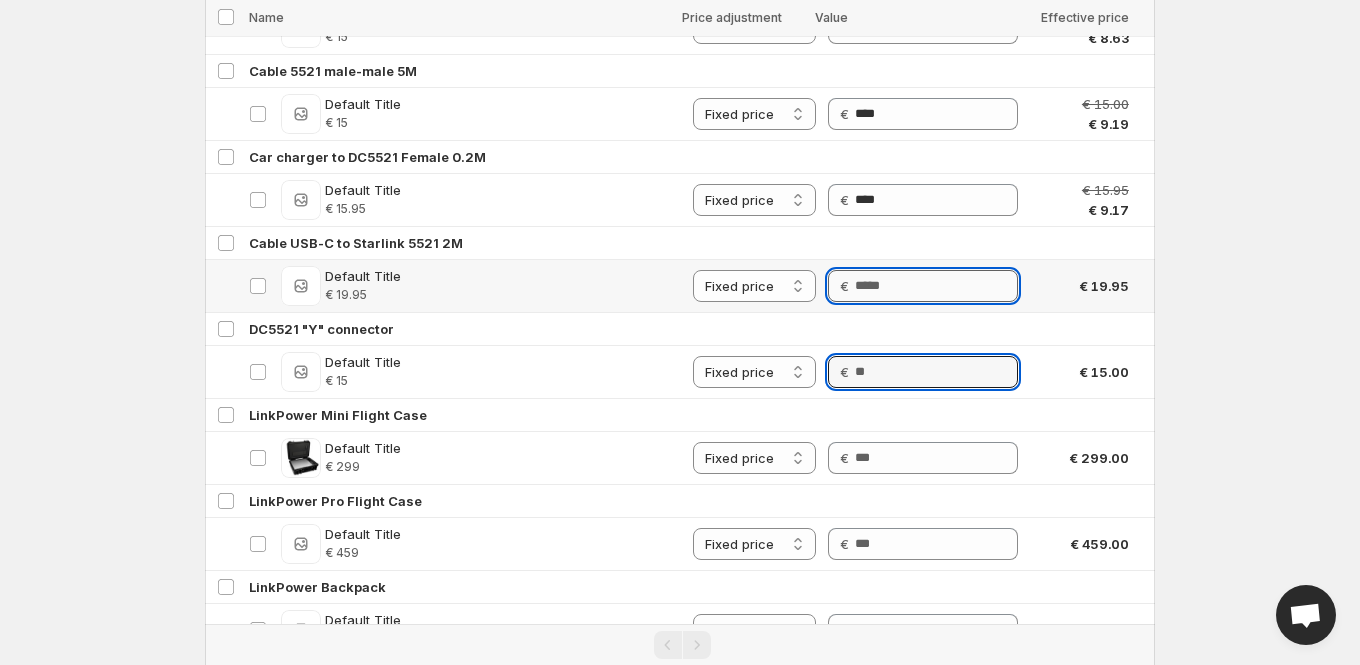 click on "Price" at bounding box center [936, 286] 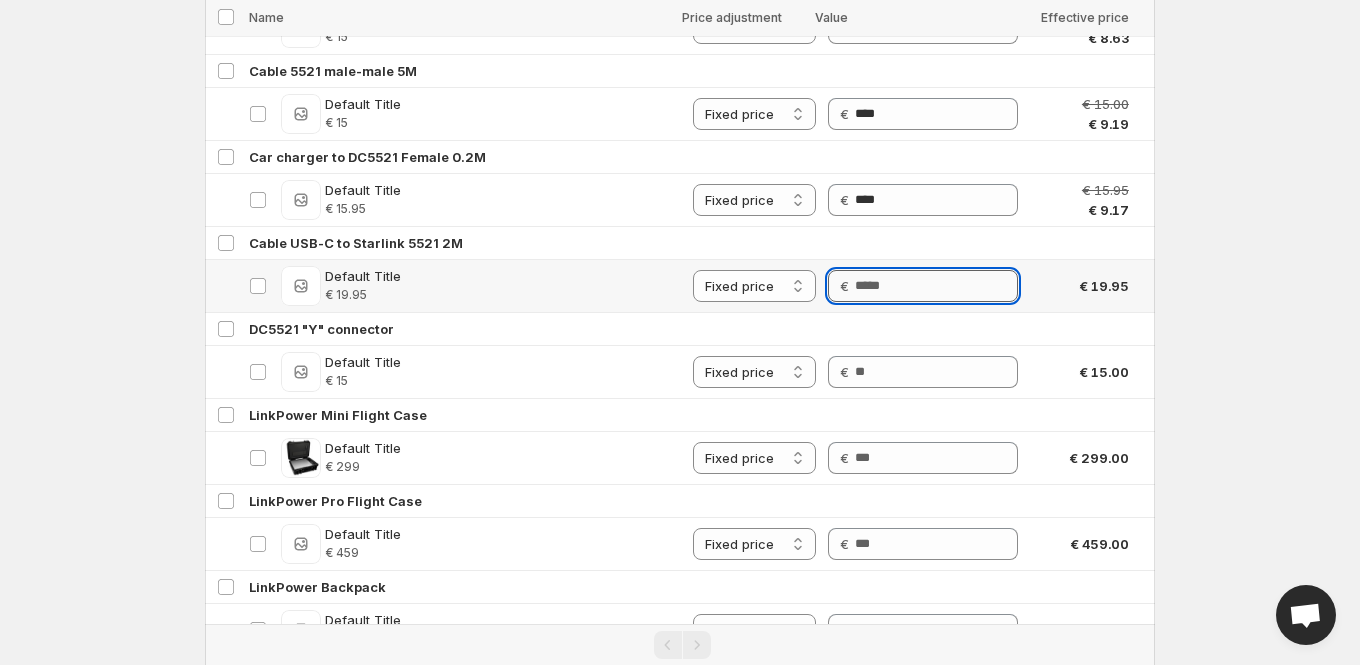 paste on "******" 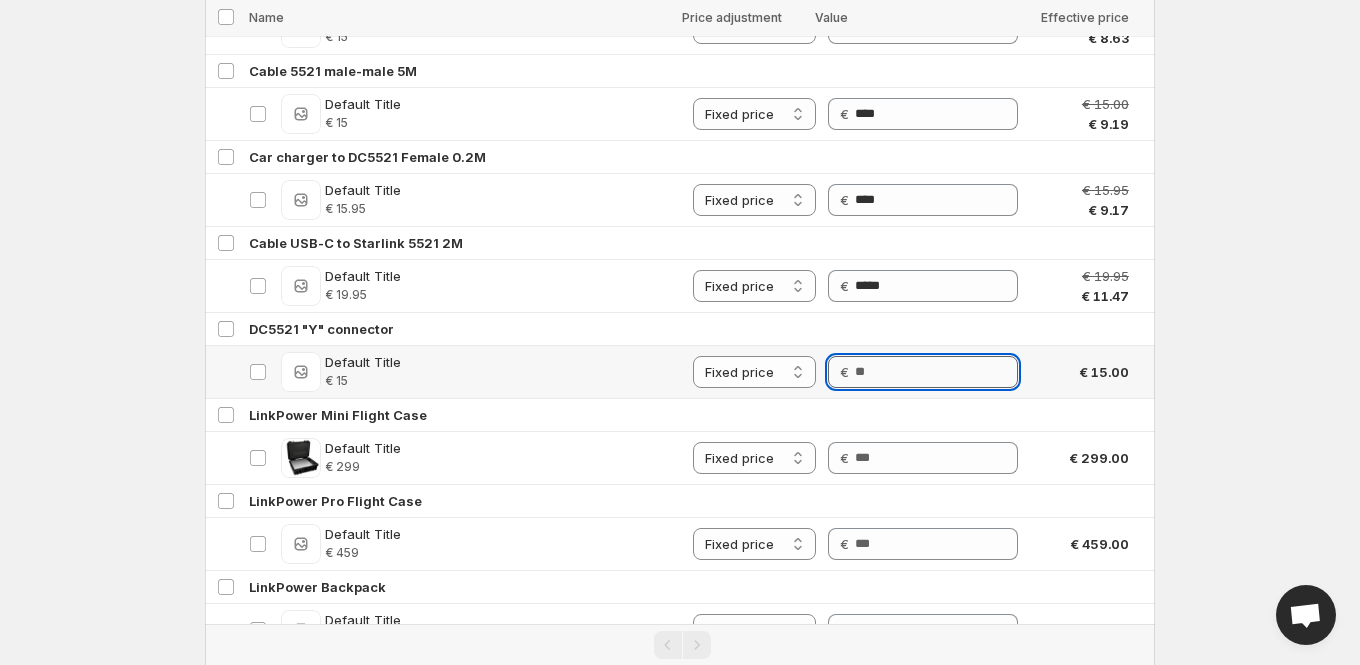 click on "Price" at bounding box center [936, 372] 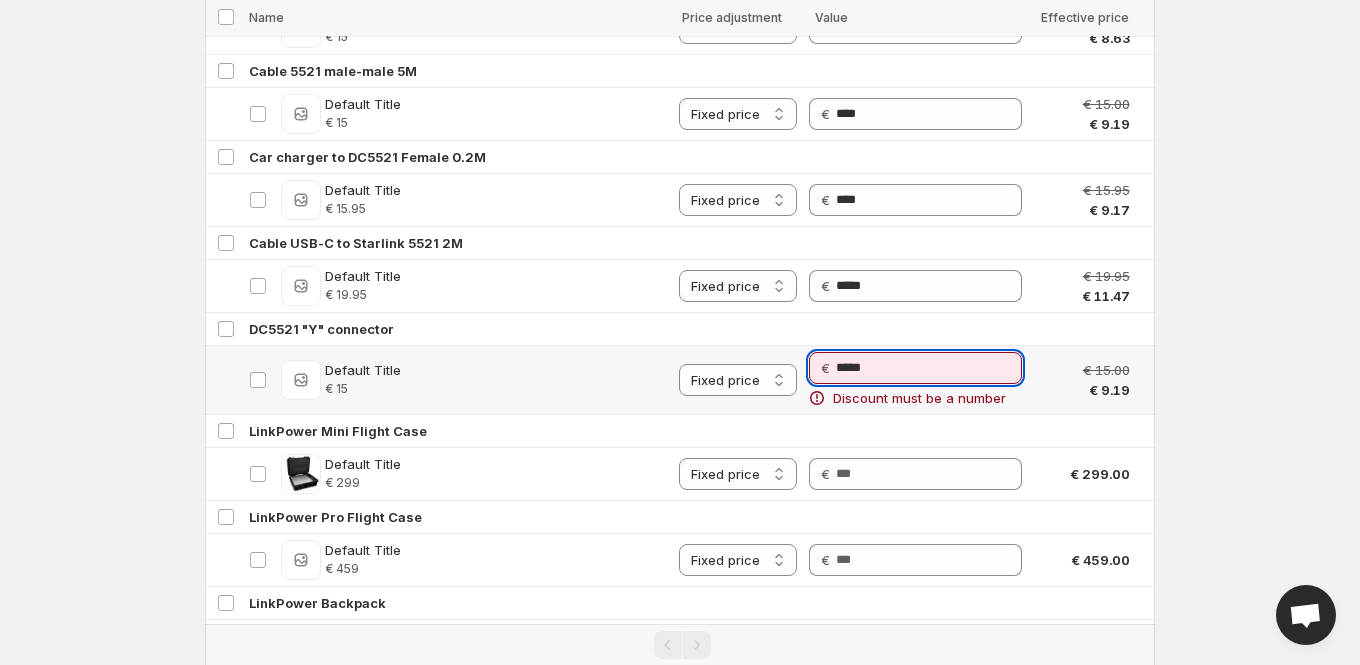 click on "*****" at bounding box center [929, 368] 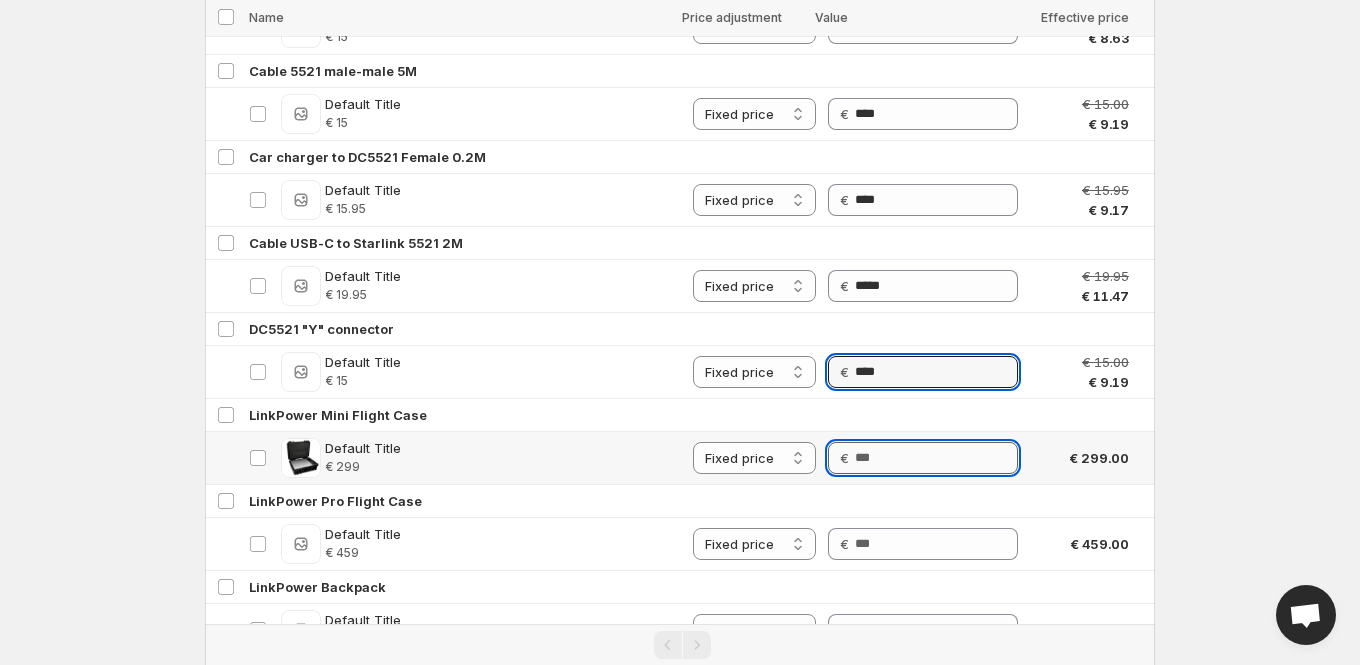 click on "Price" at bounding box center [936, 458] 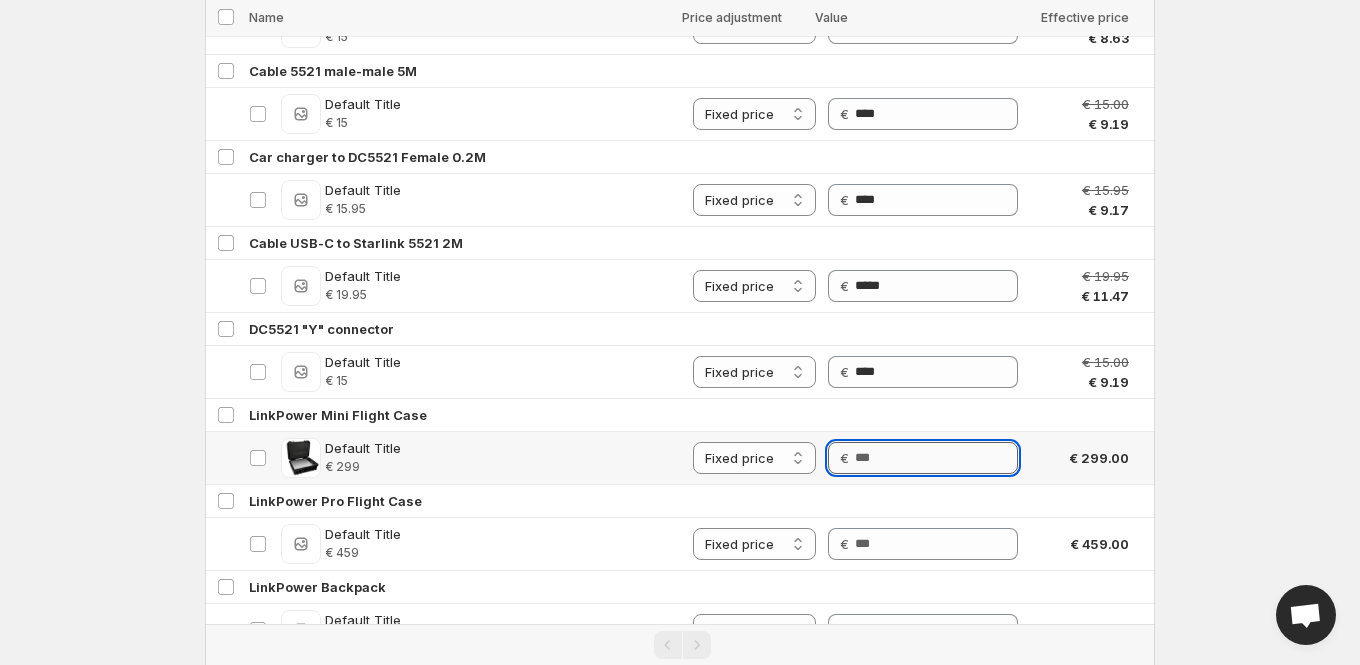 click on "Price" at bounding box center [936, 458] 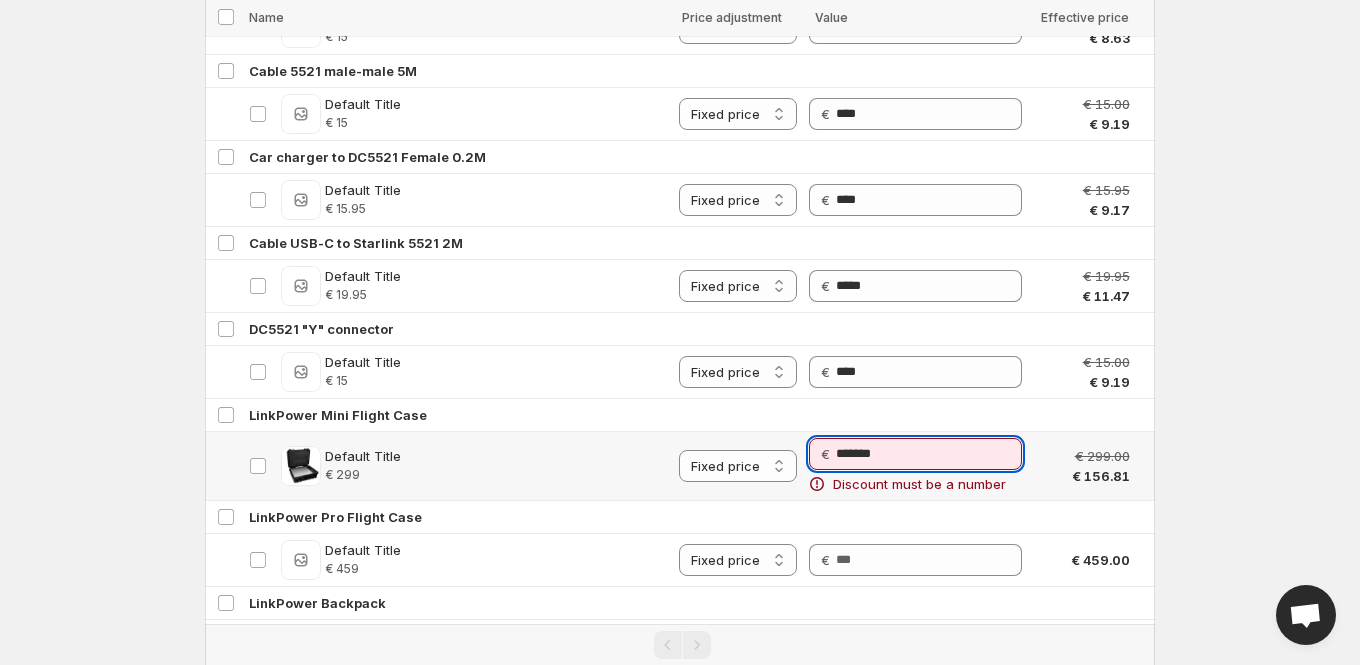 click on "*******" at bounding box center (929, 454) 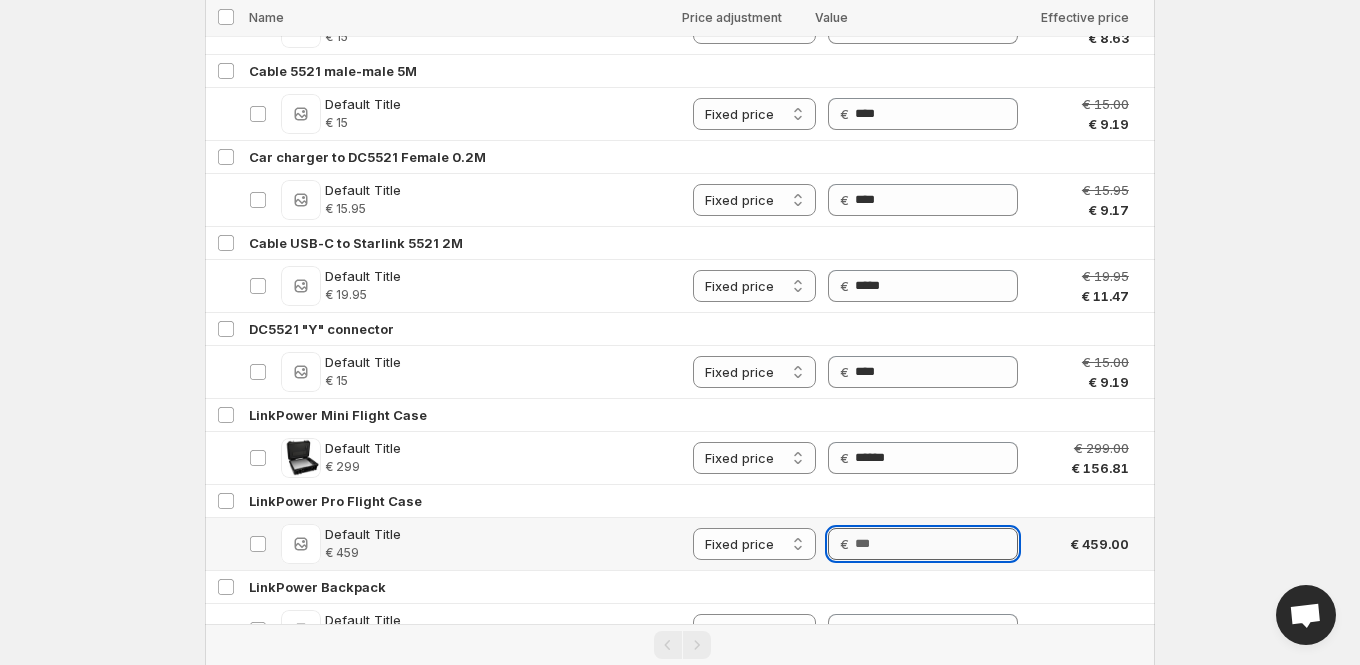 click on "Price" at bounding box center [936, 544] 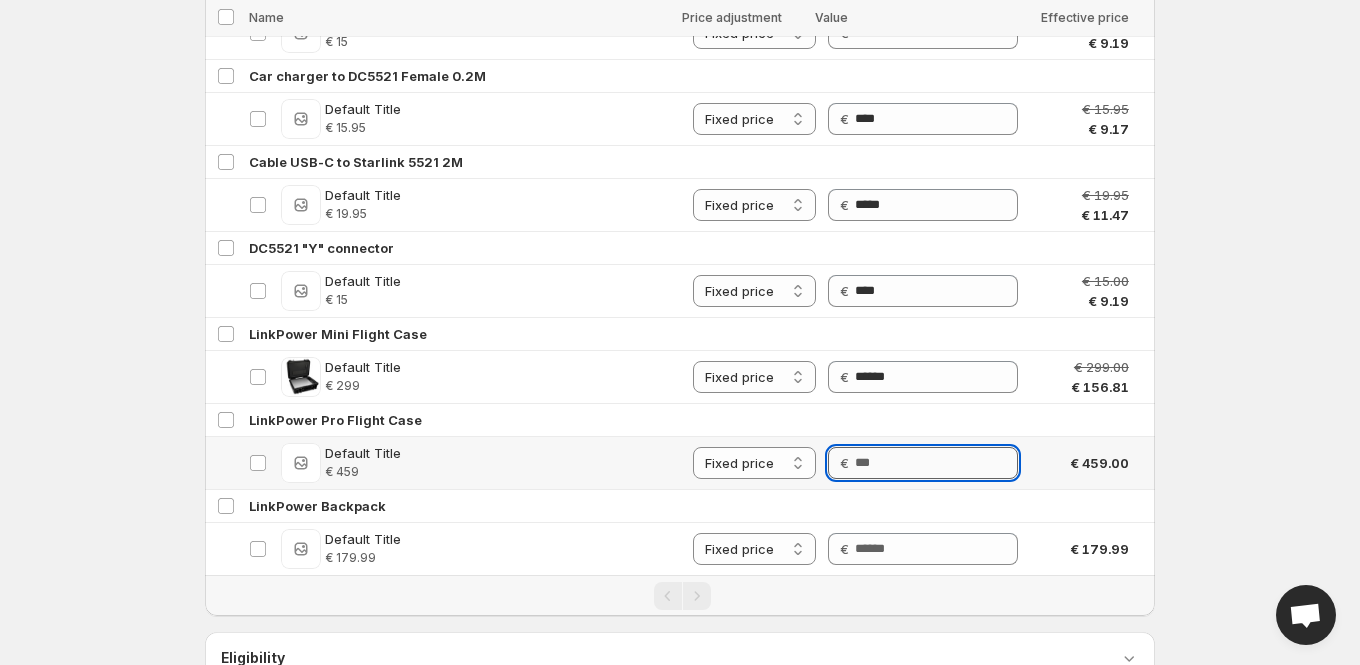 scroll, scrollTop: 5144, scrollLeft: 0, axis: vertical 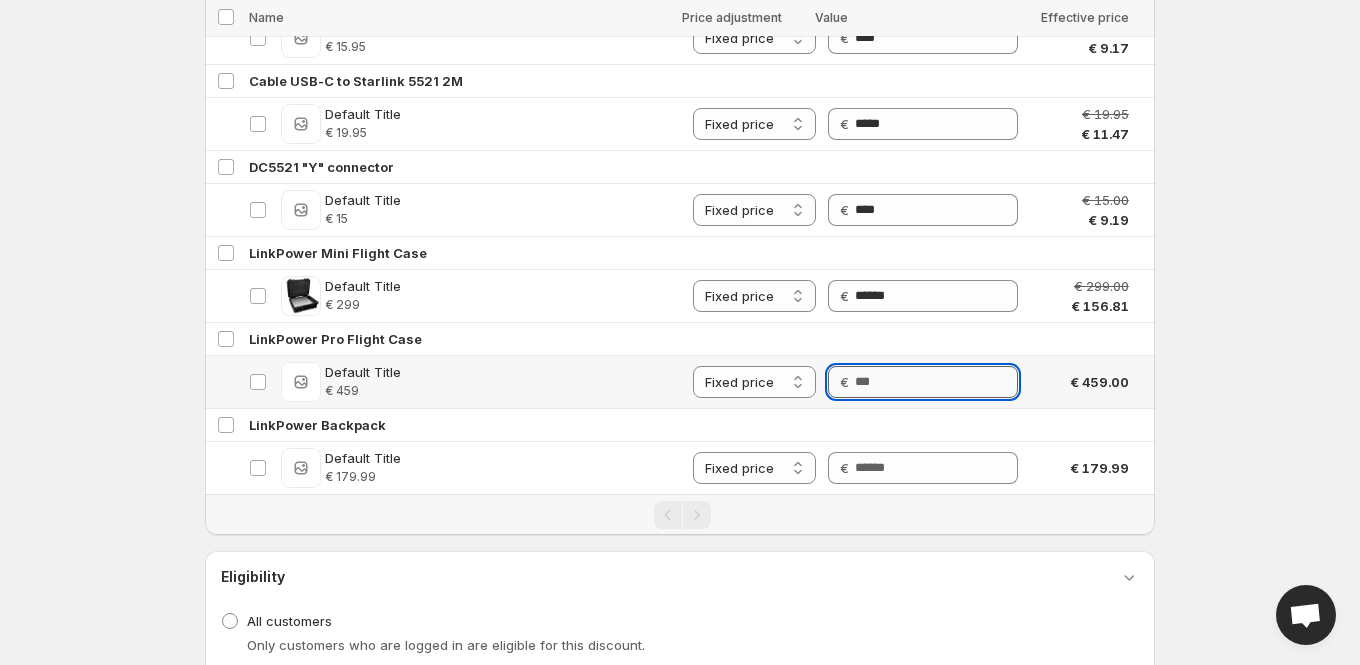 click on "Price" at bounding box center (936, 382) 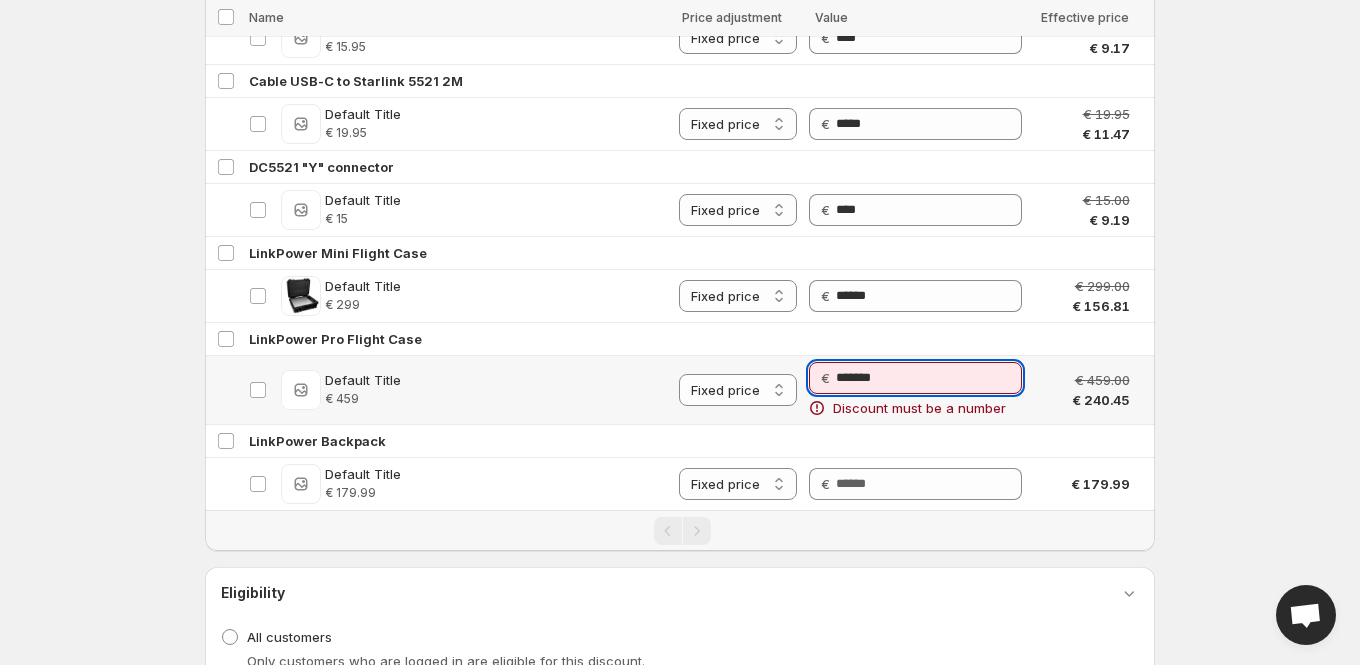 click on "*******" at bounding box center [929, 378] 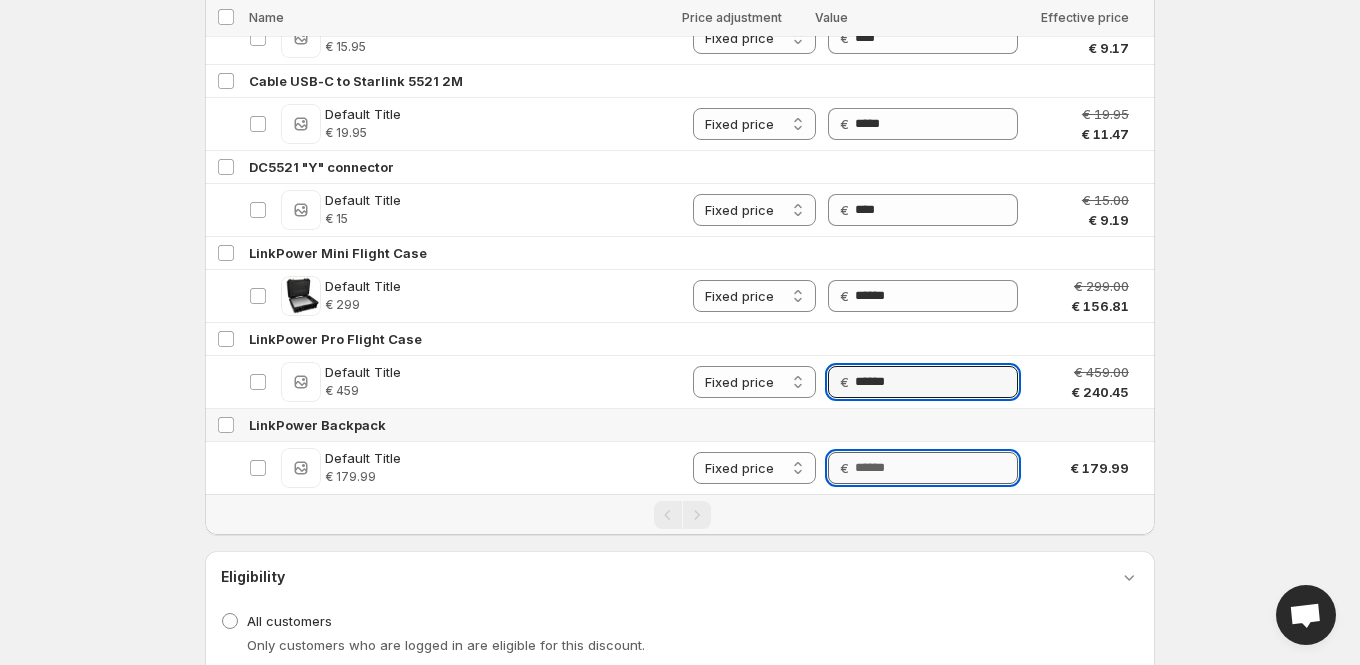 click on "Price" at bounding box center [936, 468] 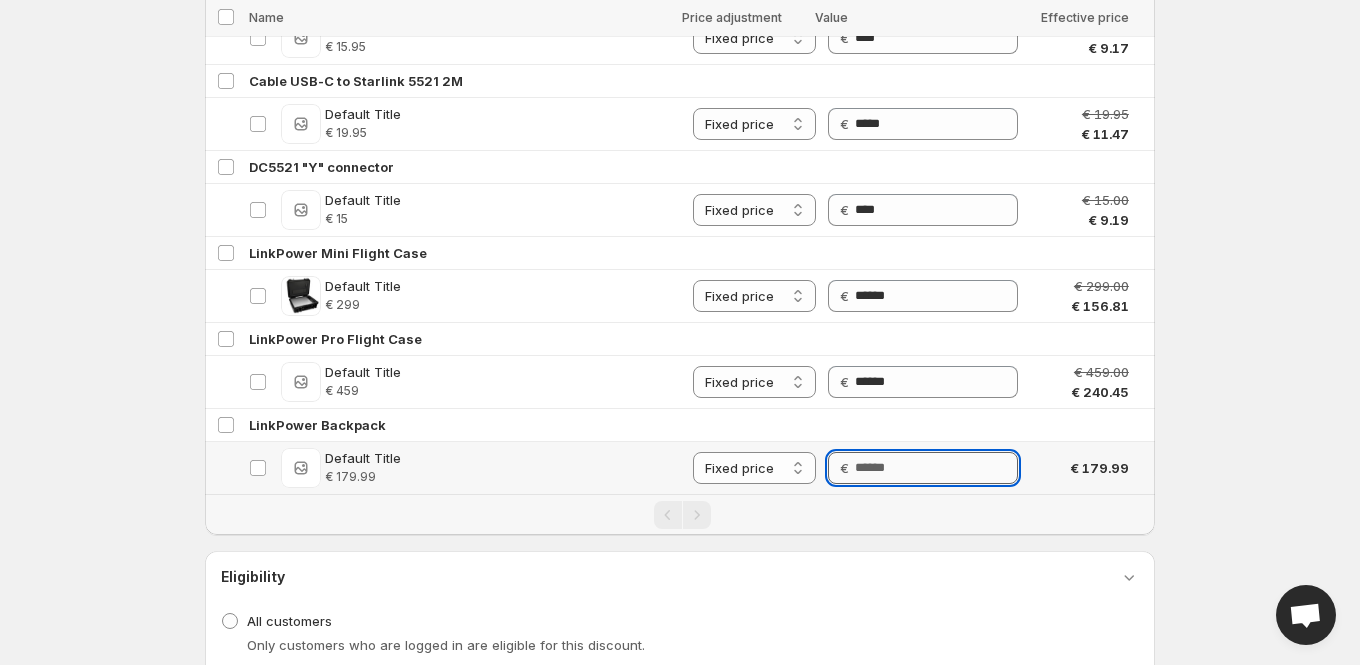 click on "Price" at bounding box center (936, 468) 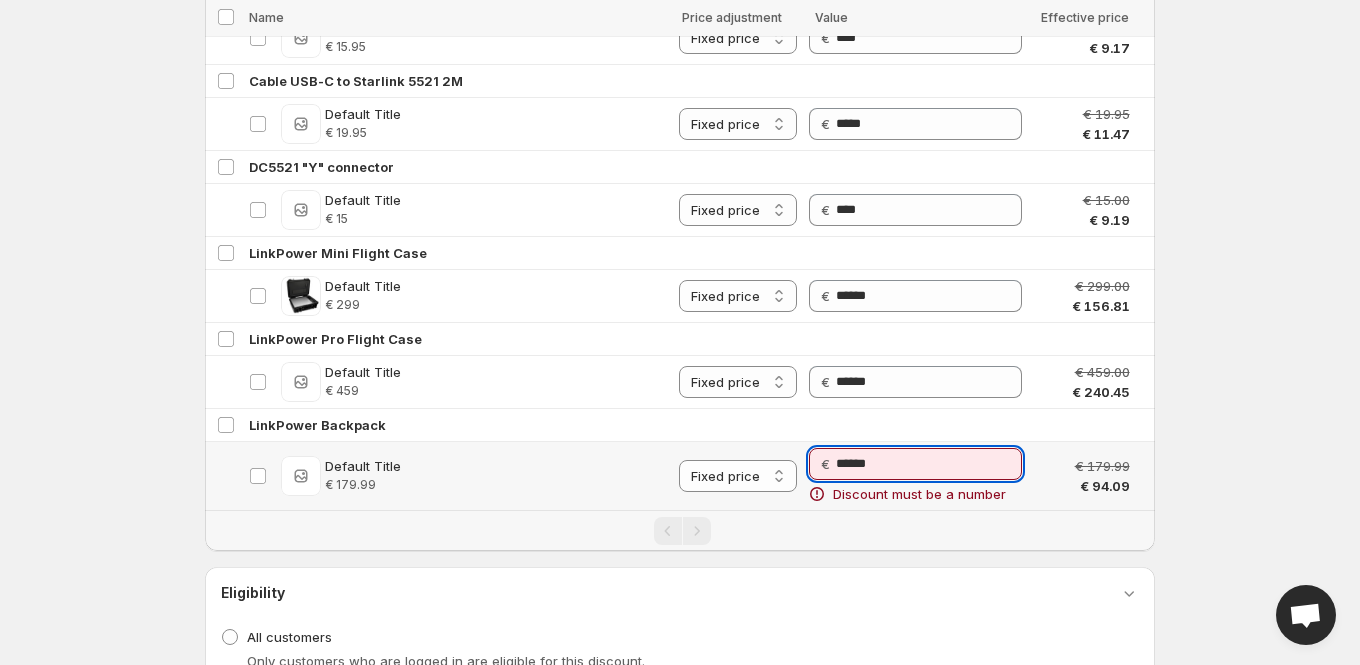 click on "******" at bounding box center [929, 464] 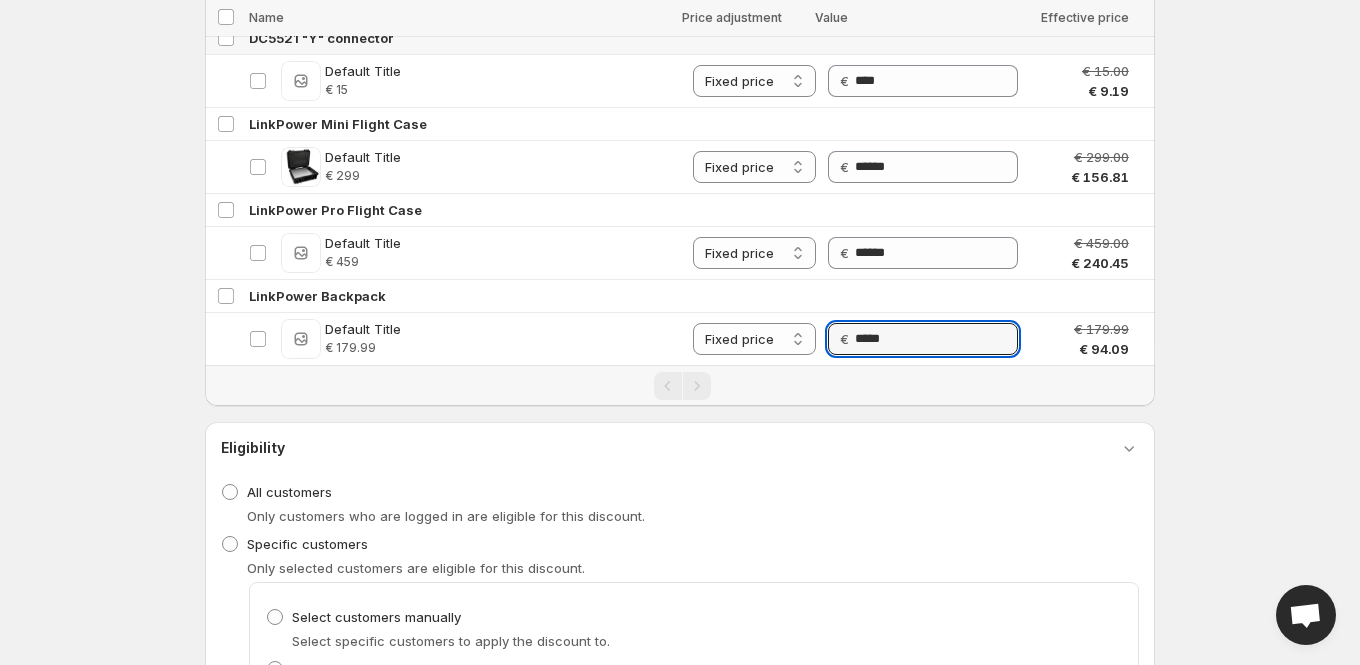 scroll, scrollTop: 5017, scrollLeft: 0, axis: vertical 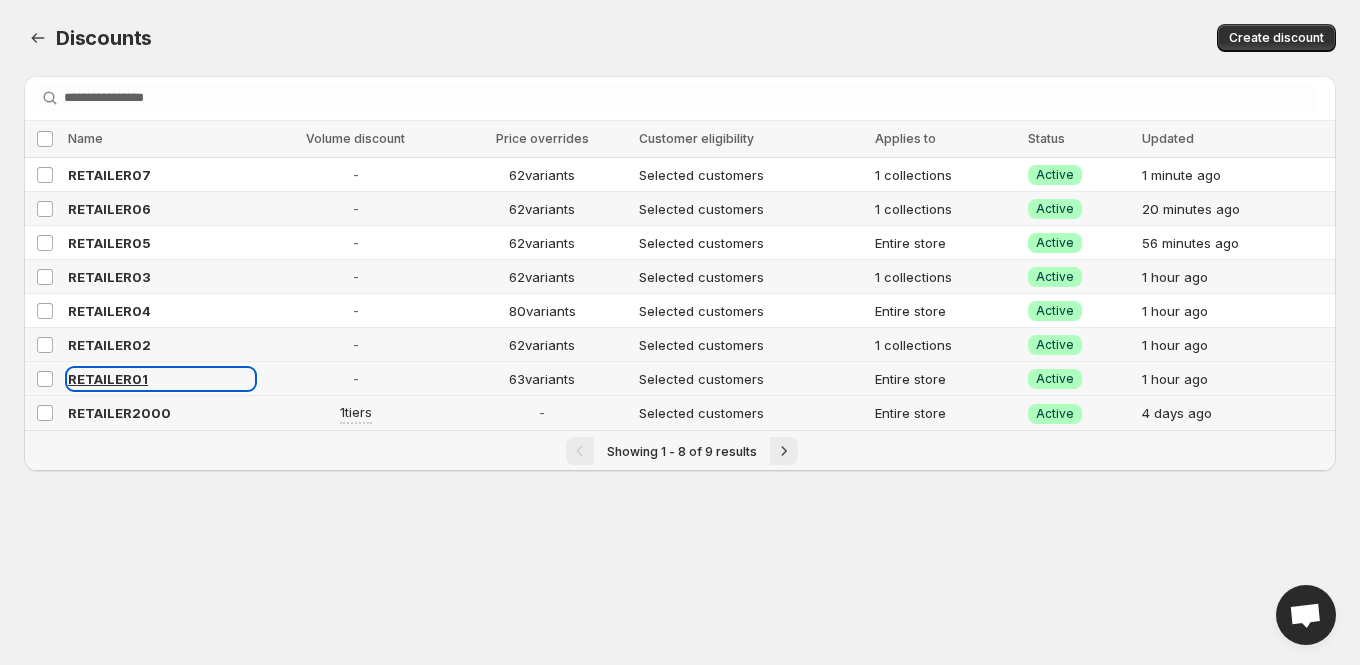 click on "RETAILER01" at bounding box center (108, 379) 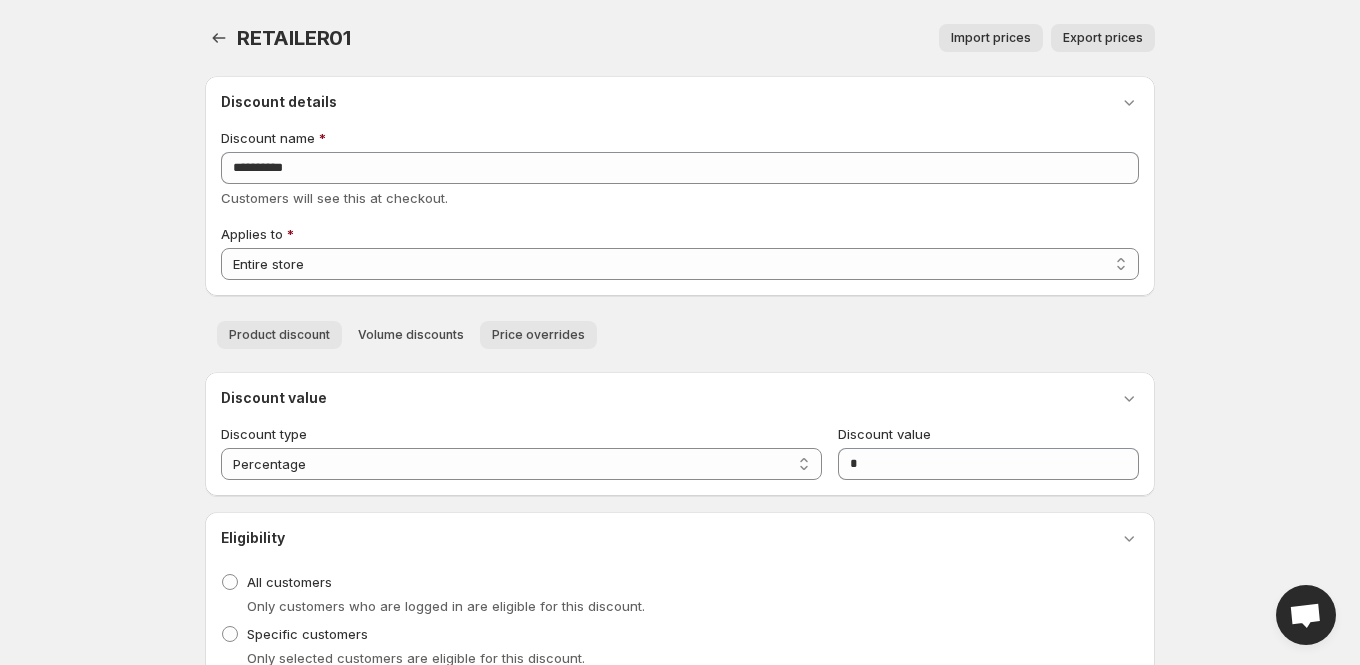 click on "Price overrides" at bounding box center (538, 335) 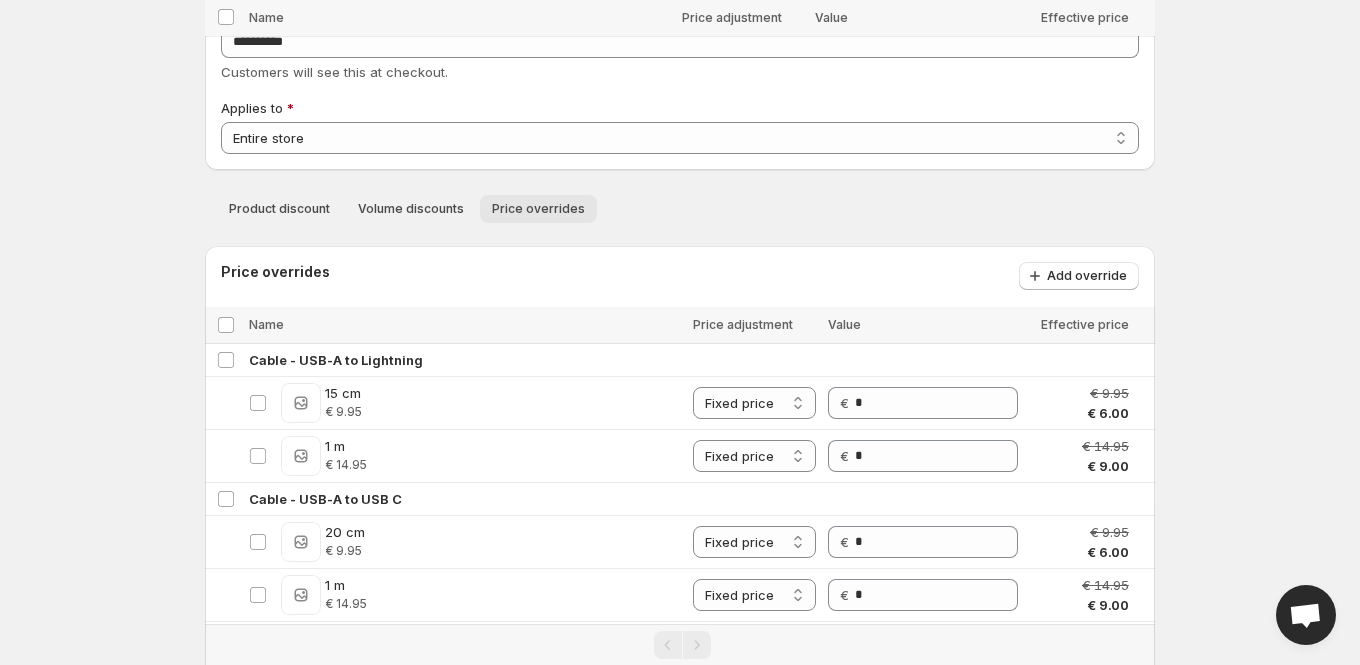 scroll, scrollTop: 4977, scrollLeft: 0, axis: vertical 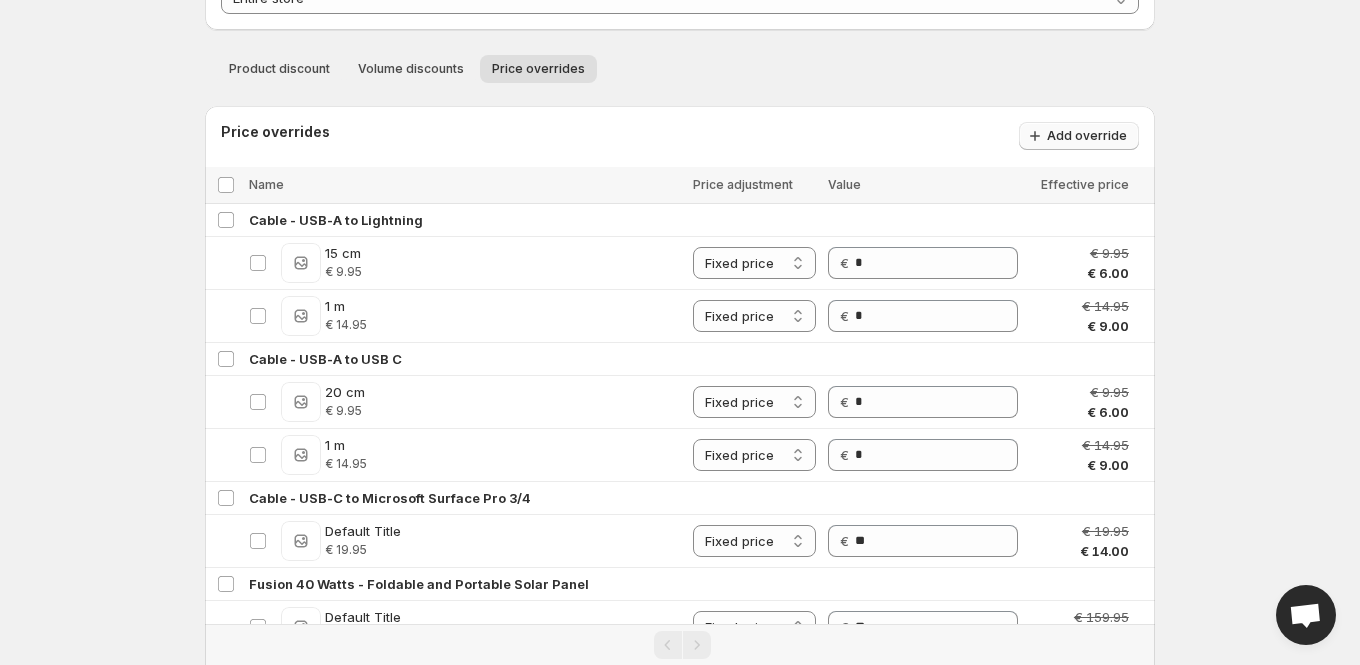 click on "Add override" at bounding box center [1079, 136] 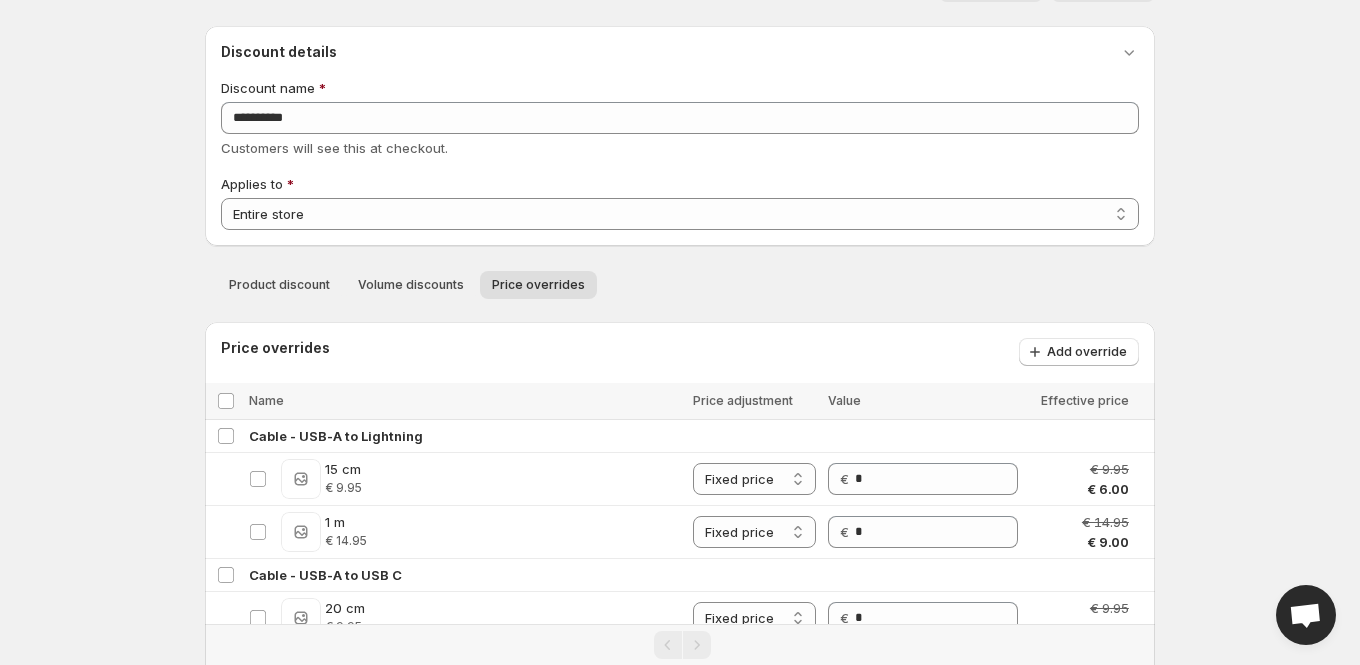 scroll, scrollTop: 0, scrollLeft: 0, axis: both 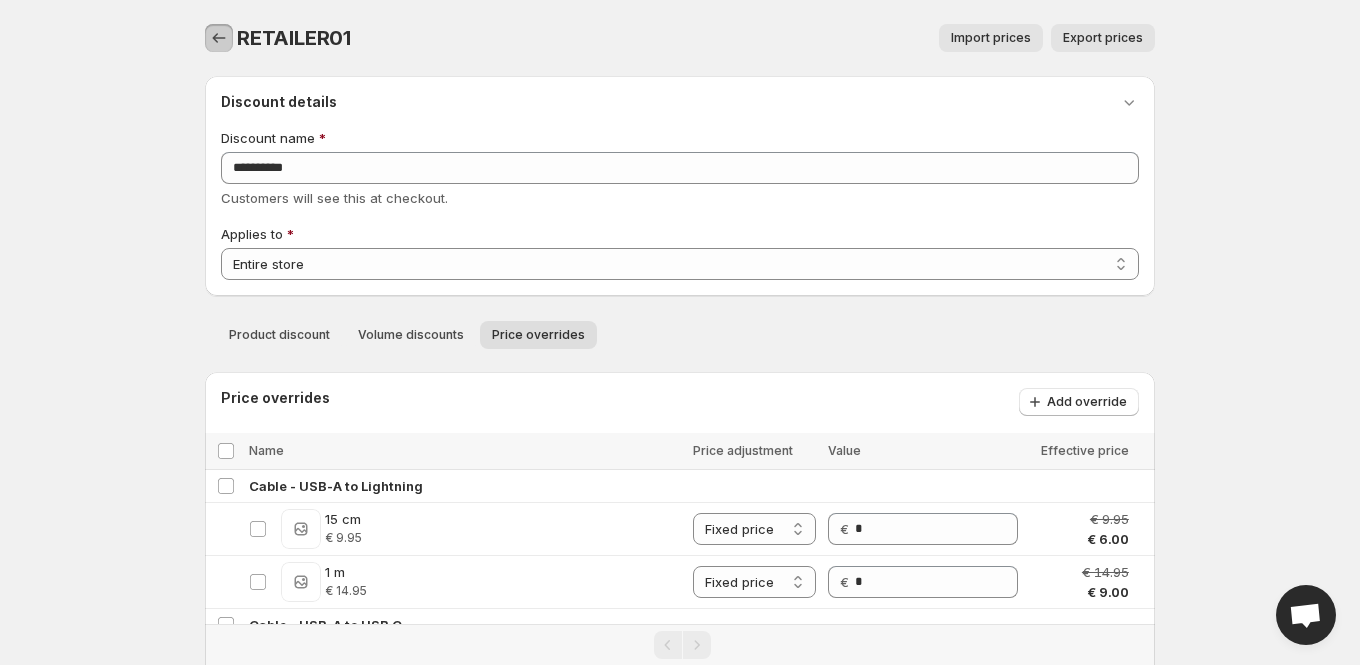 click 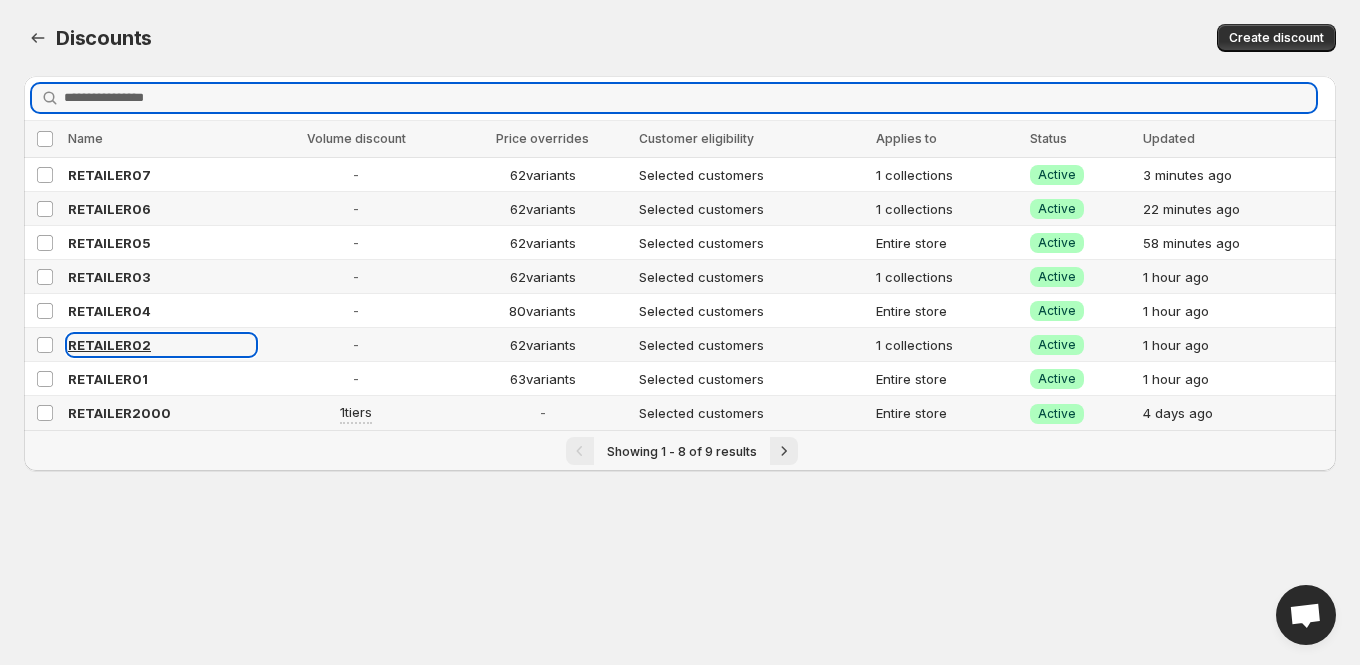 click on "RETAILER02" at bounding box center [109, 345] 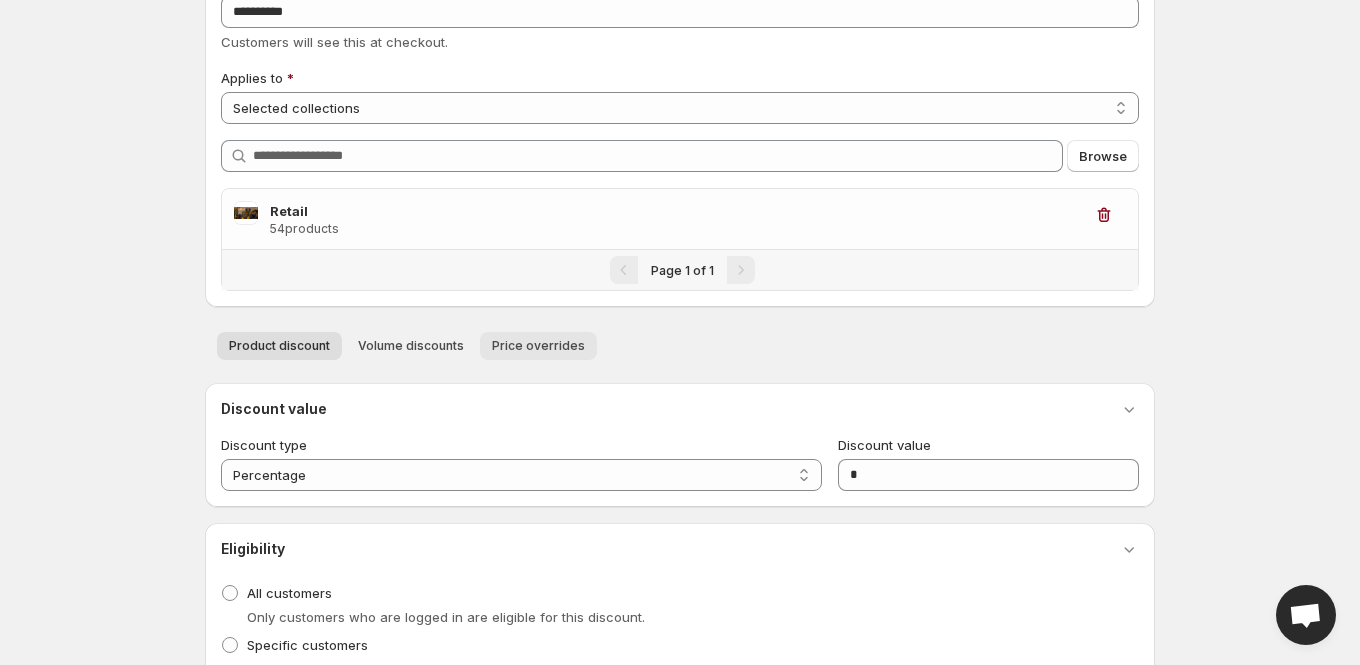 scroll, scrollTop: 165, scrollLeft: 0, axis: vertical 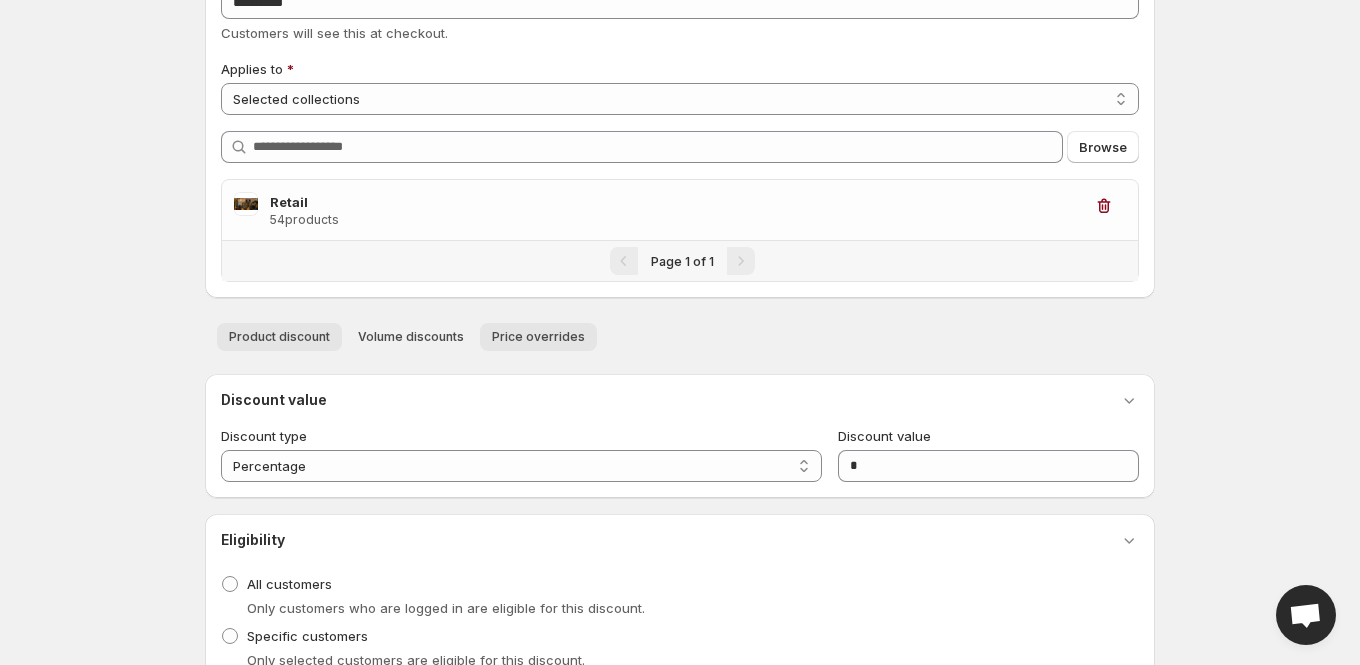 click on "Price overrides" at bounding box center [538, 337] 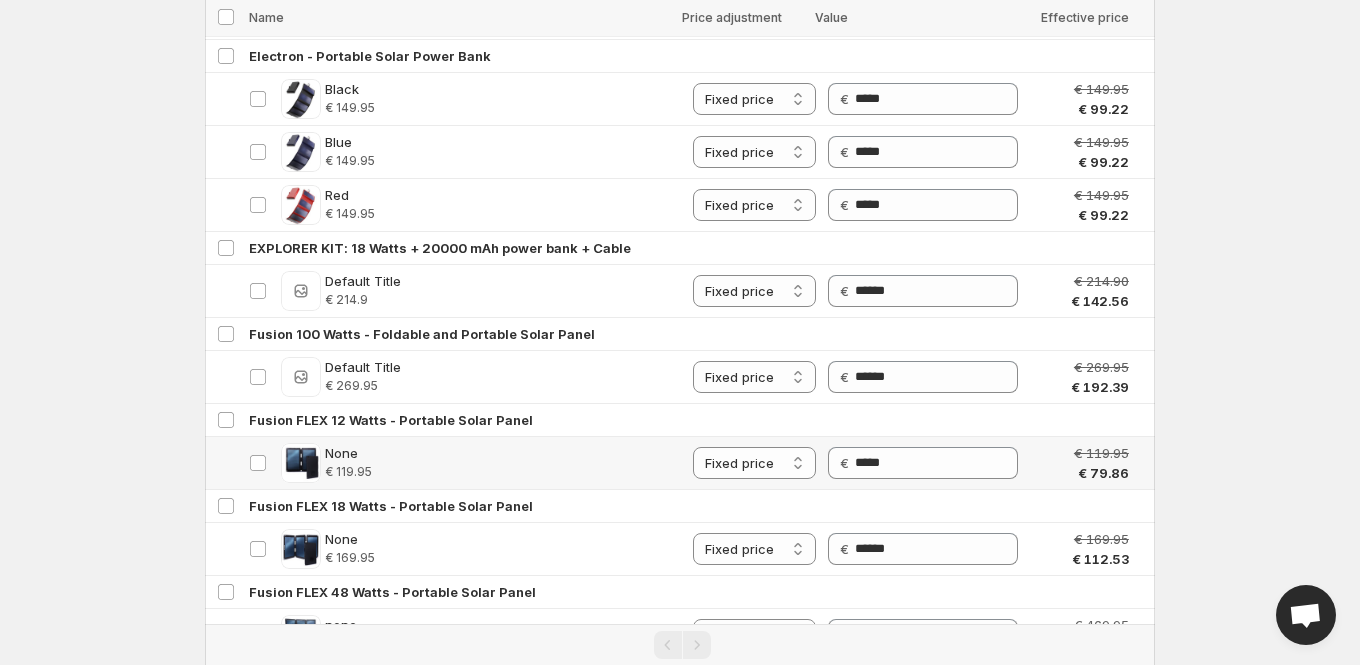 scroll, scrollTop: 0, scrollLeft: 0, axis: both 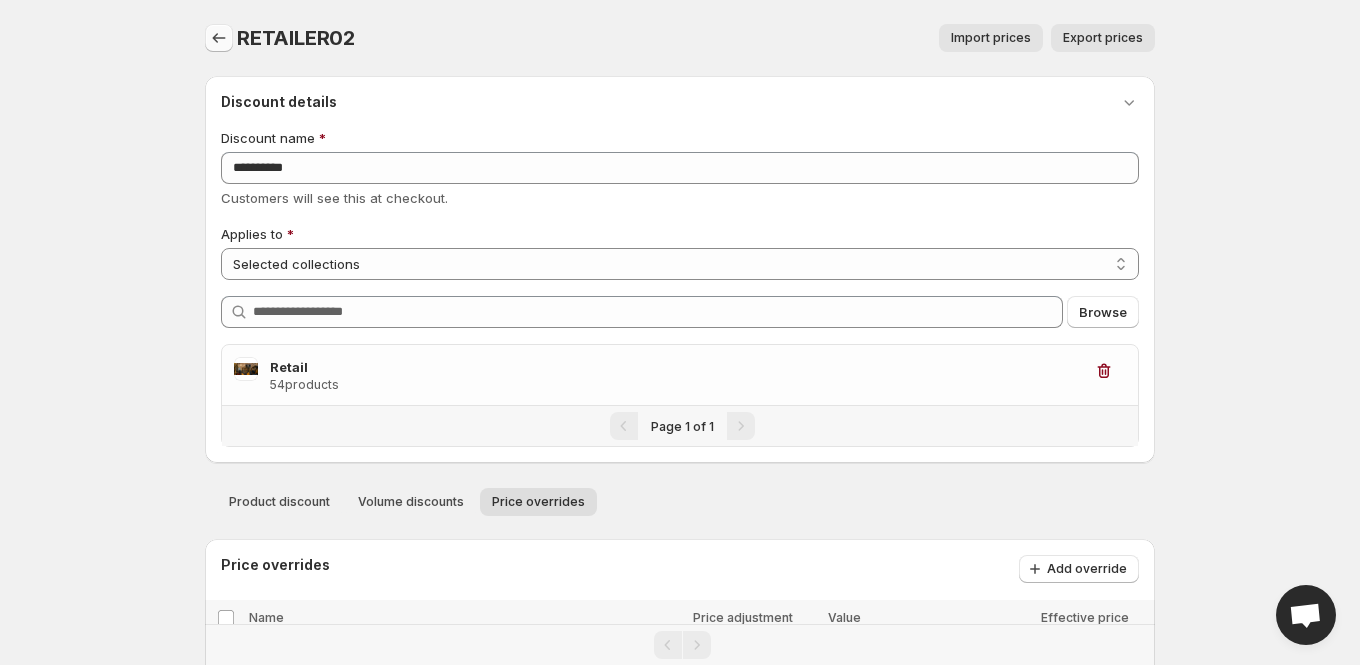 click 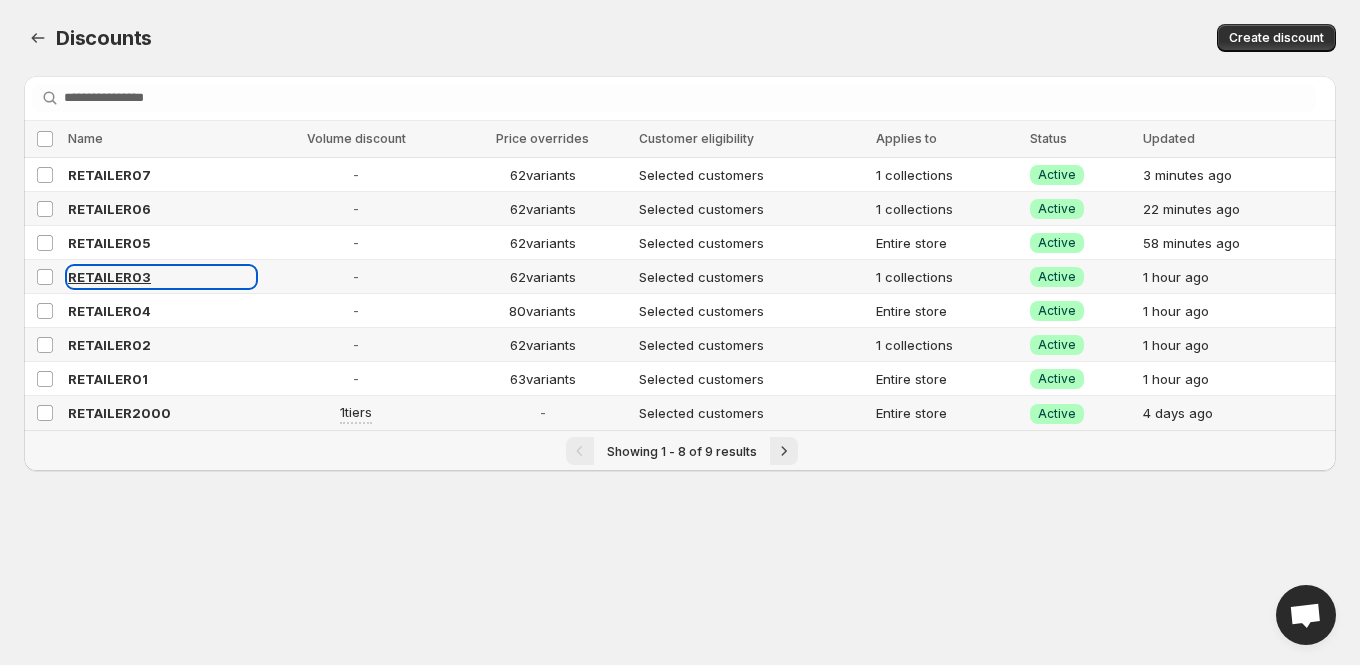 click on "RETAILER03" at bounding box center [109, 277] 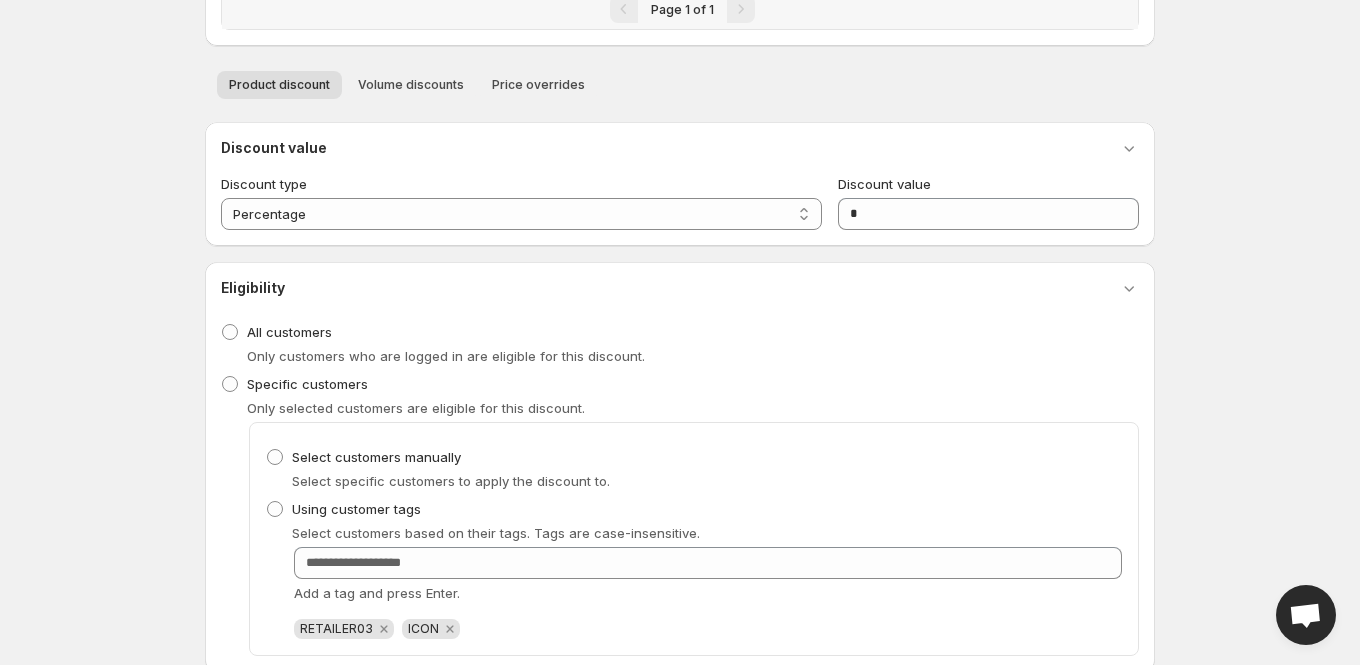 scroll, scrollTop: 457, scrollLeft: 0, axis: vertical 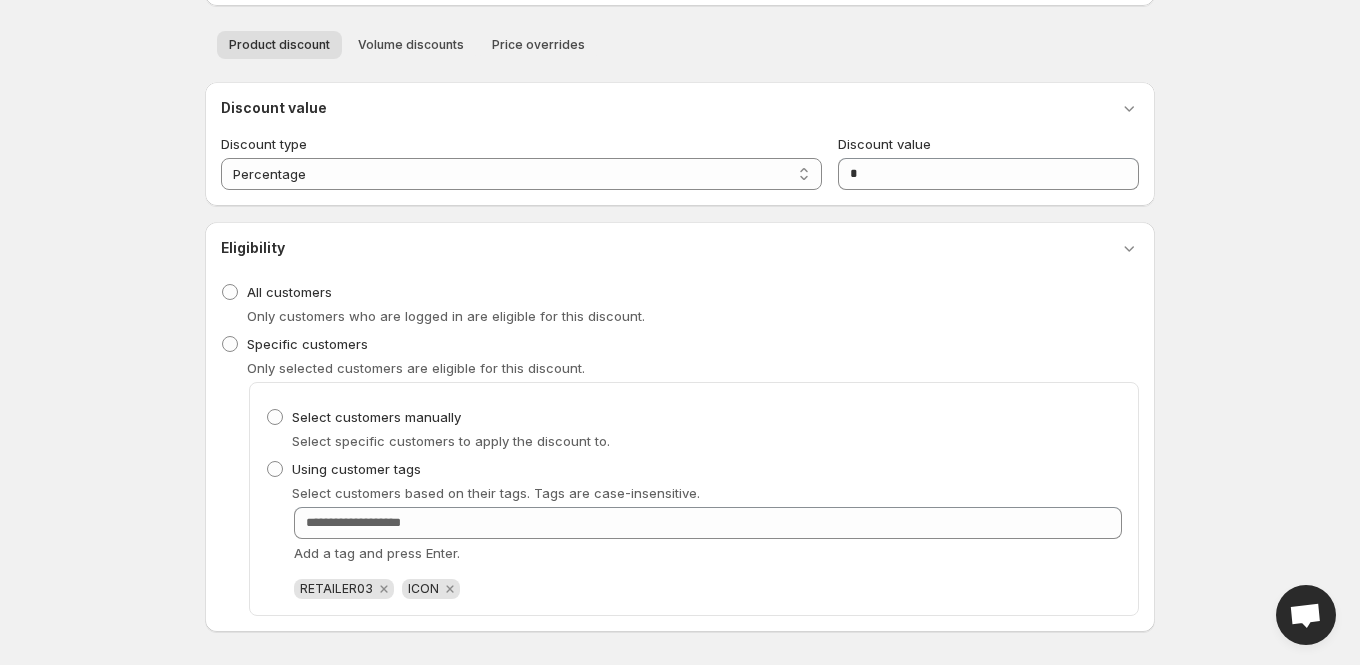 click on "Product discount Volume discounts Price overrides More views Product discount Volume discounts Price overrides More views" at bounding box center (680, 44) 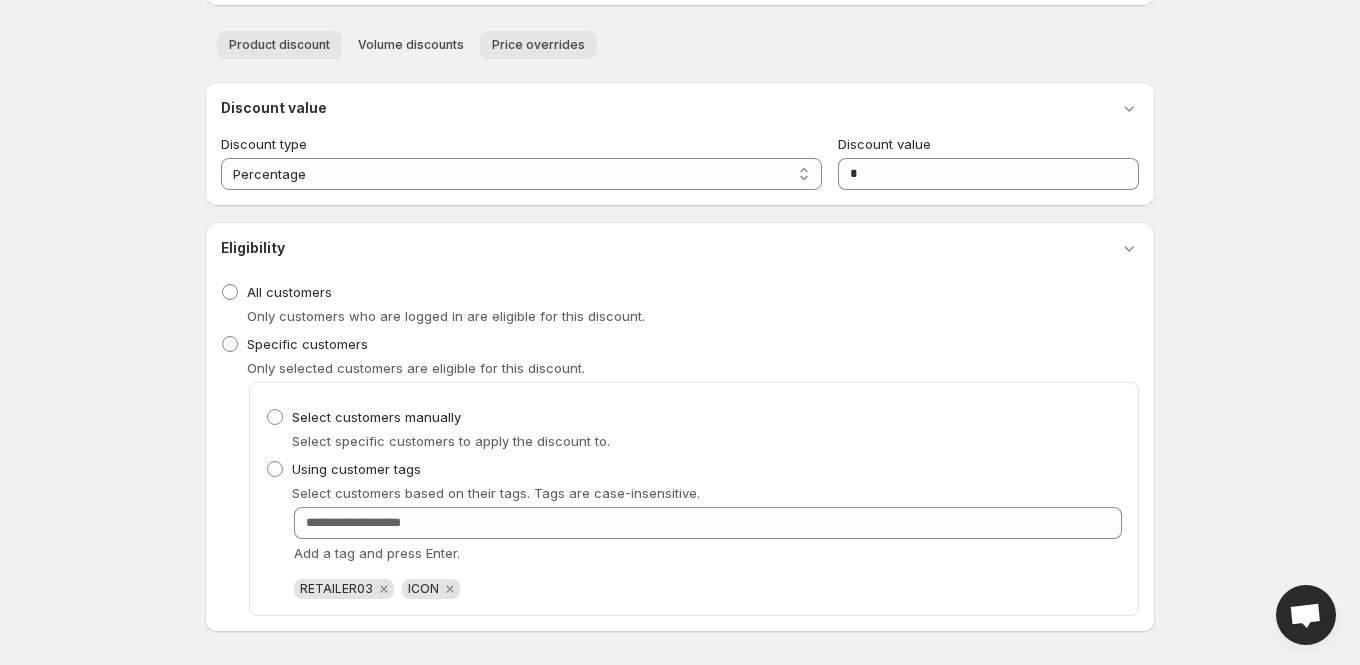 click on "Price overrides" at bounding box center (538, 45) 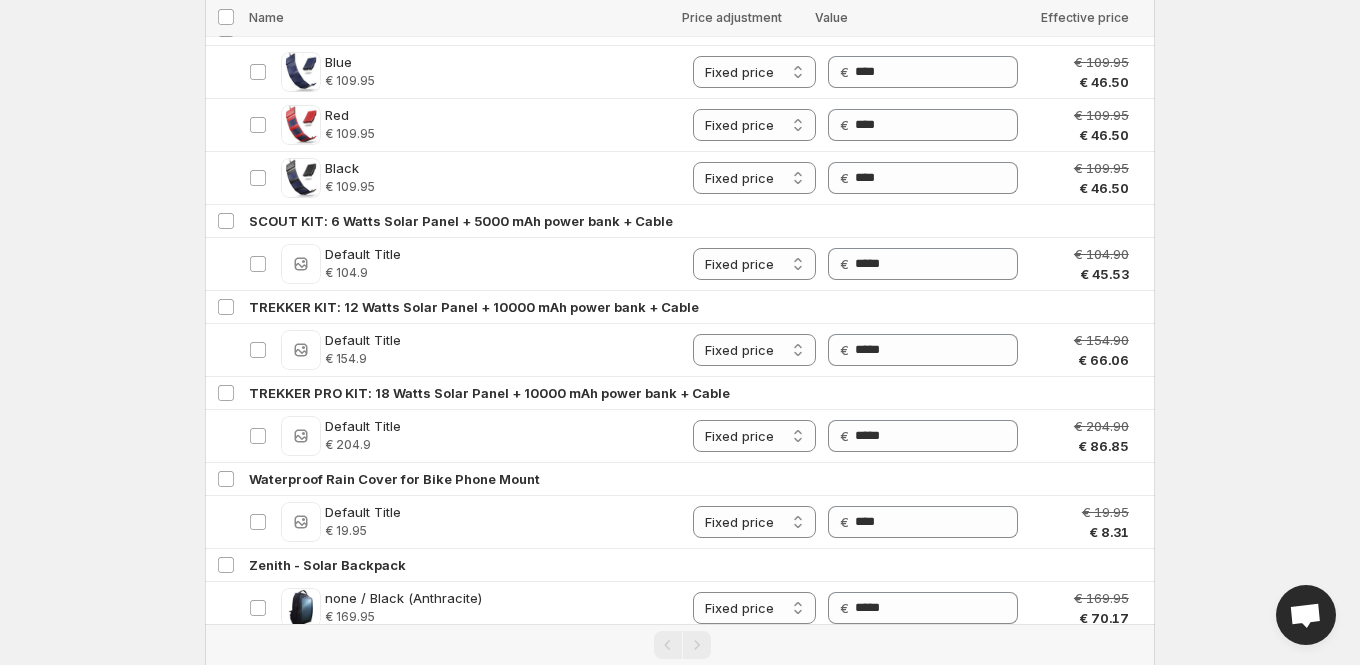scroll, scrollTop: 3268, scrollLeft: 0, axis: vertical 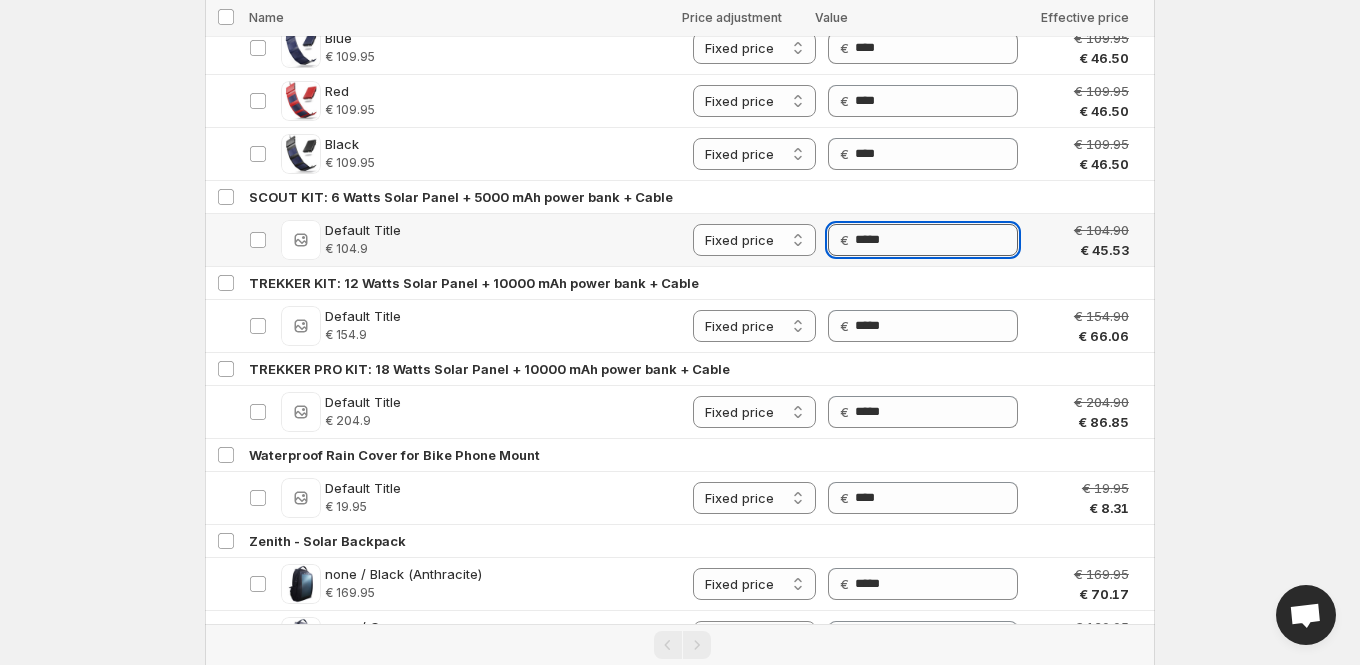 click on "*****" at bounding box center [936, 240] 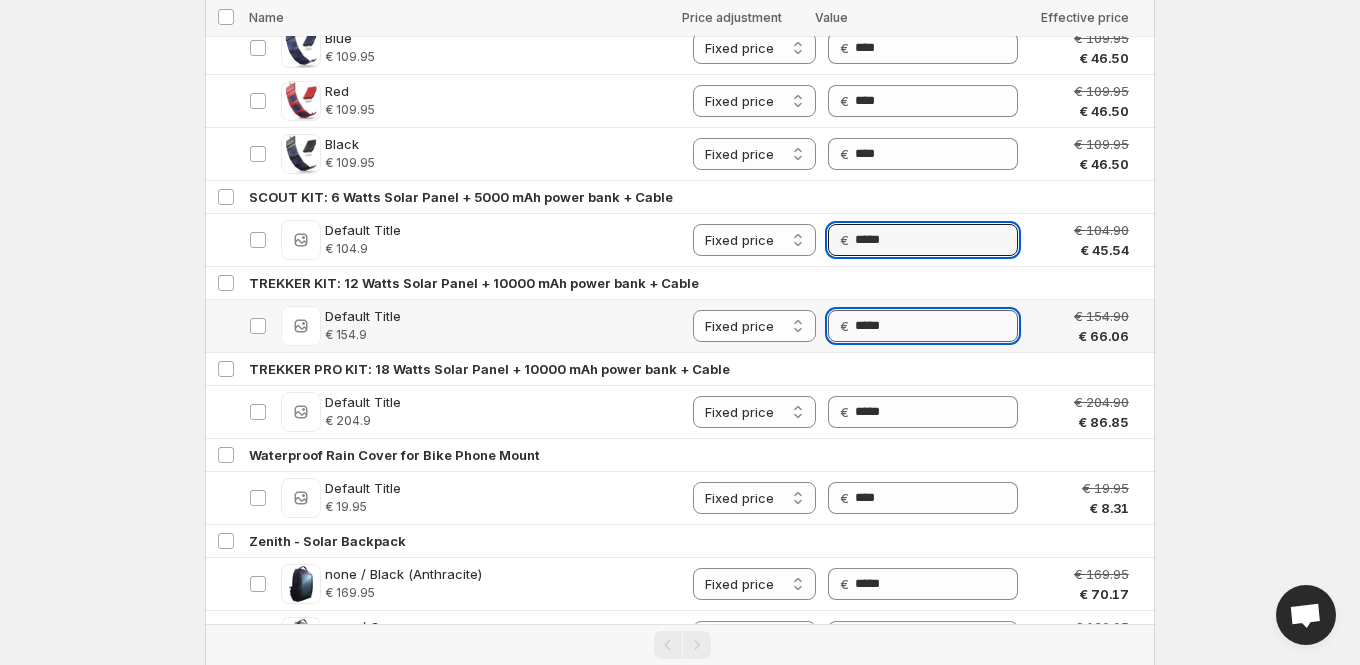 click on "*****" at bounding box center [936, 326] 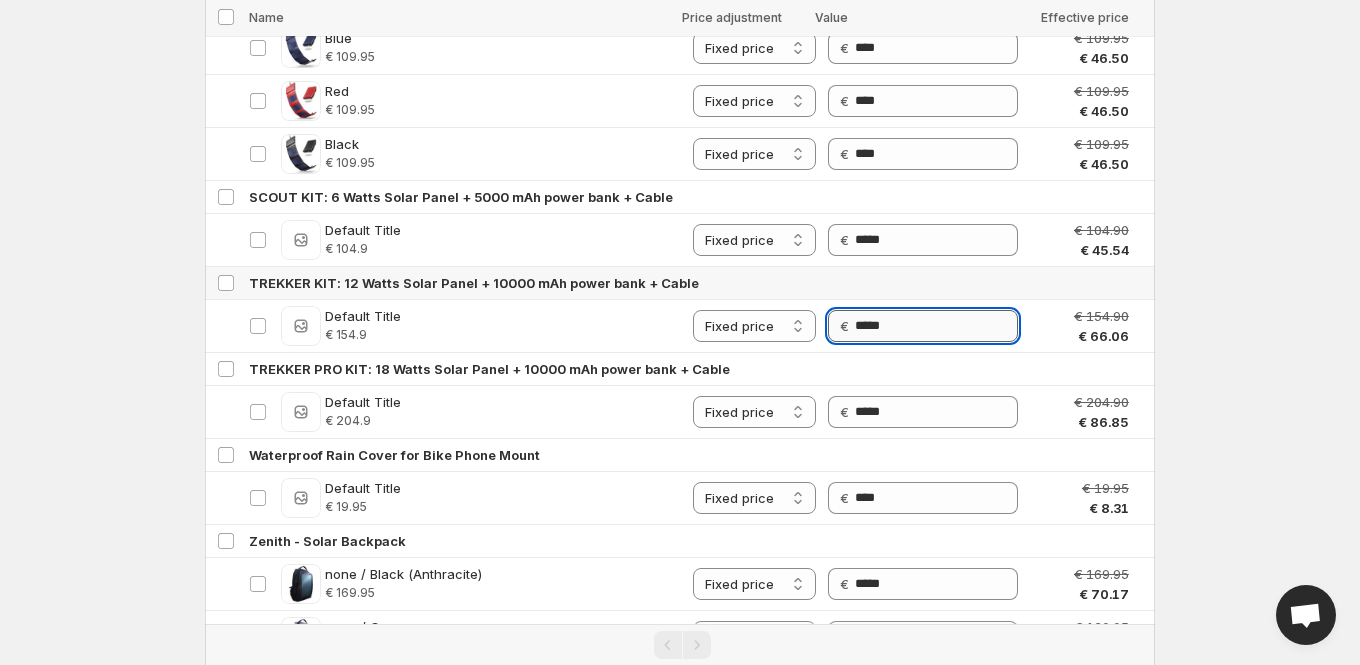 click on "*****" at bounding box center [936, 326] 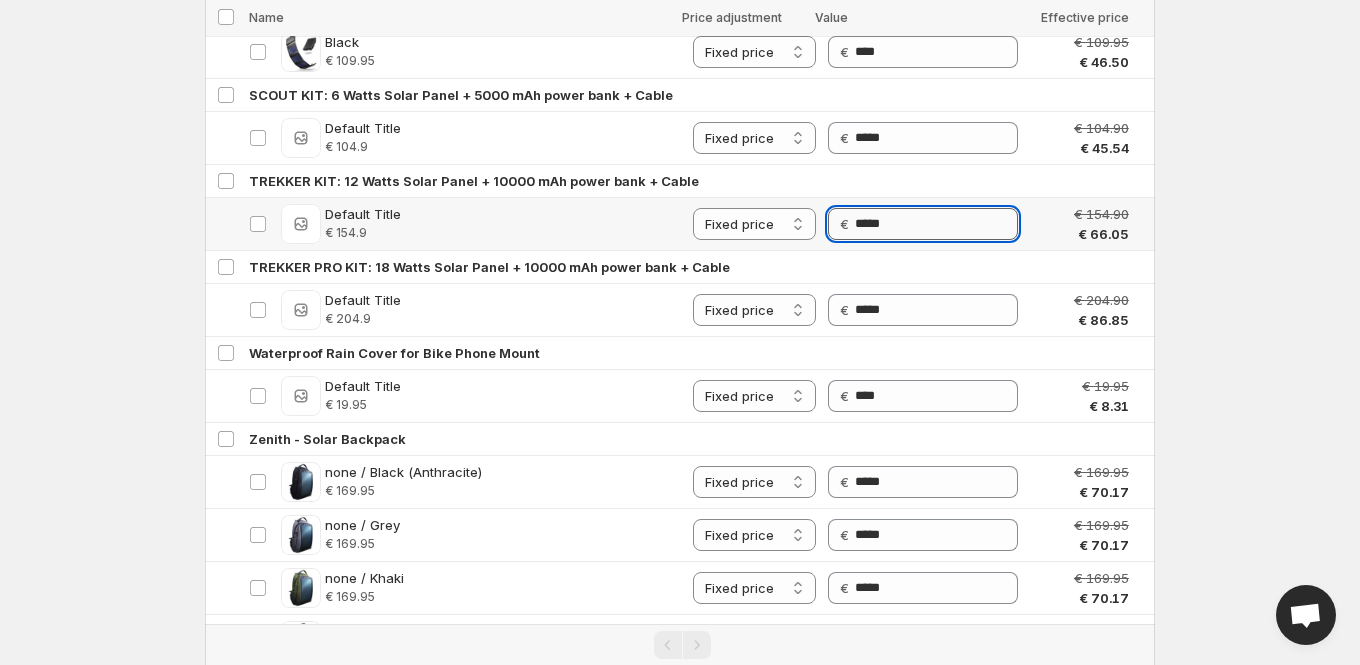 scroll, scrollTop: 3424, scrollLeft: 0, axis: vertical 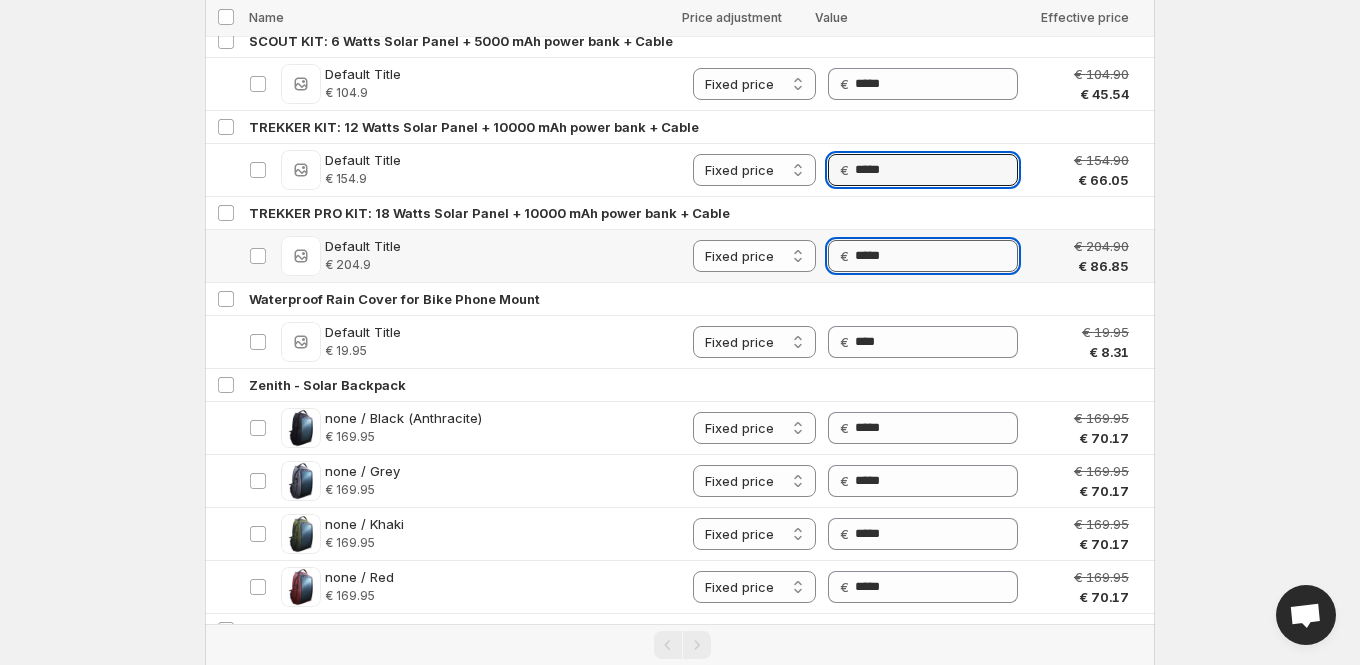 click on "*****" at bounding box center (936, 256) 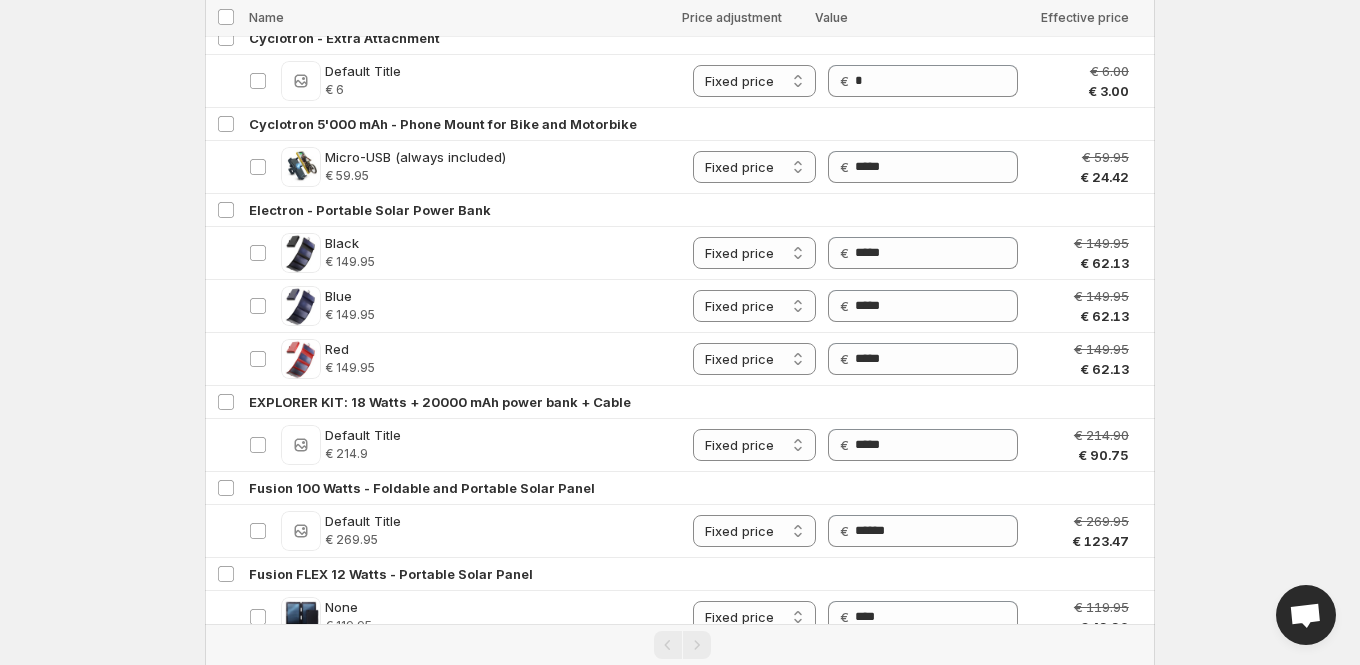 scroll, scrollTop: 1215, scrollLeft: 0, axis: vertical 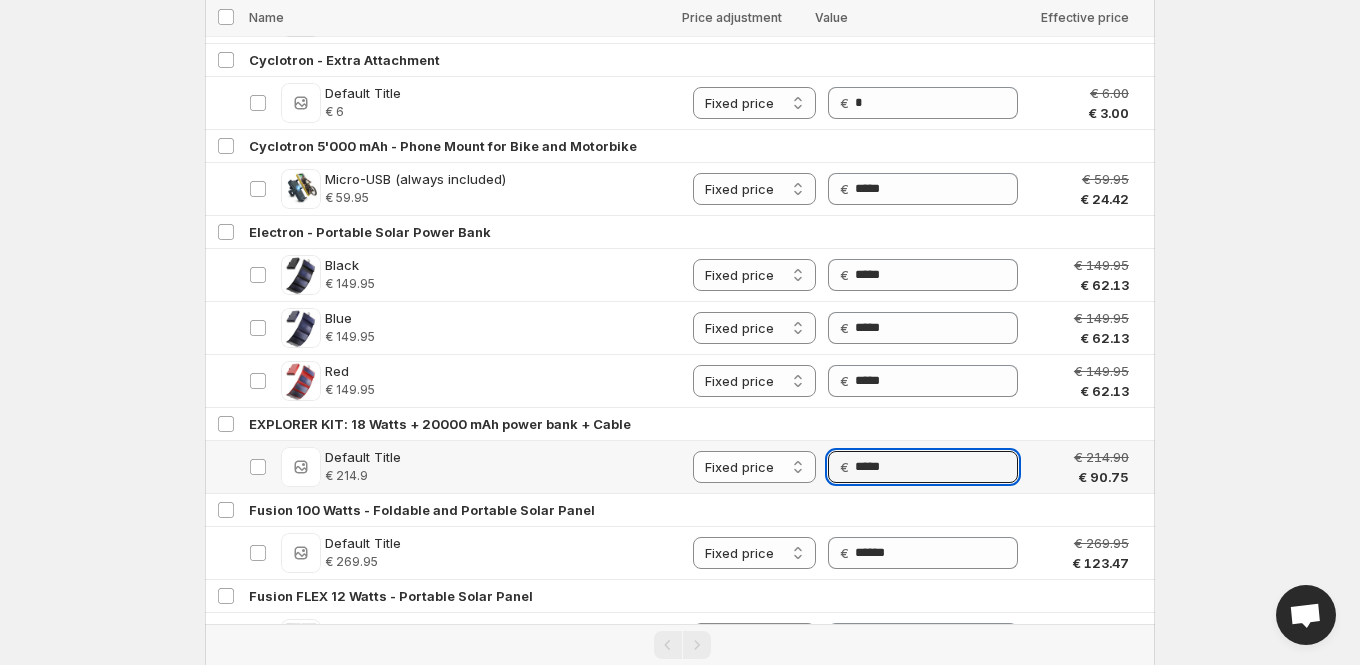 drag, startPoint x: 883, startPoint y: 452, endPoint x: 817, endPoint y: 447, distance: 66.189125 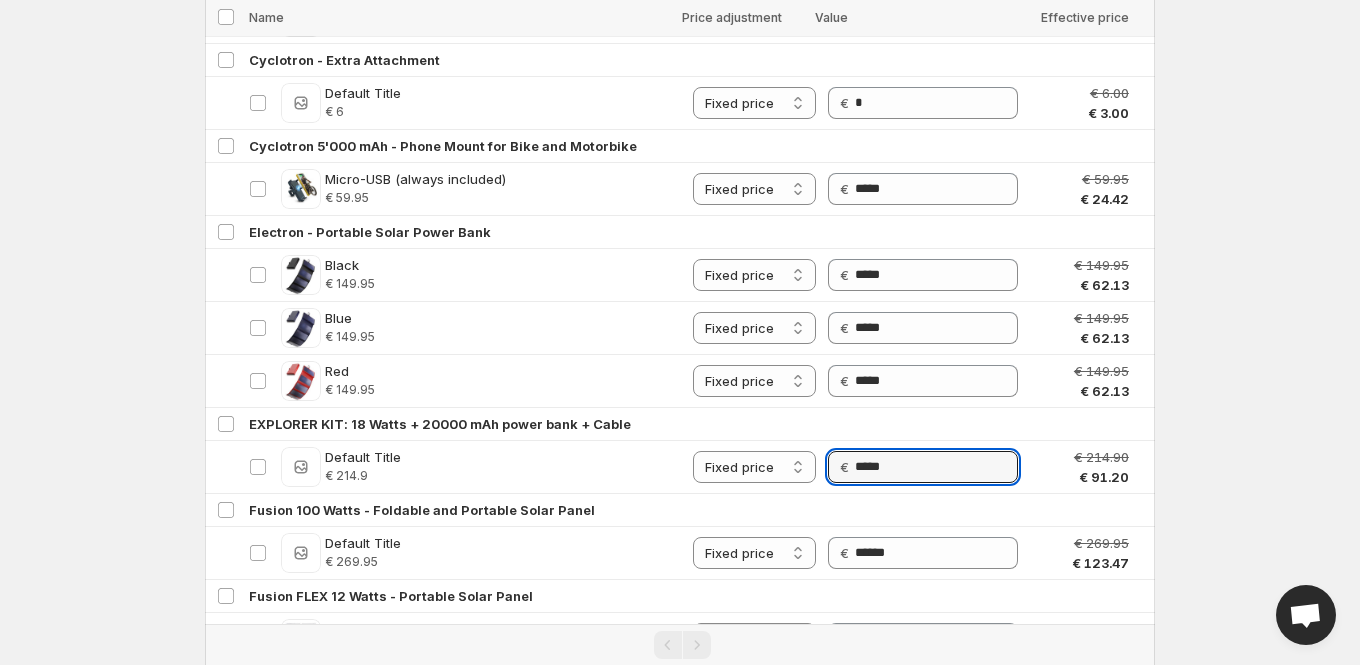click on "**********" at bounding box center [680, -883] 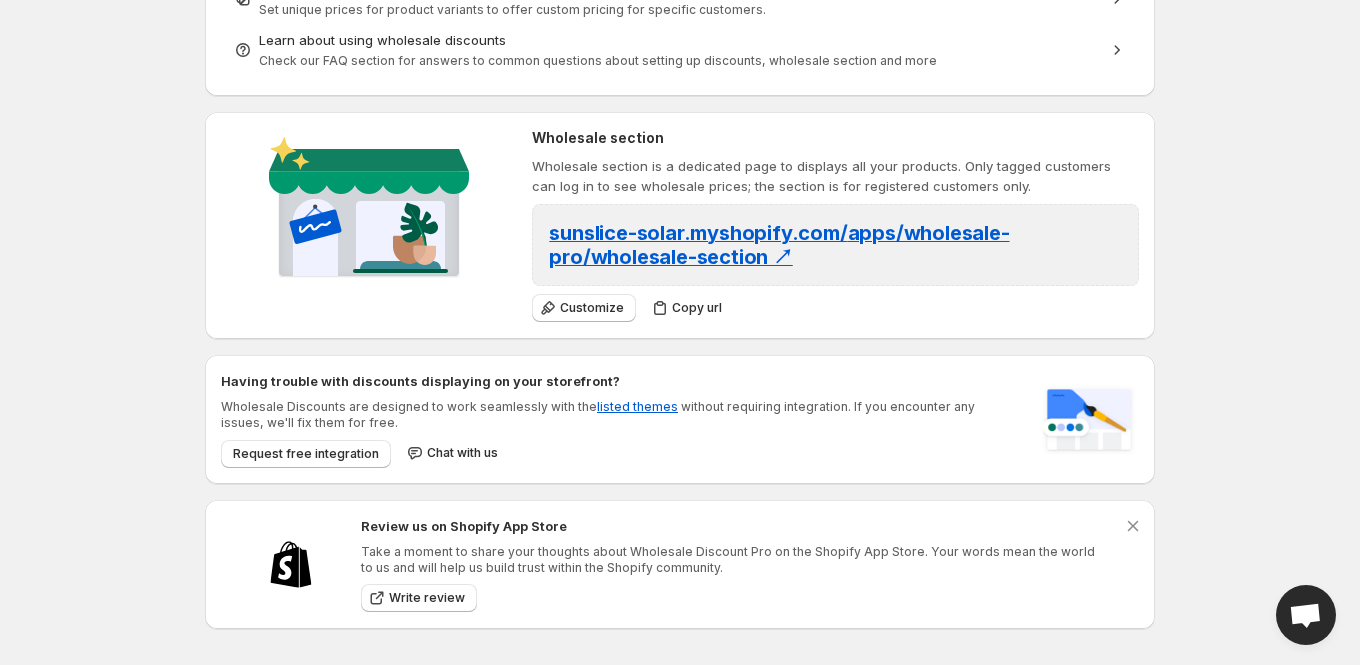 scroll, scrollTop: 0, scrollLeft: 0, axis: both 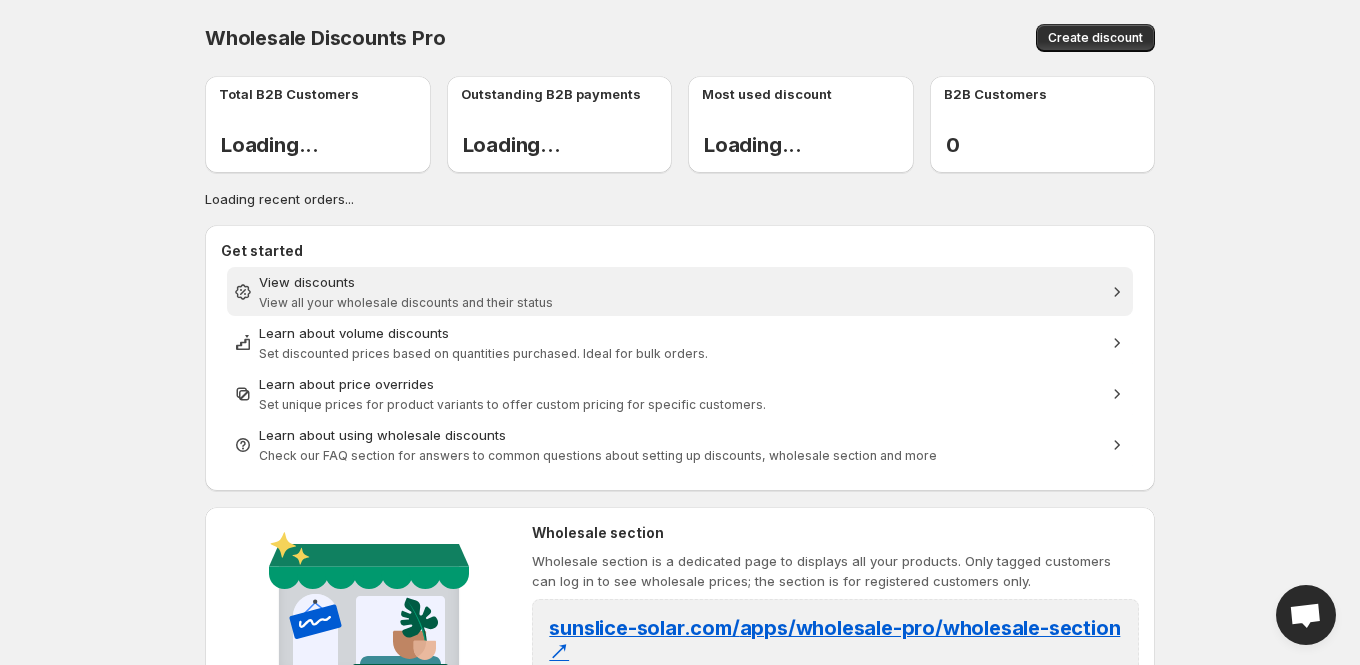 click on "View discounts" at bounding box center (680, 282) 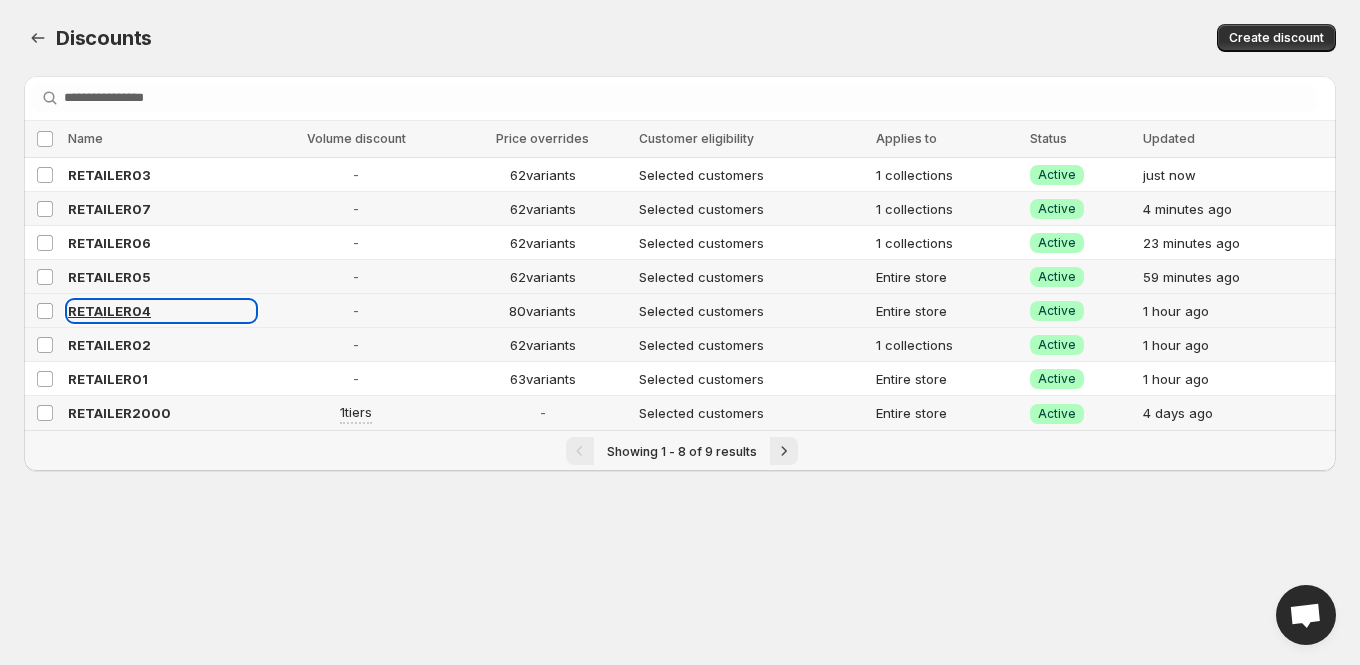 click on "RETAILER04" at bounding box center [109, 311] 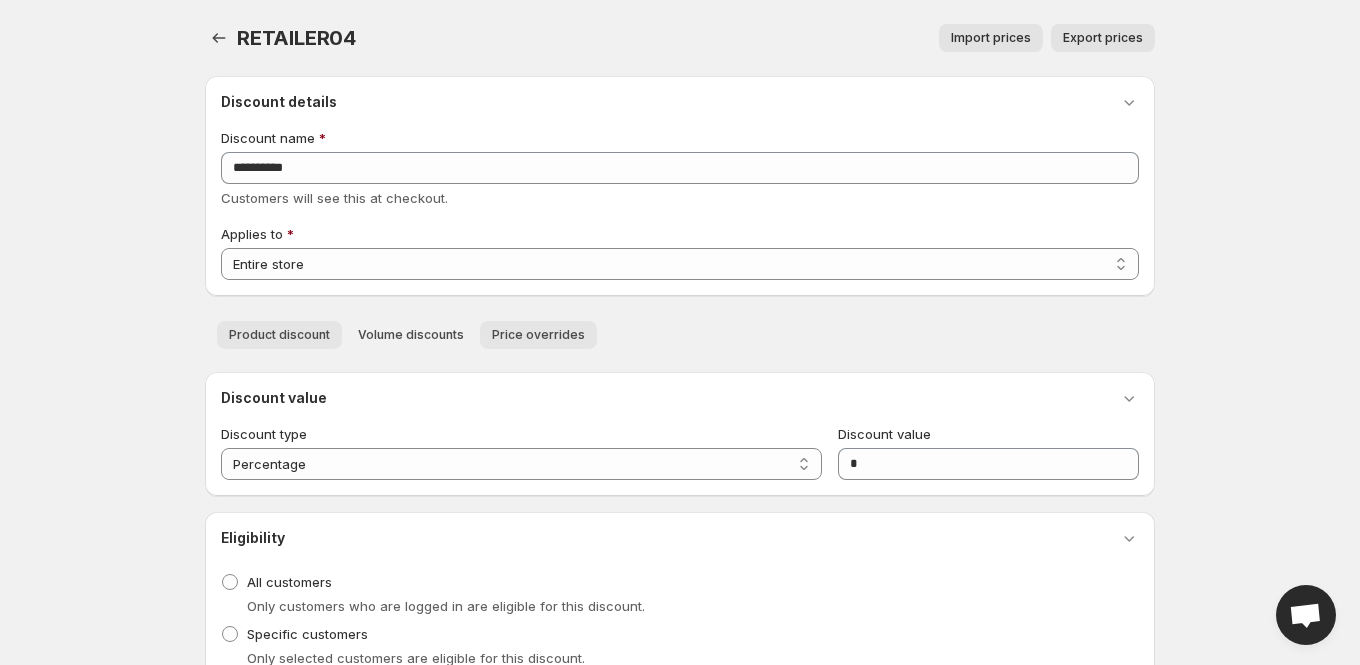 click on "Price overrides" at bounding box center [538, 335] 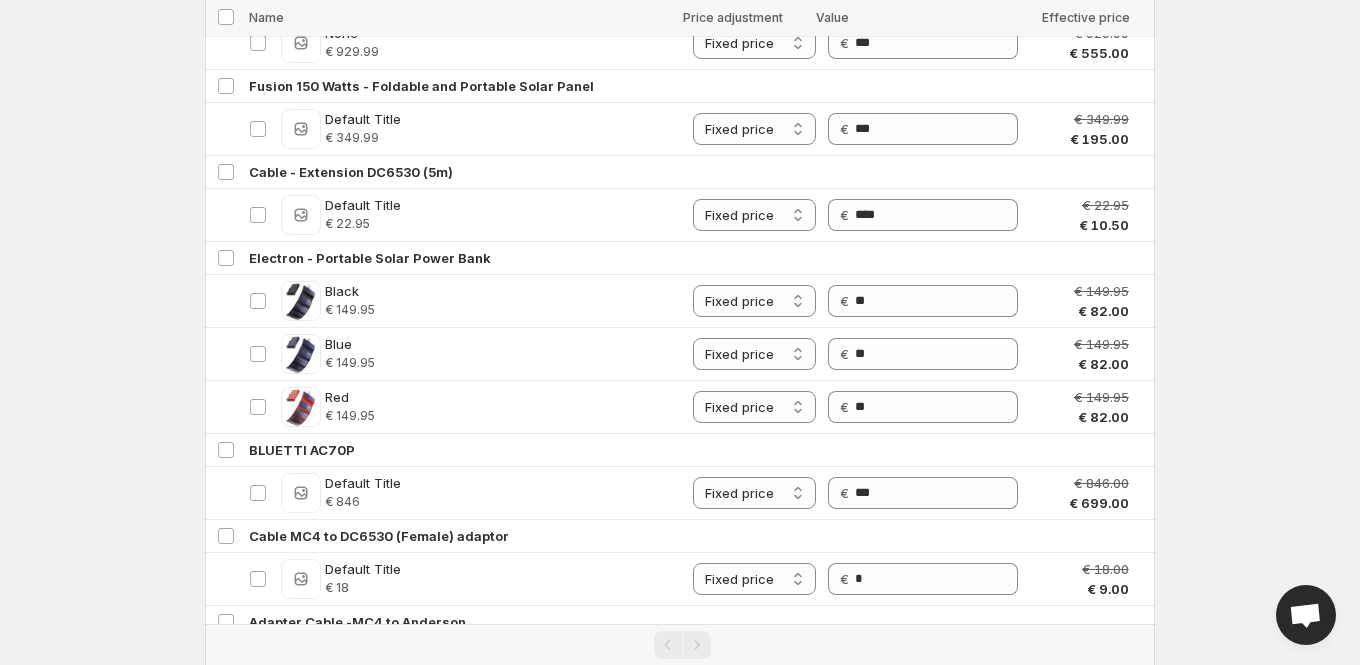 scroll, scrollTop: 0, scrollLeft: 0, axis: both 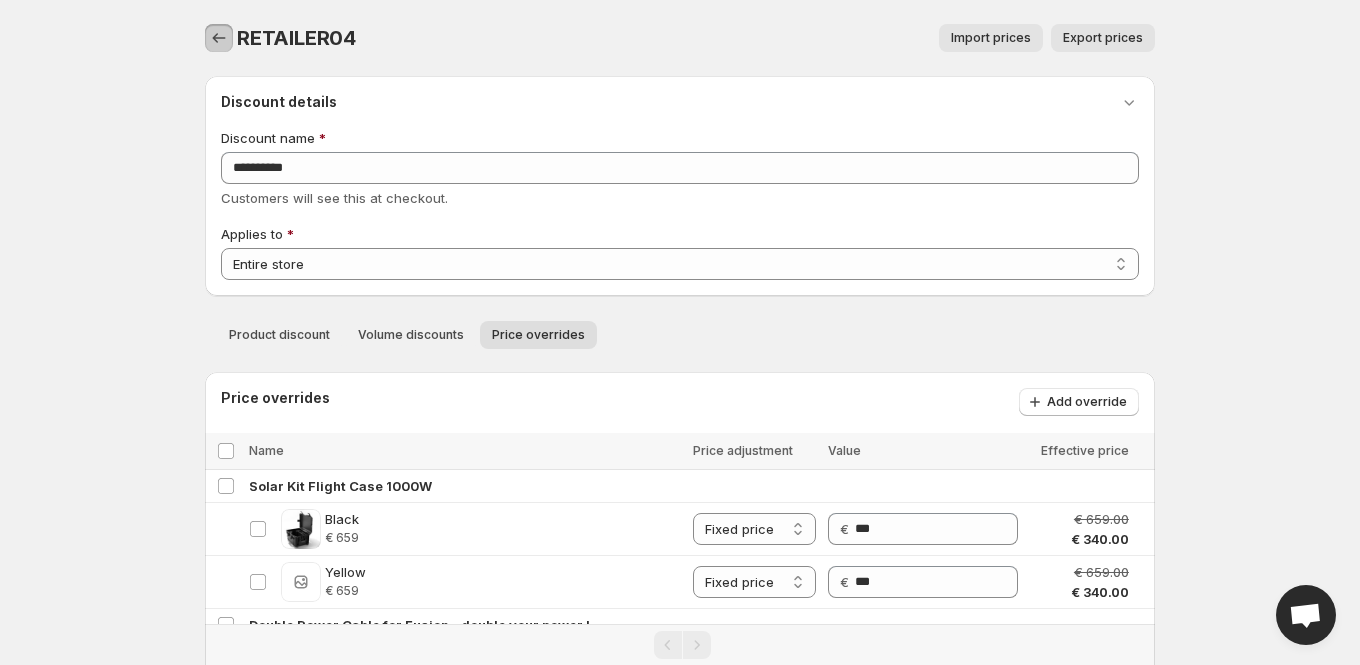 click 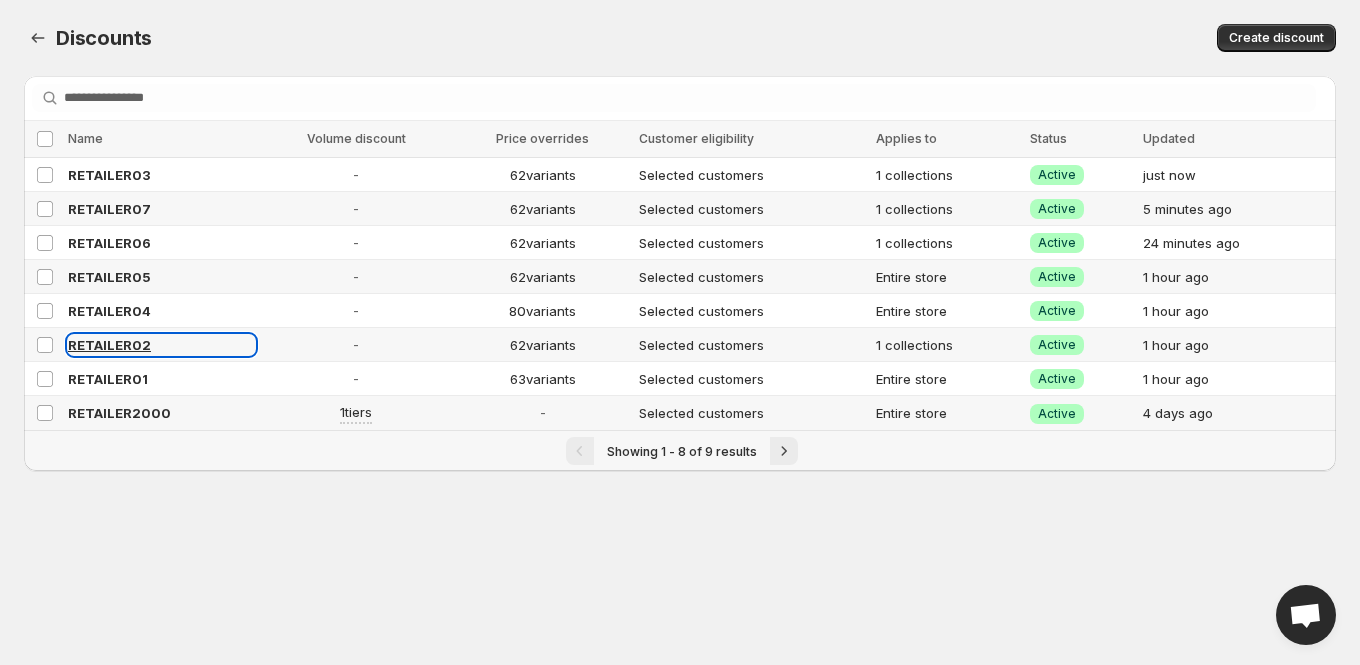 click on "RETAILER02" at bounding box center (109, 345) 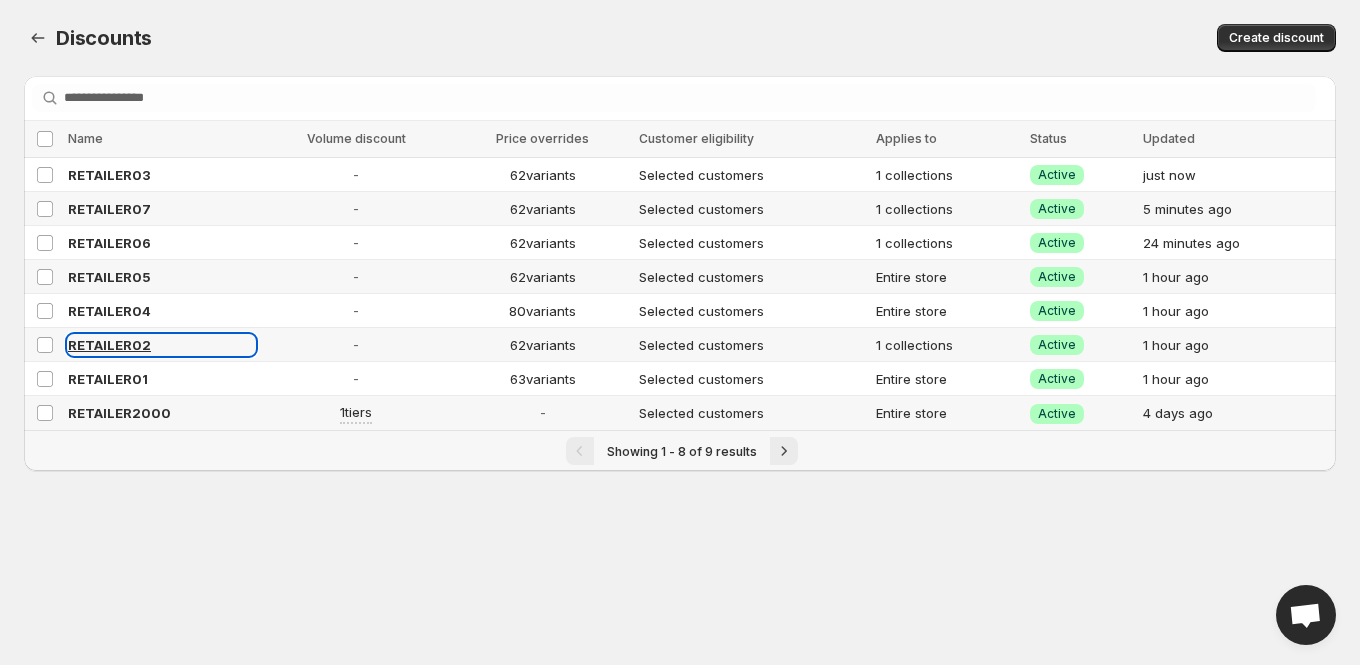 click on "RETAILER02" at bounding box center [161, 345] 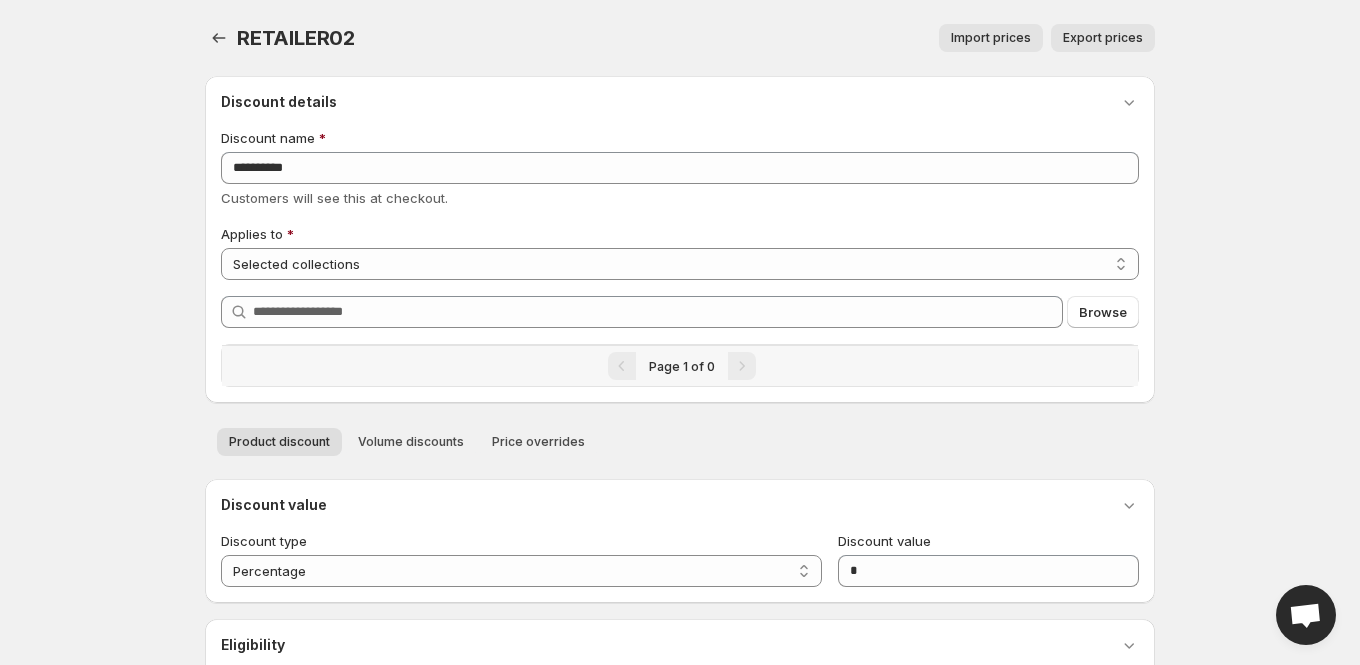 click on "**********" at bounding box center (680, 332) 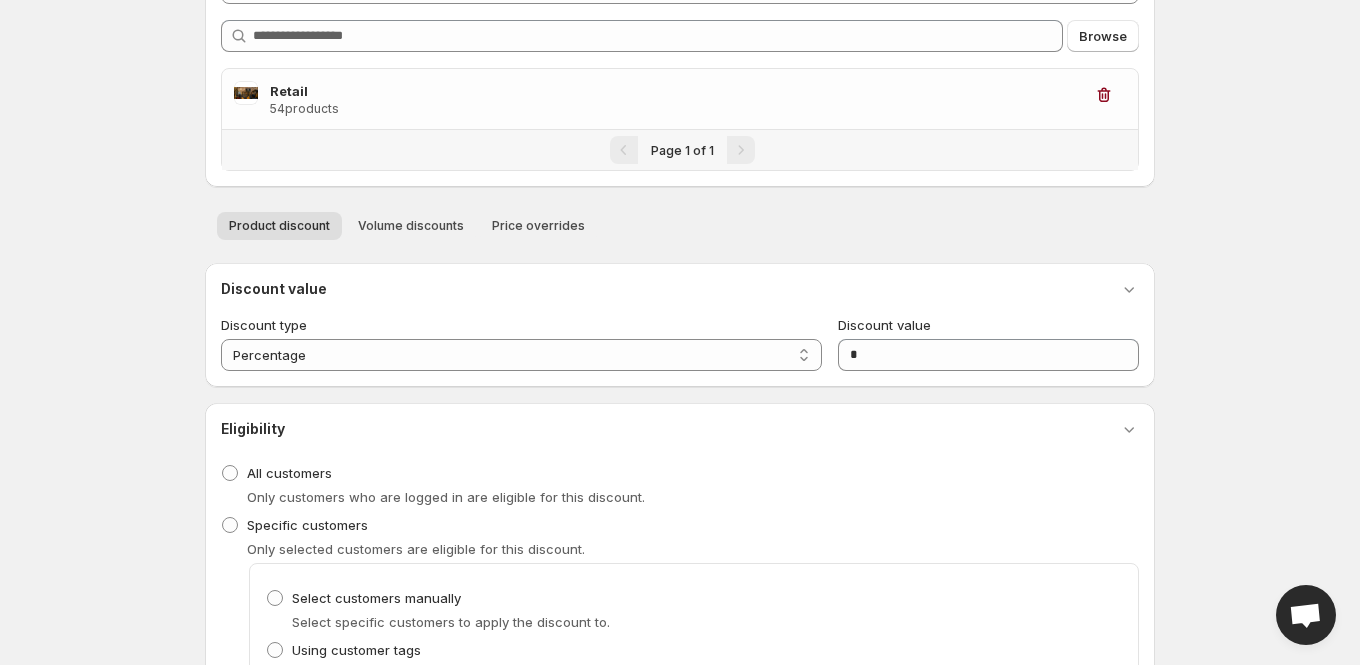 scroll, scrollTop: 314, scrollLeft: 0, axis: vertical 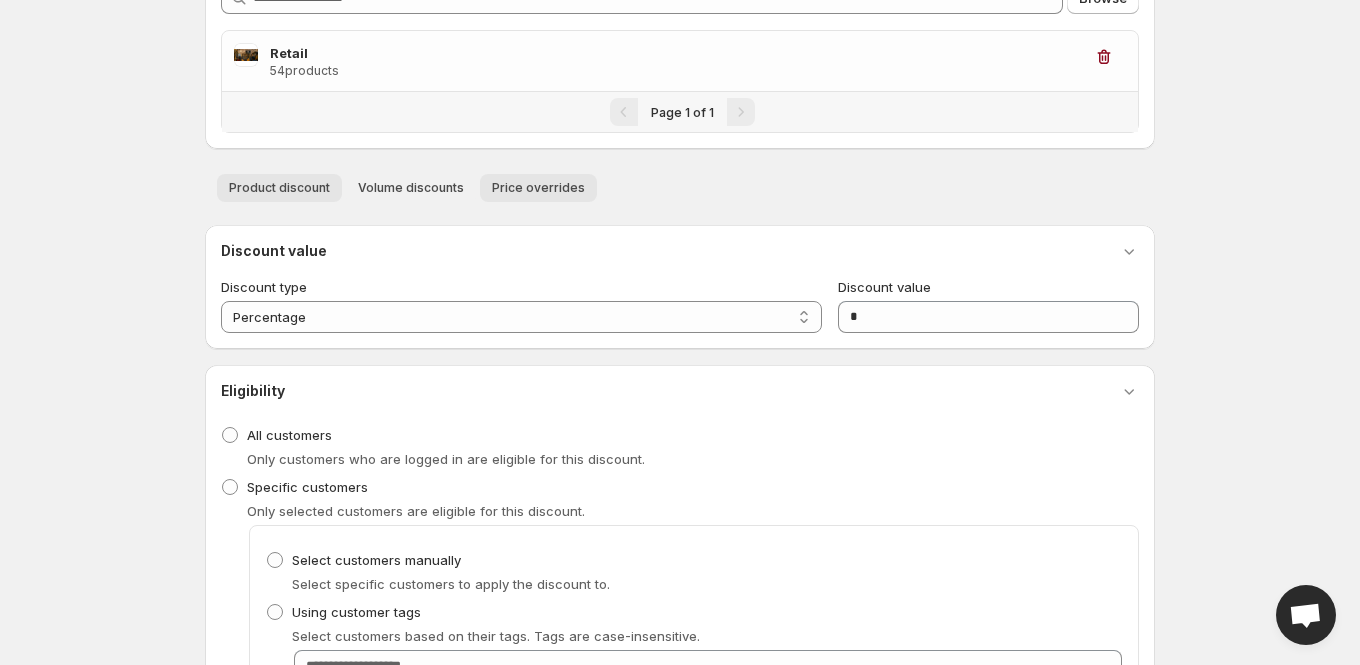 click on "Price overrides" at bounding box center [538, 188] 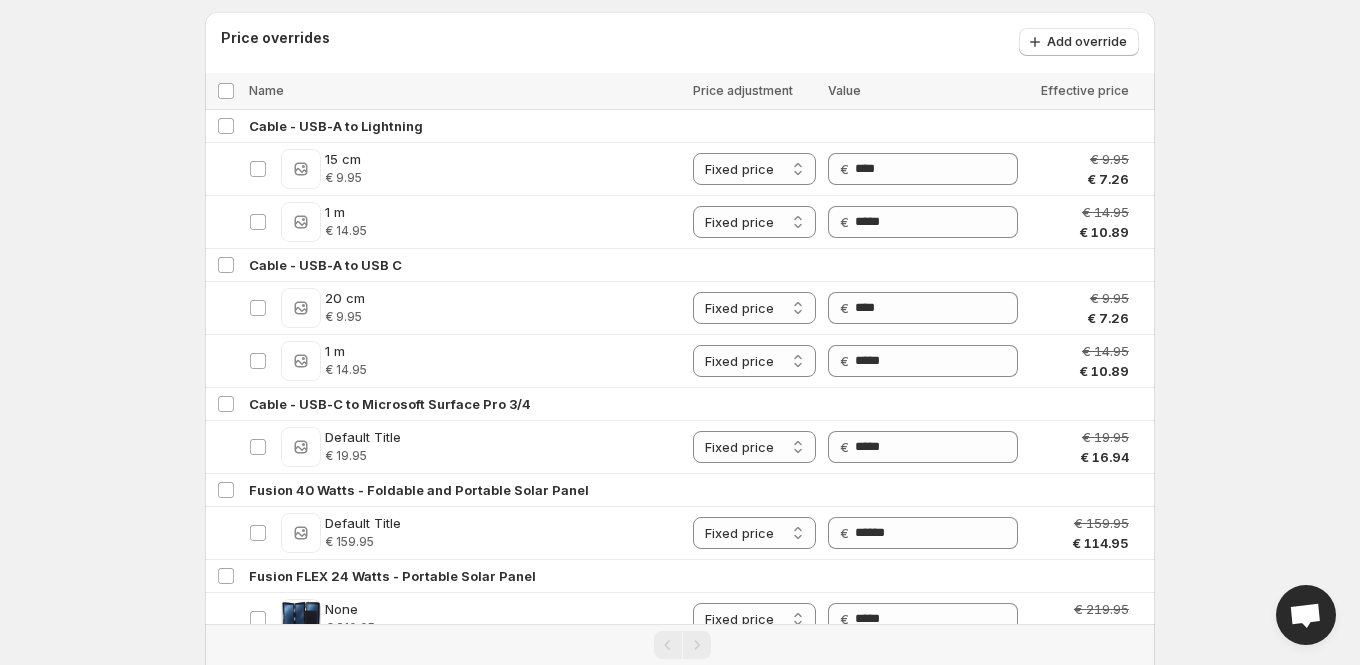 scroll, scrollTop: 0, scrollLeft: 0, axis: both 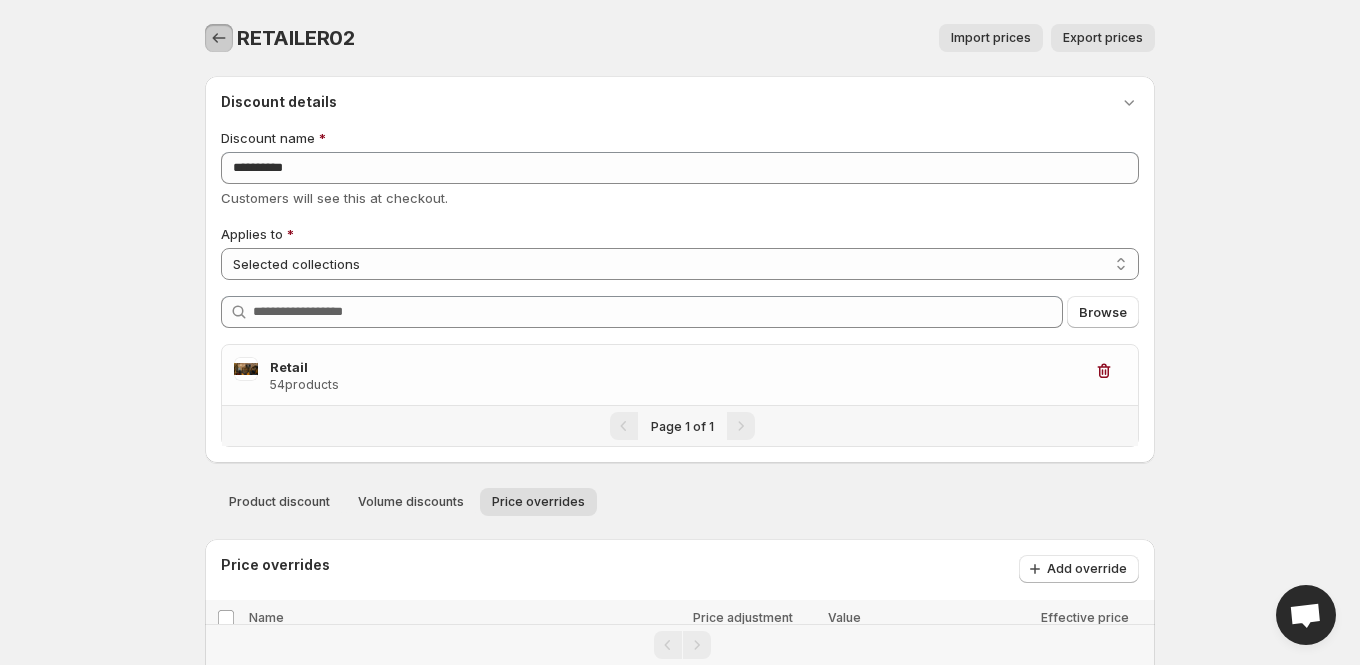 click at bounding box center [219, 38] 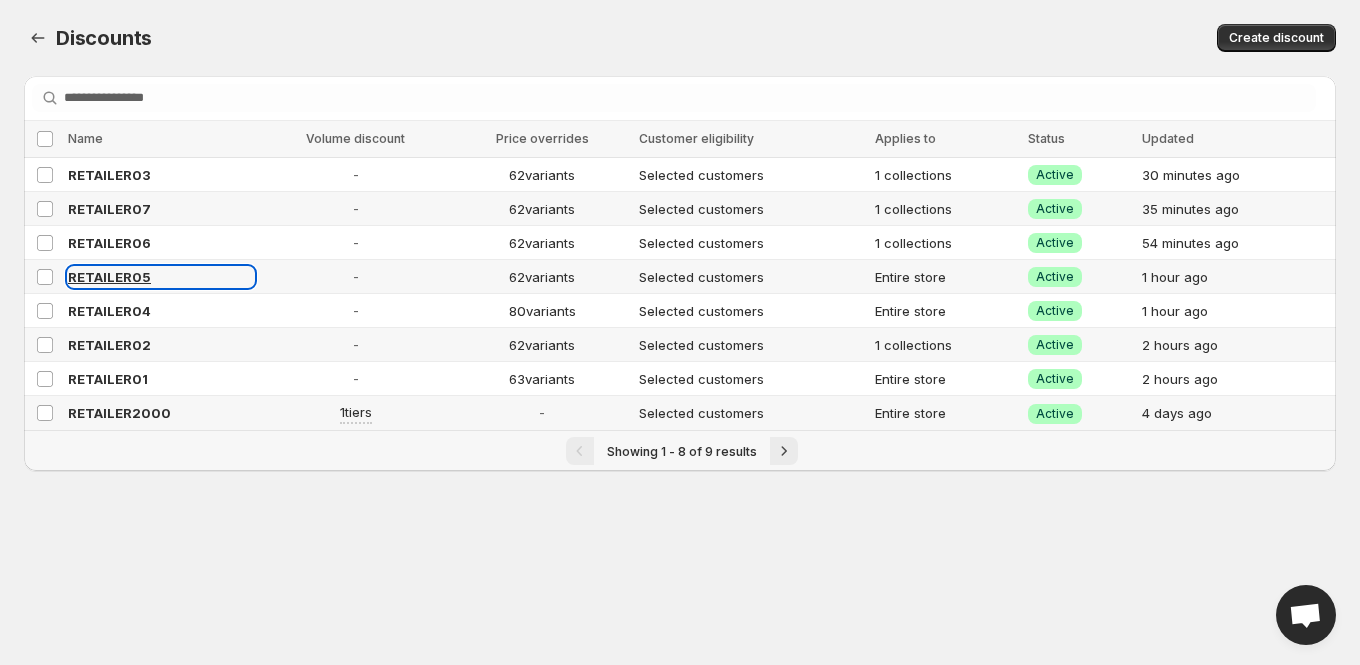 click on "RETAILER05" at bounding box center [109, 277] 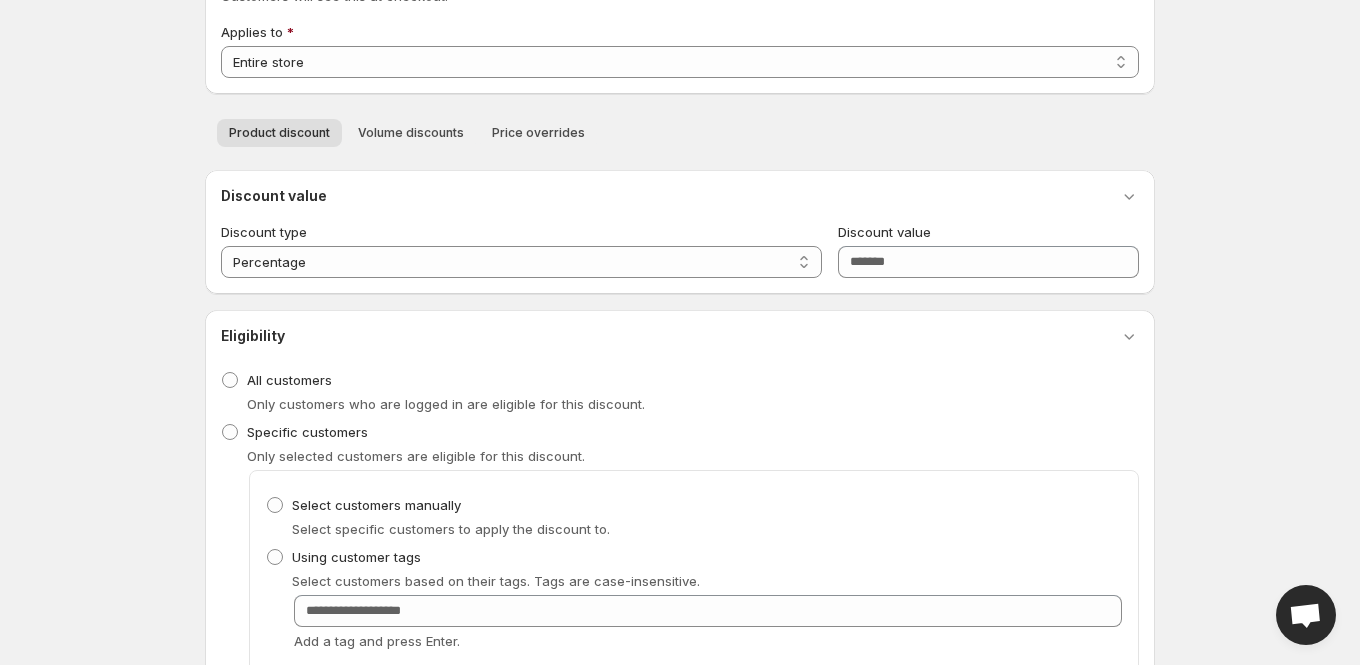 scroll, scrollTop: 193, scrollLeft: 0, axis: vertical 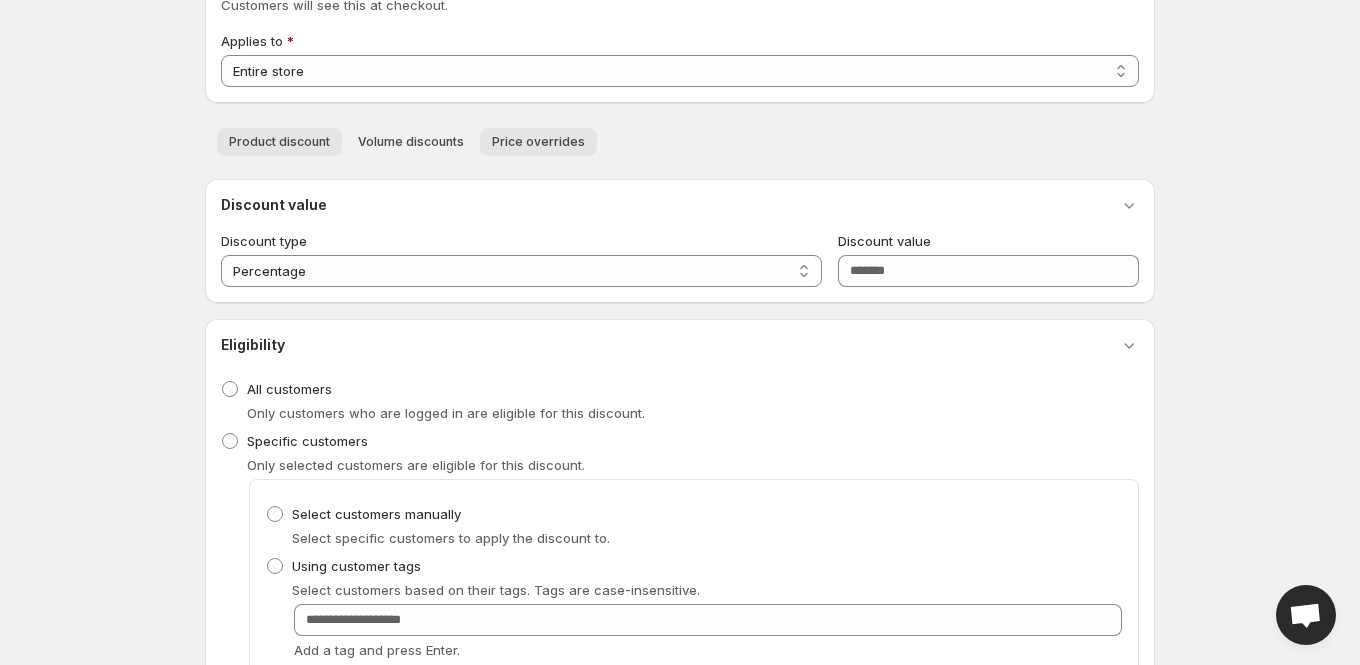 click on "Price overrides" at bounding box center (538, 142) 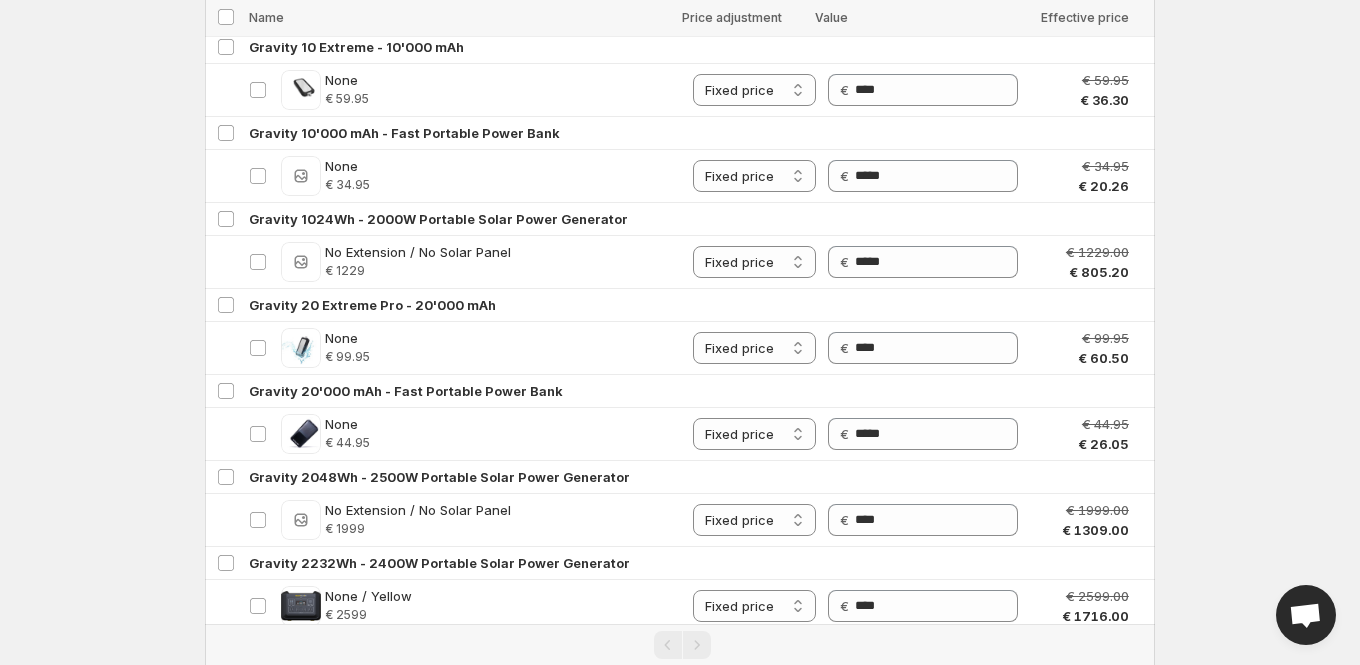 scroll, scrollTop: 575, scrollLeft: 0, axis: vertical 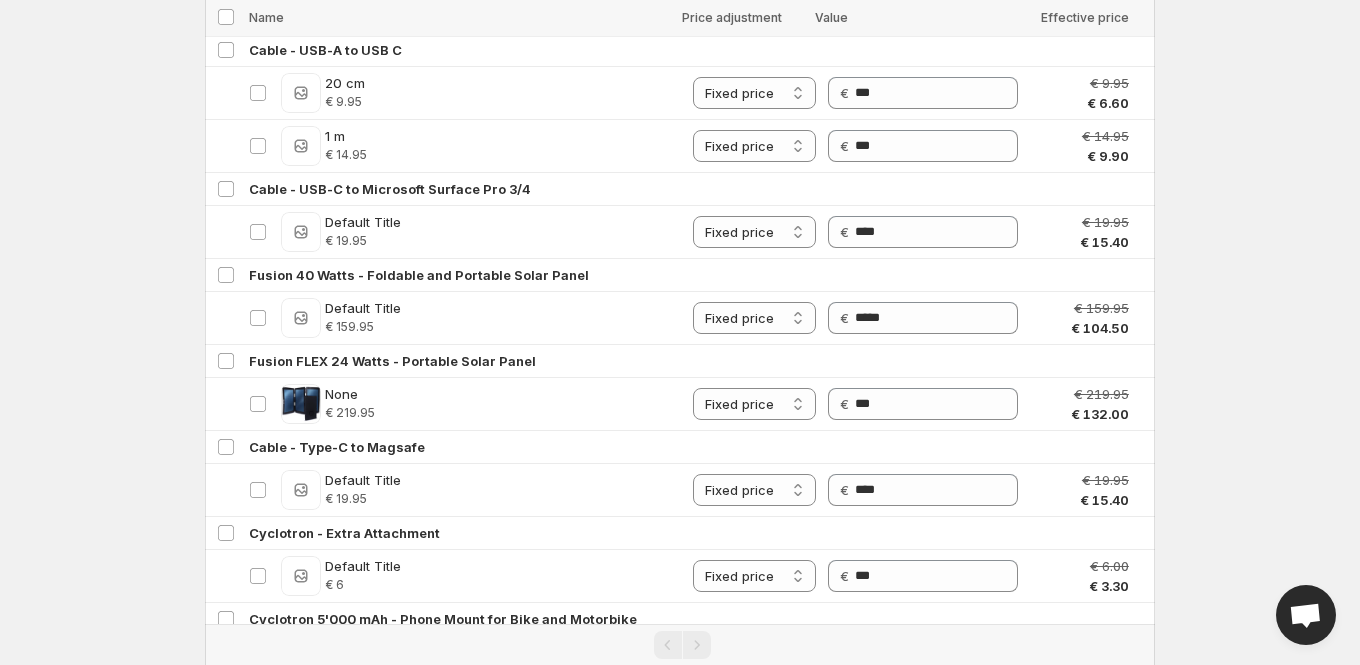 click on "**********" at bounding box center [680, -243] 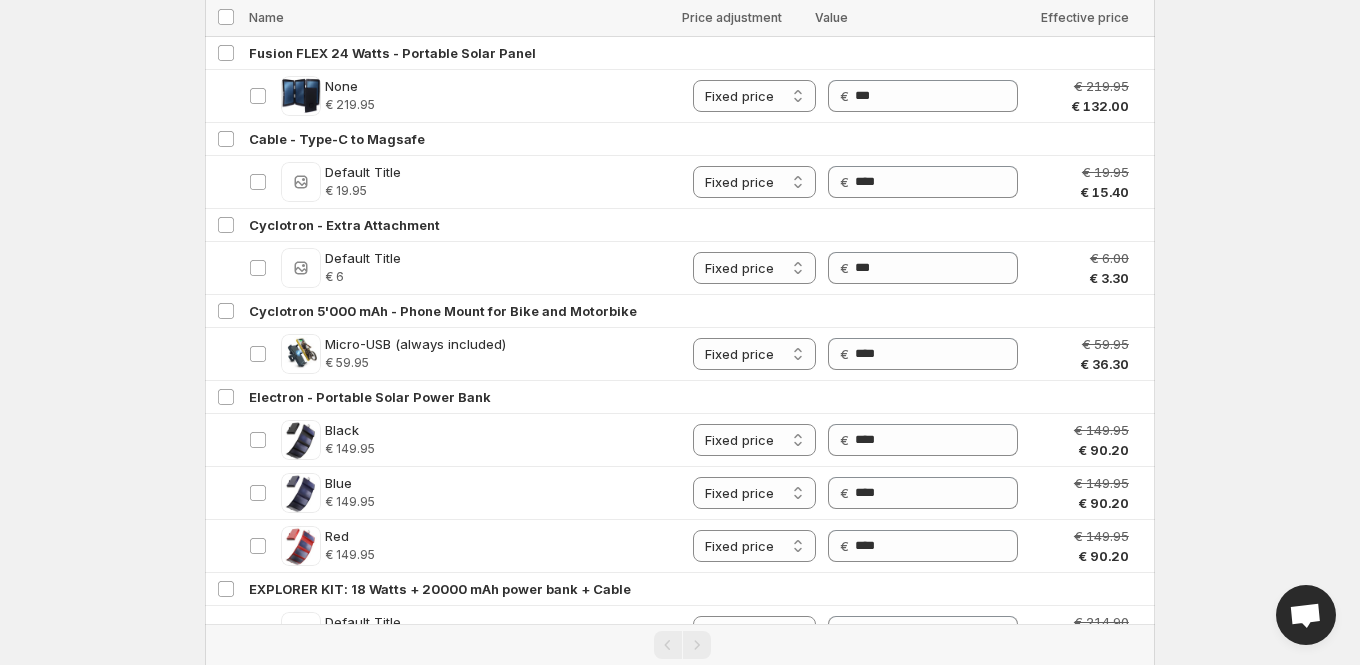 scroll, scrollTop: 0, scrollLeft: 0, axis: both 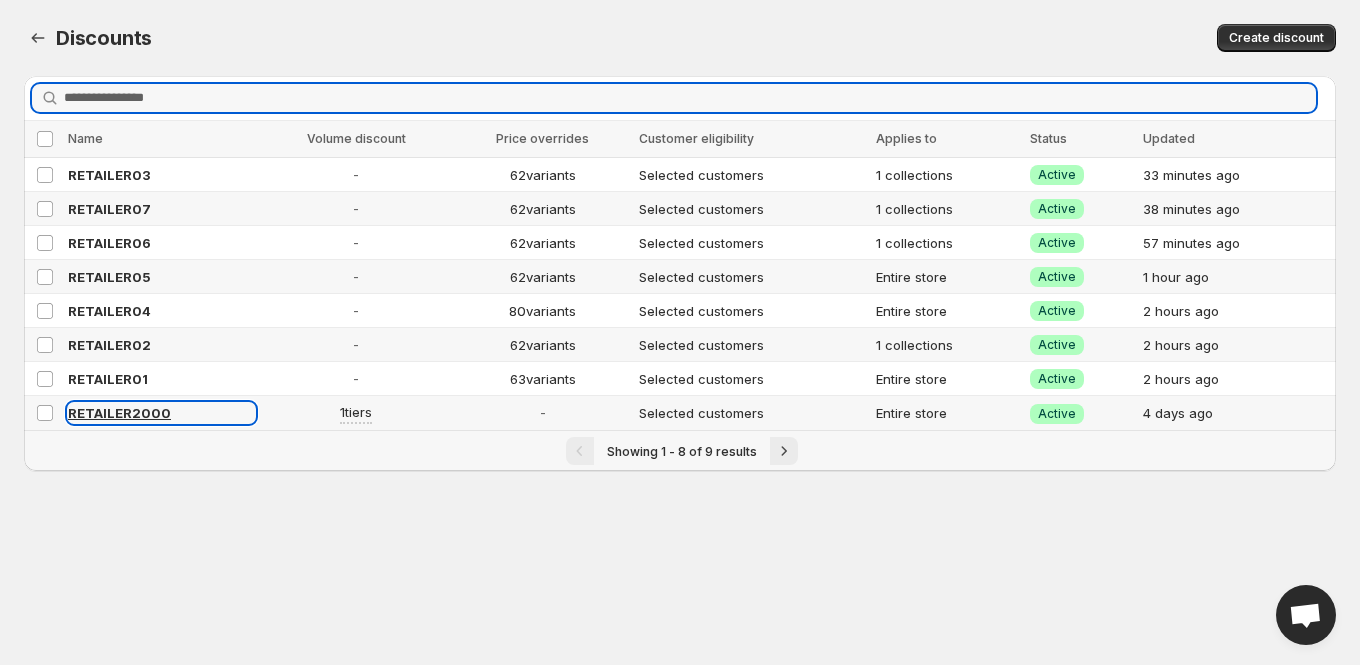 click on "RETAILER2000" at bounding box center (119, 413) 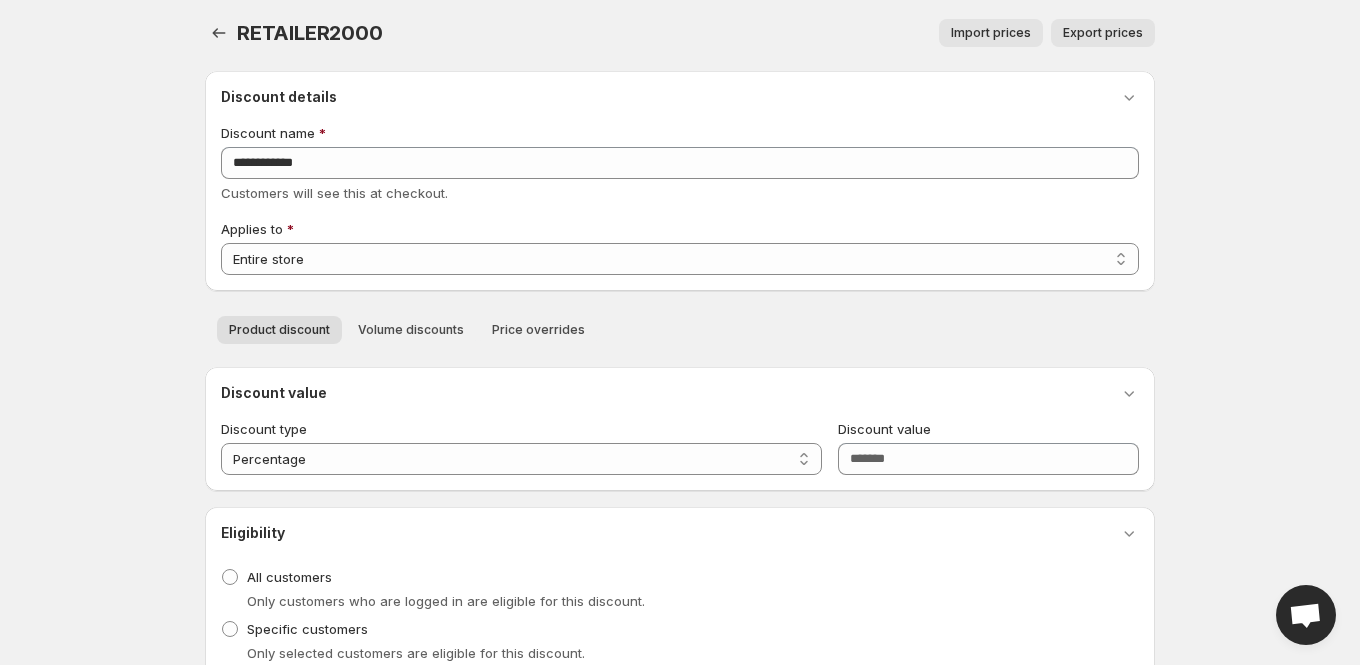 scroll, scrollTop: 0, scrollLeft: 0, axis: both 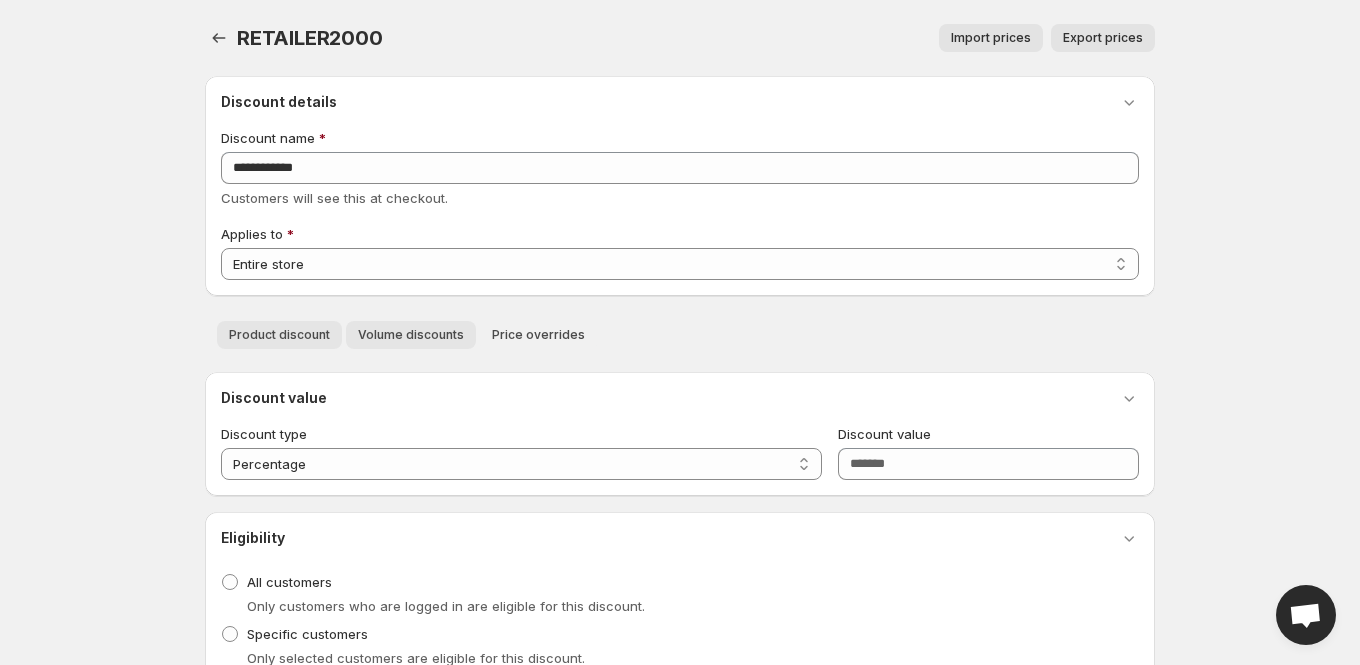 click on "Volume discounts" at bounding box center (411, 335) 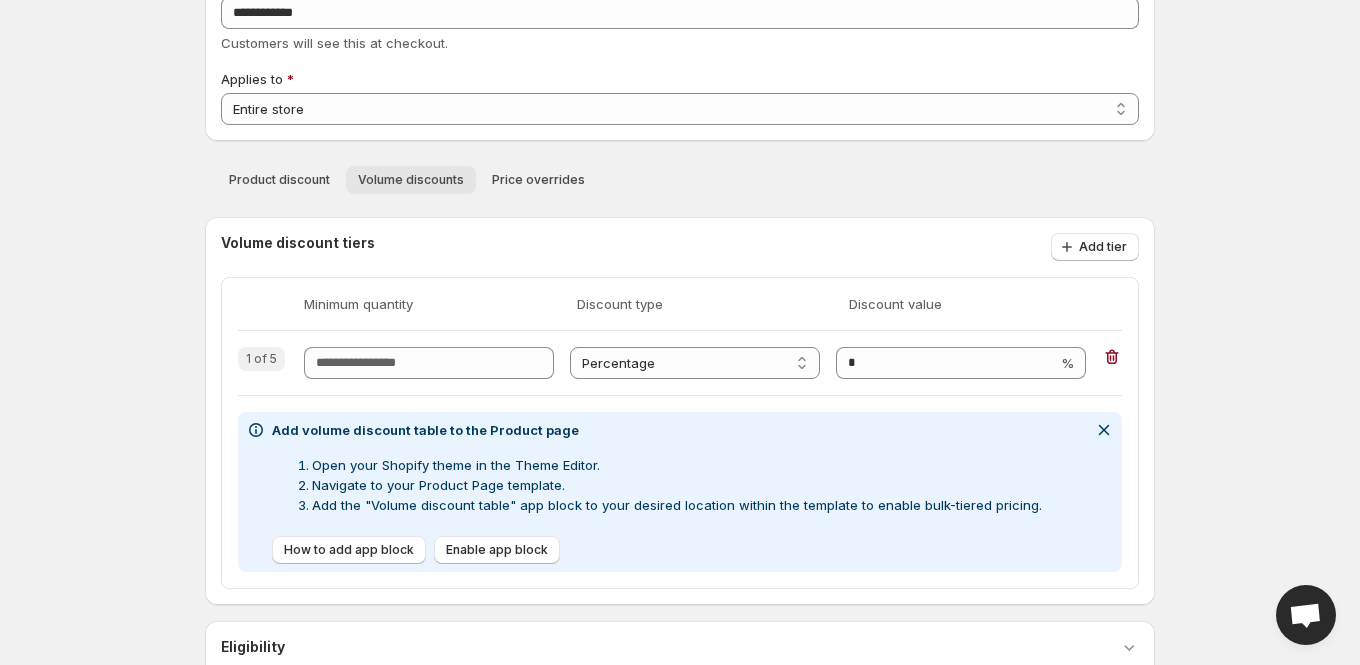 scroll, scrollTop: 200, scrollLeft: 0, axis: vertical 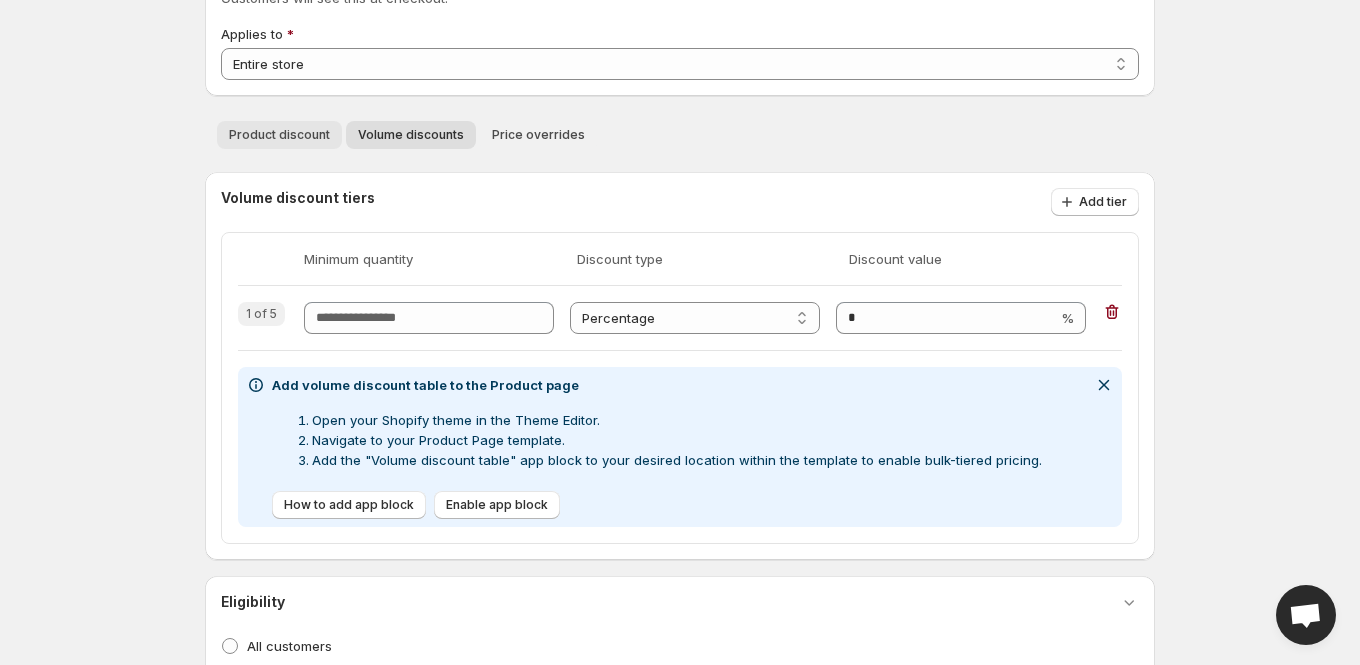 click on "Product discount" at bounding box center [279, 135] 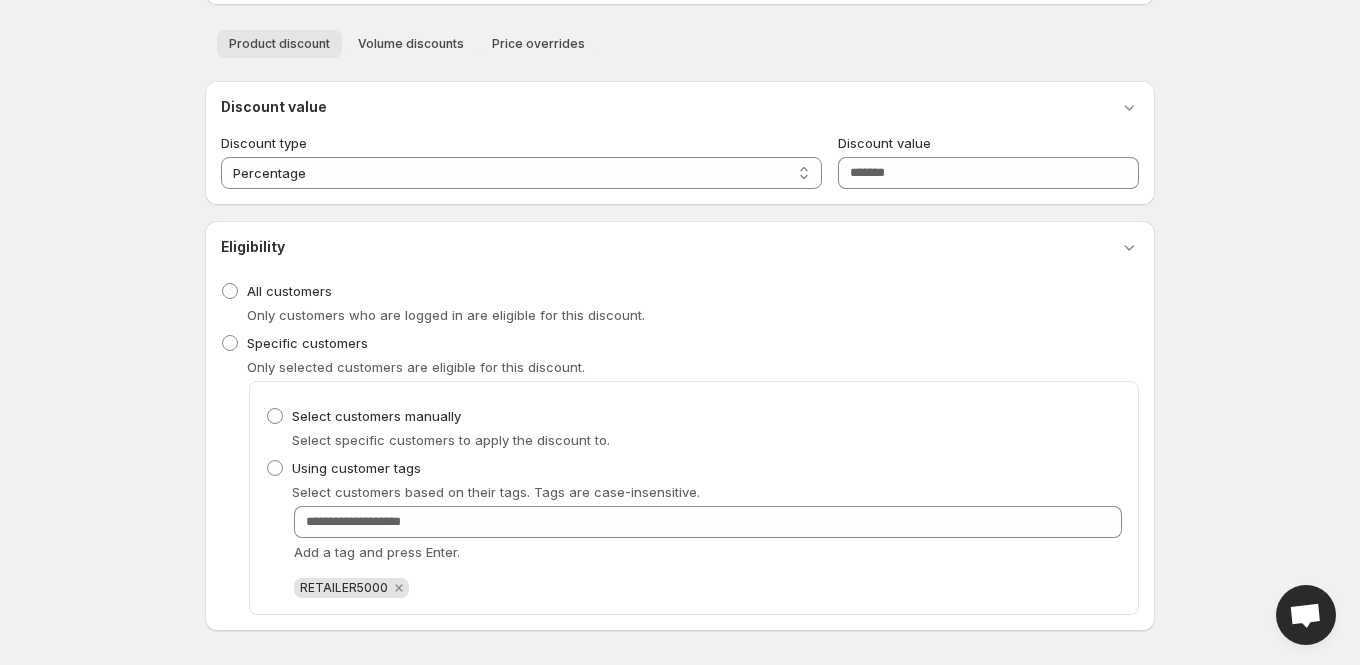 scroll, scrollTop: 0, scrollLeft: 0, axis: both 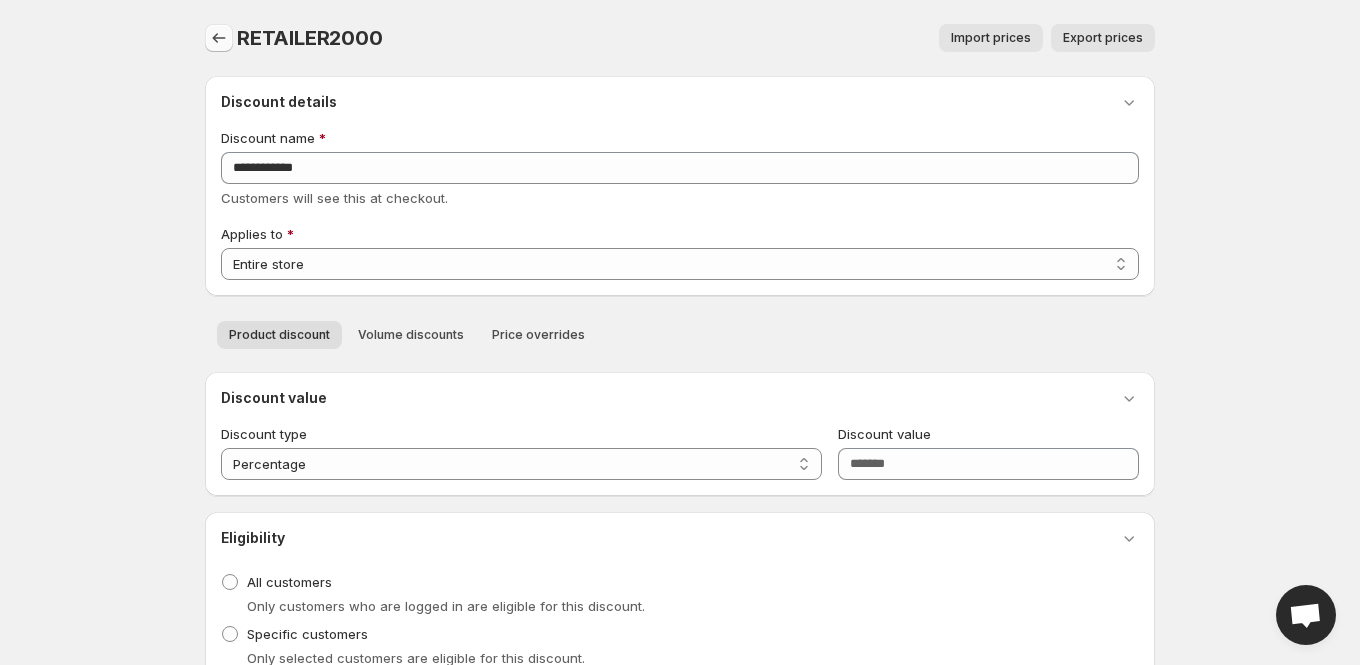 click 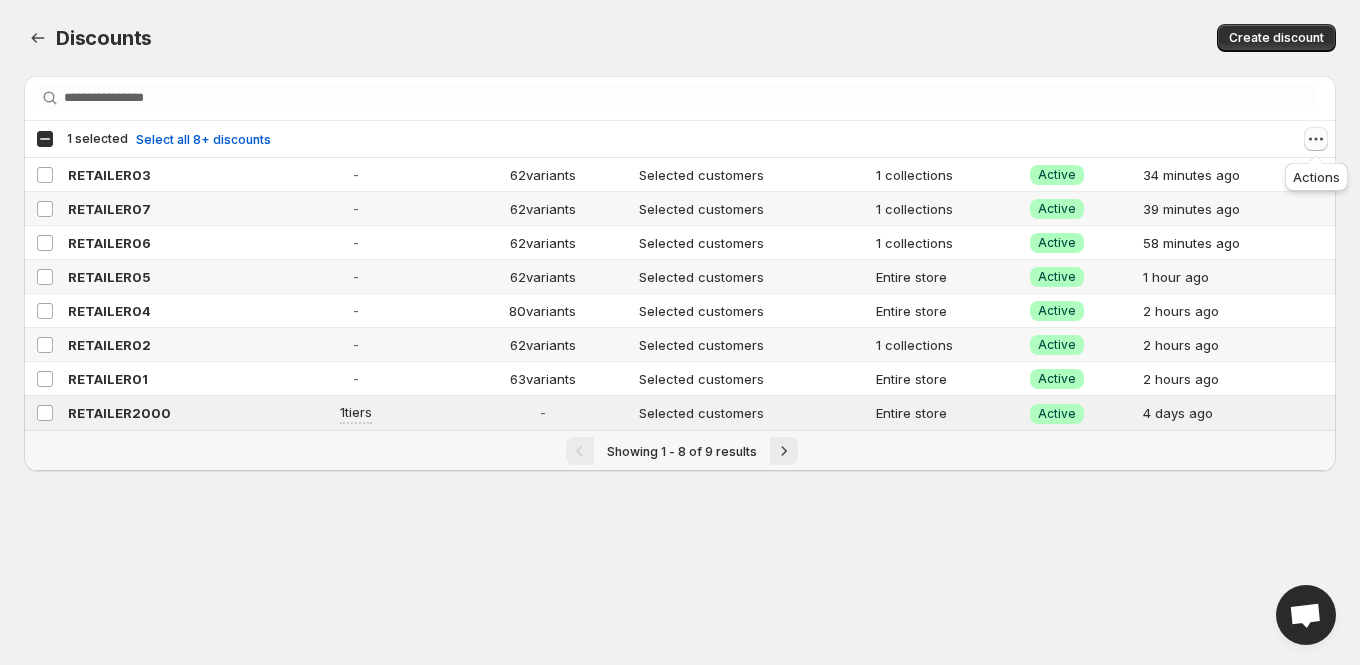 click 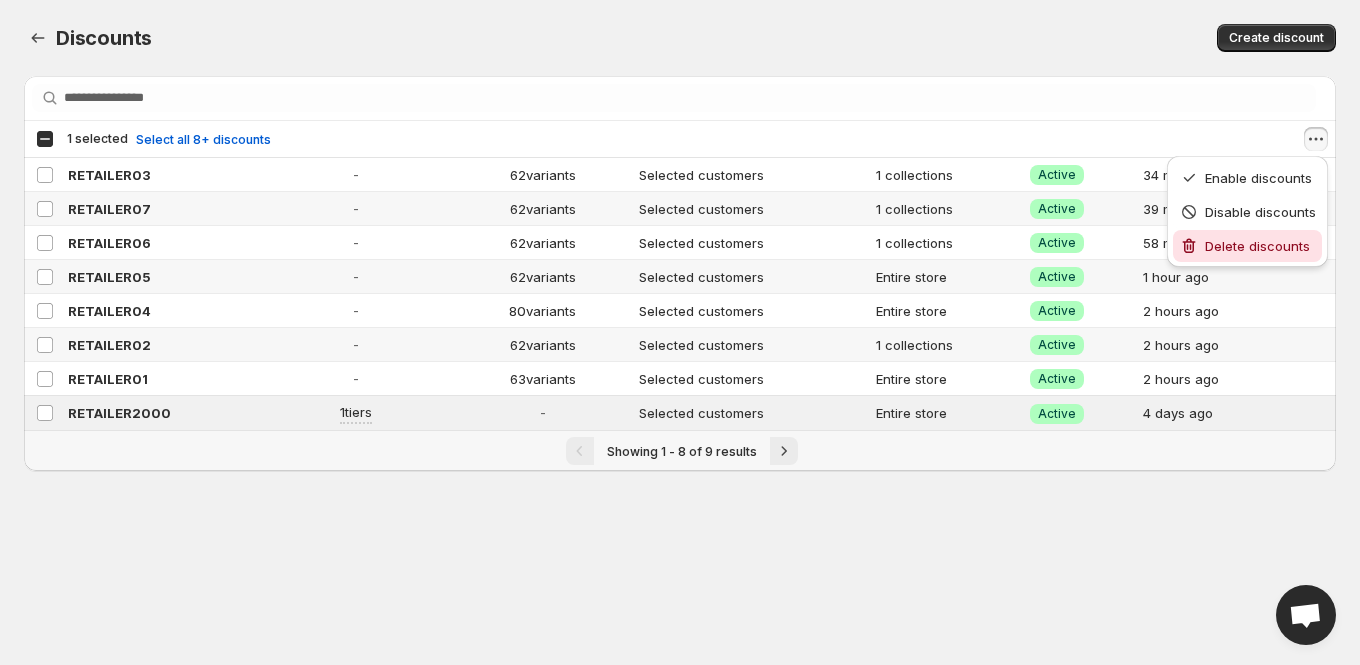click on "Delete discounts" at bounding box center [1257, 246] 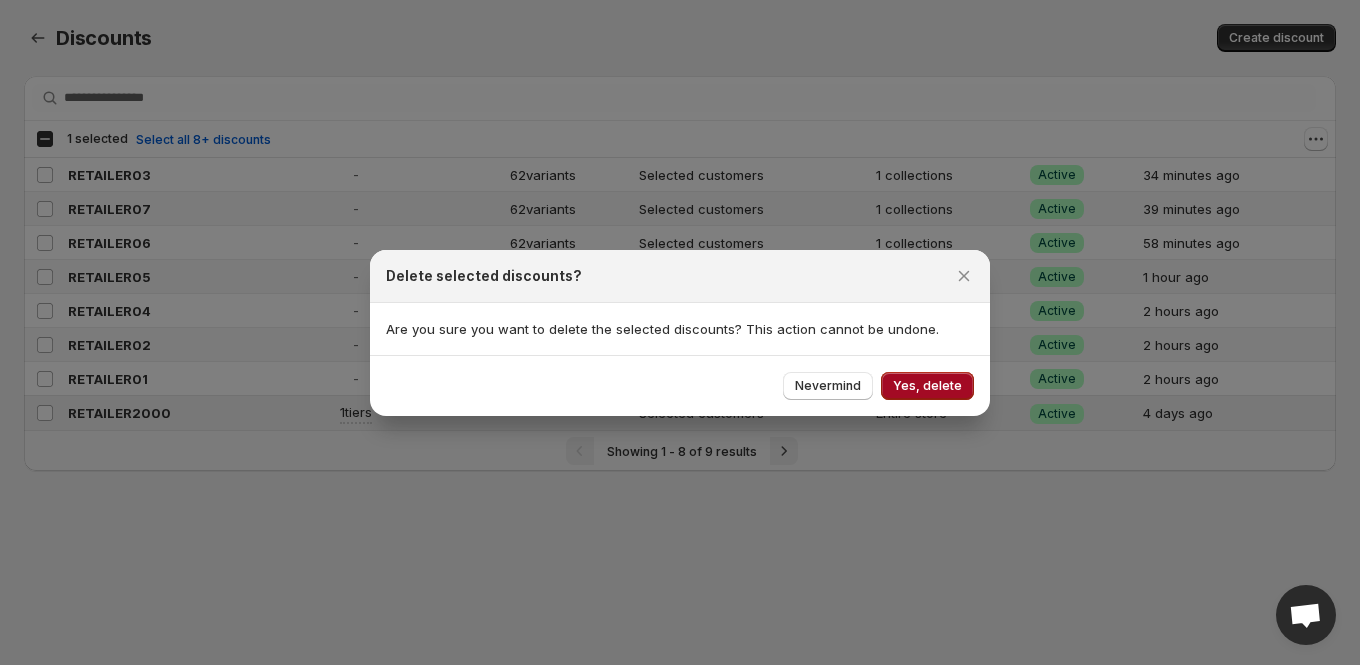 click on "Yes, delete" at bounding box center (927, 386) 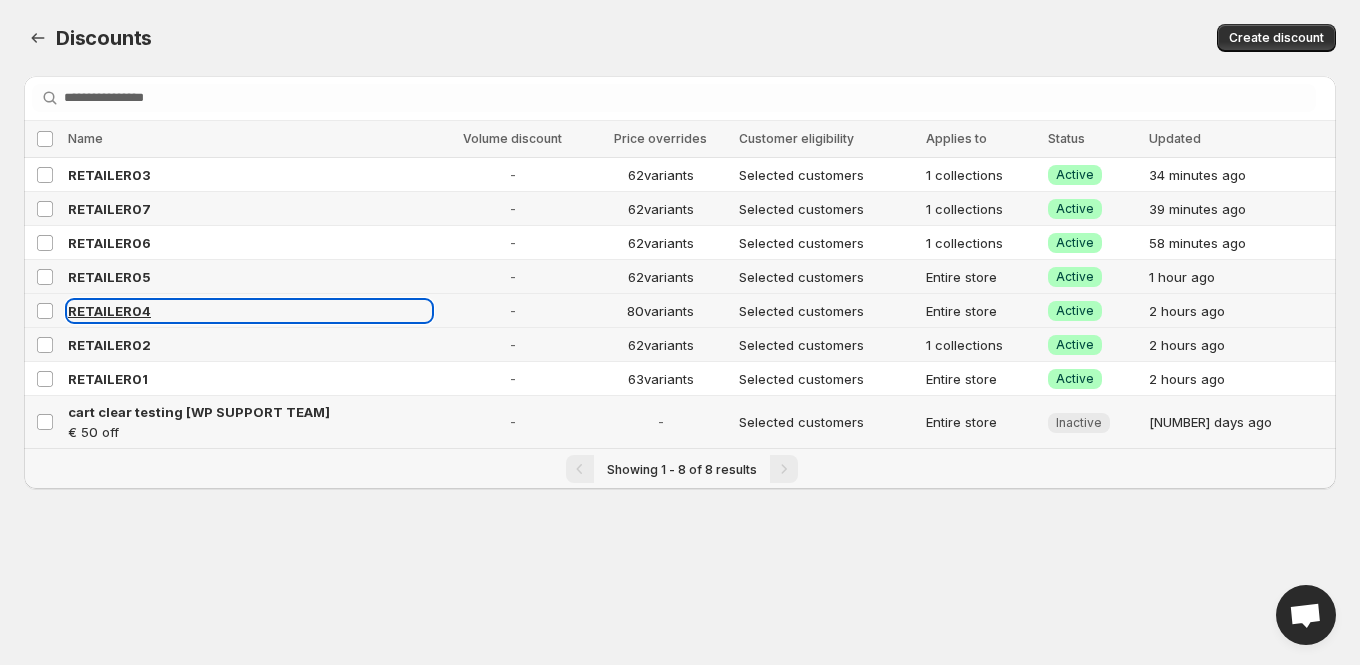 click on "RETAILER04" at bounding box center (109, 311) 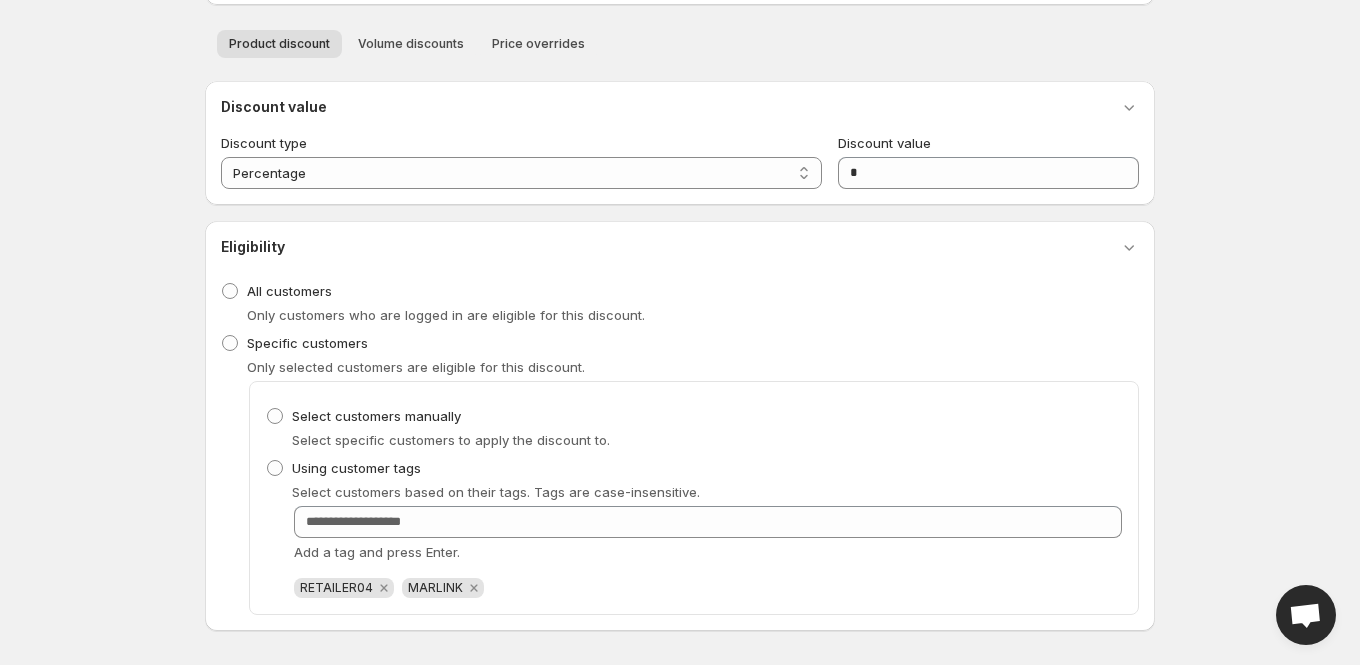 scroll, scrollTop: 0, scrollLeft: 0, axis: both 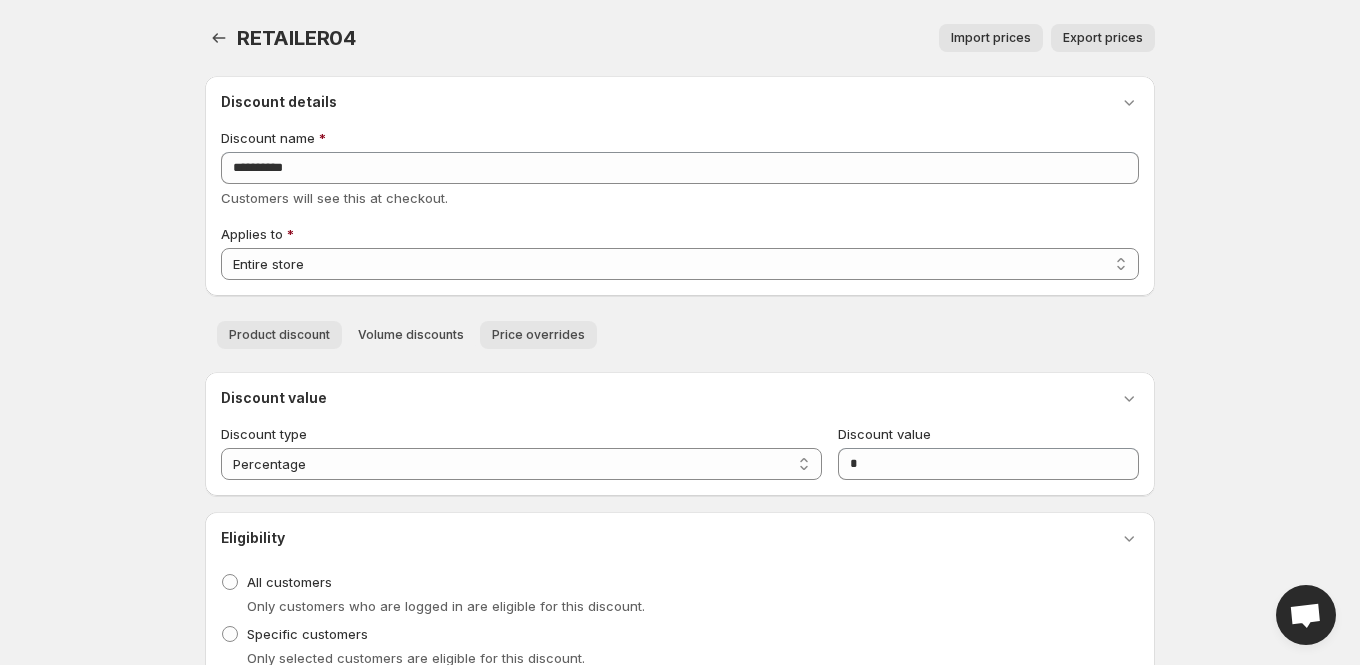 click on "Price overrides" at bounding box center (538, 335) 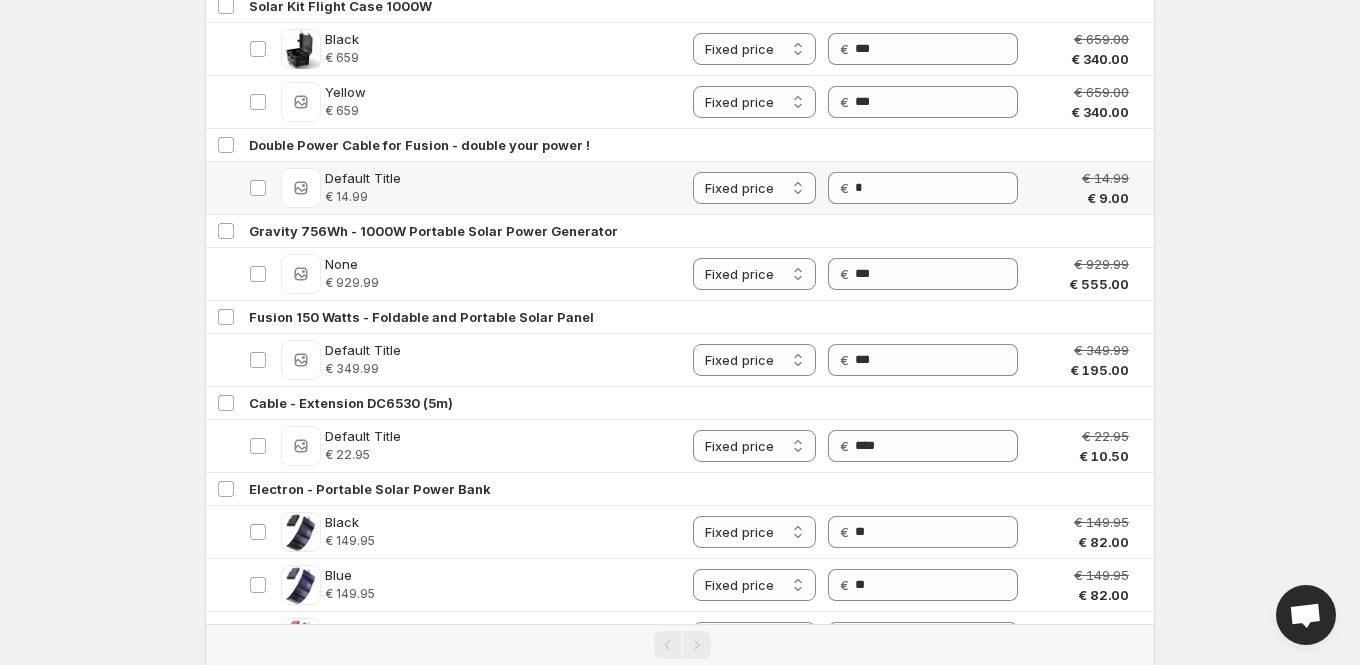 scroll, scrollTop: 0, scrollLeft: 0, axis: both 